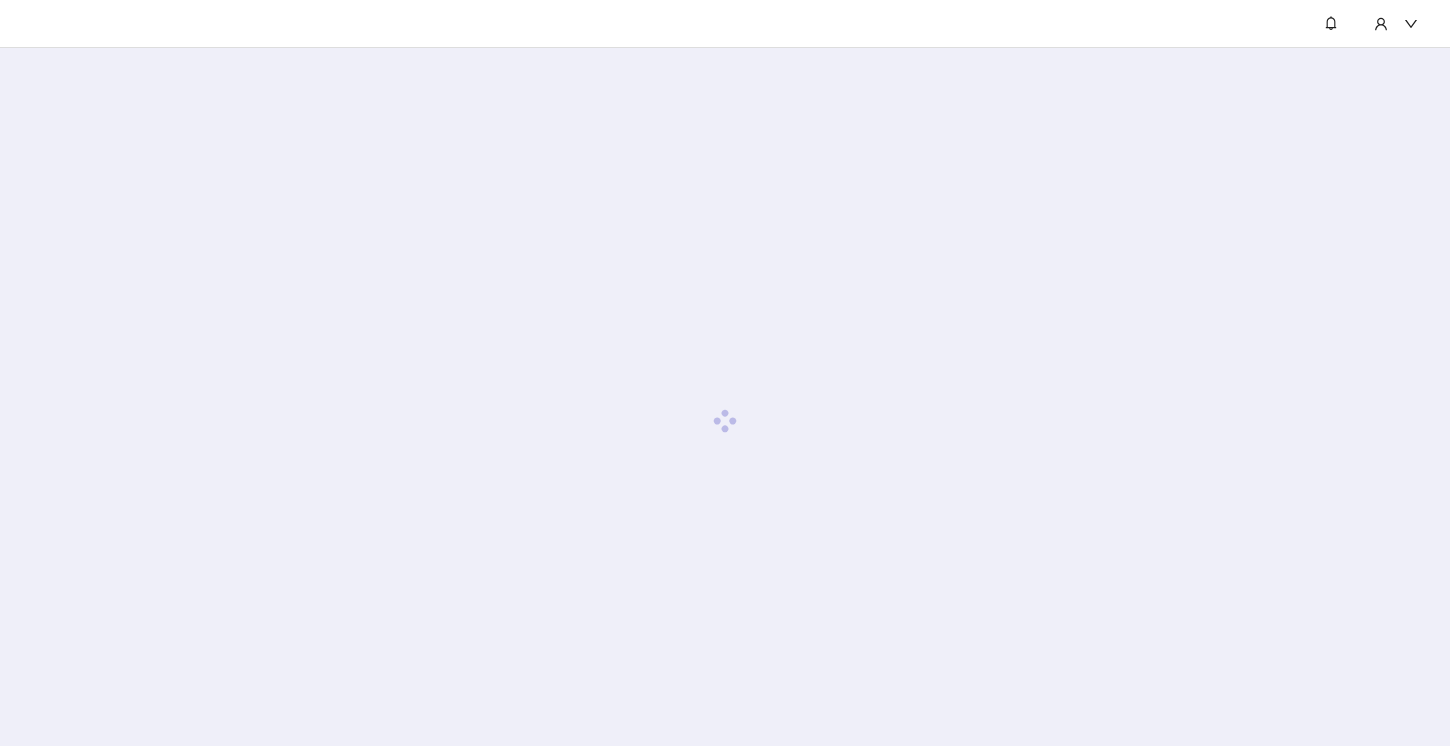 scroll, scrollTop: 0, scrollLeft: 0, axis: both 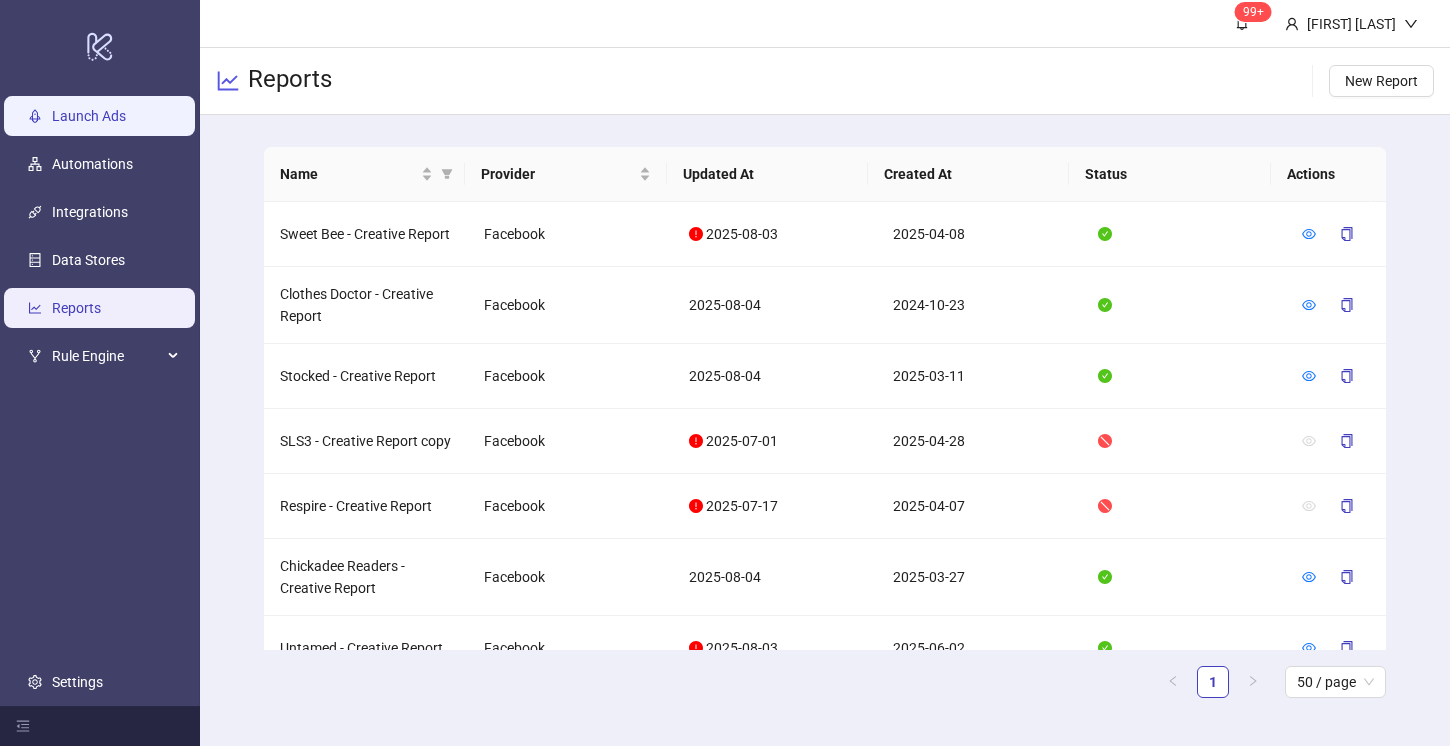 click on "Launch Ads" at bounding box center [89, 116] 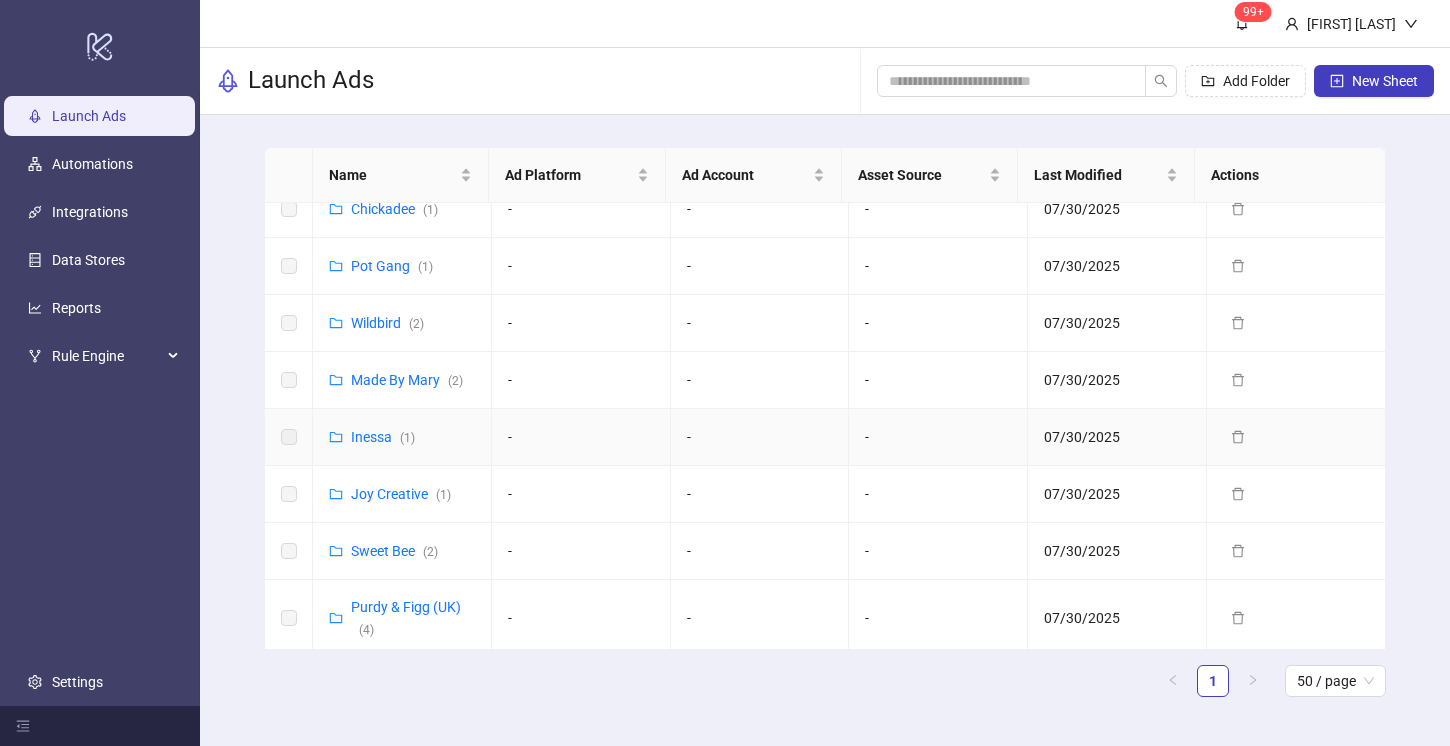scroll, scrollTop: 687, scrollLeft: 0, axis: vertical 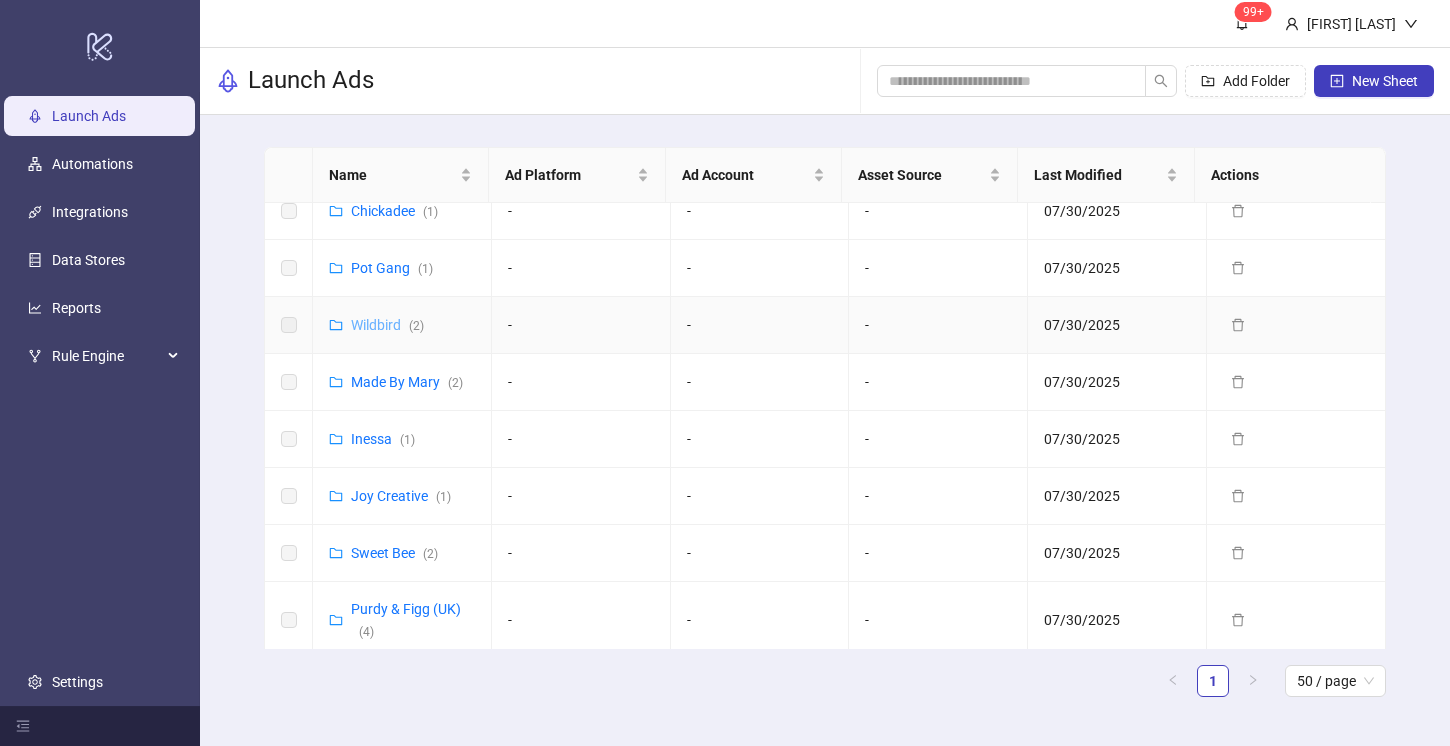 click on "Wildbird ( 2 )" at bounding box center (387, 325) 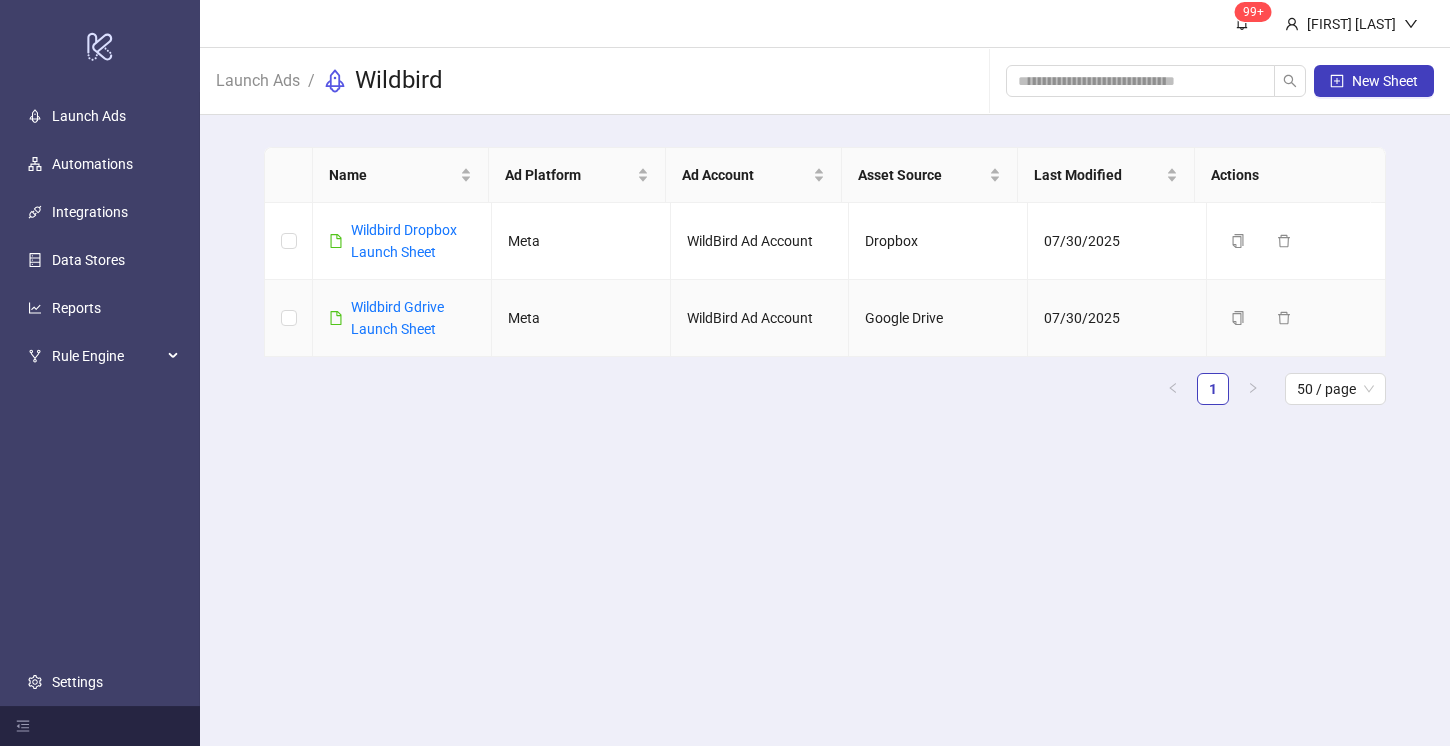 scroll, scrollTop: 0, scrollLeft: 0, axis: both 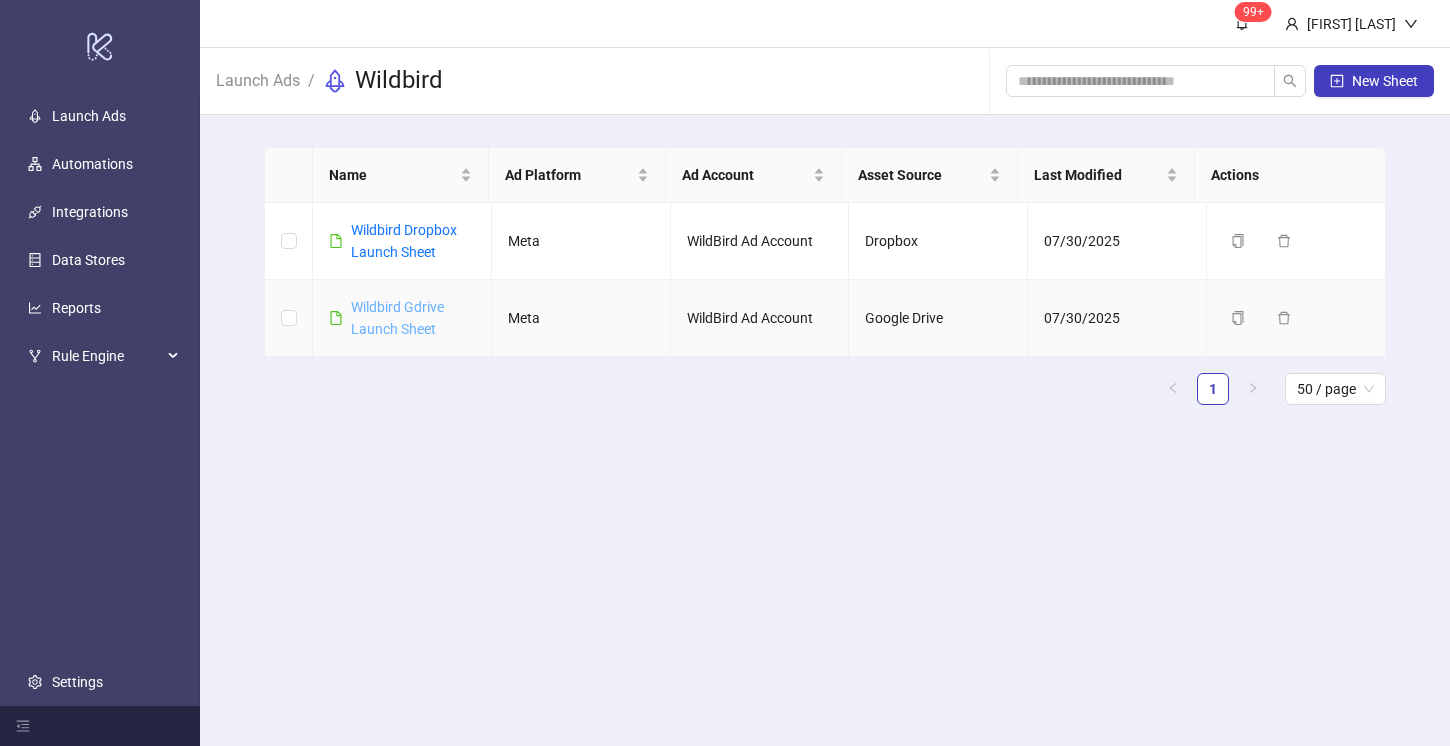 click on "Wildbird Gdrive Launch Sheet" at bounding box center (397, 318) 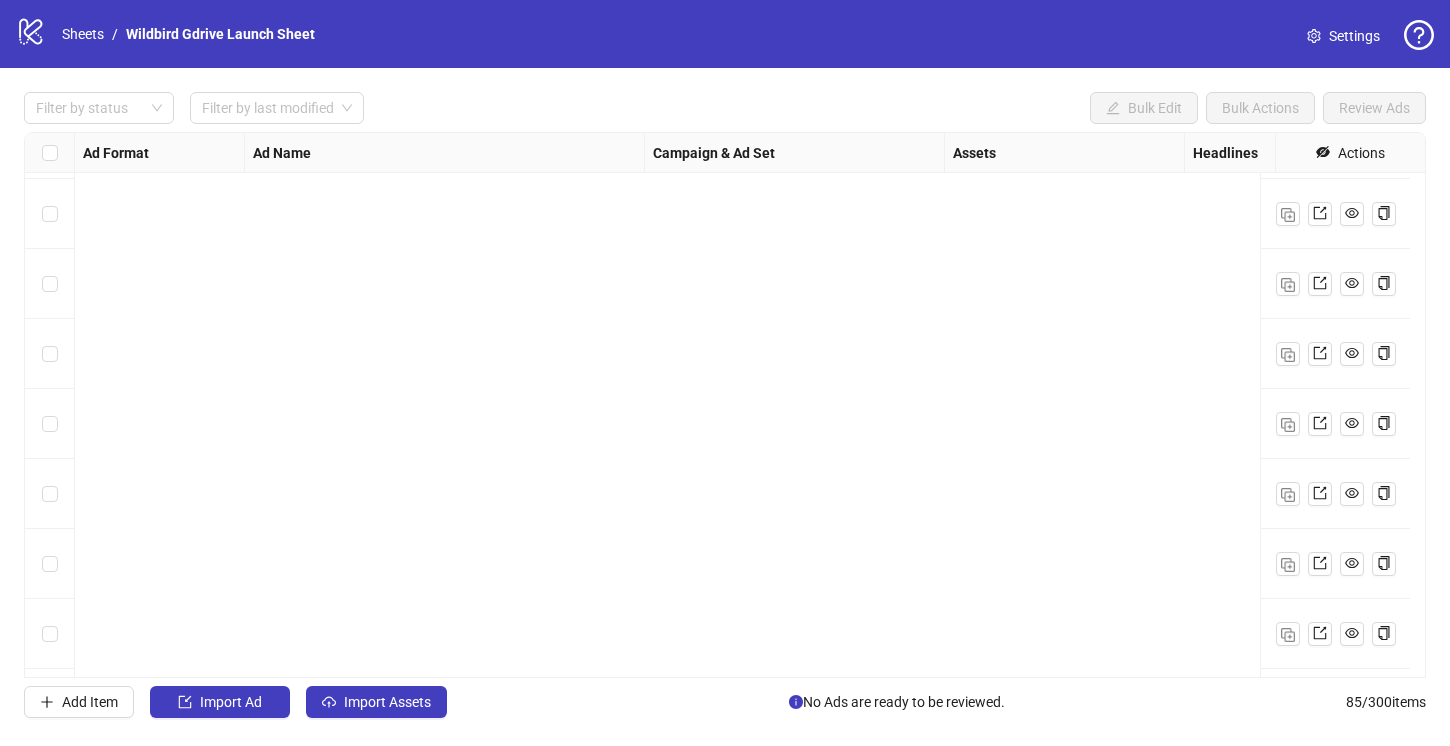scroll, scrollTop: 5461, scrollLeft: 0, axis: vertical 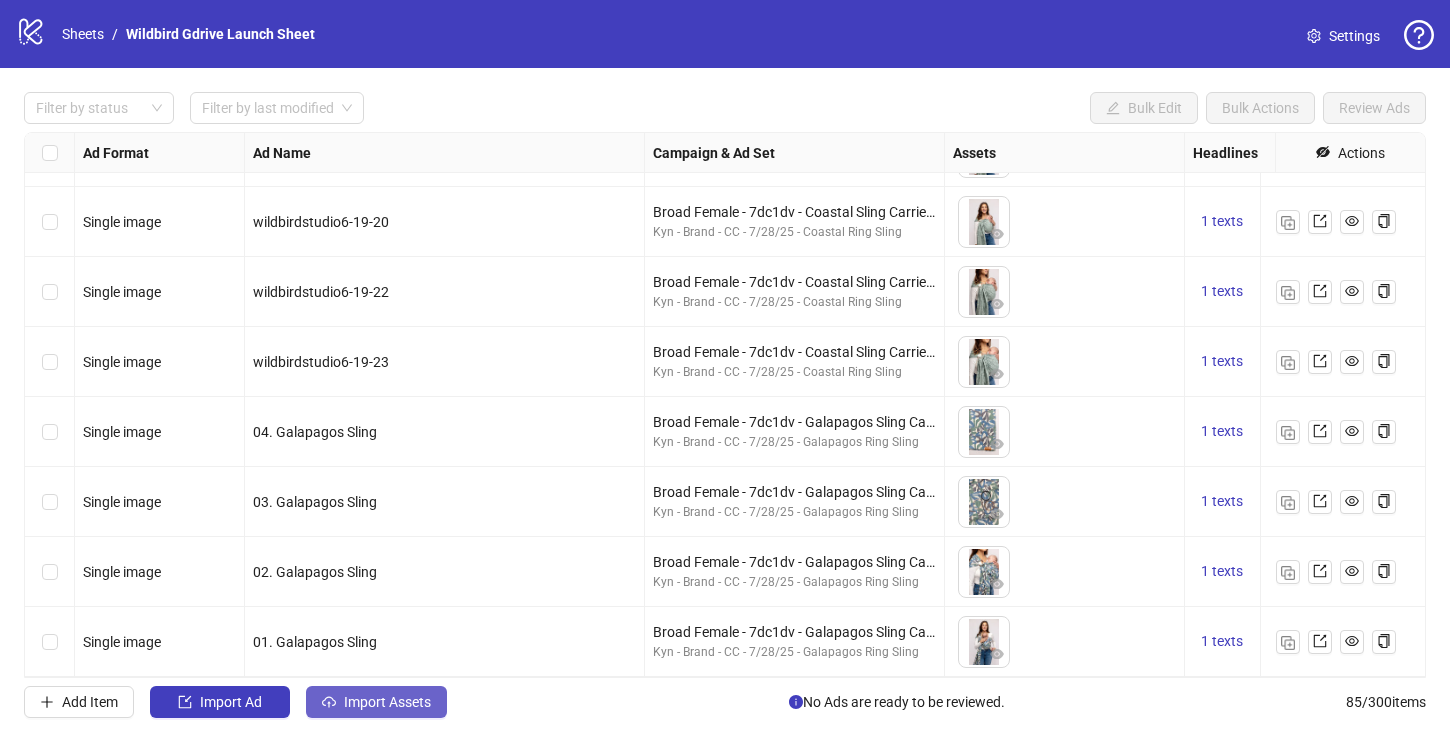 click on "Import Assets" at bounding box center (387, 702) 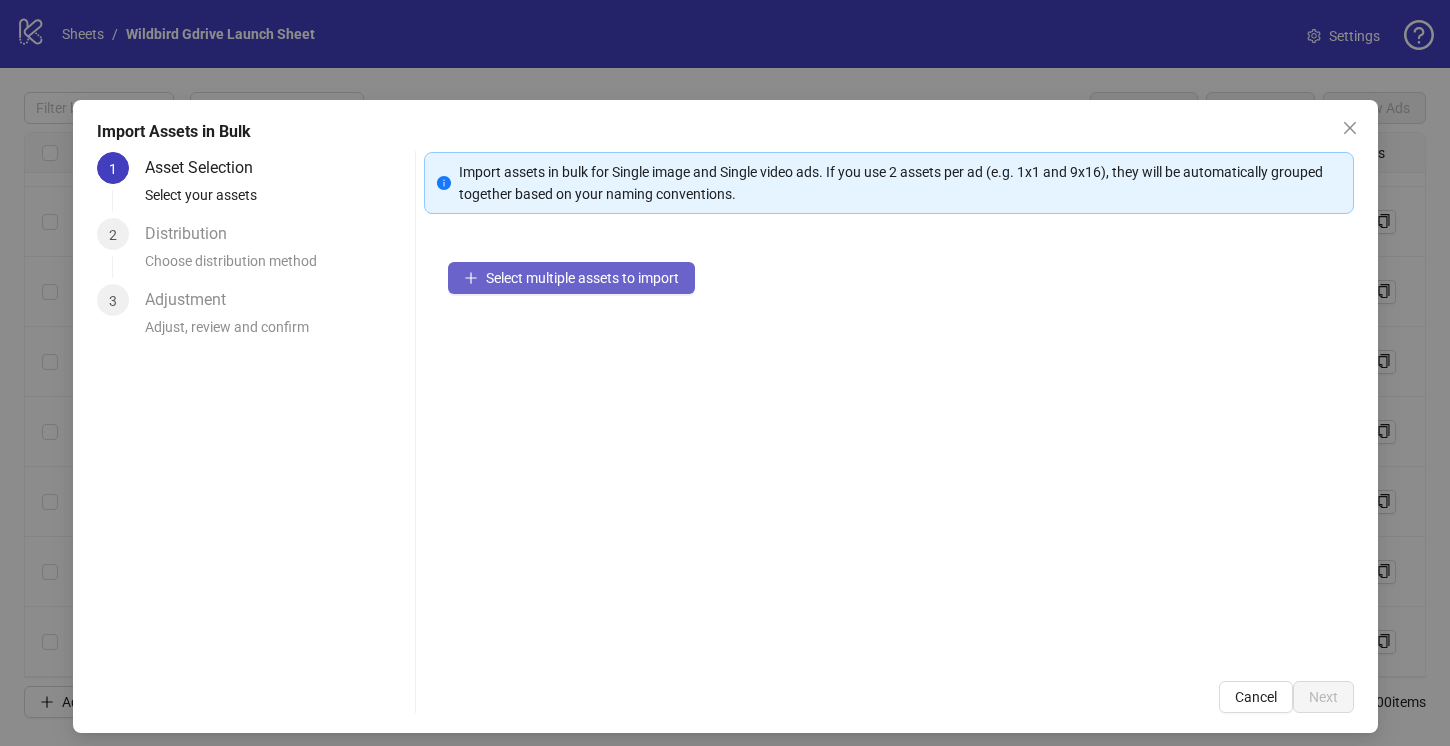 click on "Select multiple assets to import" at bounding box center (582, 278) 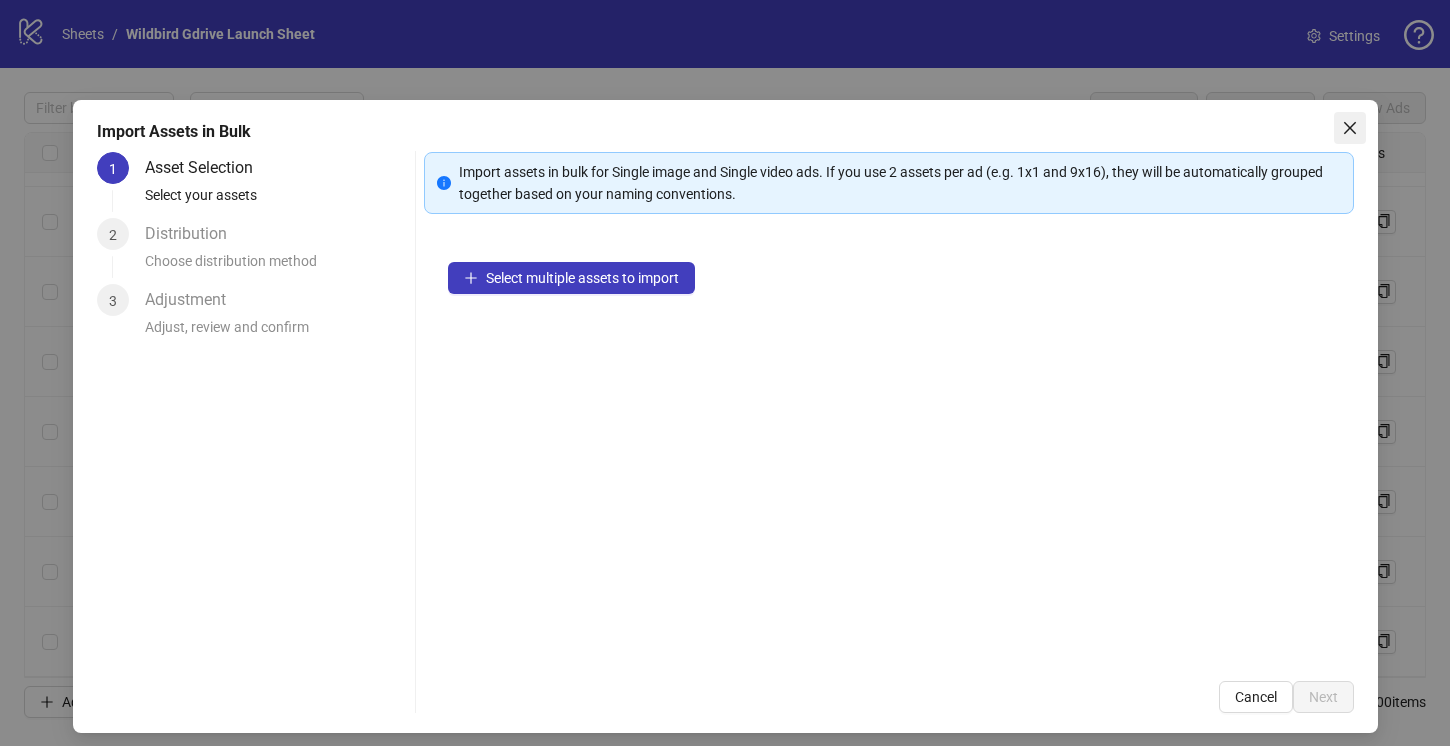 click 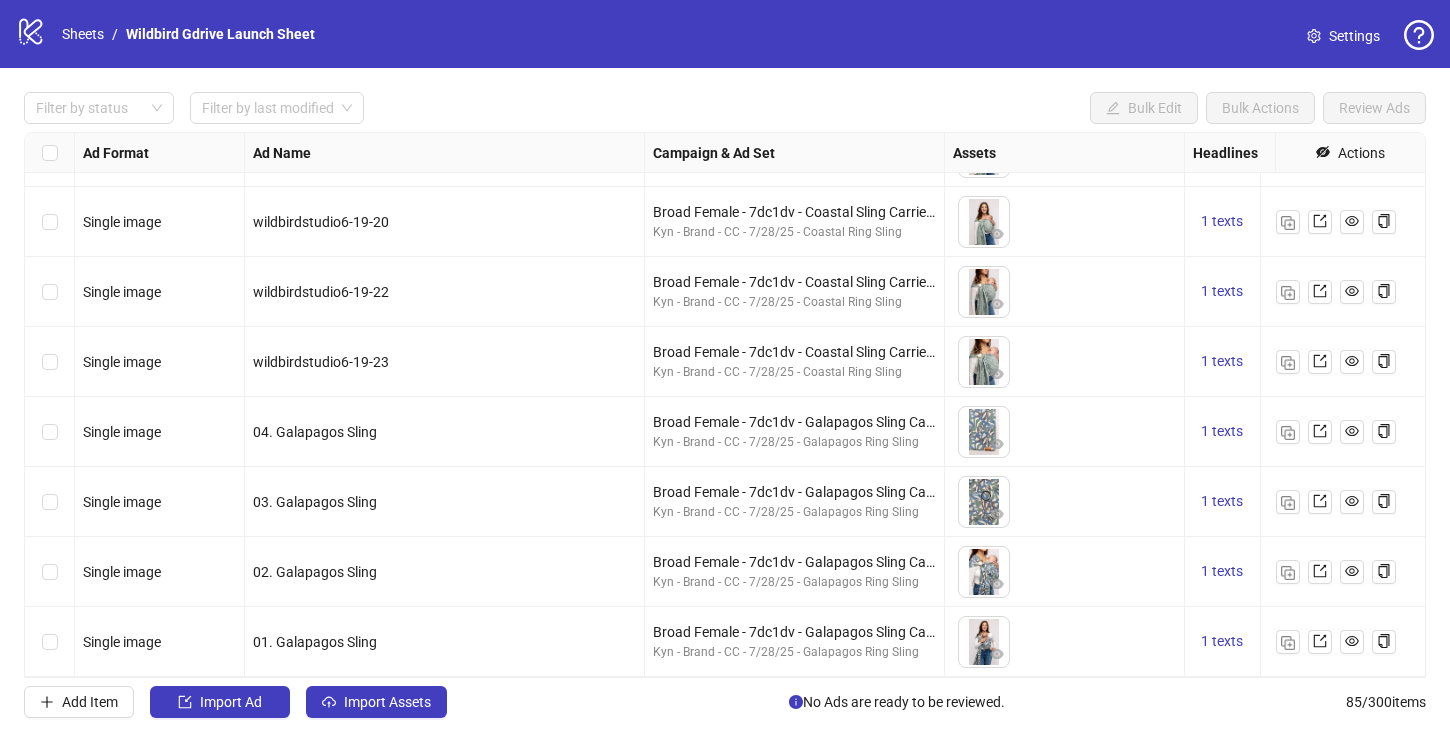 click on "Wildbird Gdrive Launch Sheet" at bounding box center [220, 34] 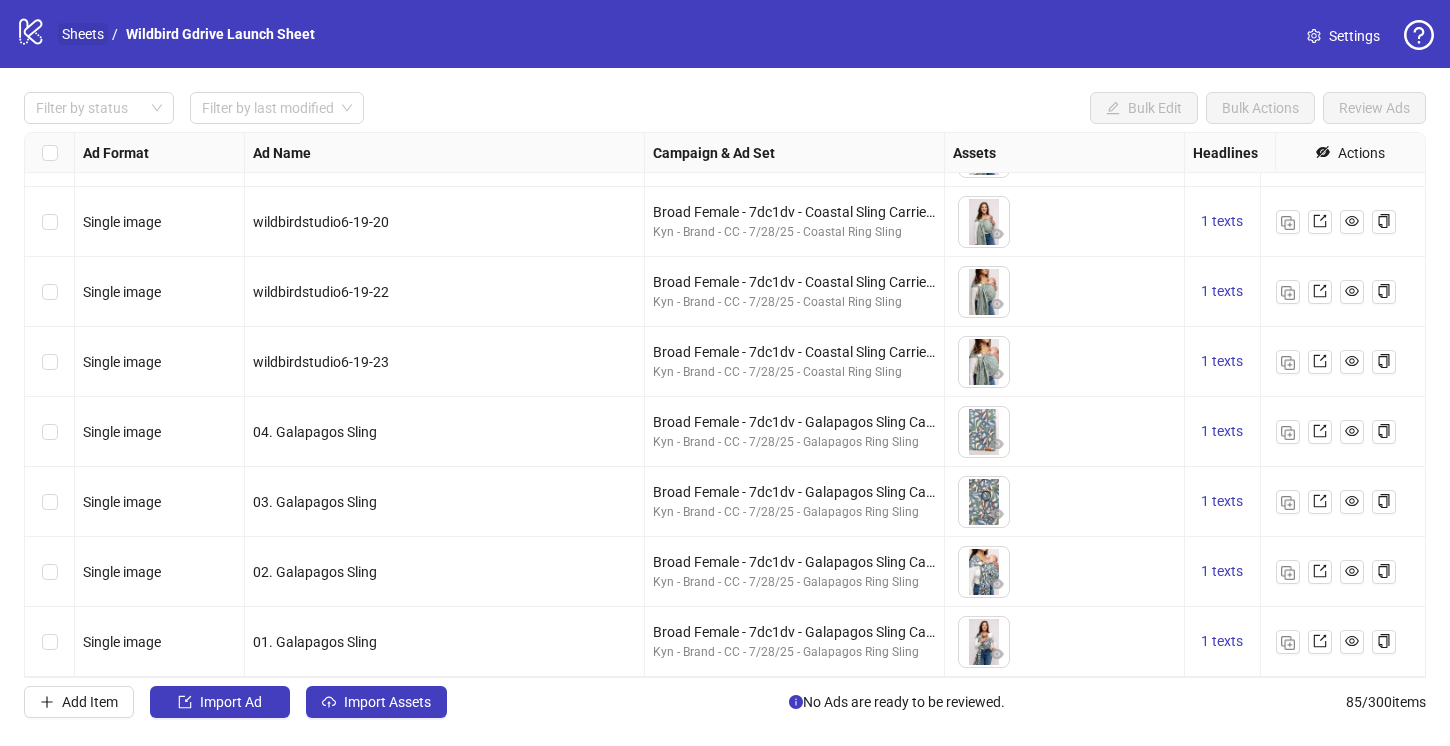 click on "Sheets" at bounding box center [83, 34] 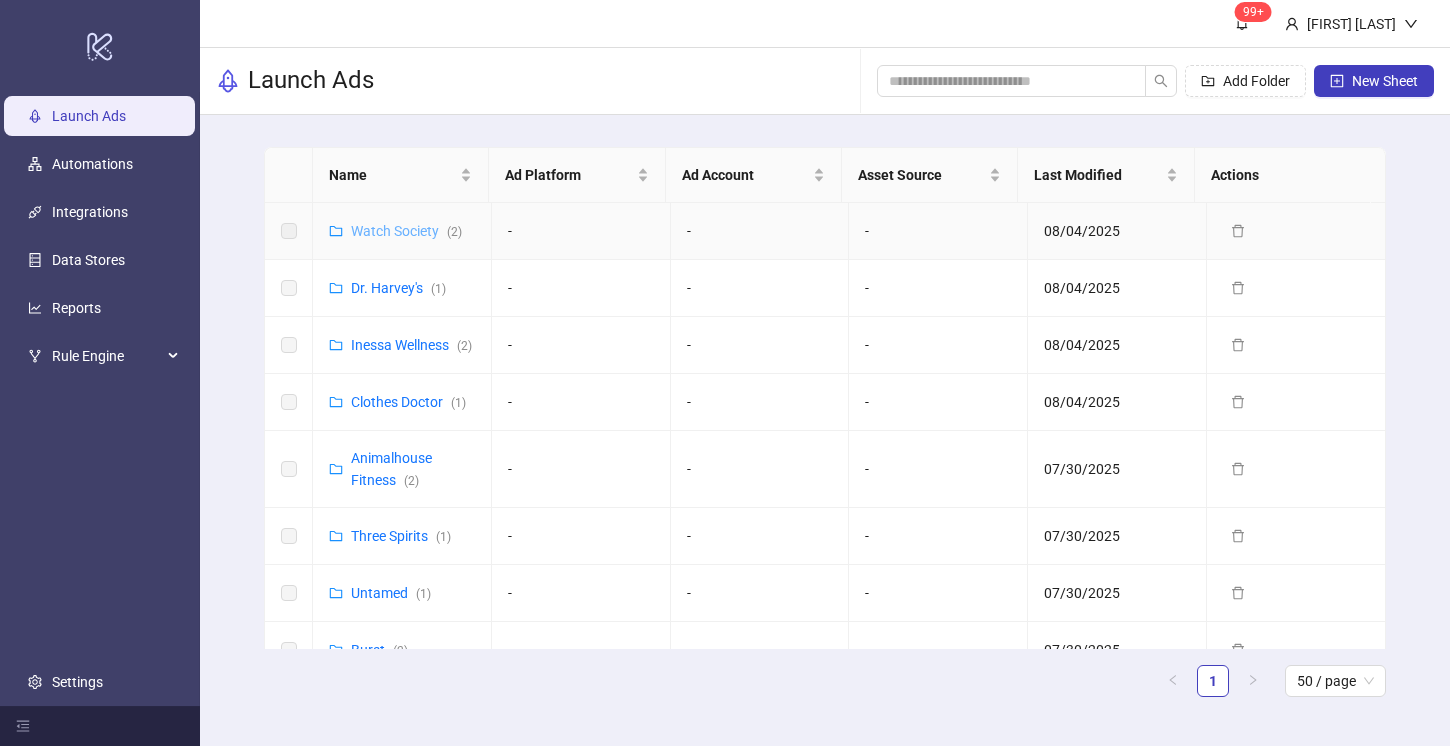 click on "Watch Society ( 2 )" at bounding box center (406, 231) 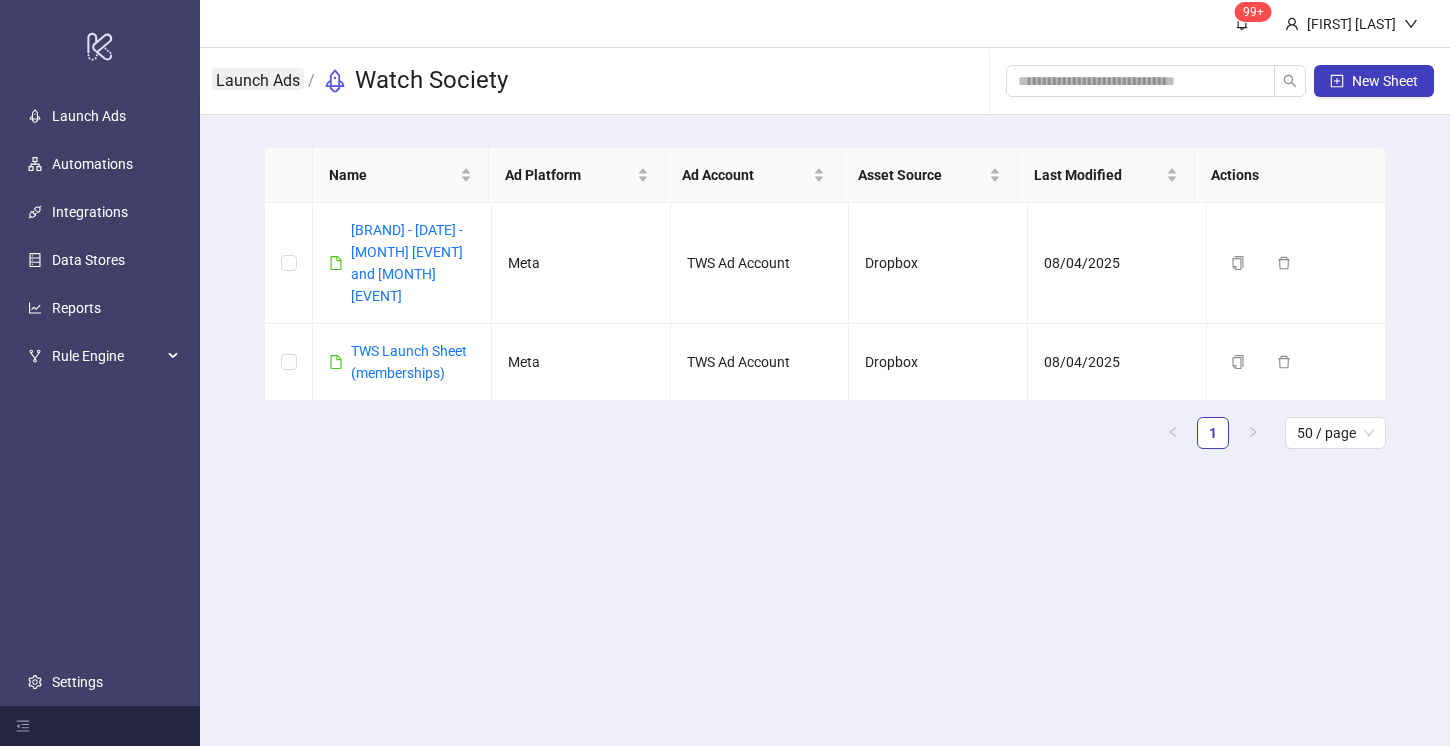 click on "Launch Ads" at bounding box center (258, 79) 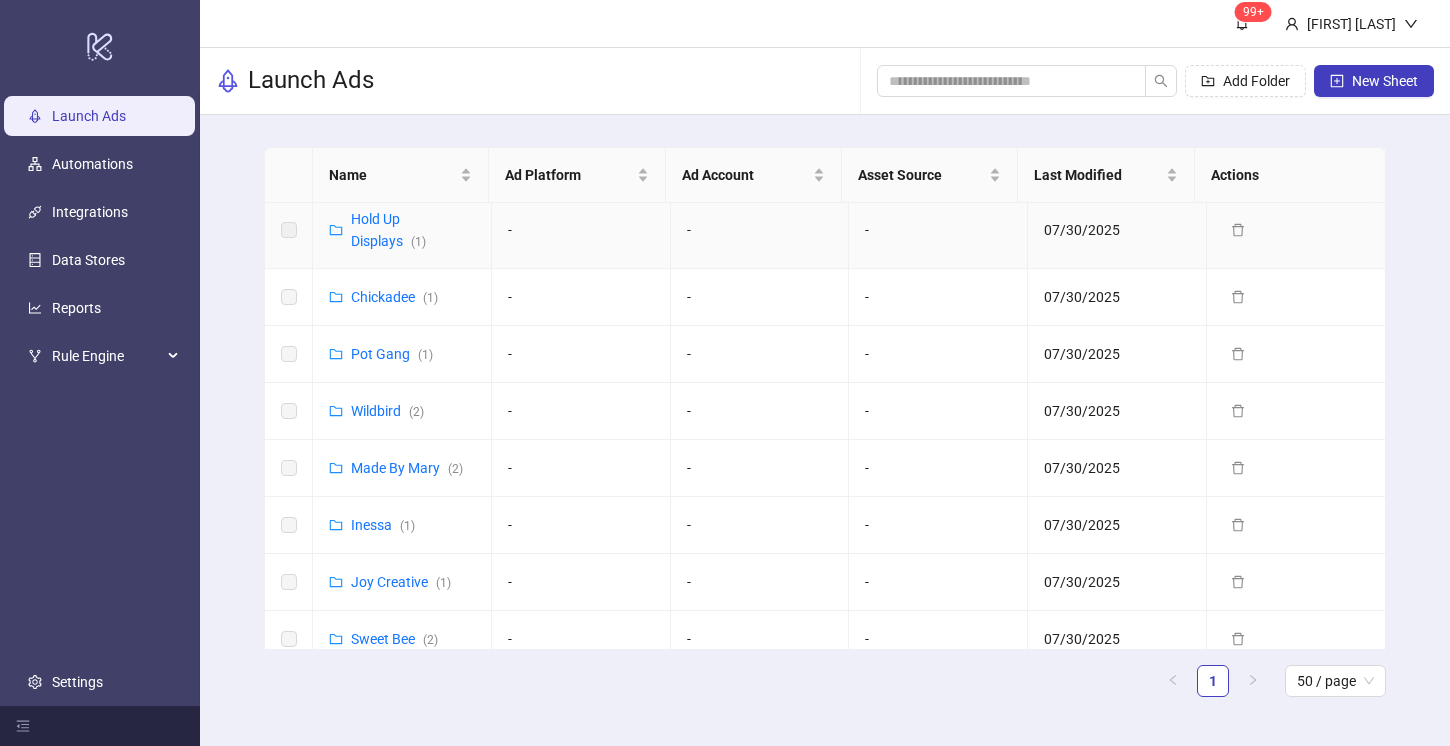 scroll, scrollTop: 717, scrollLeft: 0, axis: vertical 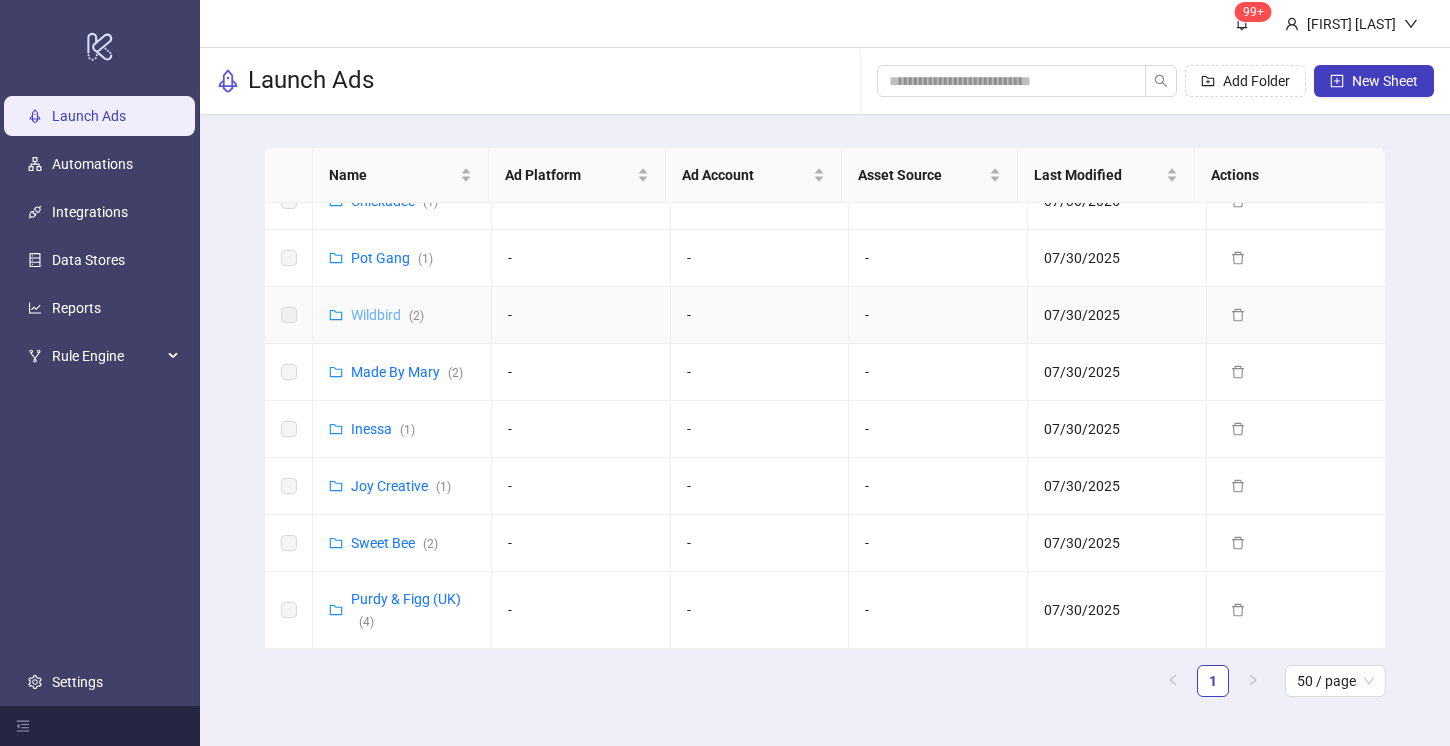 click on "Wildbird ( 2 )" at bounding box center [387, 315] 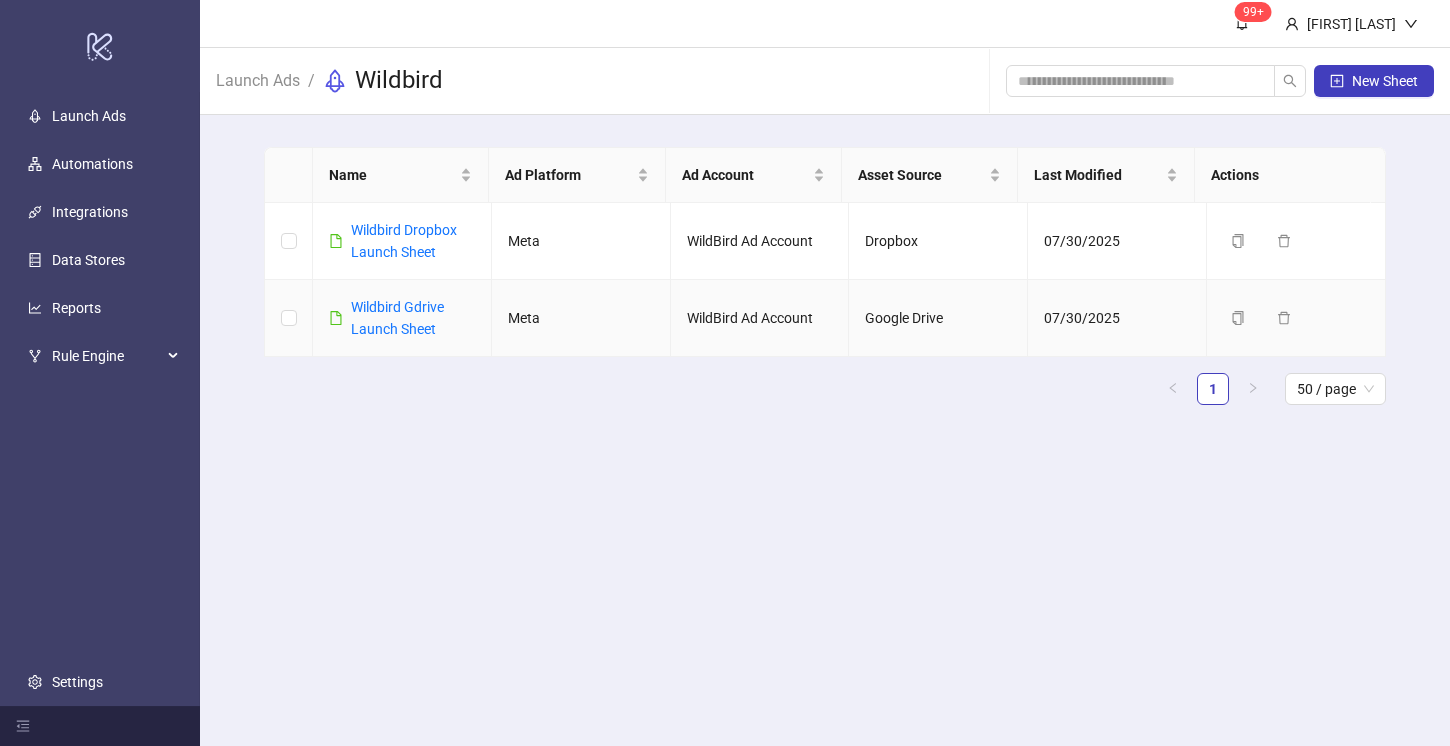 scroll, scrollTop: 0, scrollLeft: 0, axis: both 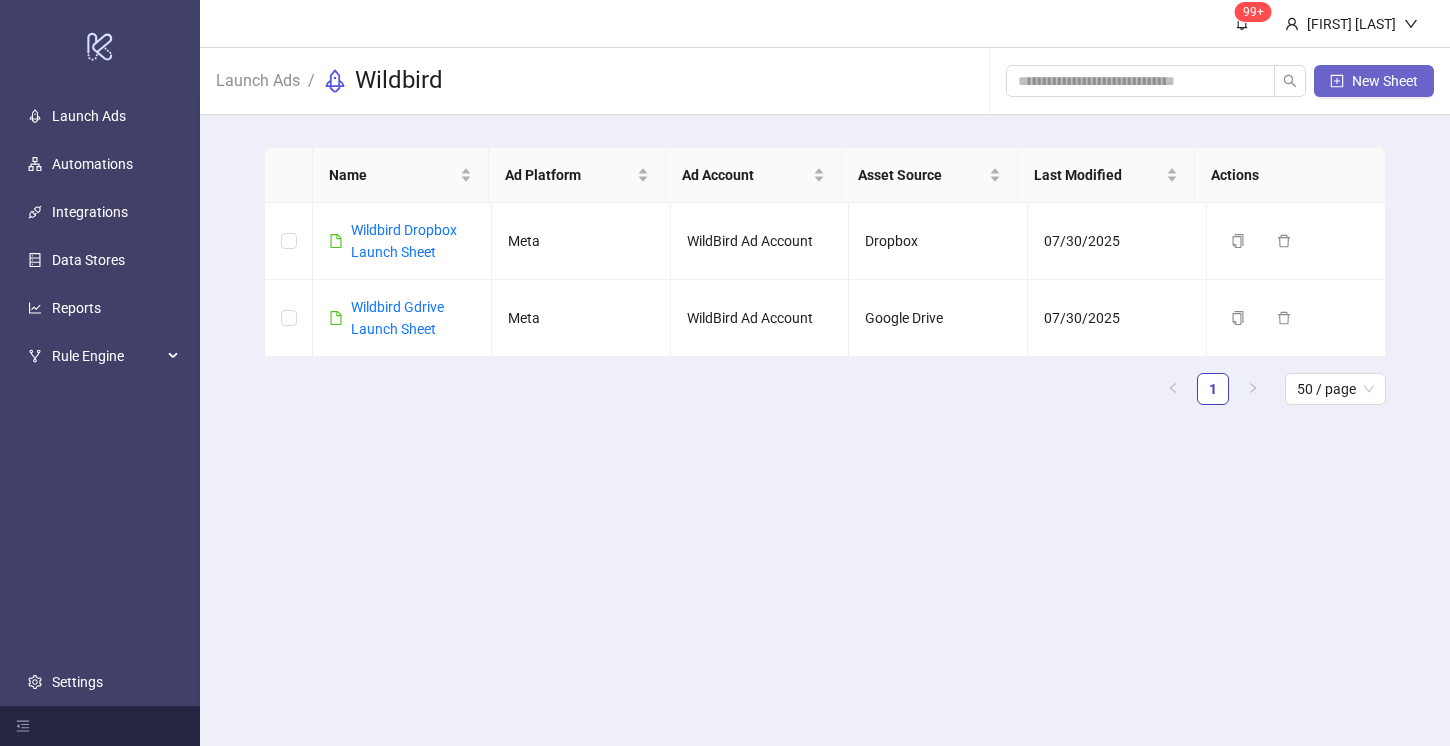click on "New Sheet" at bounding box center (1385, 81) 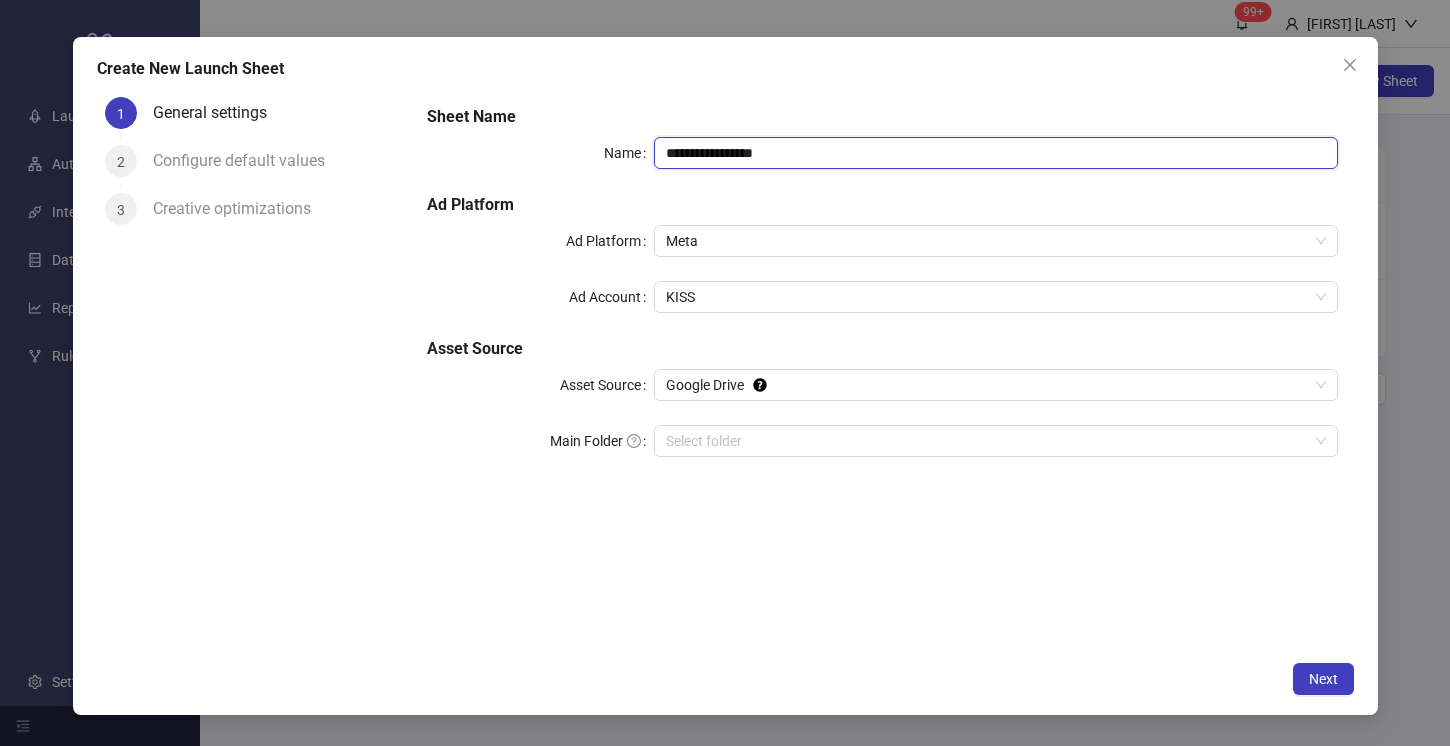 click on "**********" at bounding box center (995, 153) 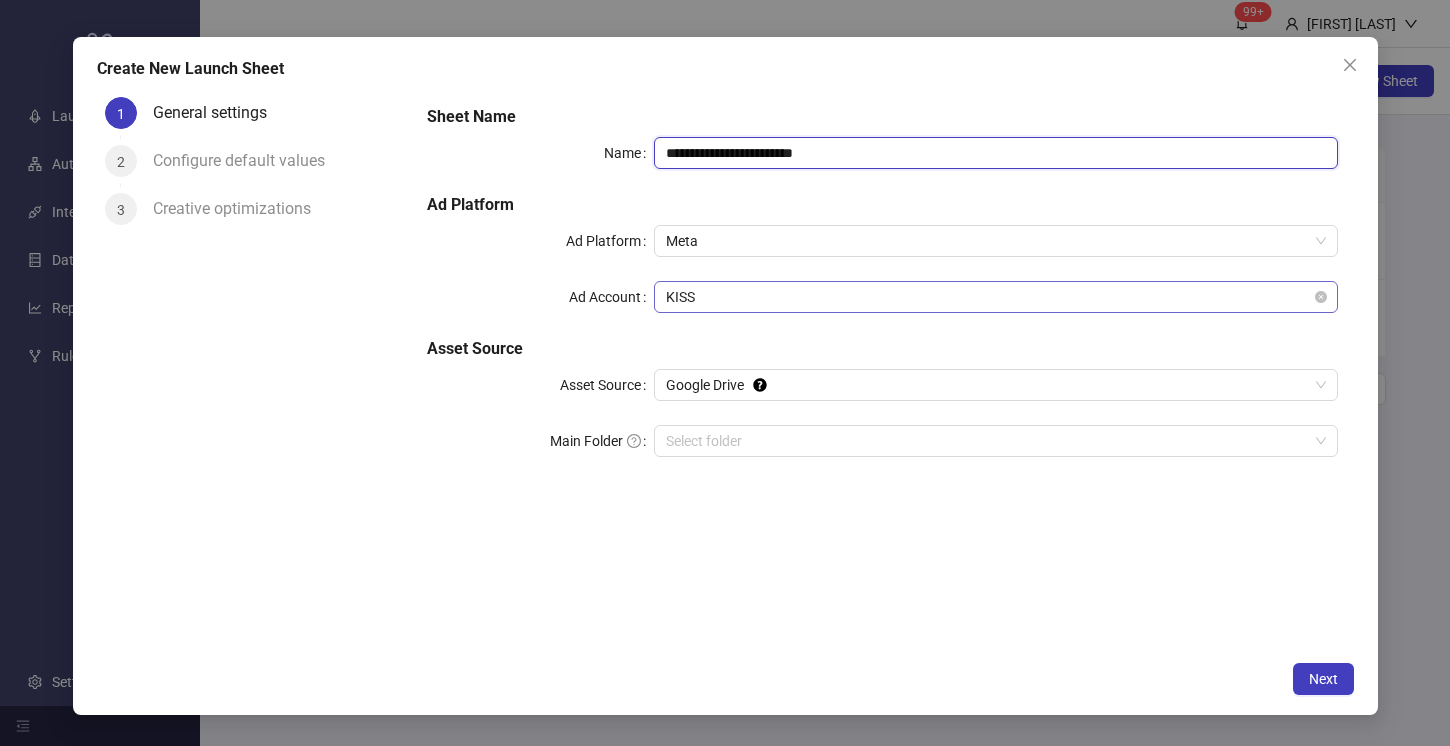 click on "KISS" at bounding box center [995, 297] 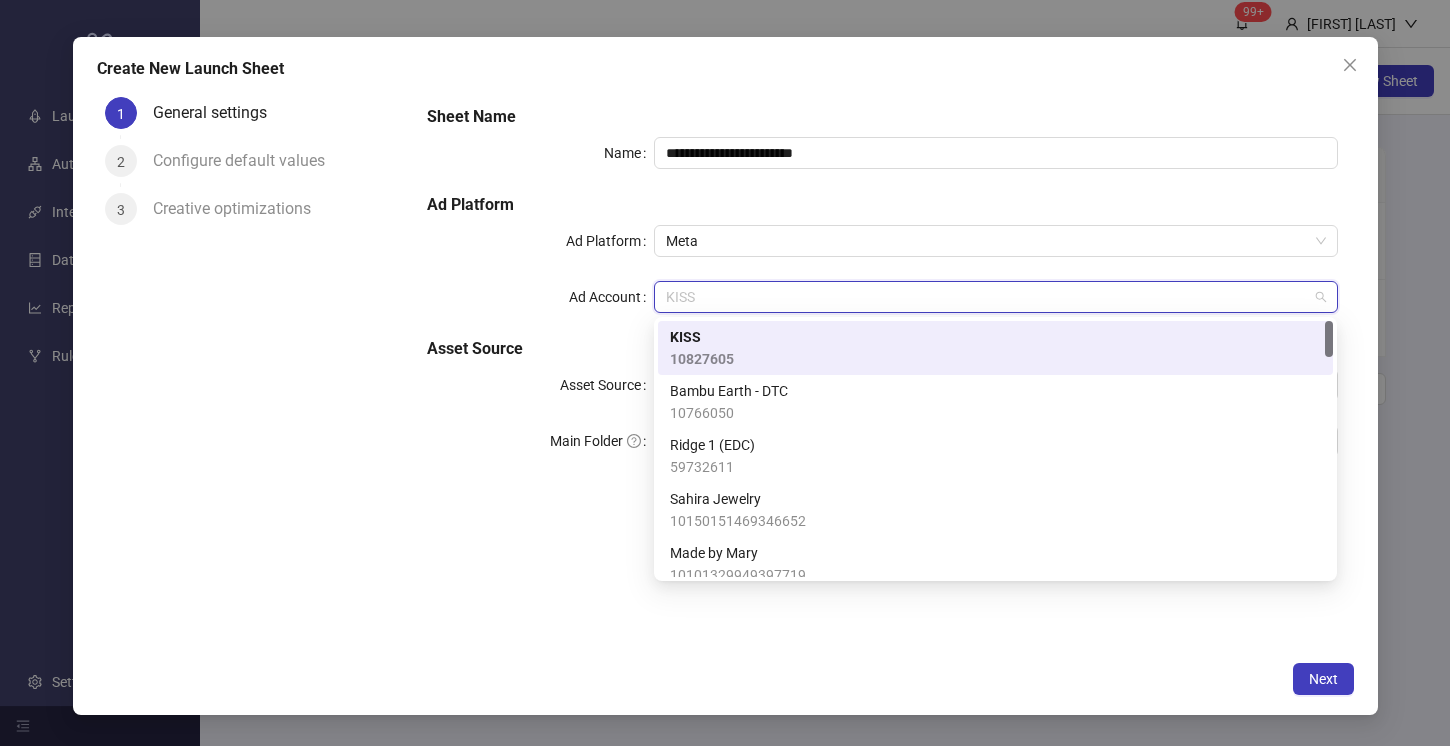 type on "*" 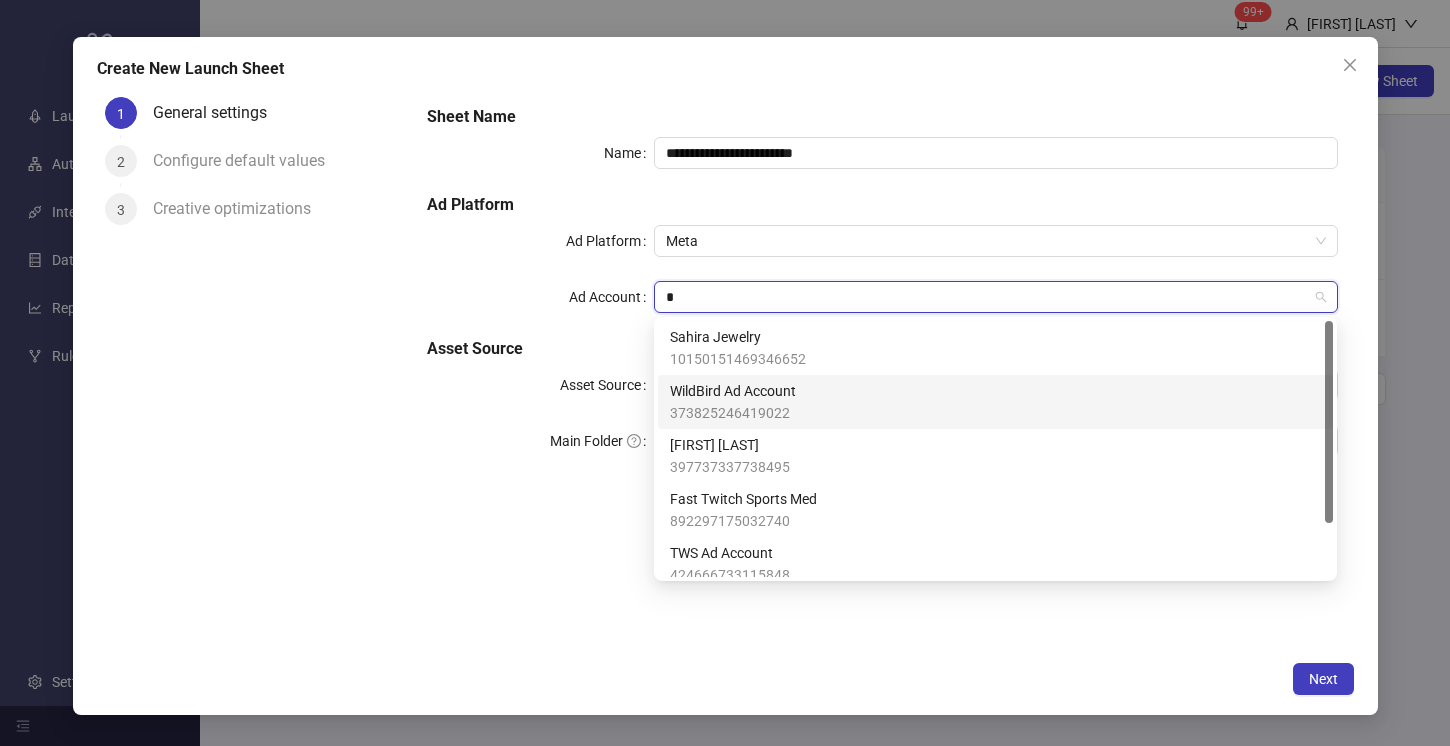 click on "WildBird Ad Account" at bounding box center [733, 391] 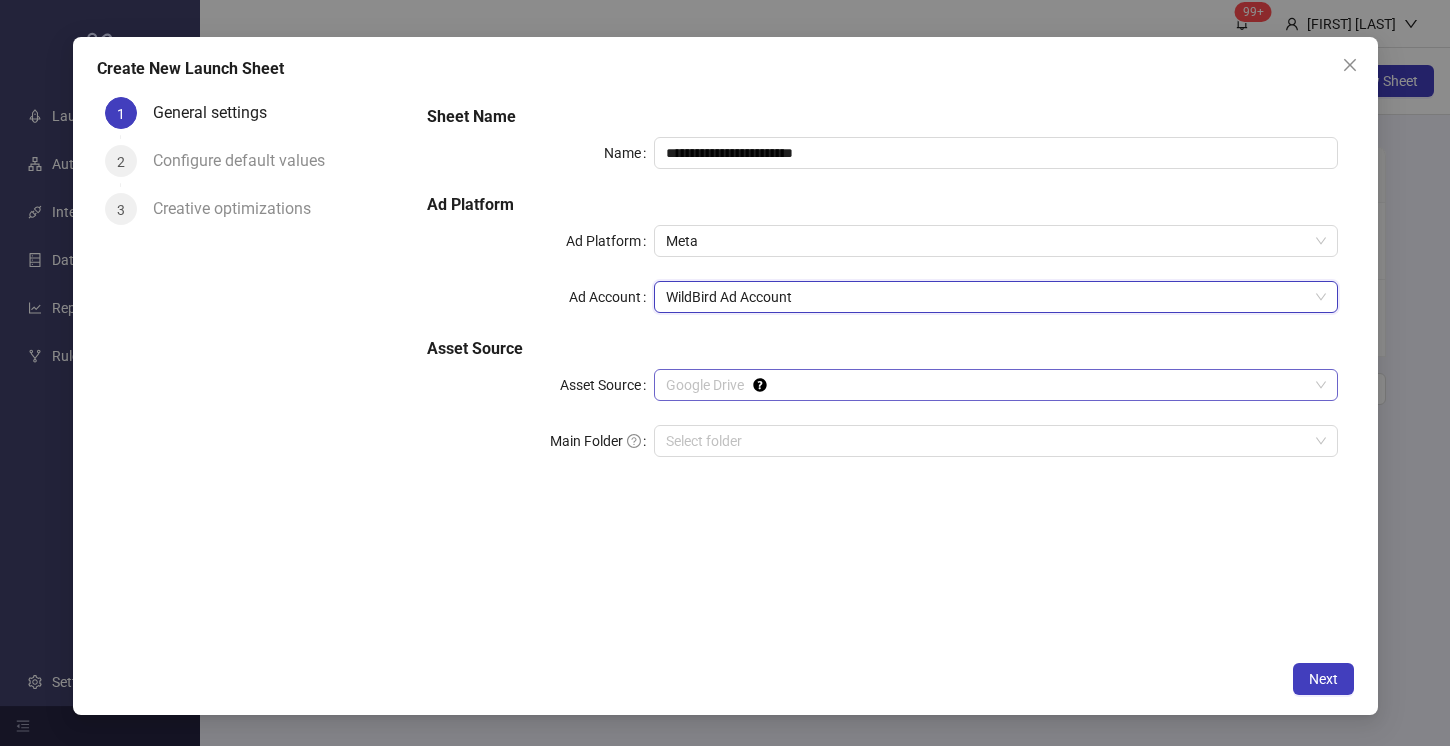 click on "Google Drive" at bounding box center [995, 385] 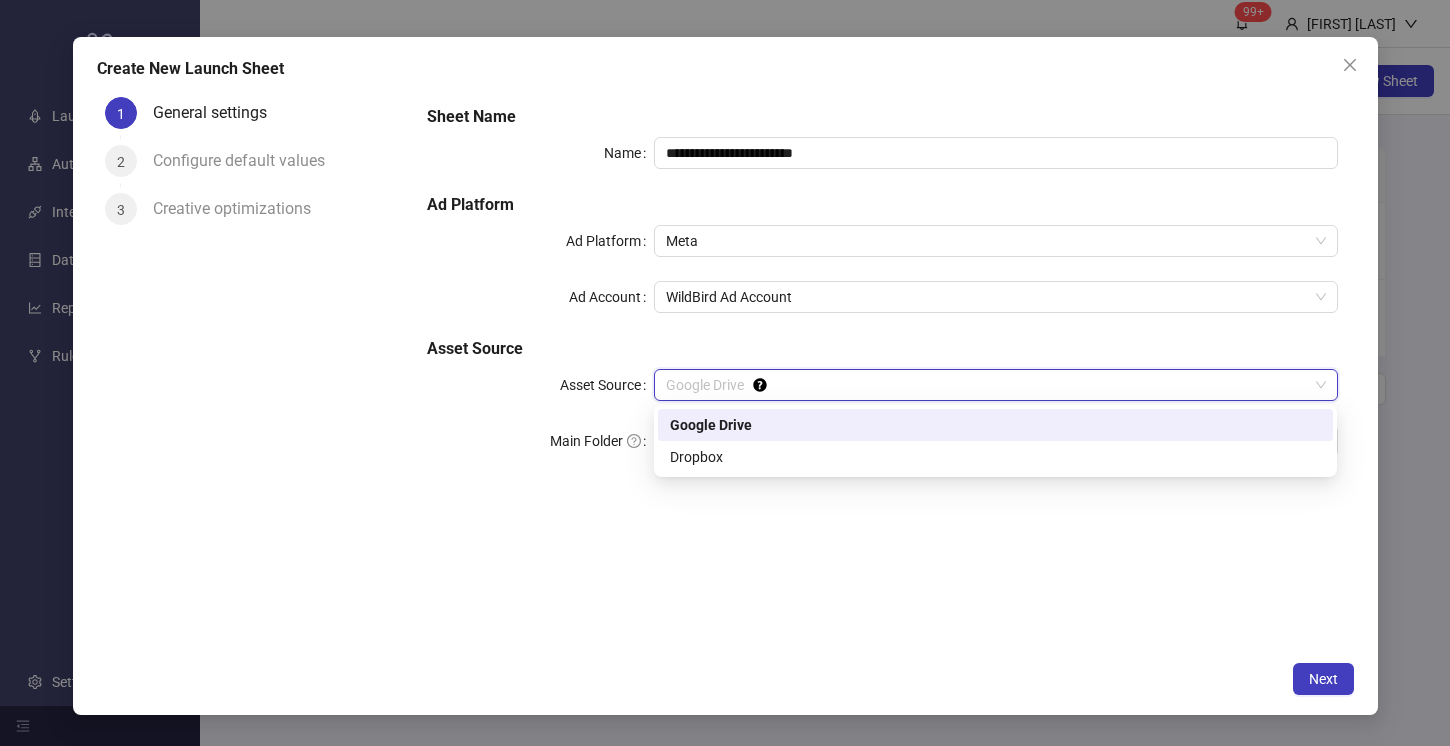 click on "Google Drive" at bounding box center (995, 425) 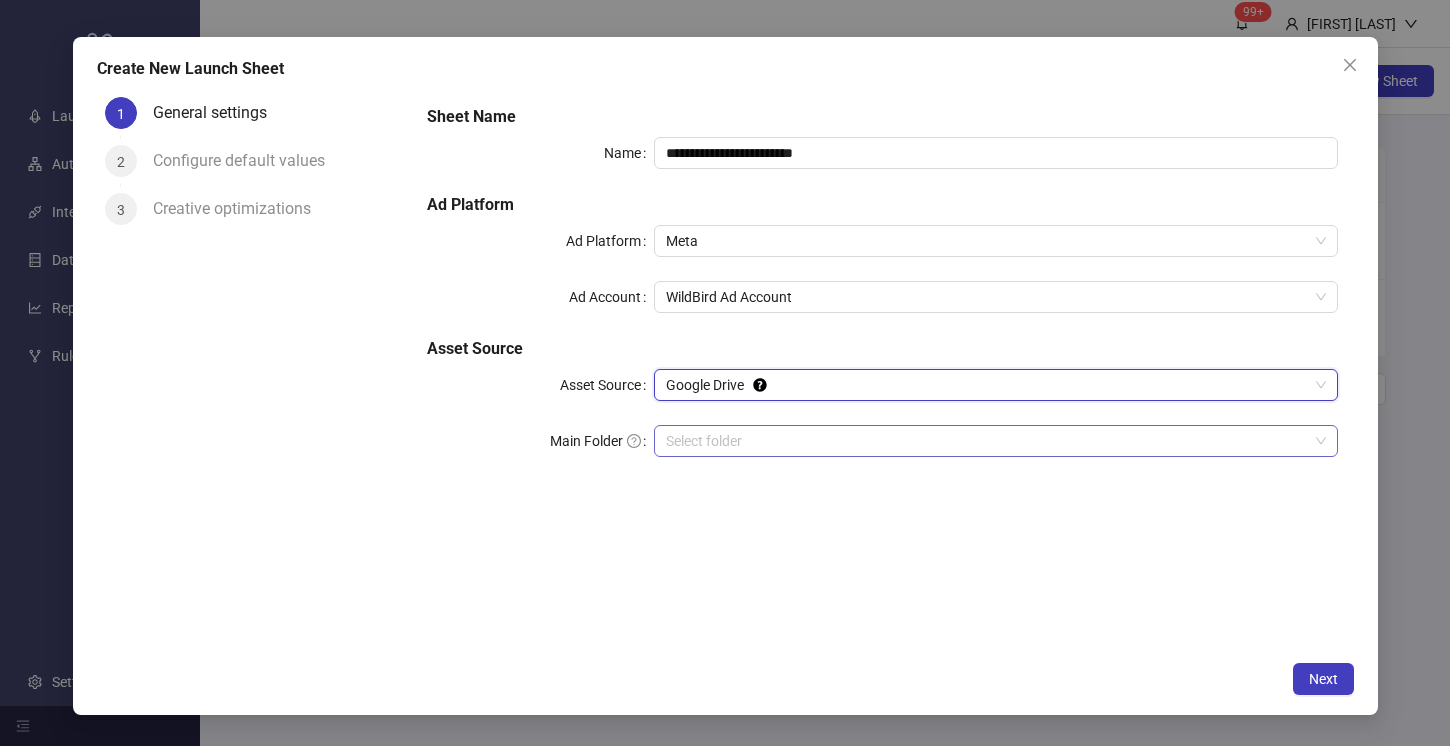 click on "Main Folder" at bounding box center (986, 441) 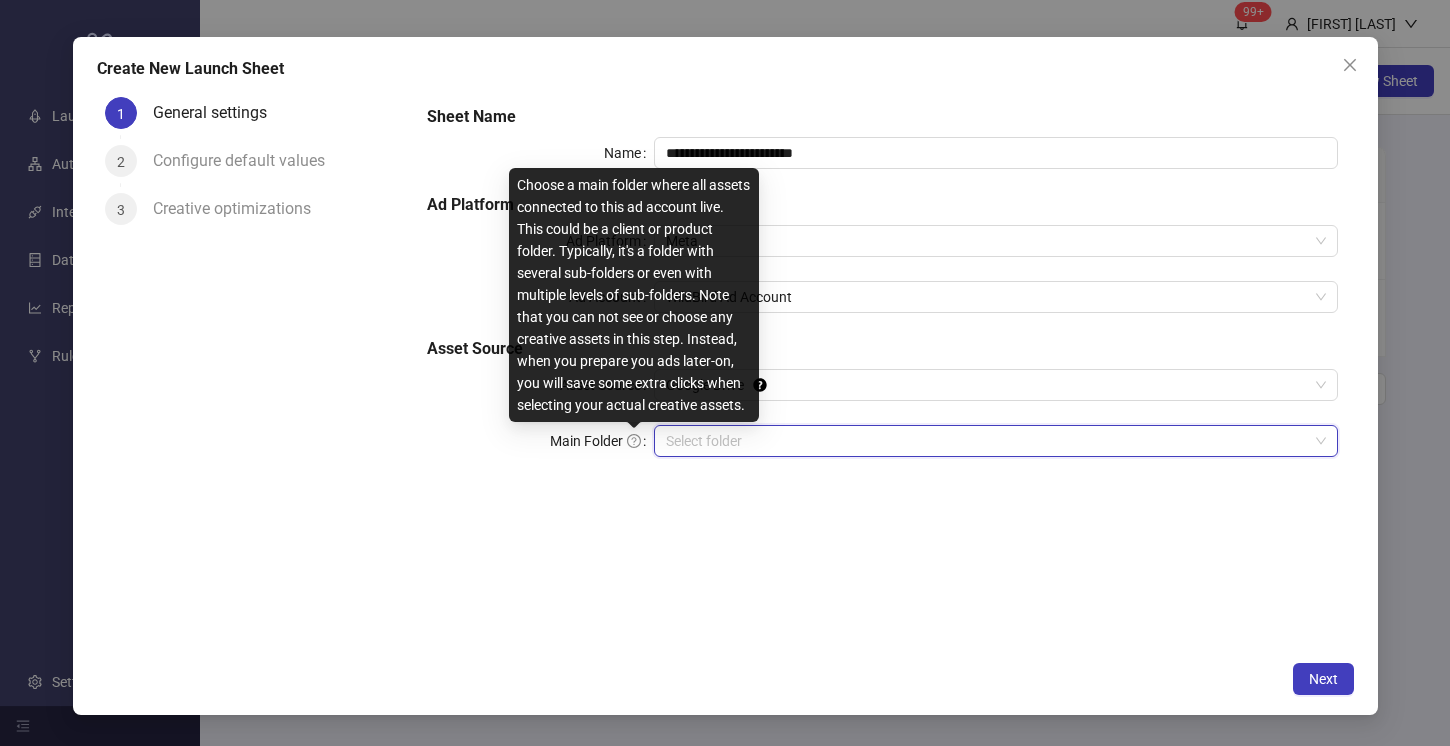 click 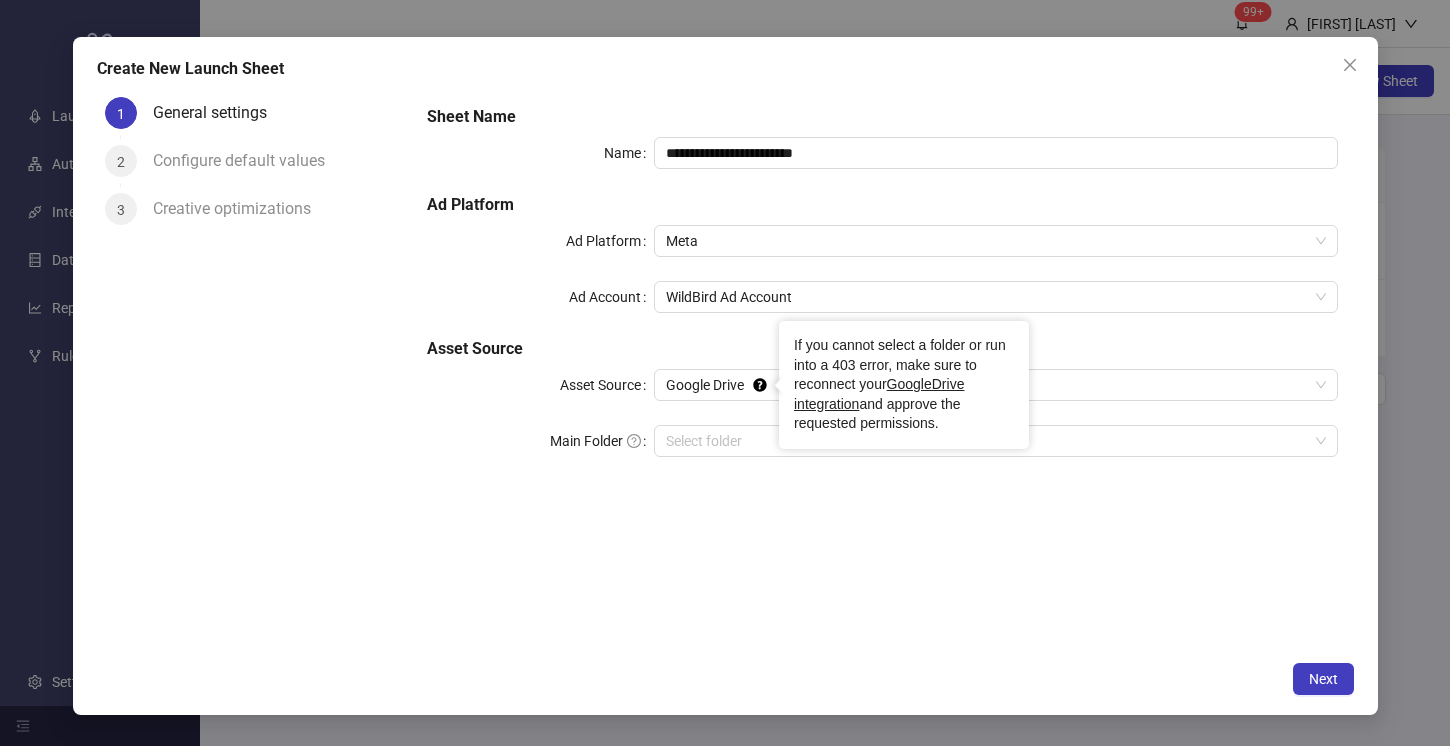 drag, startPoint x: 998, startPoint y: 577, endPoint x: 1064, endPoint y: 510, distance: 94.04786 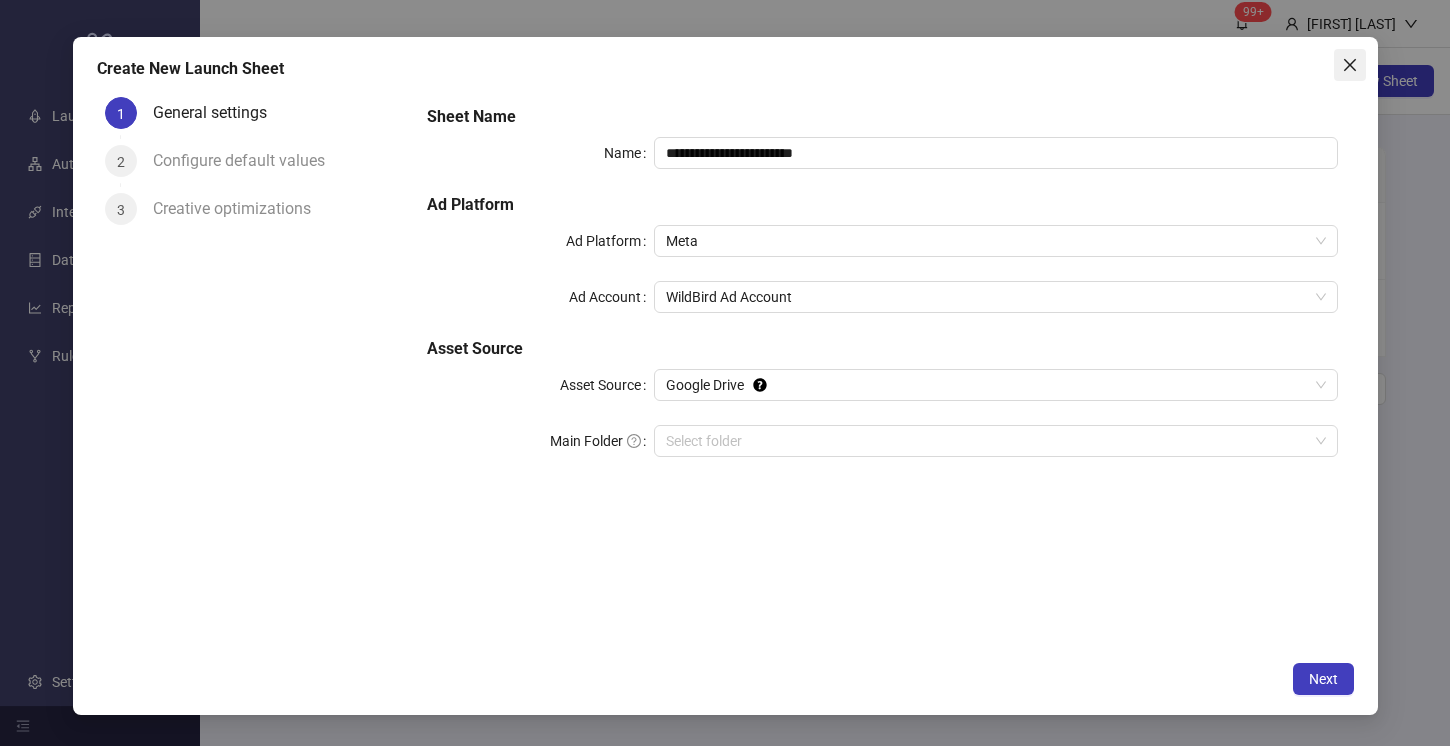 click 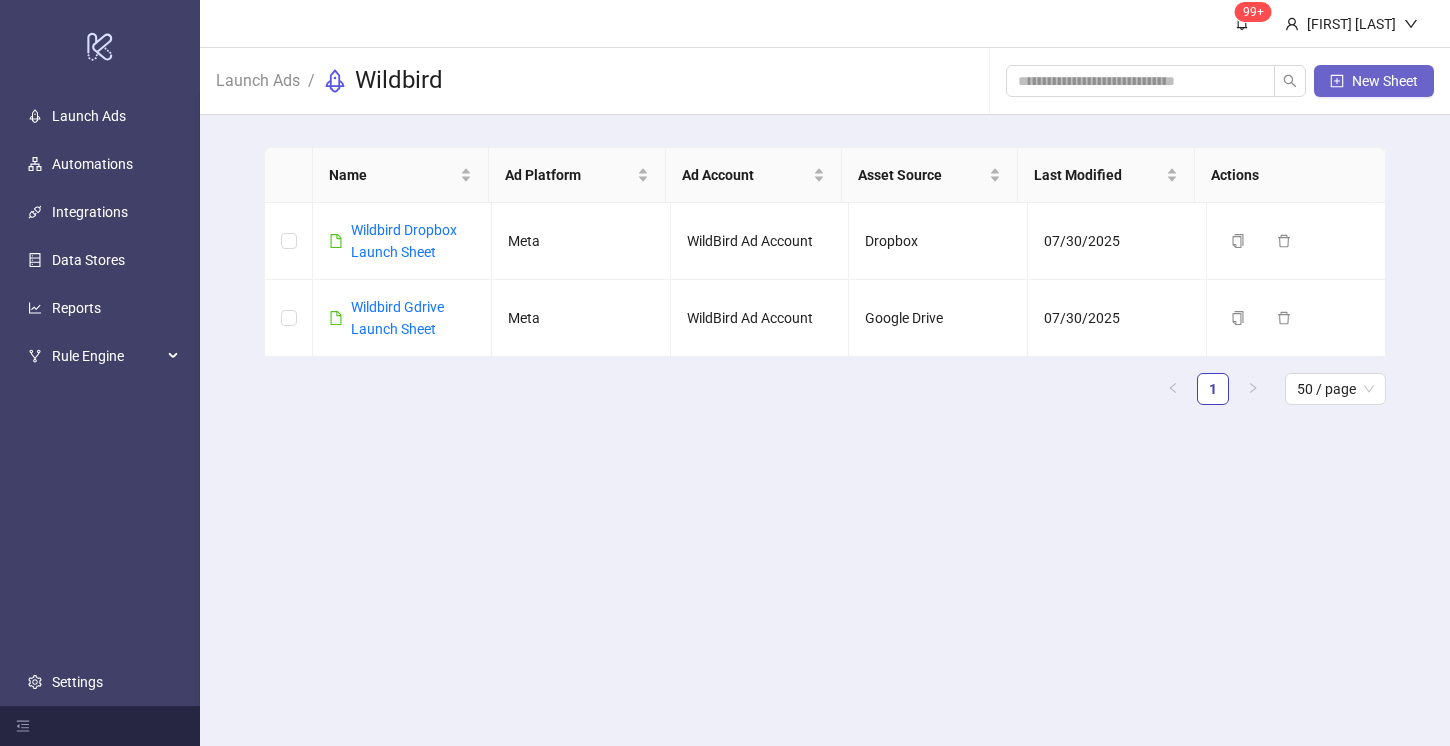 click on "New Sheet" at bounding box center (1385, 81) 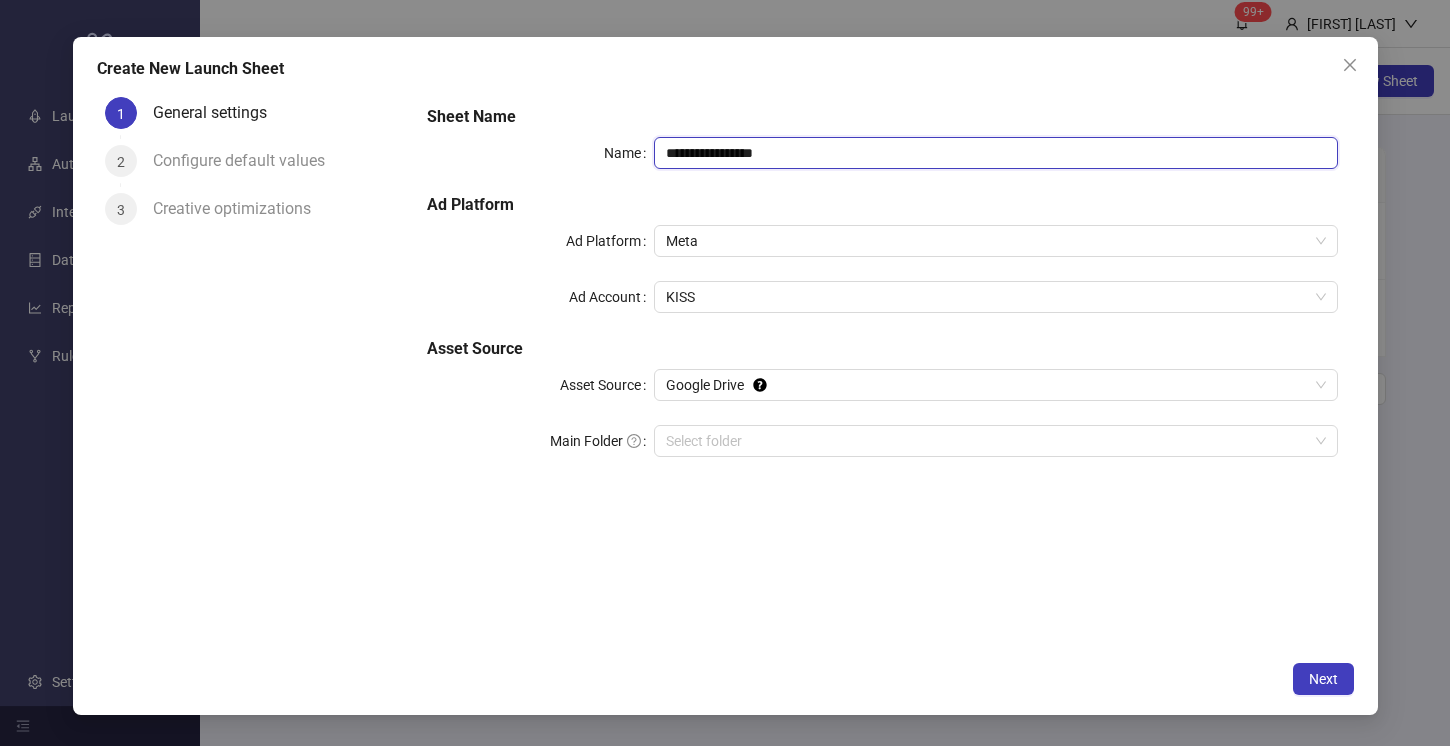 drag, startPoint x: 695, startPoint y: 155, endPoint x: 634, endPoint y: 149, distance: 61.294373 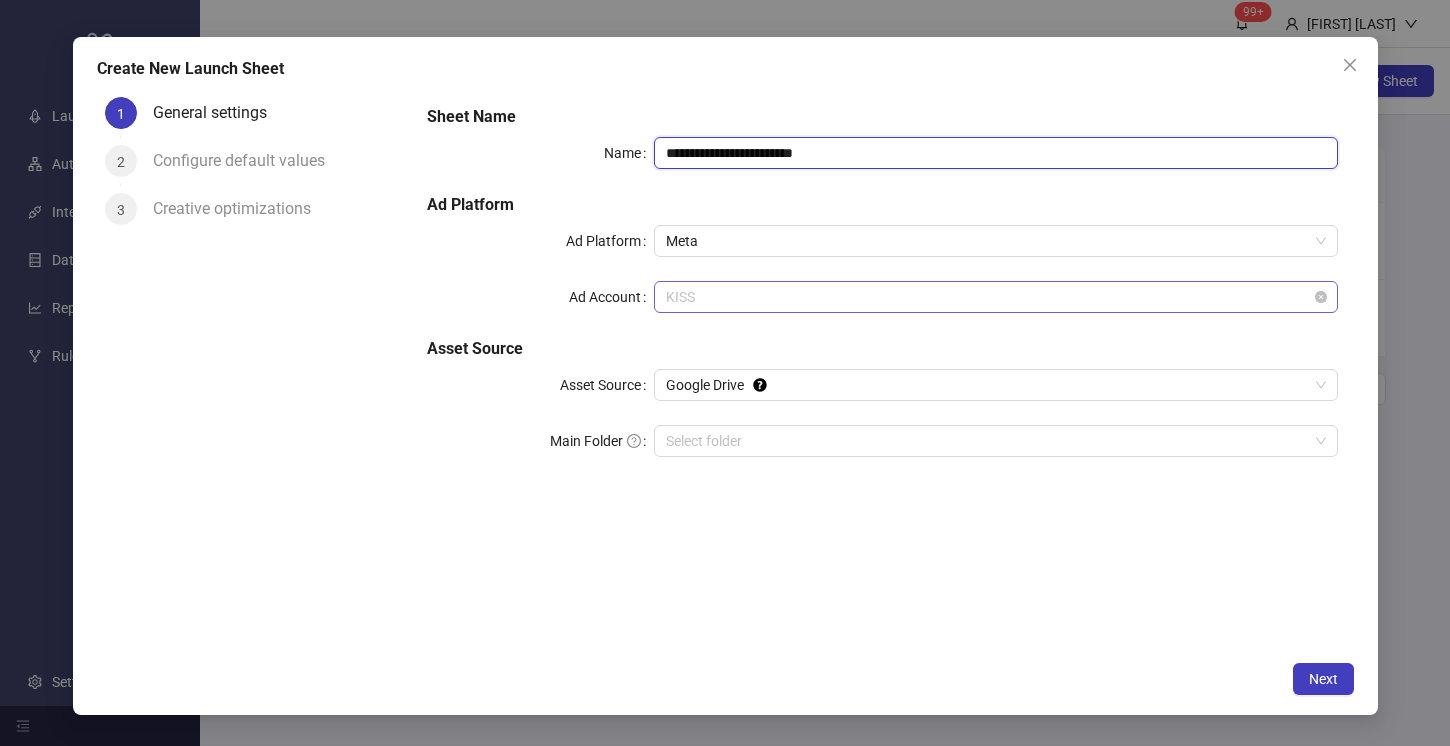 click on "KISS" at bounding box center (995, 297) 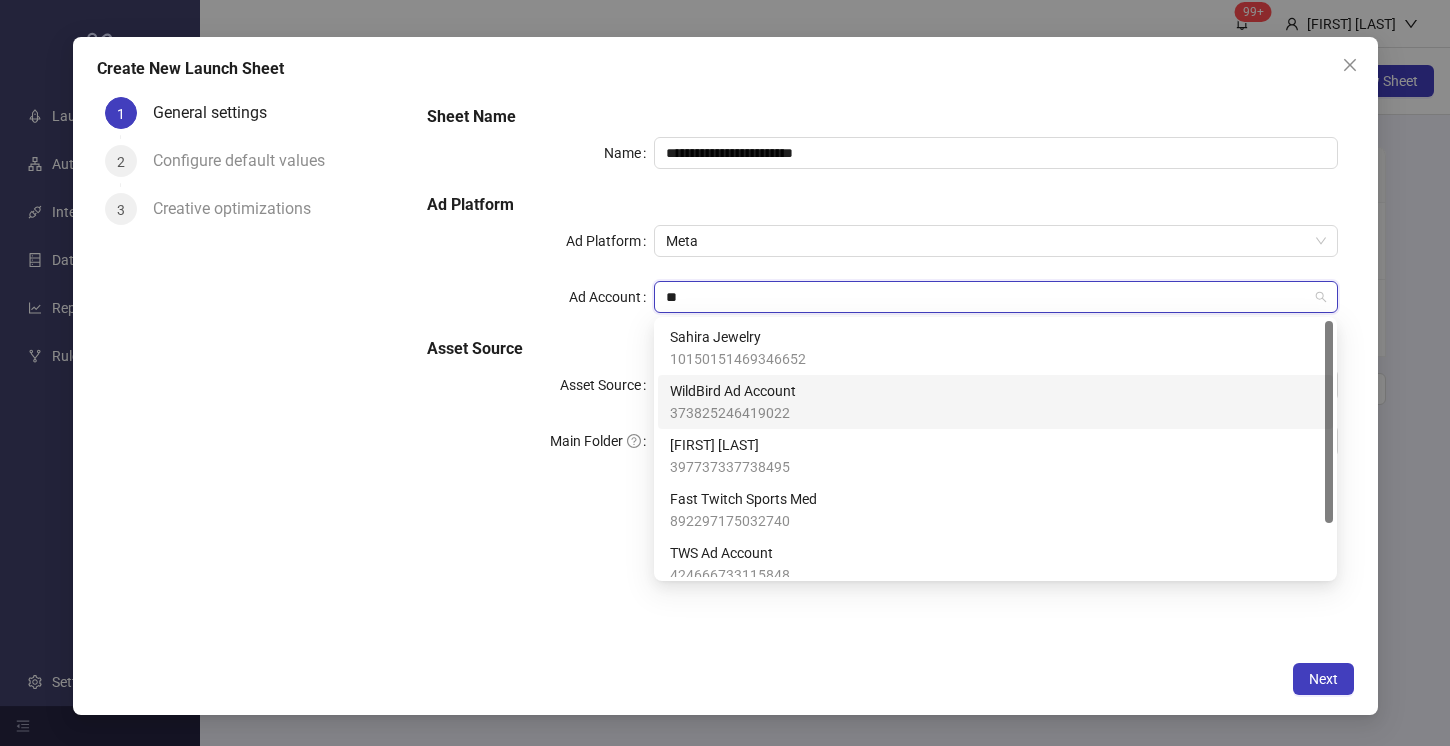 type on "***" 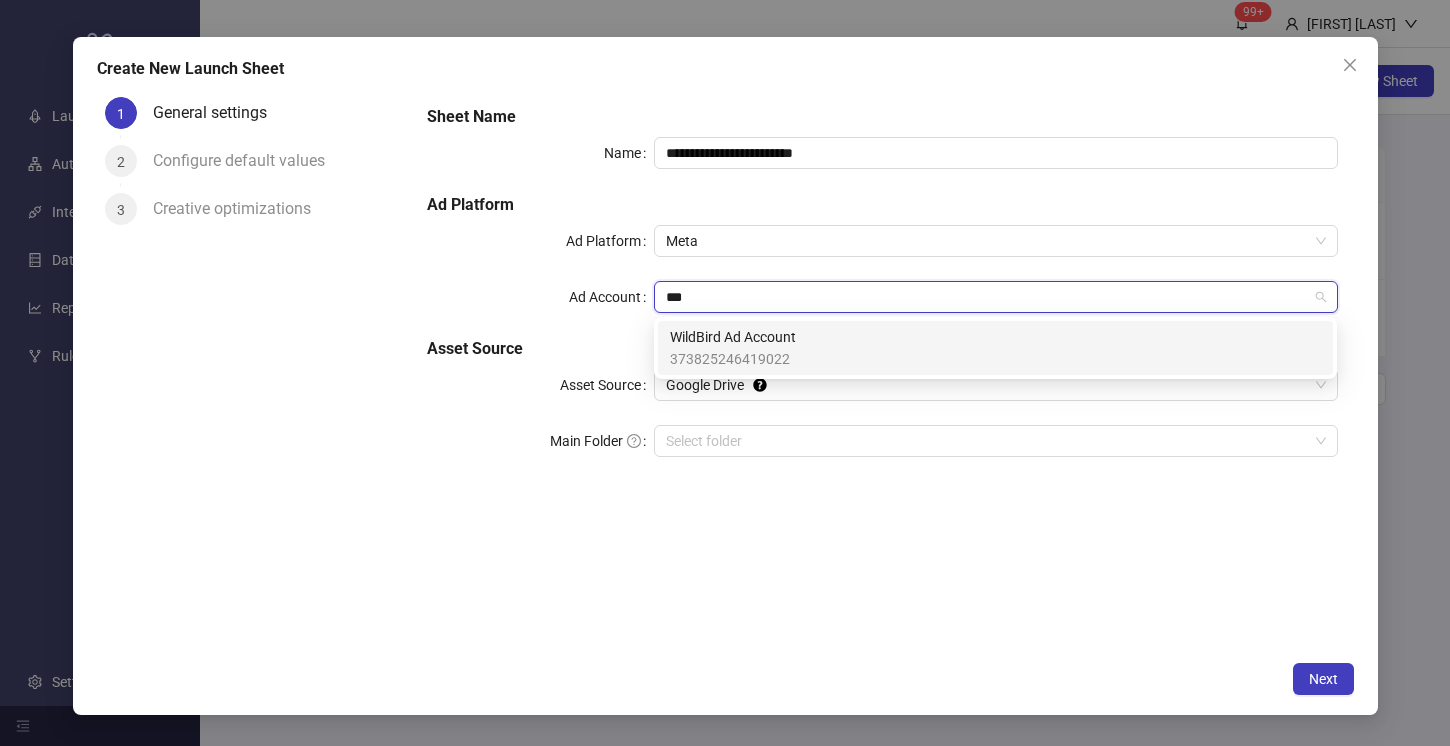 click on "373825246419022" at bounding box center [733, 359] 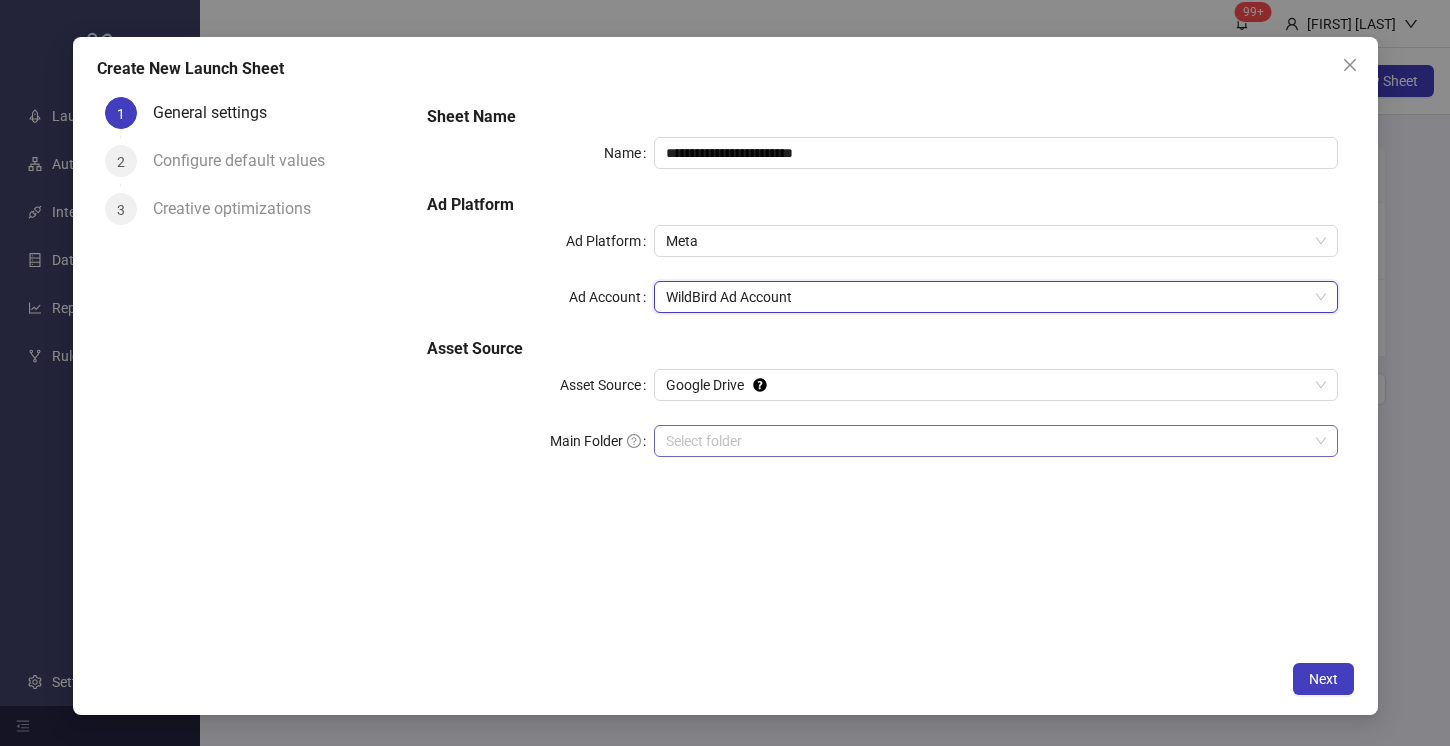 click on "Main Folder" at bounding box center [986, 441] 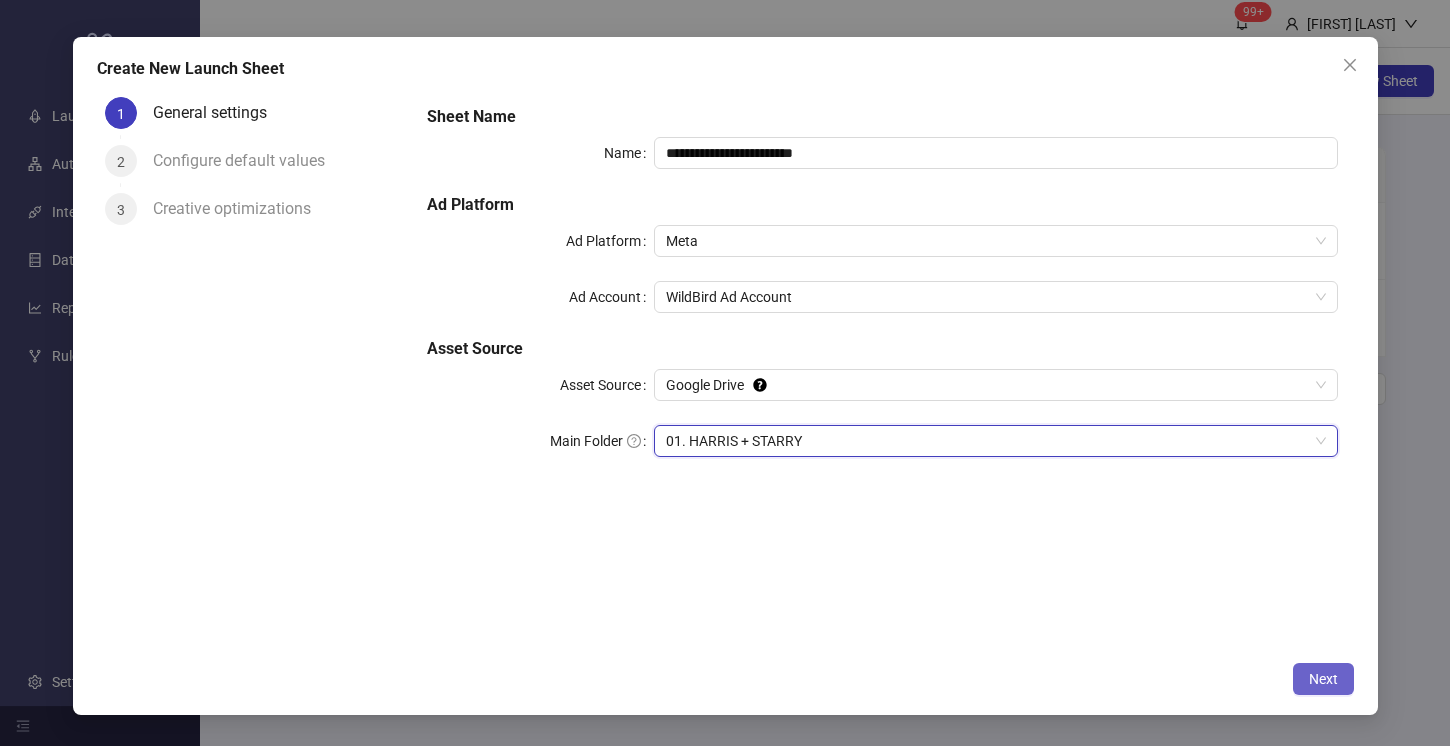click on "Next" at bounding box center [1323, 679] 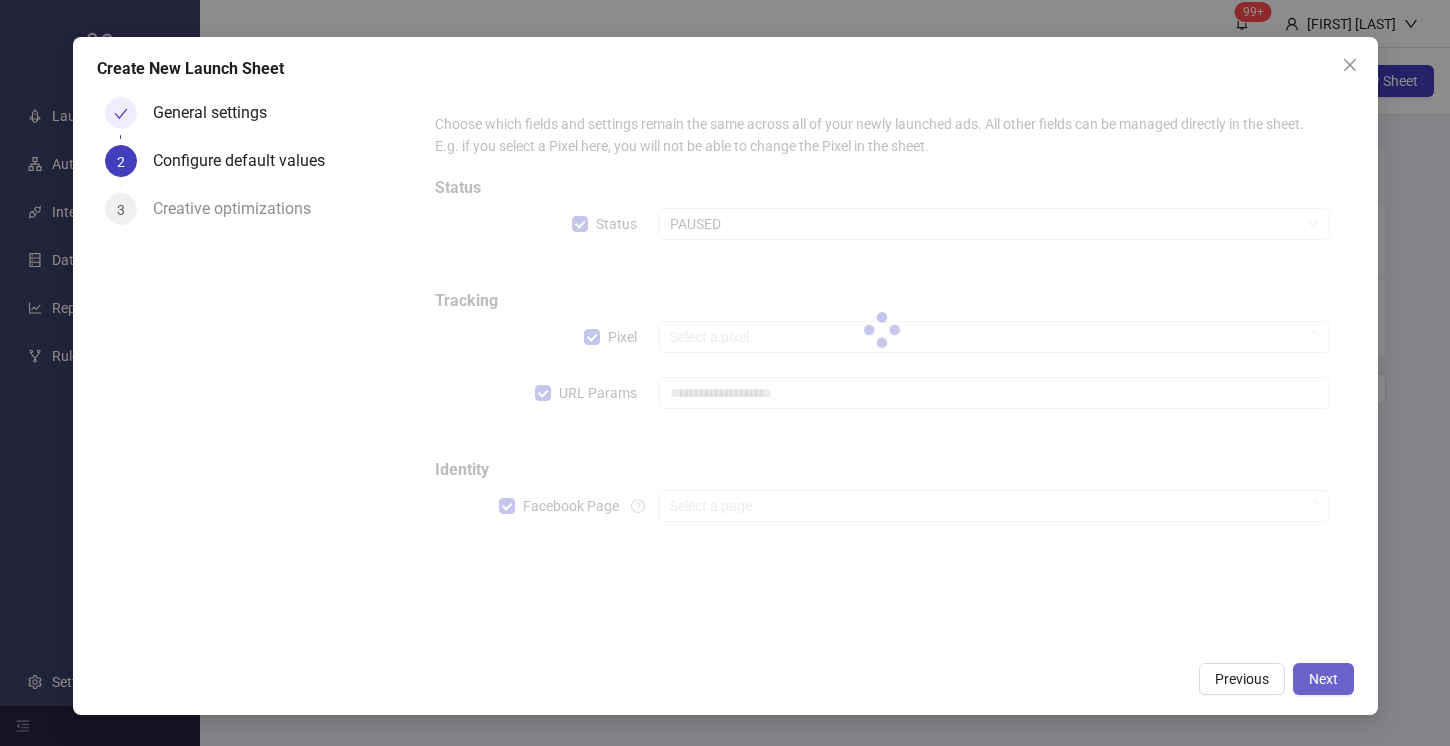 type on "**********" 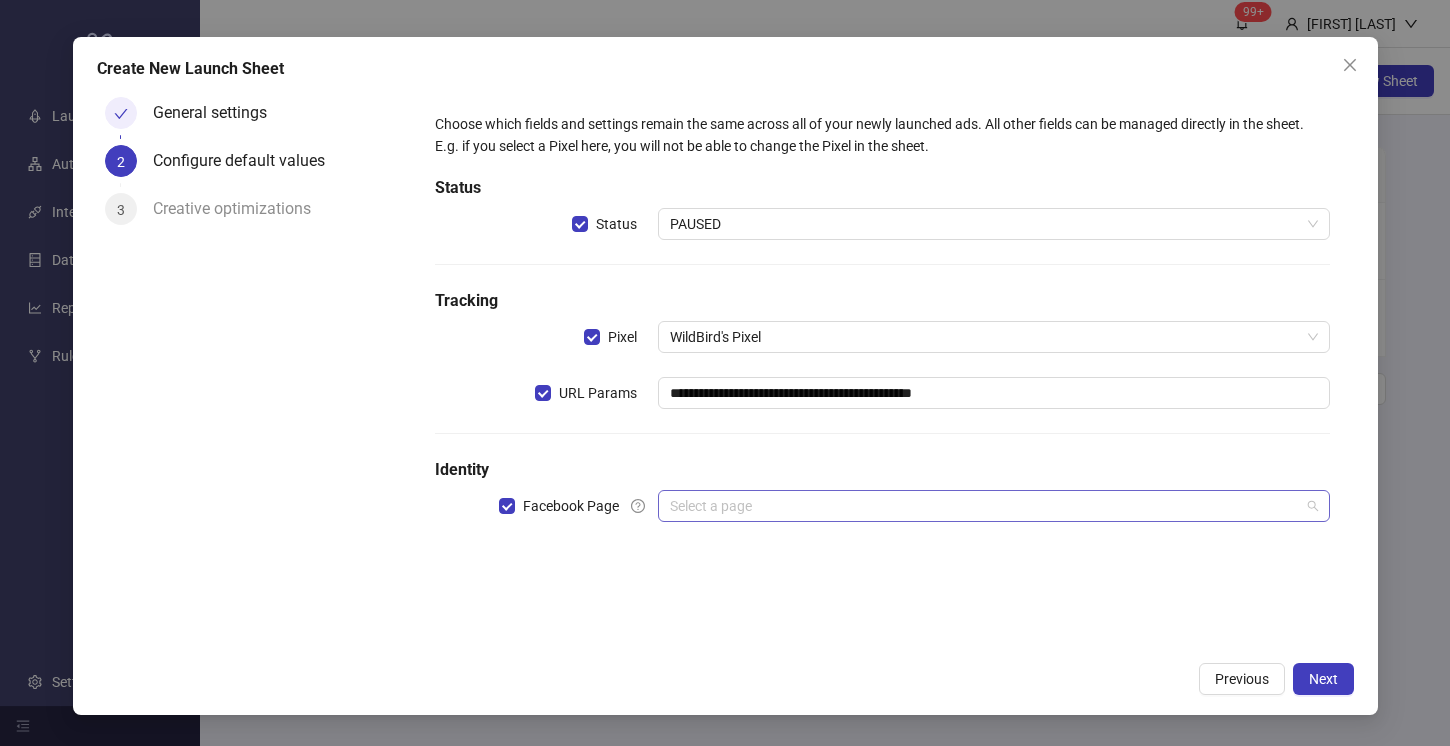 click at bounding box center (984, 506) 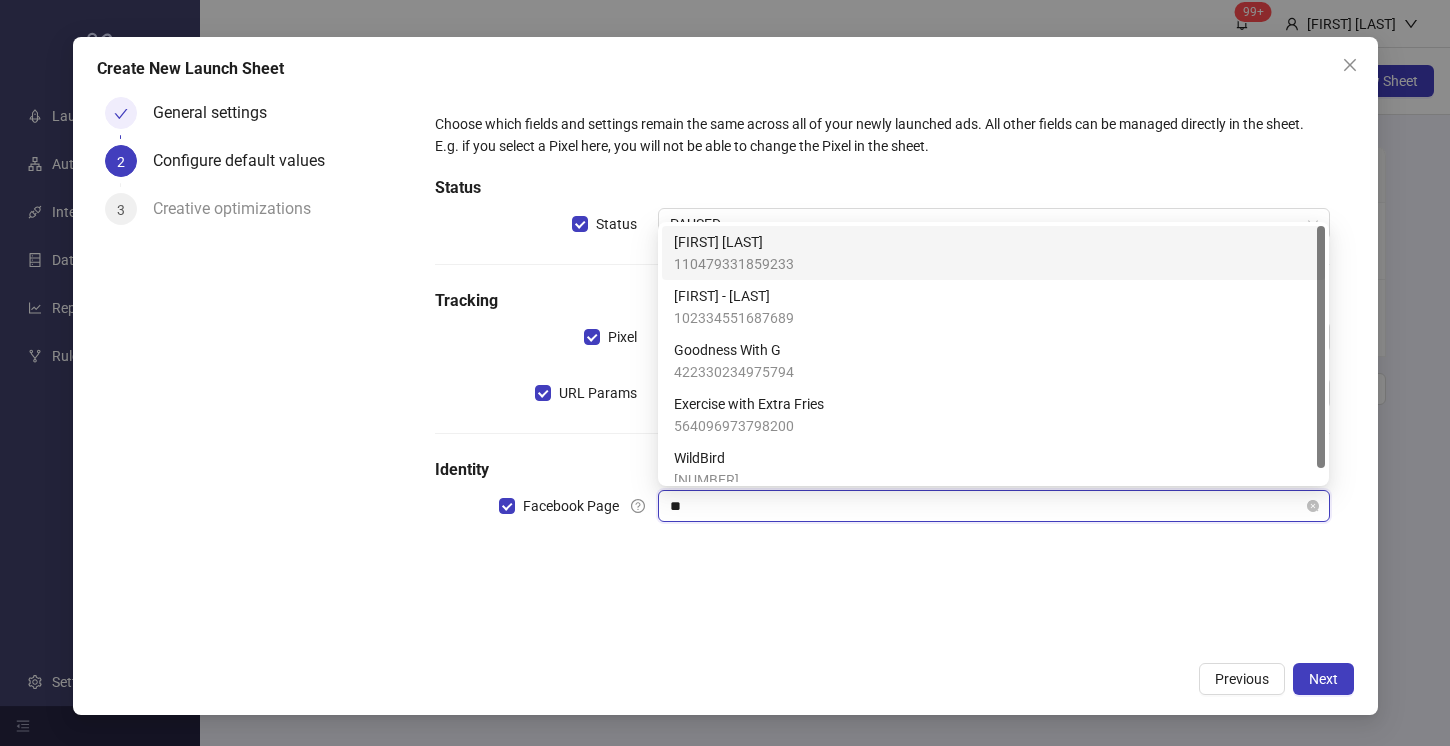 type on "***" 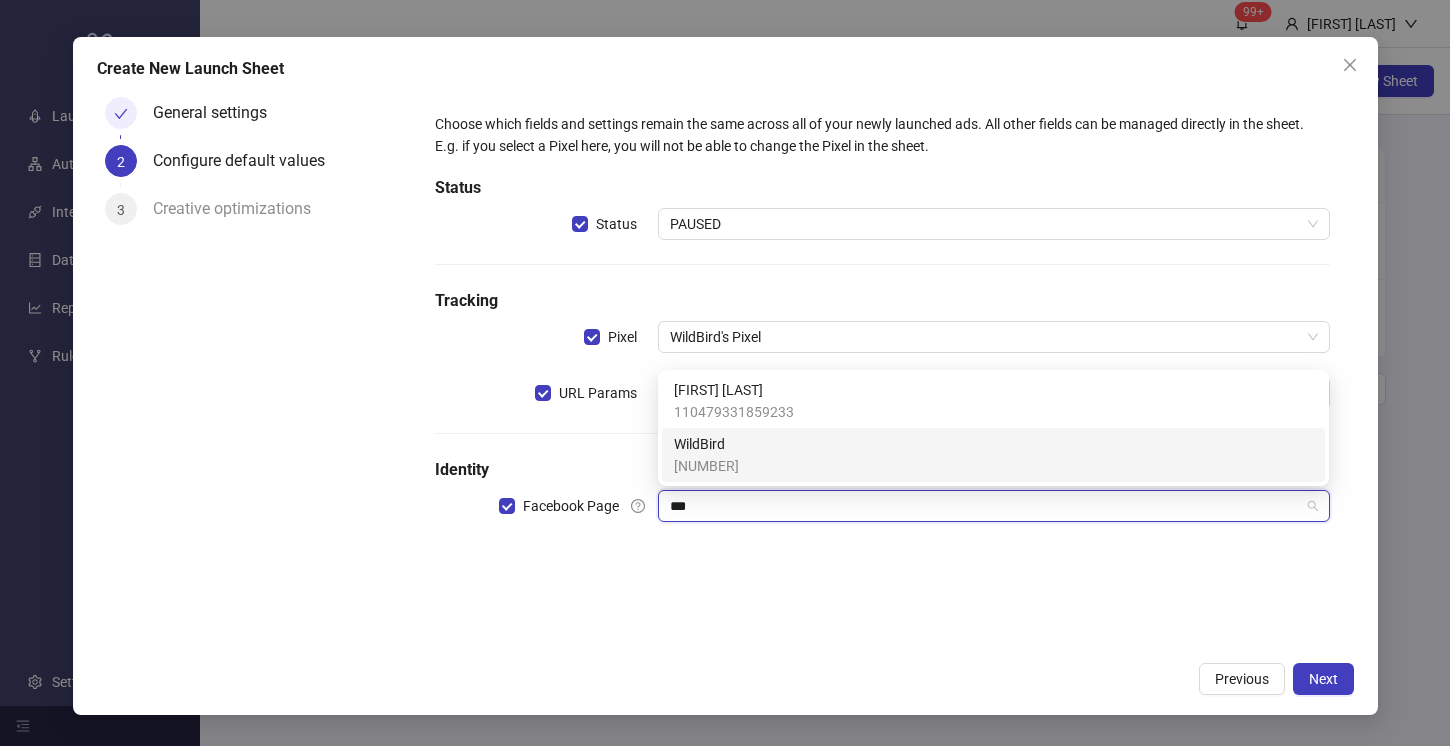click on "WildBird" at bounding box center (706, 444) 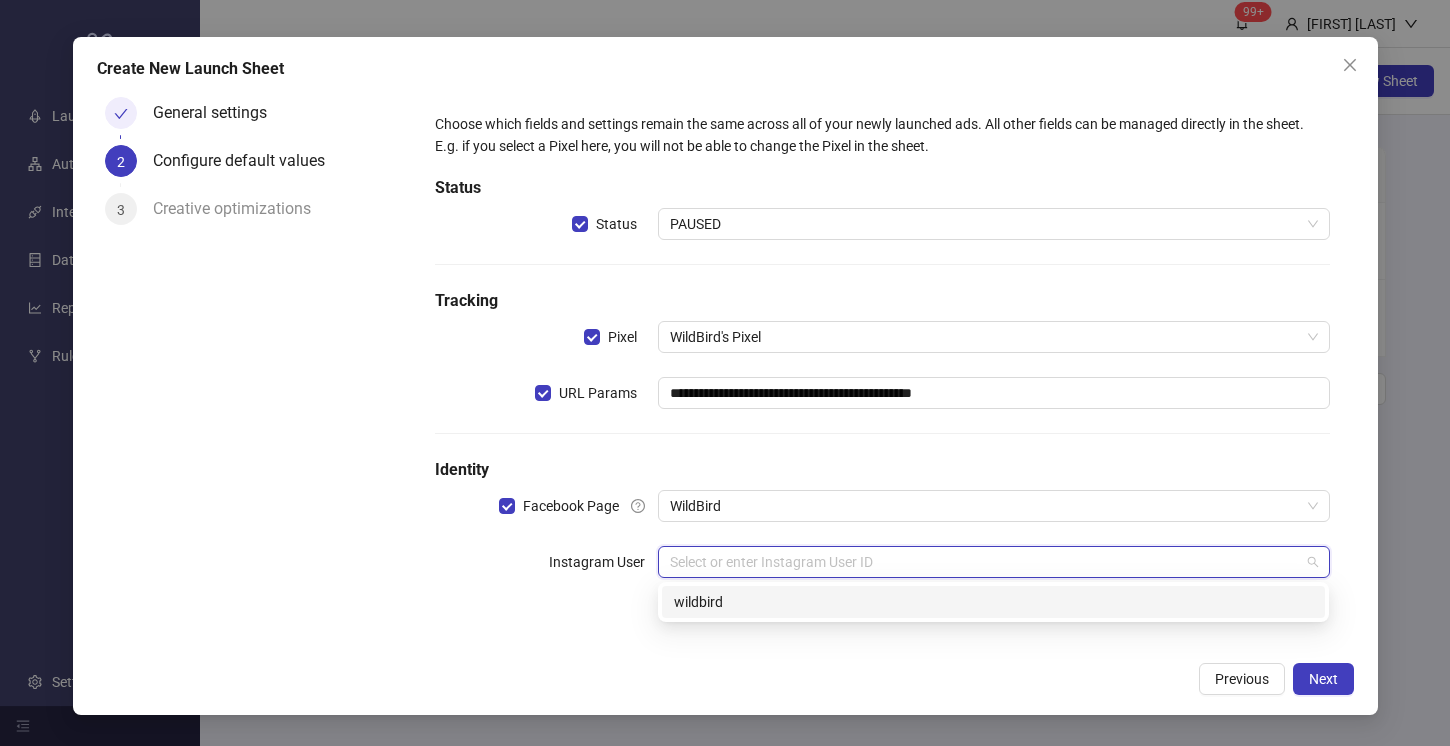 click at bounding box center (984, 562) 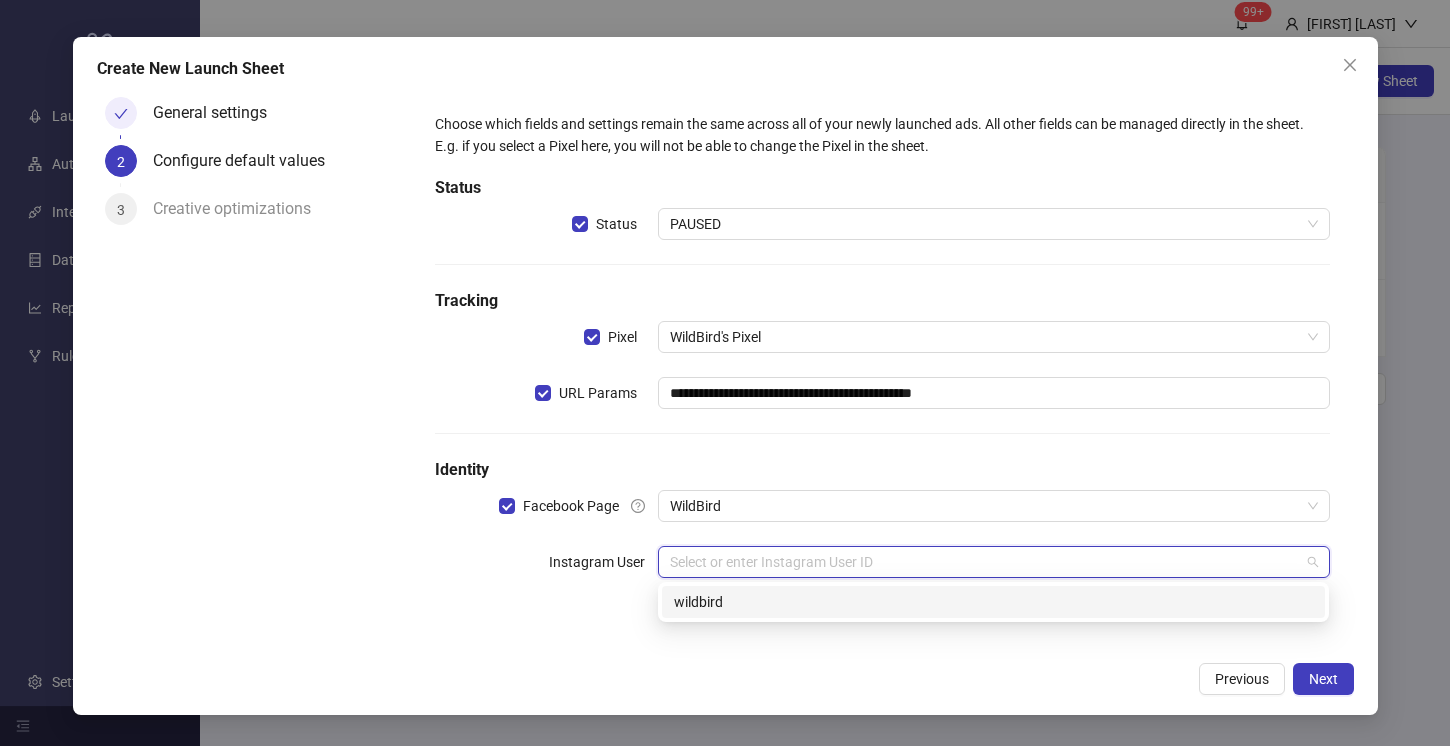 click on "wildbird" at bounding box center (993, 602) 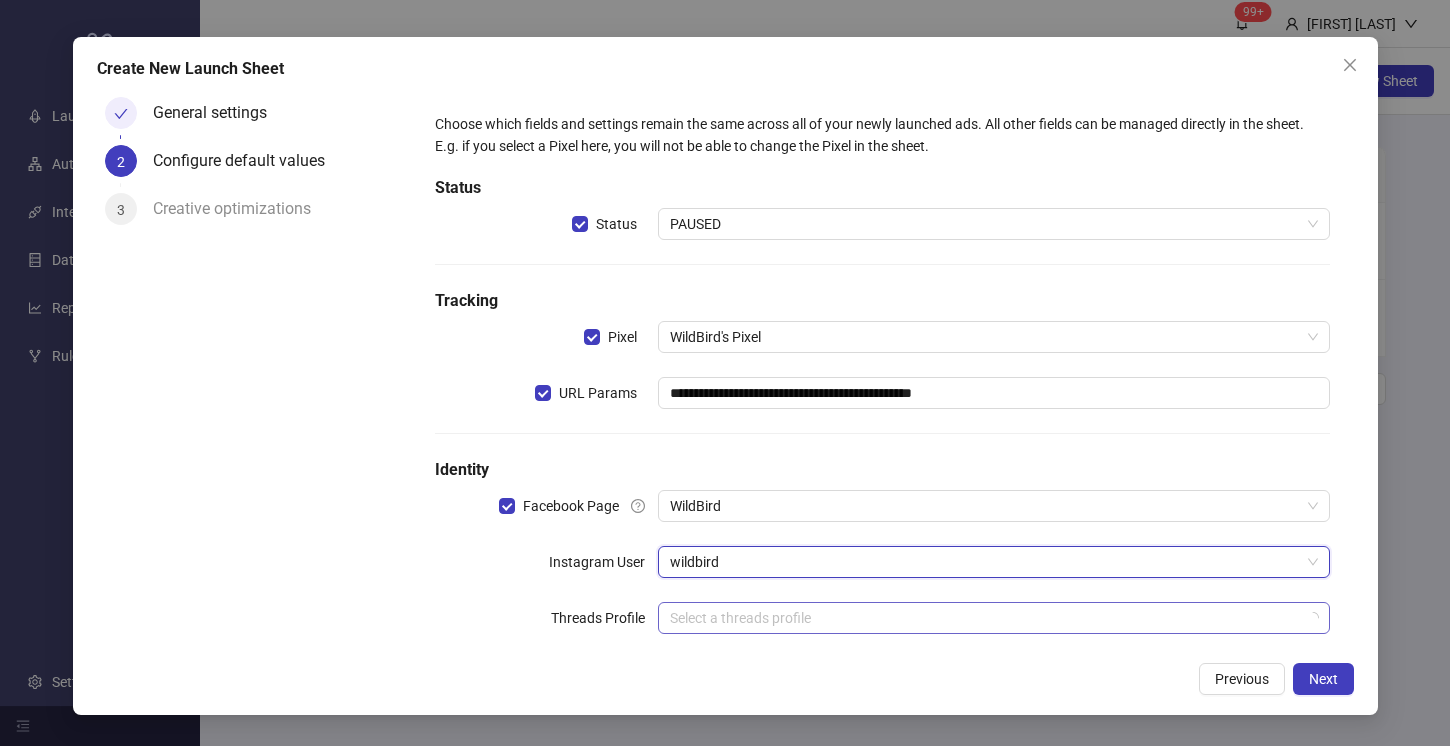 click on "**********" at bounding box center [882, 385] 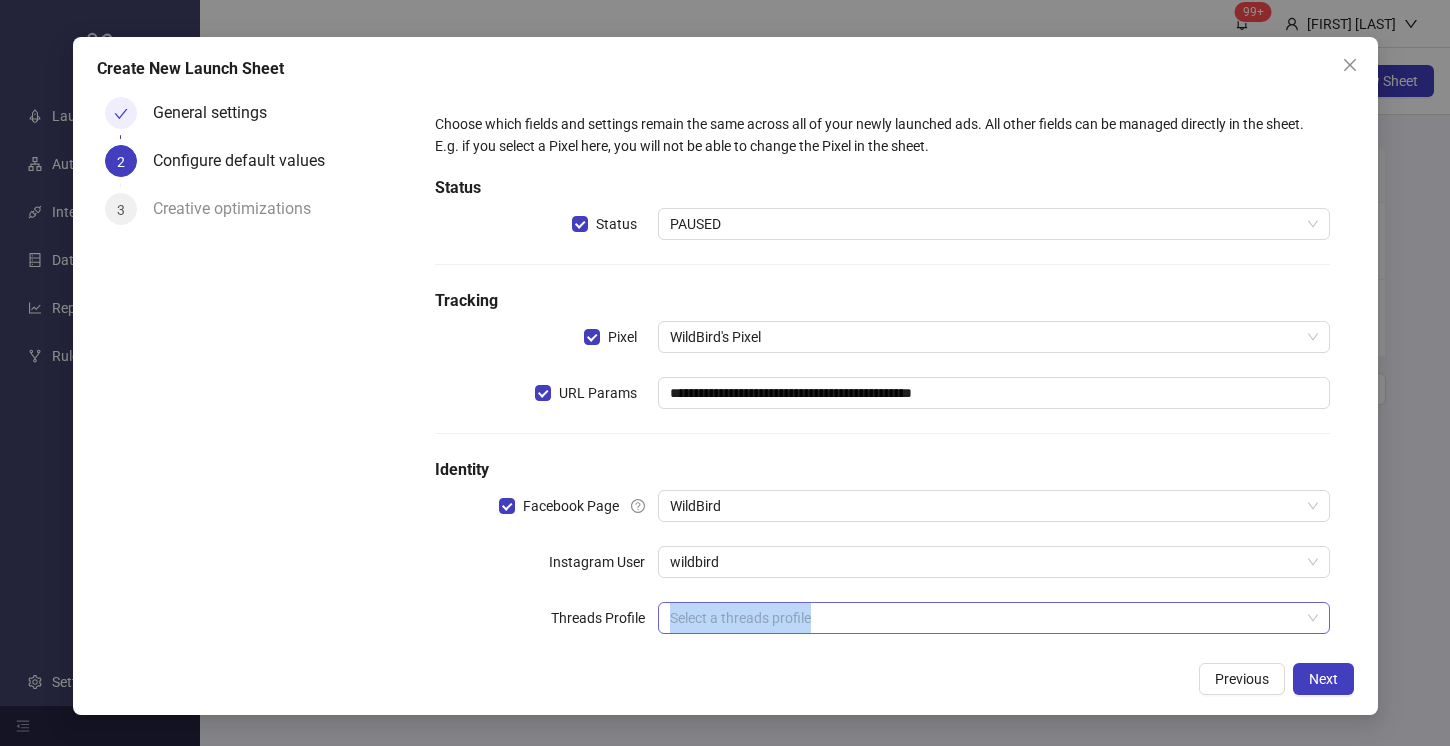 click at bounding box center [984, 618] 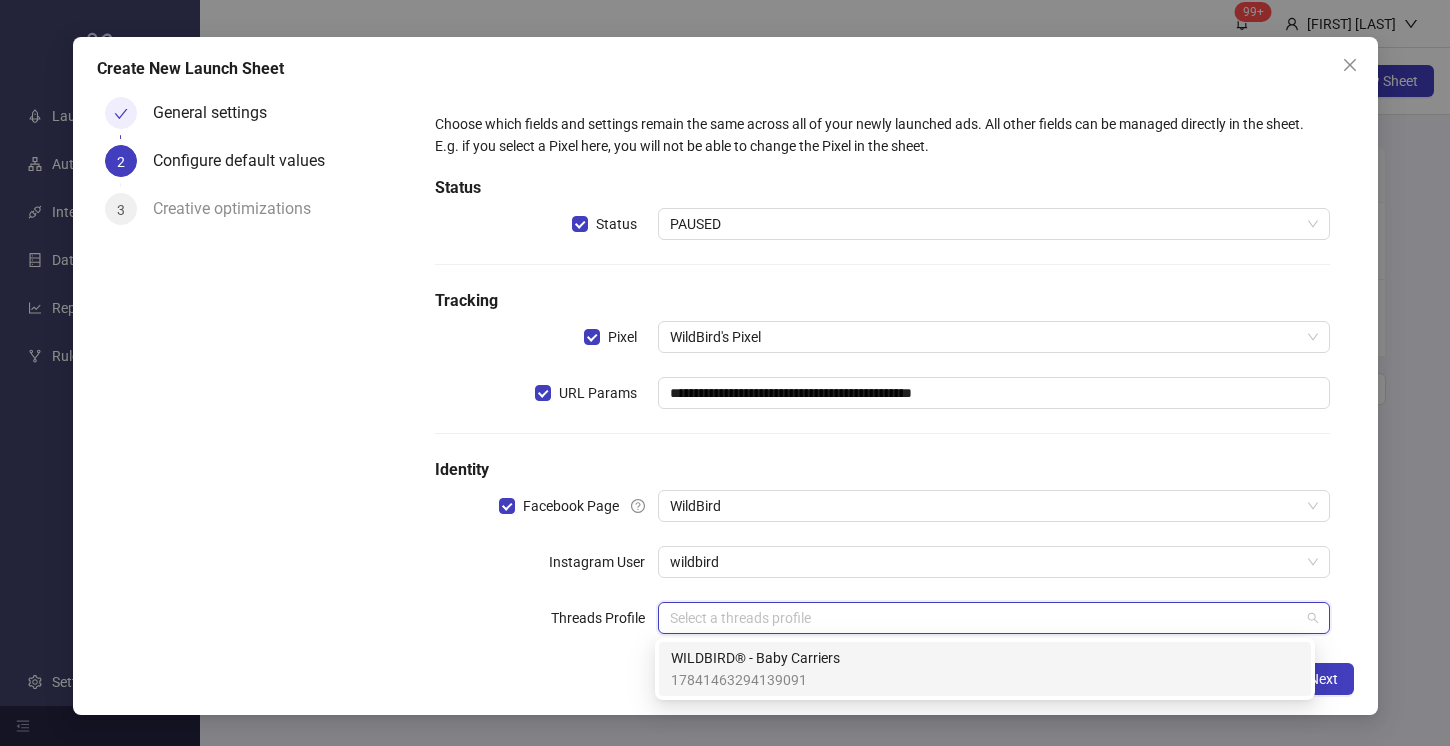 click on "WILDBIRD® - Baby Carriers" at bounding box center [755, 658] 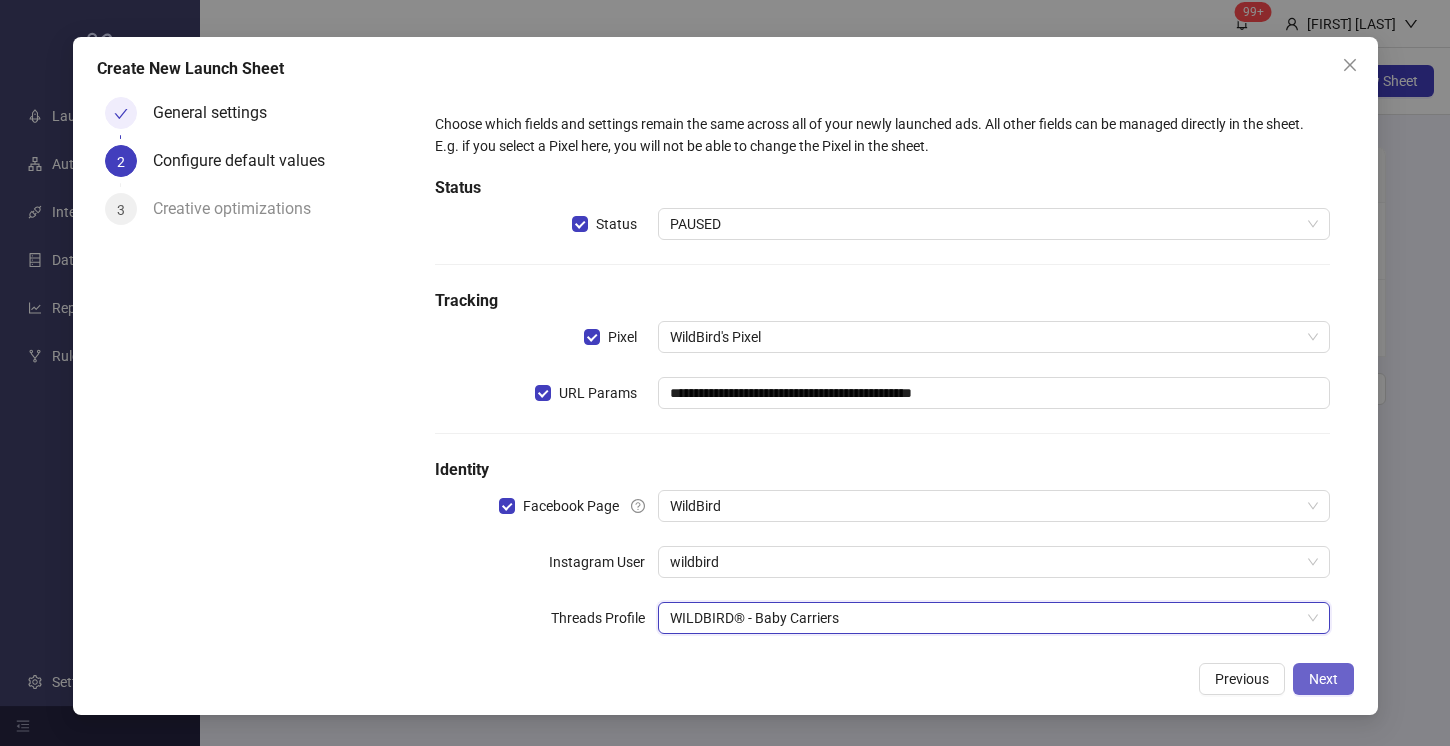 click on "Next" at bounding box center [1323, 679] 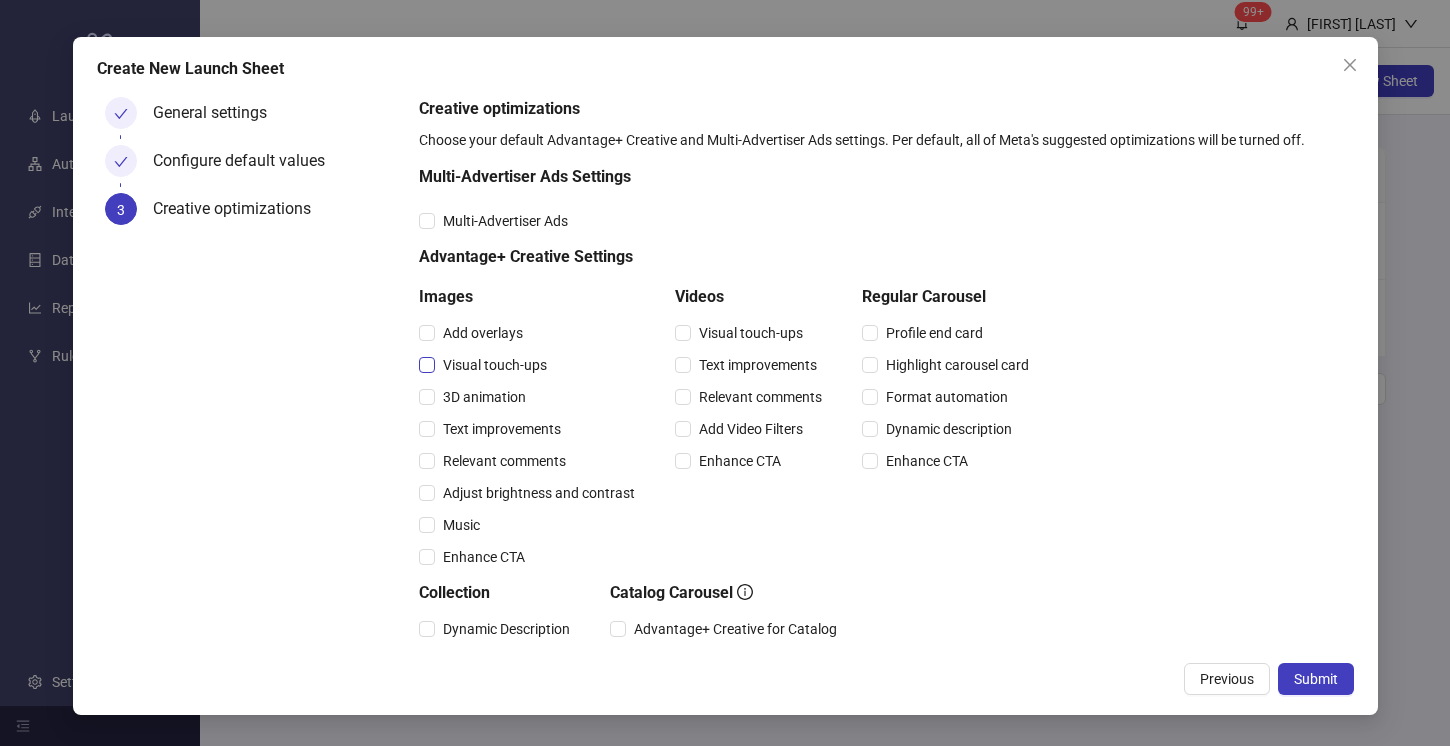 click on "Visual touch-ups" at bounding box center [487, 365] 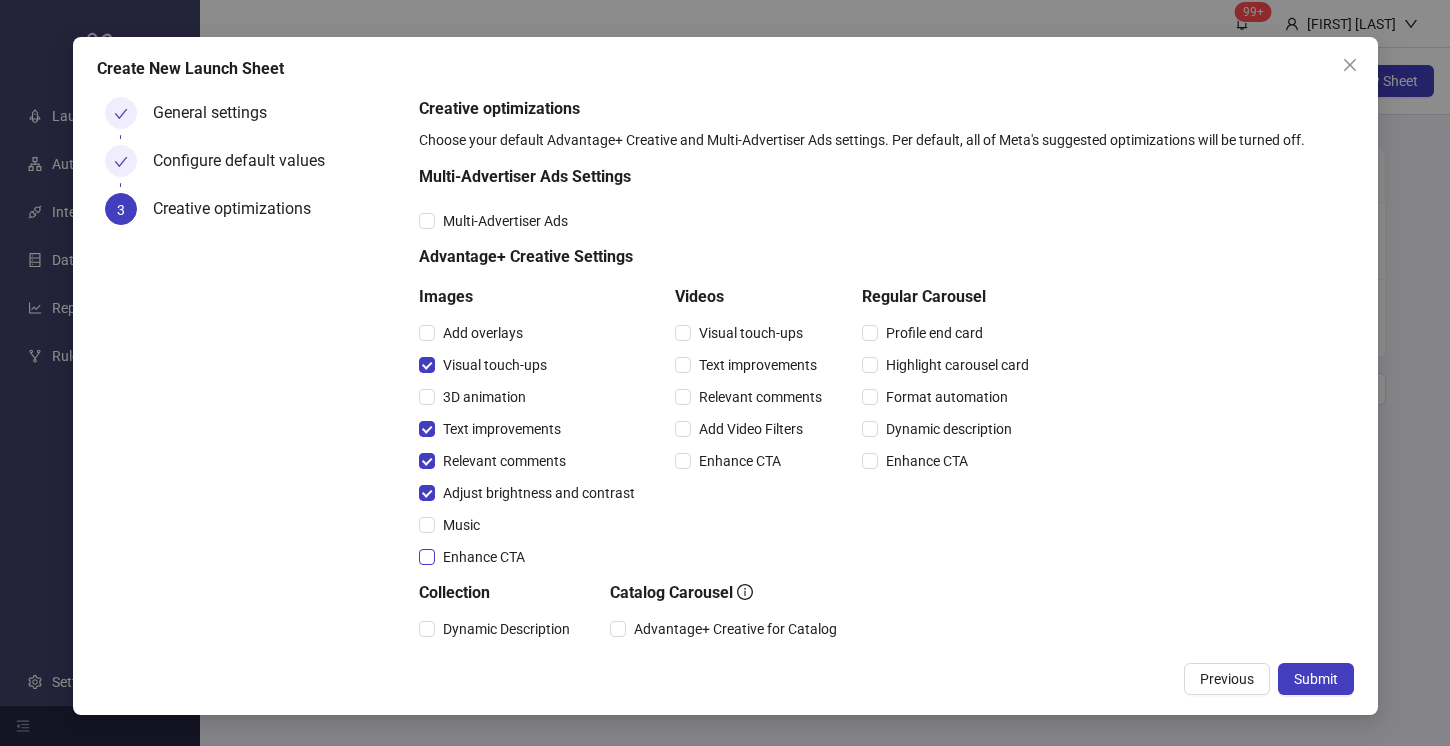 click on "Enhance CTA" at bounding box center [476, 557] 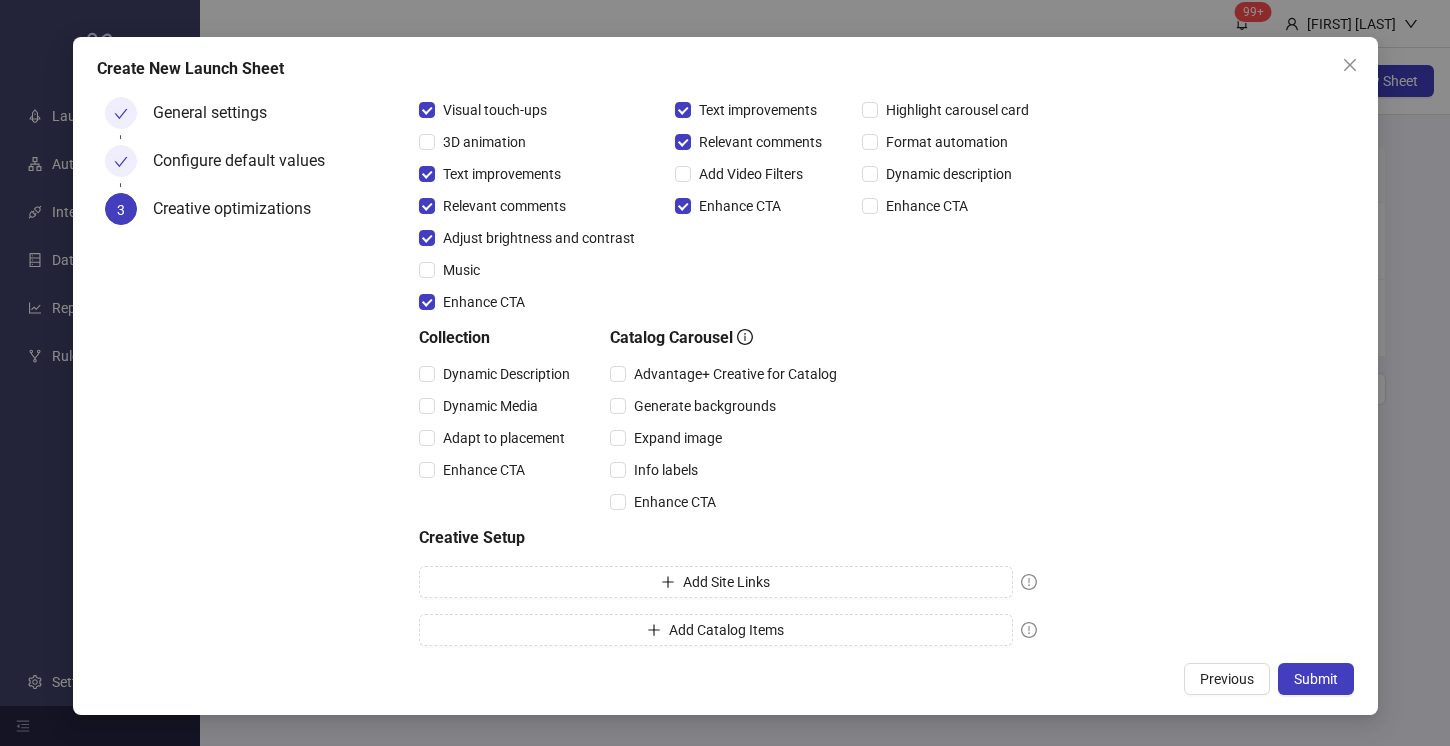 scroll, scrollTop: 266, scrollLeft: 0, axis: vertical 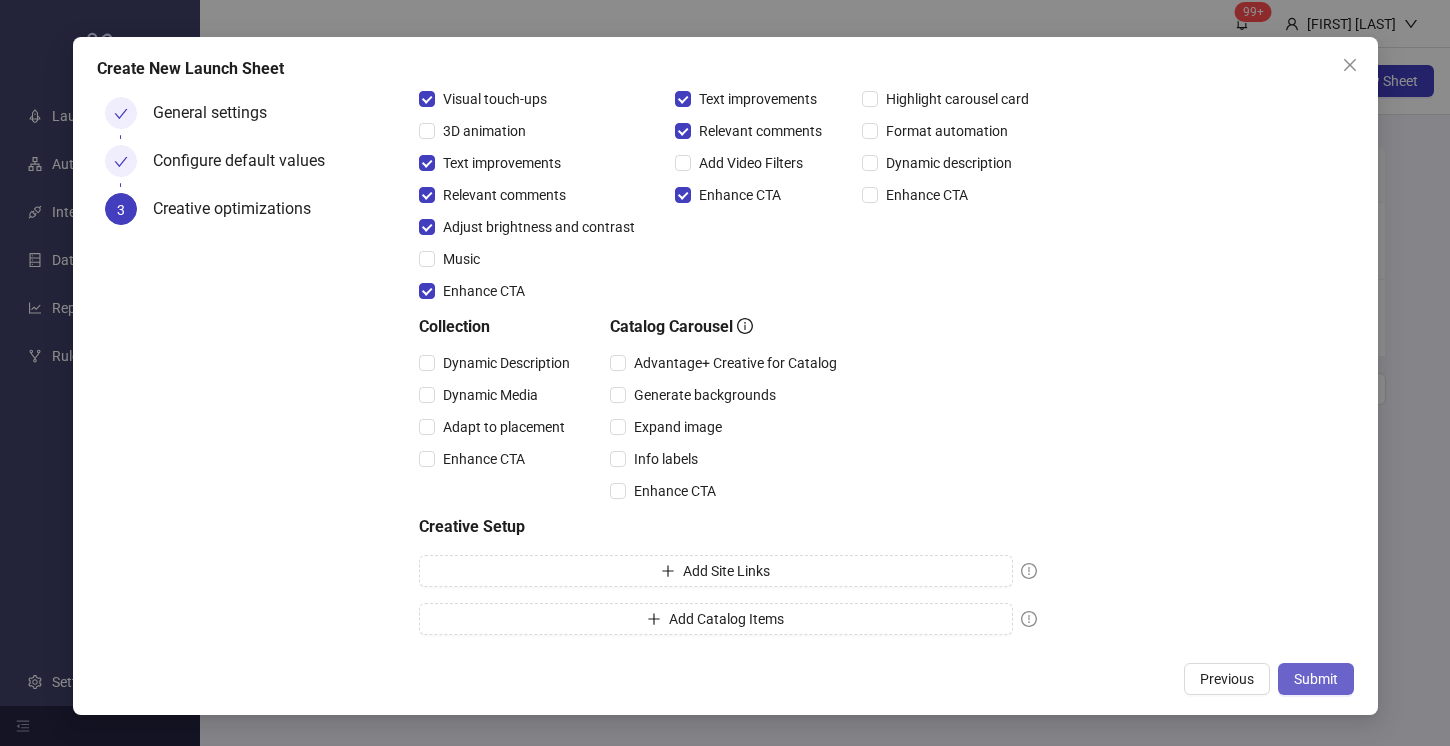 click on "Submit" at bounding box center [1316, 679] 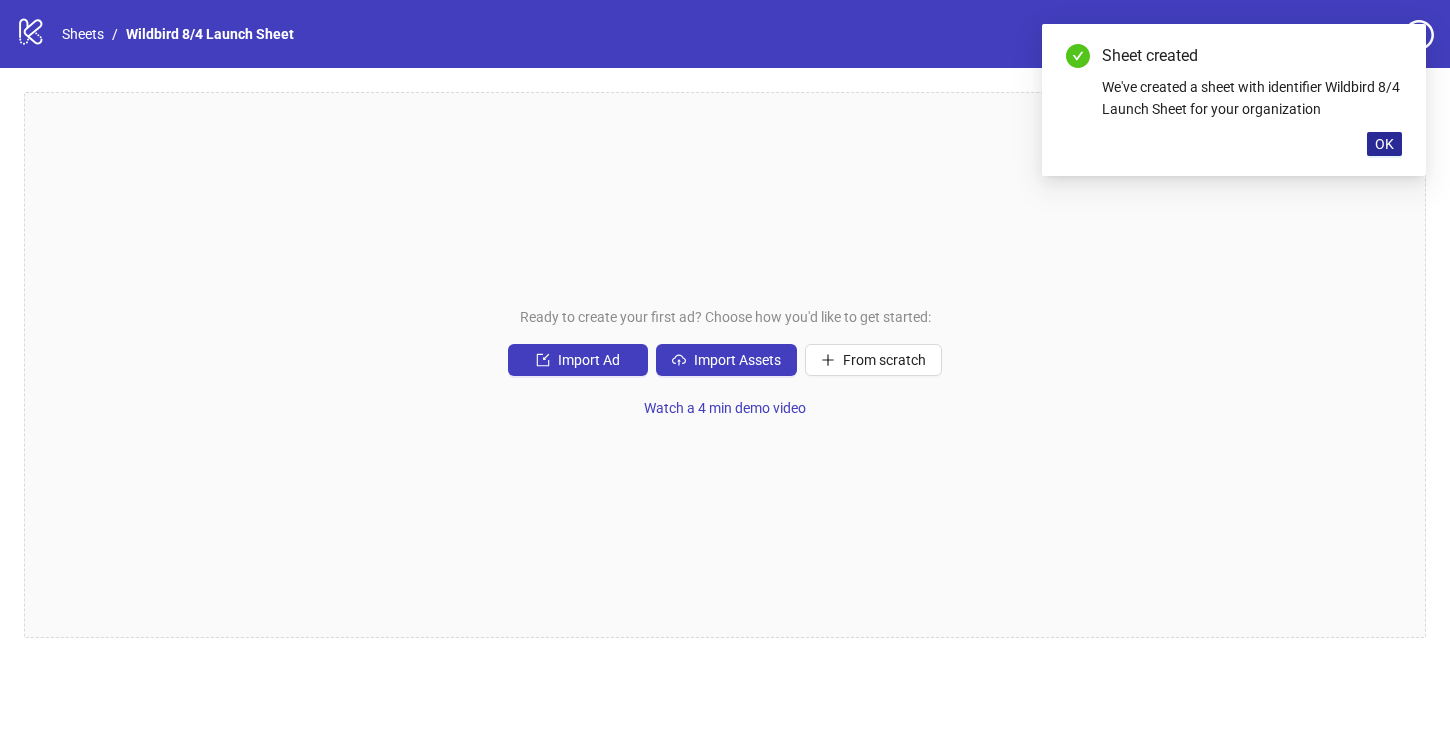 click on "OK" at bounding box center (1384, 144) 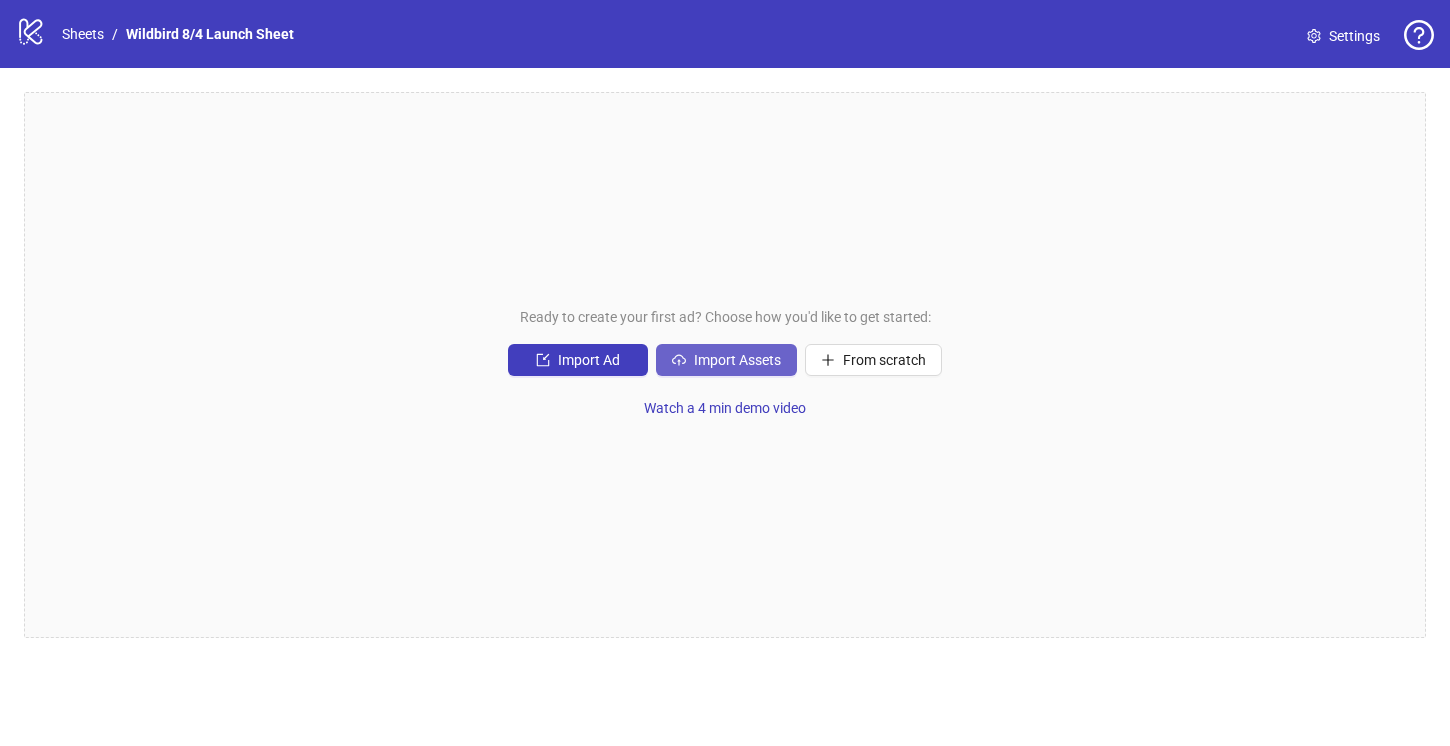 click on "Import Assets" at bounding box center (737, 360) 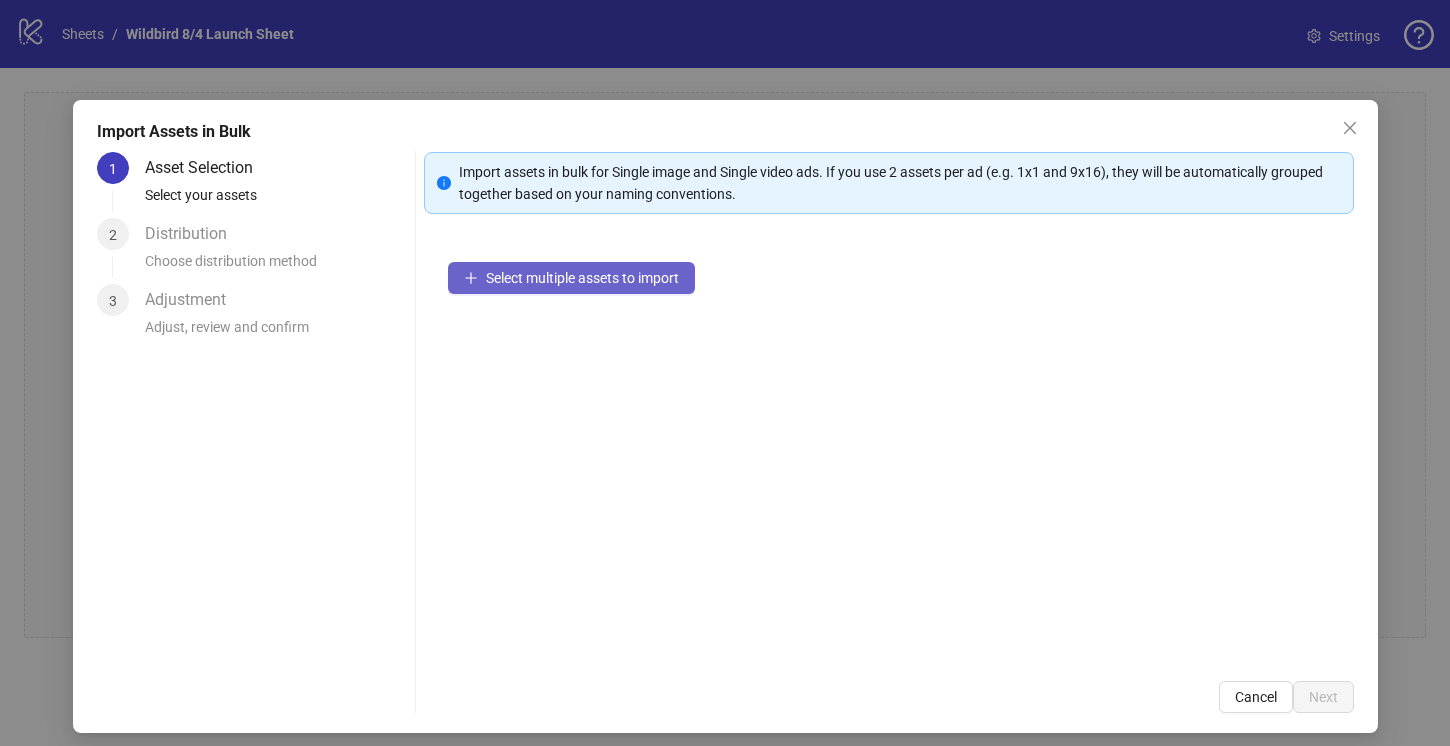 click on "Select multiple assets to import" at bounding box center (582, 278) 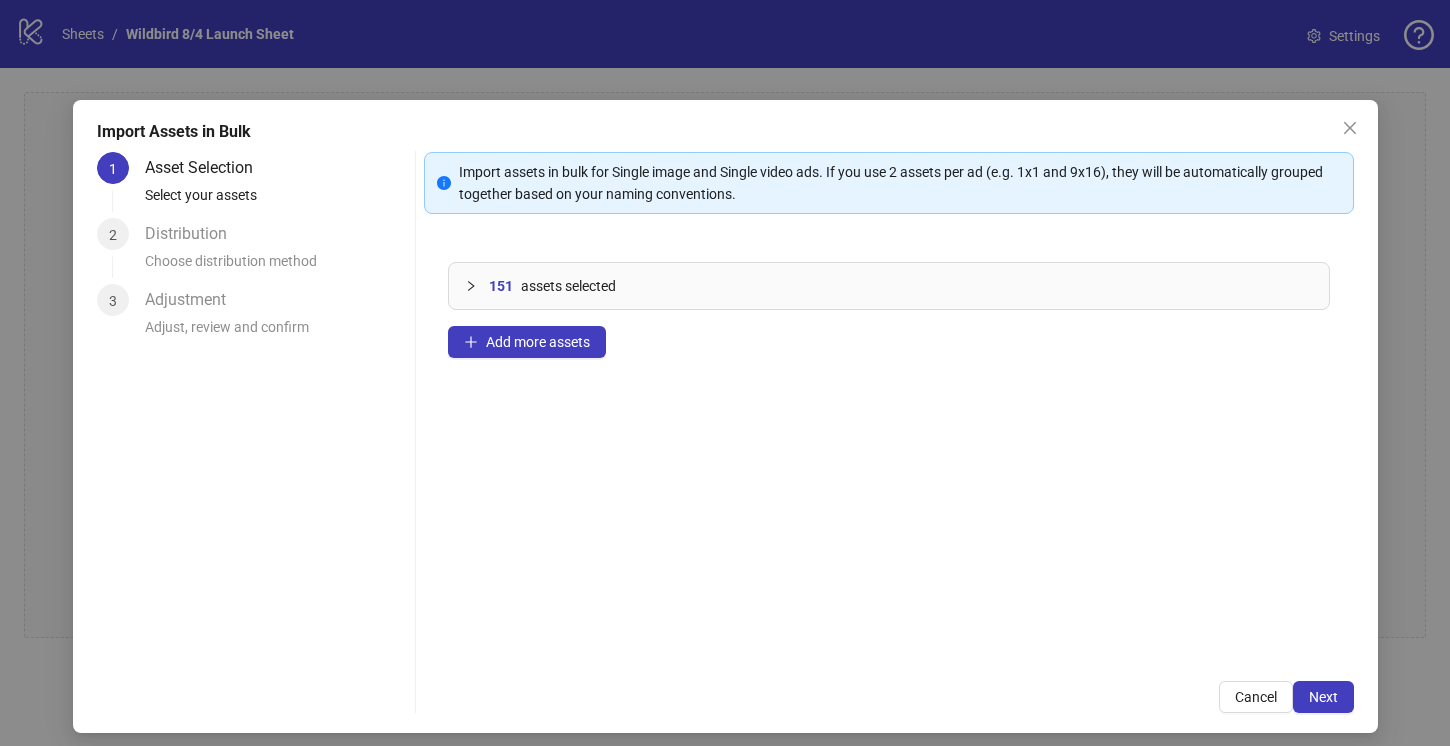 click 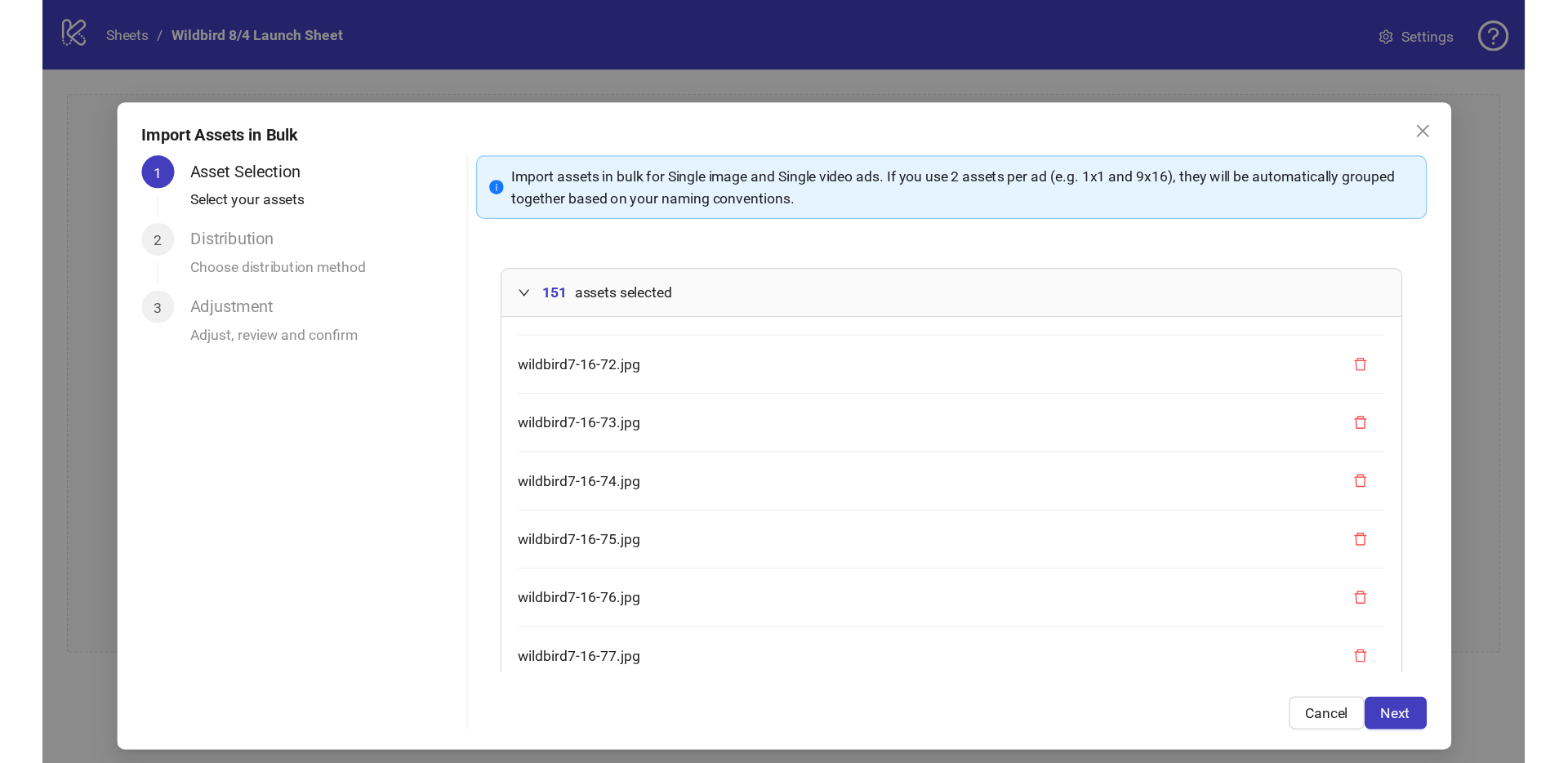 scroll, scrollTop: 6704, scrollLeft: 0, axis: vertical 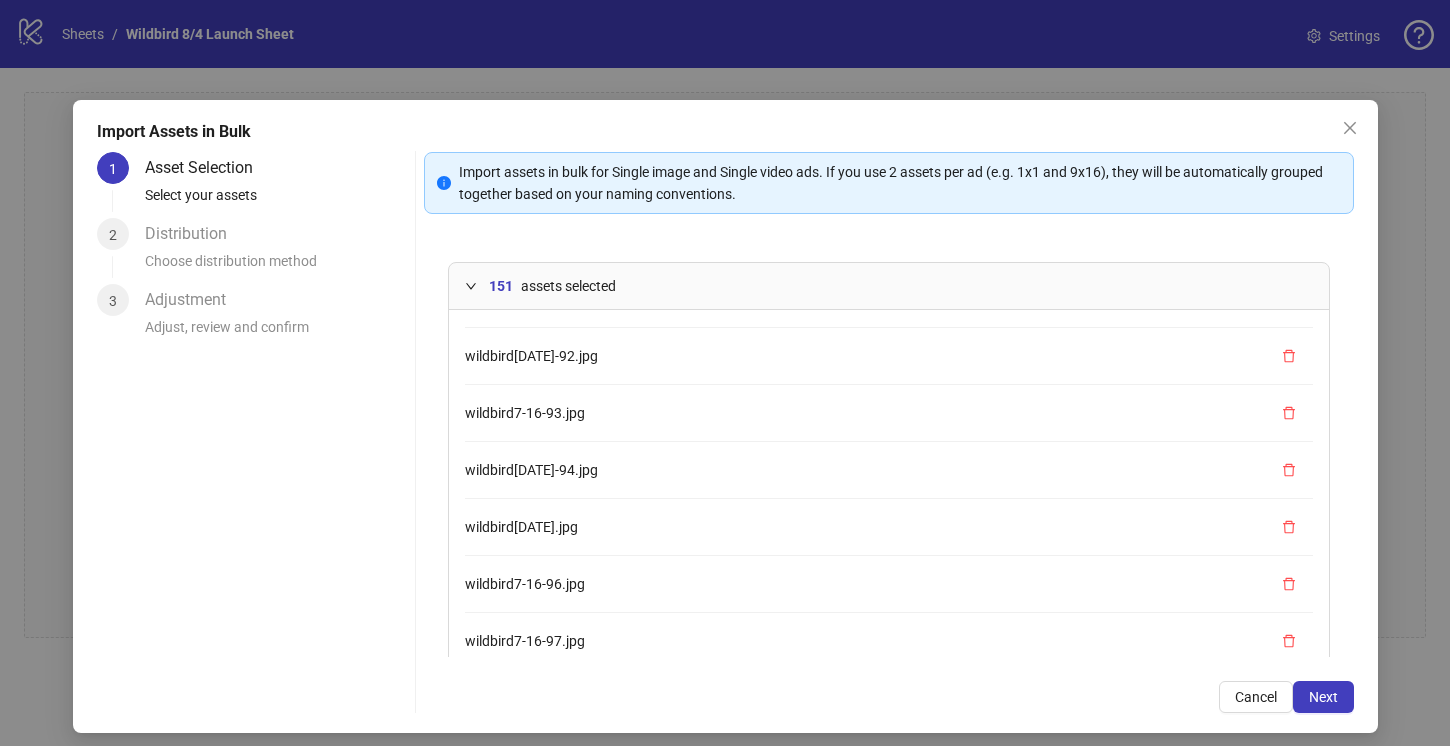 click on "151 assets selected" at bounding box center [889, 286] 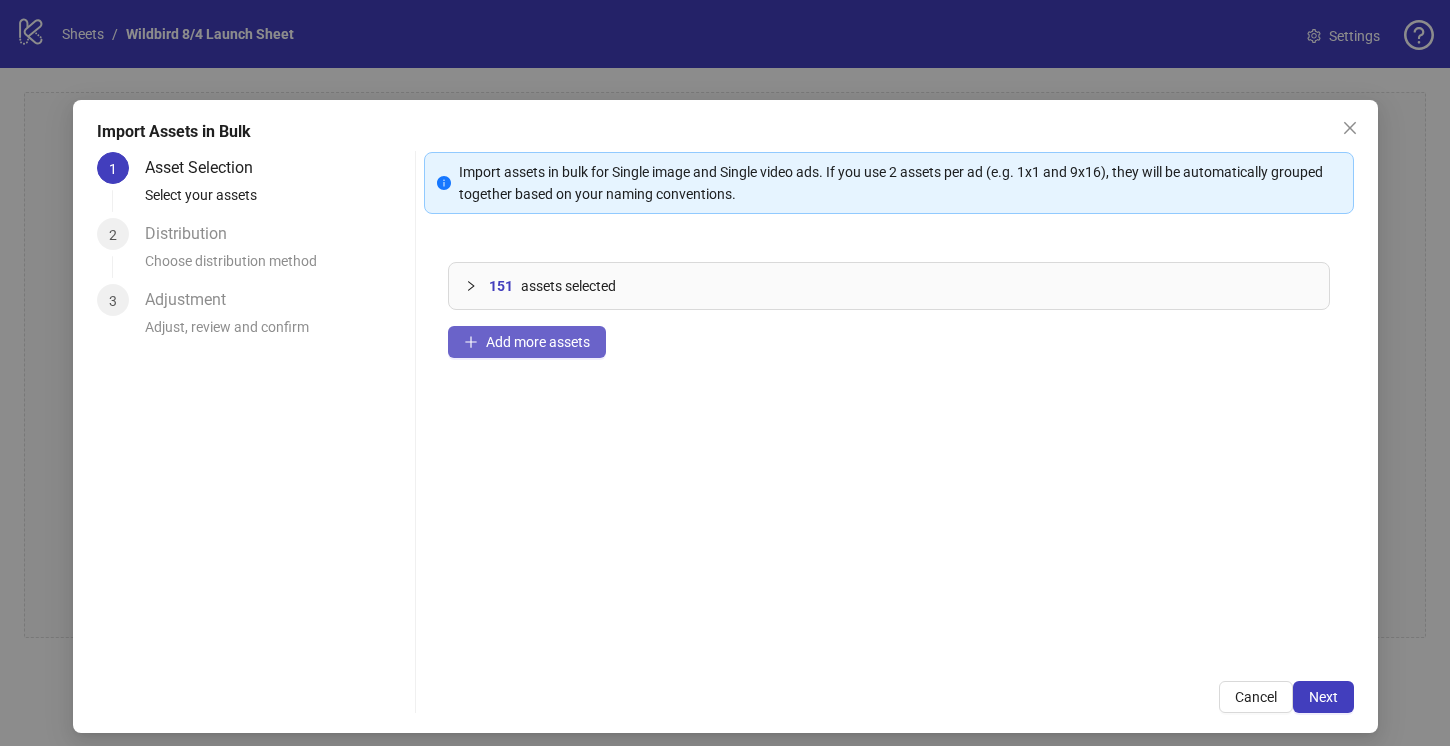 click on "Add more assets" at bounding box center (538, 342) 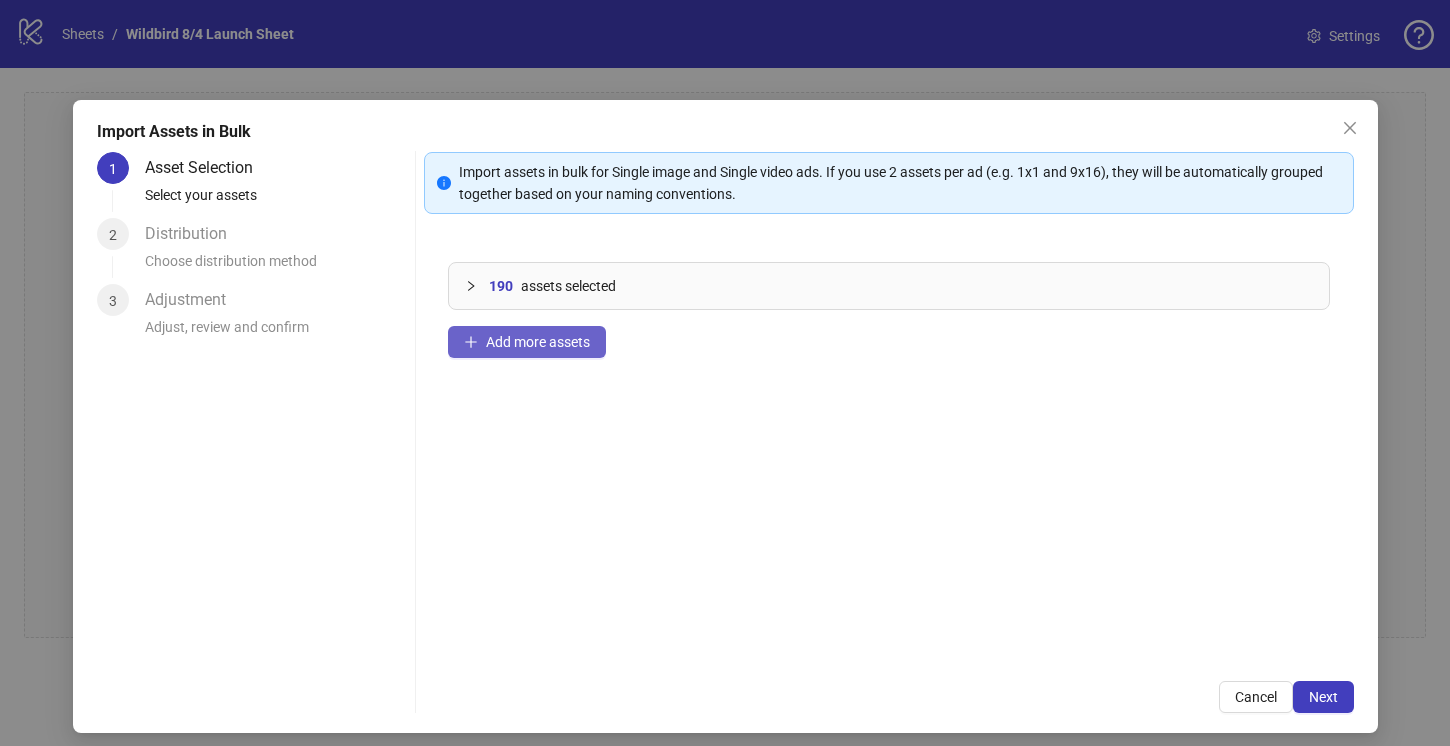click on "Add more assets" at bounding box center [538, 342] 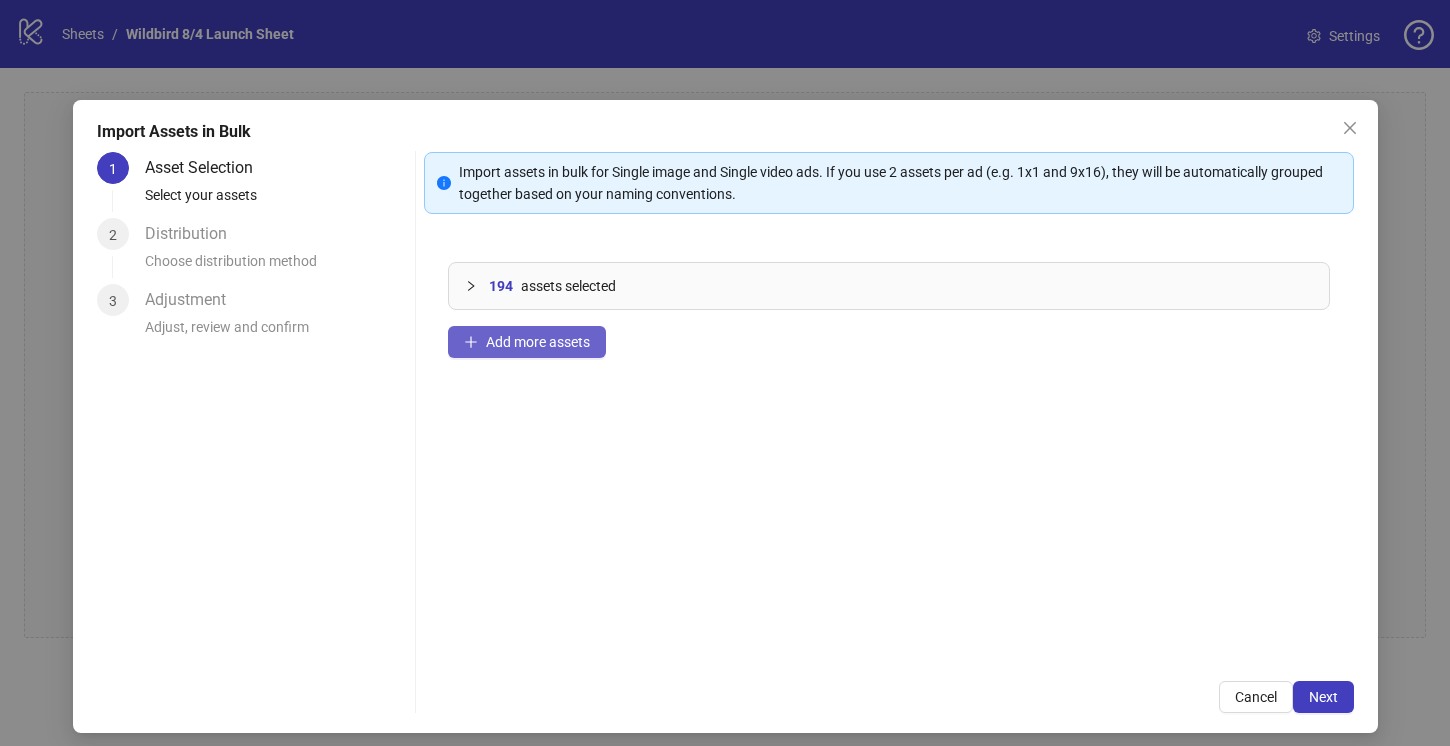 click on "Add more assets" at bounding box center (538, 342) 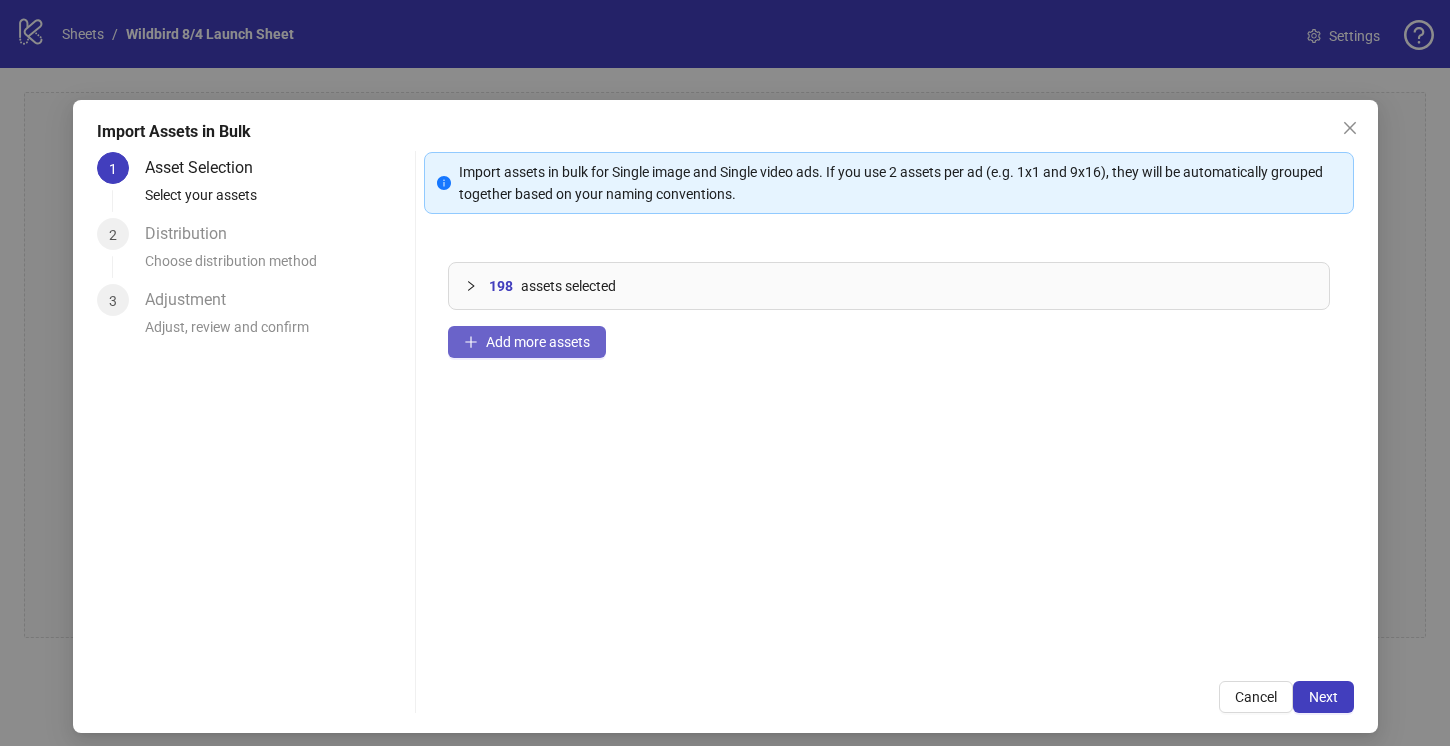 click on "Add more assets" at bounding box center (538, 342) 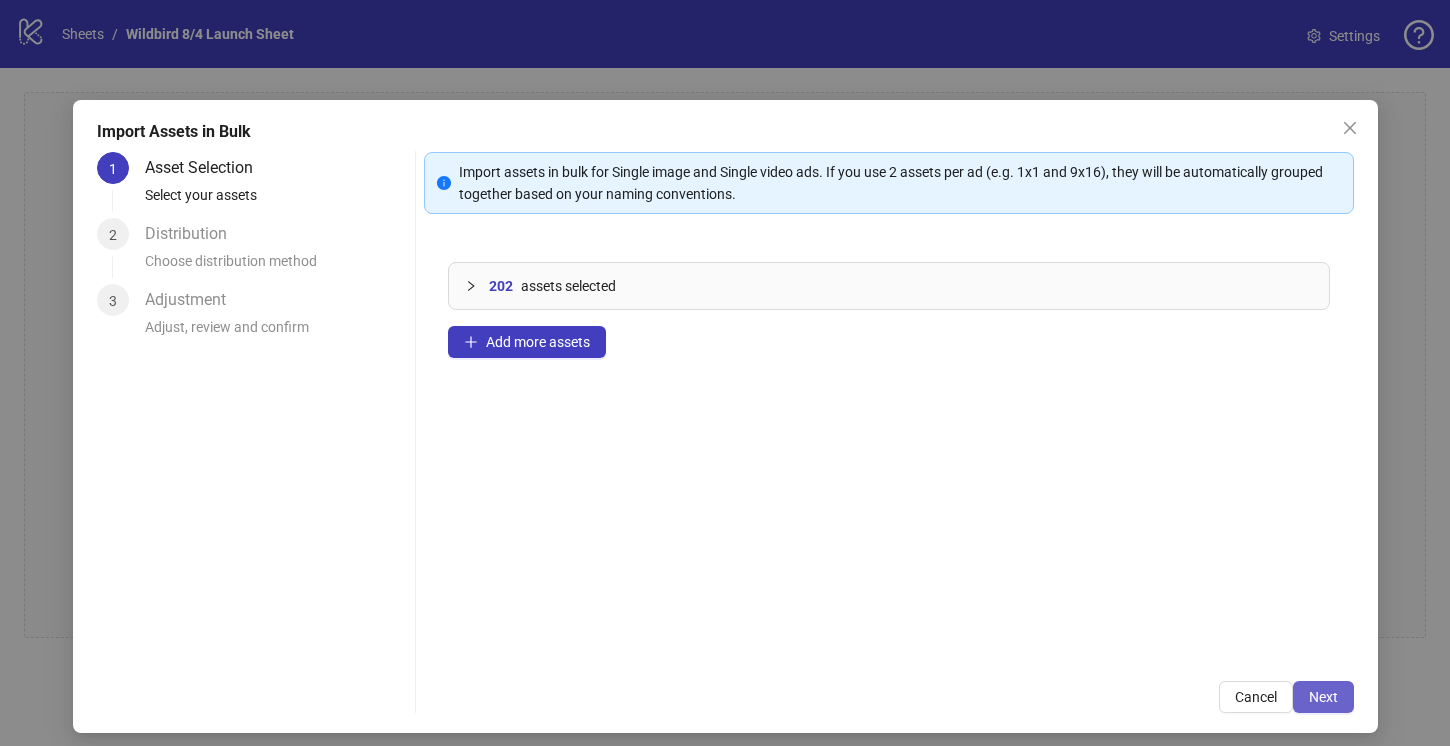 click on "Next" at bounding box center (1323, 697) 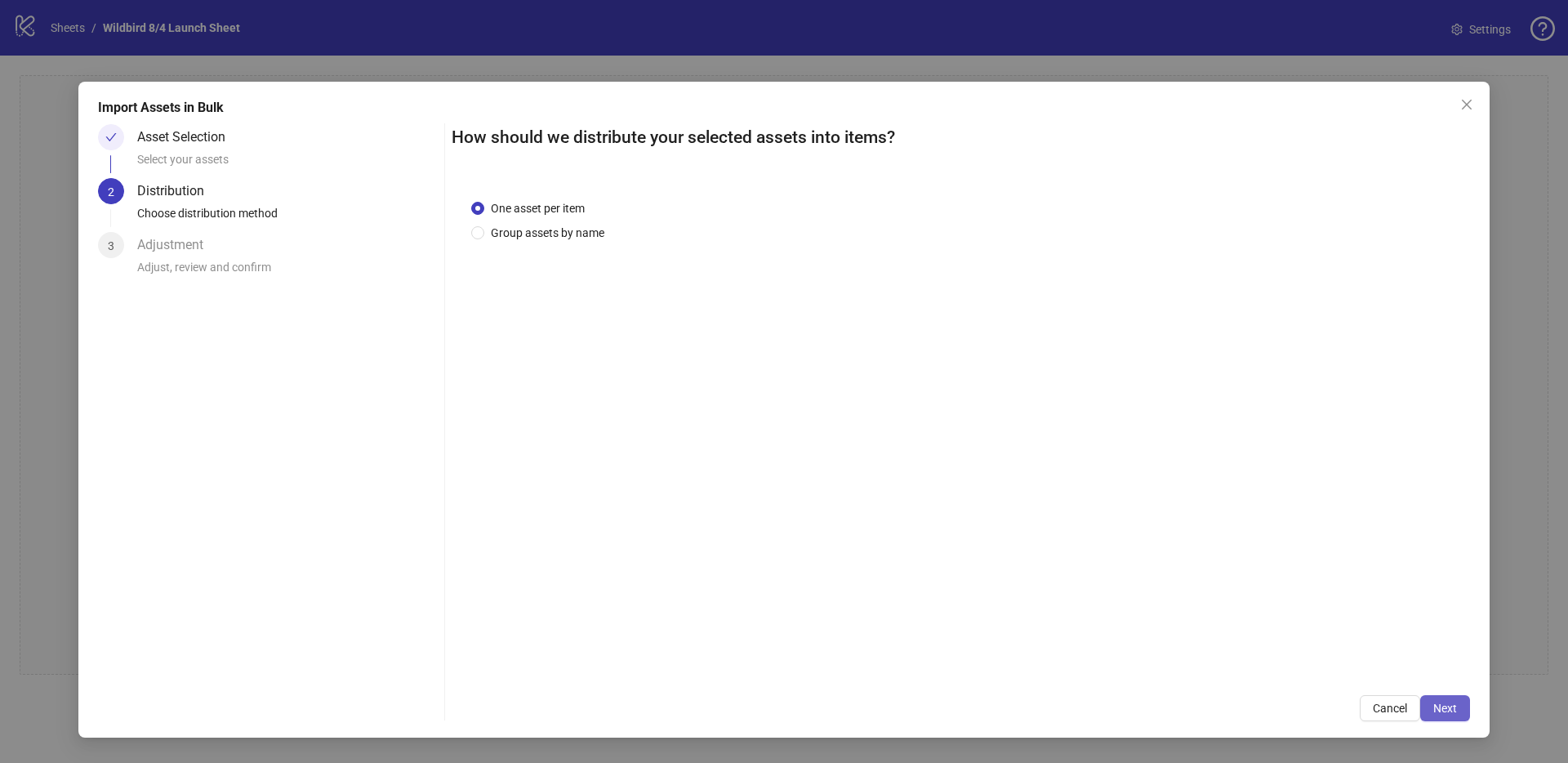 click on "Next" at bounding box center [1445, 708] 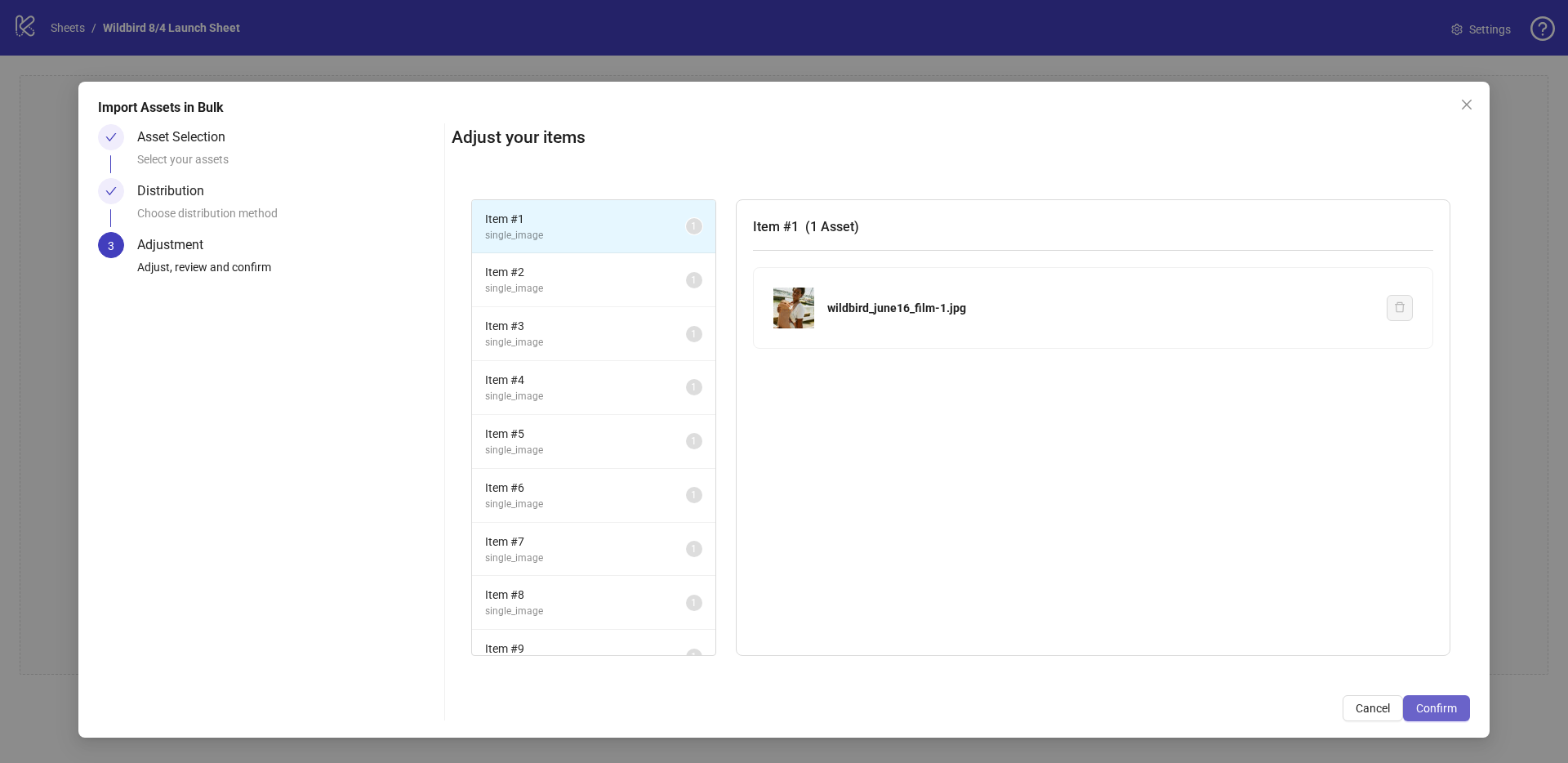 click on "Confirm" at bounding box center [1437, 708] 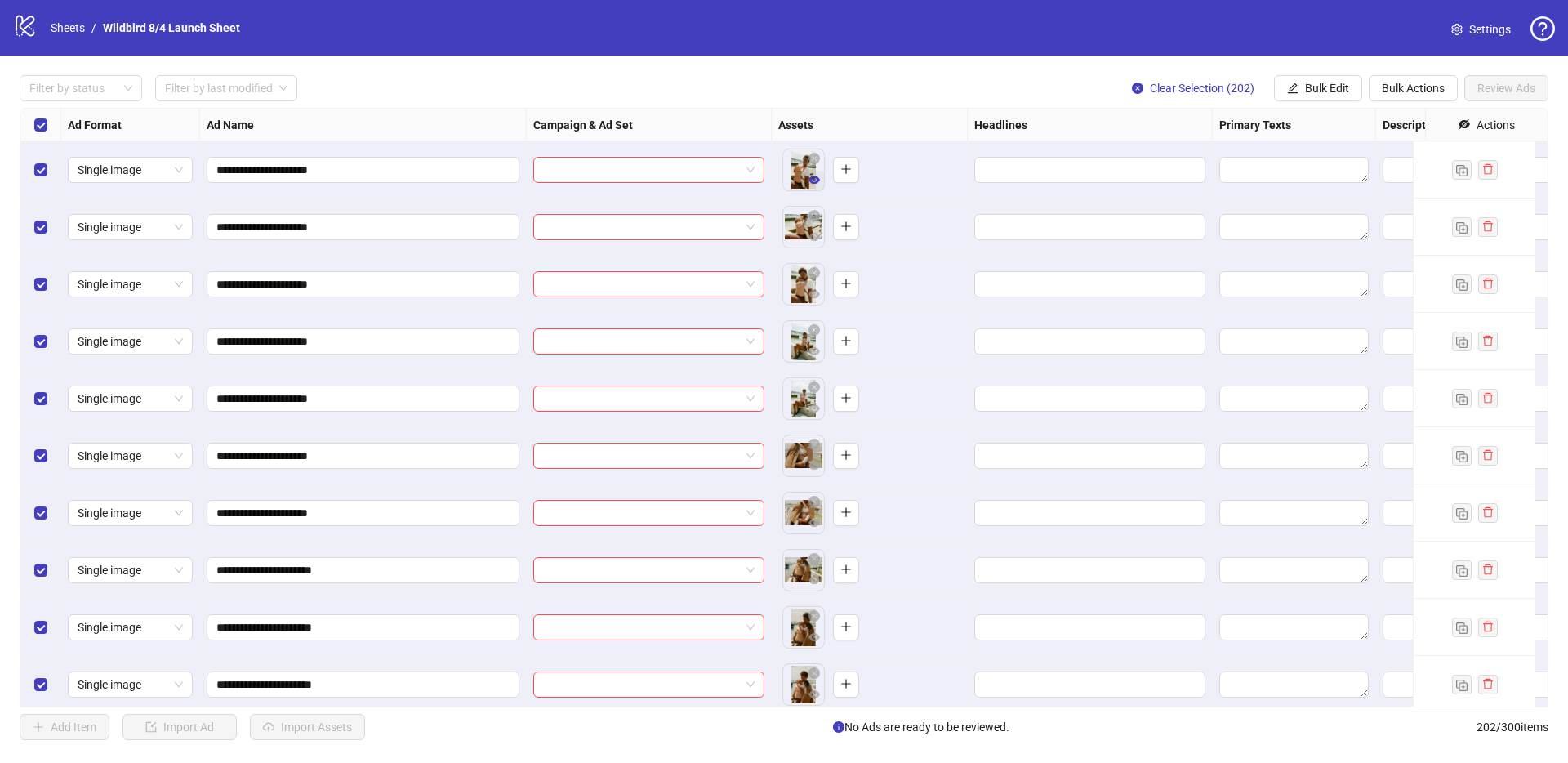 click at bounding box center (814, 181) 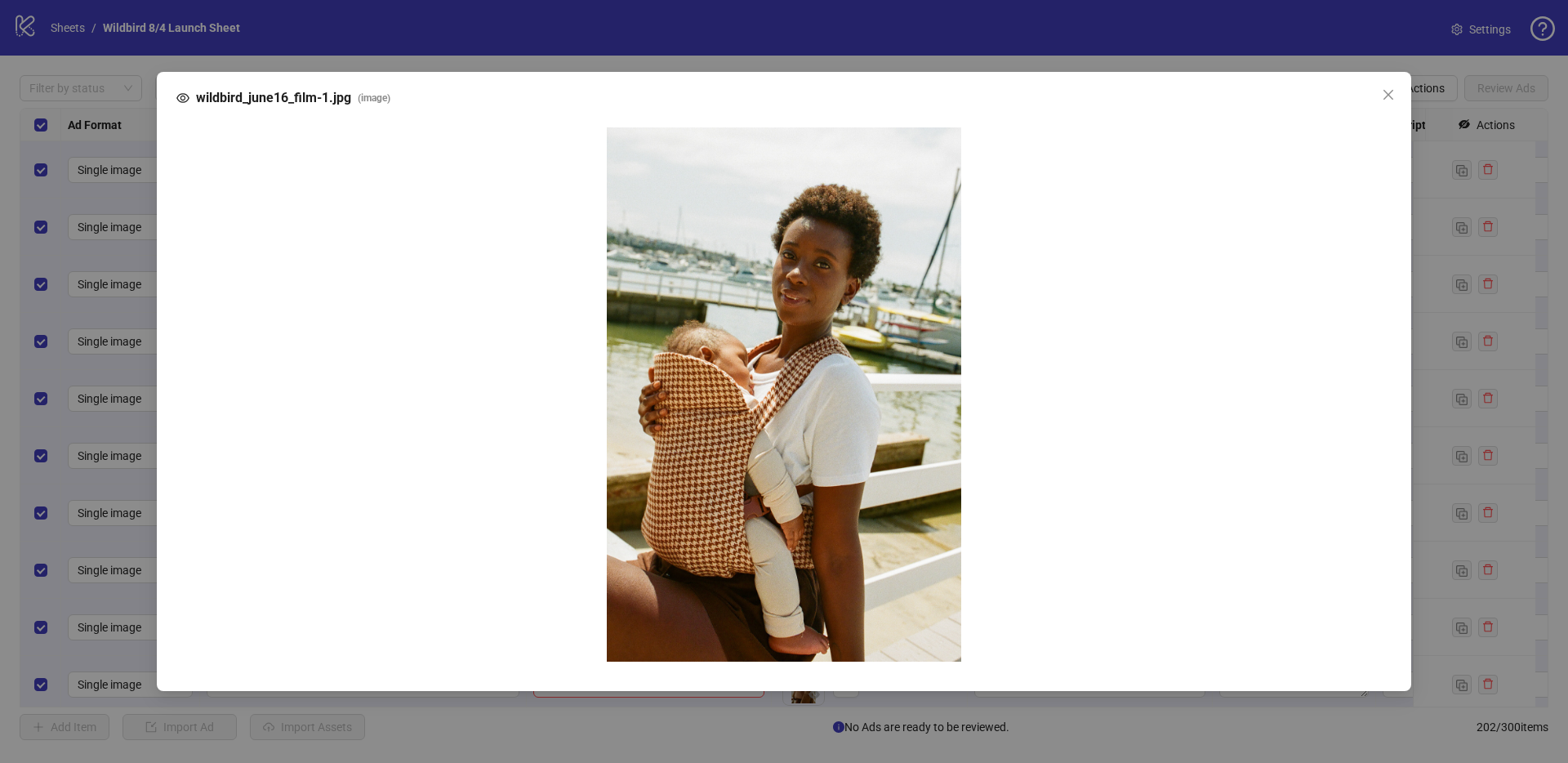 click on "wildbird_june16_film-1.jpg ( image )" at bounding box center [784, 382] 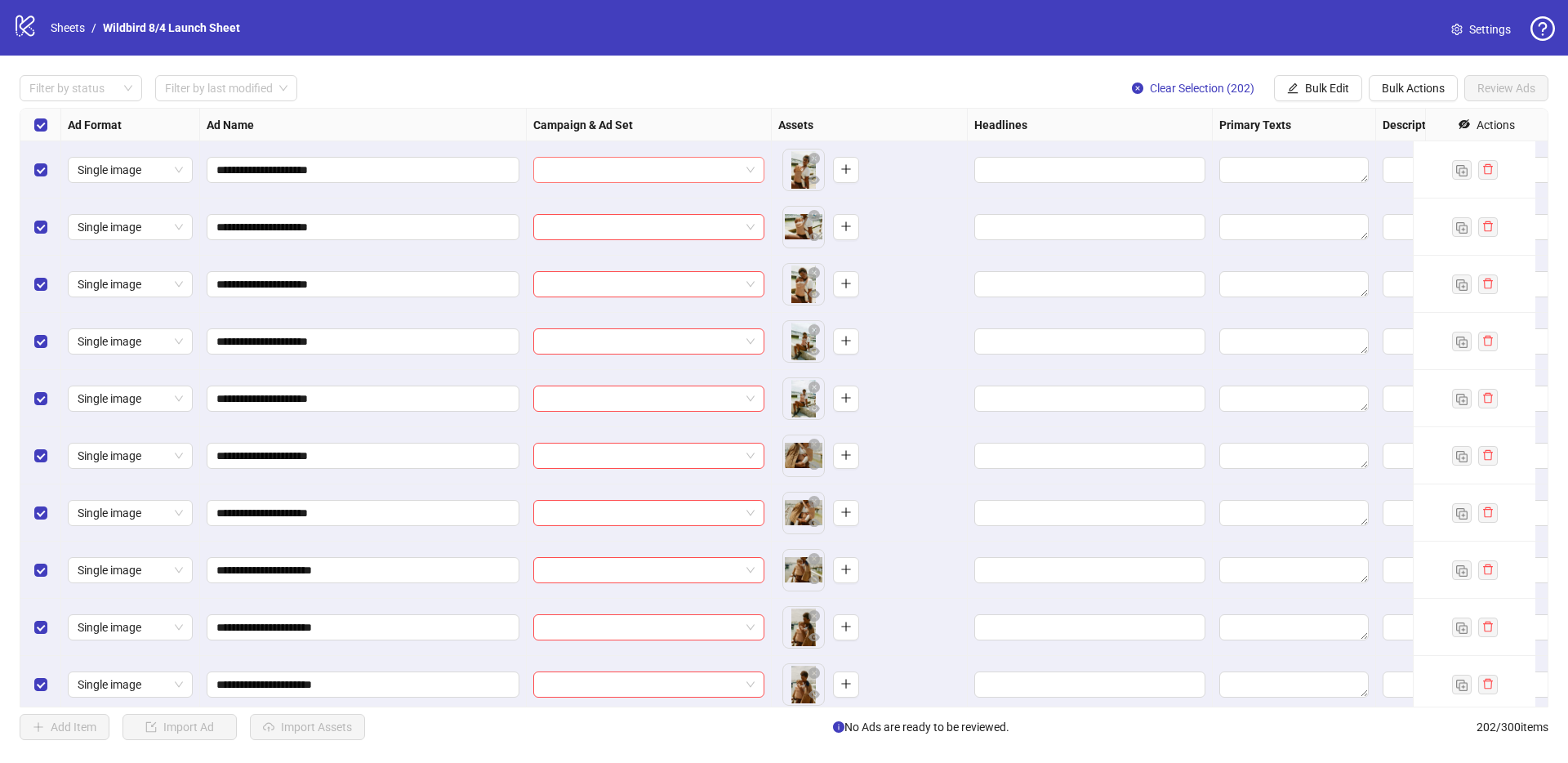 click at bounding box center [641, 170] 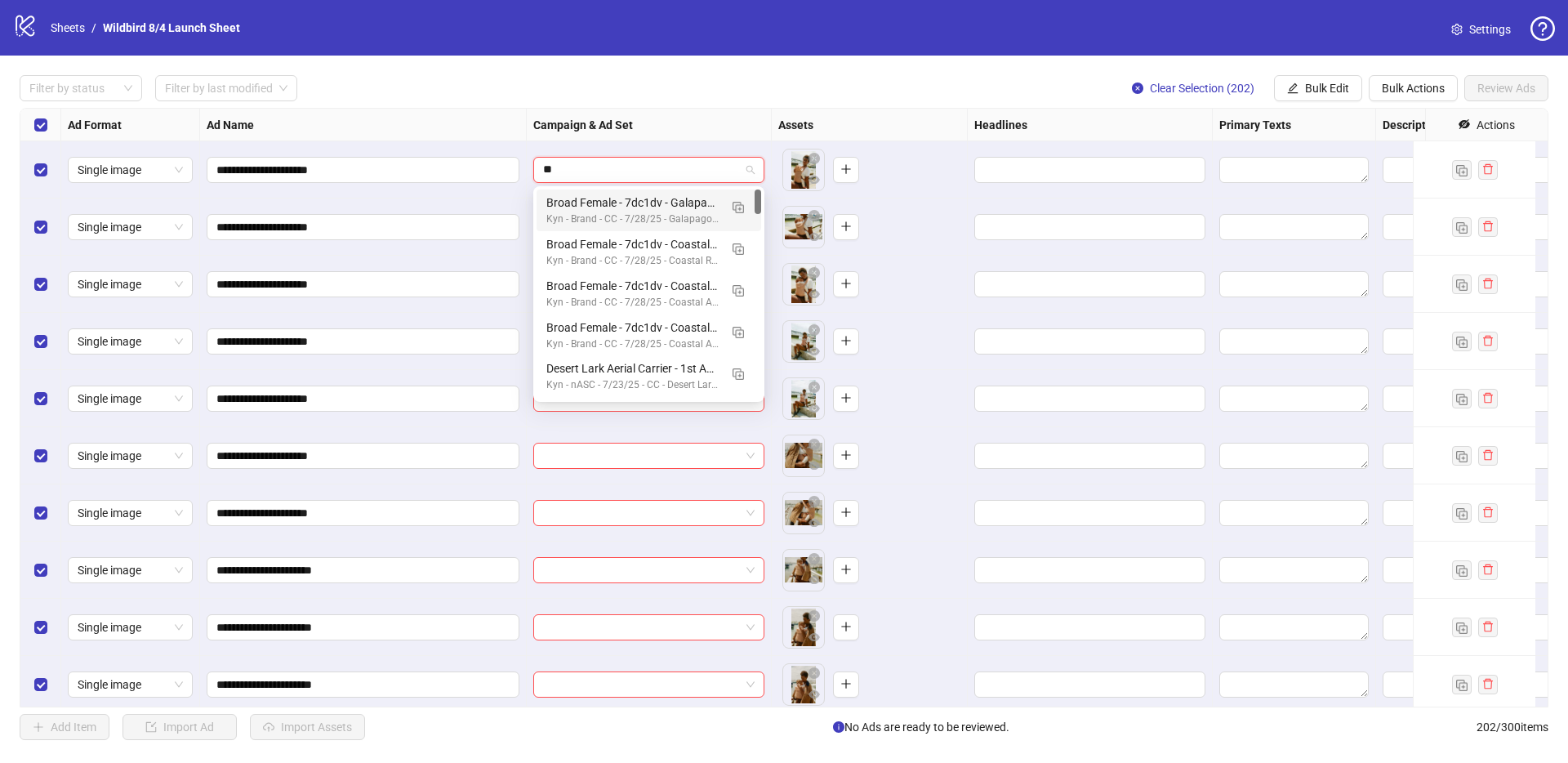 type on "*" 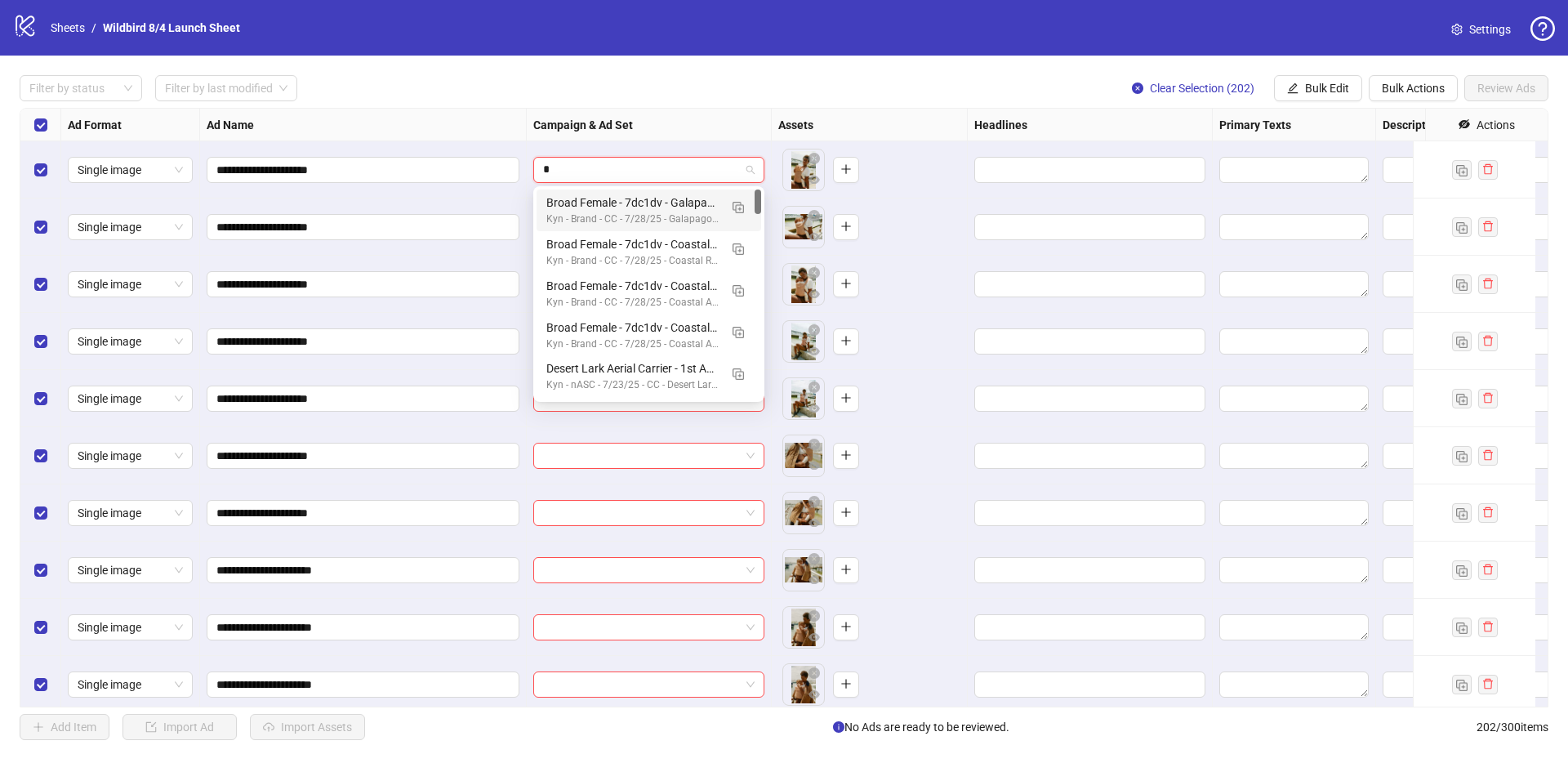 type 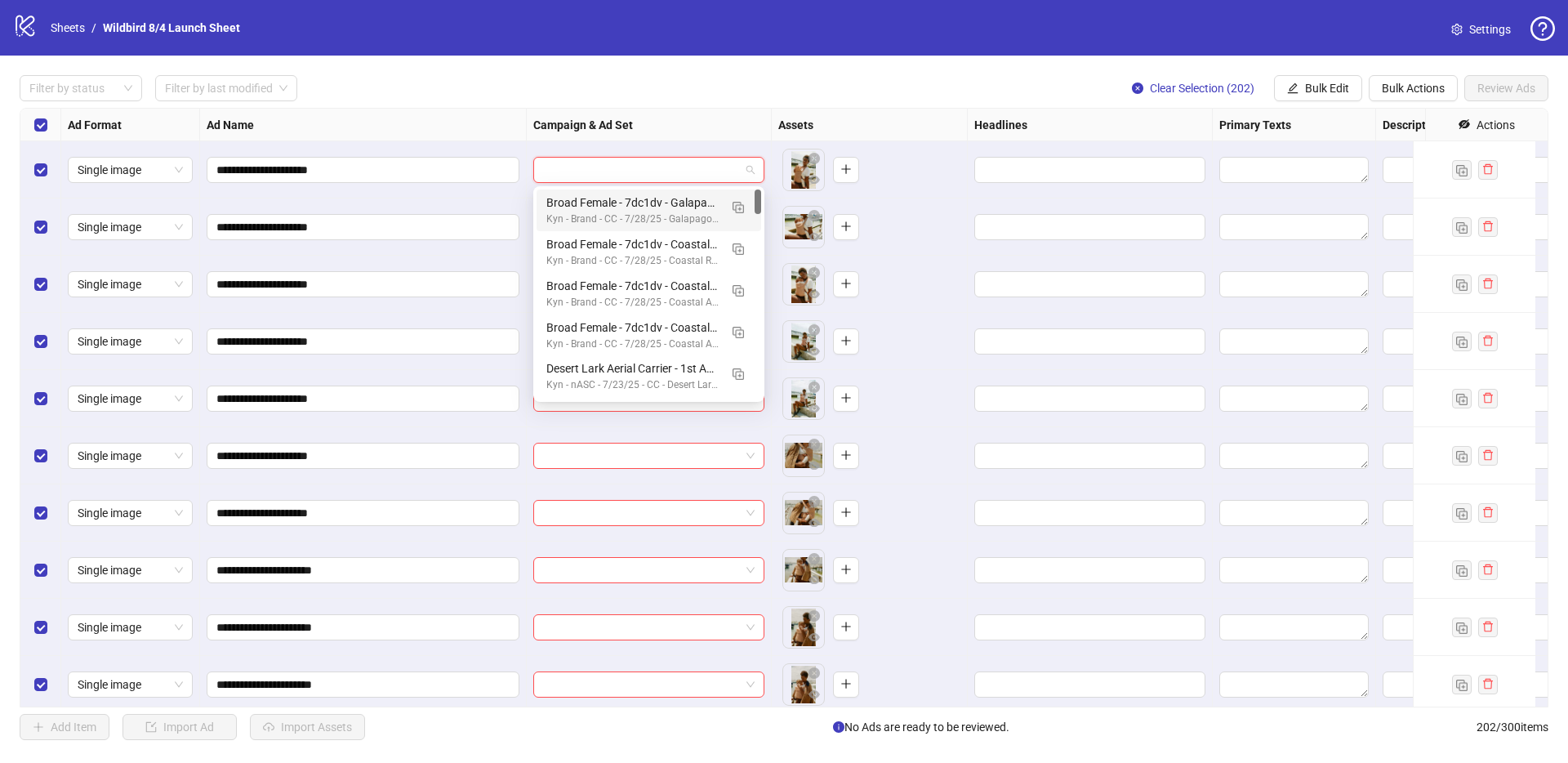 scroll, scrollTop: 16, scrollLeft: 0, axis: vertical 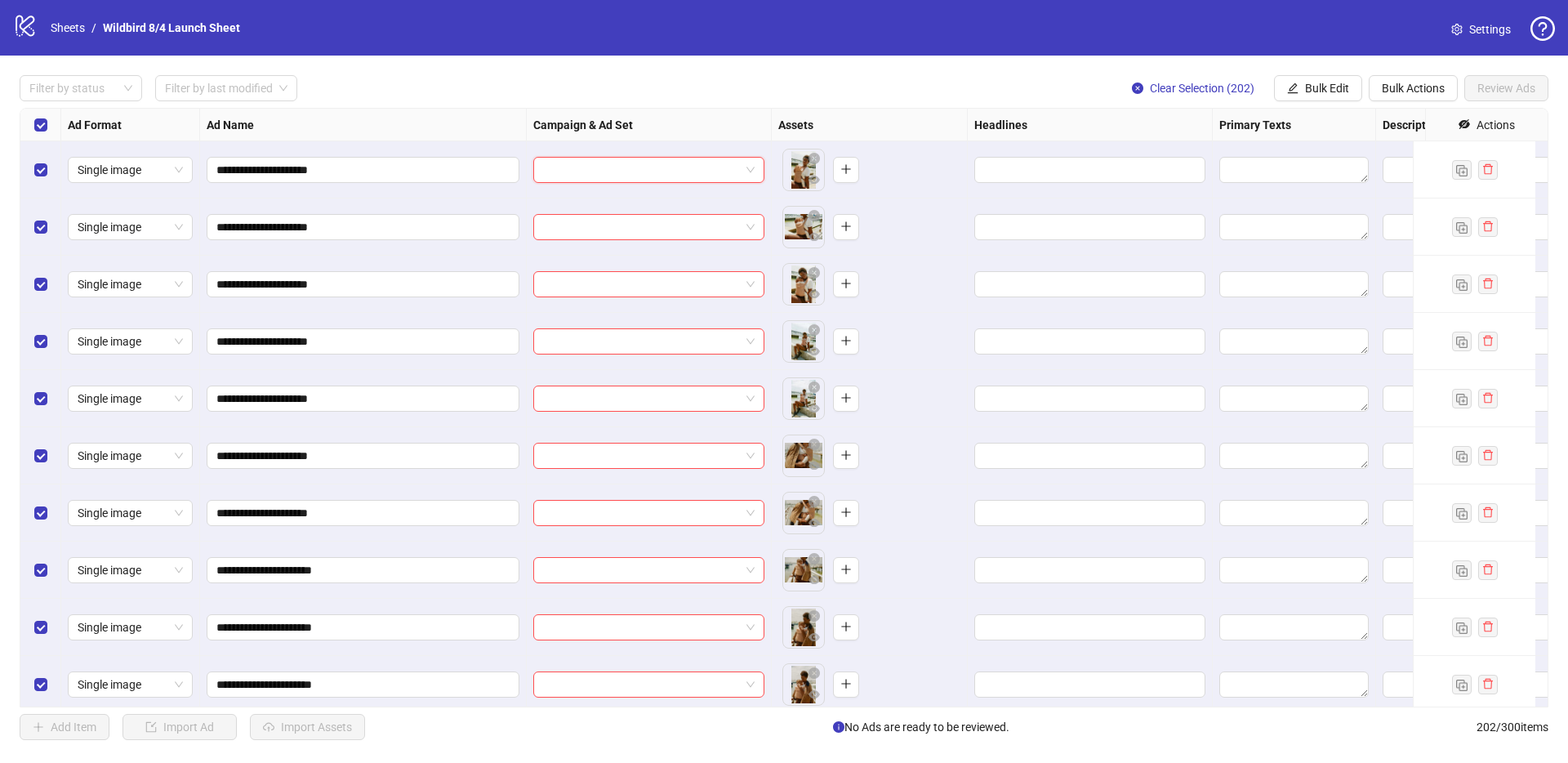 click on "Filter by status Filter by last modified Clear Selection (202) Bulk Edit Bulk Actions Review Ads" at bounding box center (784, 88) 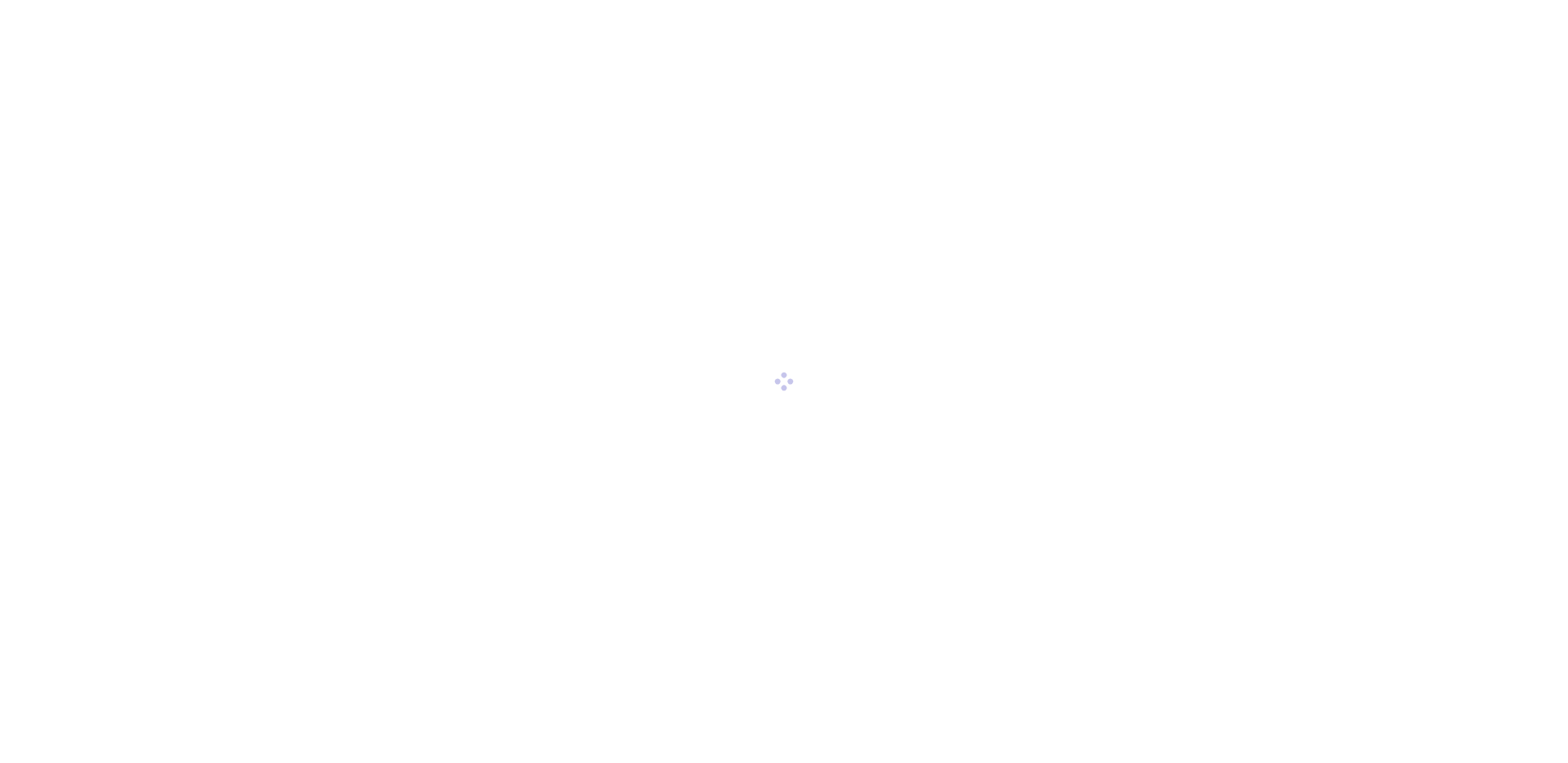 scroll, scrollTop: 0, scrollLeft: 0, axis: both 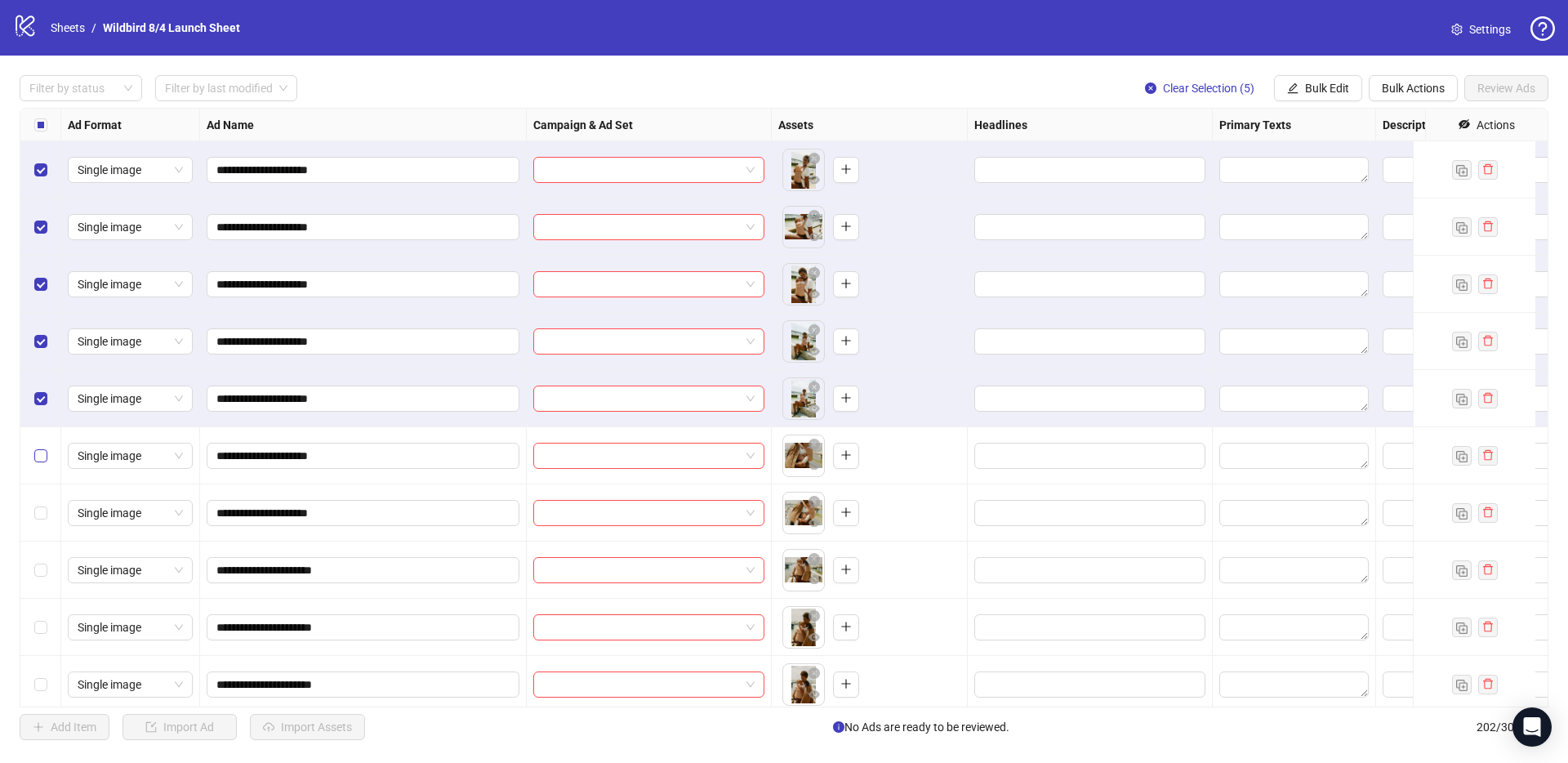 click at bounding box center (41, 456) 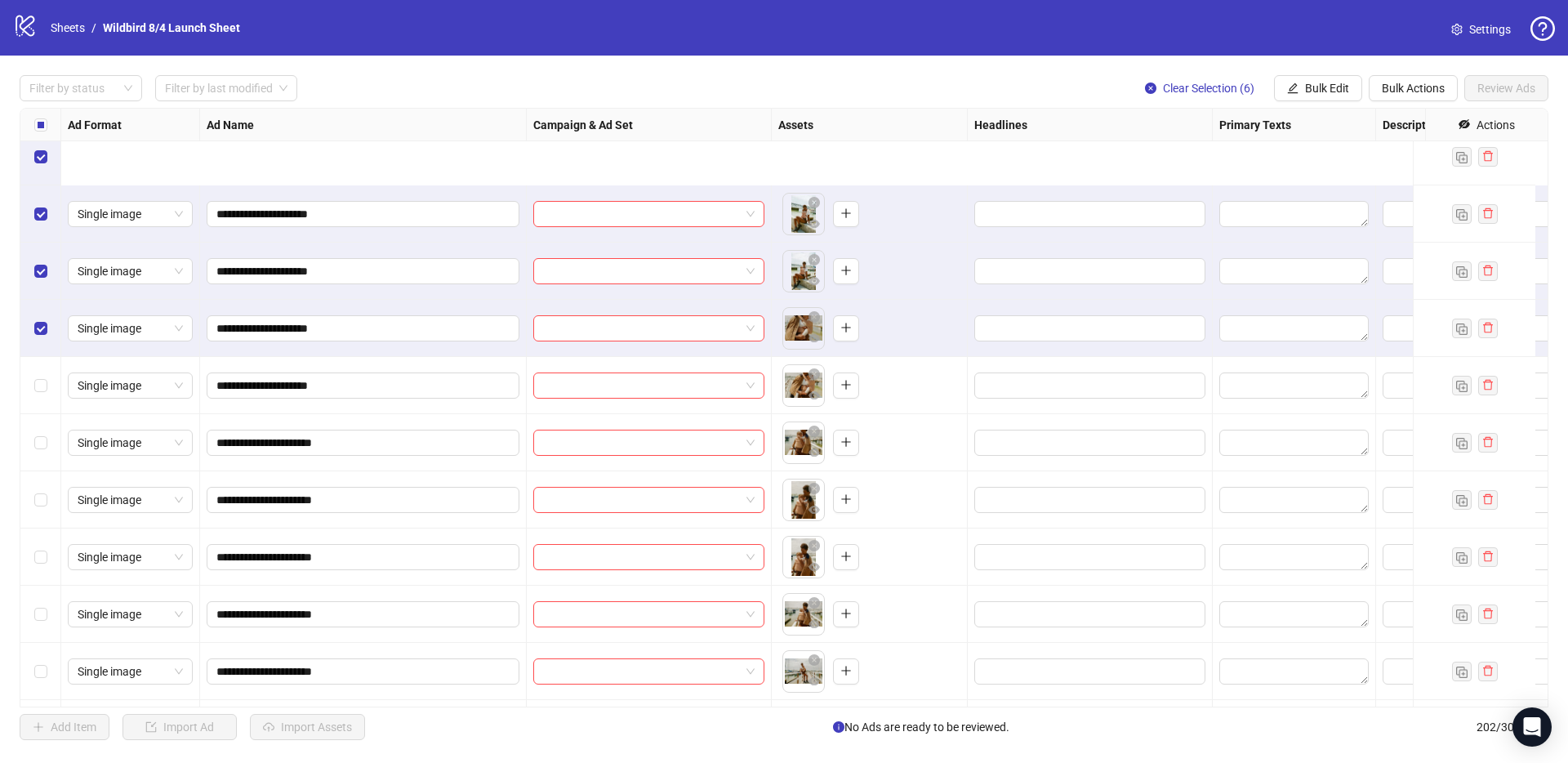 scroll, scrollTop: 288, scrollLeft: 0, axis: vertical 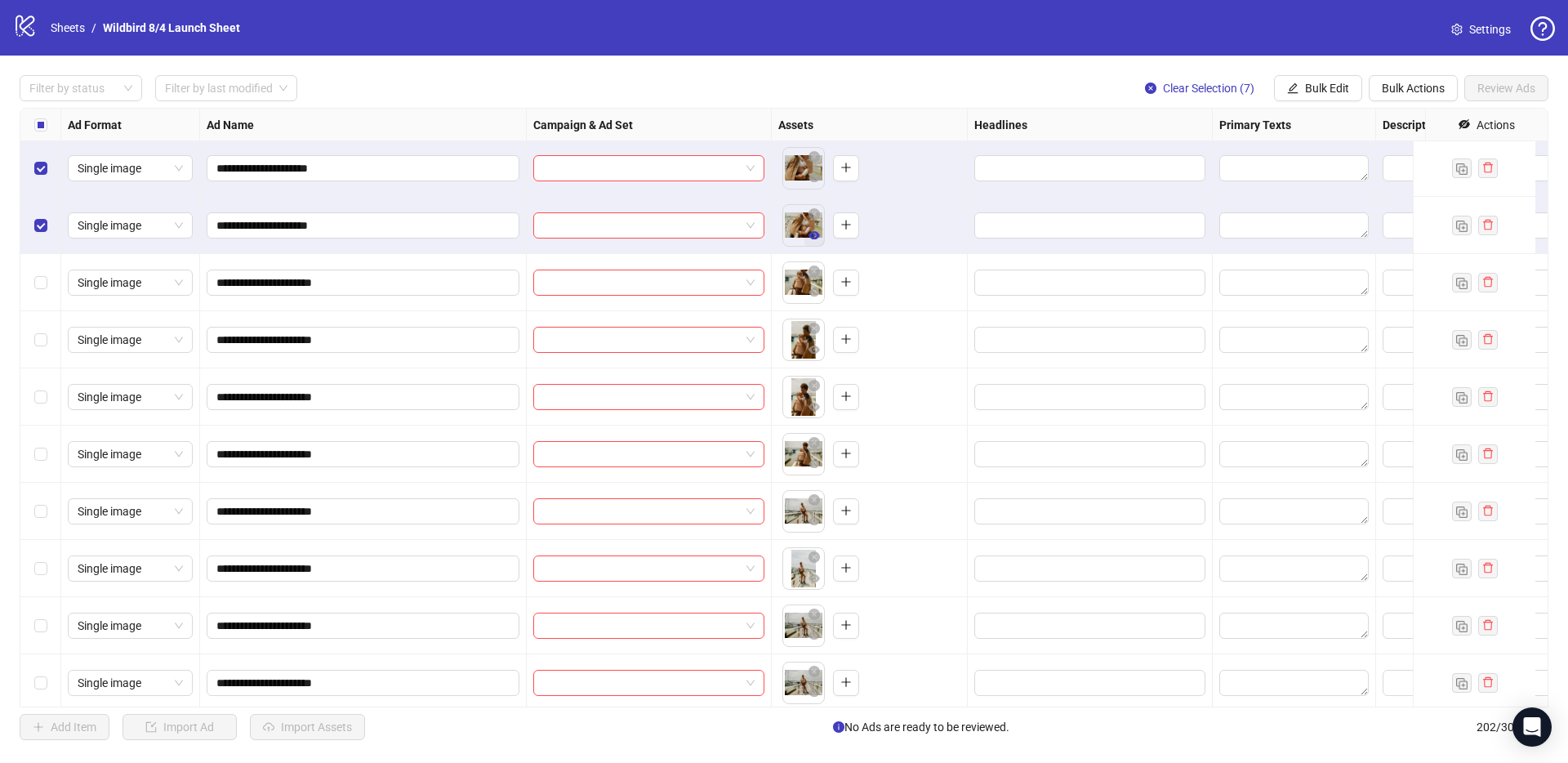 click 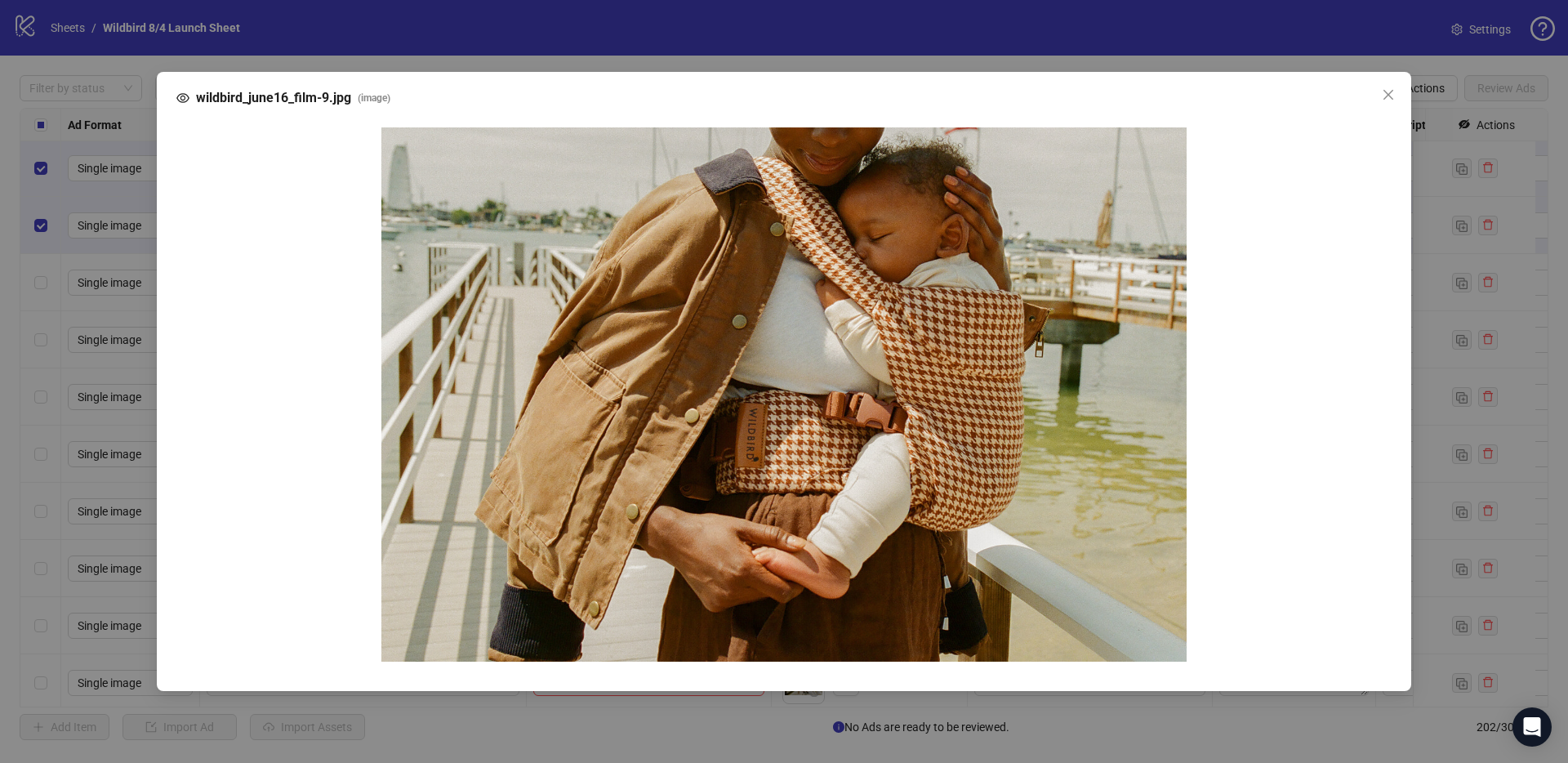 click on "wildbird_june16_film-9.jpg ( image )" at bounding box center [784, 382] 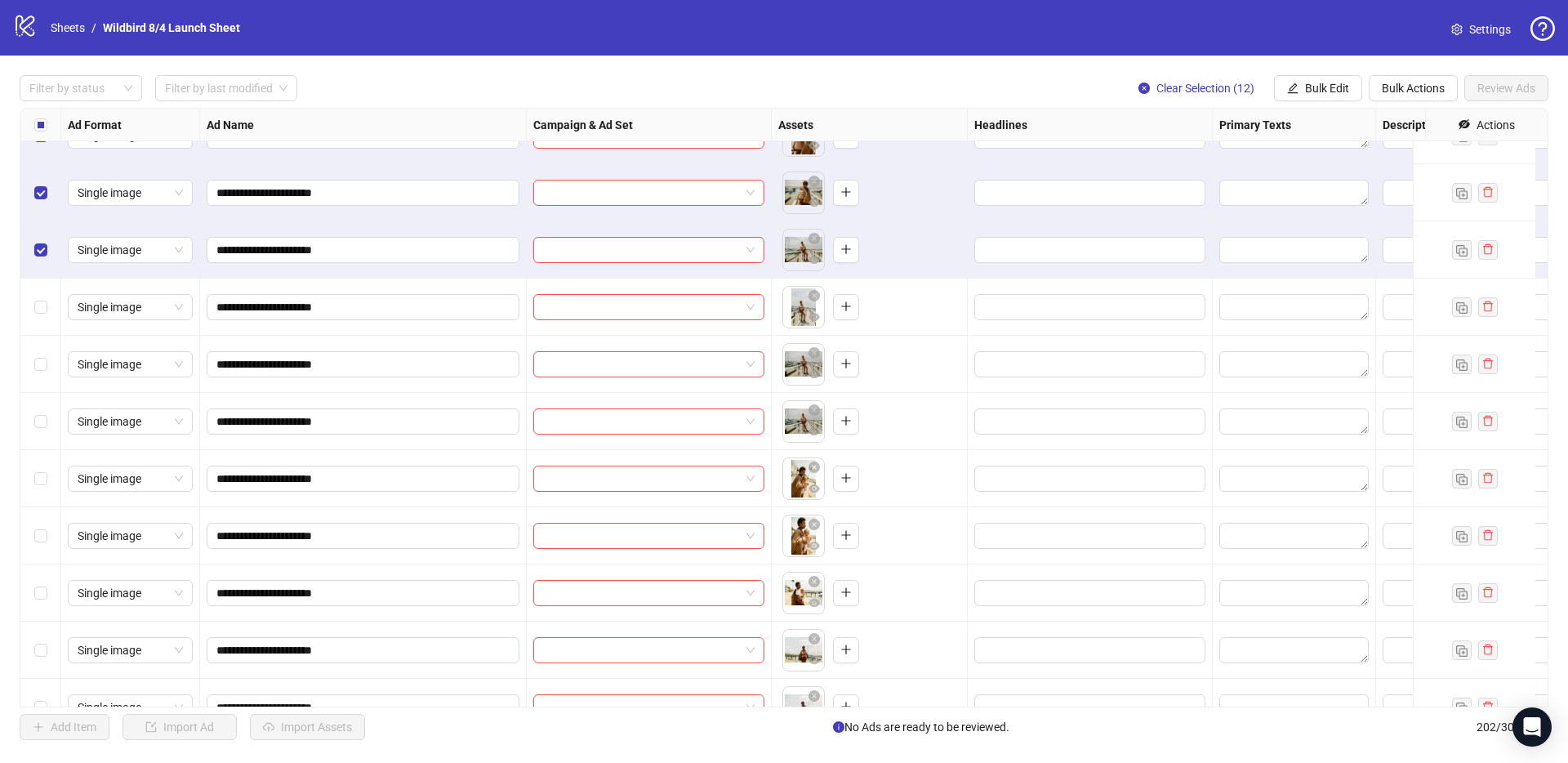 scroll, scrollTop: 573, scrollLeft: 0, axis: vertical 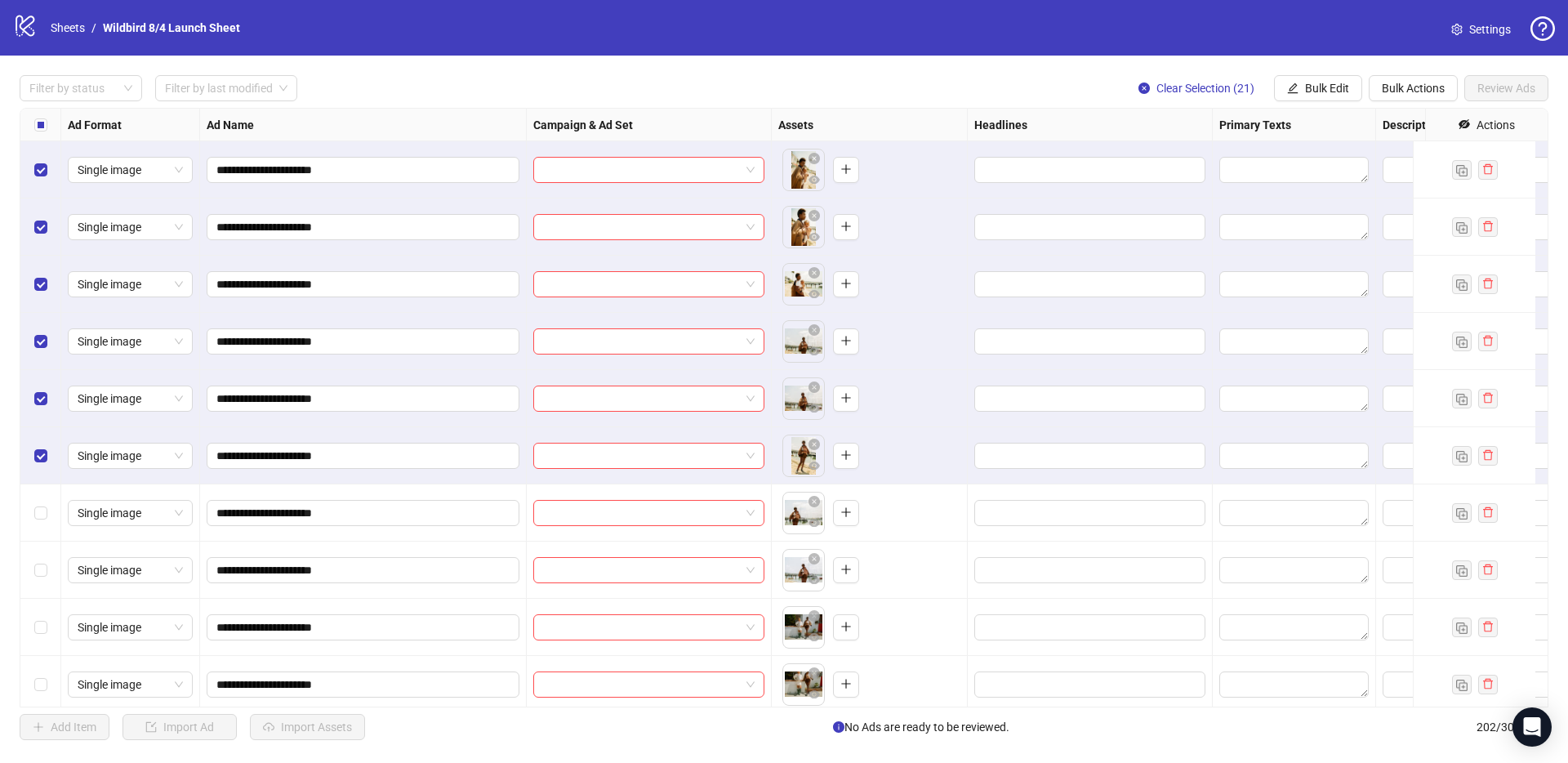 click at bounding box center [41, 513] 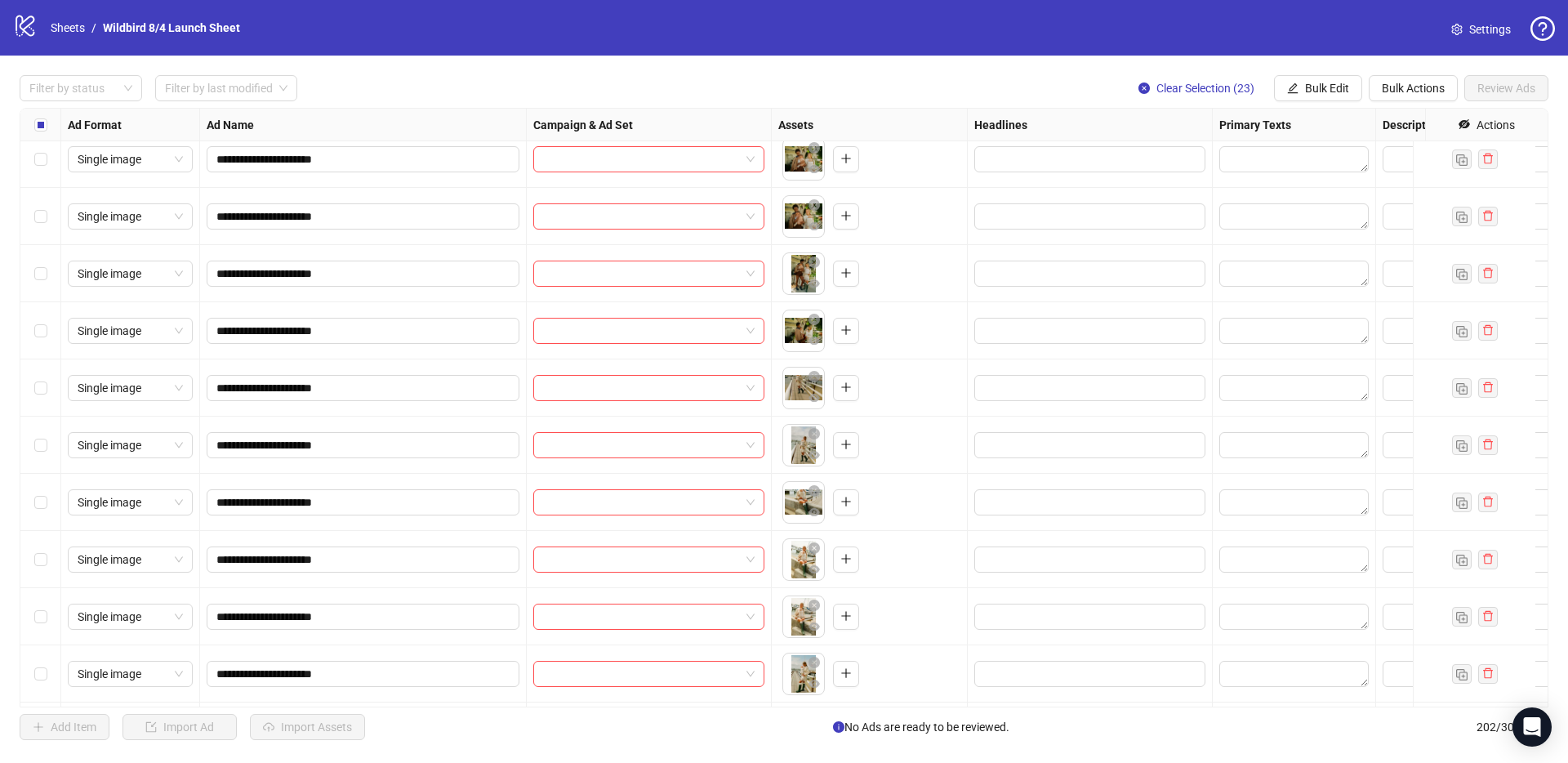 scroll, scrollTop: 1531, scrollLeft: 0, axis: vertical 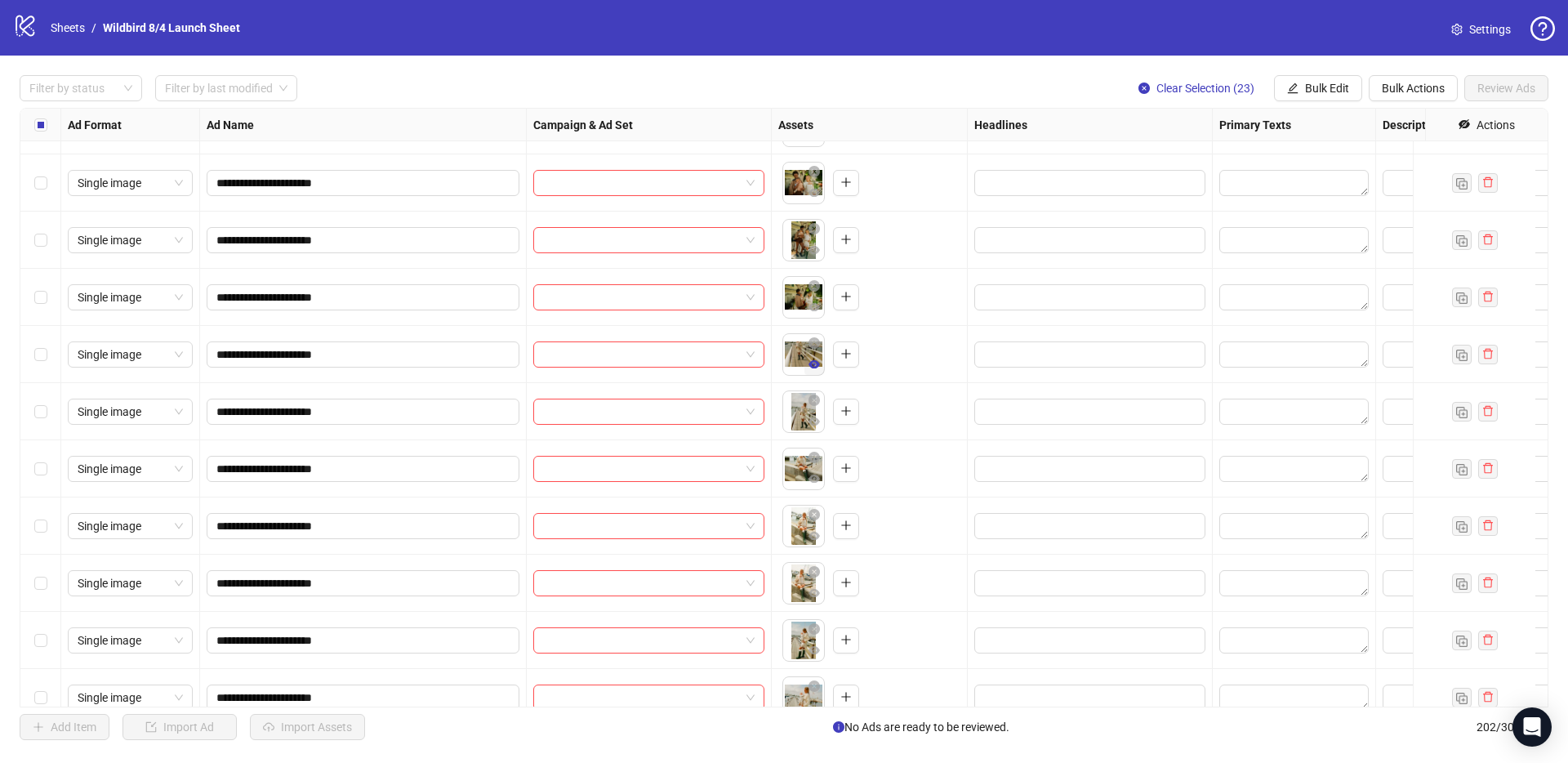 click 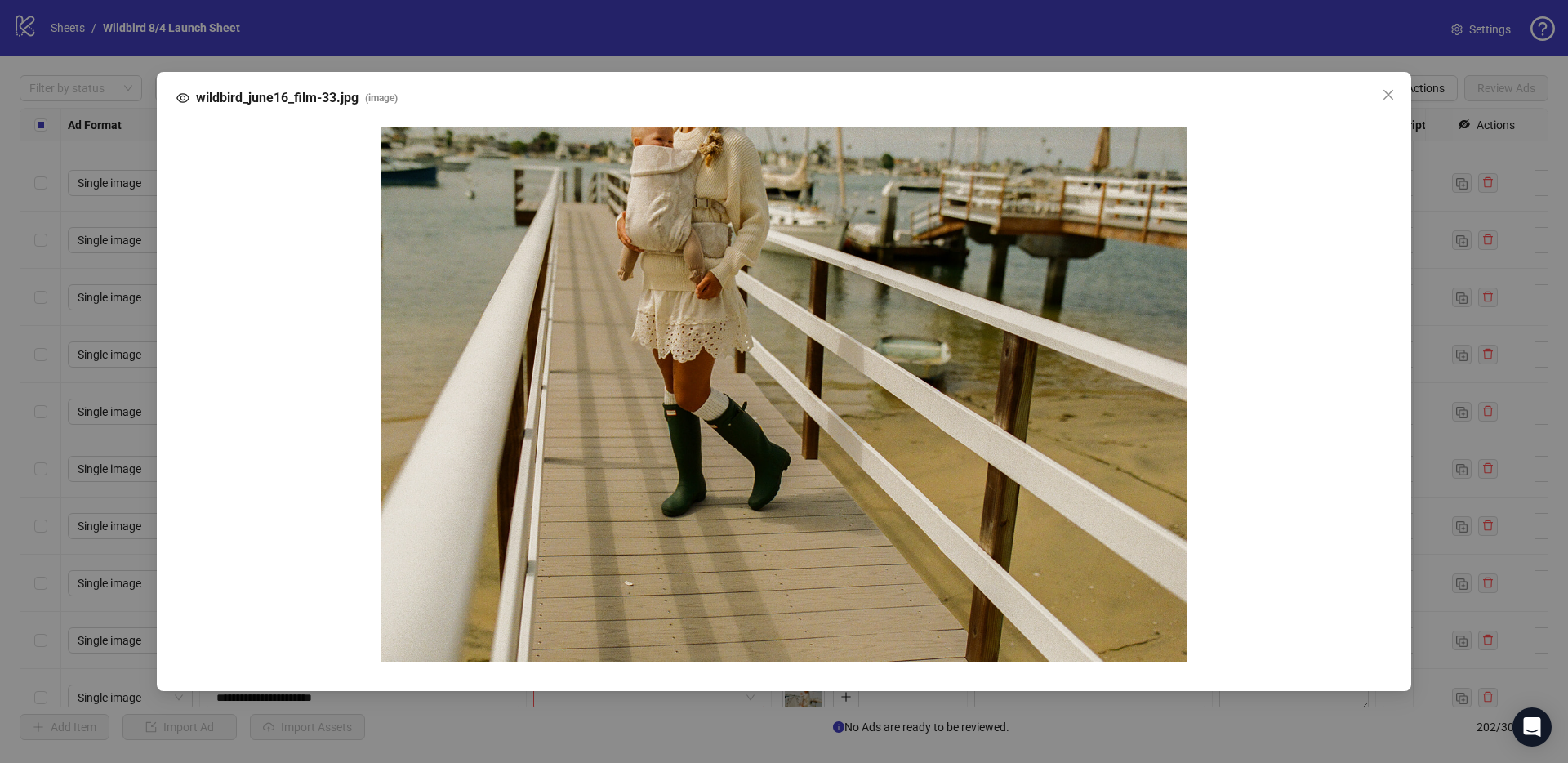 click on "wildbird_june16_film-33.jpg ( image )" at bounding box center (784, 382) 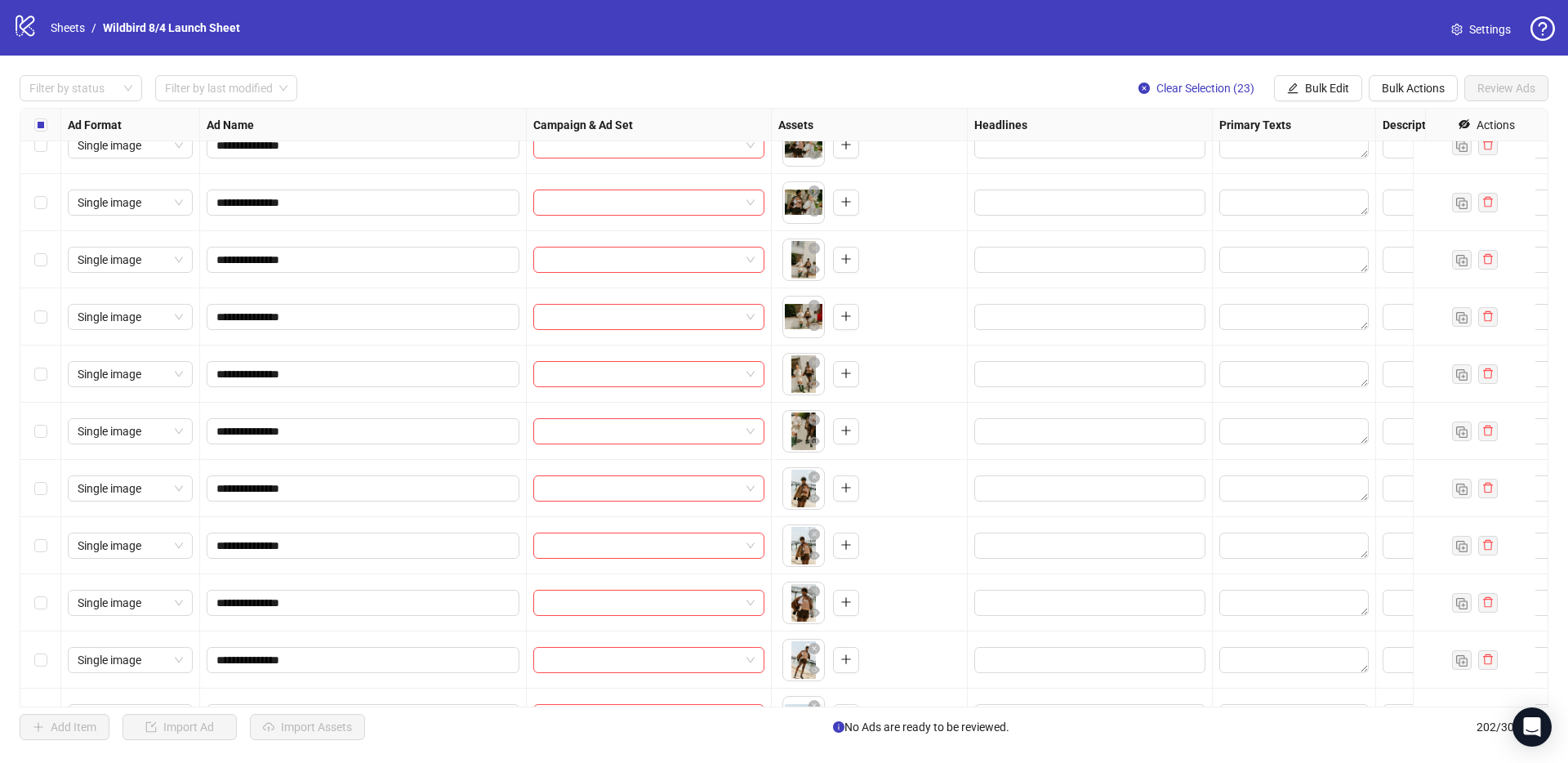 scroll, scrollTop: 6680, scrollLeft: 0, axis: vertical 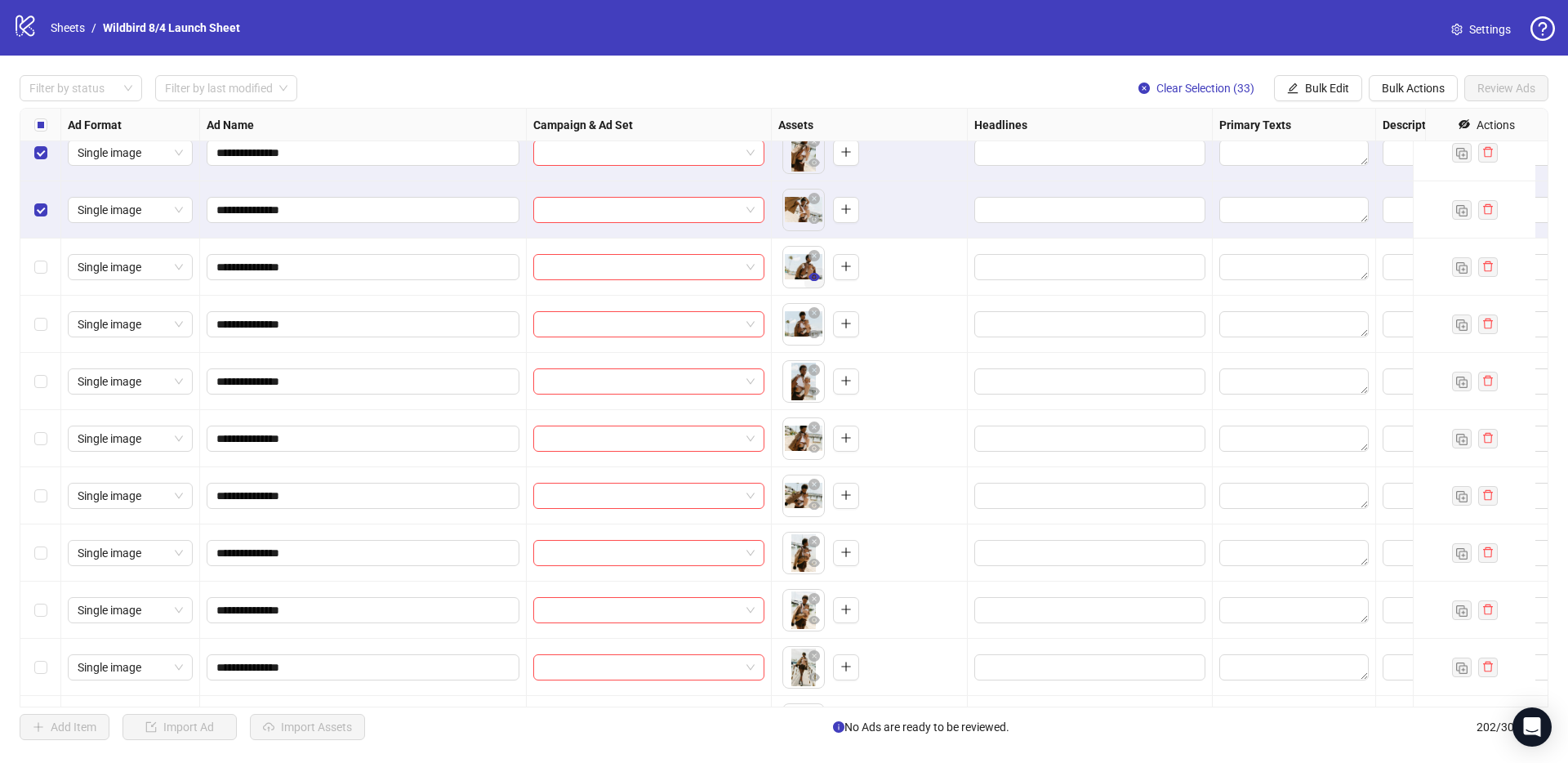 click 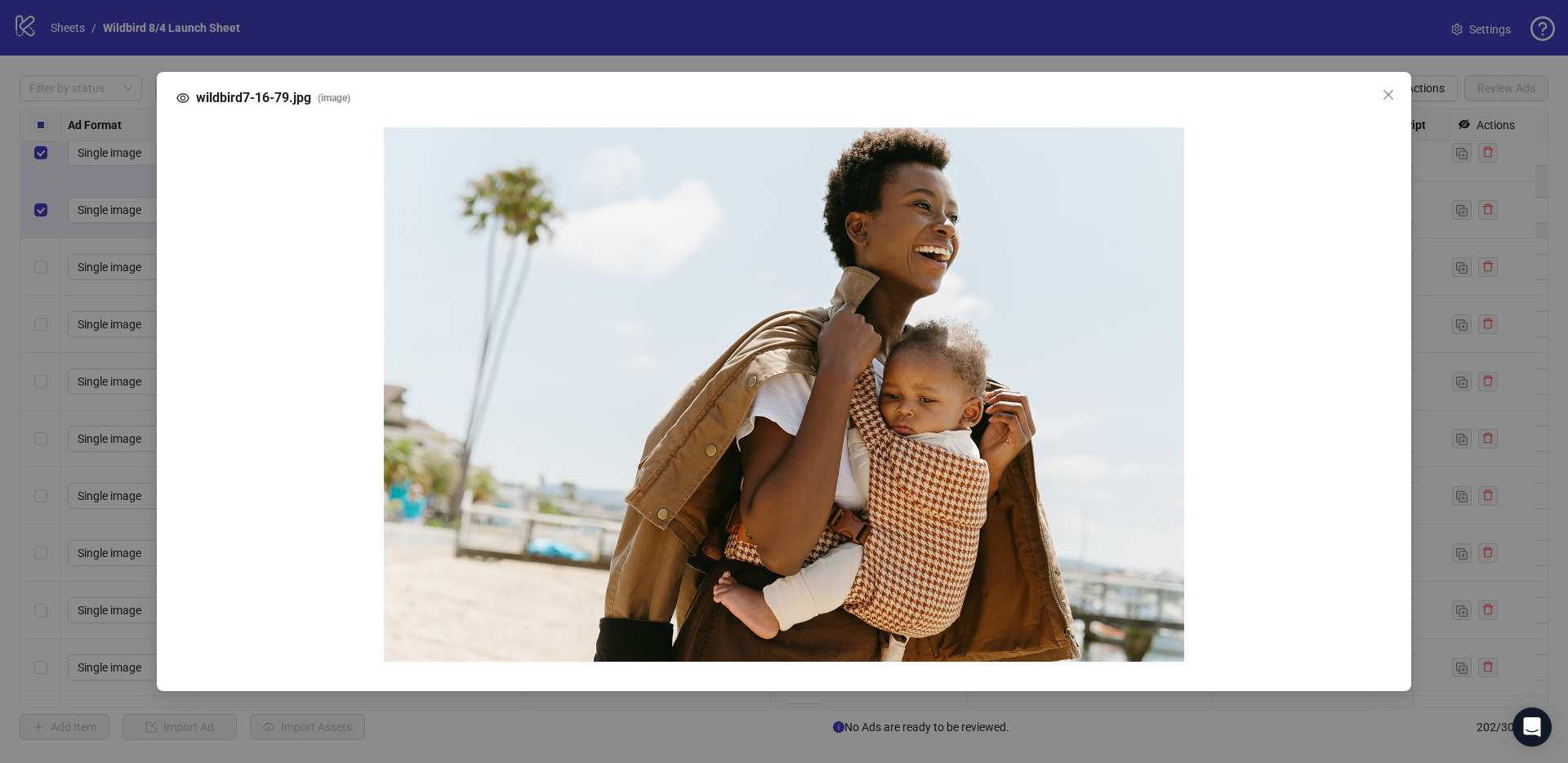 click on "wildbird7-16-79.jpg ( image )" at bounding box center (784, 382) 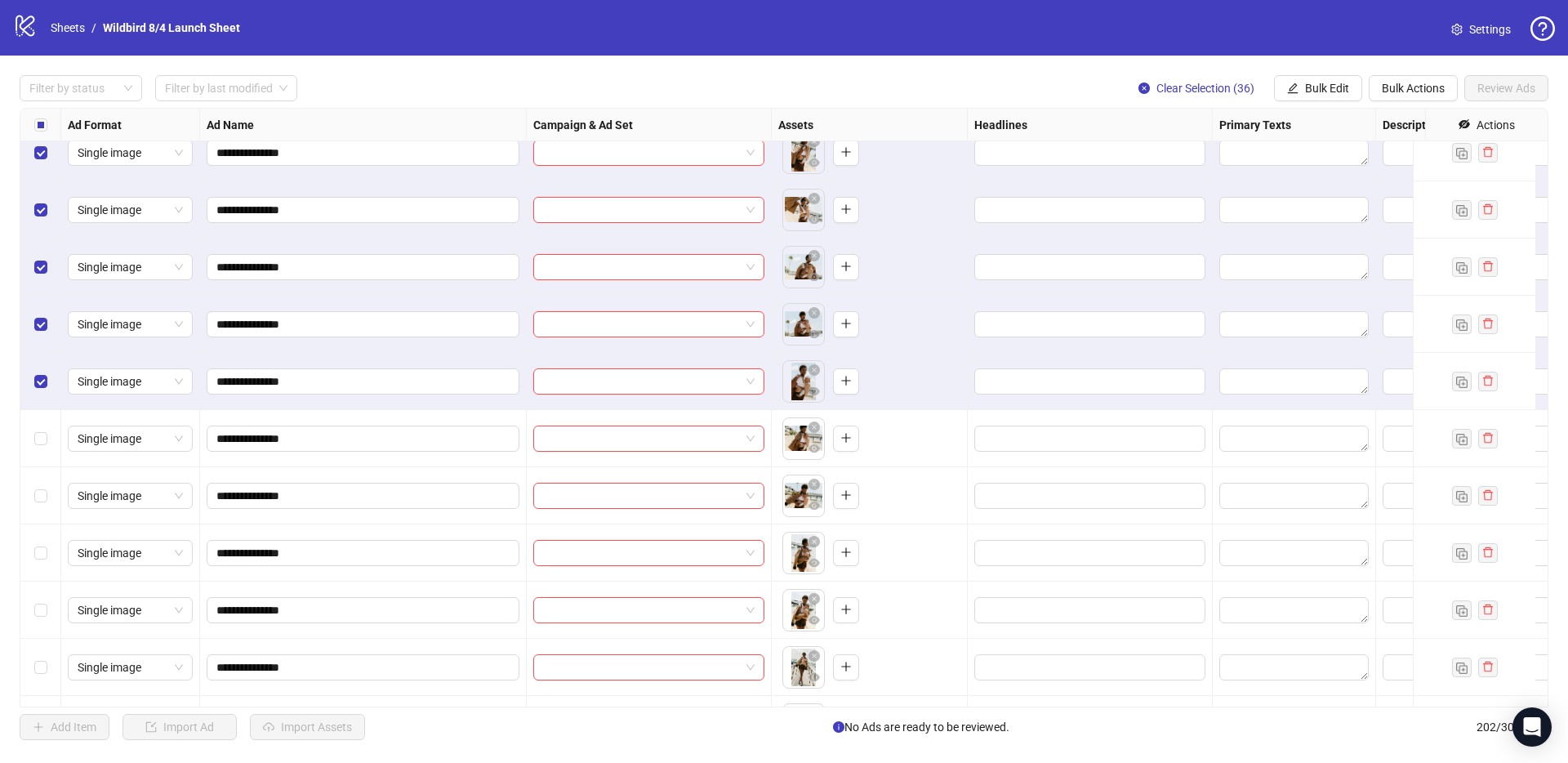 drag, startPoint x: 47, startPoint y: 441, endPoint x: 33, endPoint y: 480, distance: 41.4367 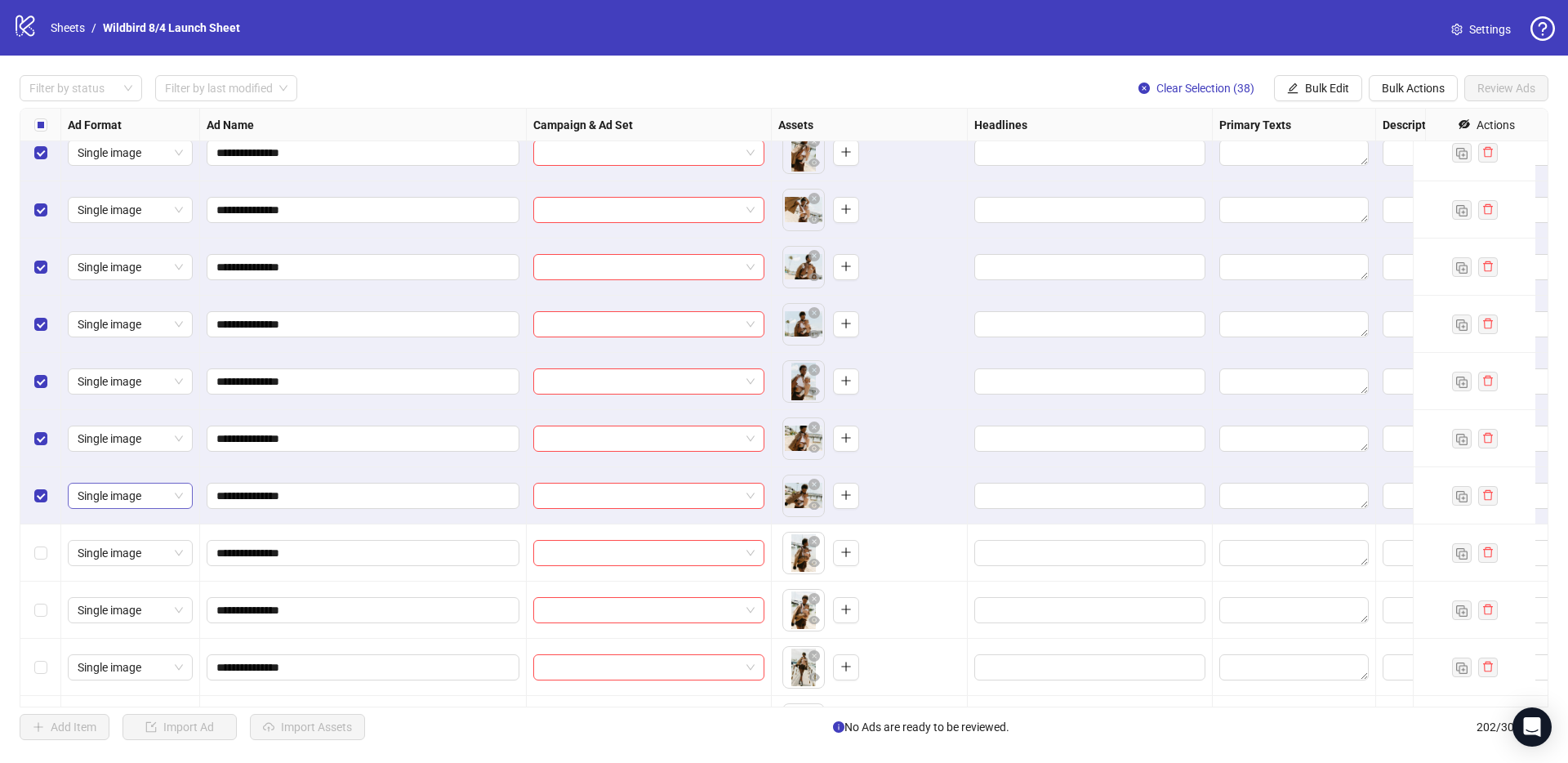 scroll, scrollTop: 7547, scrollLeft: 0, axis: vertical 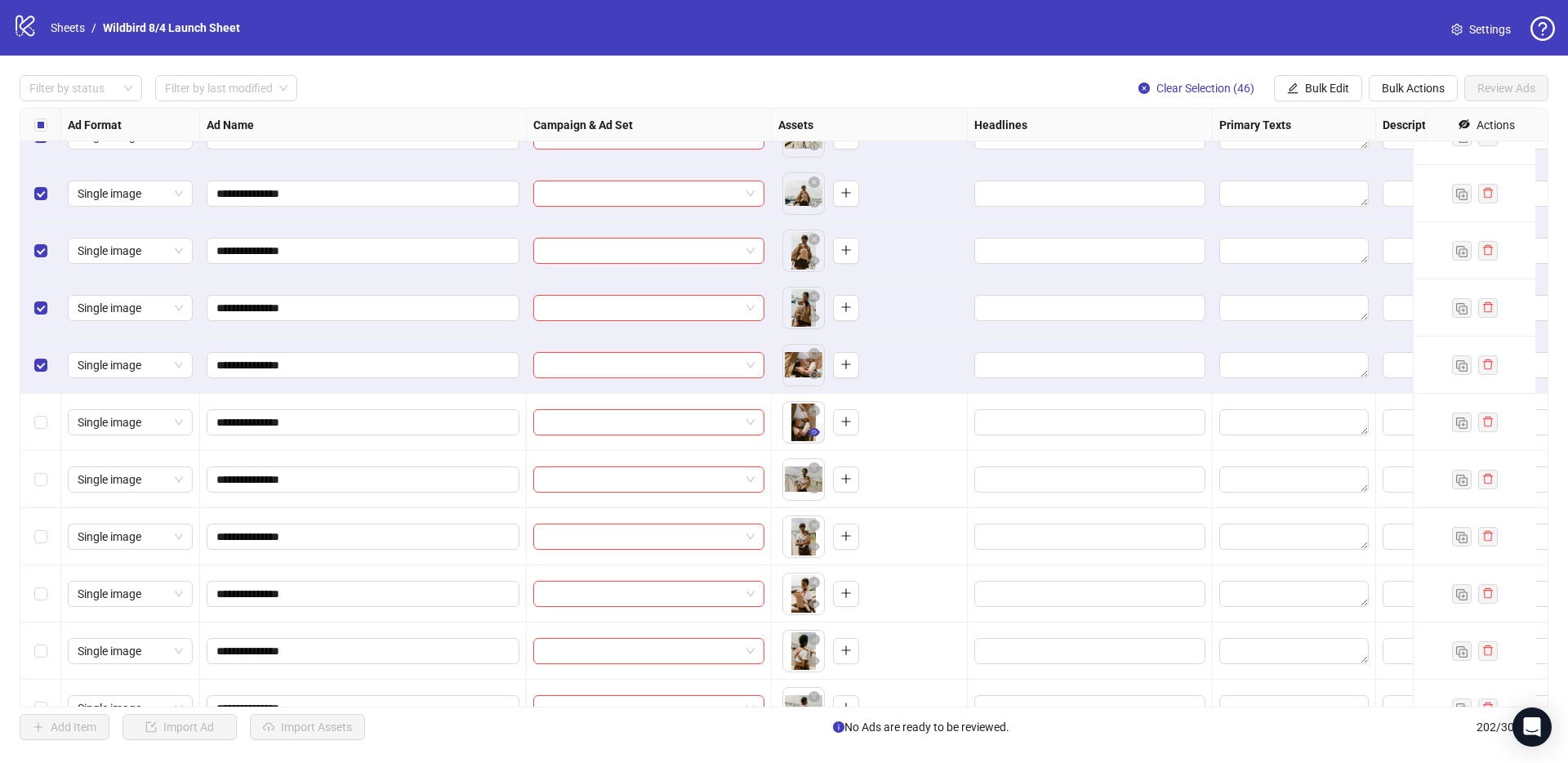 click 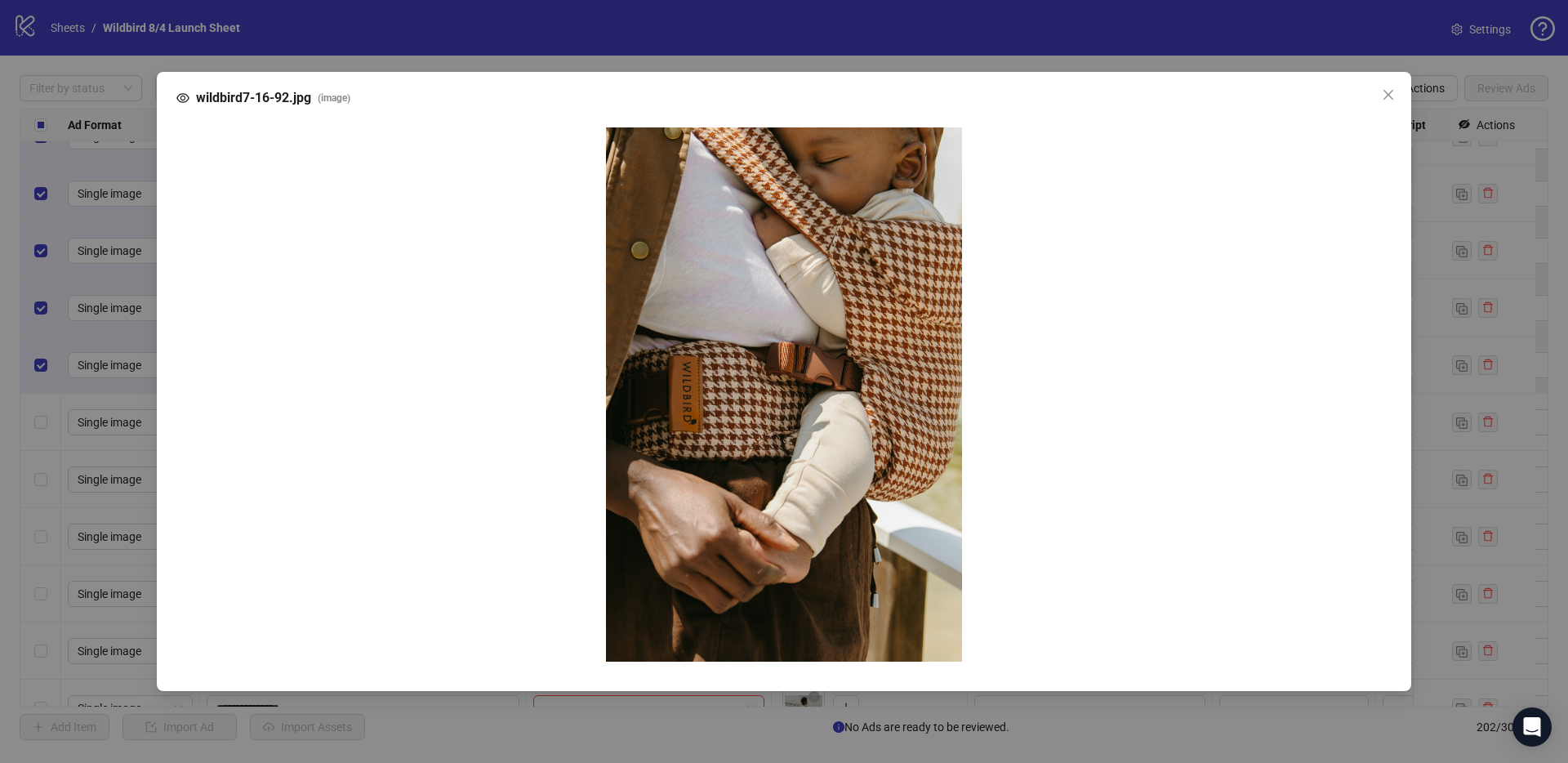 click on "wildbird7-16-92.jpg ( image )" at bounding box center (784, 382) 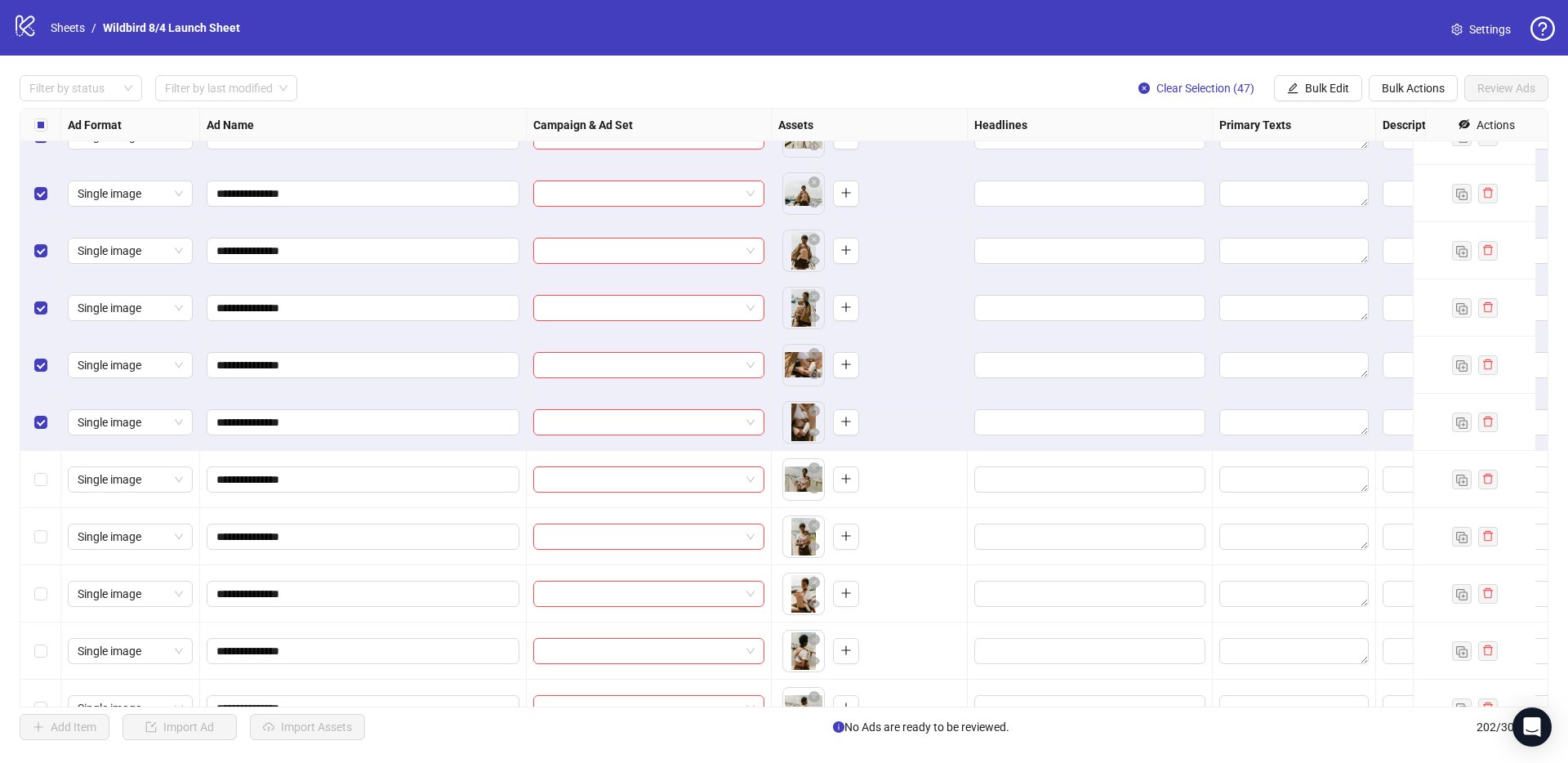 click at bounding box center (41, 480) 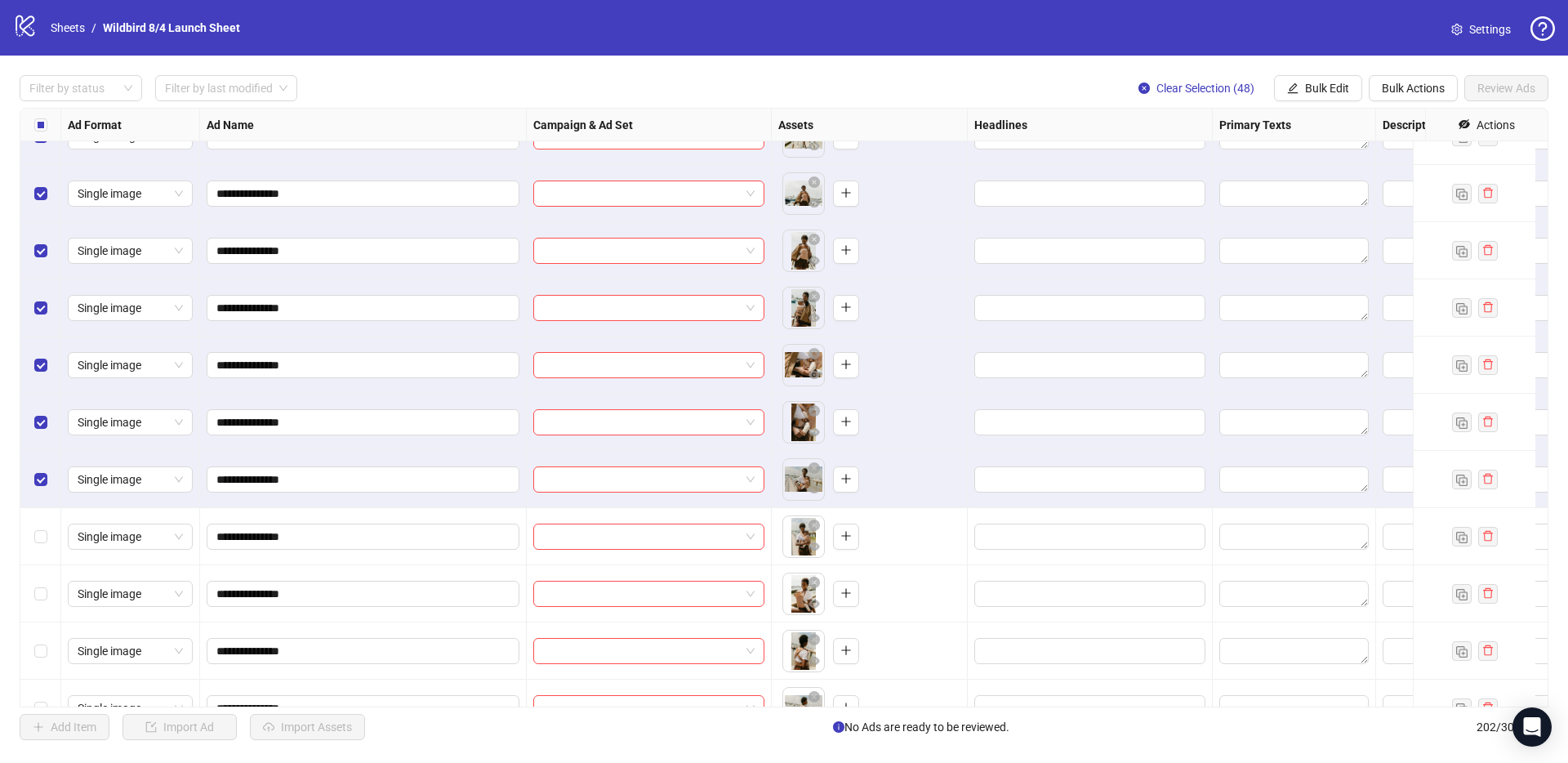 click at bounding box center [41, 537] 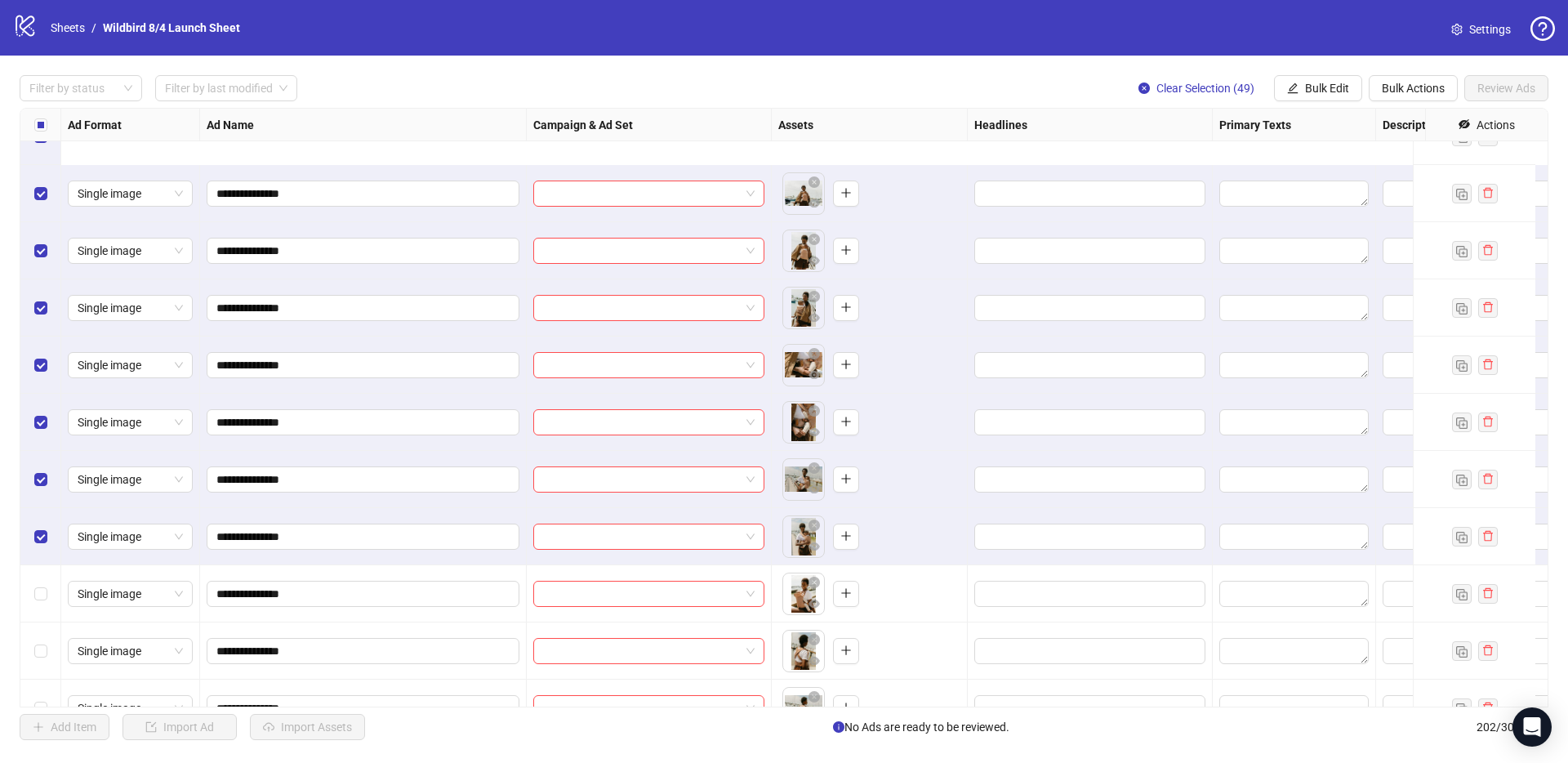 scroll, scrollTop: 8175, scrollLeft: 0, axis: vertical 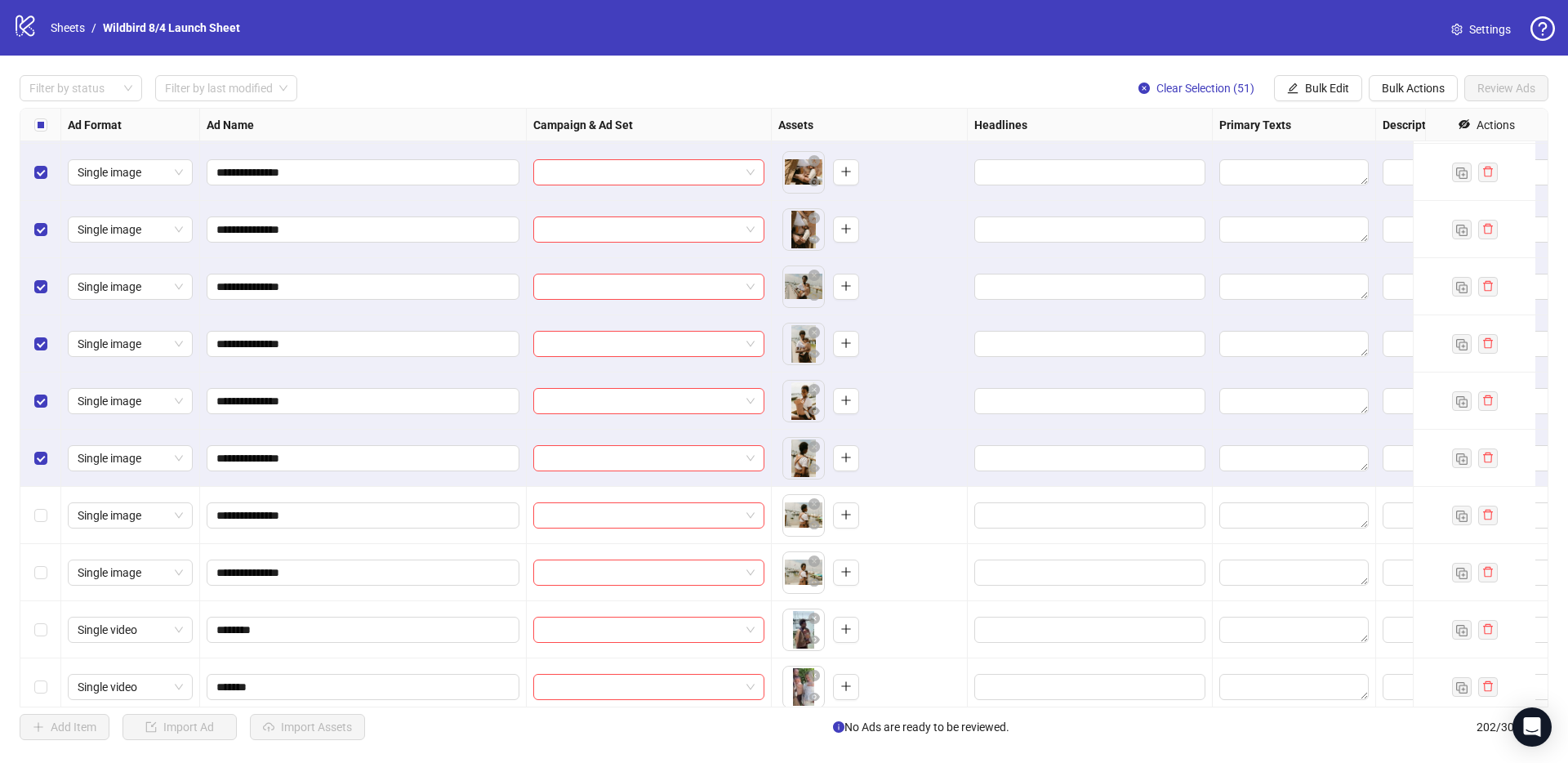 click at bounding box center (41, 515) 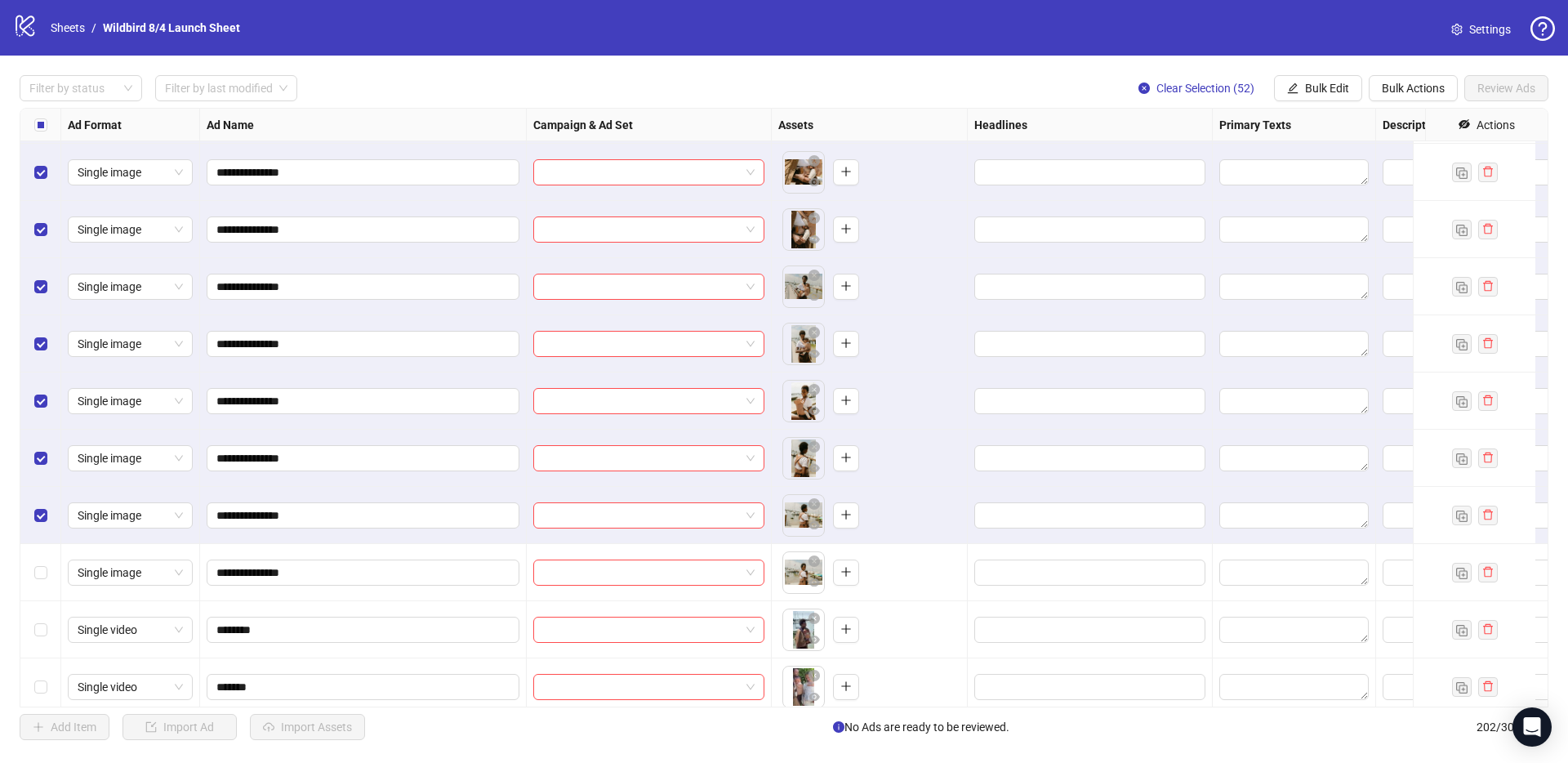 click at bounding box center [41, 573] 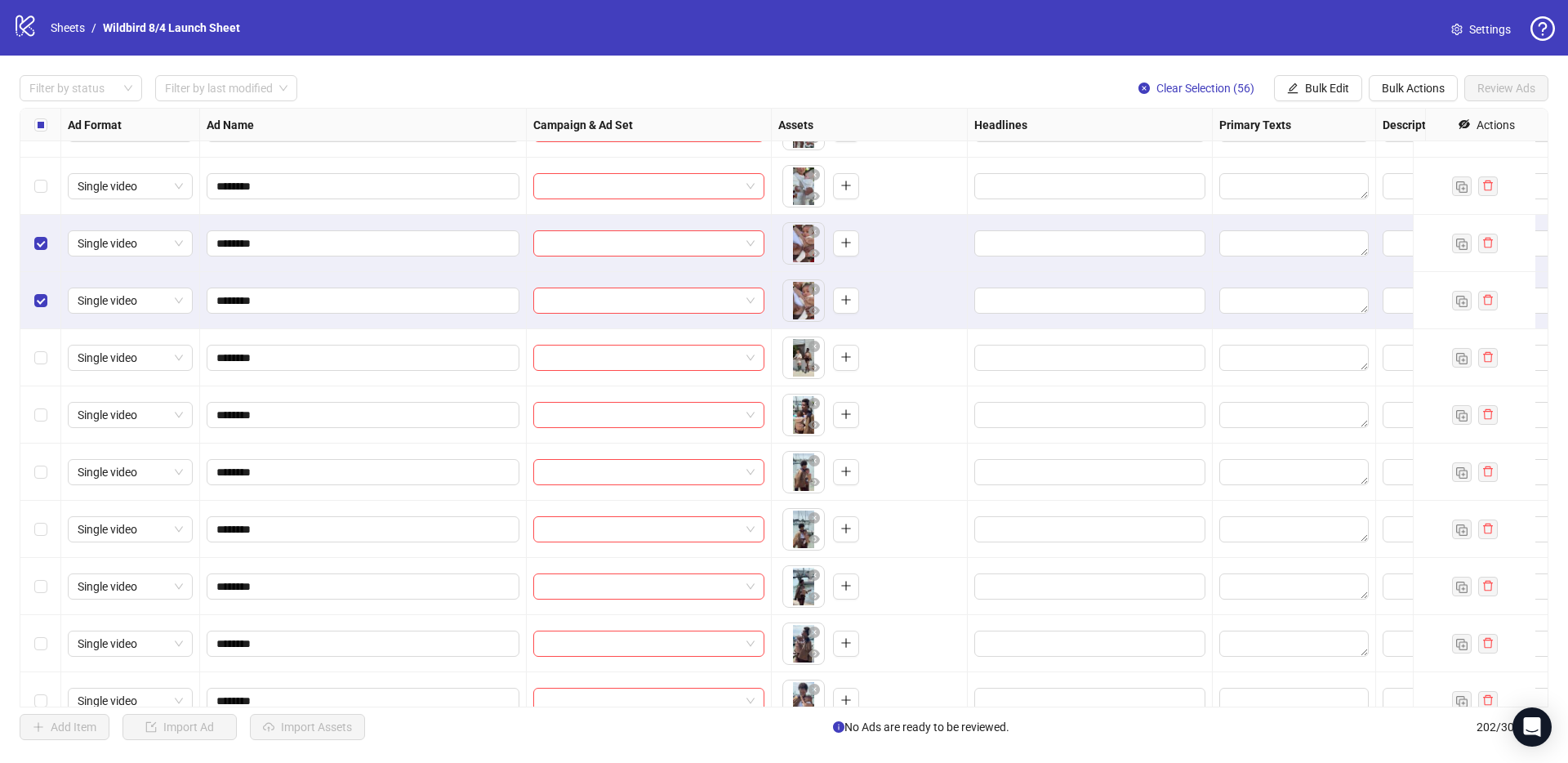 scroll, scrollTop: 8905, scrollLeft: 0, axis: vertical 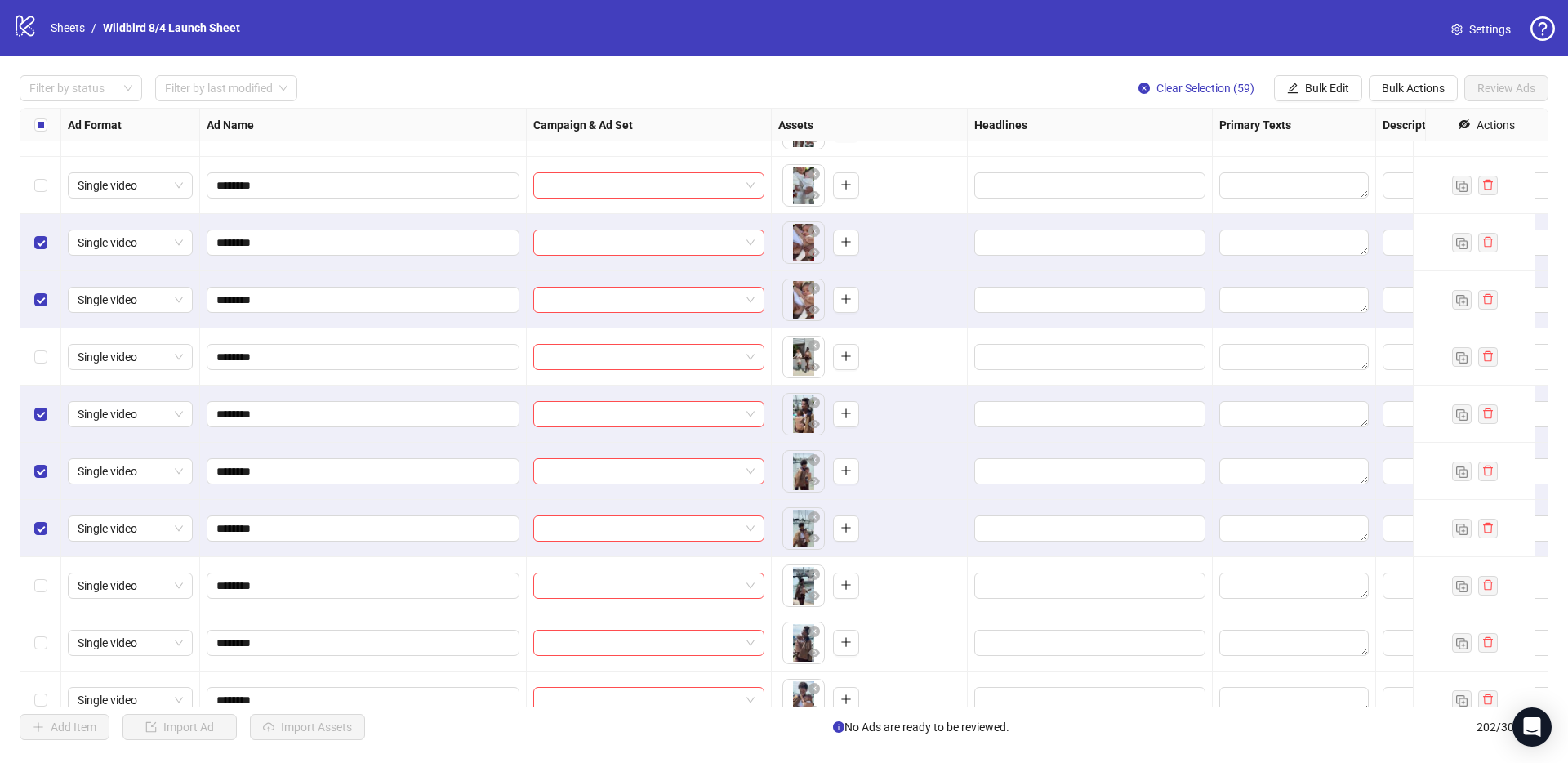 click at bounding box center [41, 586] 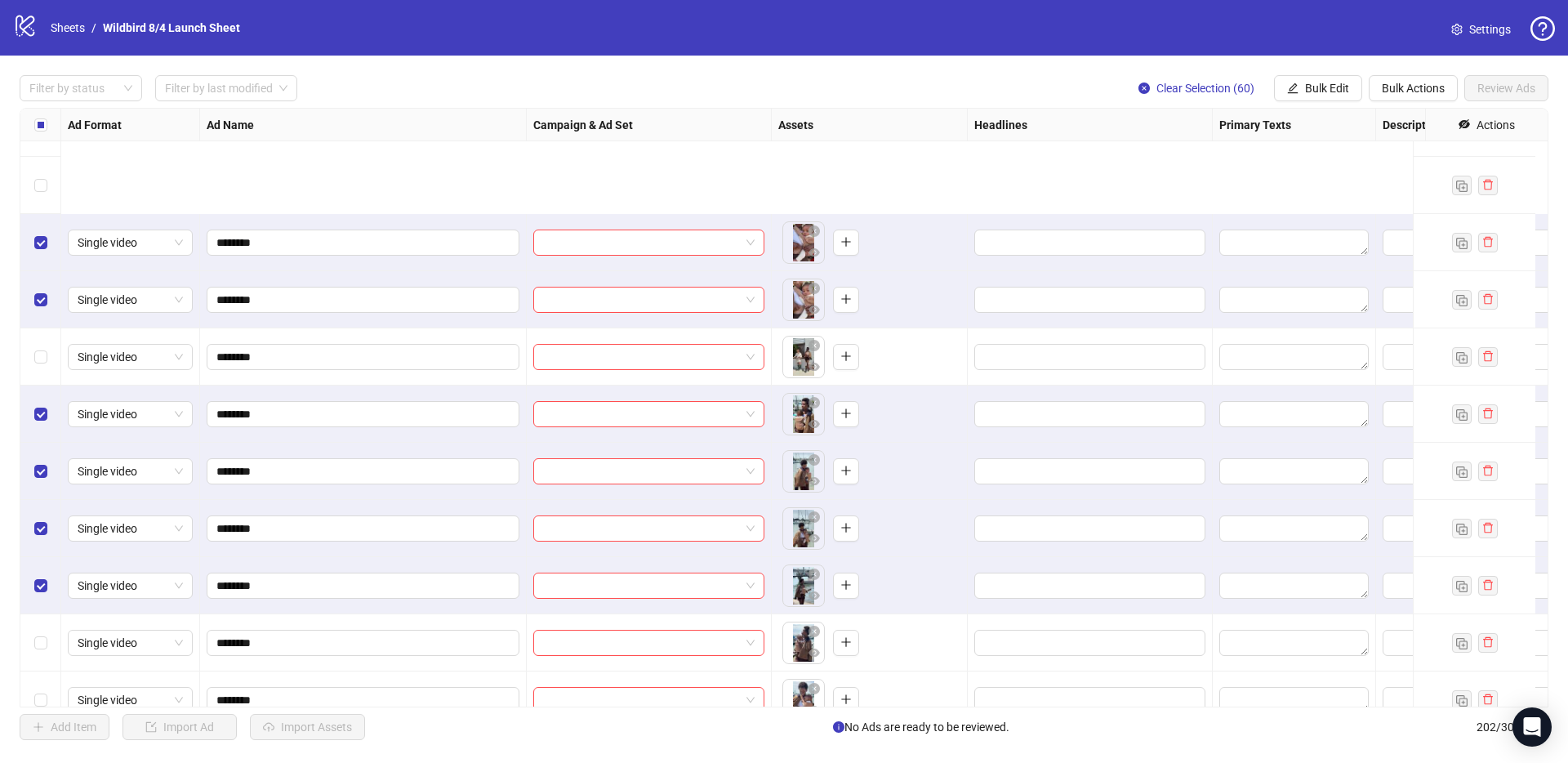 scroll, scrollTop: 9140, scrollLeft: 0, axis: vertical 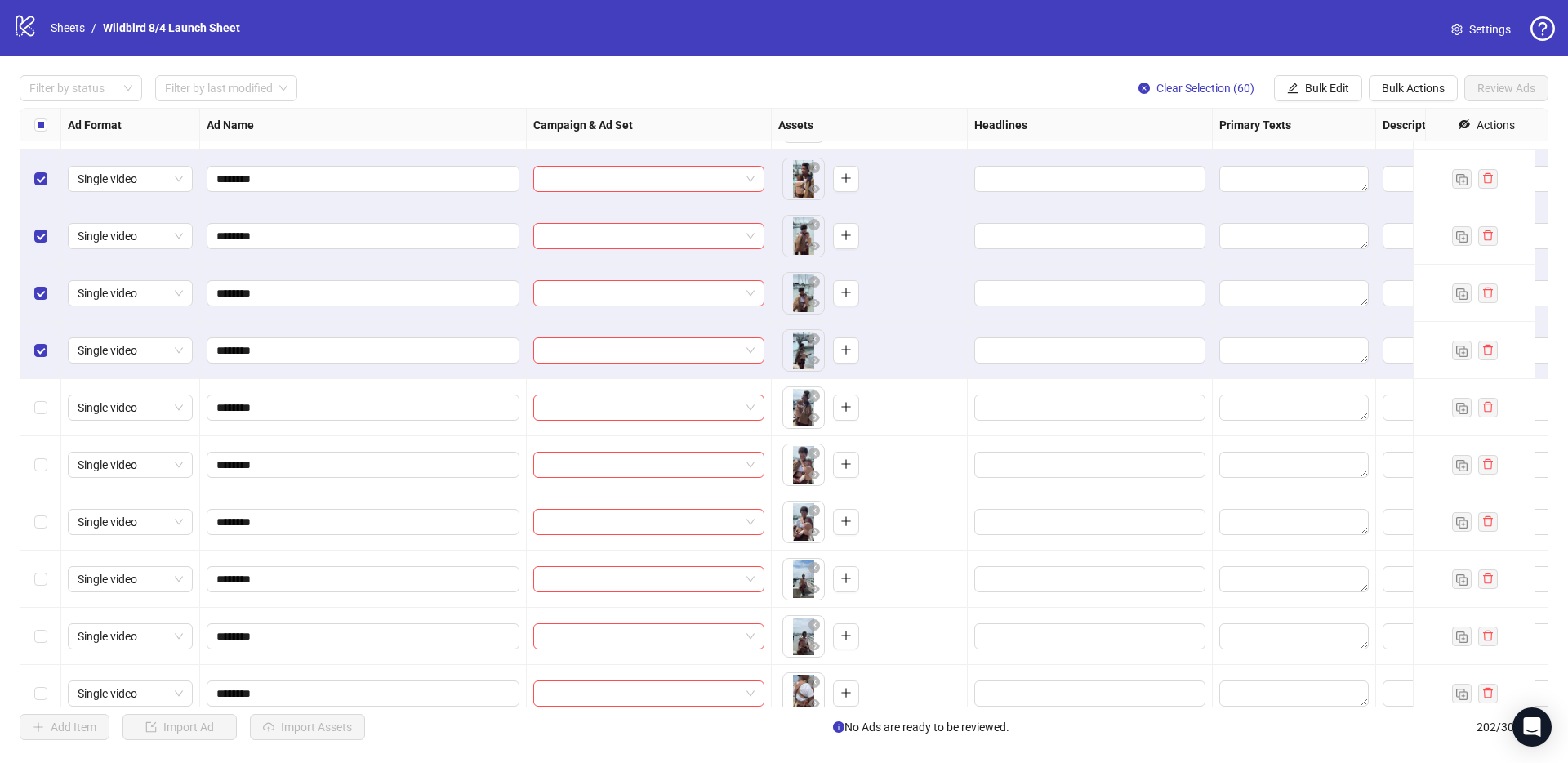 click at bounding box center [41, 408] 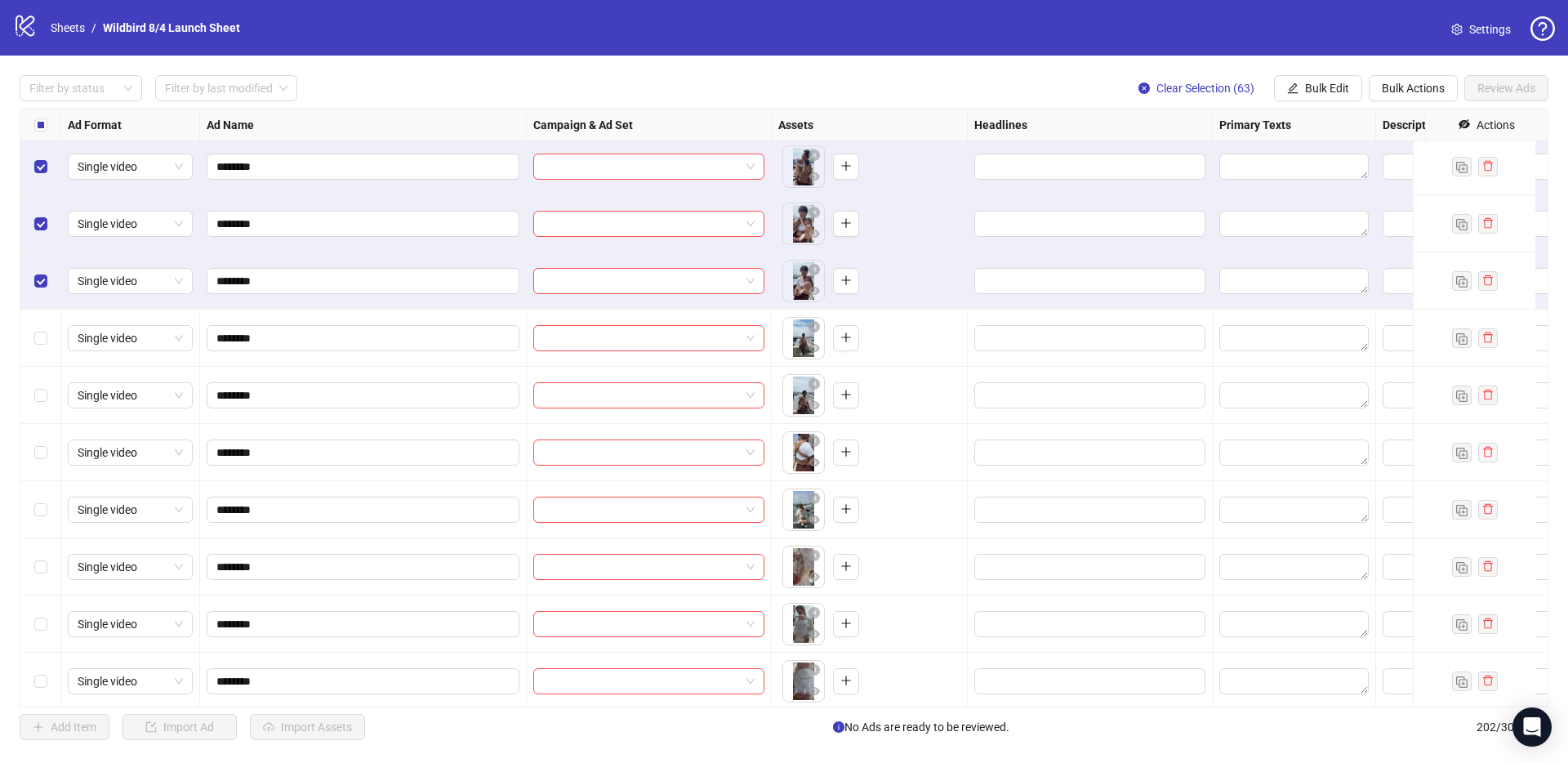 scroll, scrollTop: 9417, scrollLeft: 0, axis: vertical 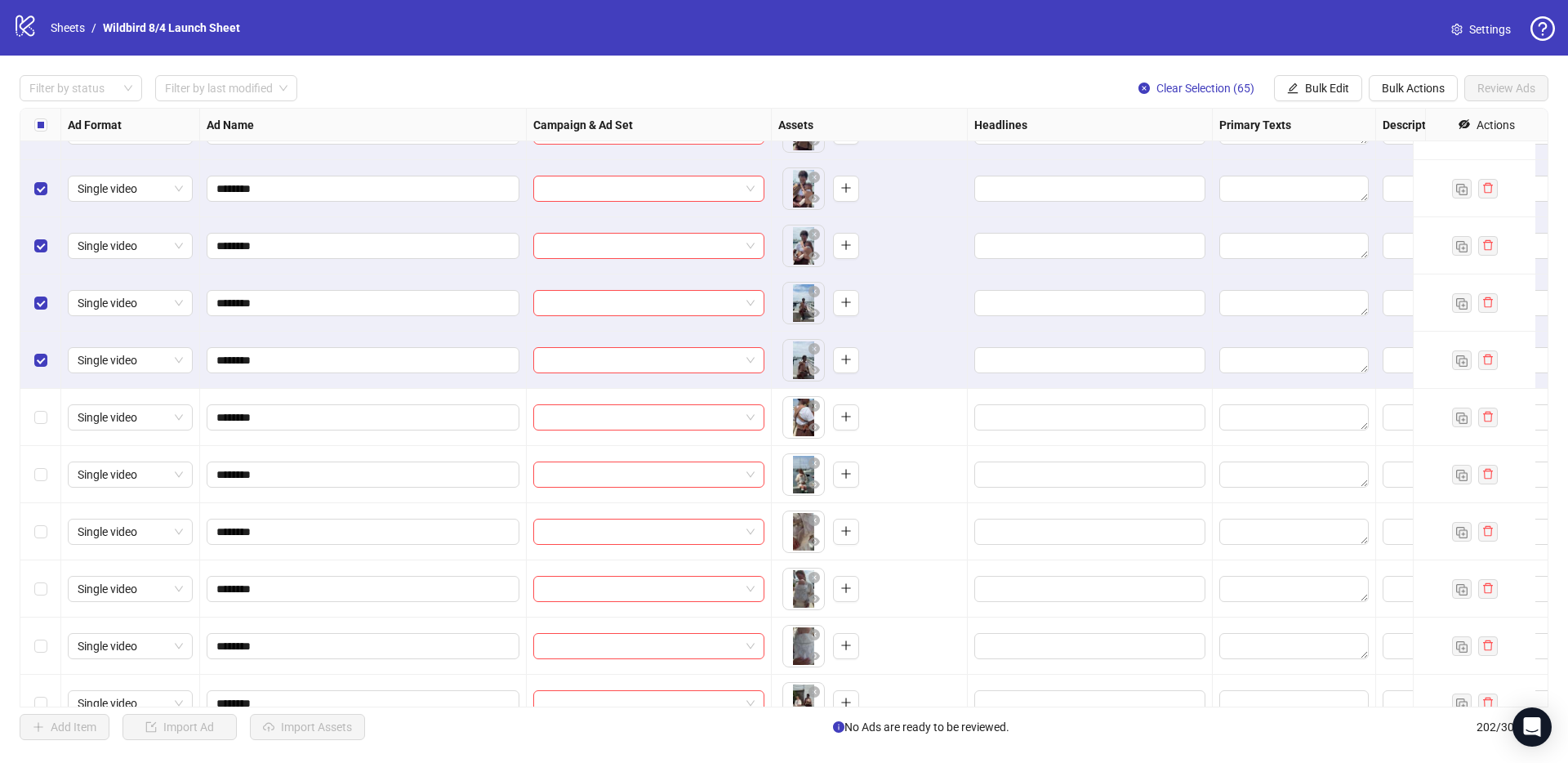 click at bounding box center [41, 417] 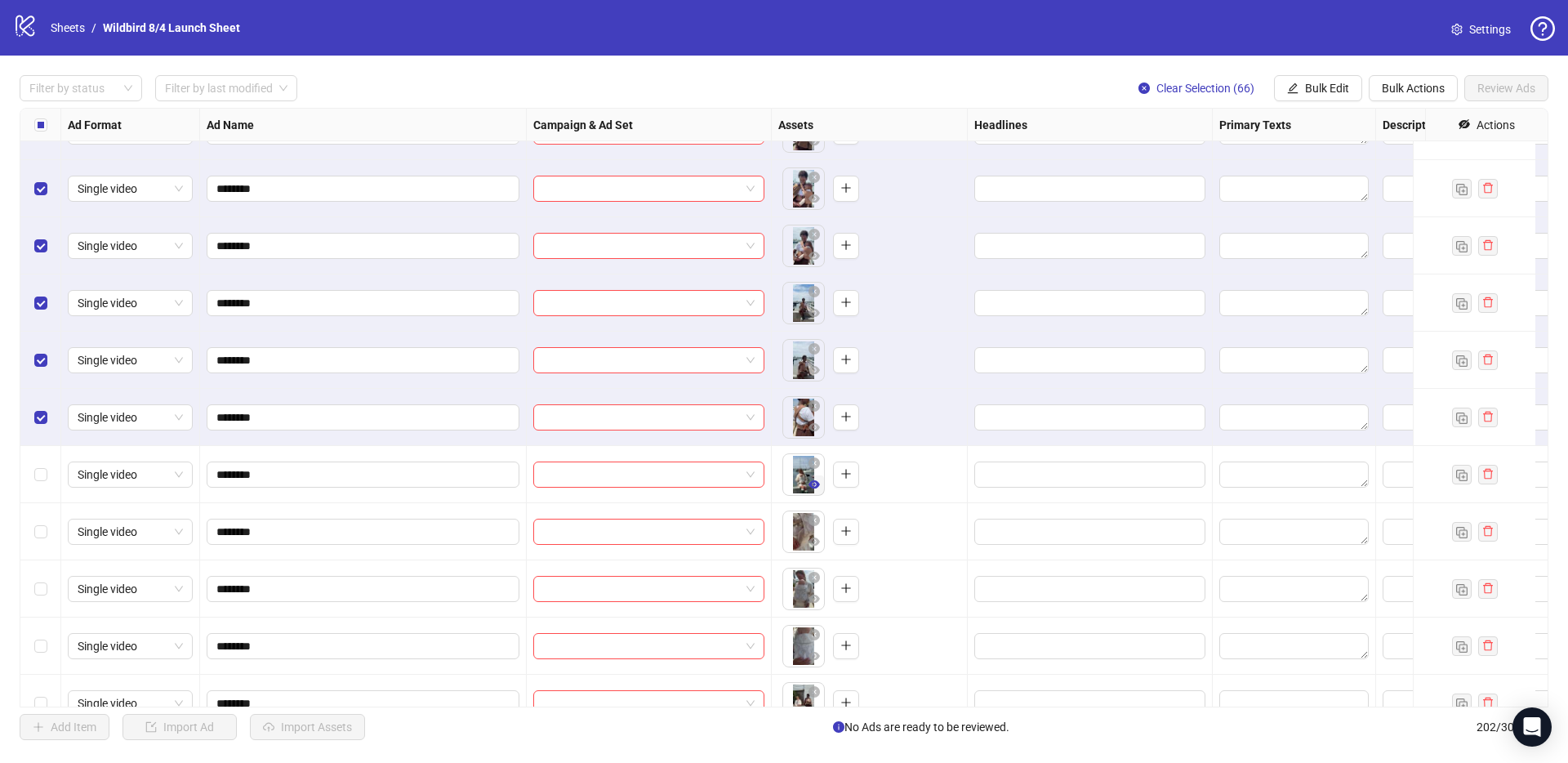 click 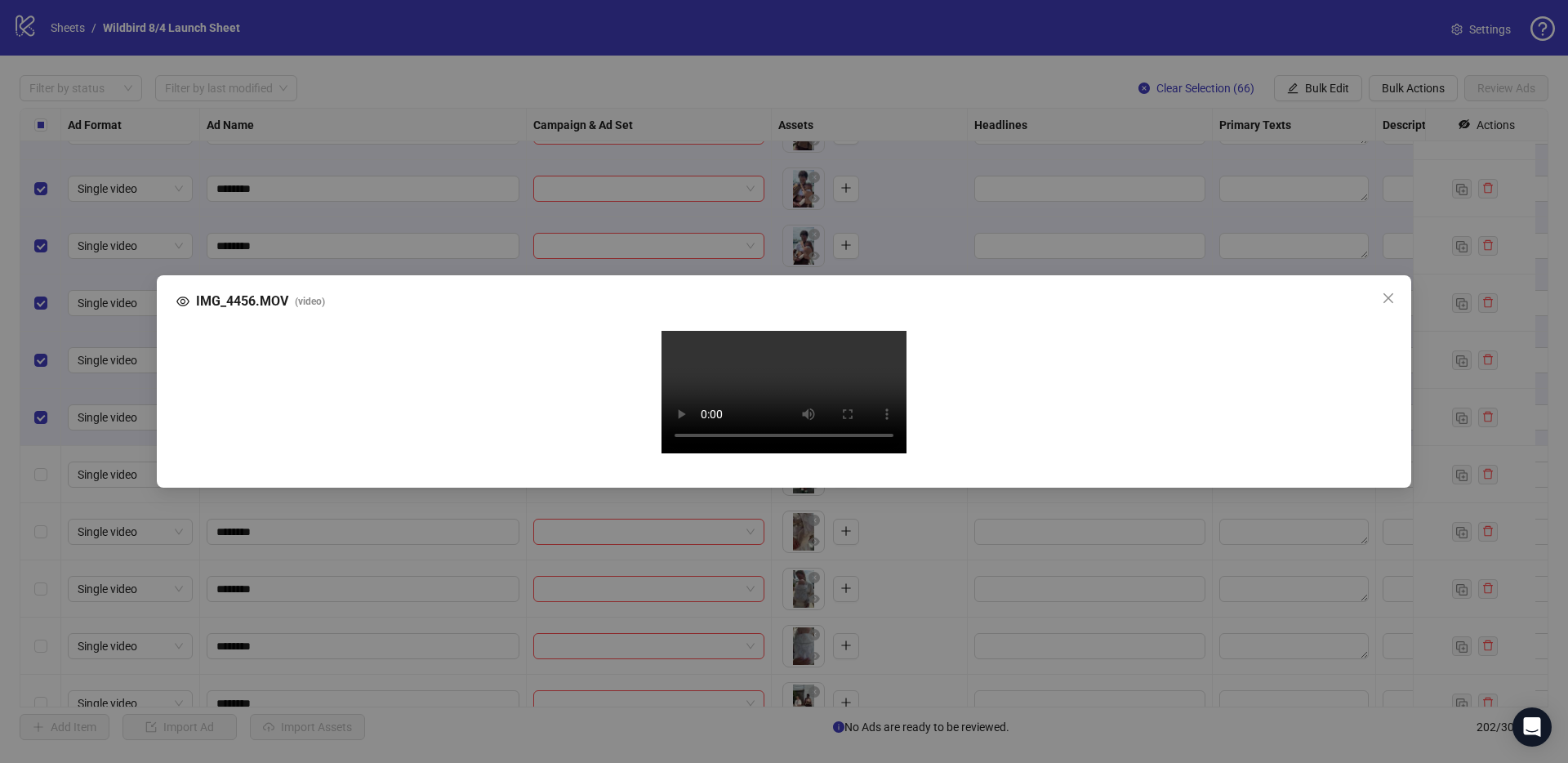click on "IMG_4456.MOV ( video ) Your browser does not support the video tag." at bounding box center (784, 382) 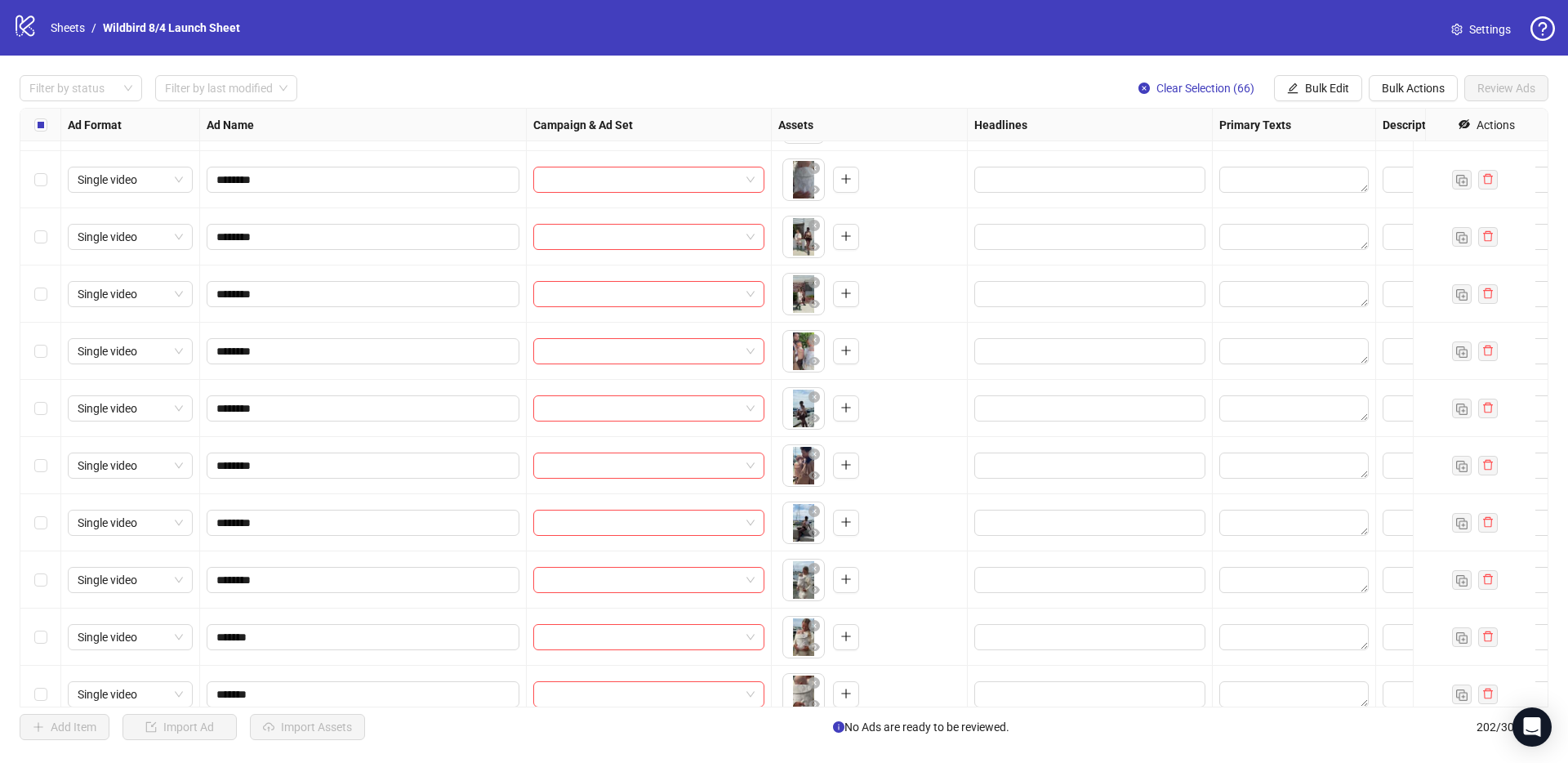 scroll, scrollTop: 9898, scrollLeft: 0, axis: vertical 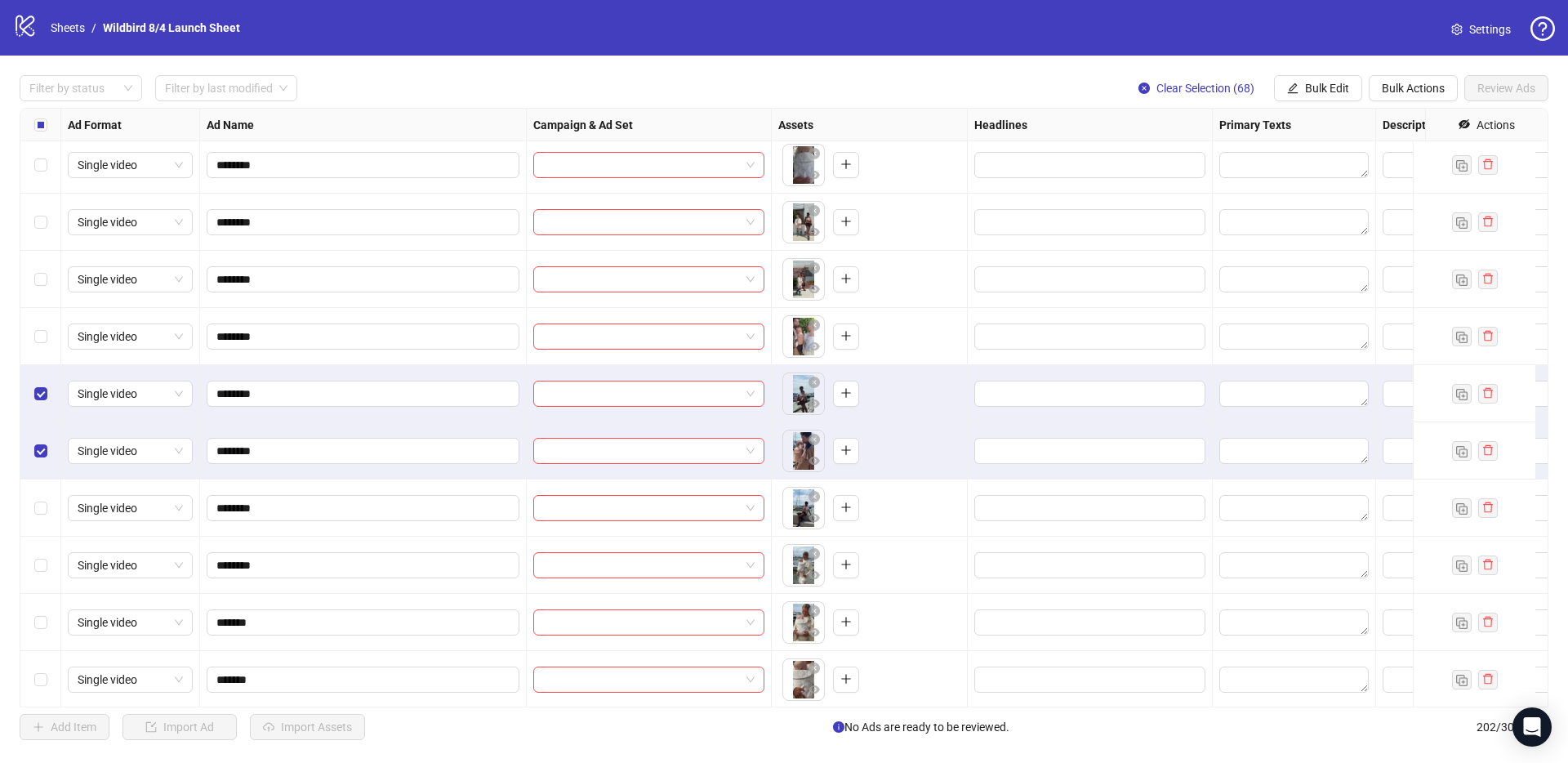 click at bounding box center [41, 508] 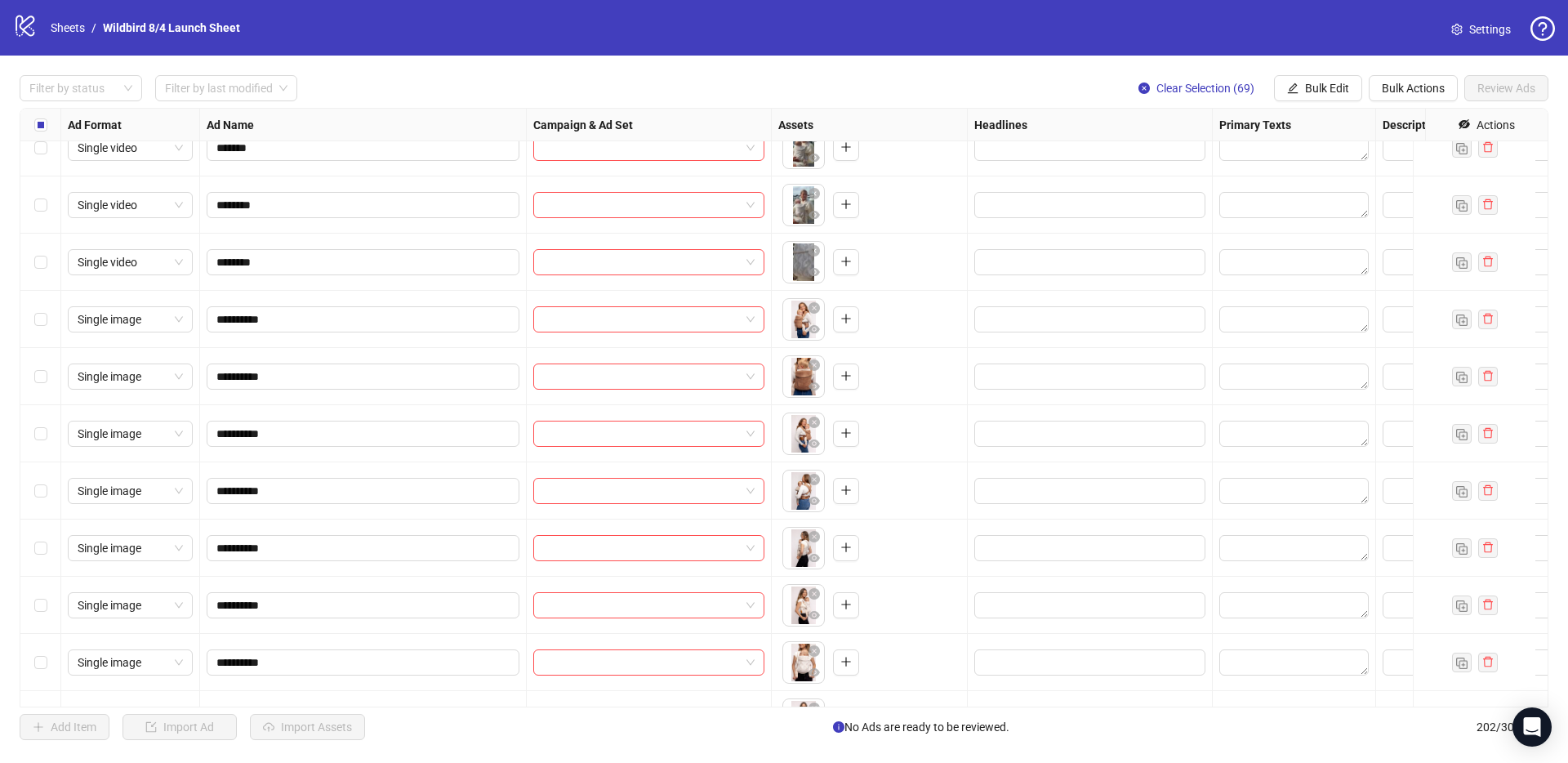 scroll, scrollTop: 10719, scrollLeft: 0, axis: vertical 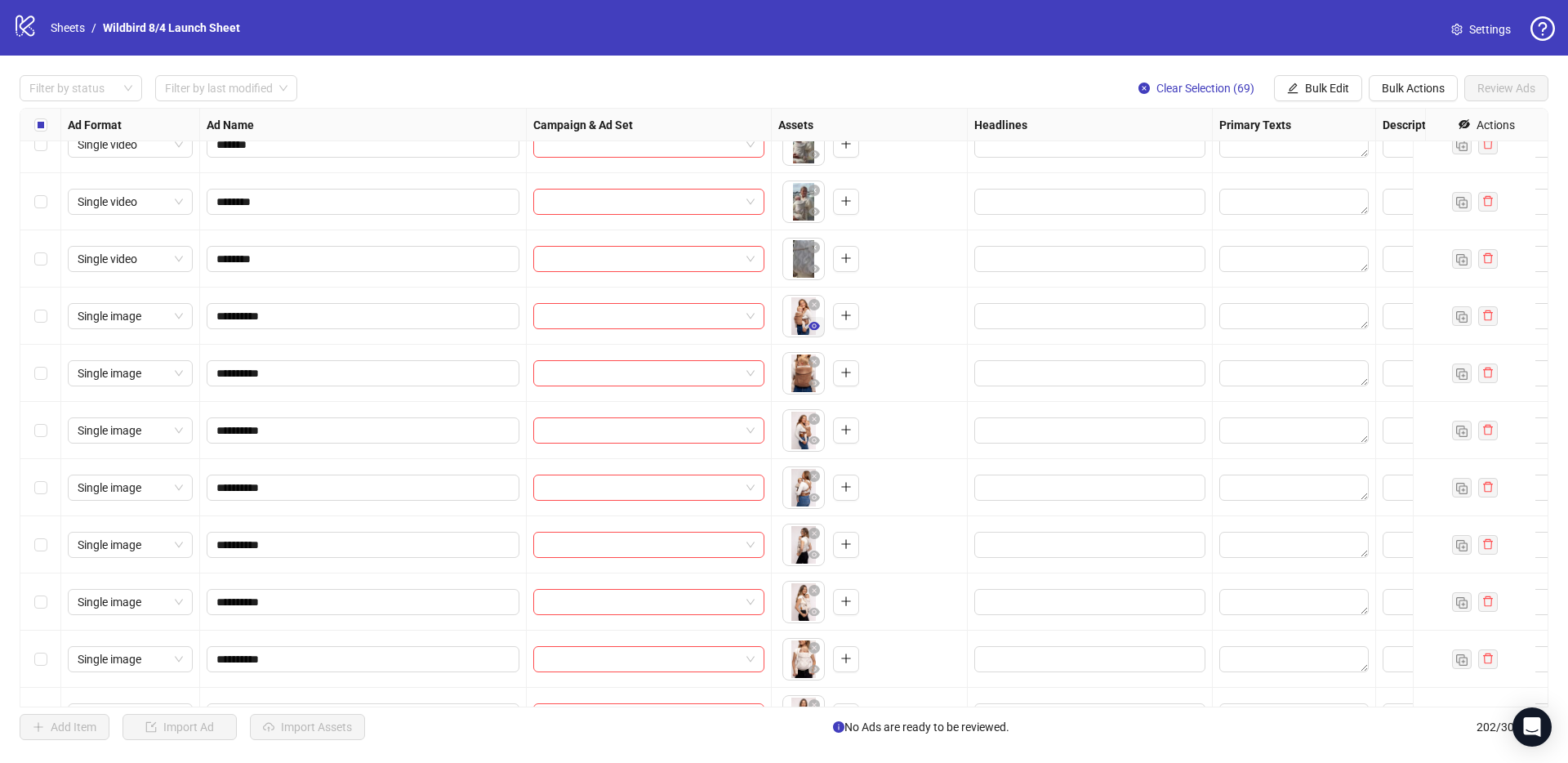 click 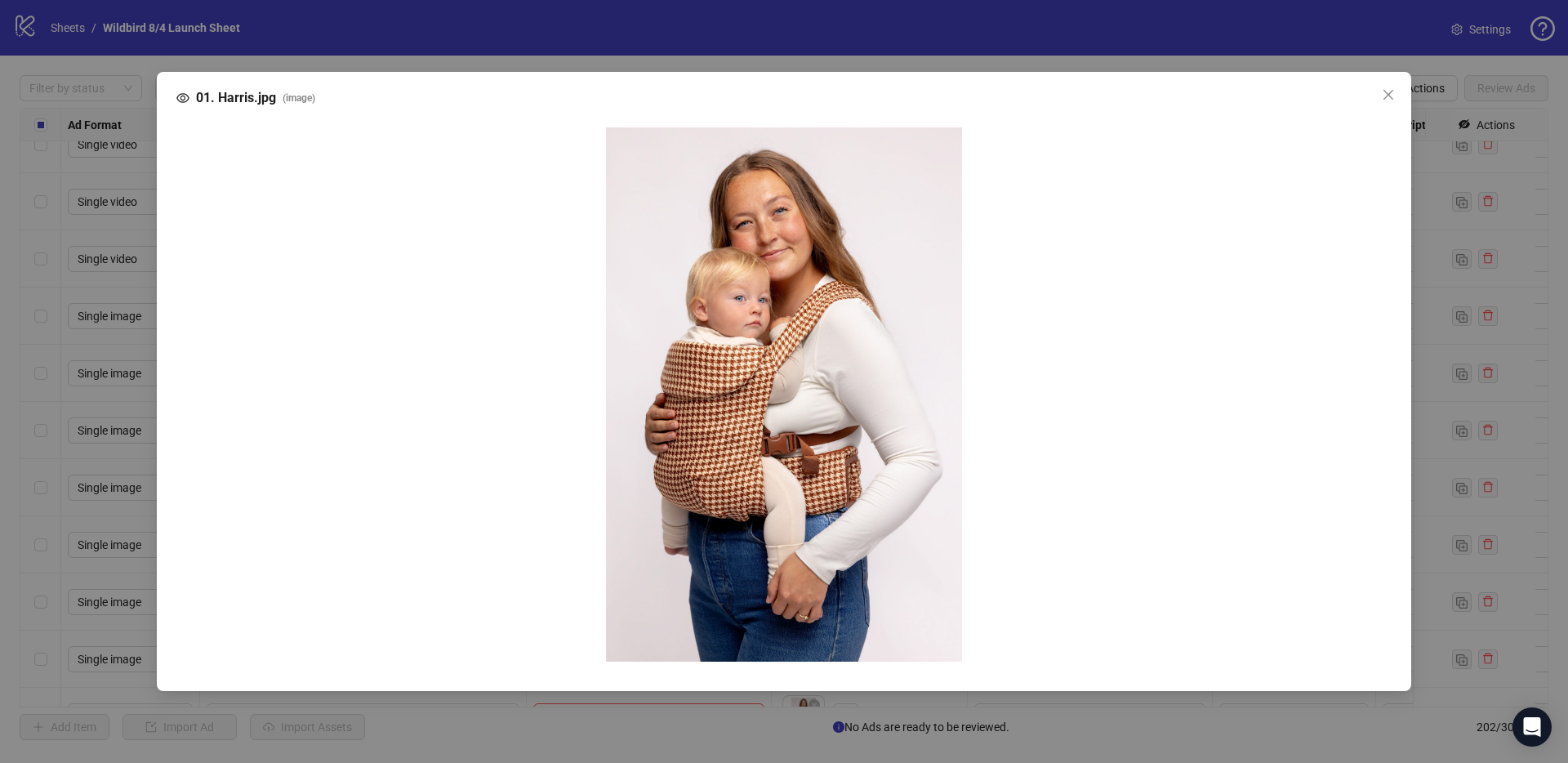 click on "01. Harris.jpg ( image )" at bounding box center [784, 382] 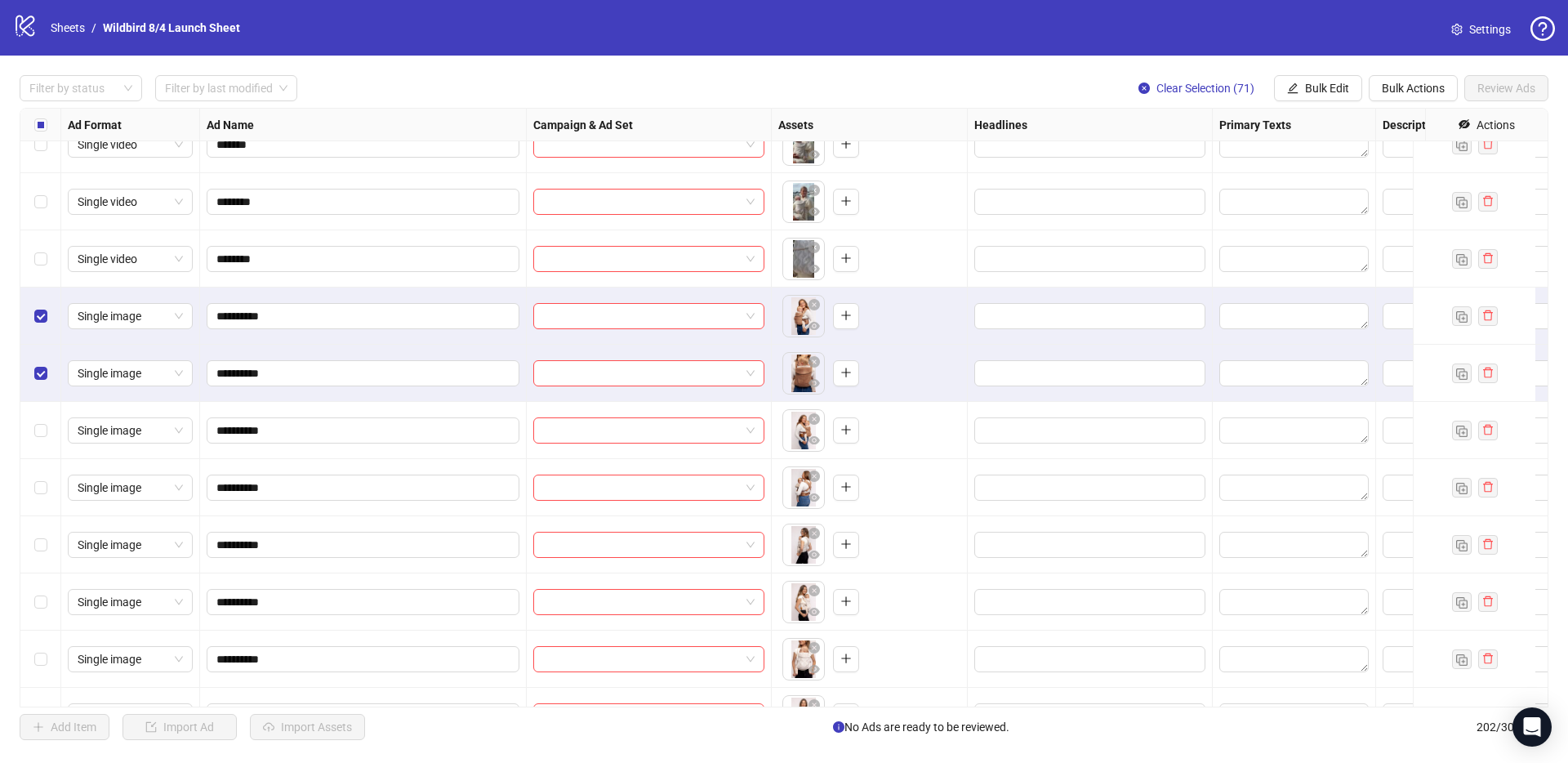 click at bounding box center (41, 431) 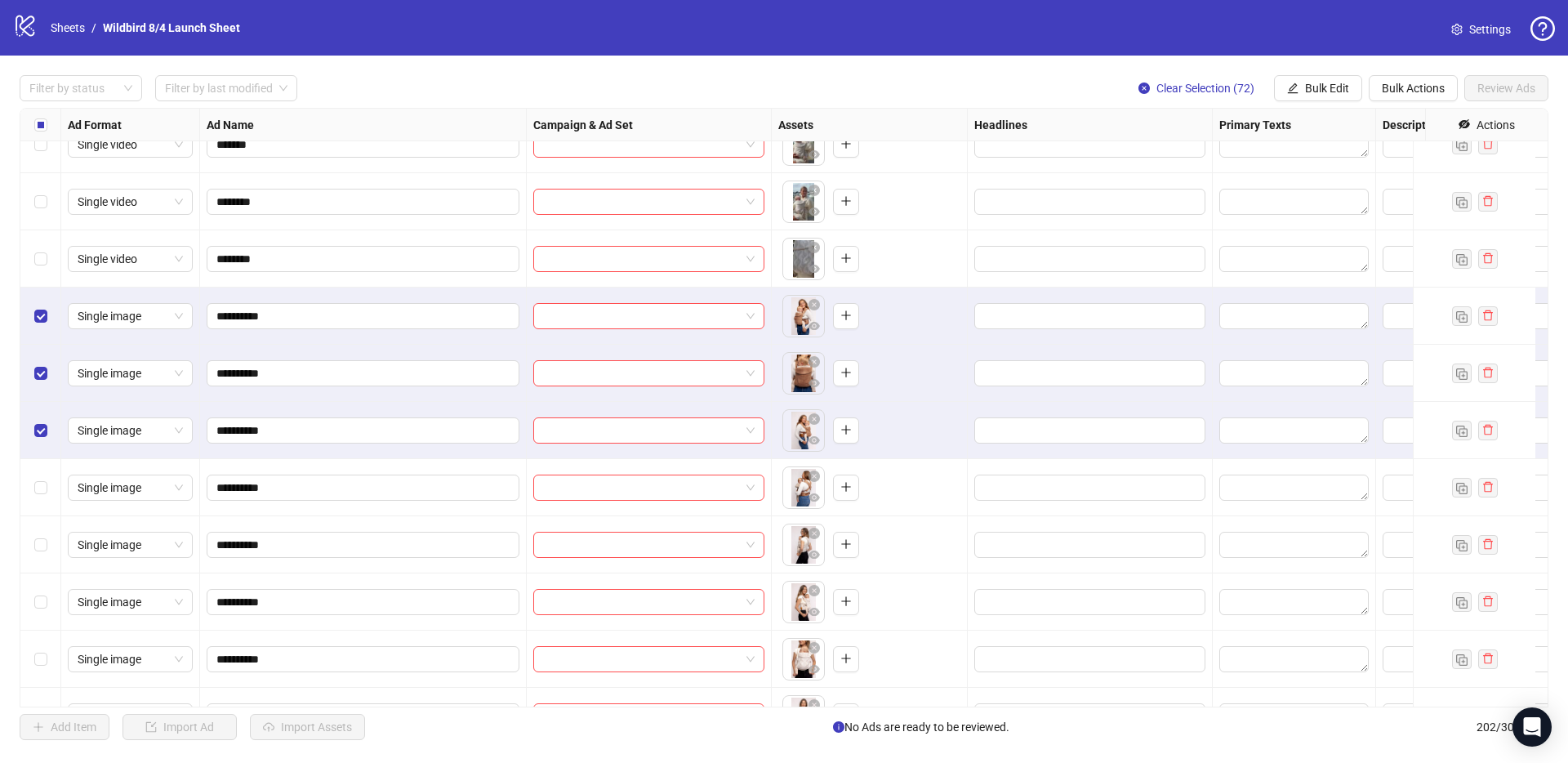 click at bounding box center (41, 488) 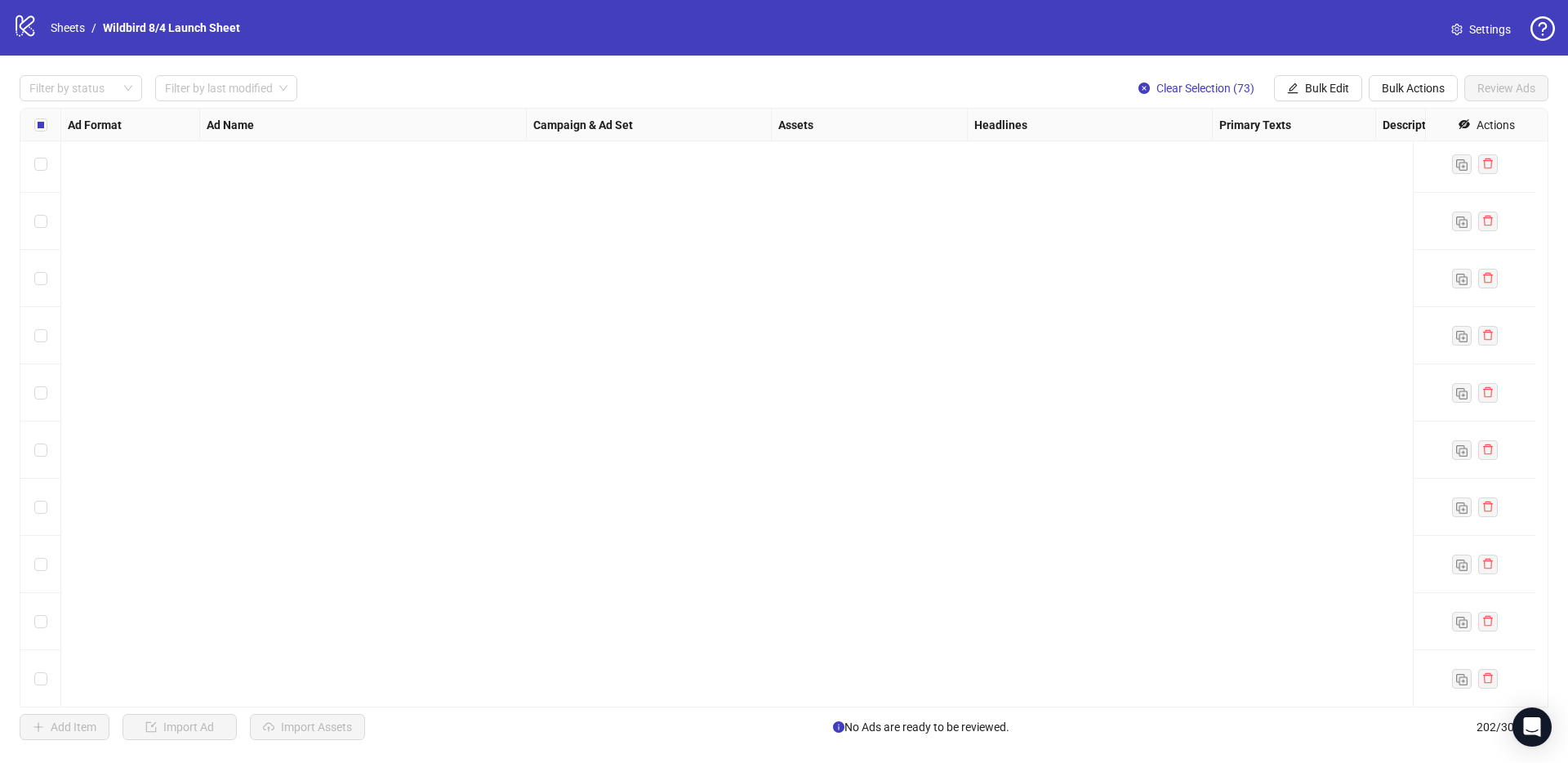 scroll, scrollTop: 4221, scrollLeft: 0, axis: vertical 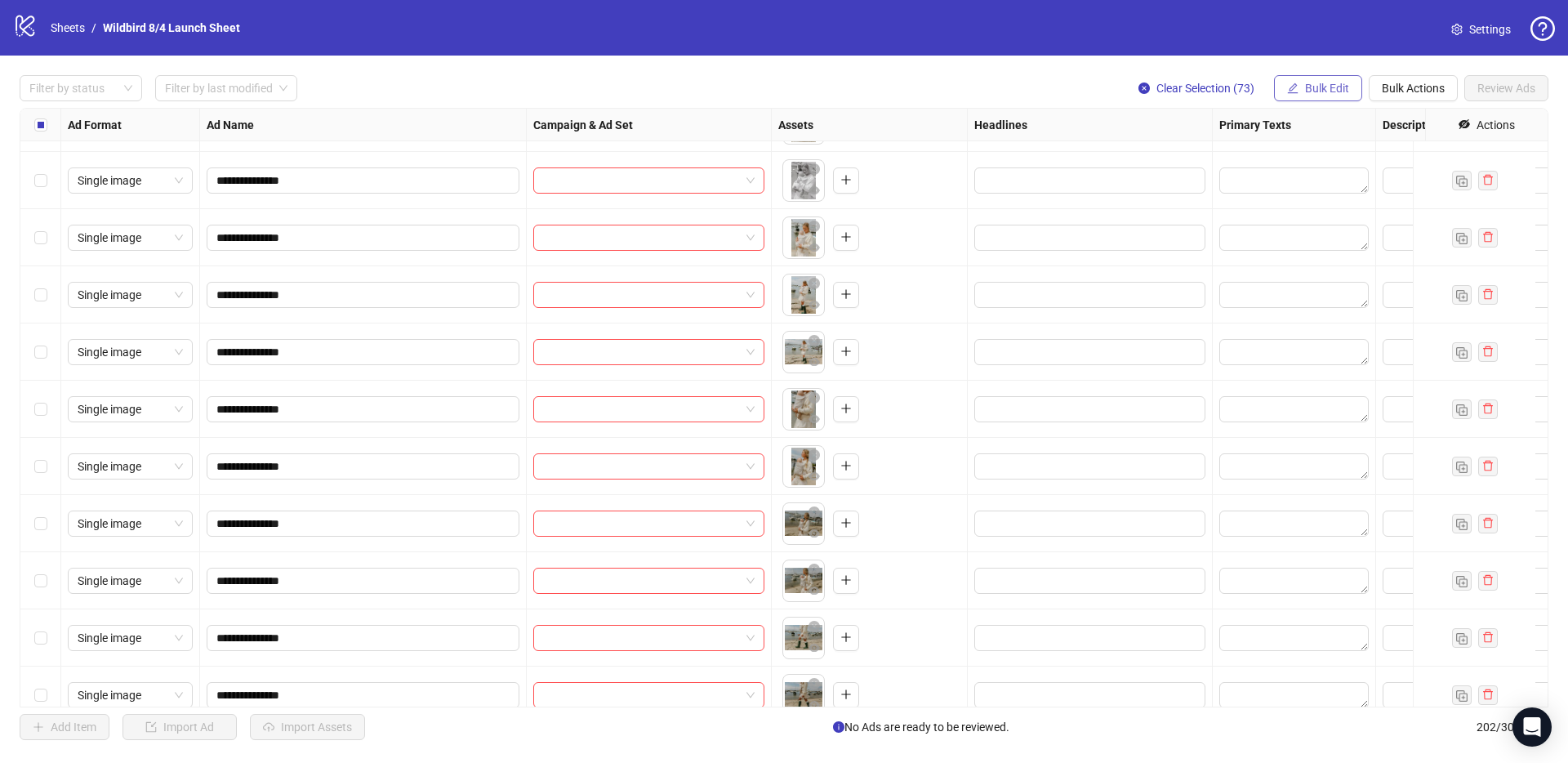 click on "Bulk Edit" at bounding box center (1318, 88) 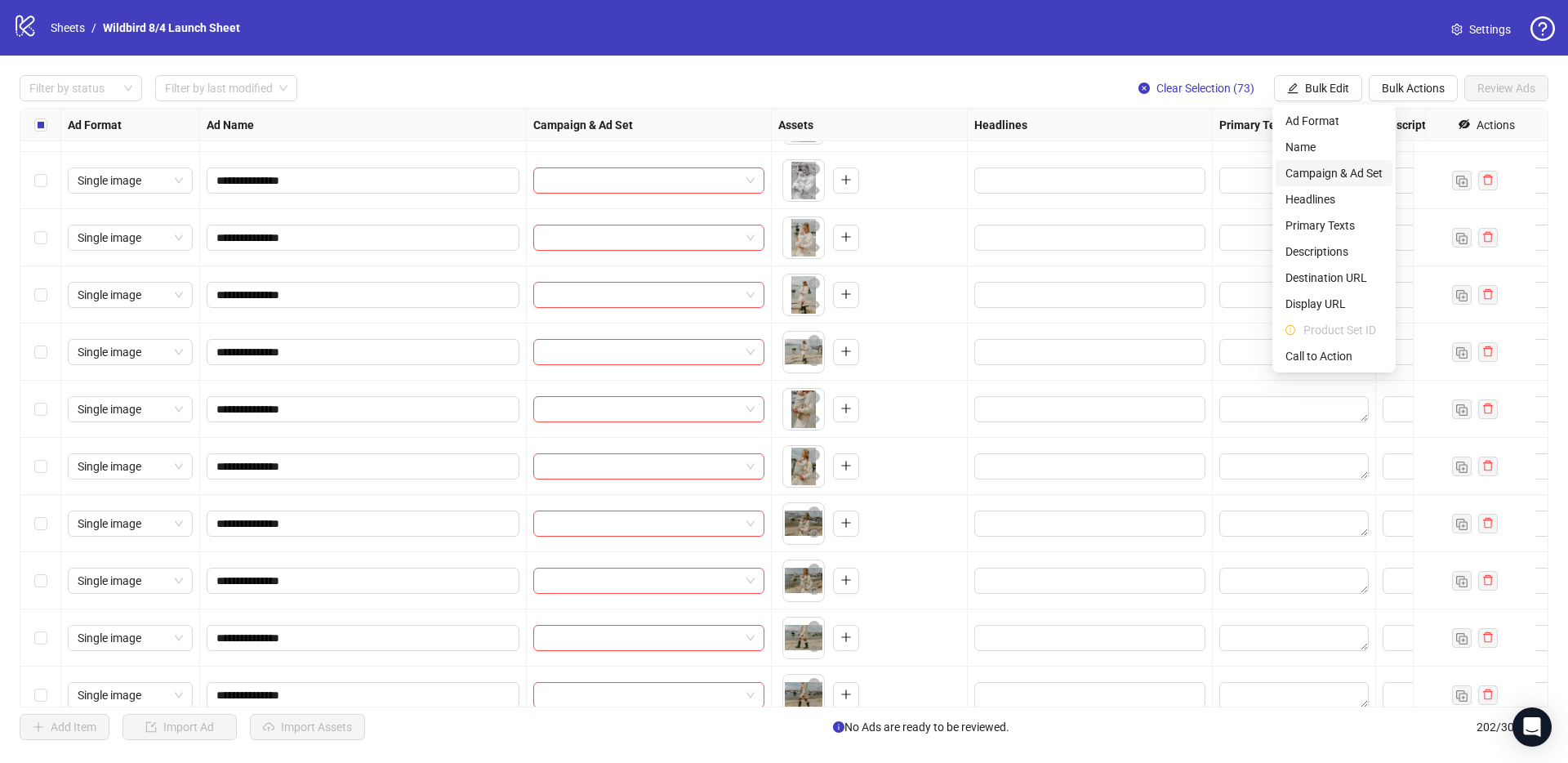 click on "Campaign & Ad Set" at bounding box center (1334, 173) 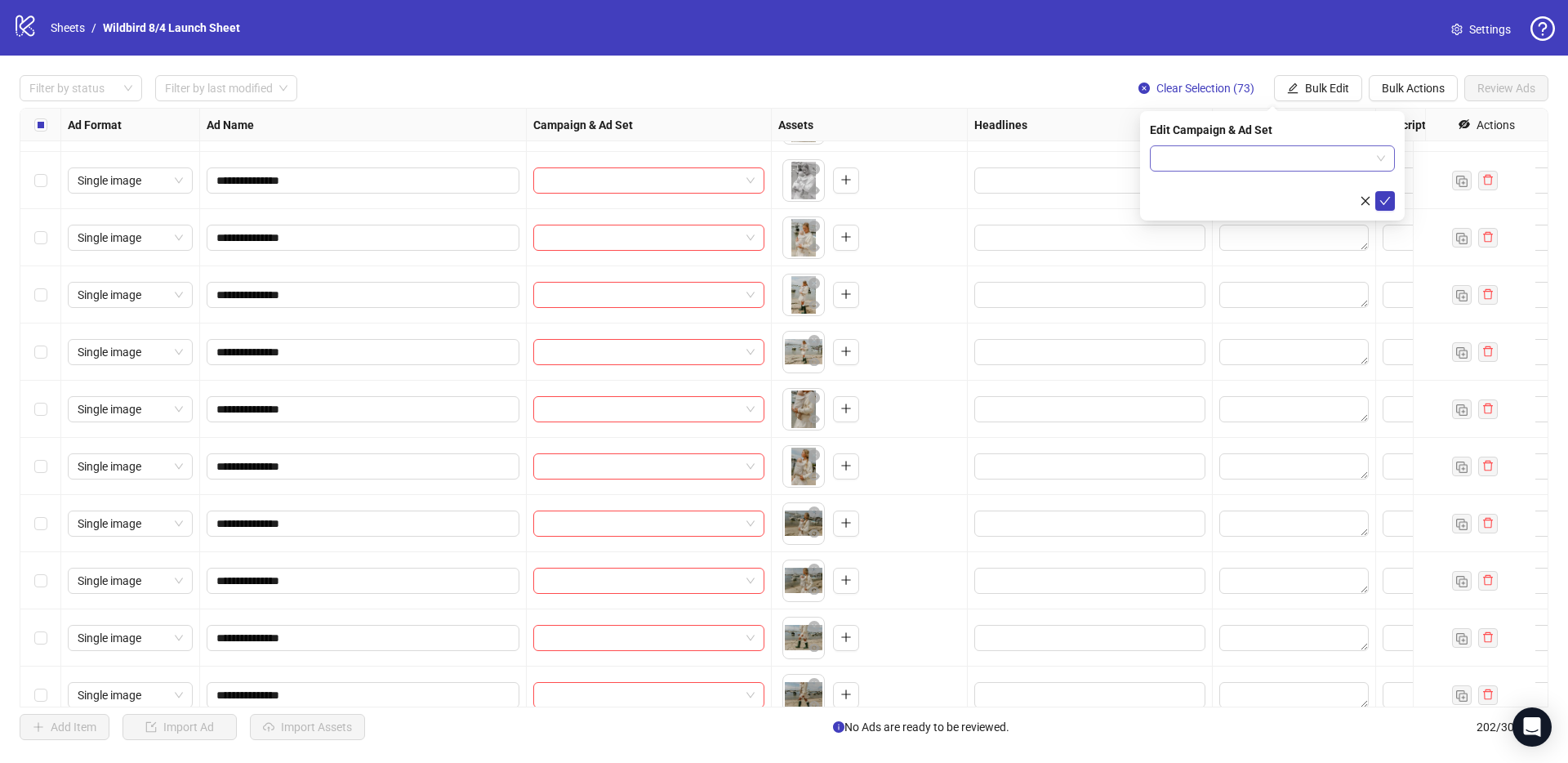 click at bounding box center [1265, 158] 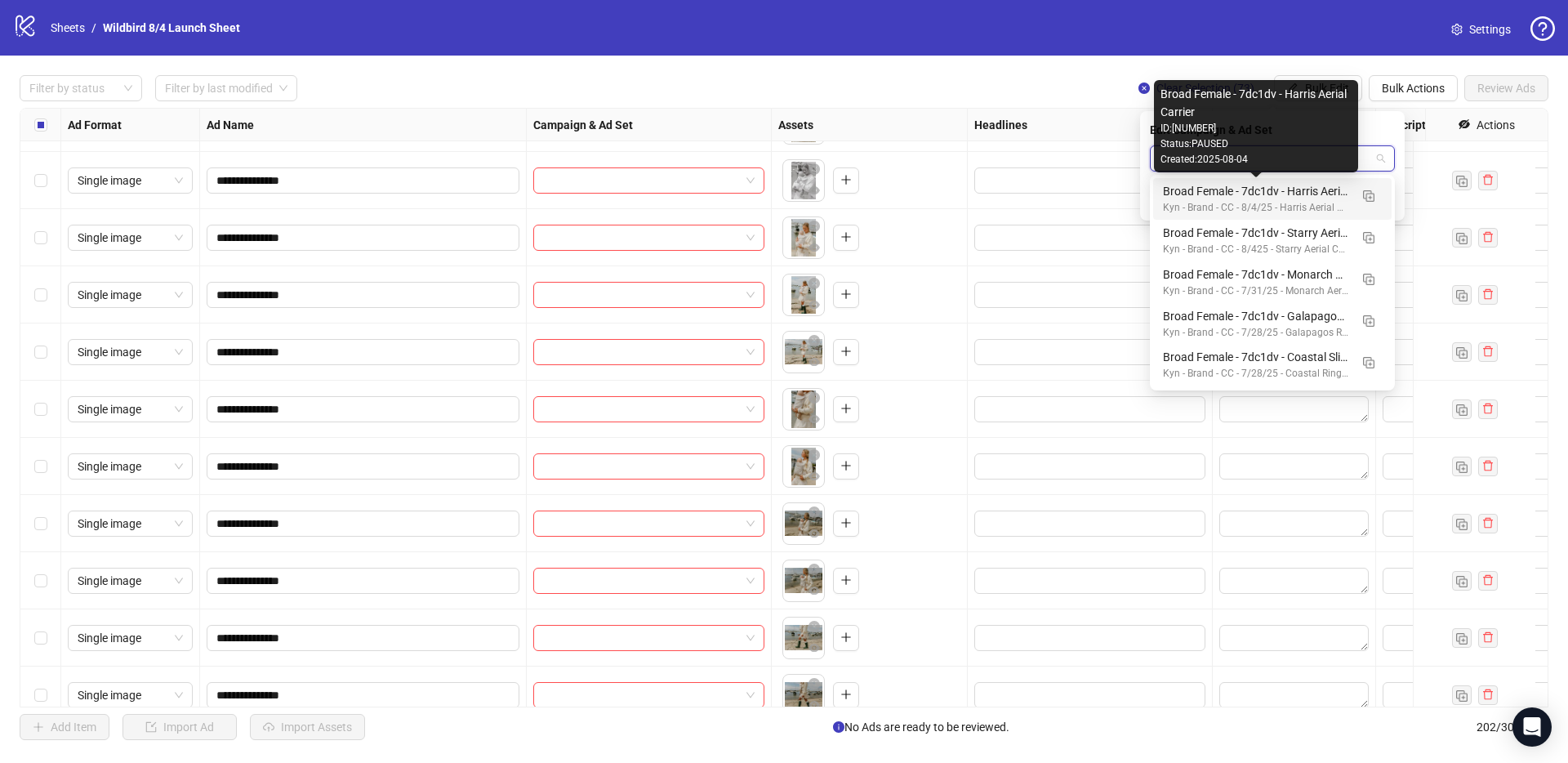 click on "Broad Female - 7dc1dv - Harris Aerial Carrier" at bounding box center (1256, 191) 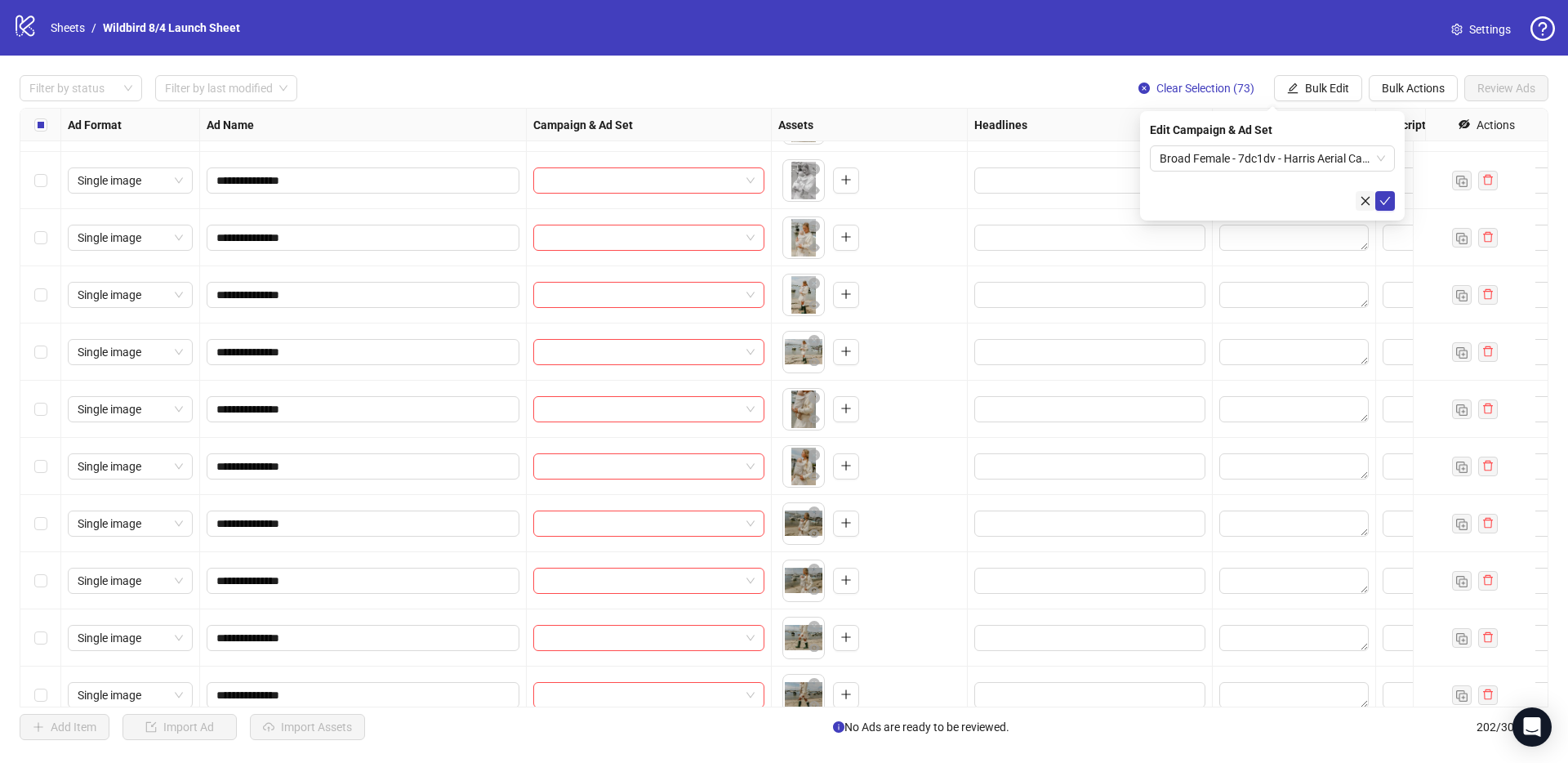 click 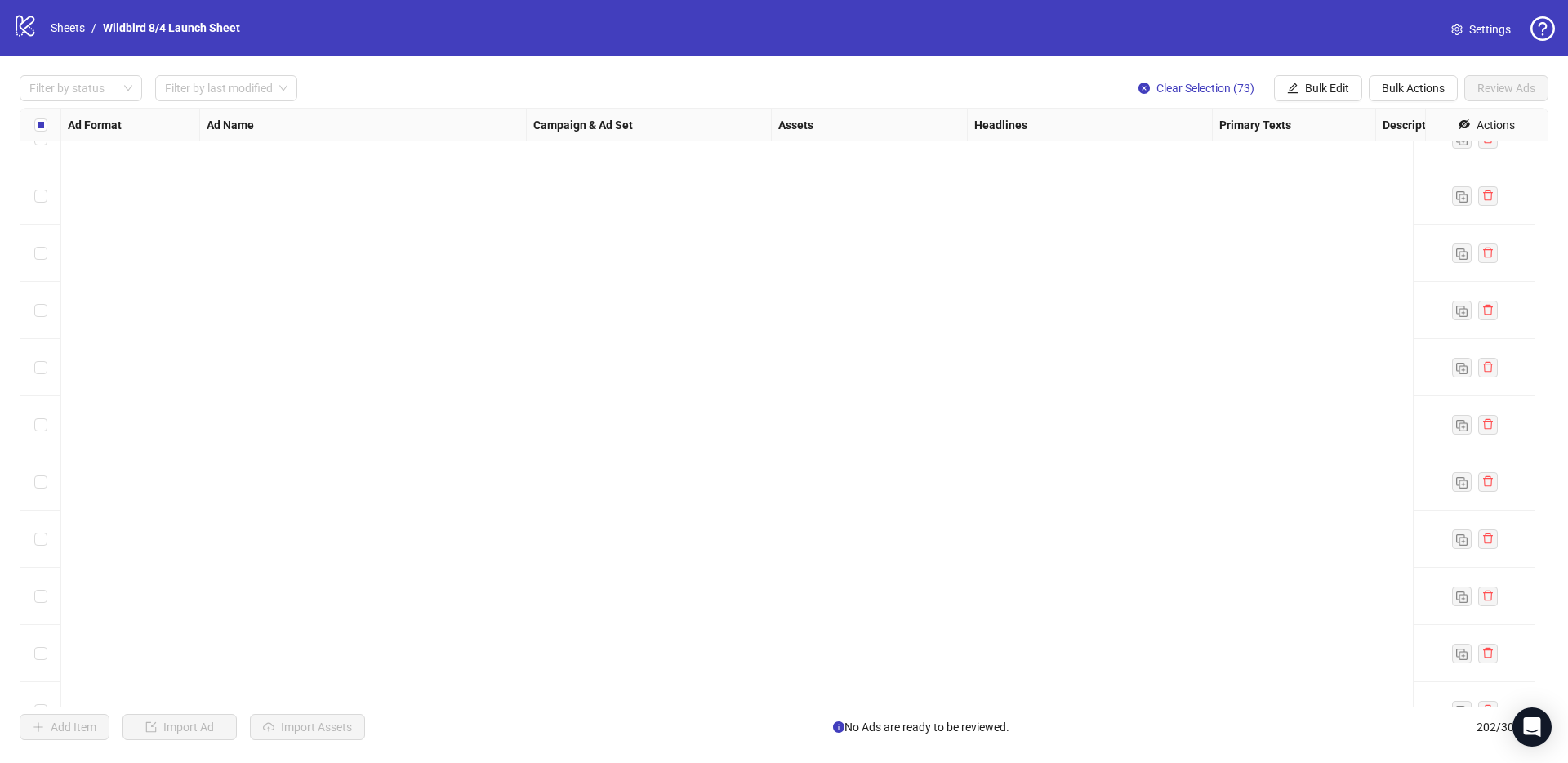 scroll, scrollTop: 0, scrollLeft: 0, axis: both 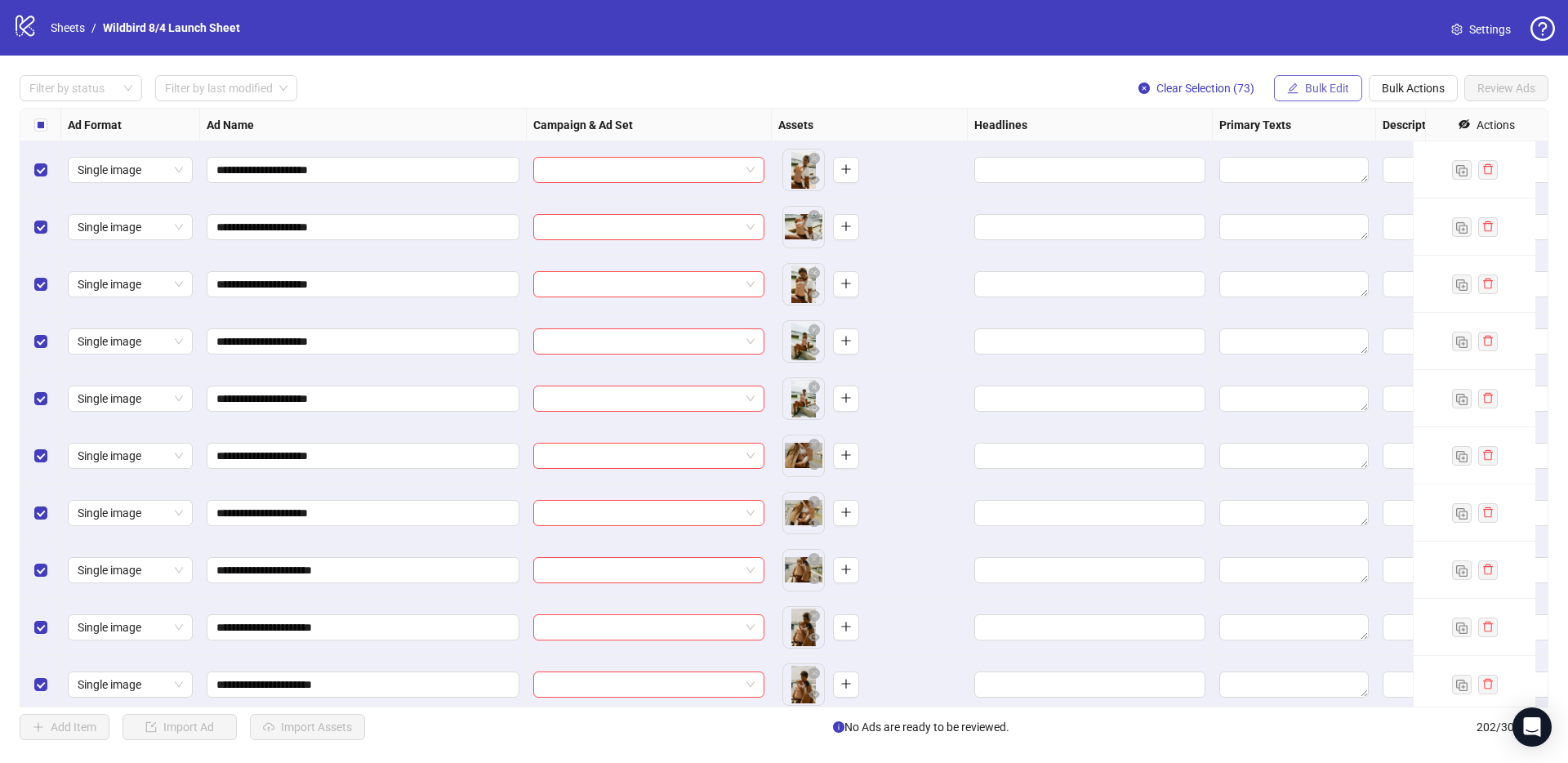 click on "Bulk Edit" at bounding box center (1327, 88) 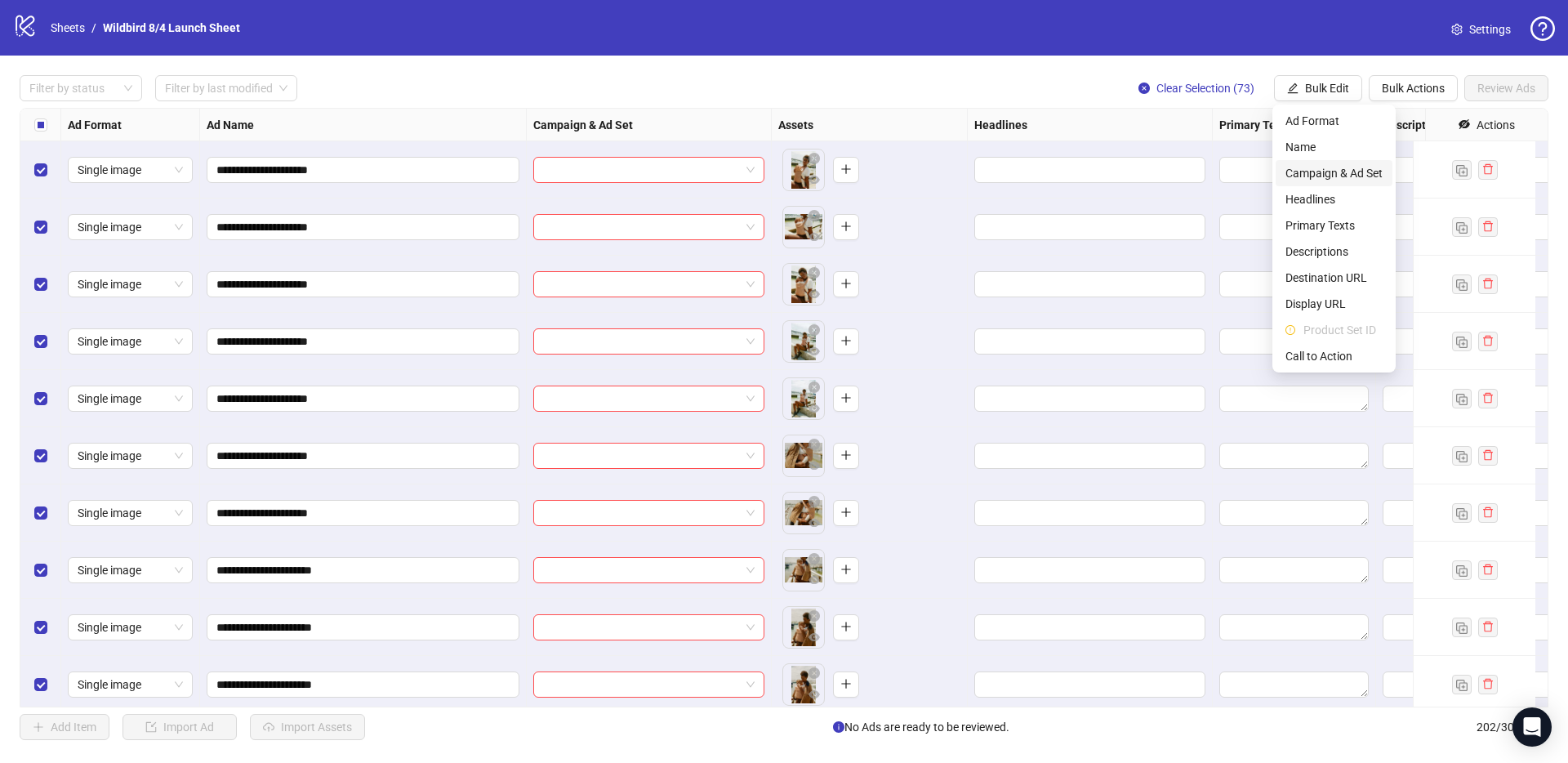 click on "Campaign & Ad Set" at bounding box center (1334, 173) 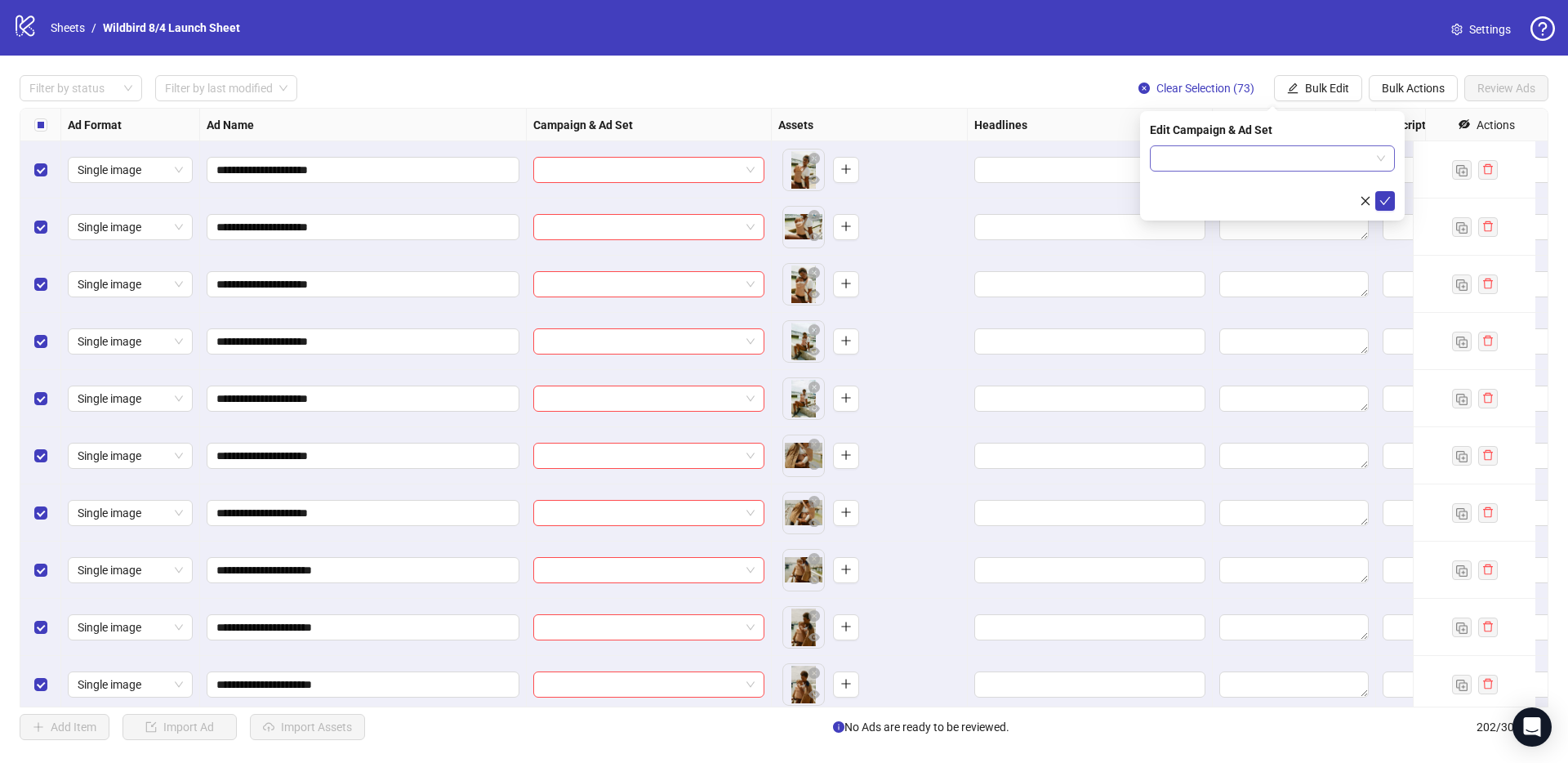 click at bounding box center [1265, 158] 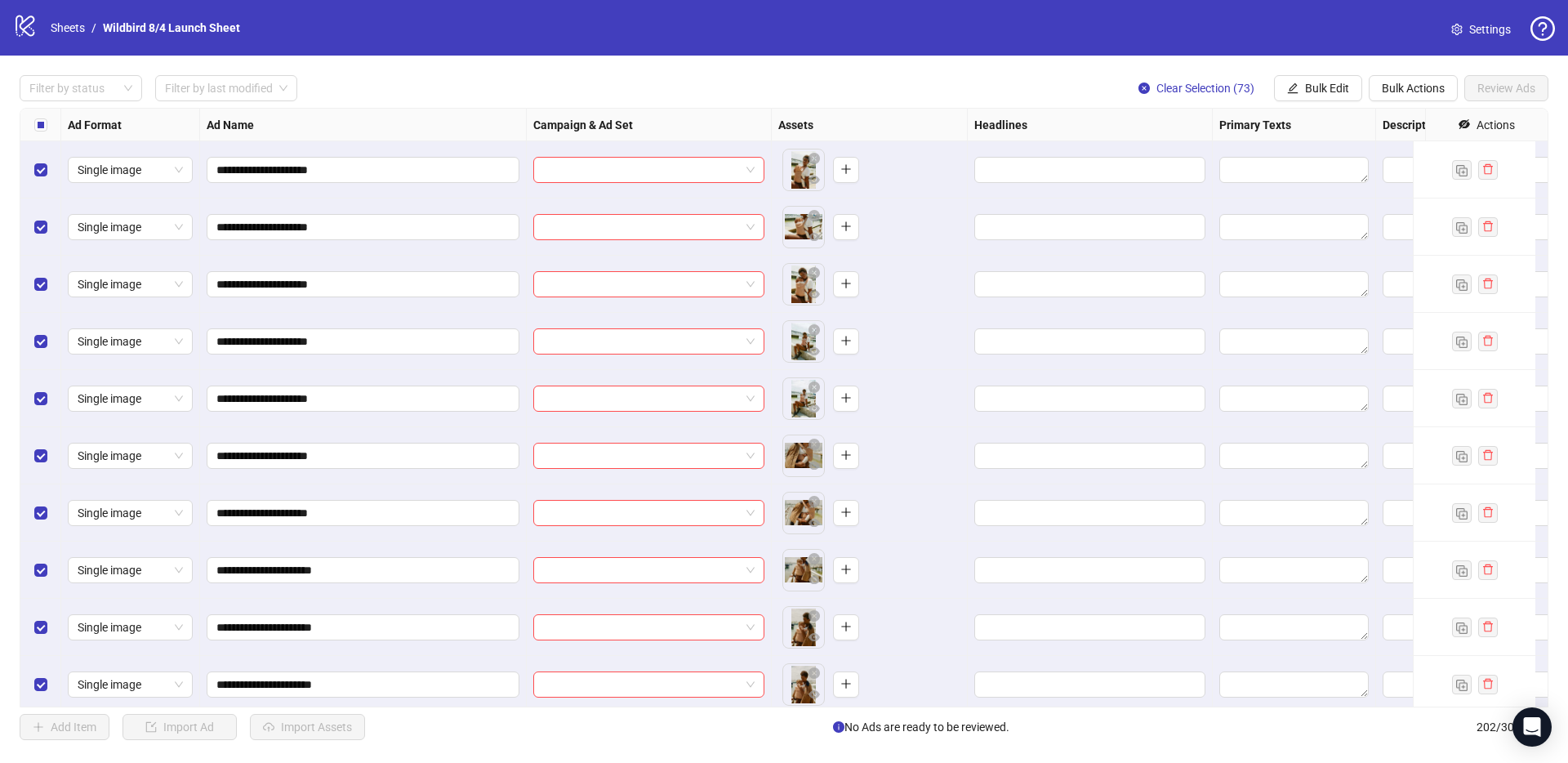 click on "Filter by status Filter by last modified Clear Selection (73) Bulk Edit Bulk Actions Review Ads" at bounding box center [784, 88] 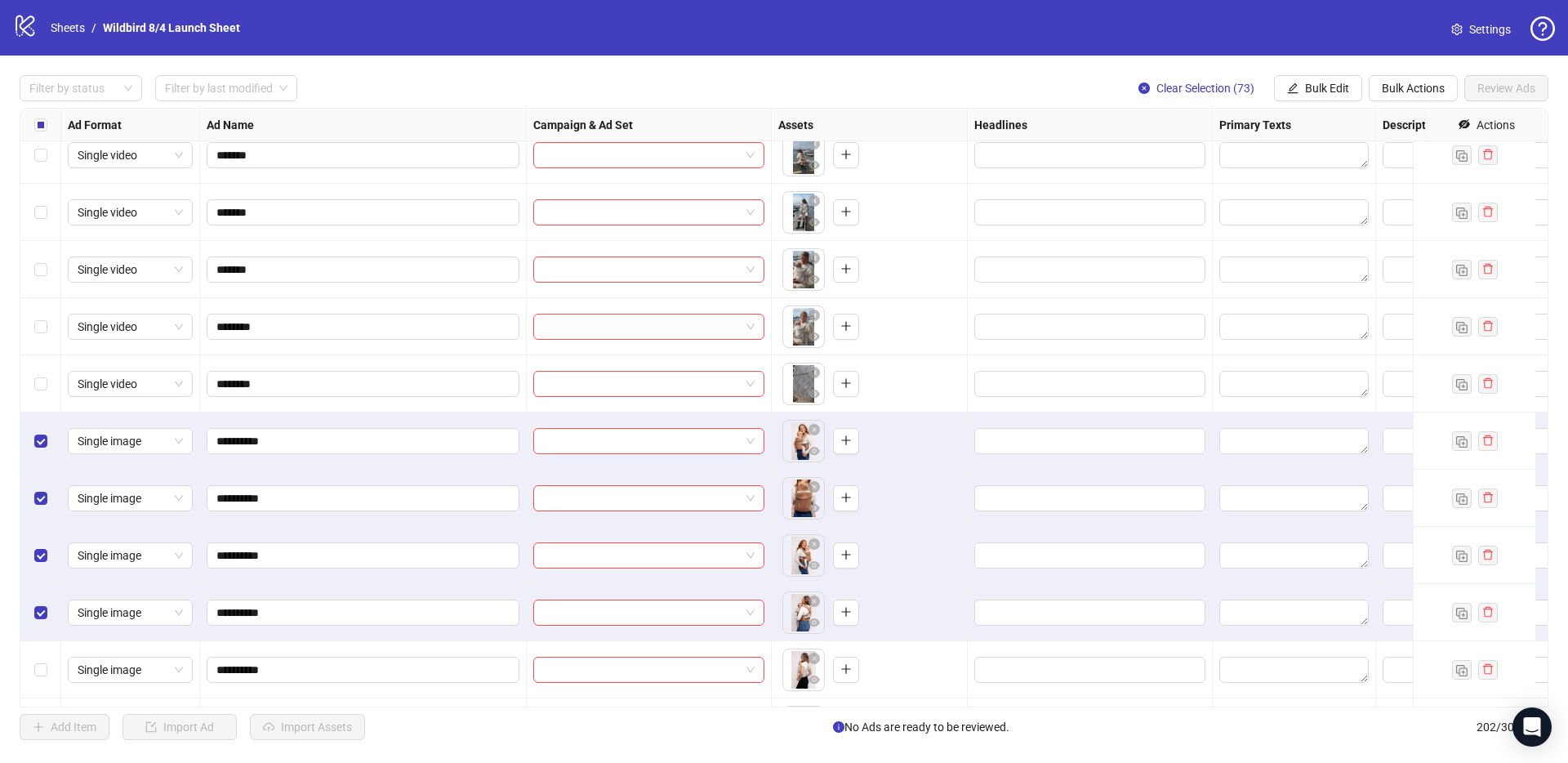 scroll, scrollTop: 10595, scrollLeft: 0, axis: vertical 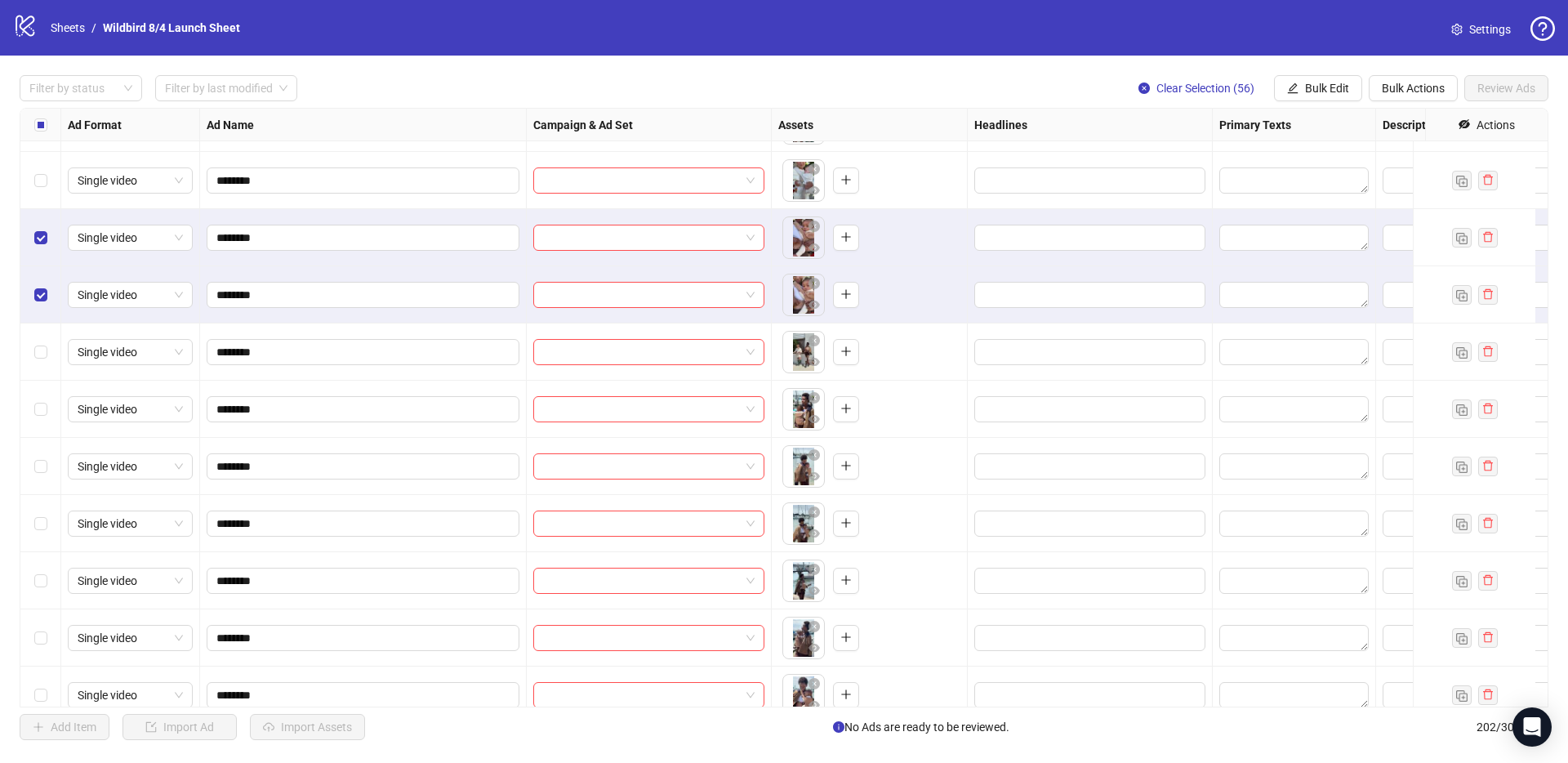 click at bounding box center [41, 238] 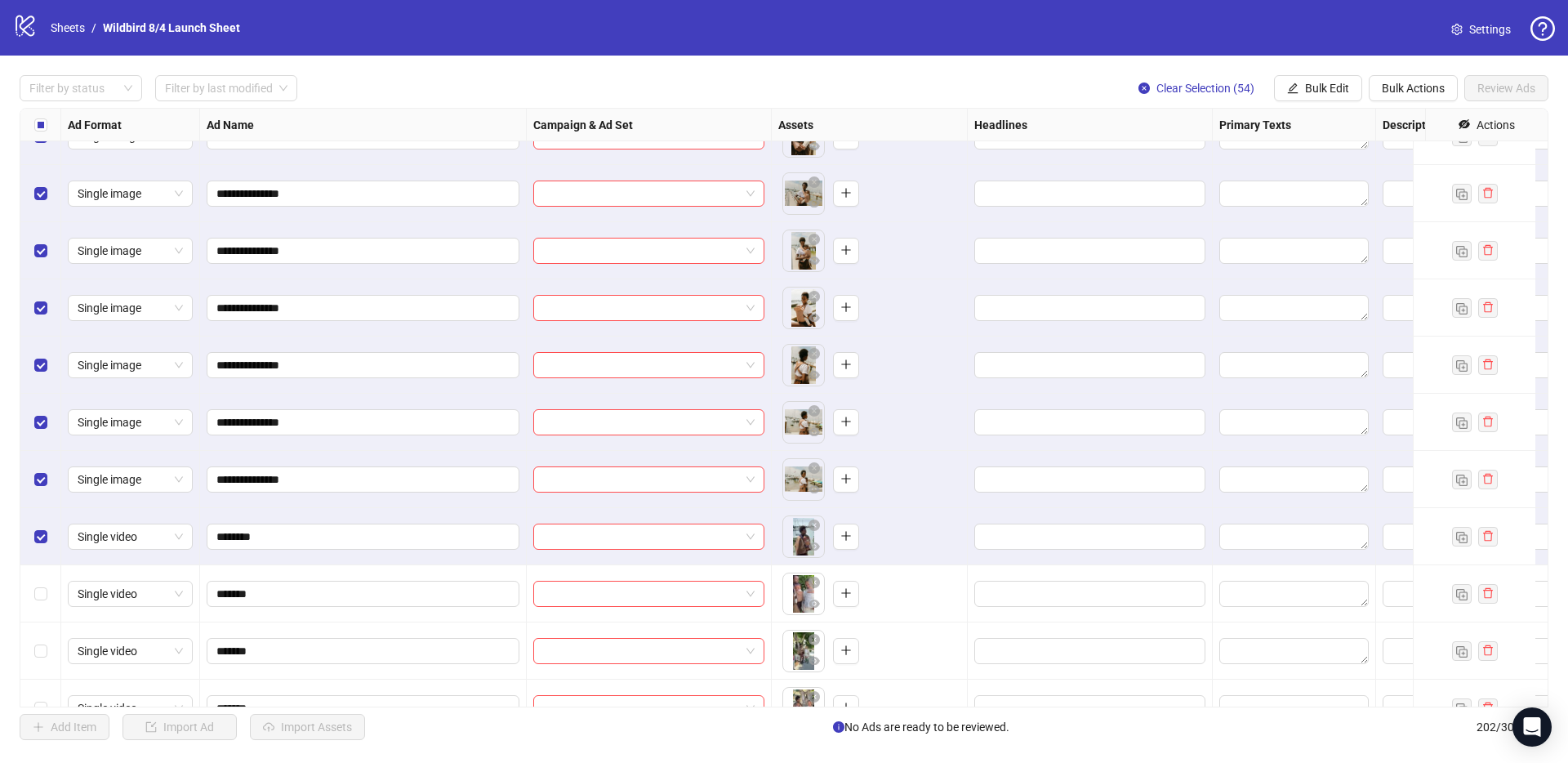 scroll, scrollTop: 8266, scrollLeft: 0, axis: vertical 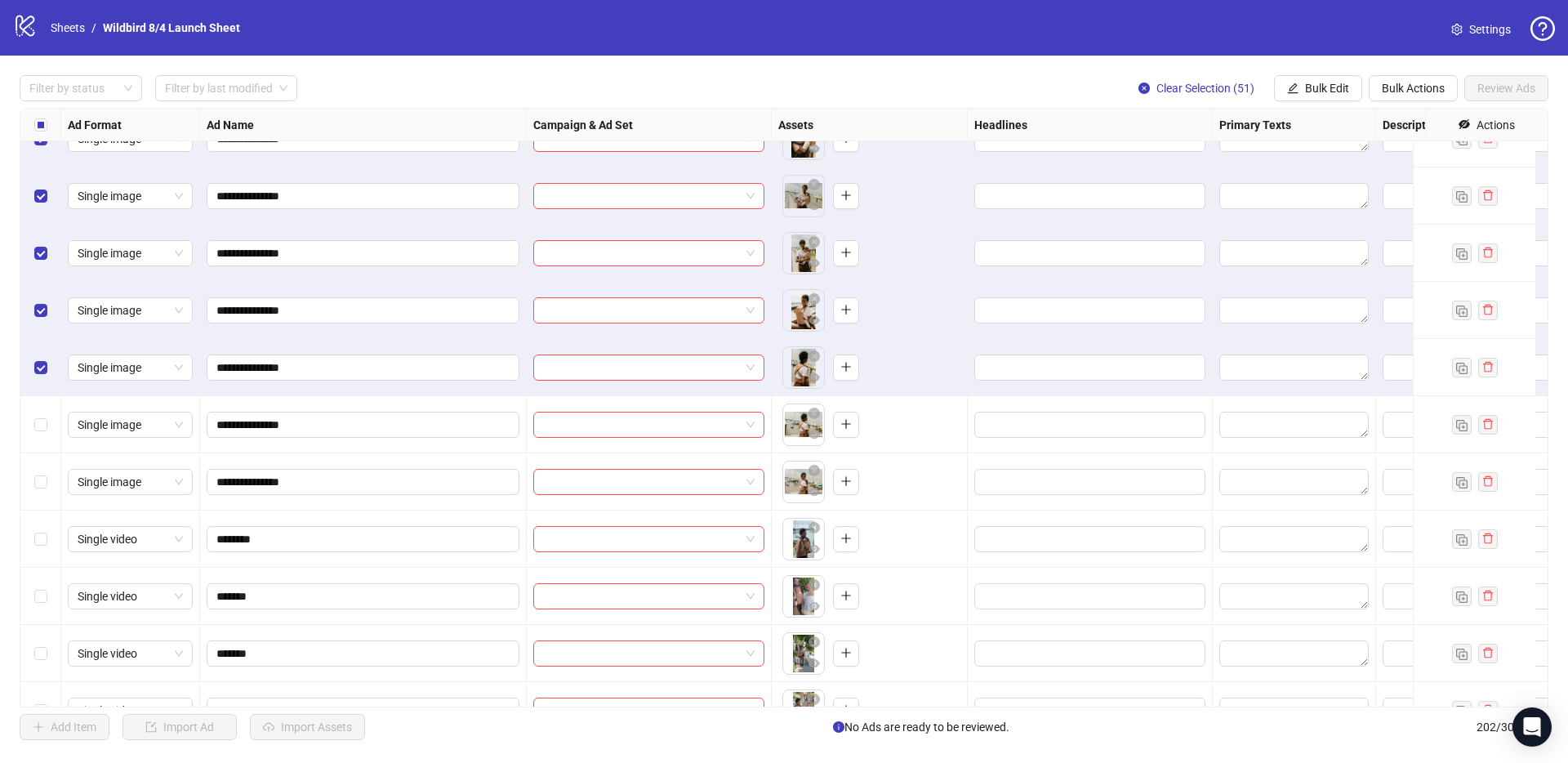 click at bounding box center (41, 368) 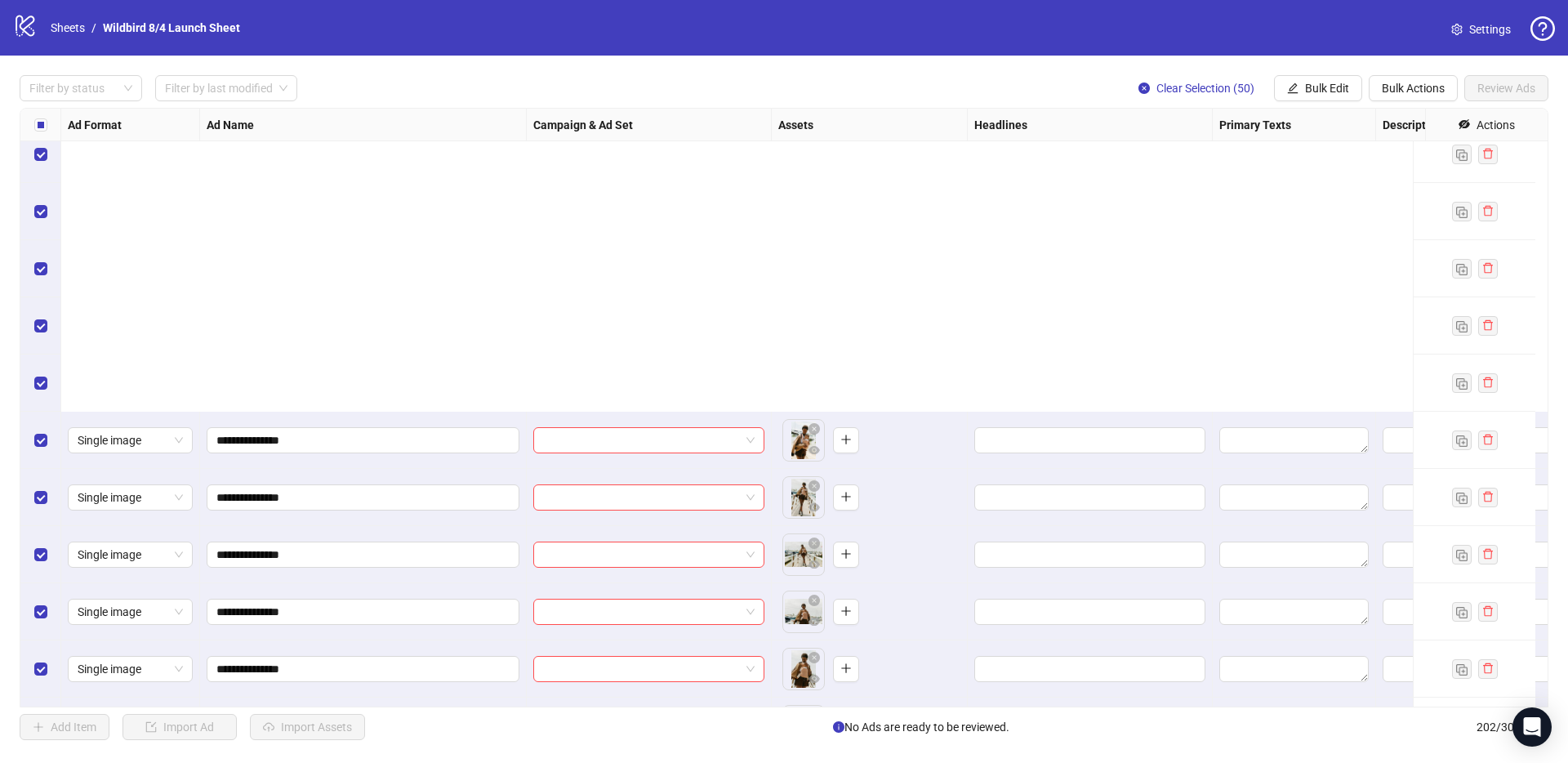 scroll, scrollTop: 8035, scrollLeft: 0, axis: vertical 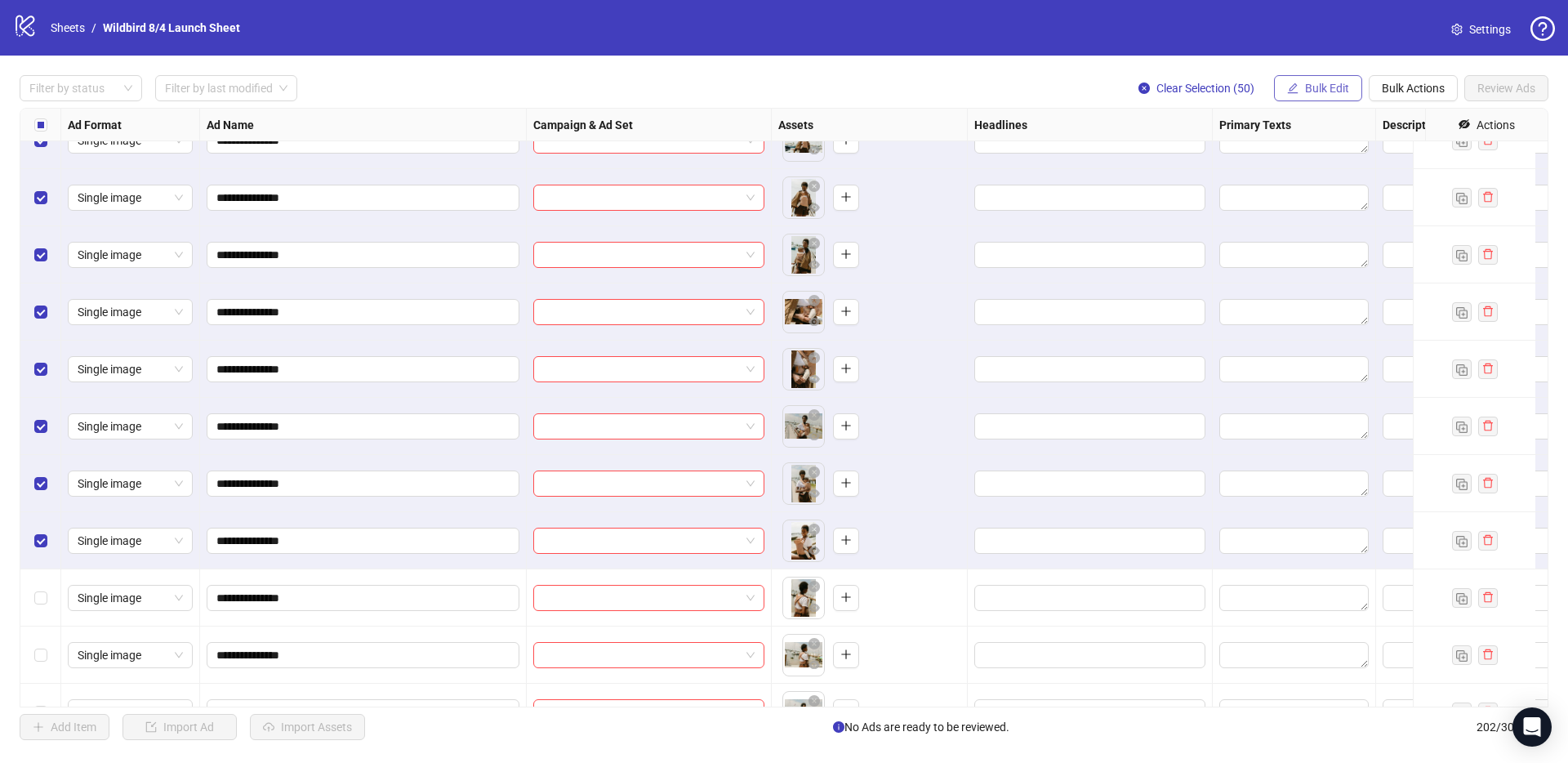 click on "Bulk Edit" at bounding box center (1327, 88) 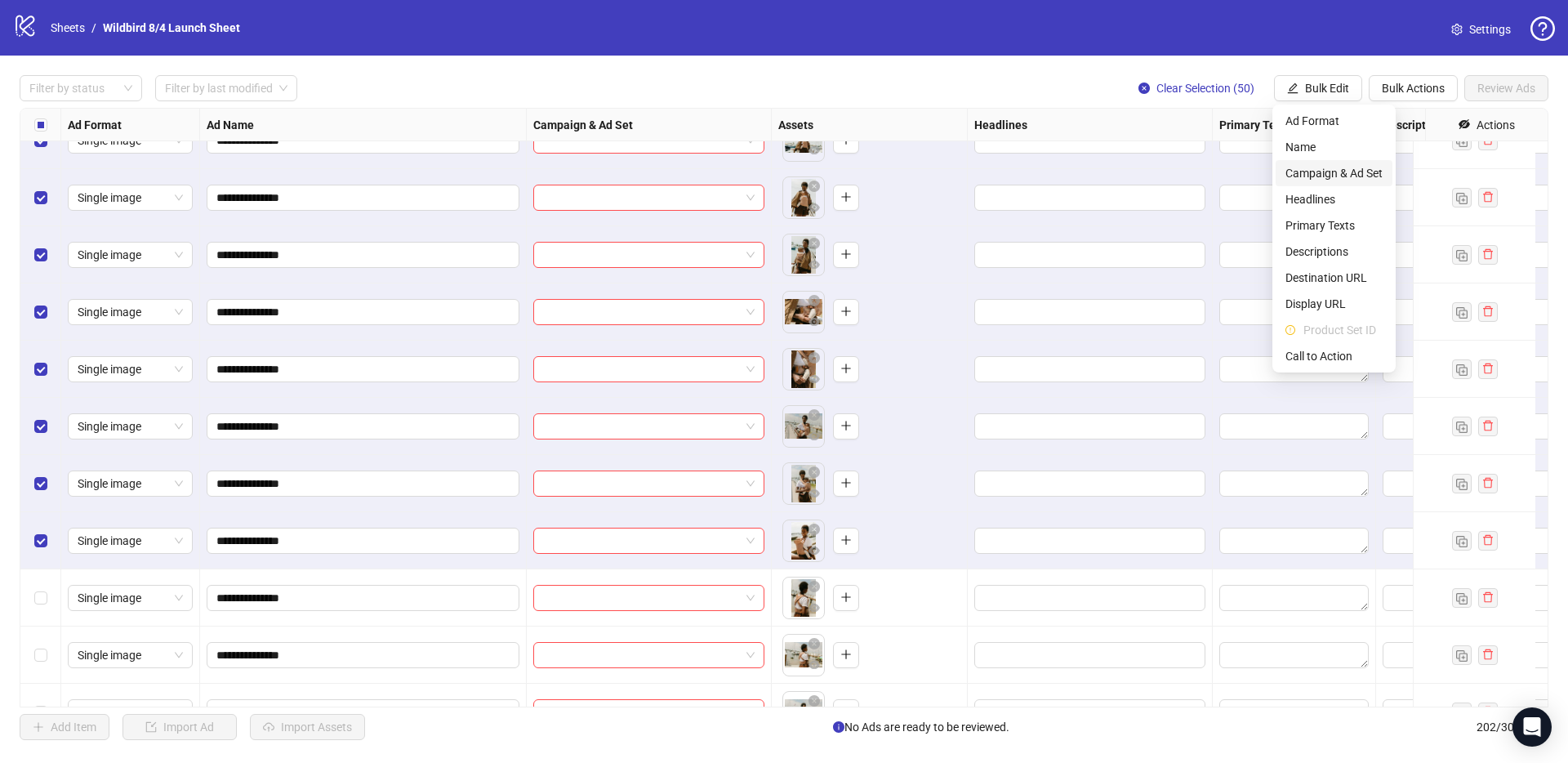 click on "Campaign & Ad Set" at bounding box center (1334, 173) 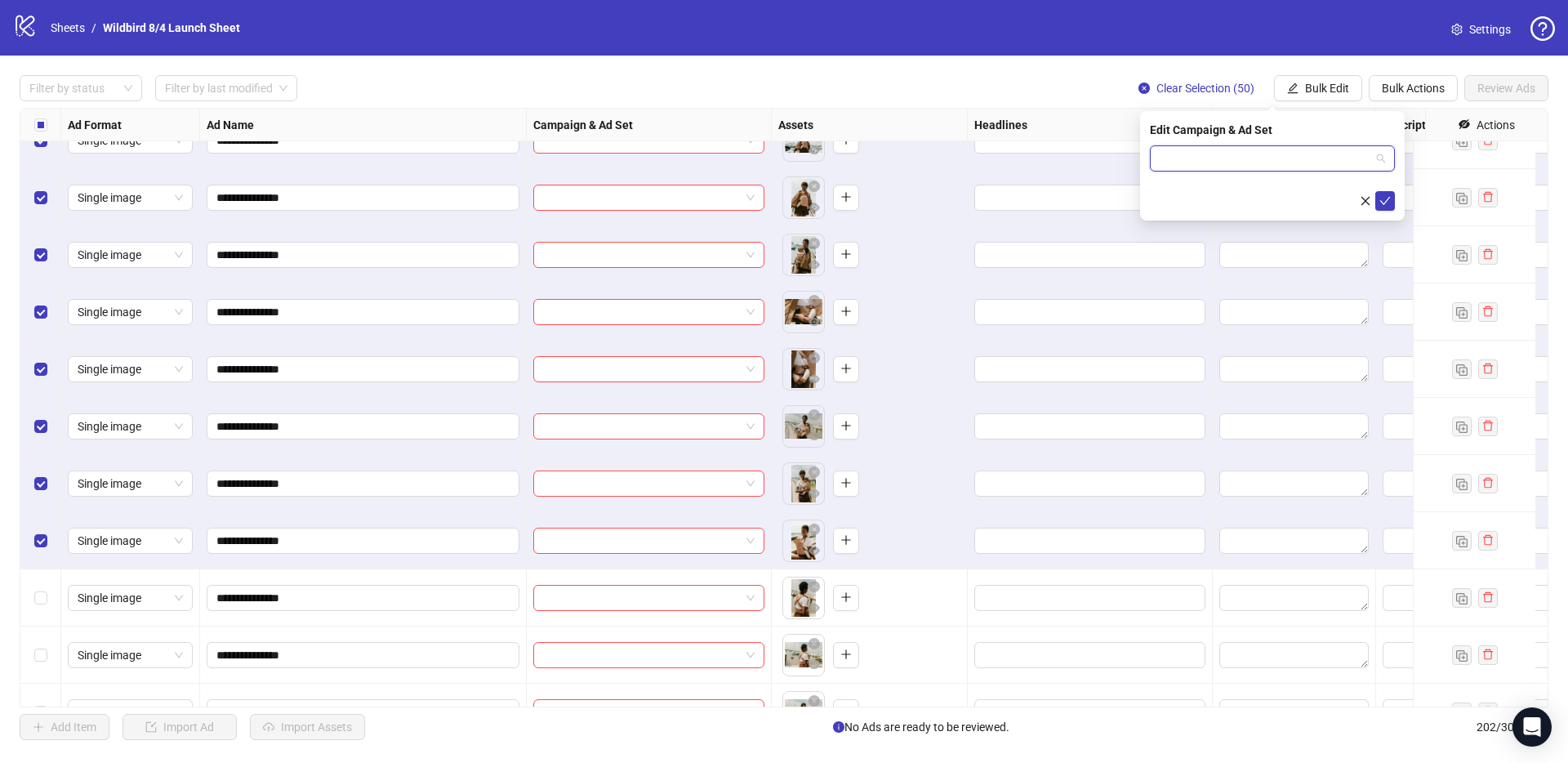 click at bounding box center [1265, 158] 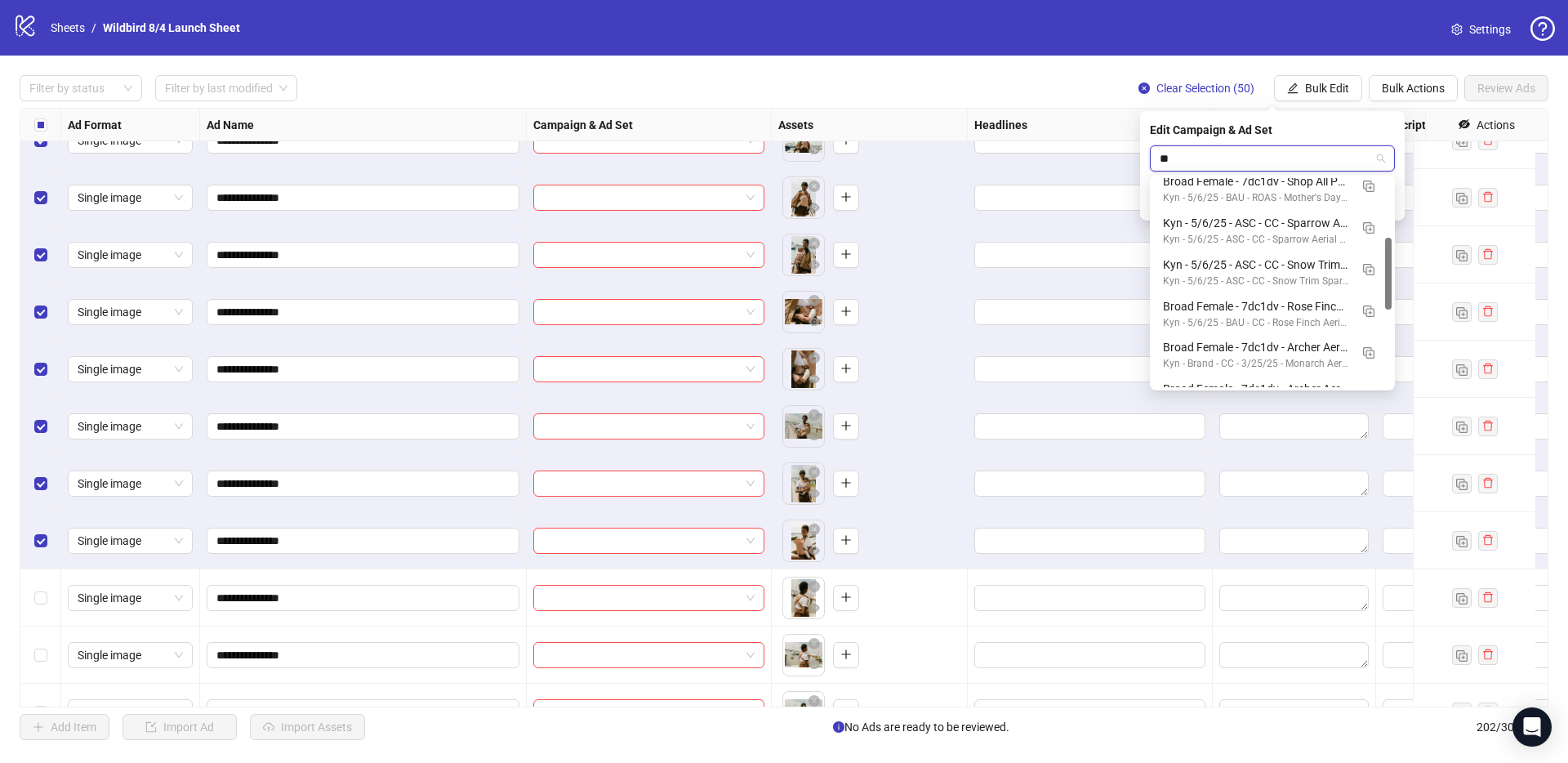 scroll, scrollTop: 0, scrollLeft: 0, axis: both 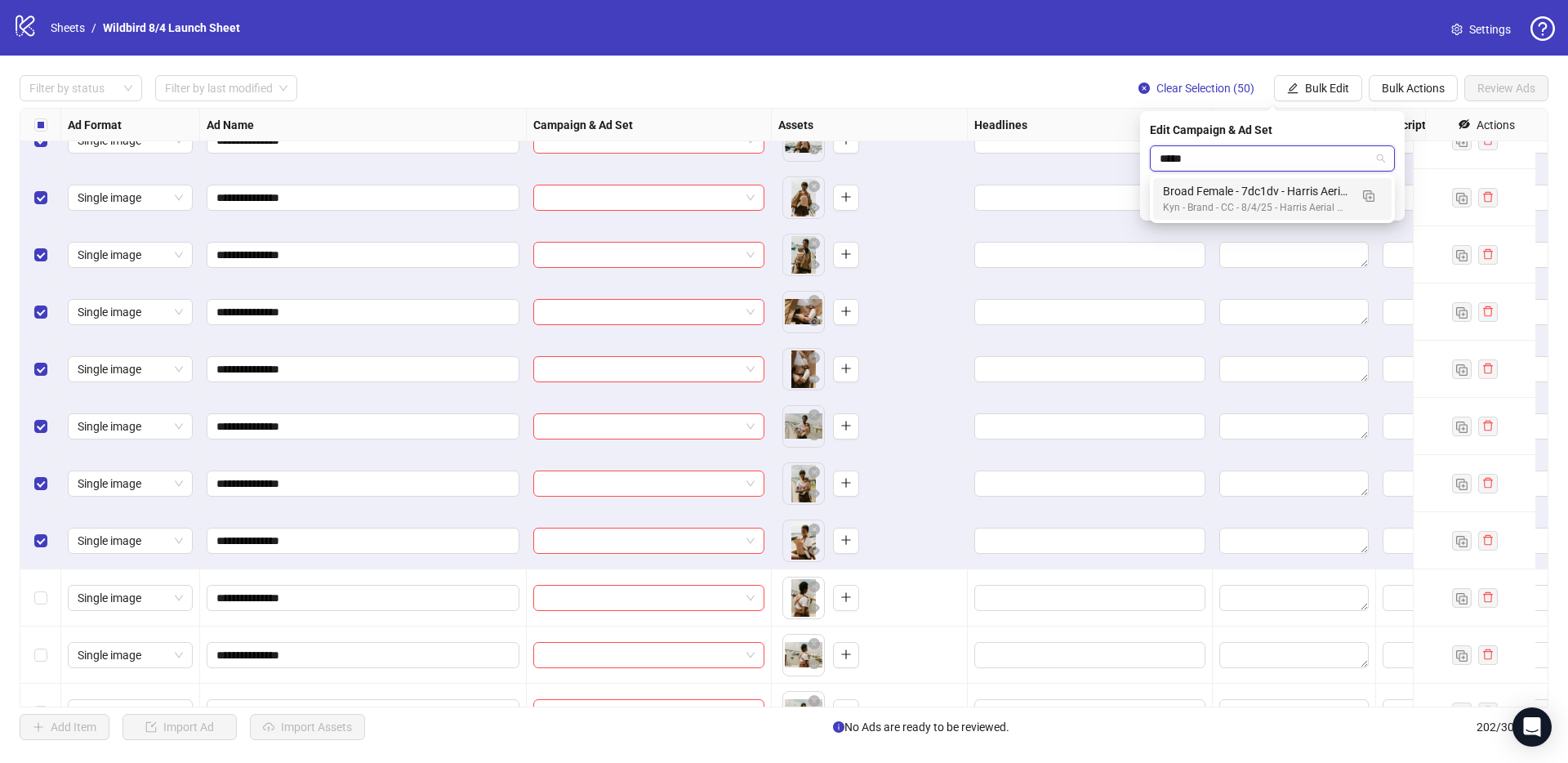 type on "******" 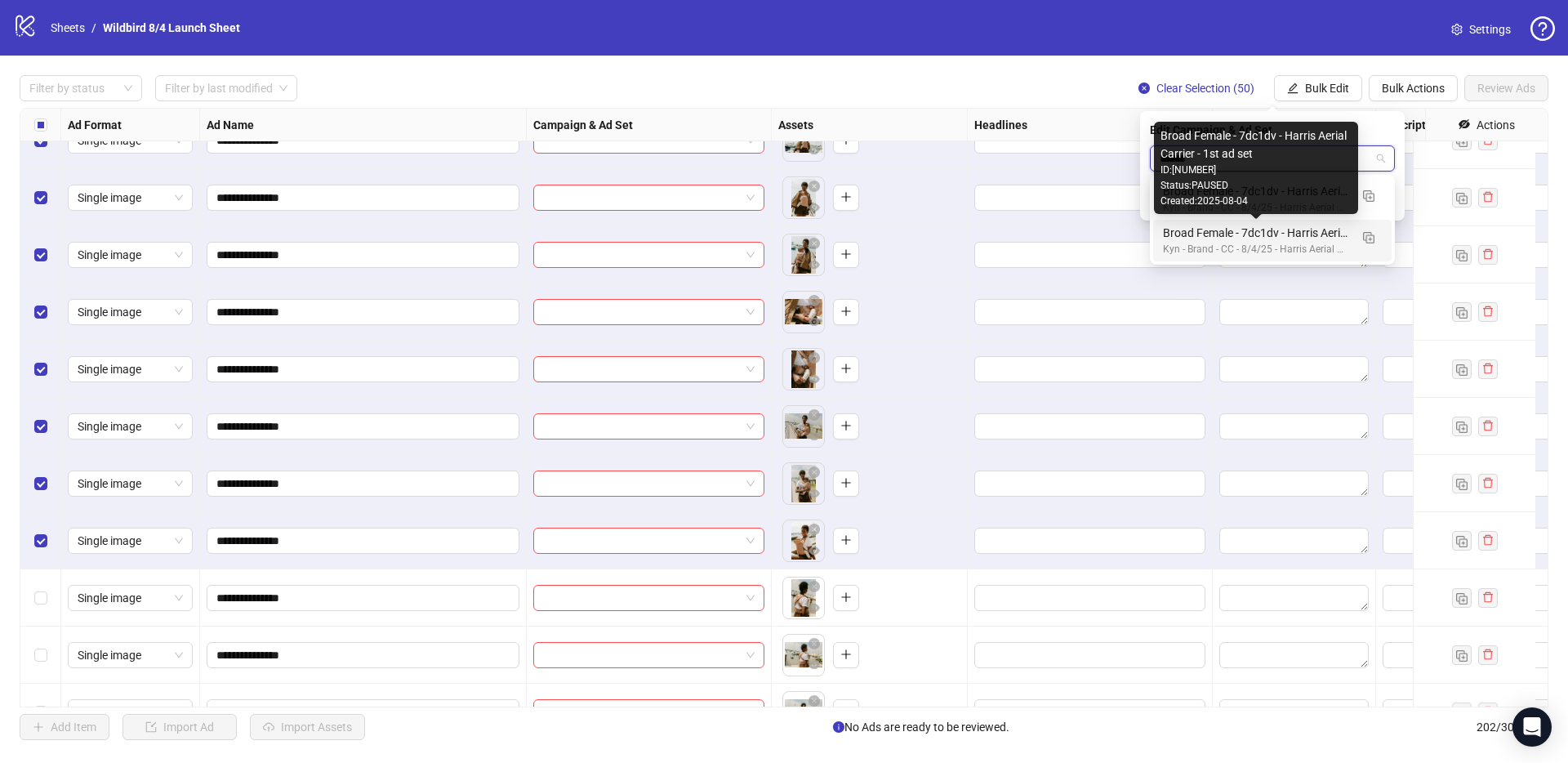 click on "Broad Female - 7dc1dv - Harris Aerial Carrier - 1st ad set" at bounding box center [1256, 233] 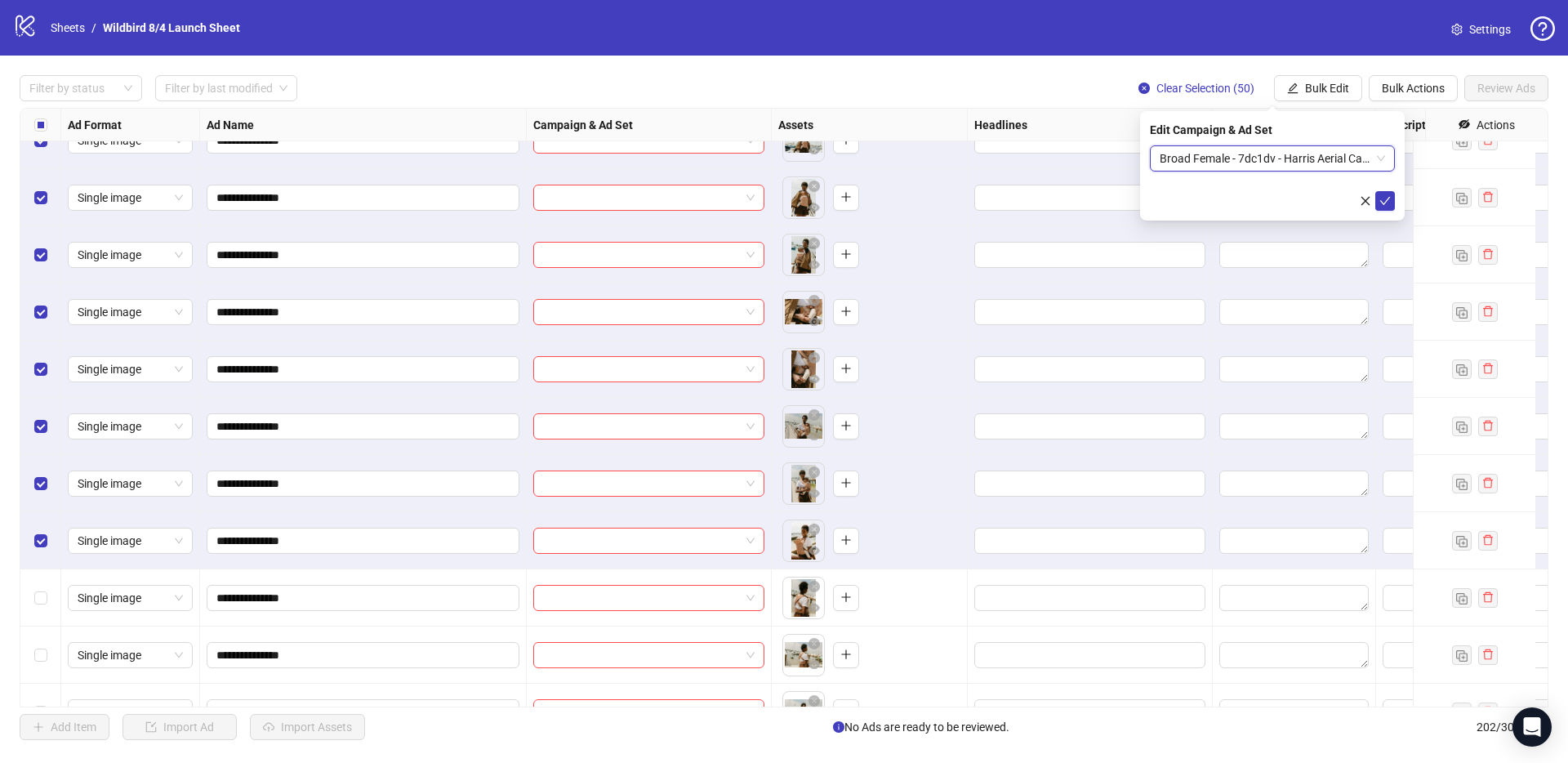 click on "Broad Female - 7dc1dv - Harris Aerial Carrier - 1st ad set" at bounding box center [1272, 158] 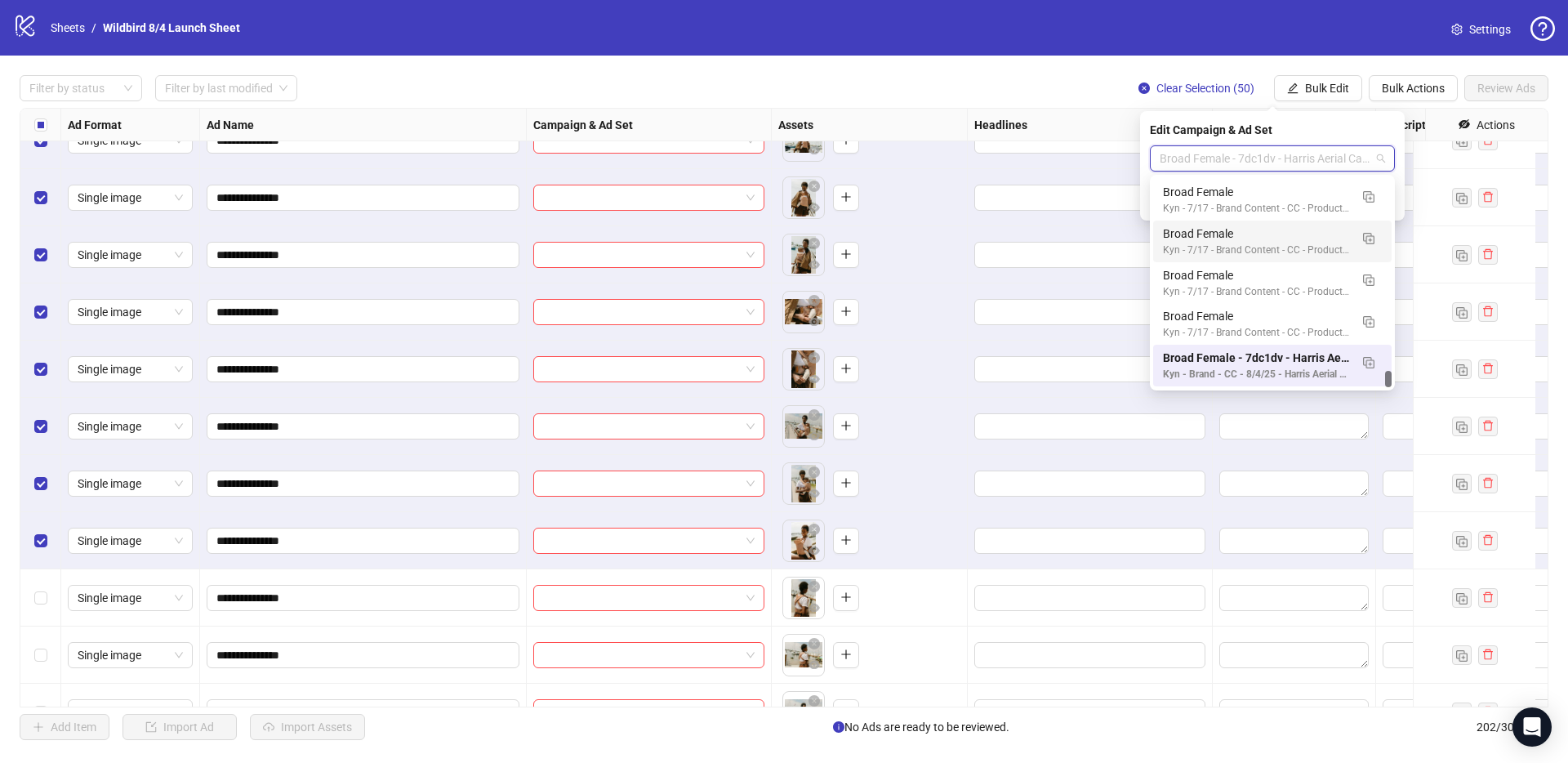 click on "Filter by status Filter by last modified Clear Selection (50) Bulk Edit Bulk Actions Review Ads" at bounding box center (784, 88) 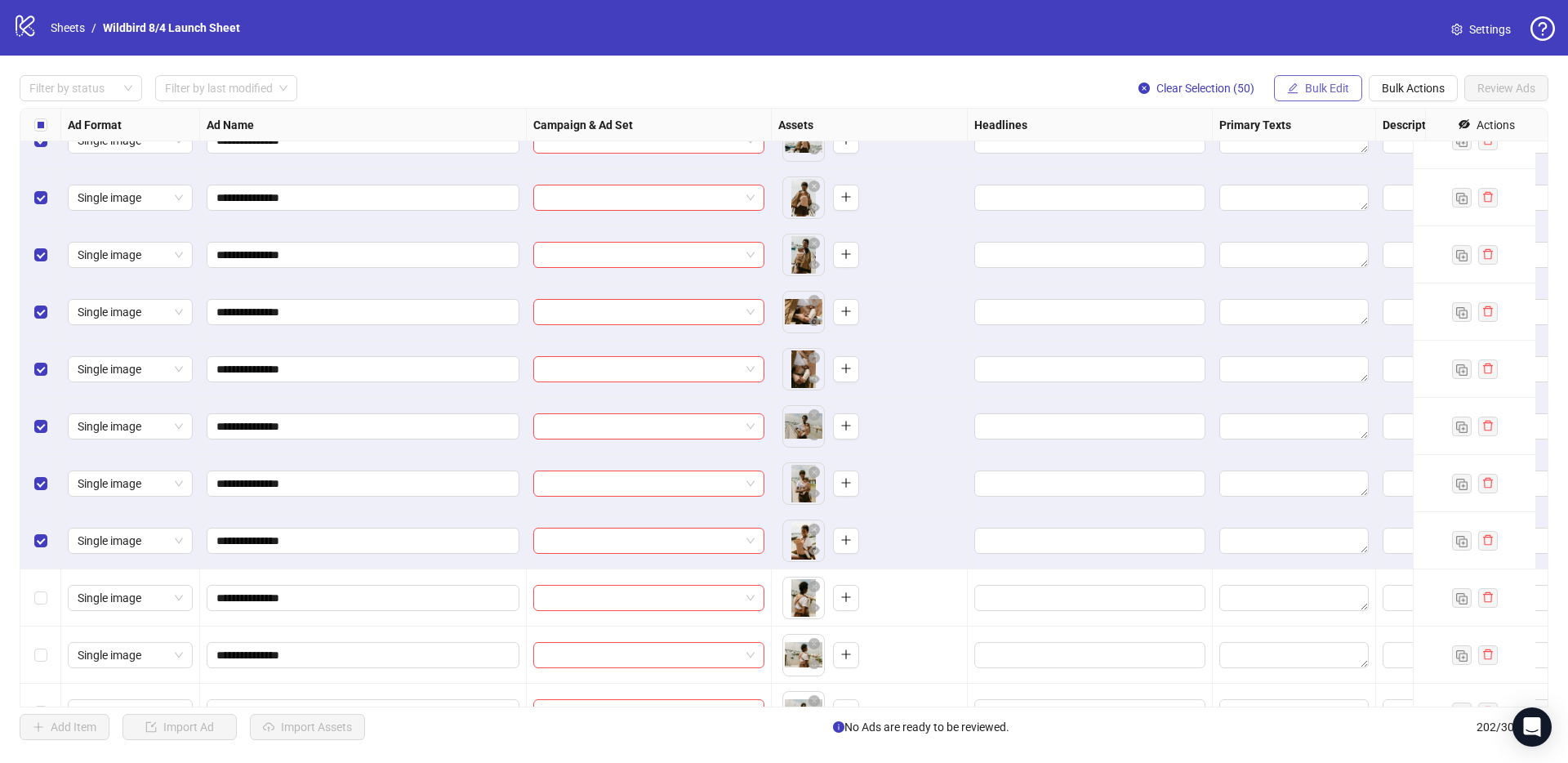 click on "Bulk Edit" at bounding box center (1327, 88) 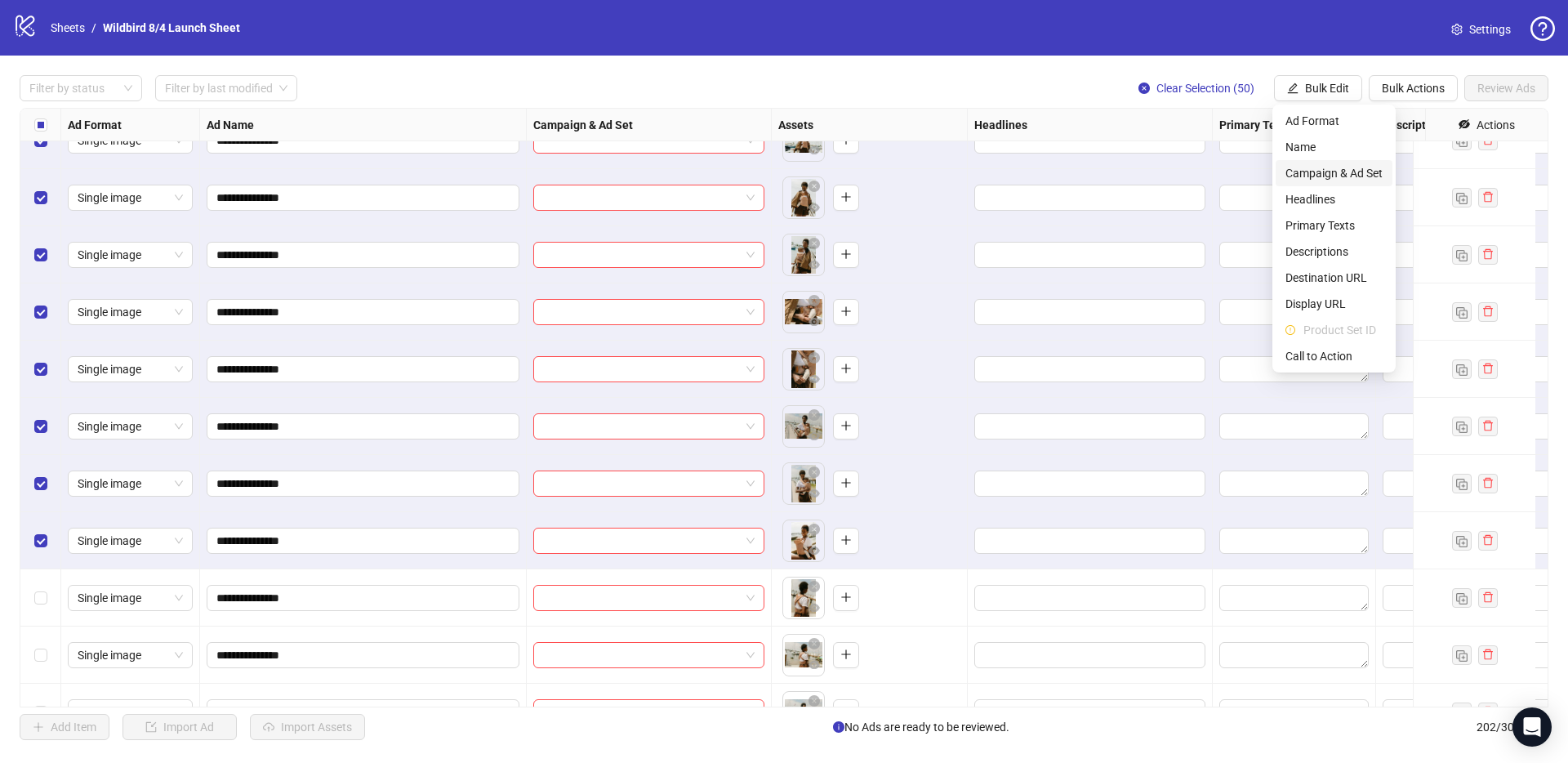 click on "Campaign & Ad Set" at bounding box center [1334, 173] 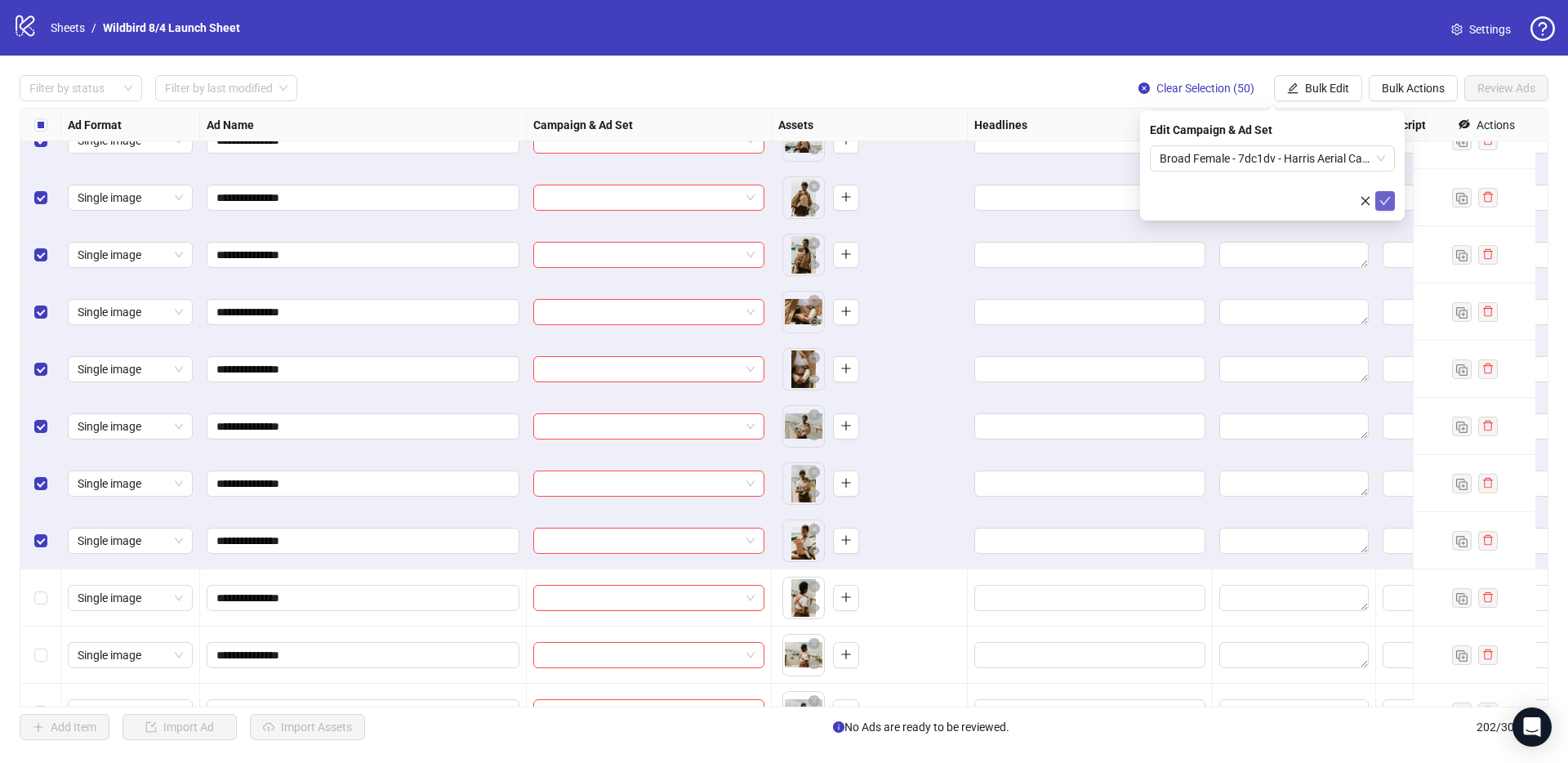 click 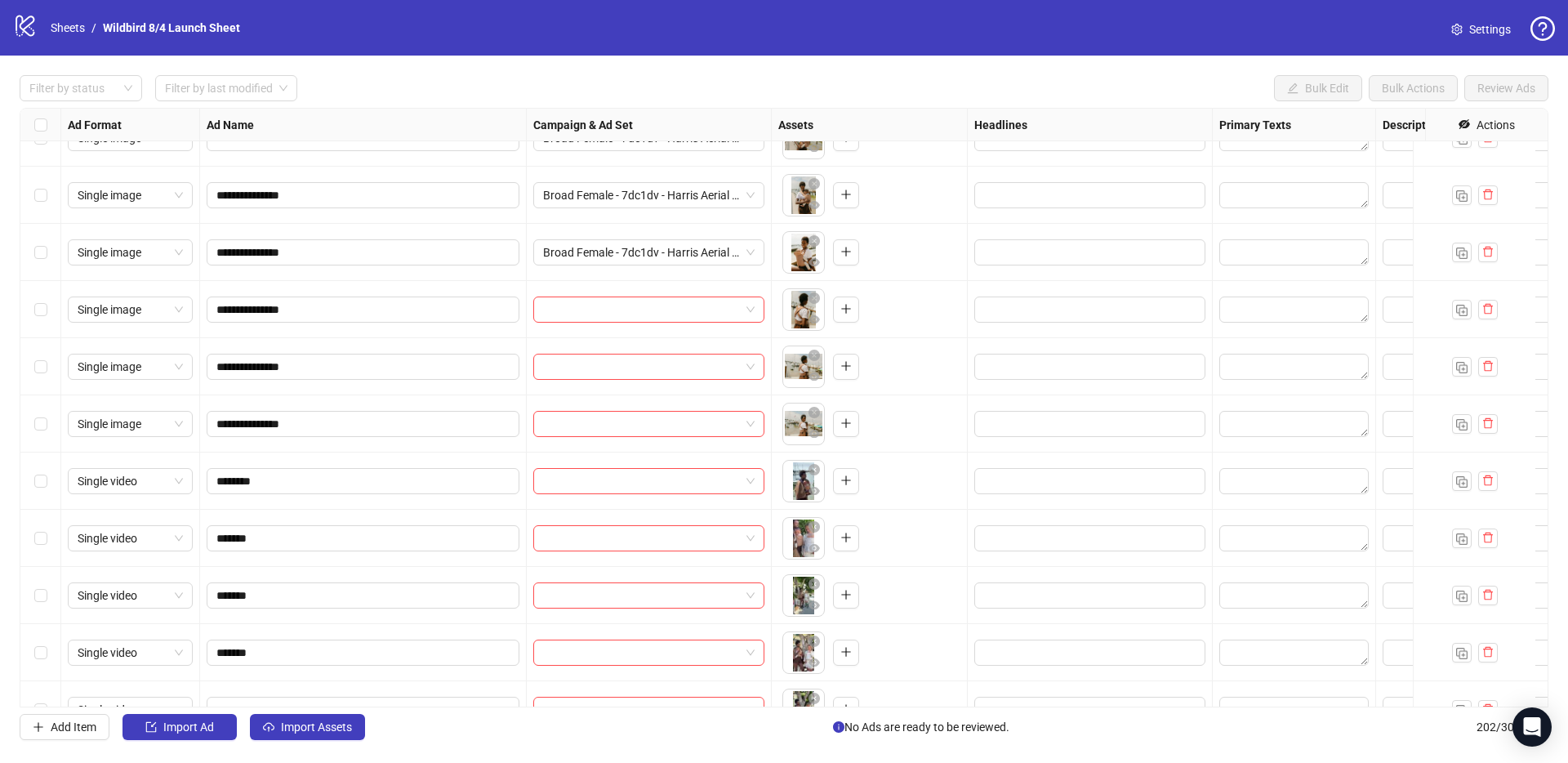 scroll, scrollTop: 8327, scrollLeft: 0, axis: vertical 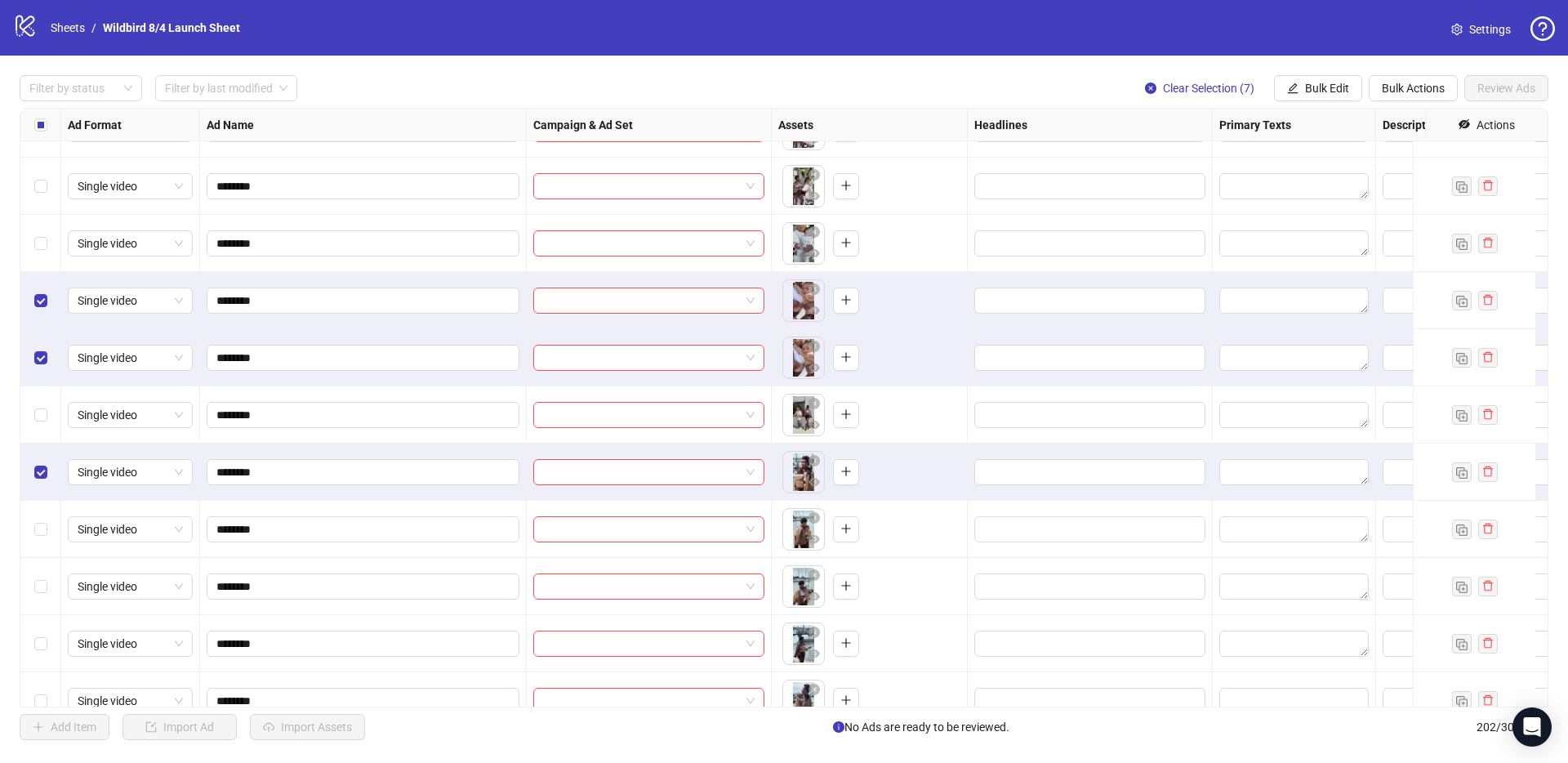 click at bounding box center [41, 529] 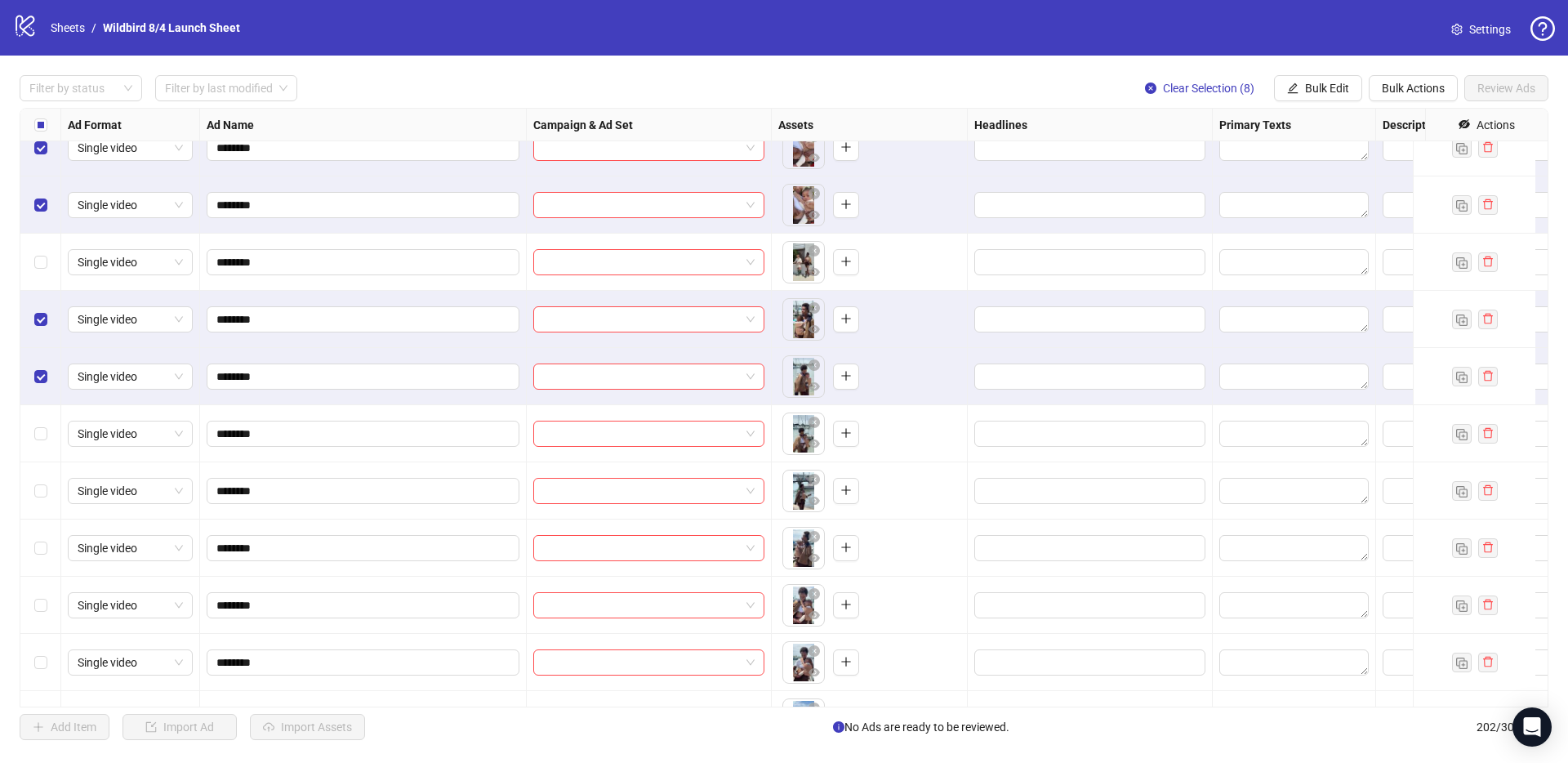 scroll, scrollTop: 9003, scrollLeft: 0, axis: vertical 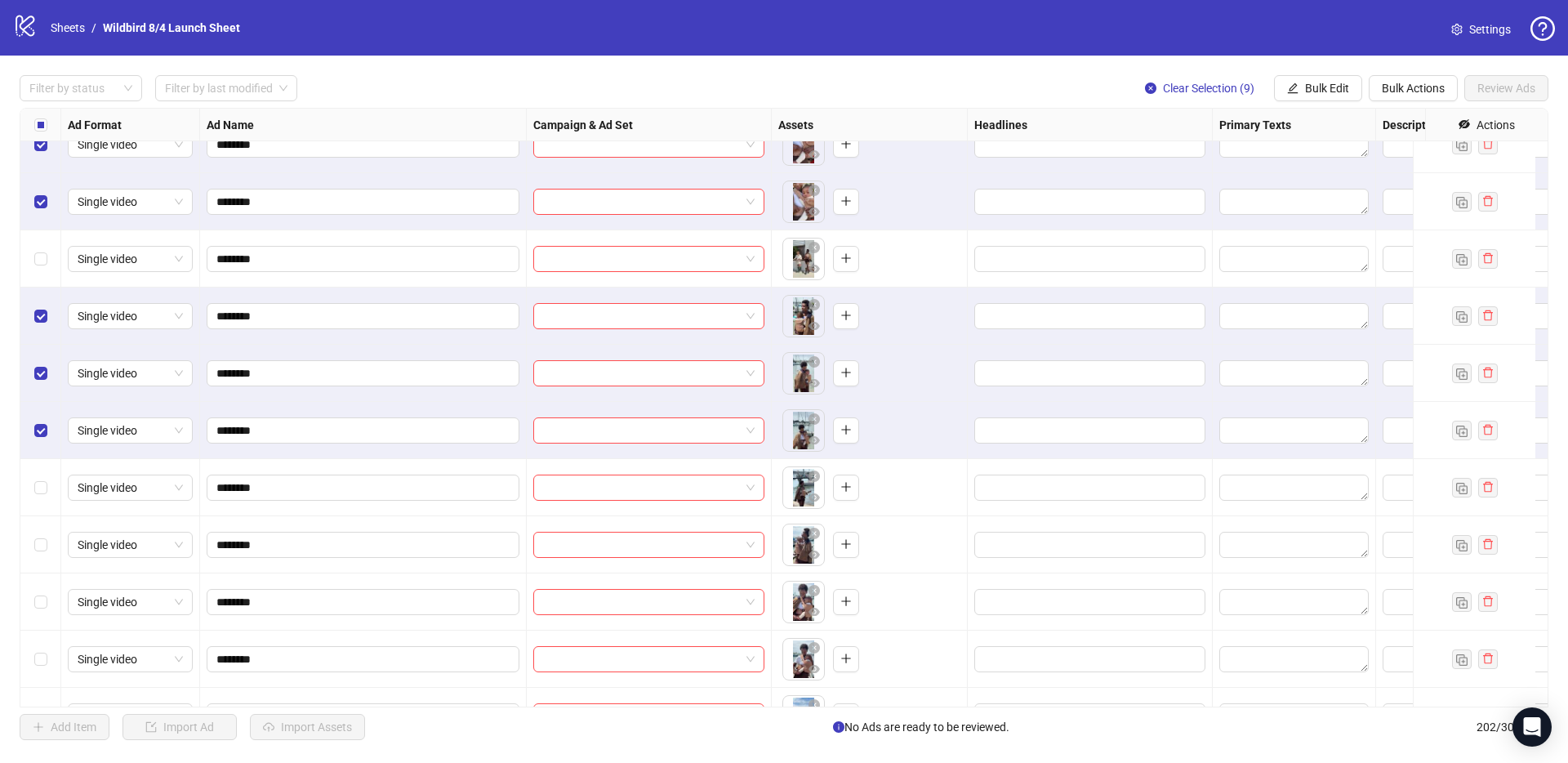 click at bounding box center [41, 488] 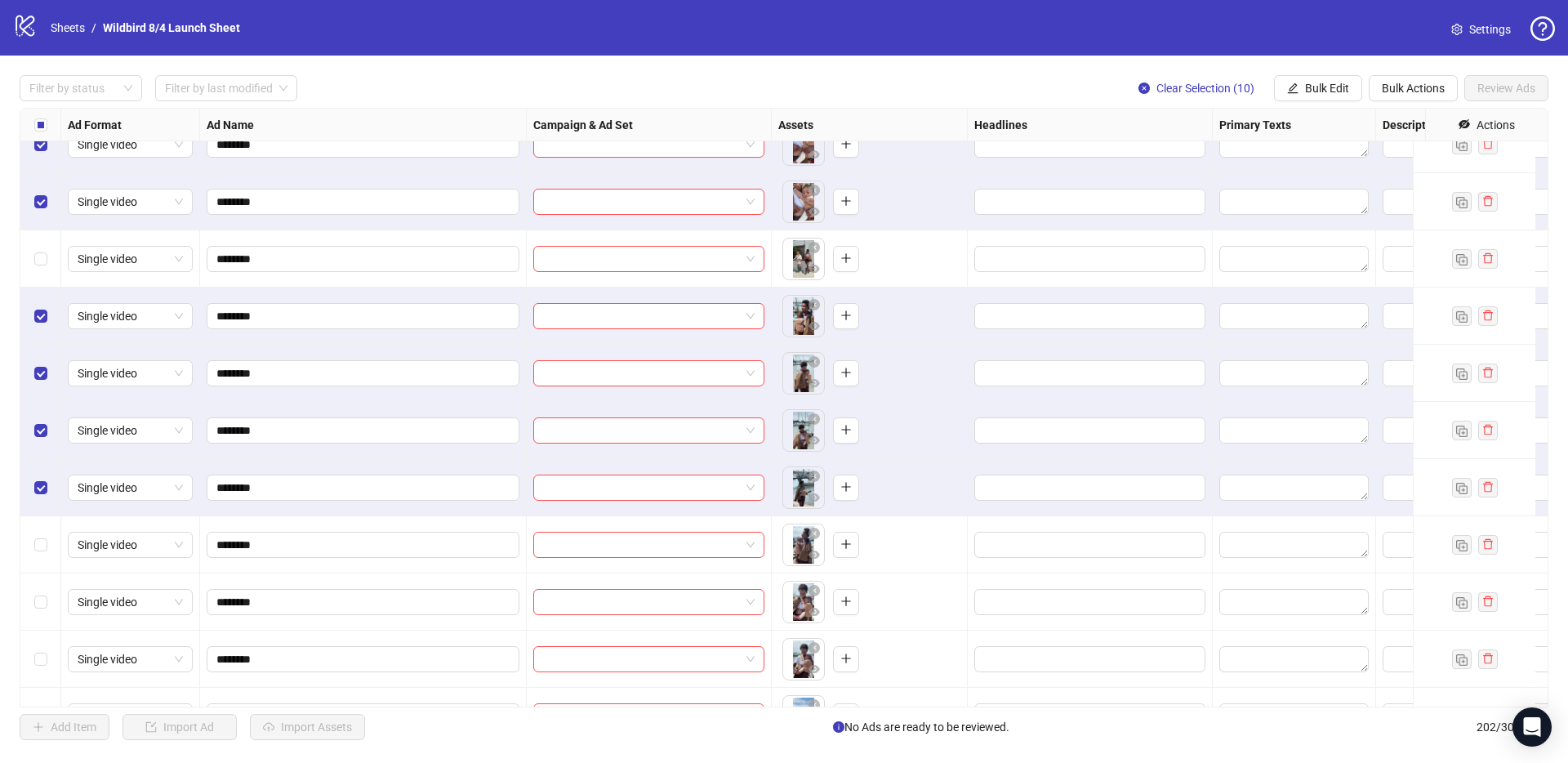 click at bounding box center (41, 545) 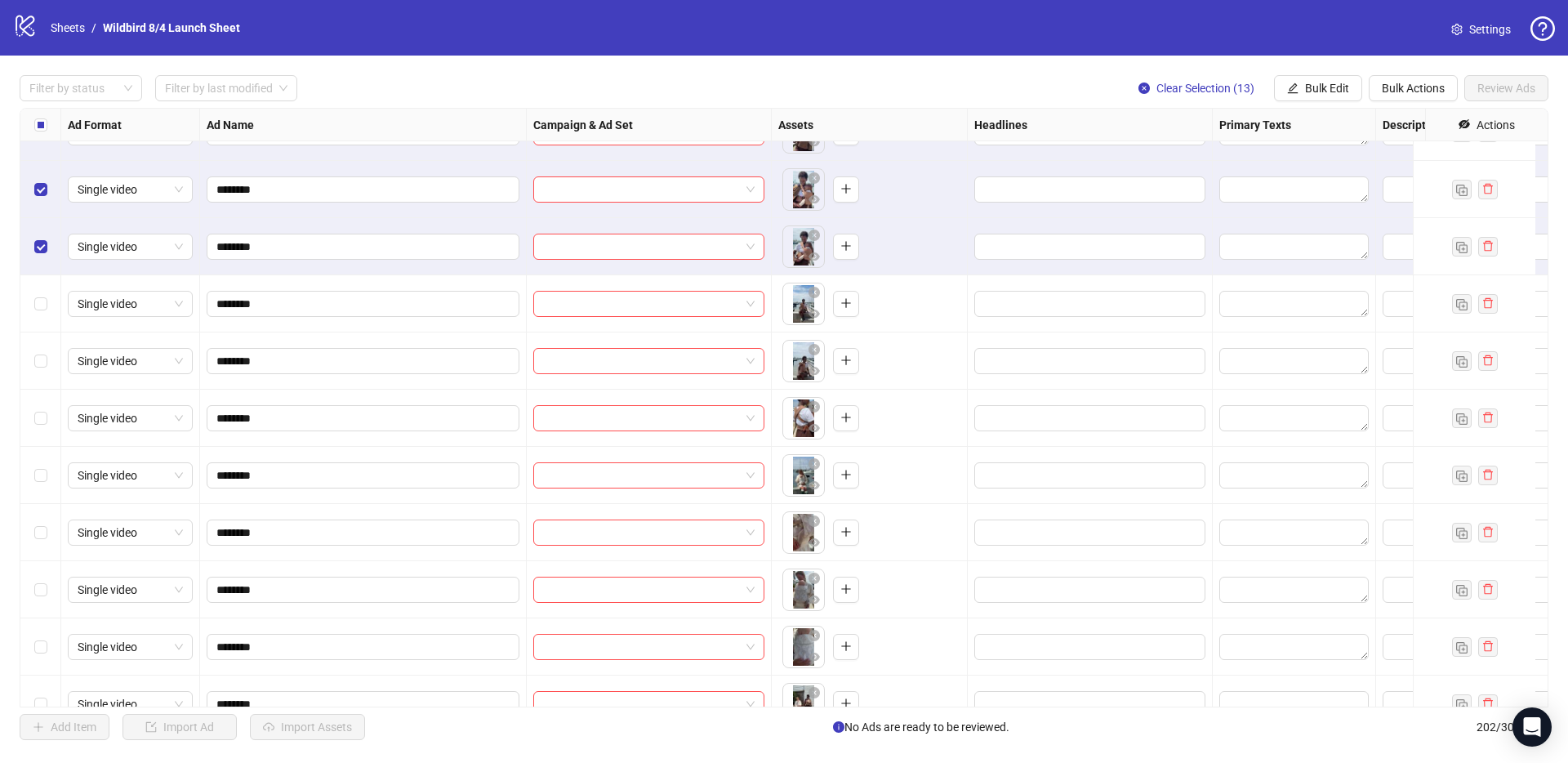 scroll, scrollTop: 9431, scrollLeft: 0, axis: vertical 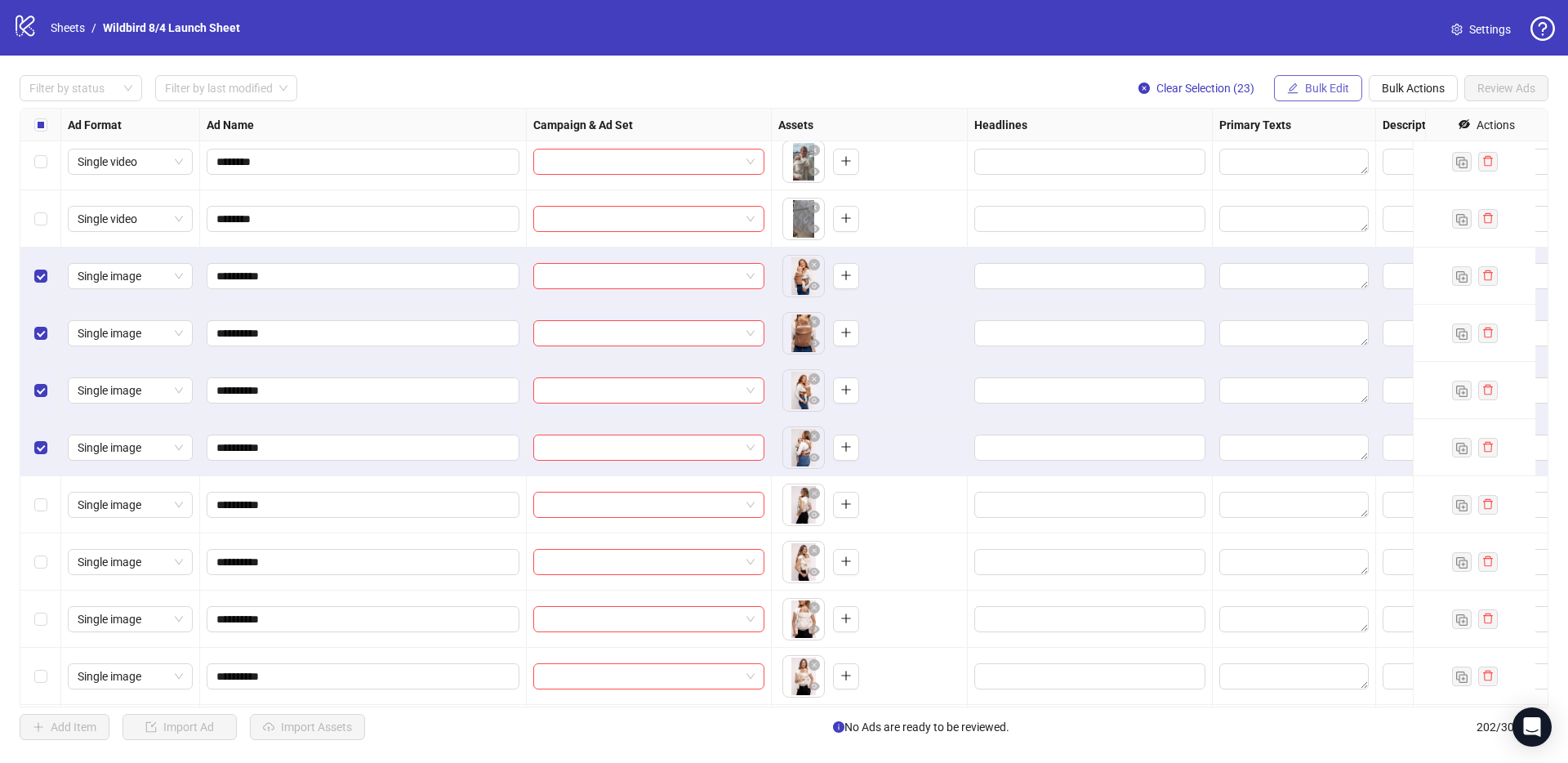 click on "Bulk Edit" at bounding box center [1327, 88] 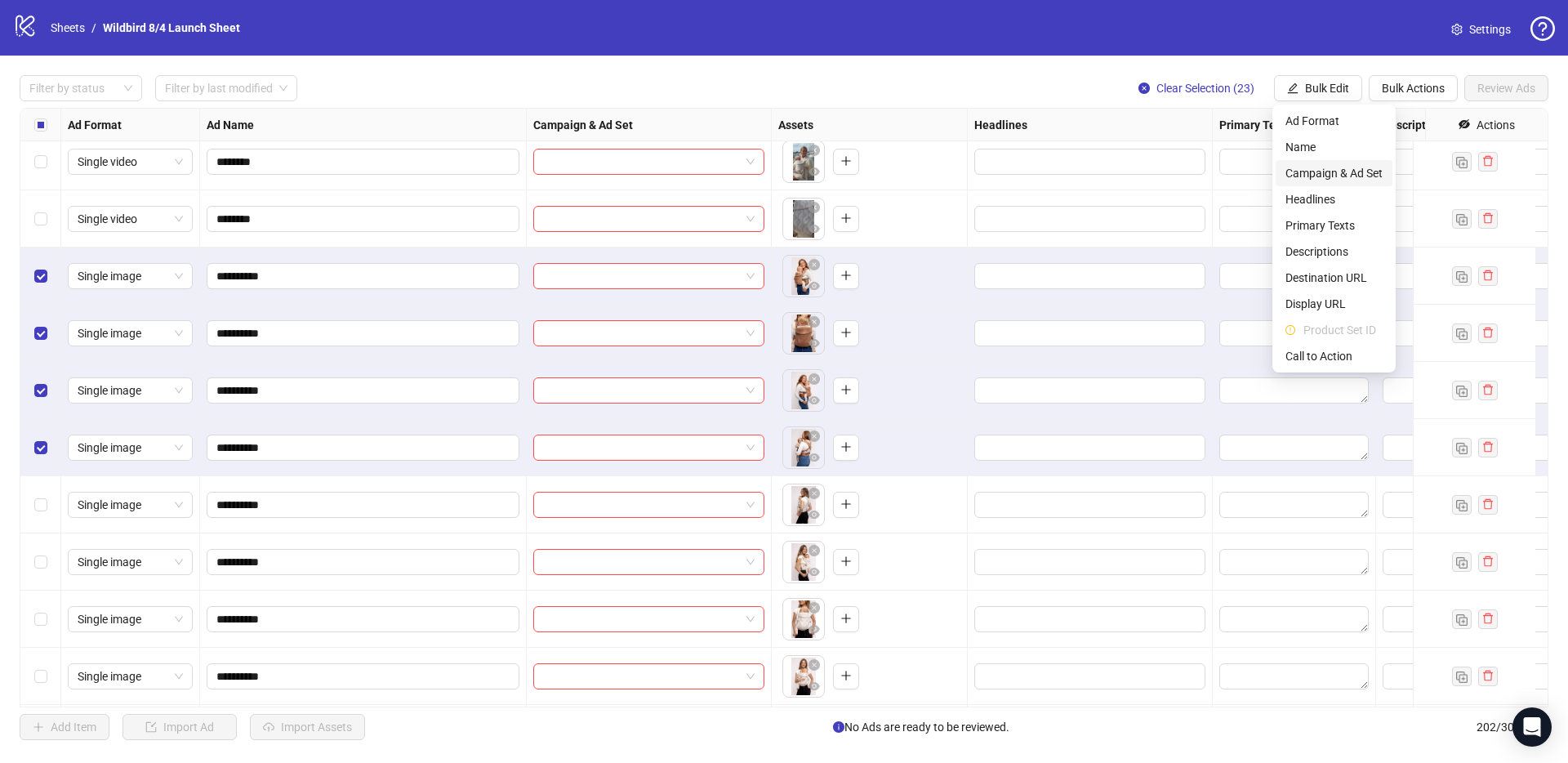 click on "Campaign & Ad Set" at bounding box center (1334, 173) 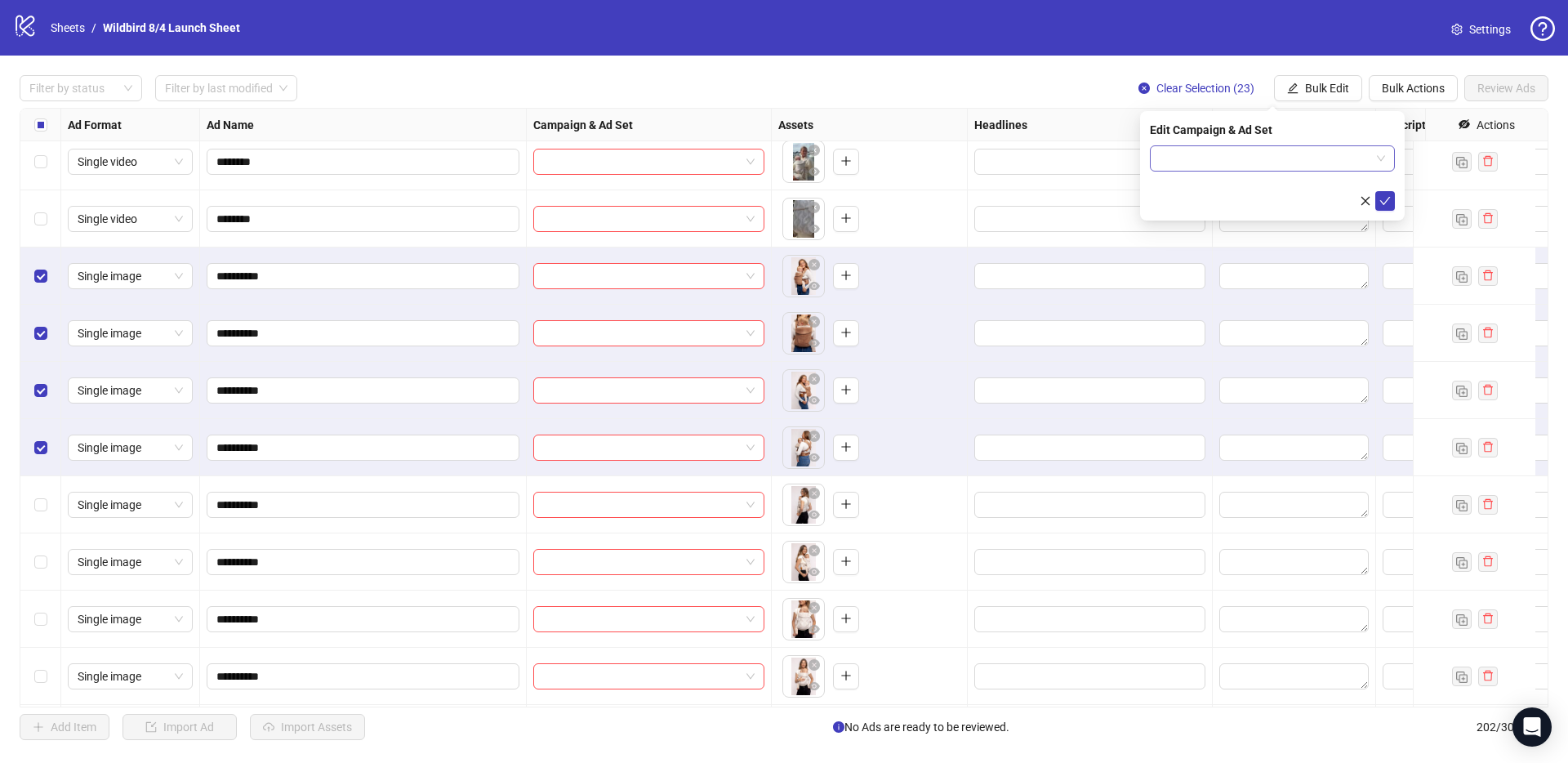 click at bounding box center [1265, 158] 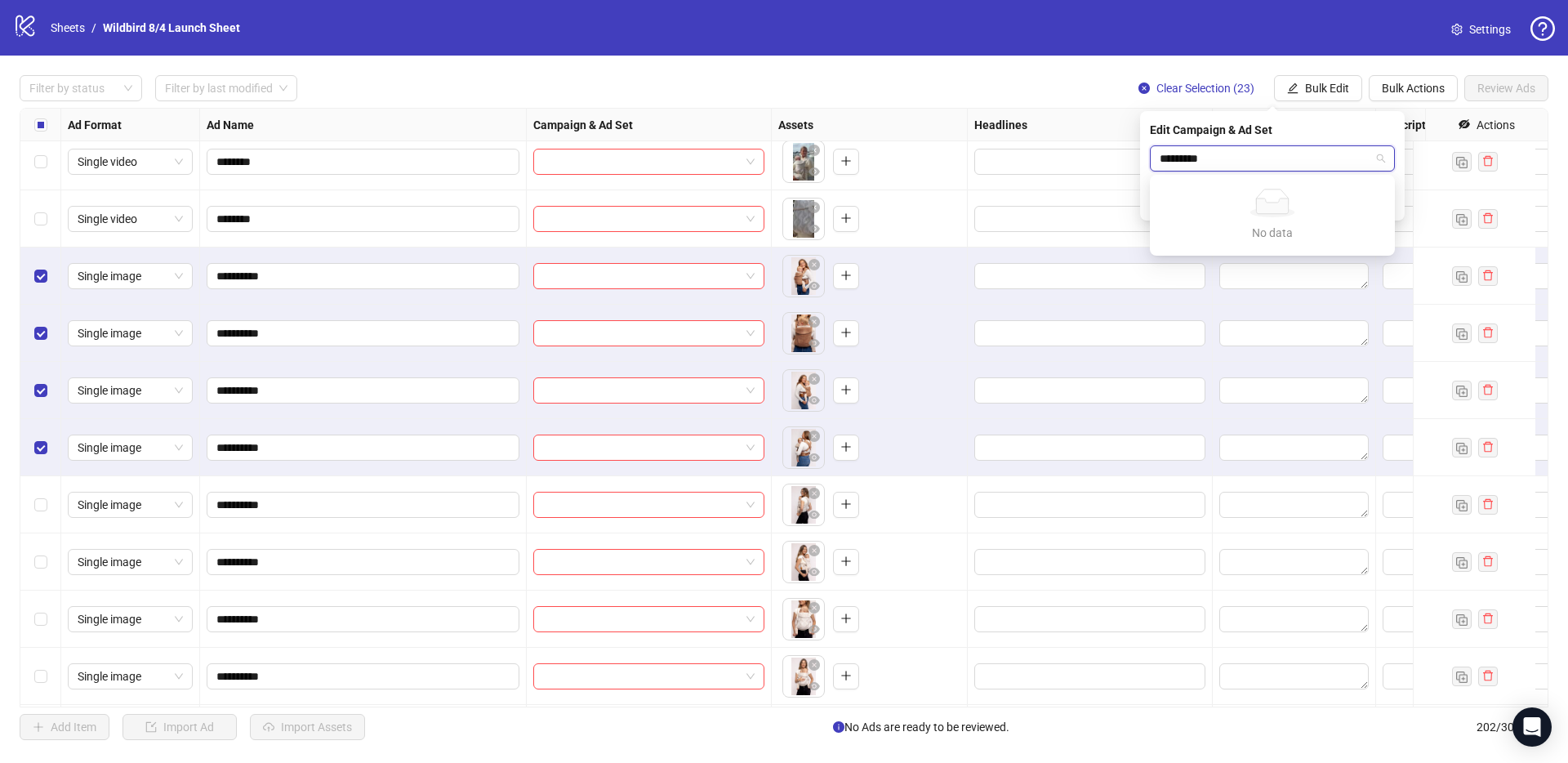 type on "**********" 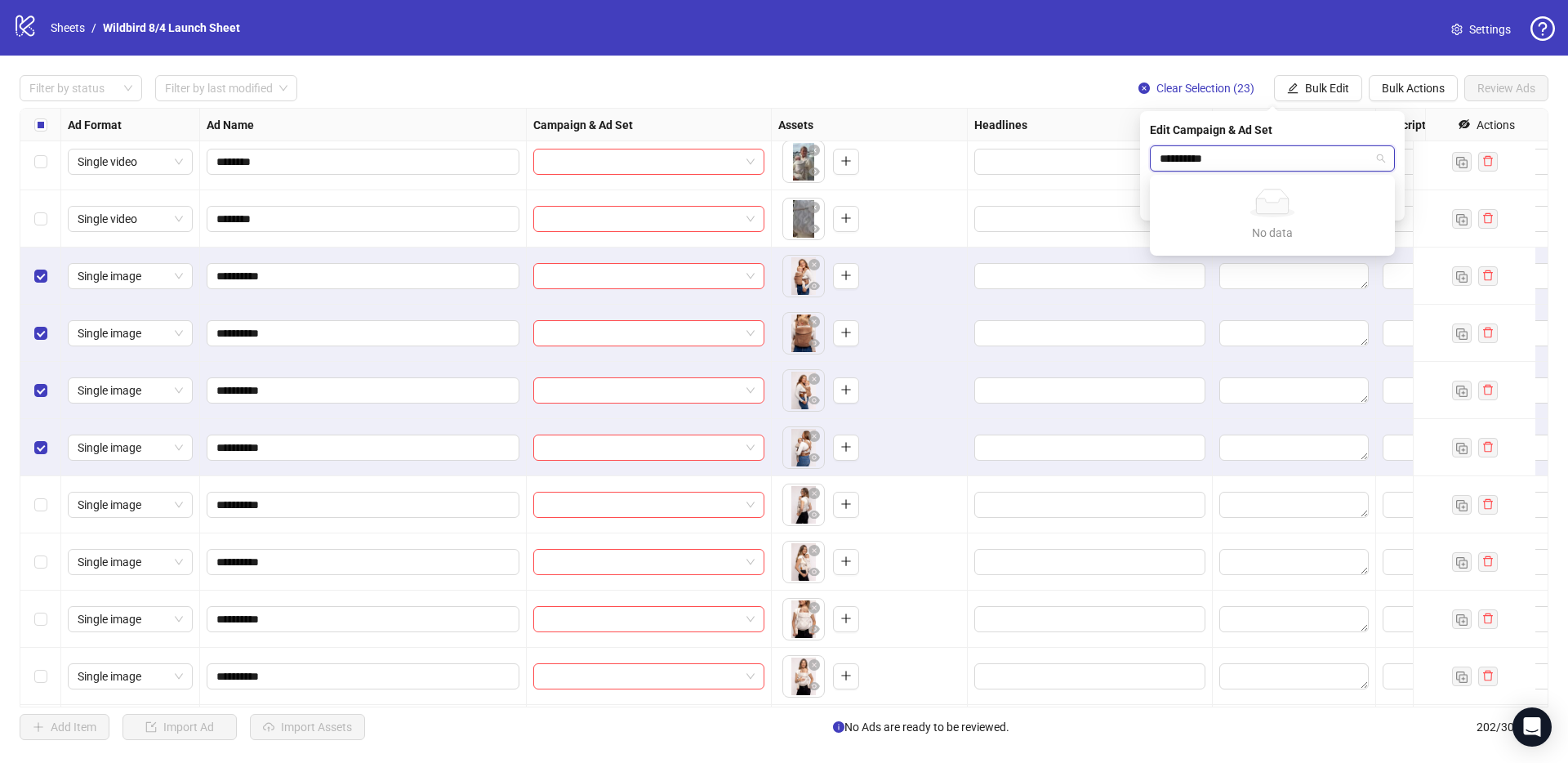 type 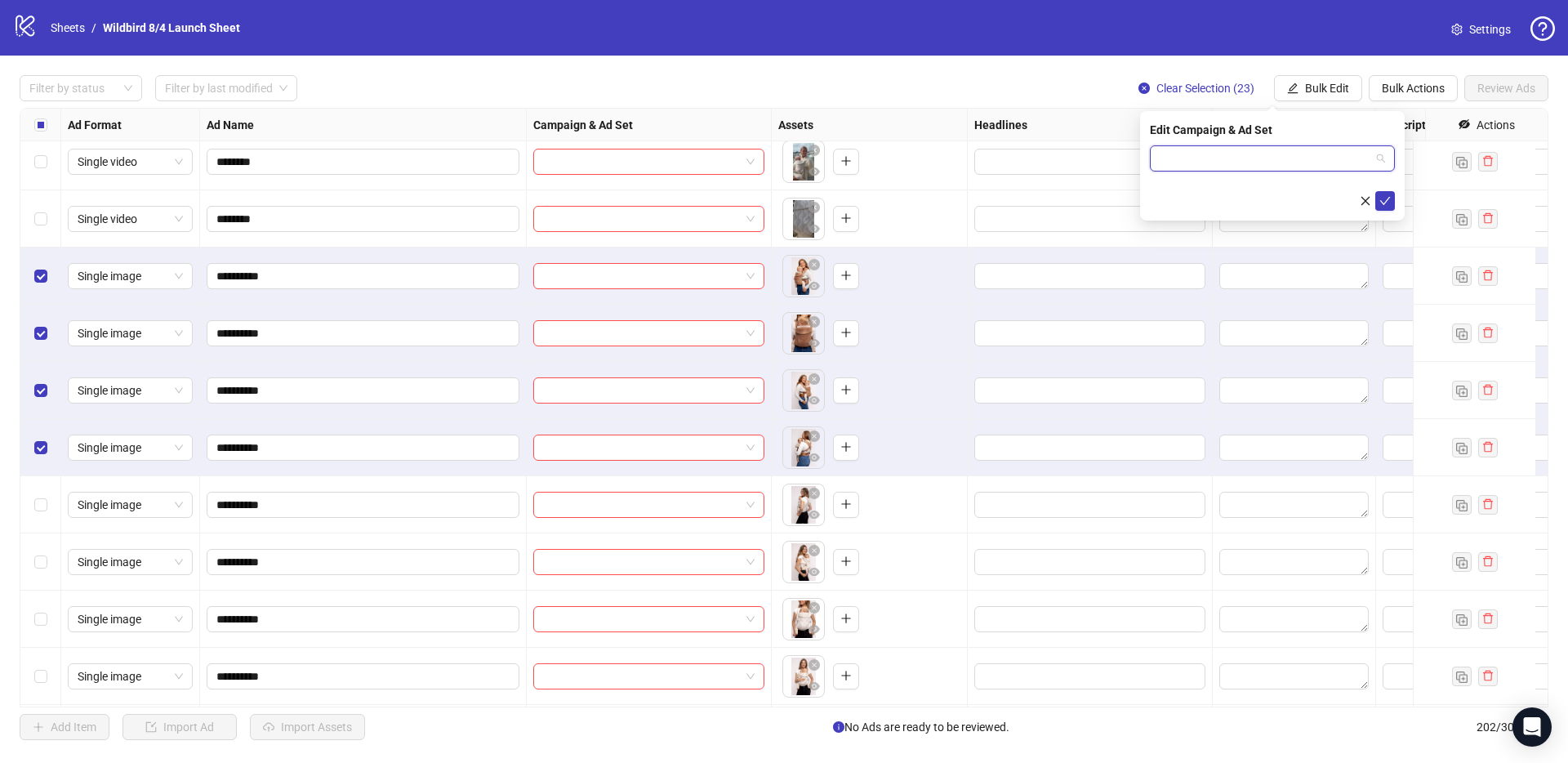 click at bounding box center [1272, 158] 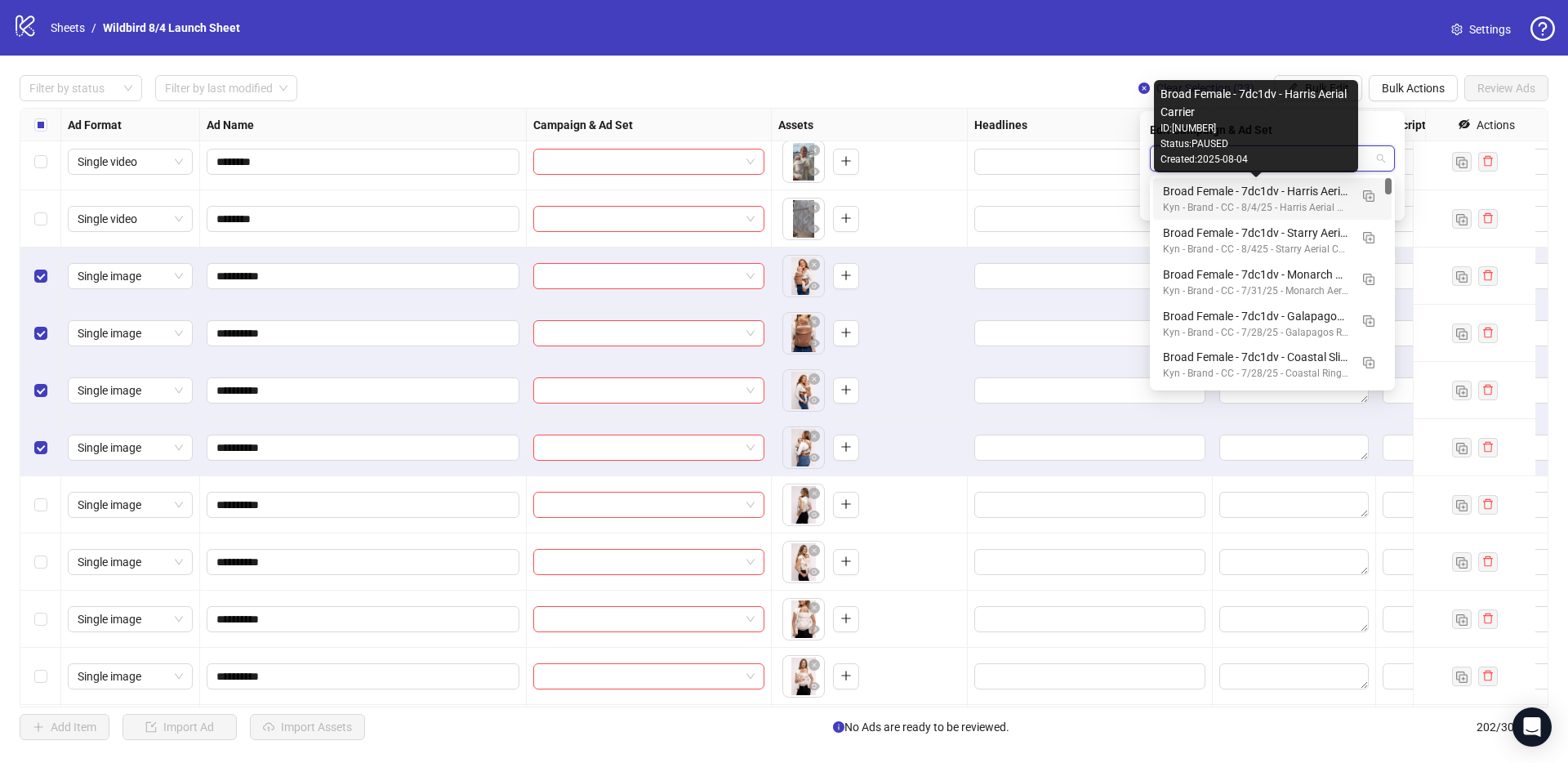 click on "Broad Female - 7dc1dv - Harris Aerial Carrier" at bounding box center (1256, 191) 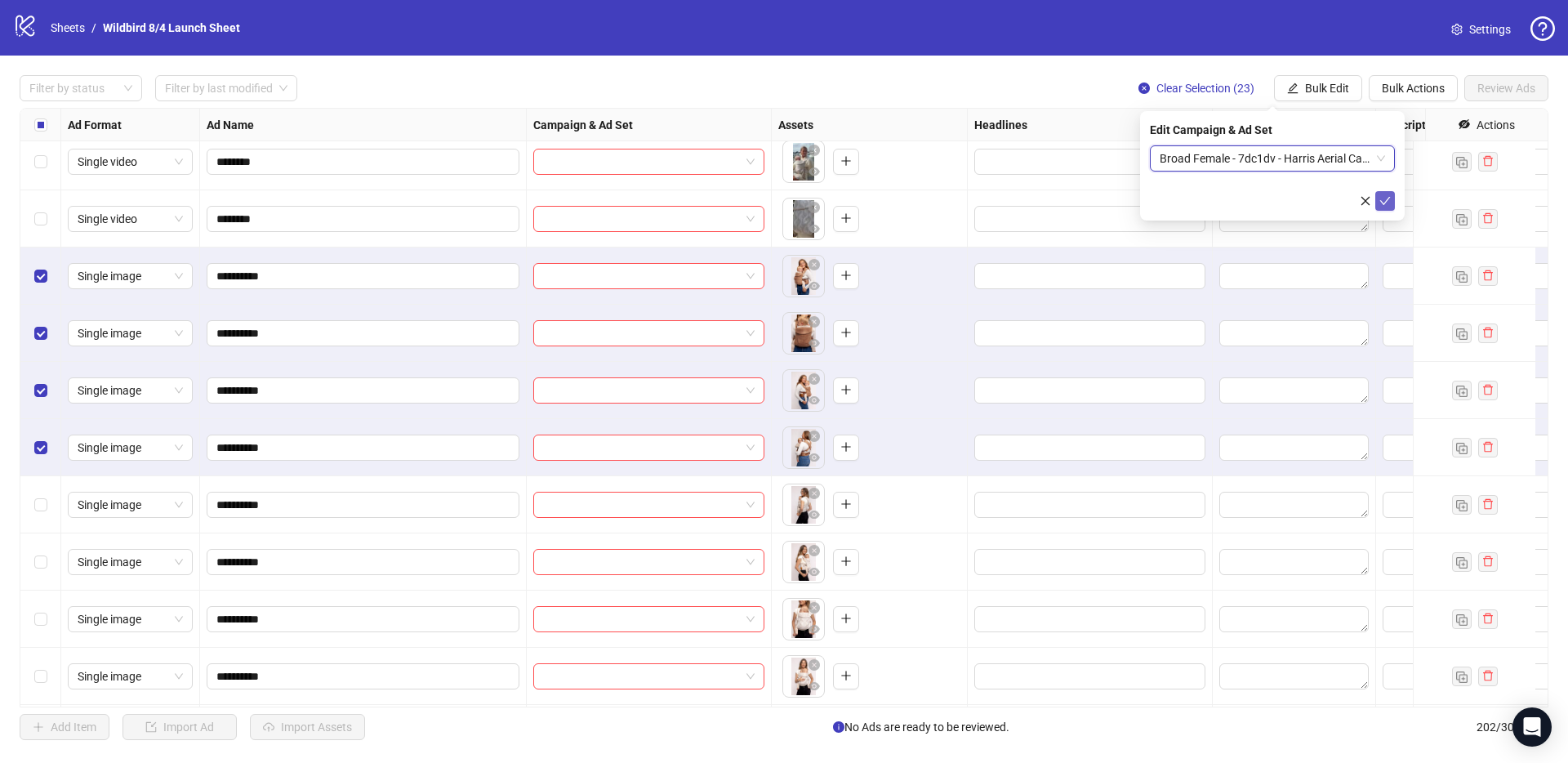 click 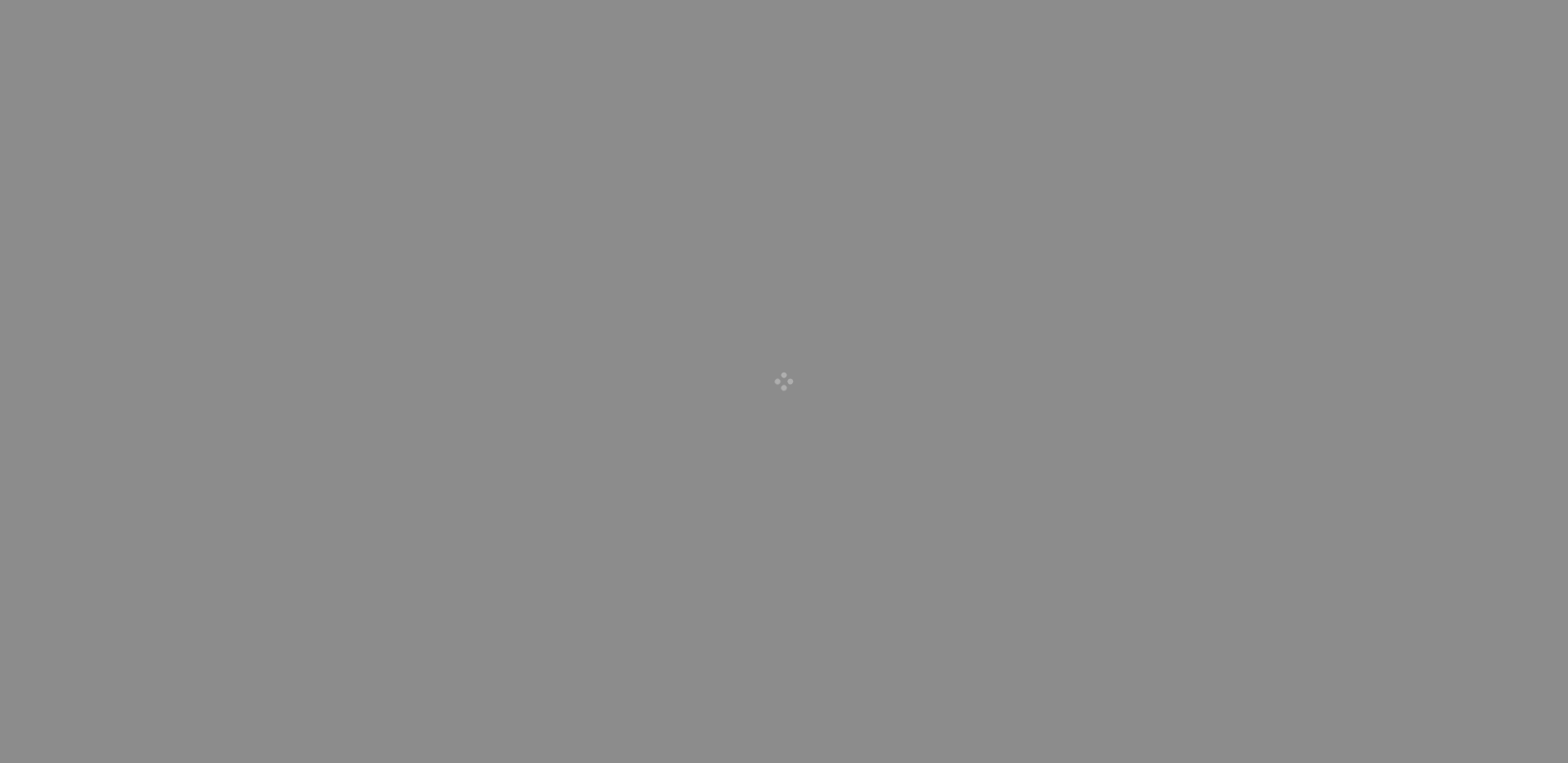 scroll, scrollTop: 0, scrollLeft: 0, axis: both 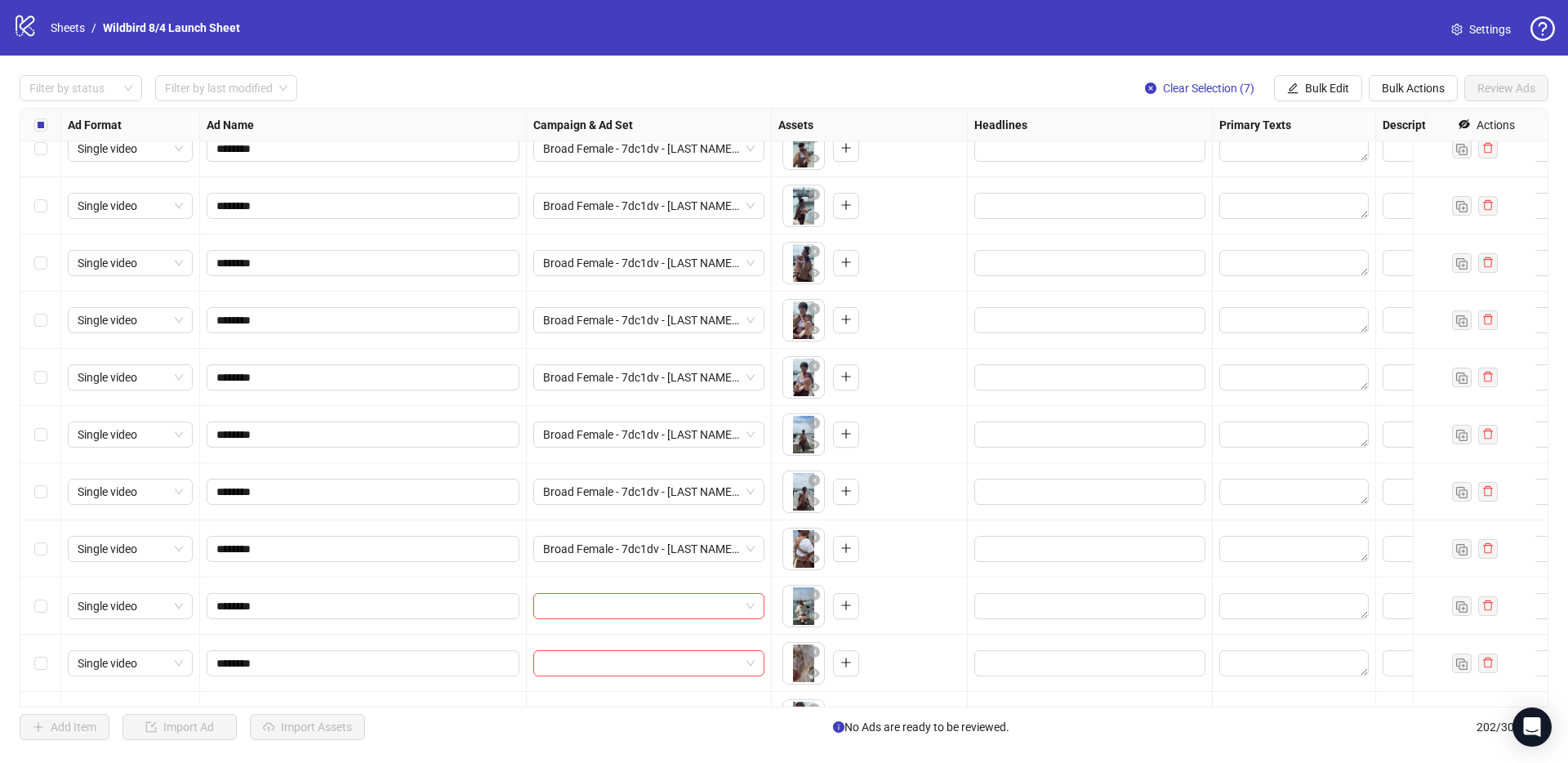 click at bounding box center [41, 549] 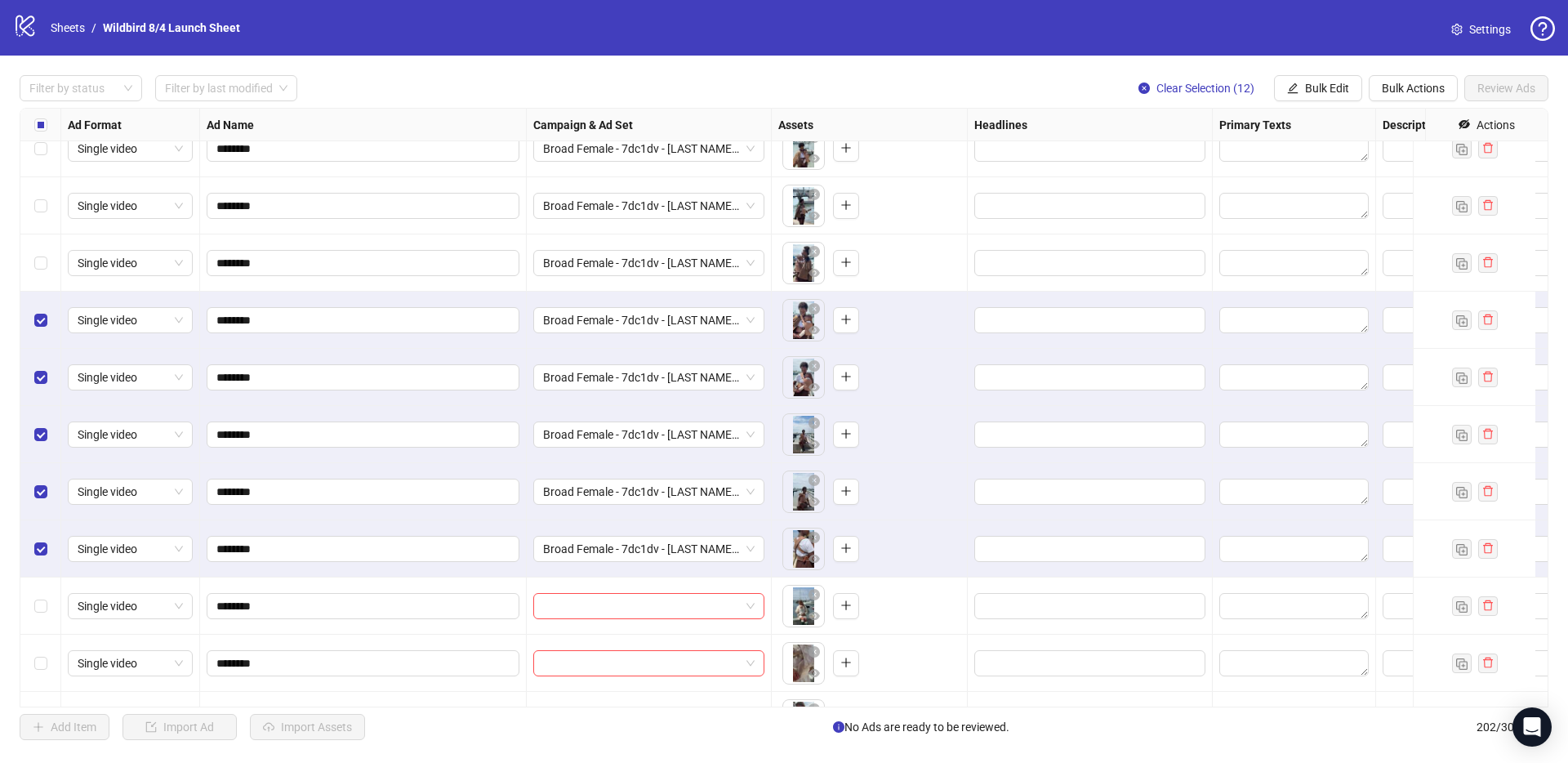 click at bounding box center (41, 263) 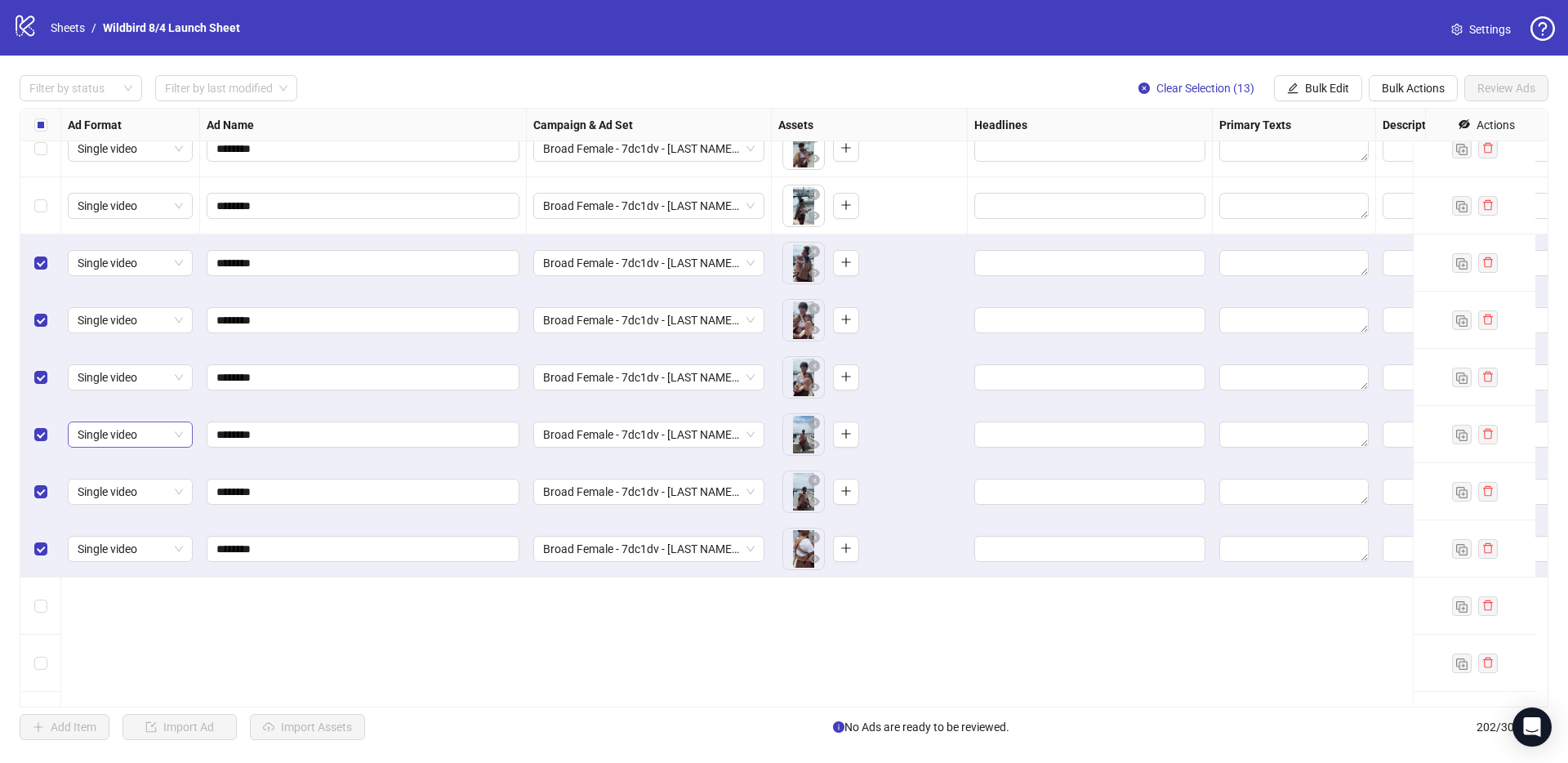 scroll, scrollTop: 9038, scrollLeft: 0, axis: vertical 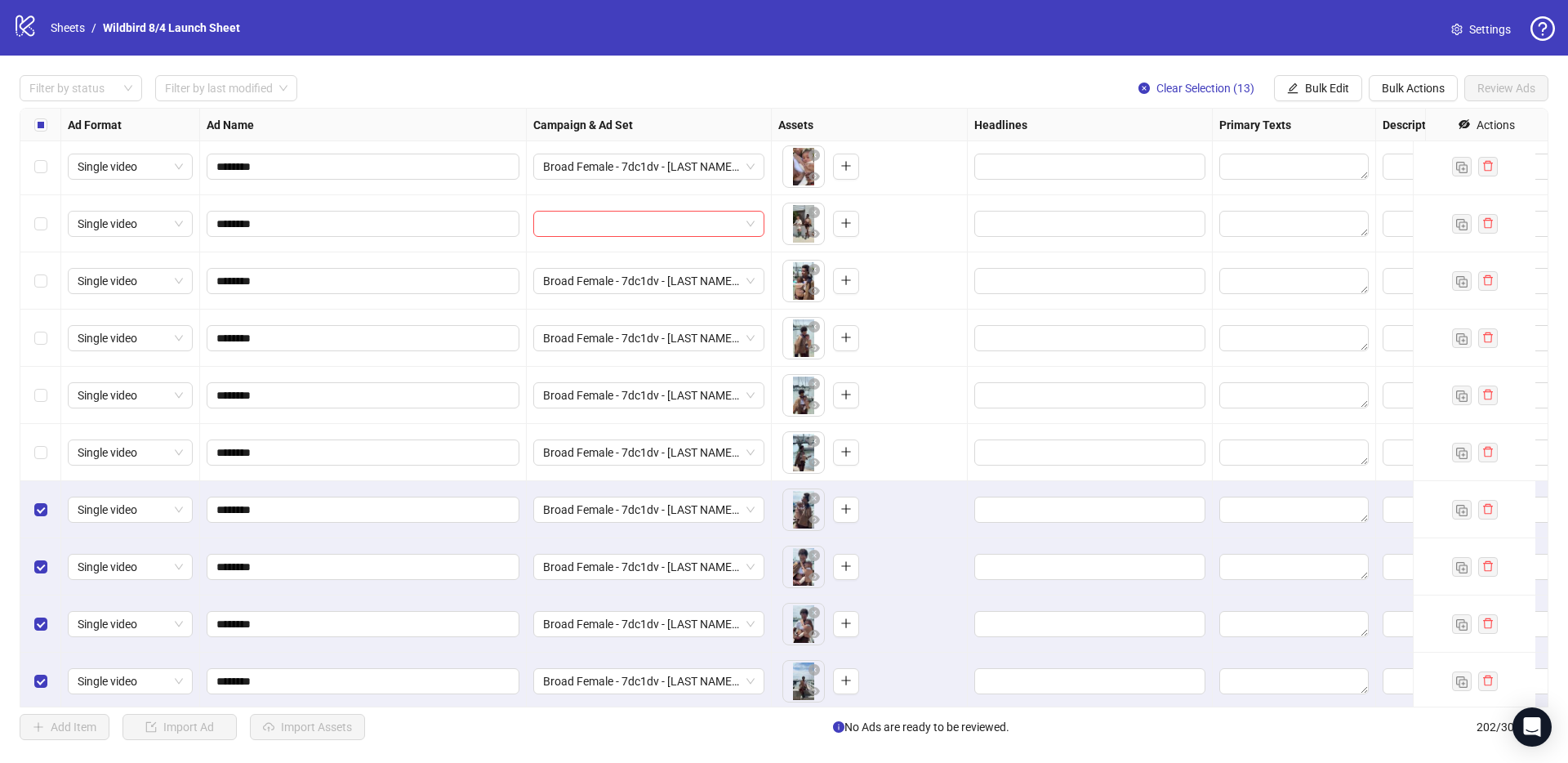 drag, startPoint x: 47, startPoint y: 448, endPoint x: 29, endPoint y: 398, distance: 53.14132 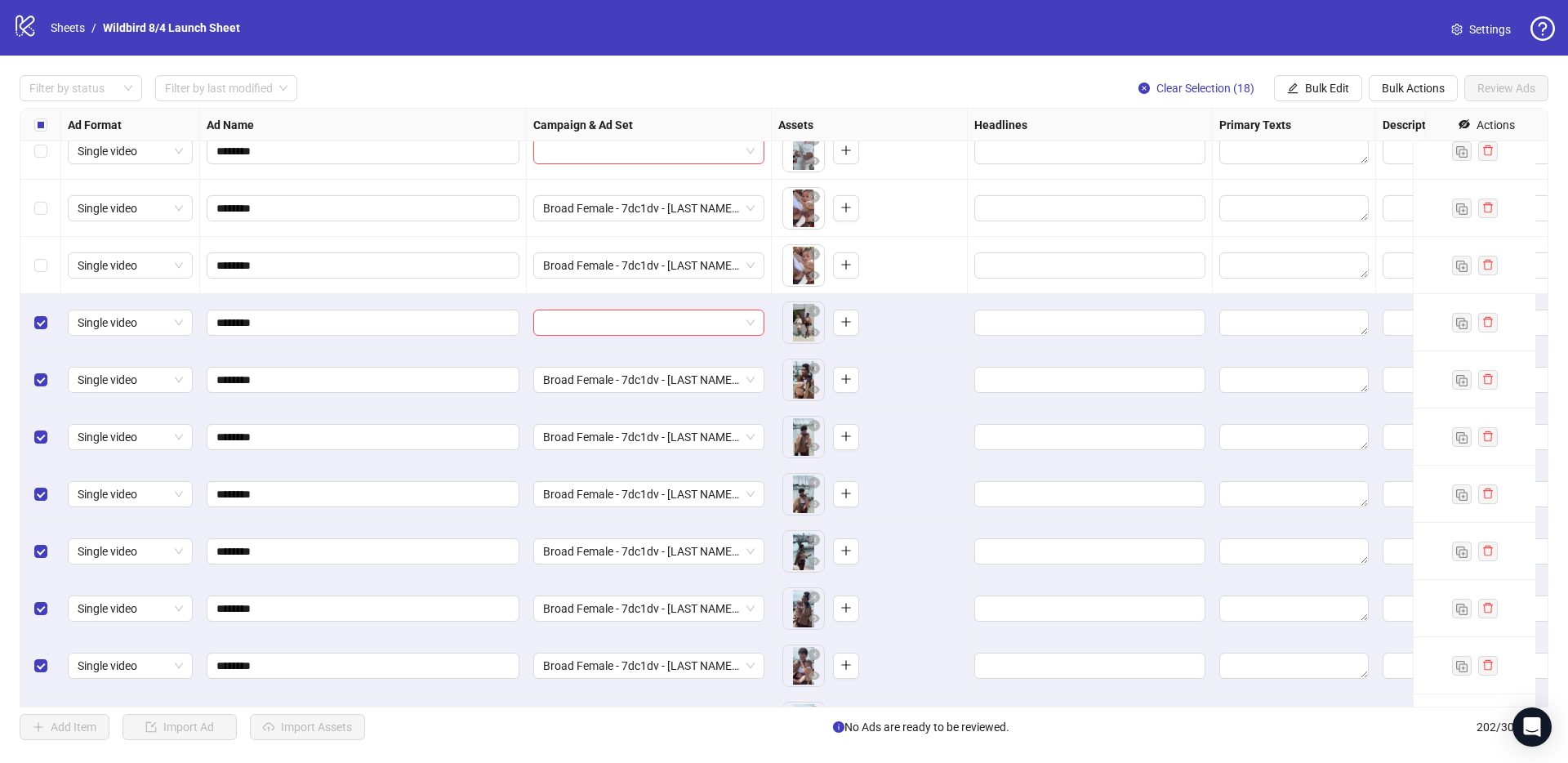 scroll, scrollTop: 8841, scrollLeft: 0, axis: vertical 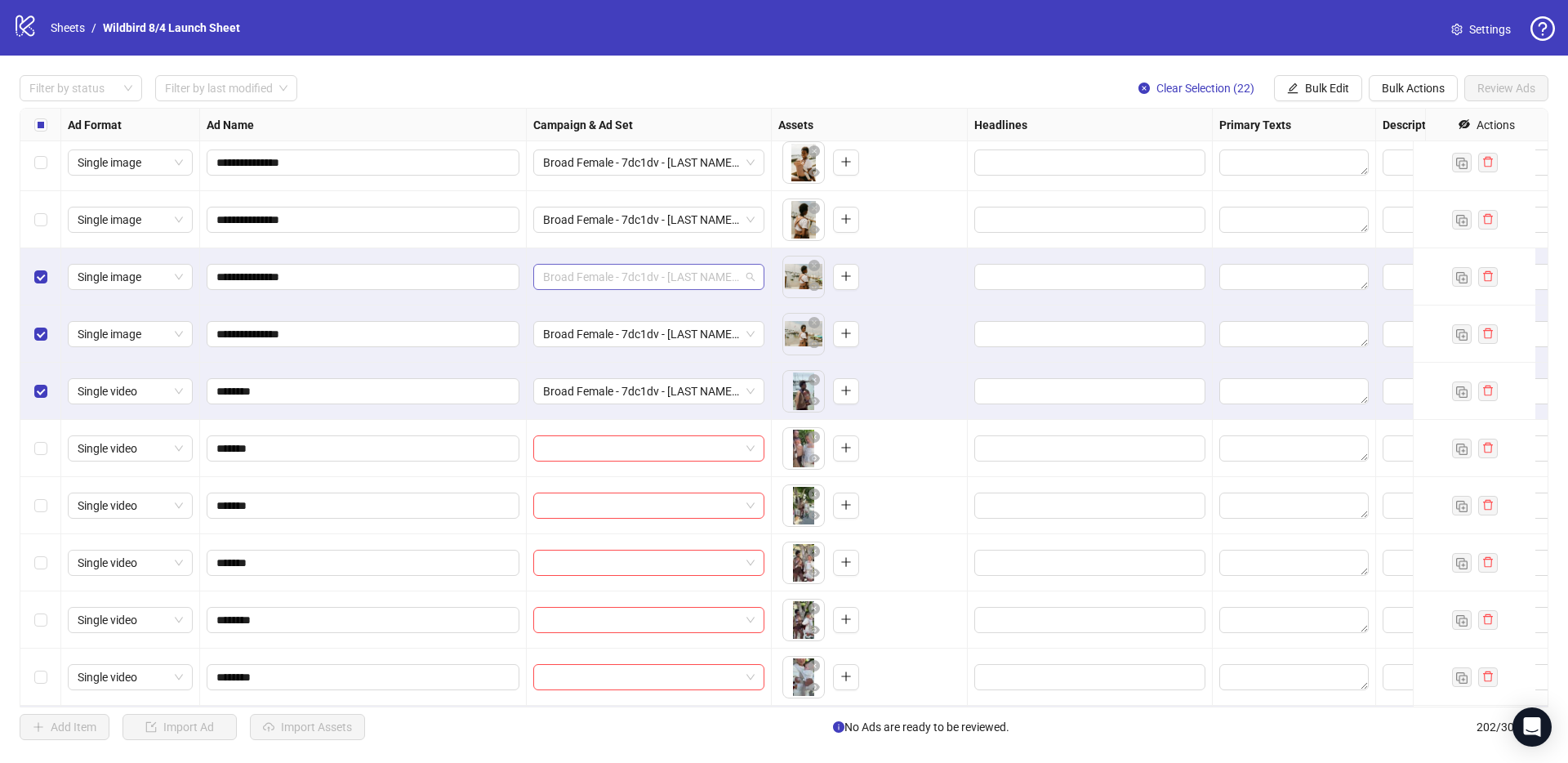 click on "Broad Female - 7dc1dv - Harris Aerial Carrier 2nd ad set" at bounding box center [648, 277] 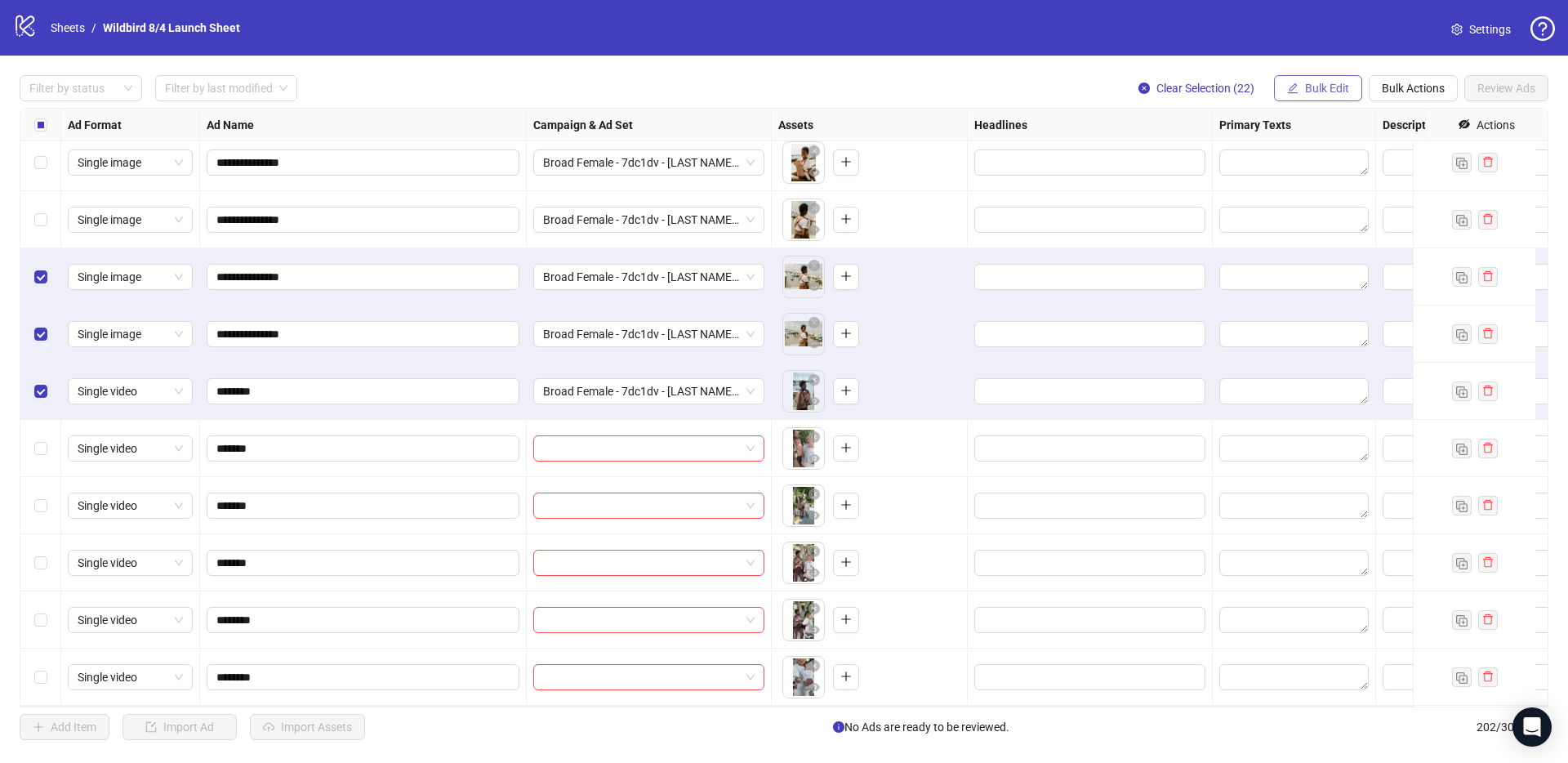 click on "Bulk Edit" at bounding box center (1327, 88) 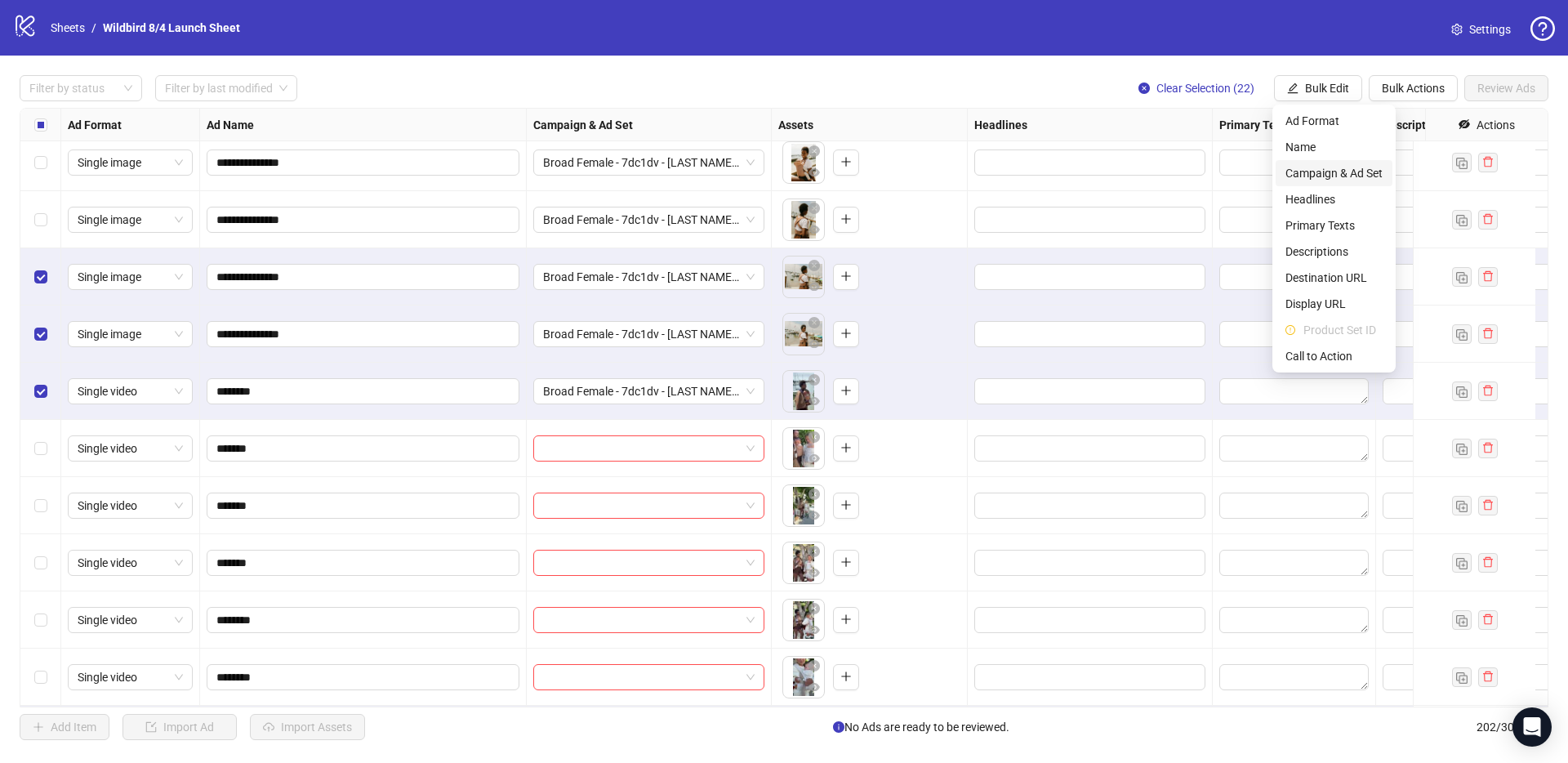click on "Campaign & Ad Set" at bounding box center [1334, 173] 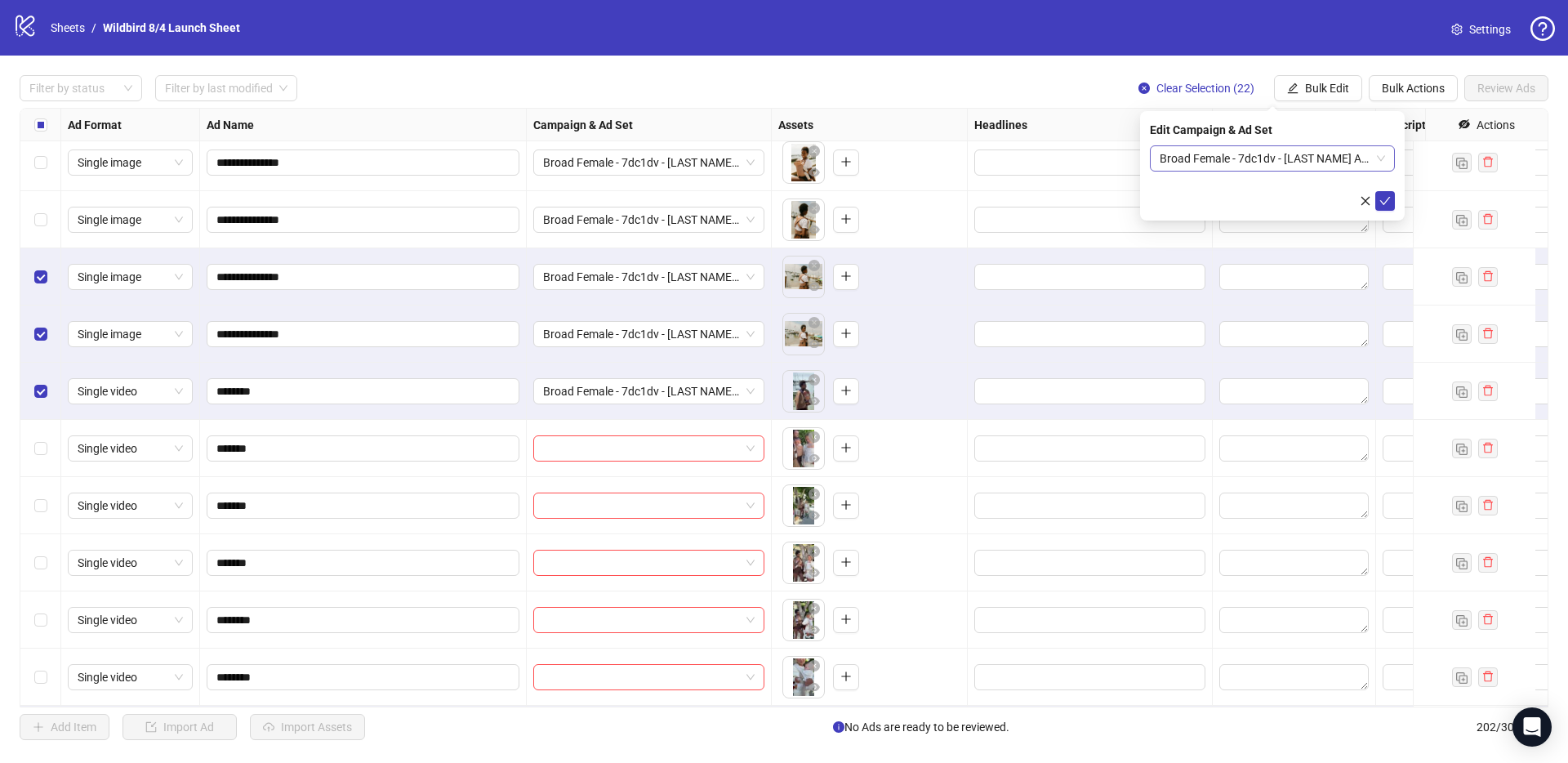click on "Broad Female - 7dc1dv - Harris Aerial Carrier 2nd ad set" at bounding box center (1272, 158) 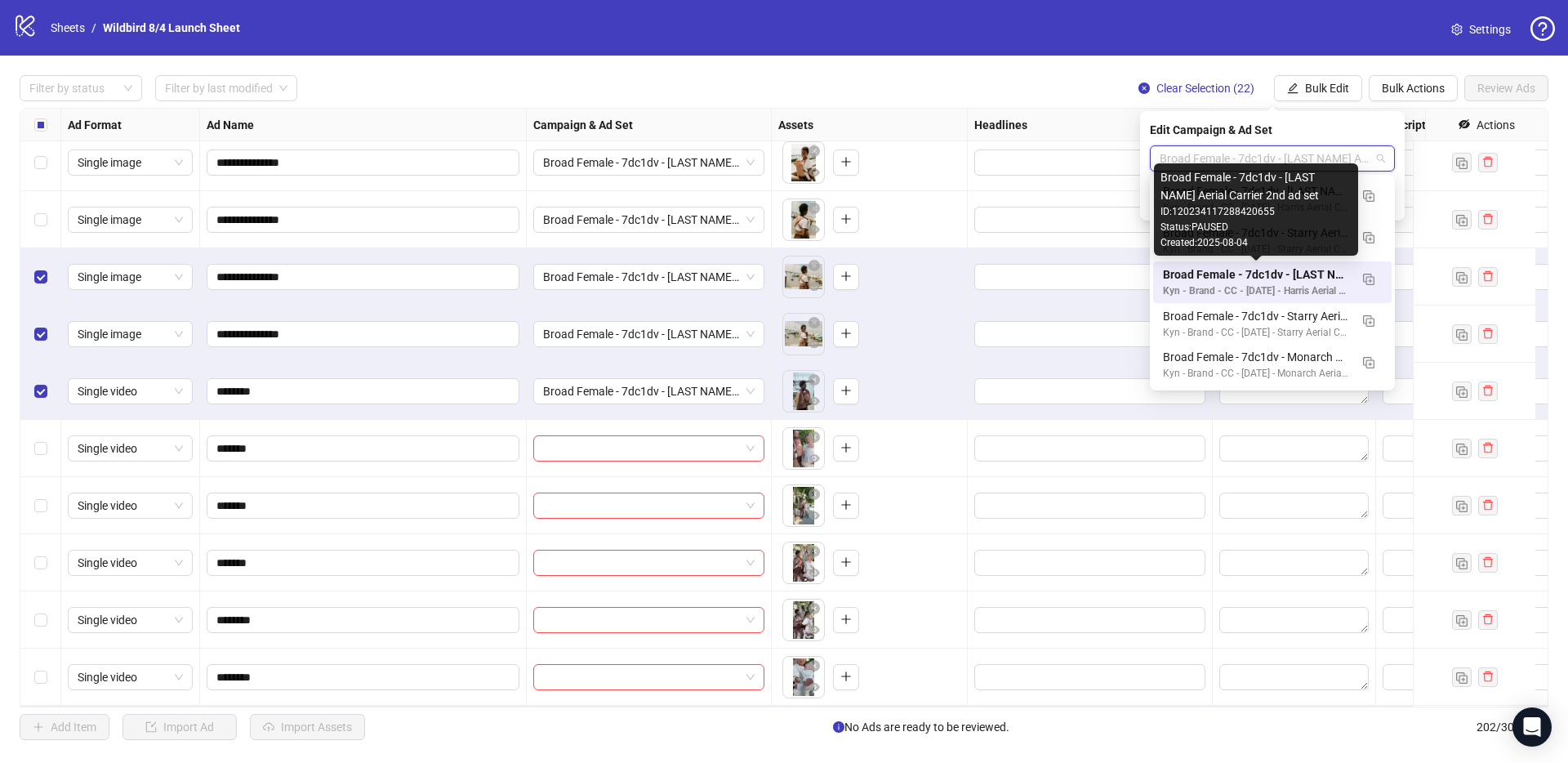 click on "Broad Female - 7dc1dv - Harris Aerial Carrier 2nd ad set" at bounding box center (1256, 274) 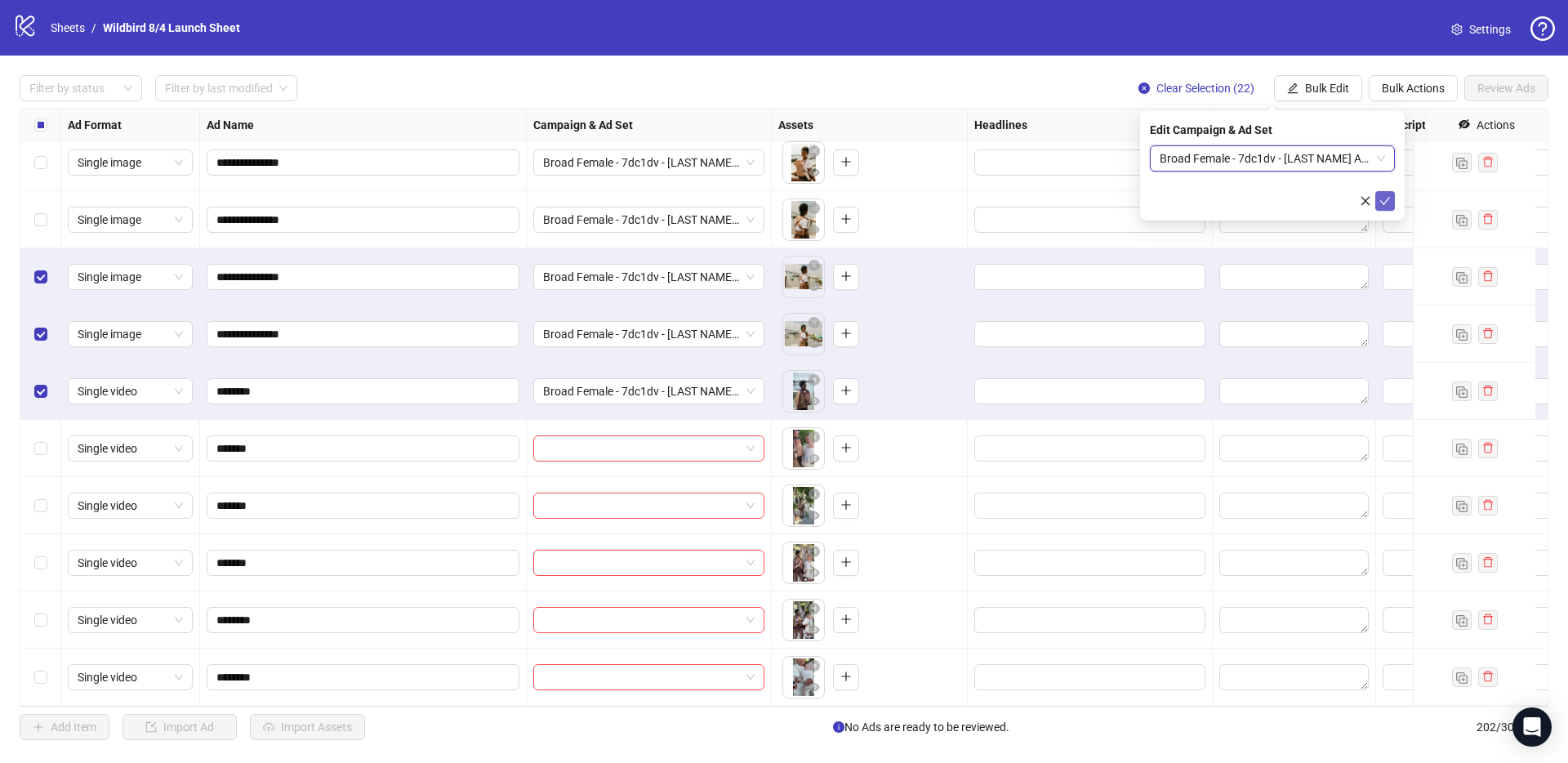 click 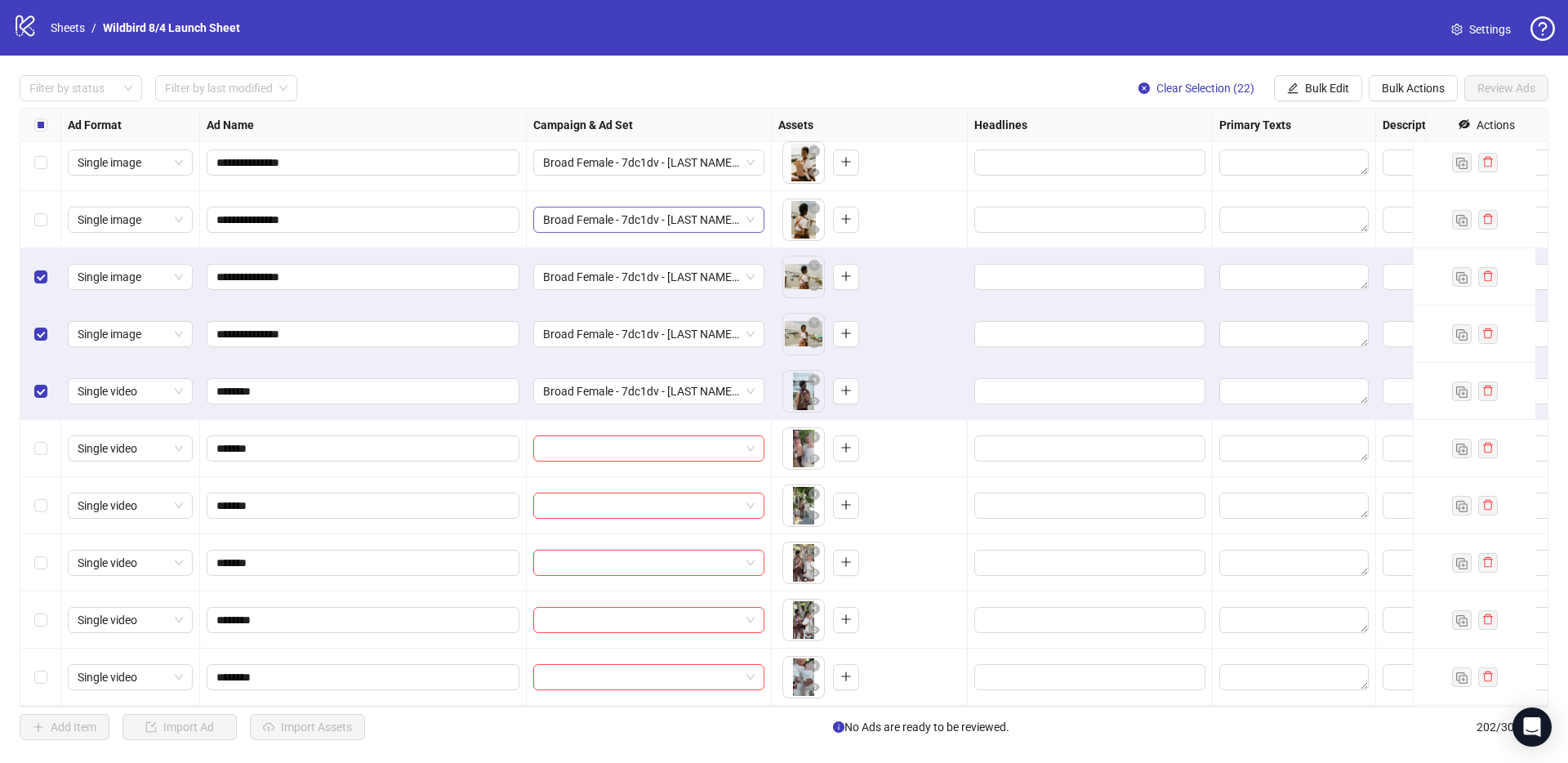 click on "Broad Female - 7dc1dv - Harris Aerial Carrier 2nd ad set" at bounding box center [648, 220] 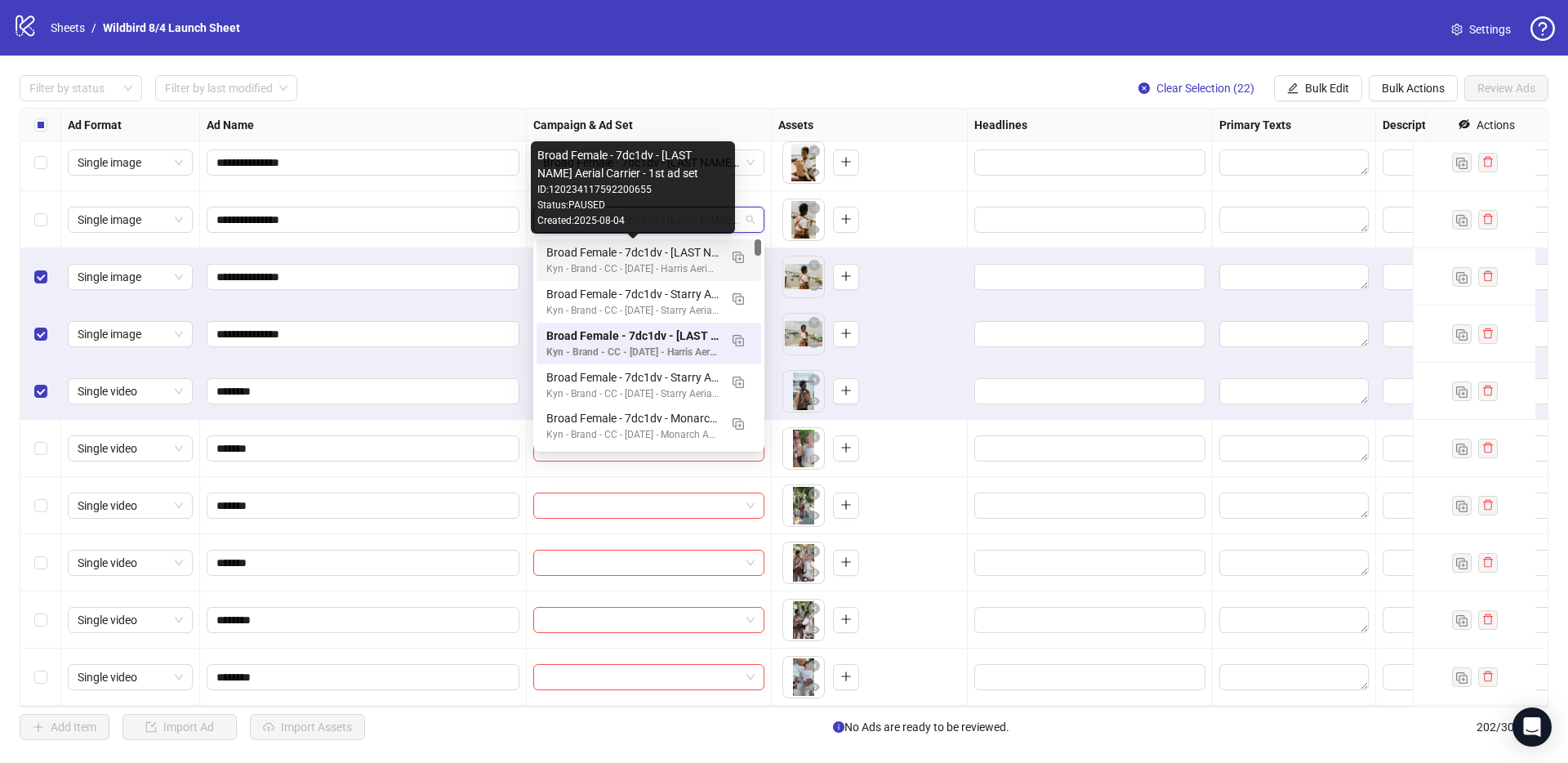 click on "Broad Female - 7dc1dv - Harris Aerial Carrier - 1st ad set" at bounding box center [632, 252] 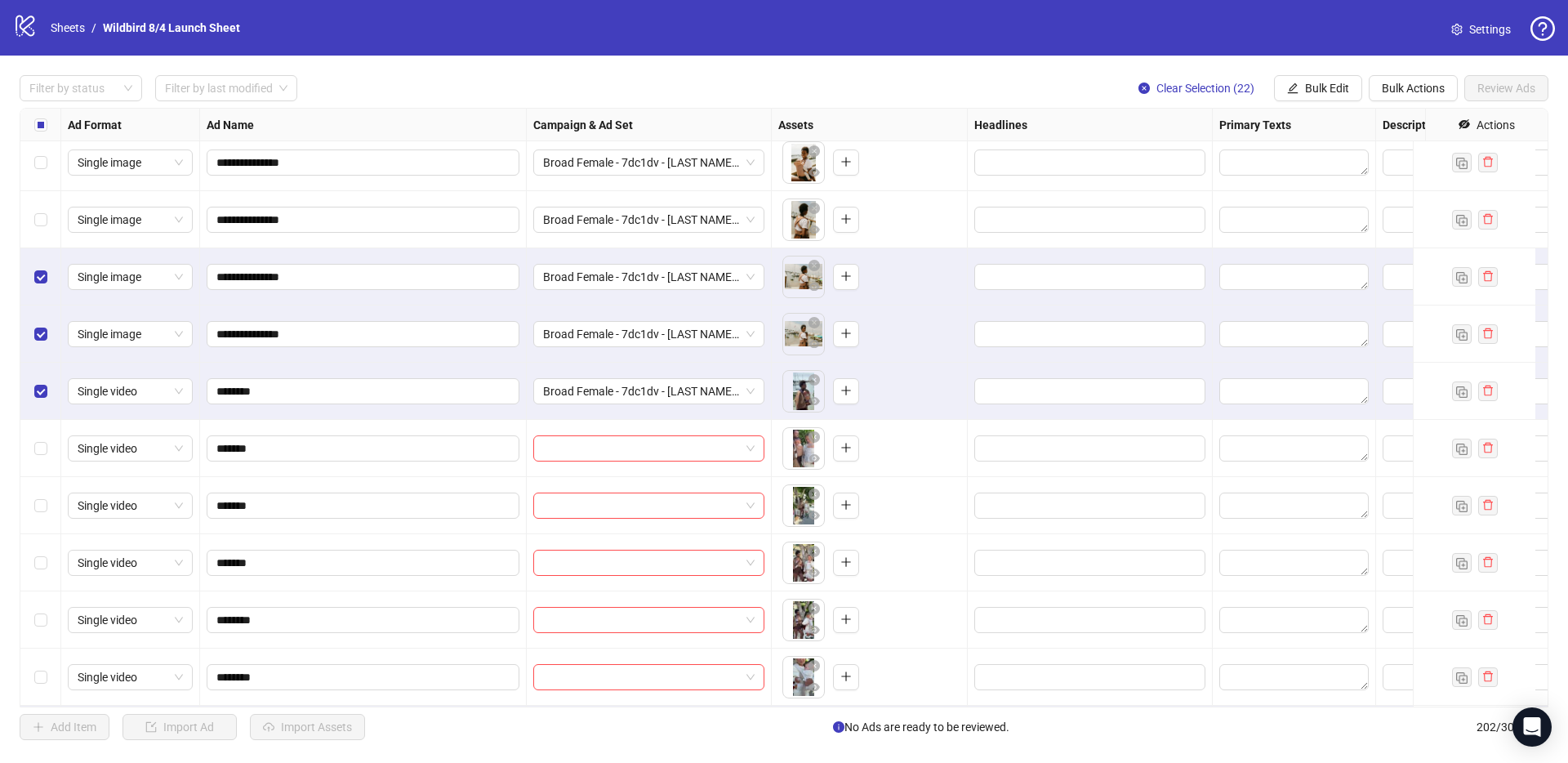 scroll, scrollTop: 8337, scrollLeft: 0, axis: vertical 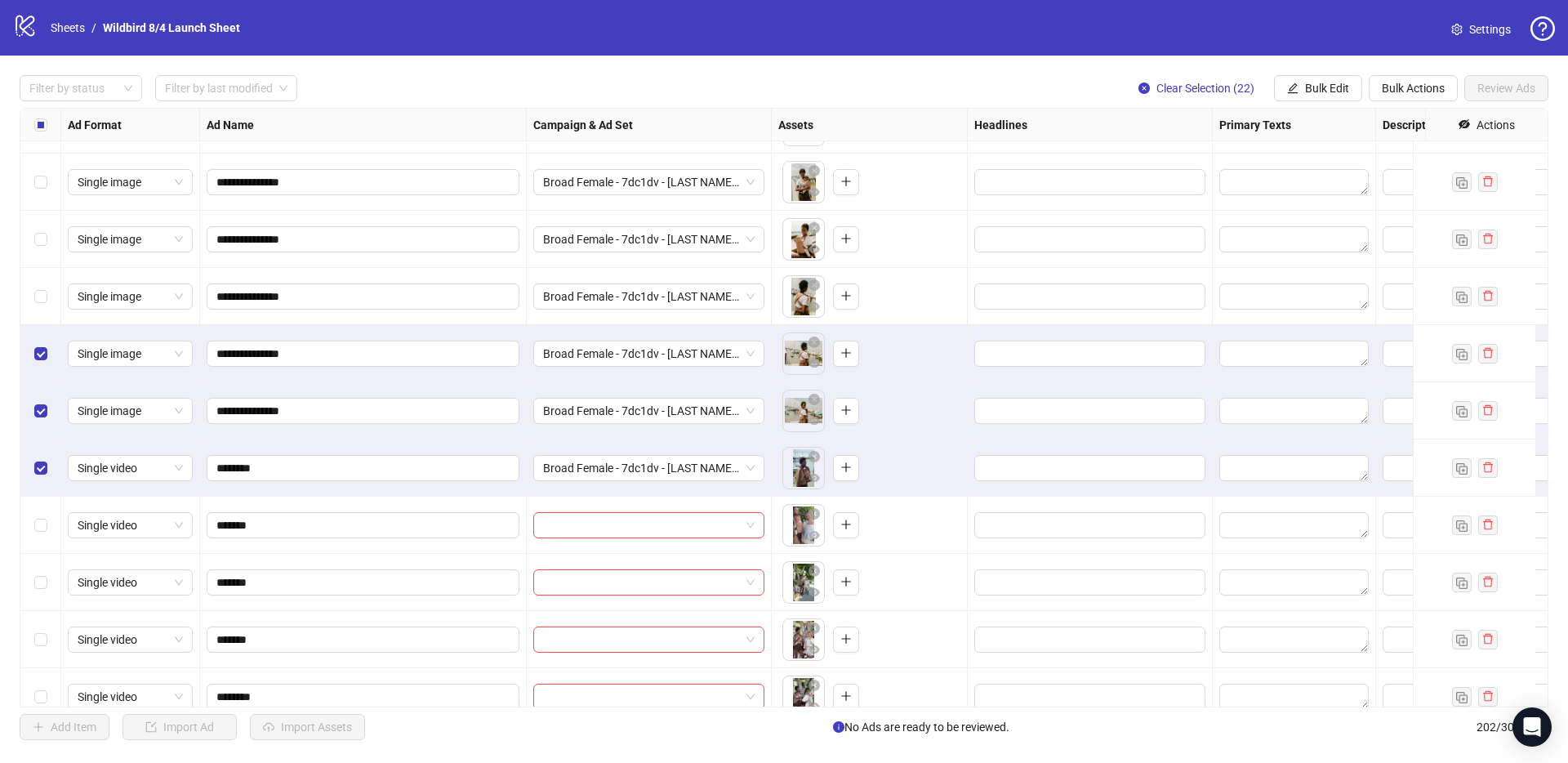 click on "**********" at bounding box center (784, 408) 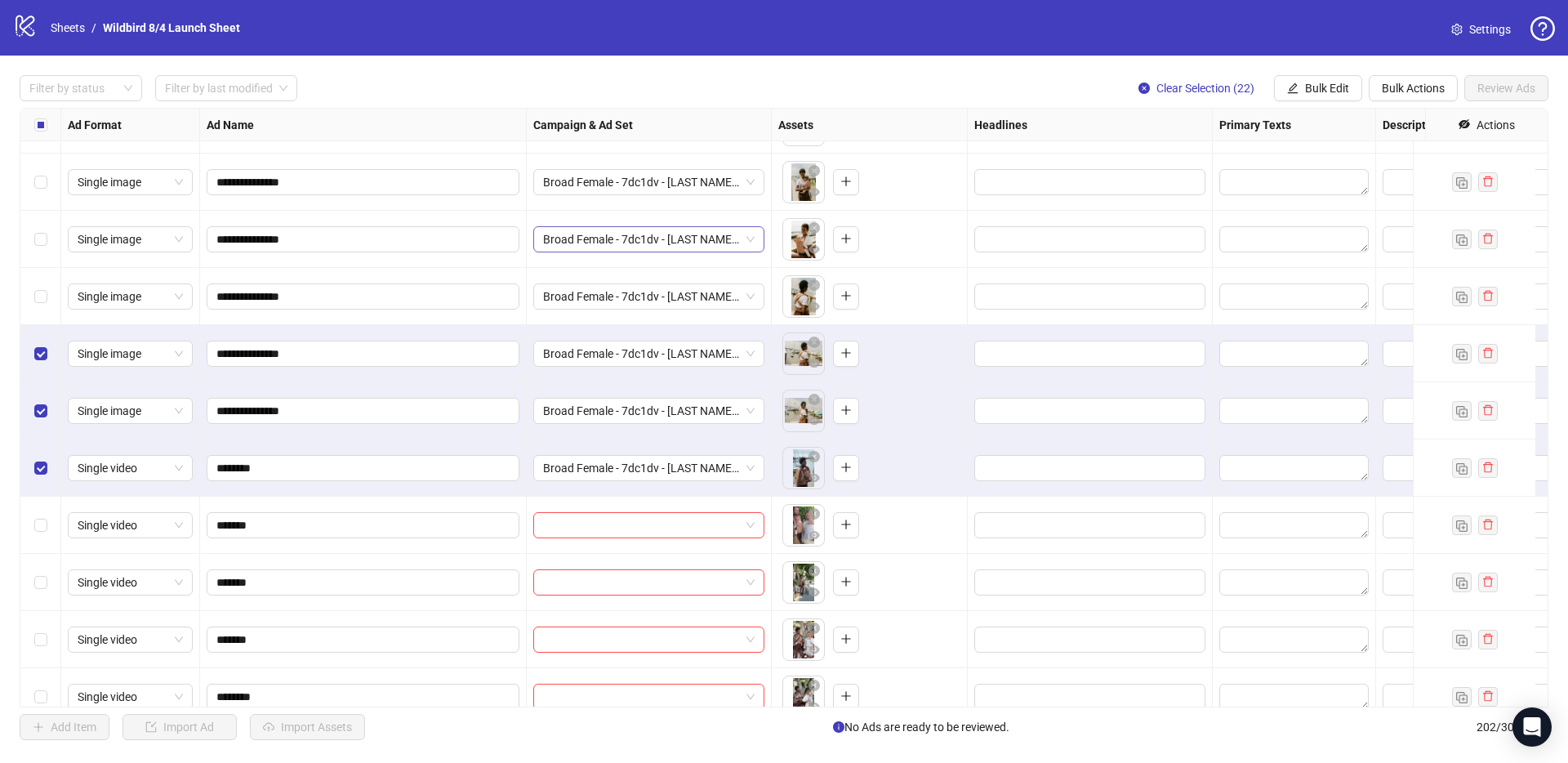 click on "Broad Female - 7dc1dv - Harris Aerial Carrier - 1st ad set" at bounding box center (648, 239) 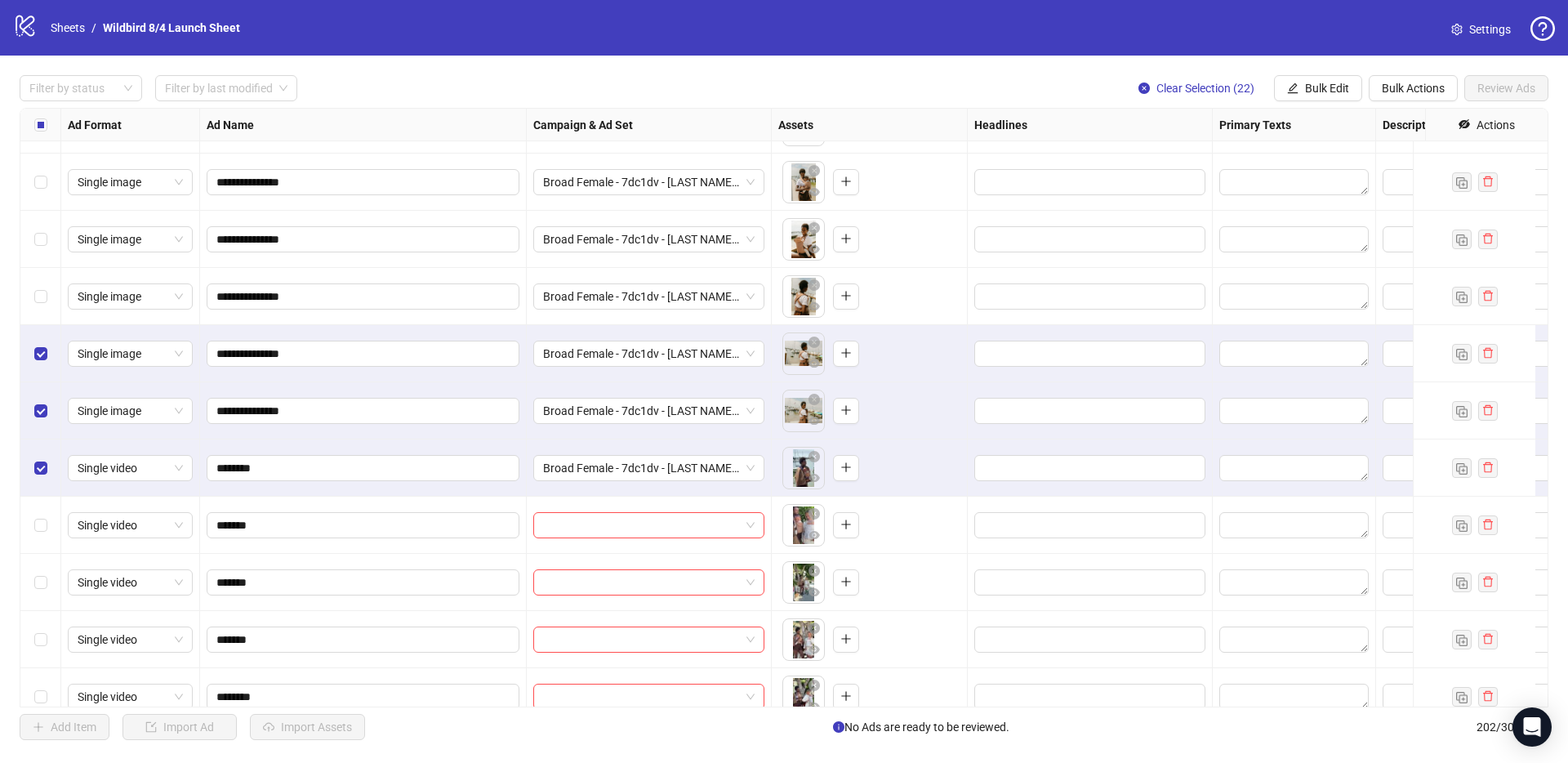 click on "Filter by status Filter by last modified Clear Selection (22) Bulk Edit Bulk Actions Review Ads" at bounding box center [784, 88] 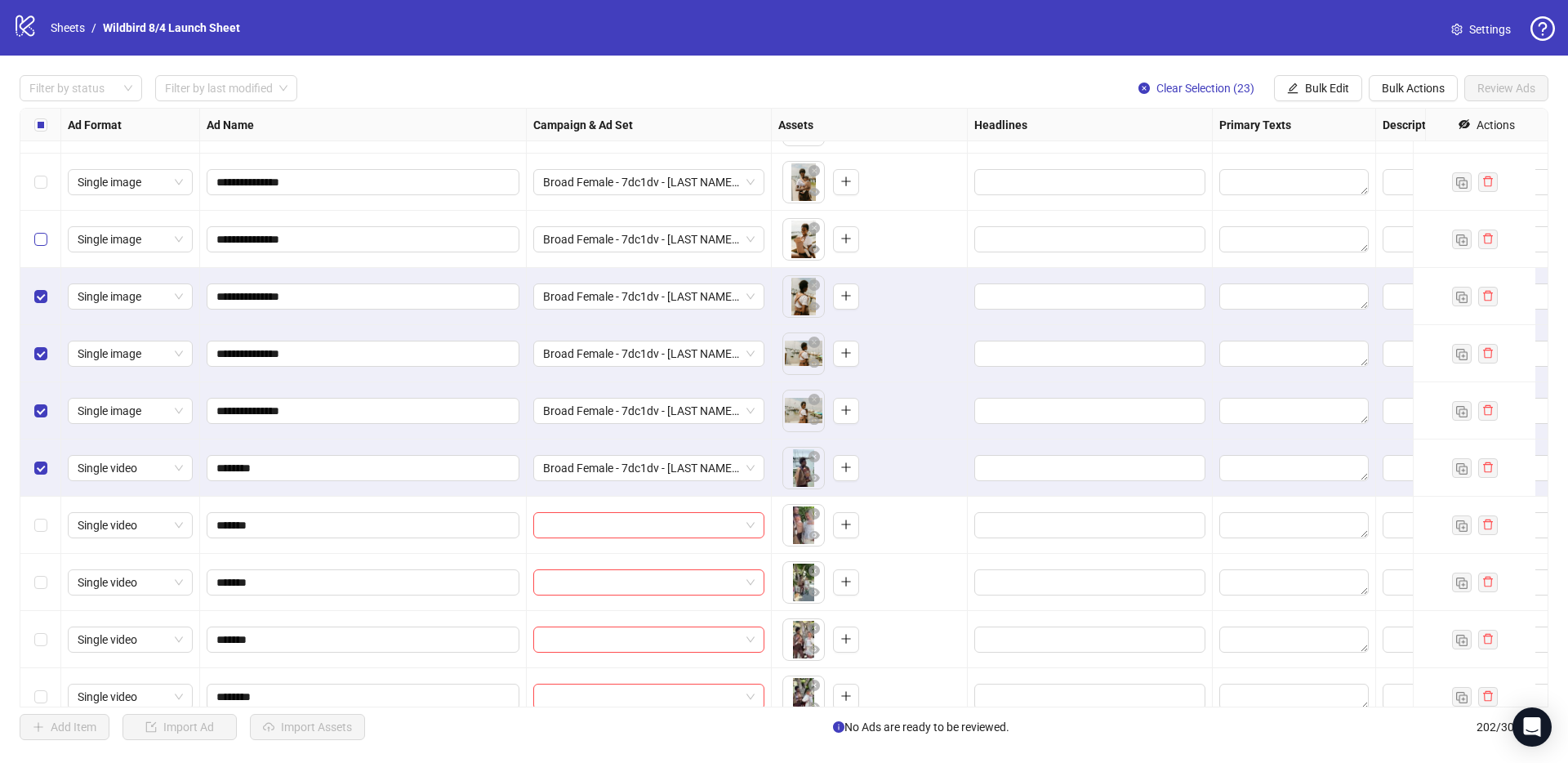 click at bounding box center [41, 239] 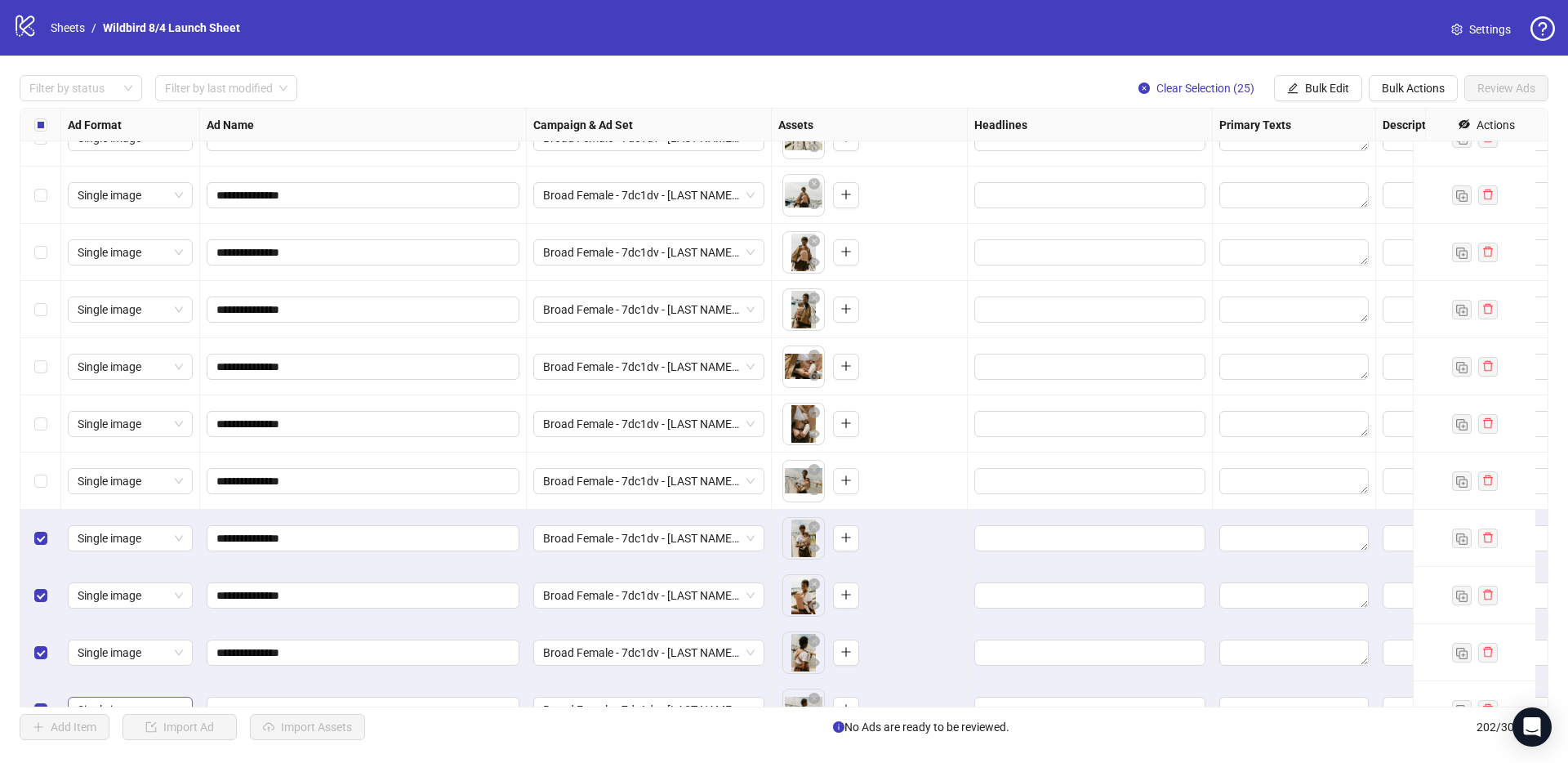 scroll, scrollTop: 7980, scrollLeft: 0, axis: vertical 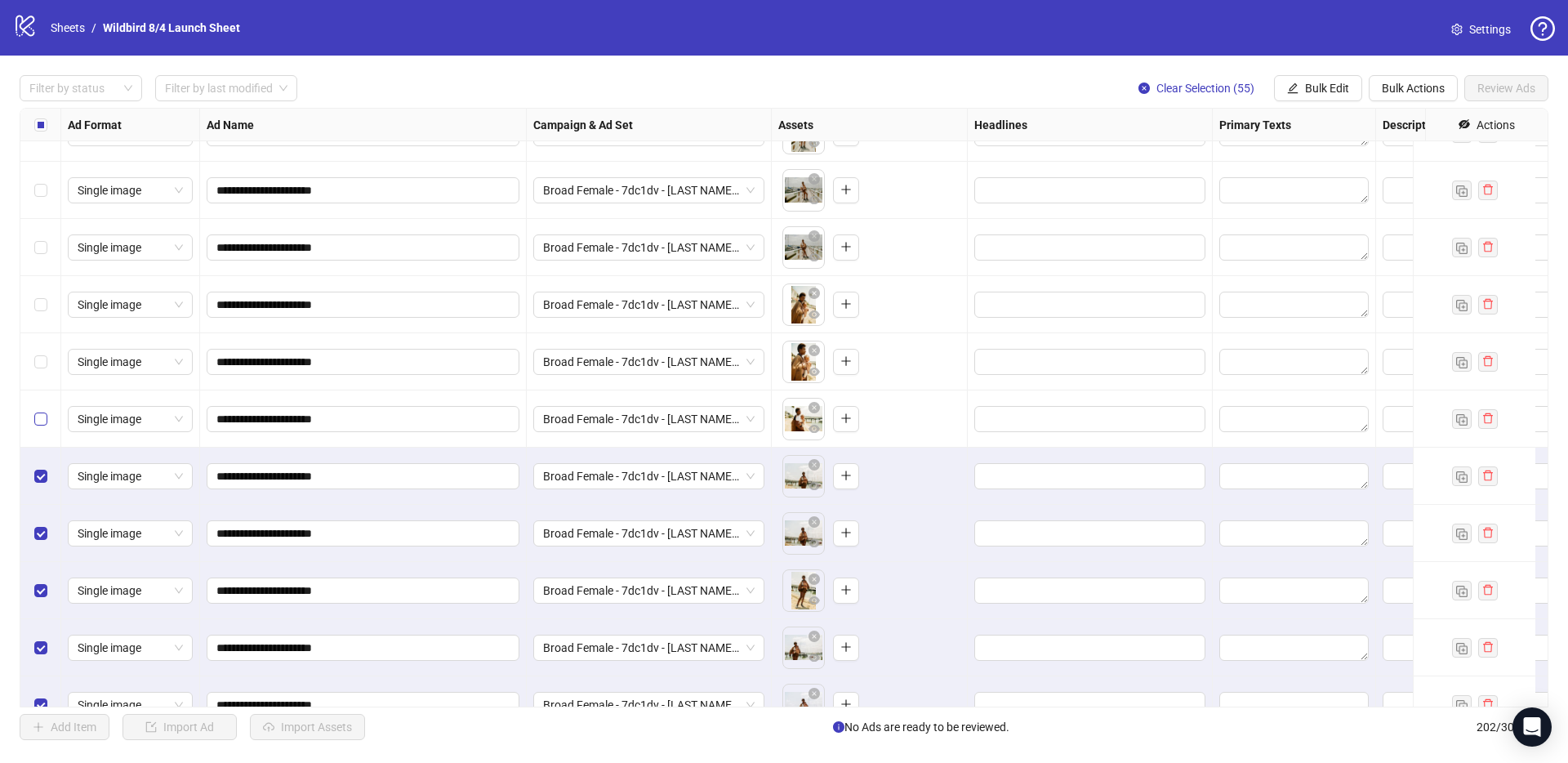 click at bounding box center [41, 419] 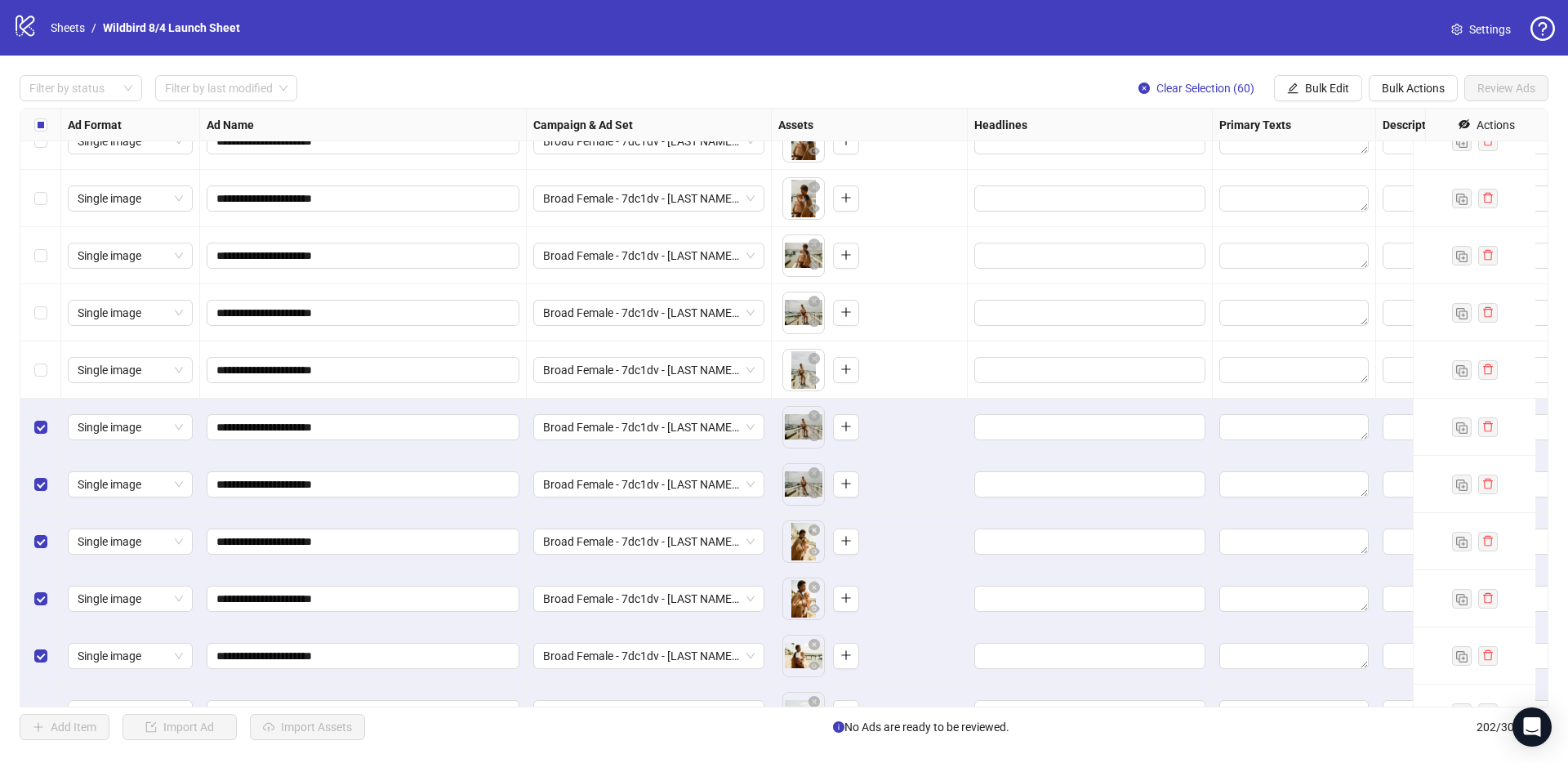 scroll, scrollTop: 407, scrollLeft: 0, axis: vertical 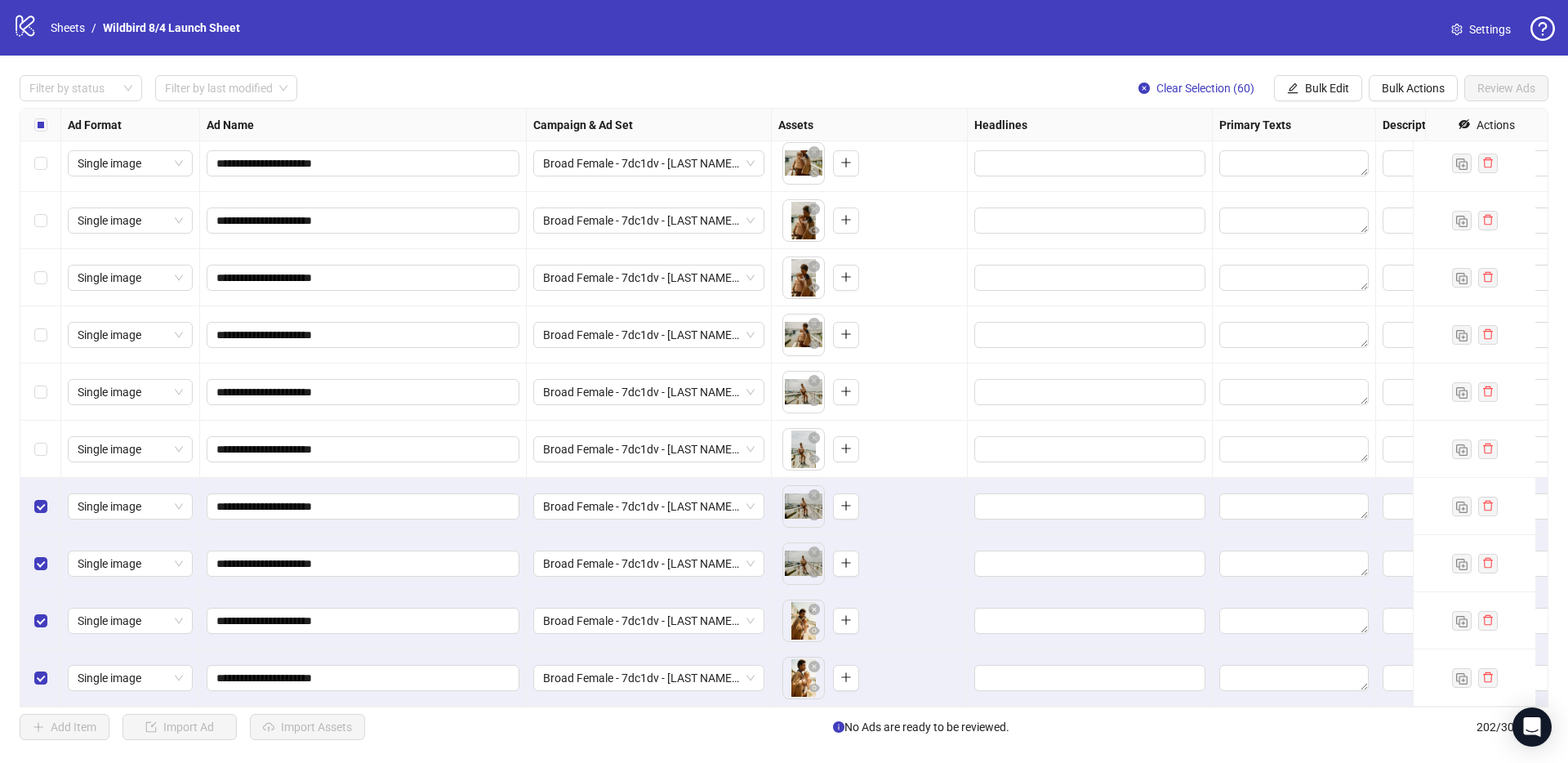 click at bounding box center (41, 449) 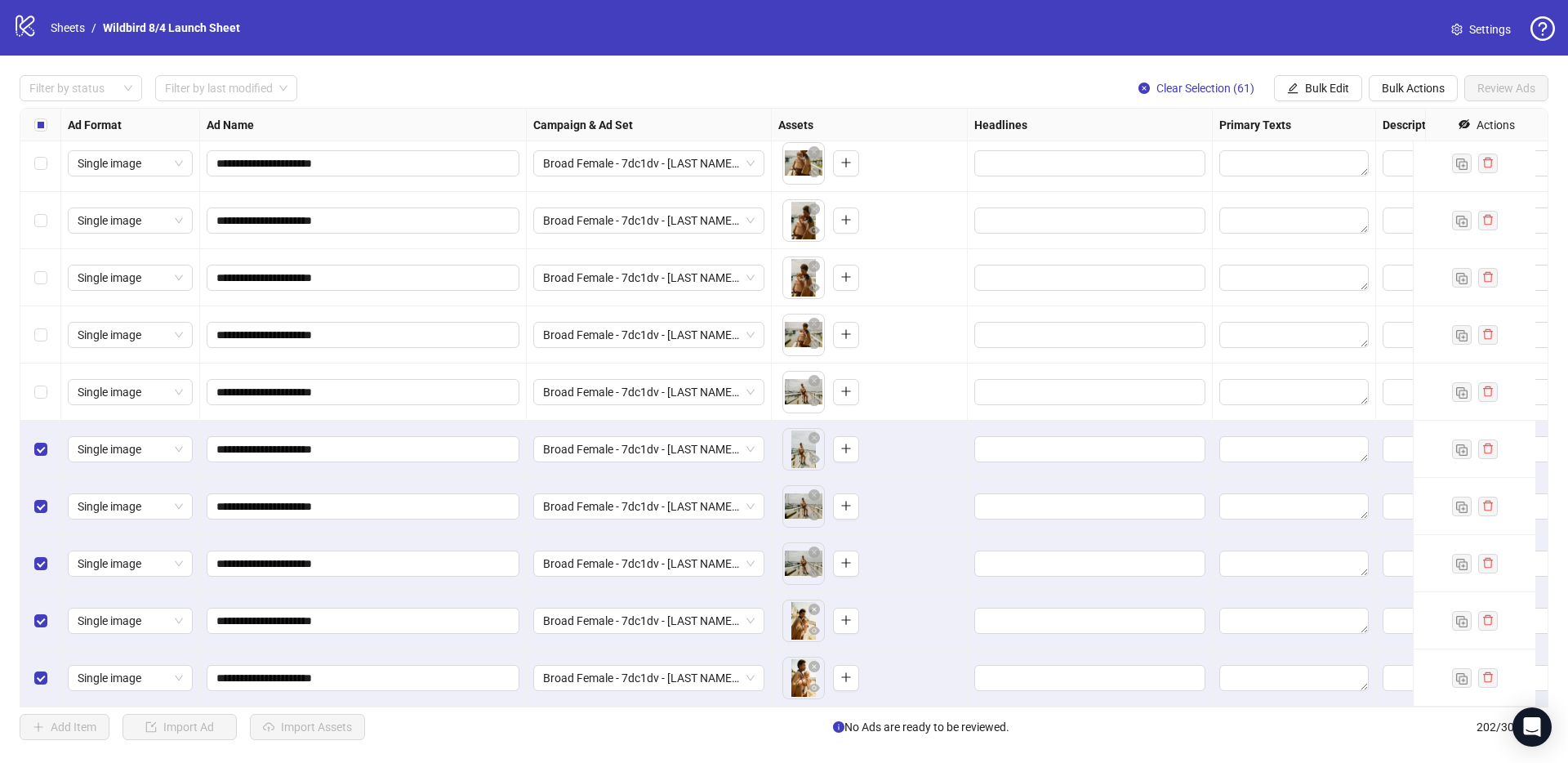 drag, startPoint x: 38, startPoint y: 411, endPoint x: 29, endPoint y: 340, distance: 71.568149 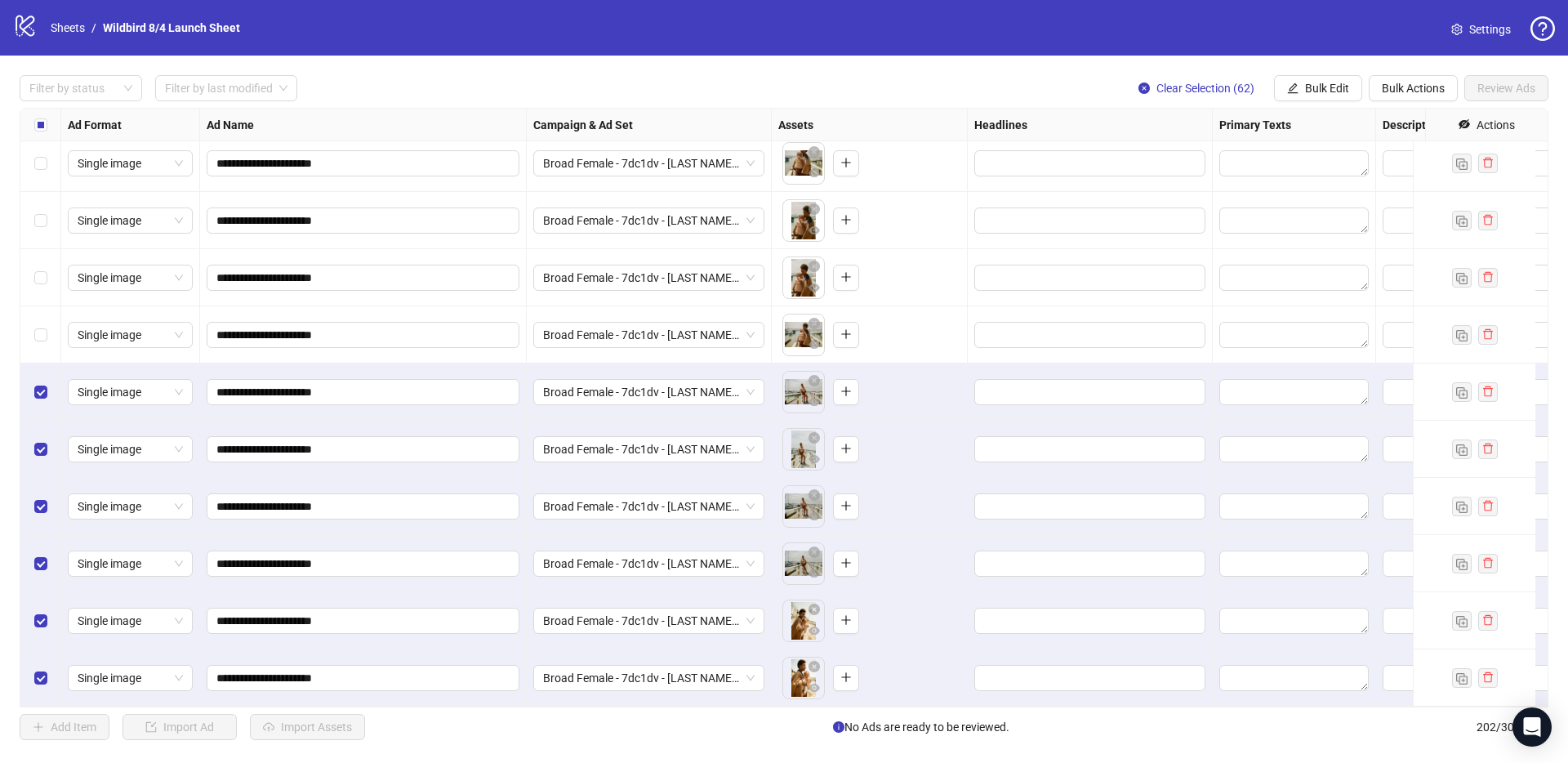 click at bounding box center (41, 335) 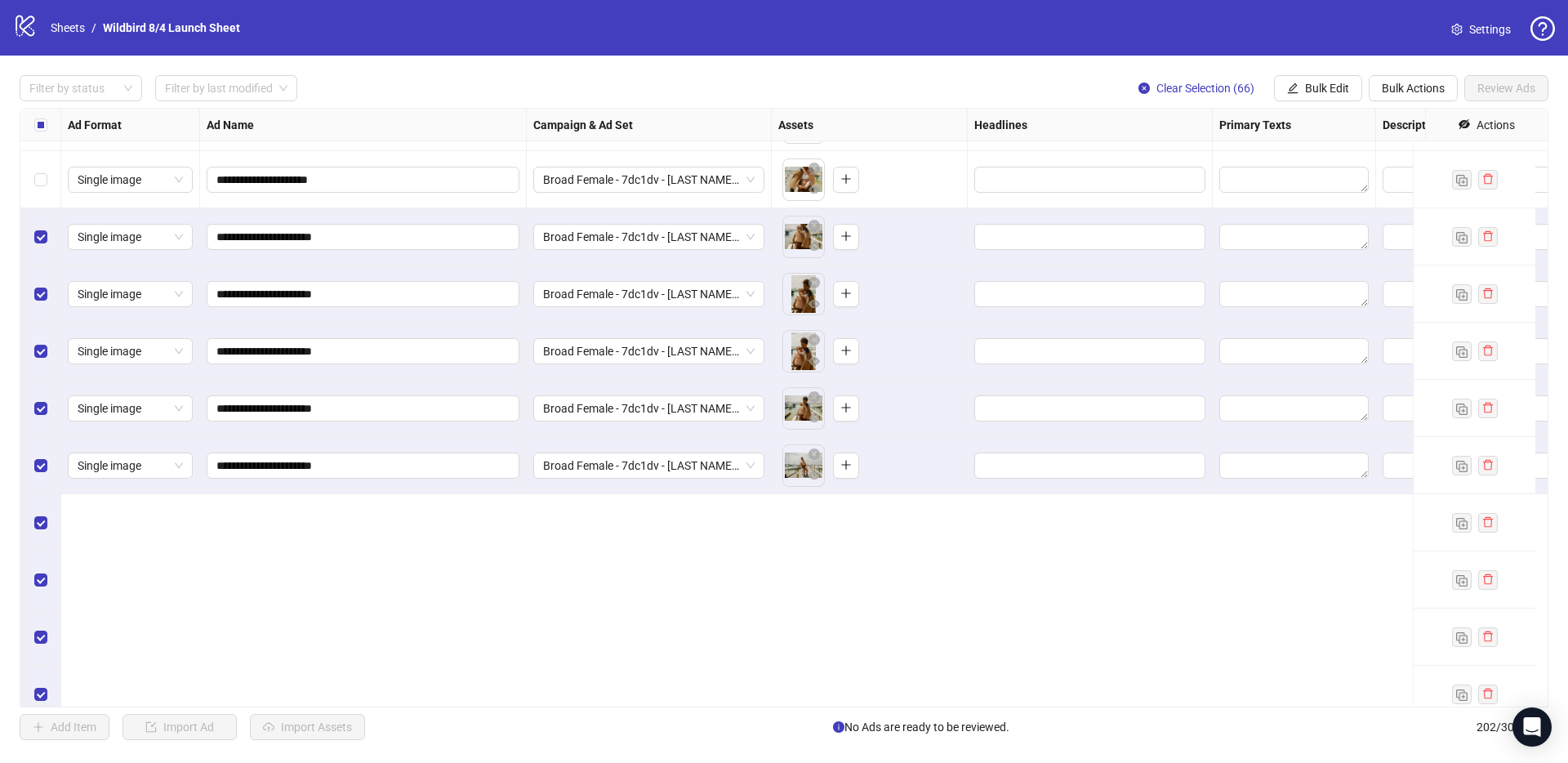 scroll, scrollTop: 0, scrollLeft: 0, axis: both 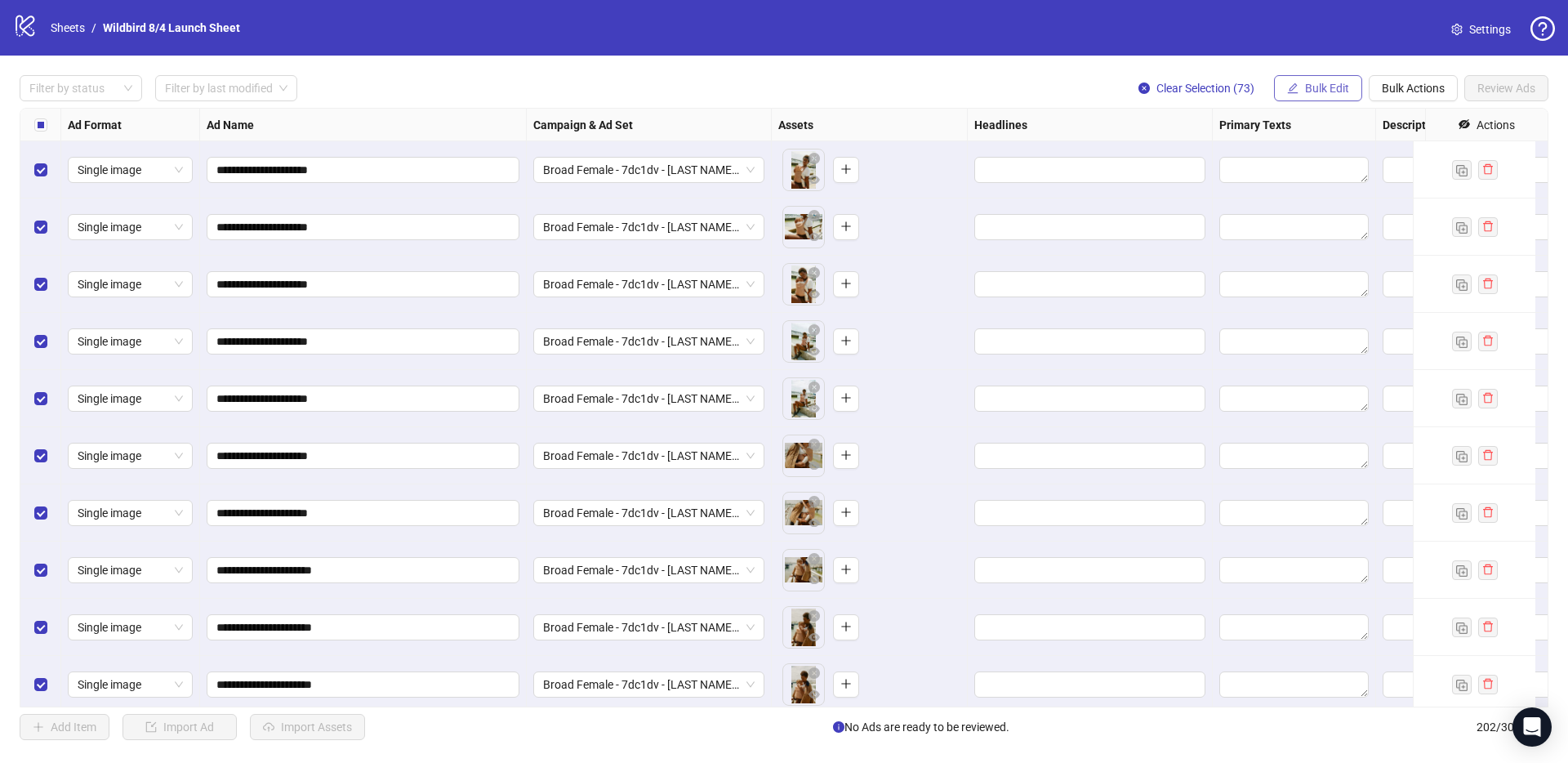 click on "Bulk Edit" at bounding box center [1327, 88] 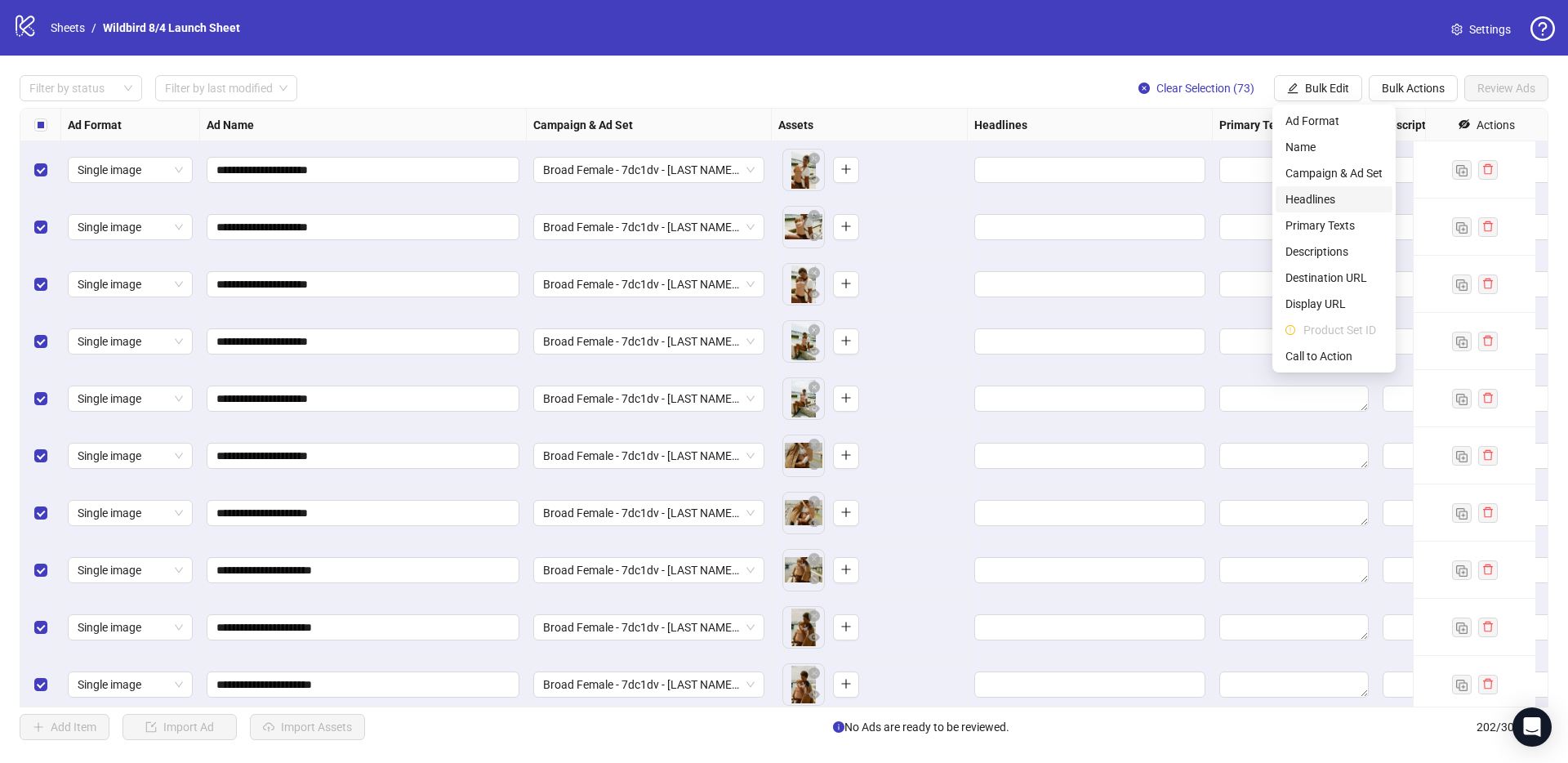click on "Headlines" at bounding box center (1334, 199) 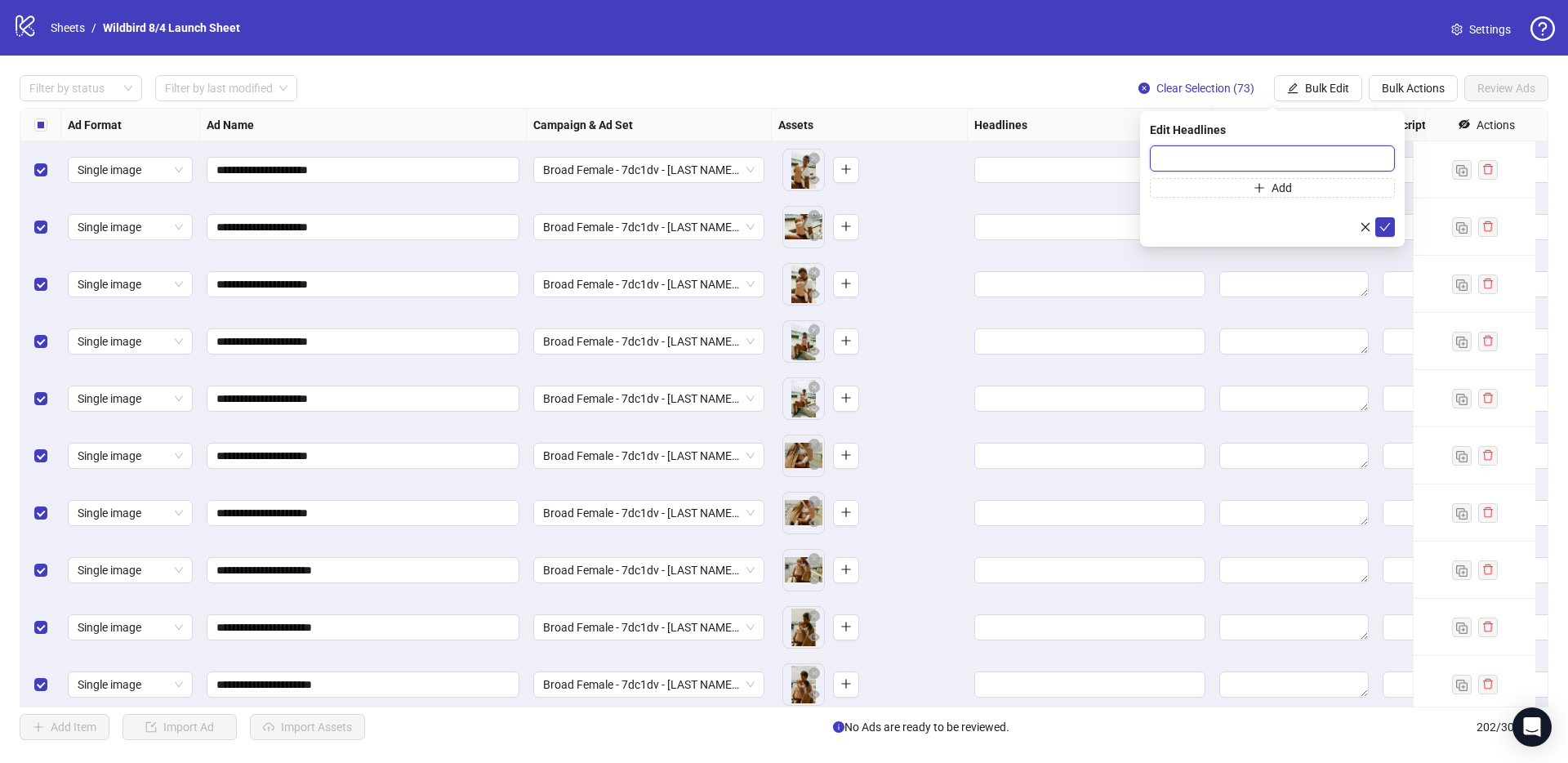 click at bounding box center (1272, 158) 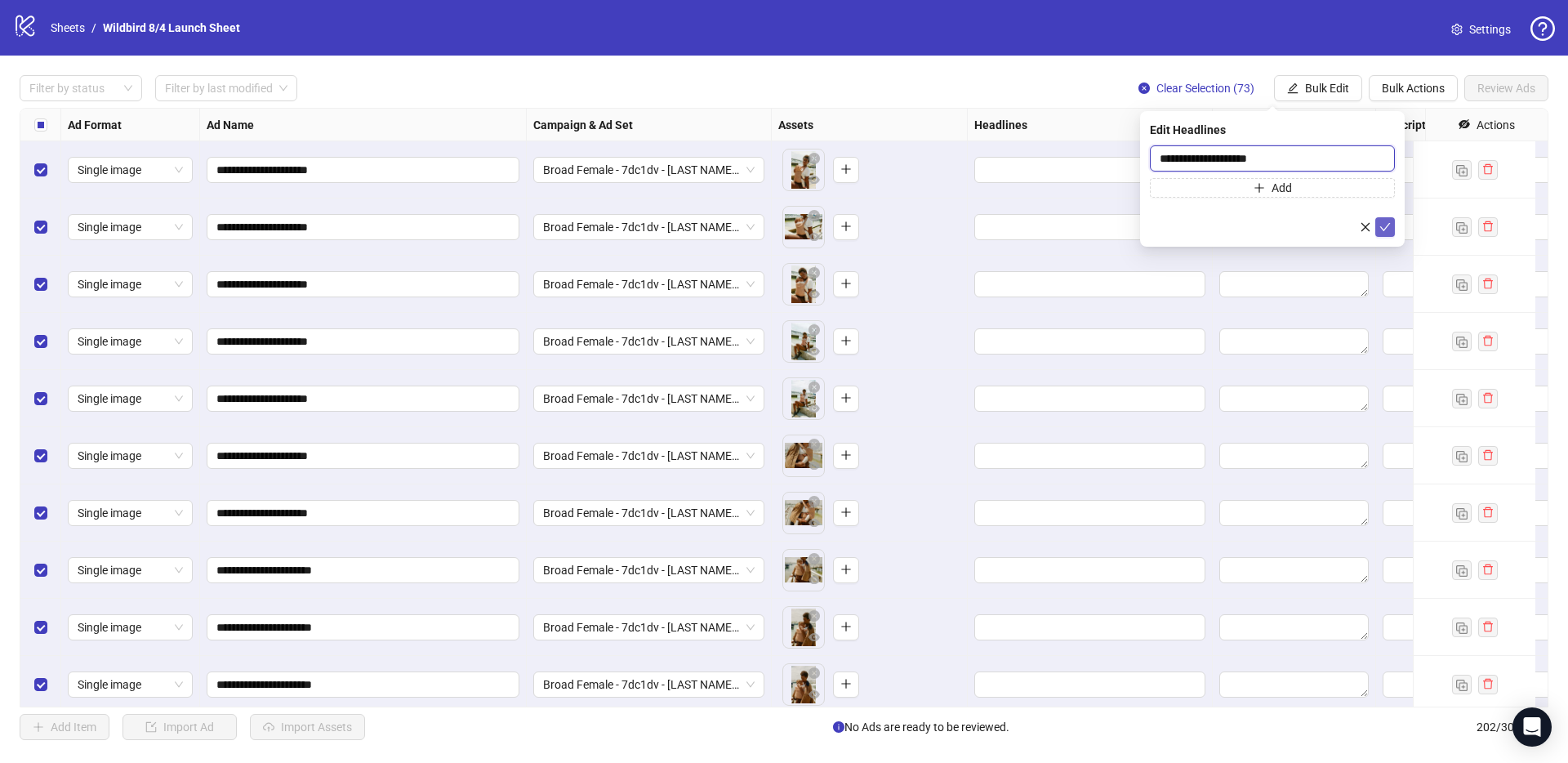 type on "**********" 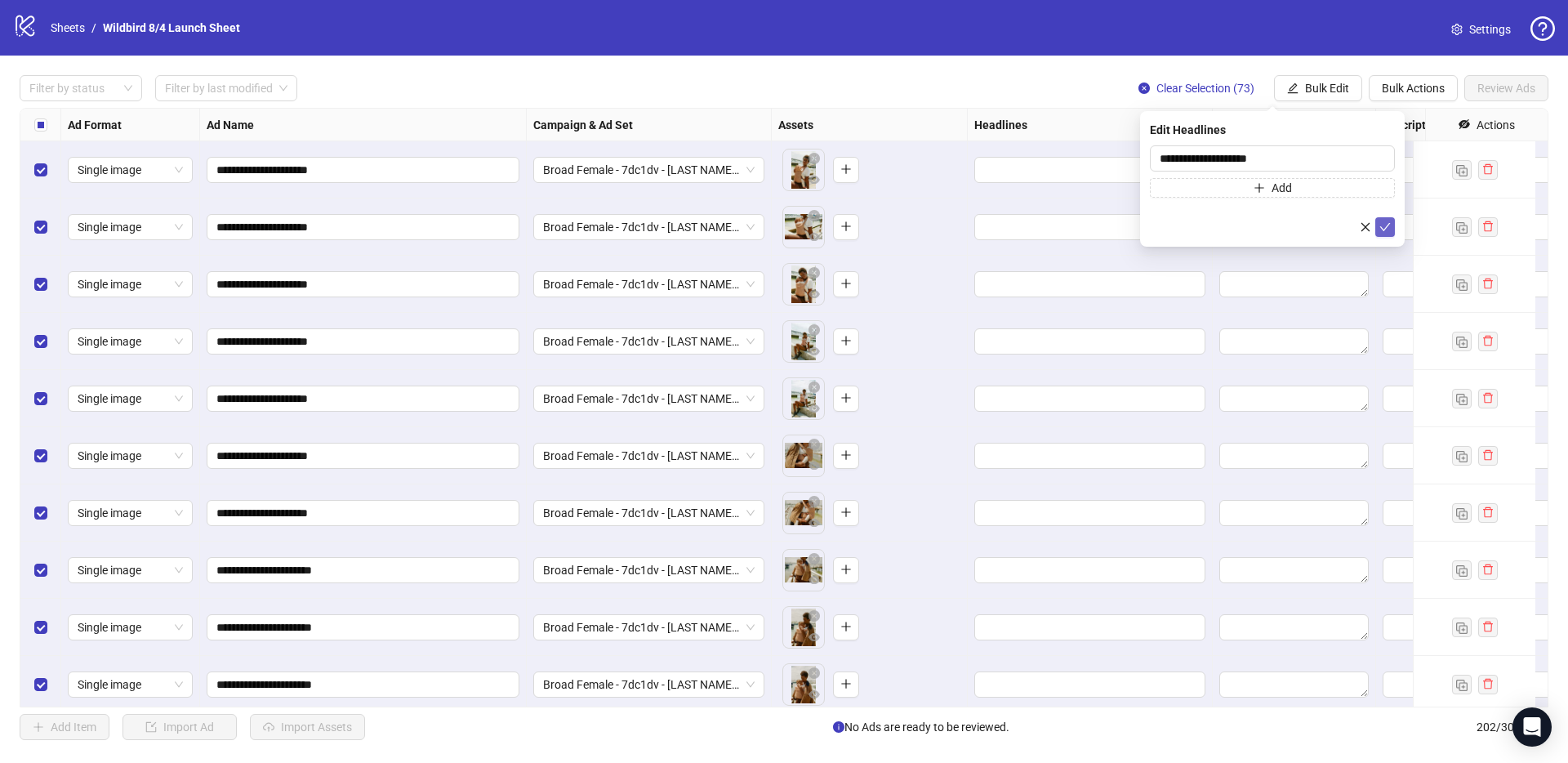 click 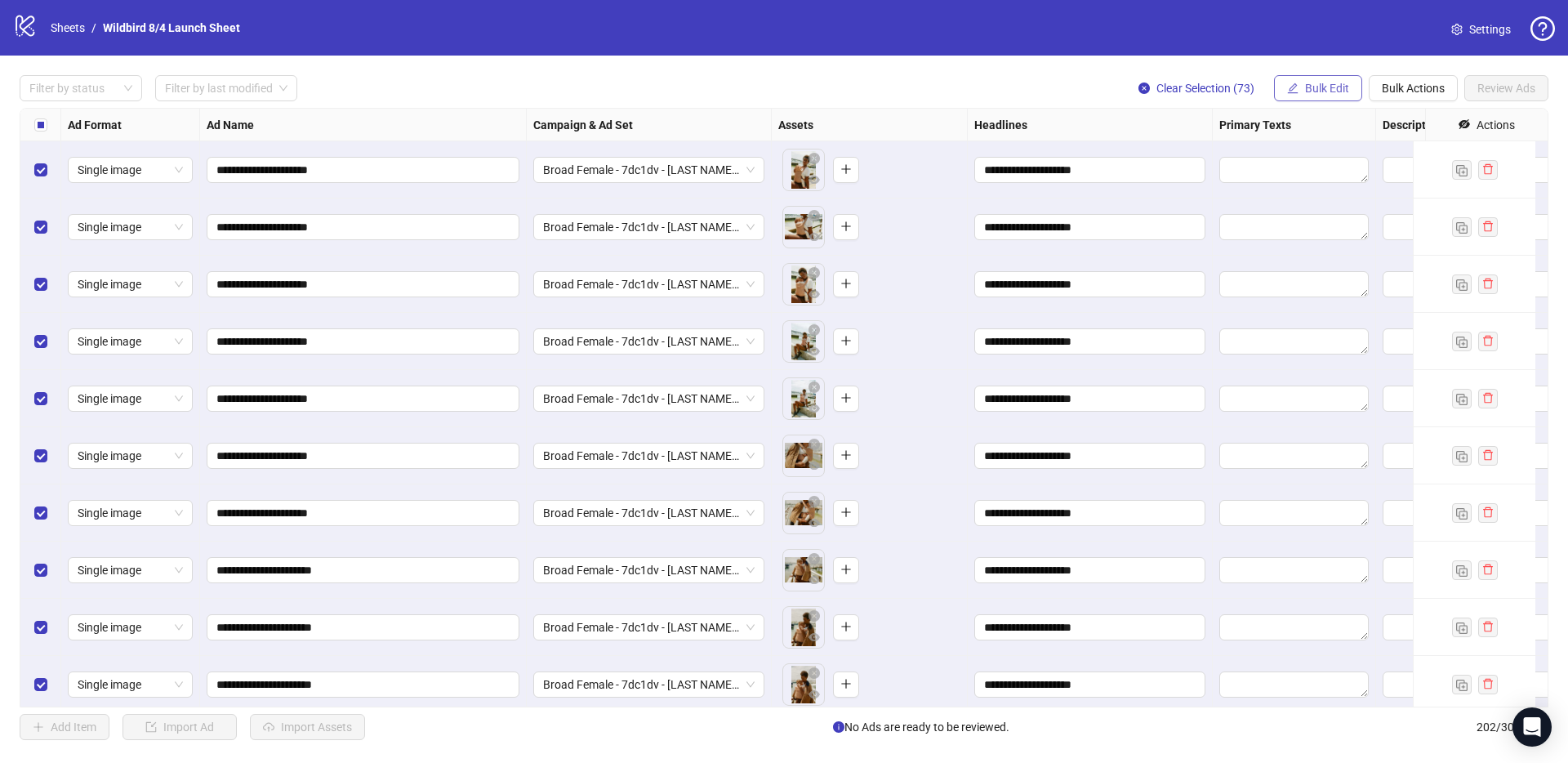 click on "Bulk Edit" at bounding box center [1327, 88] 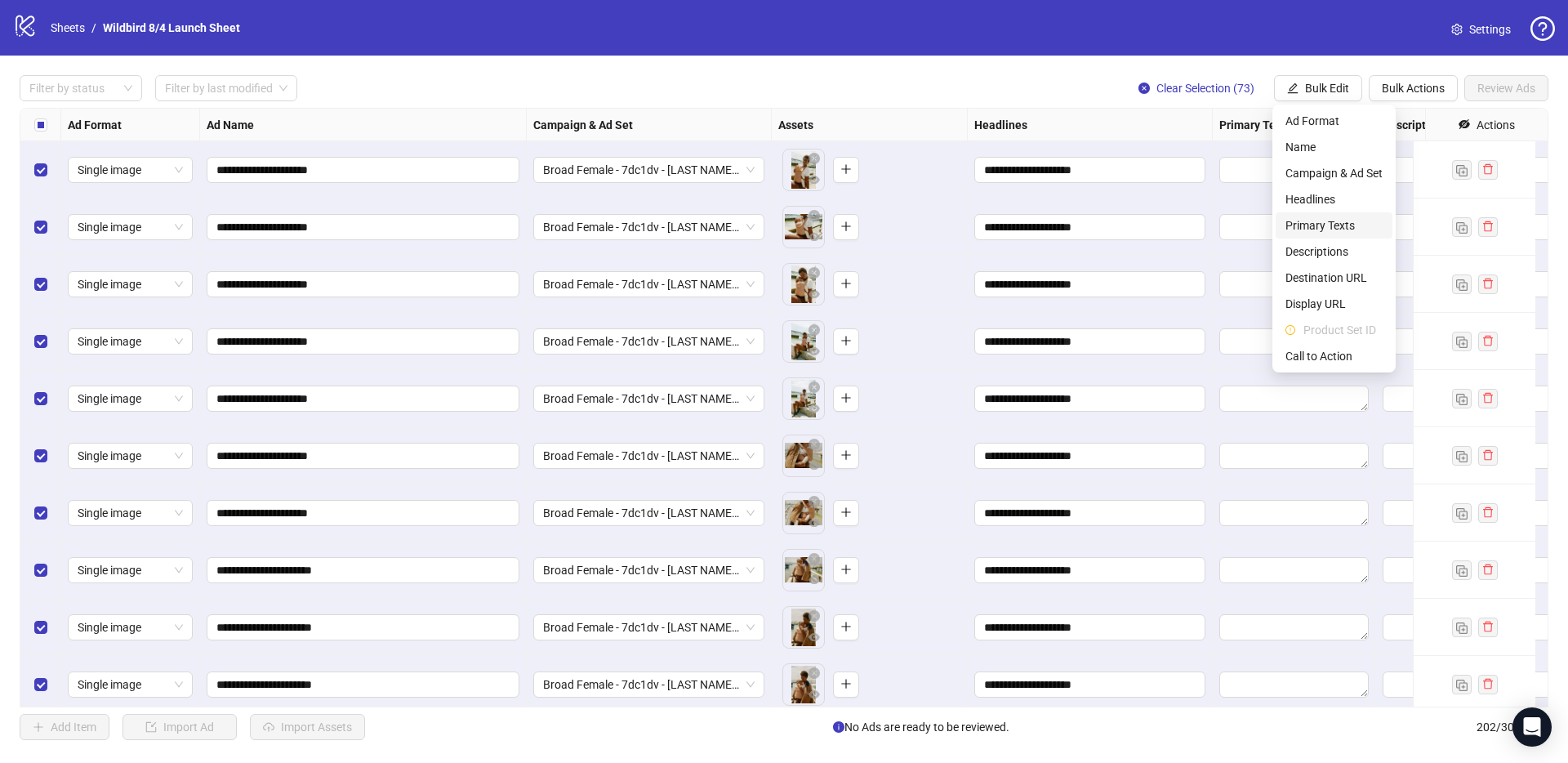 click on "Primary Texts" at bounding box center [1334, 225] 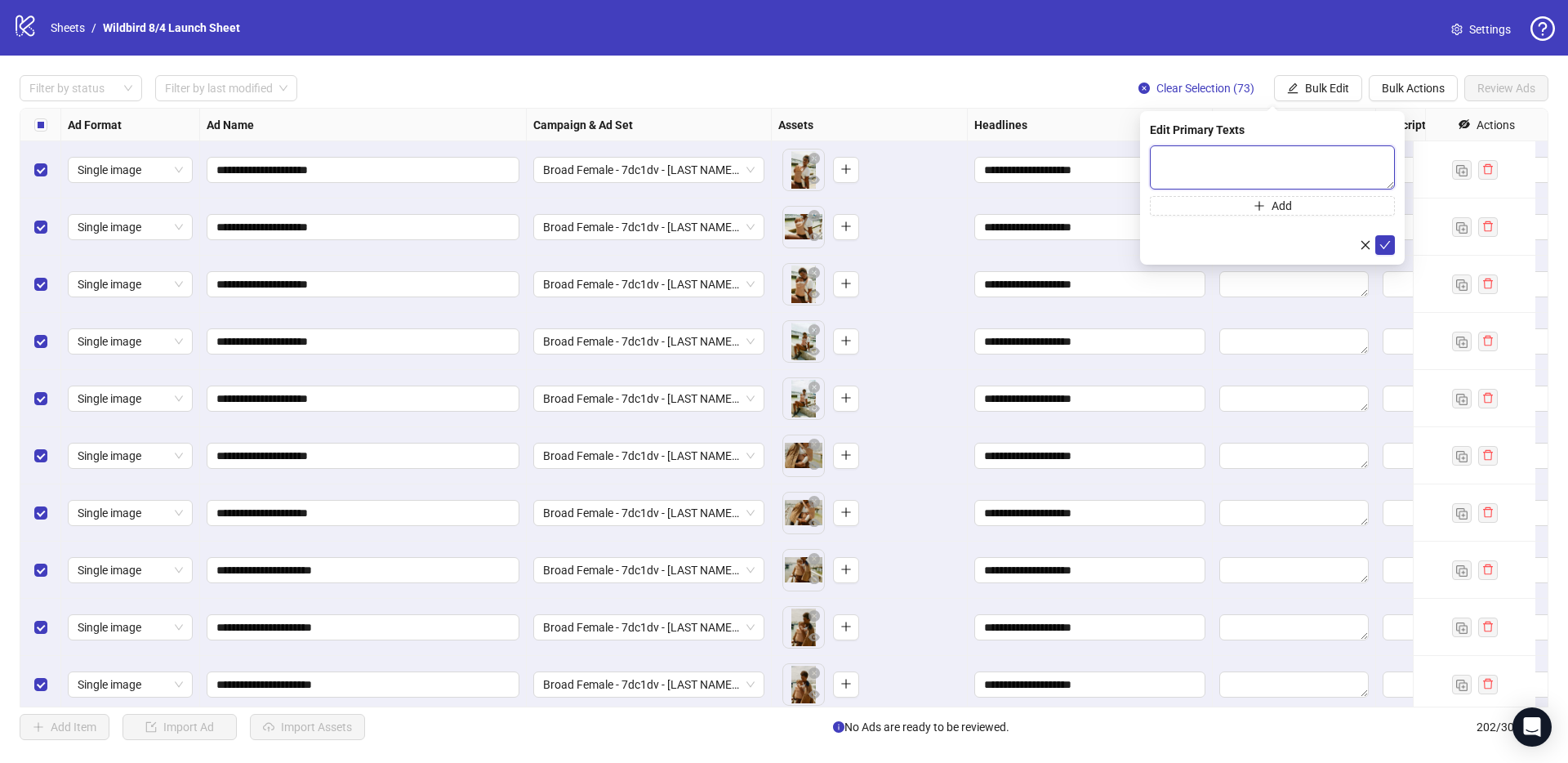 click at bounding box center (1272, 167) 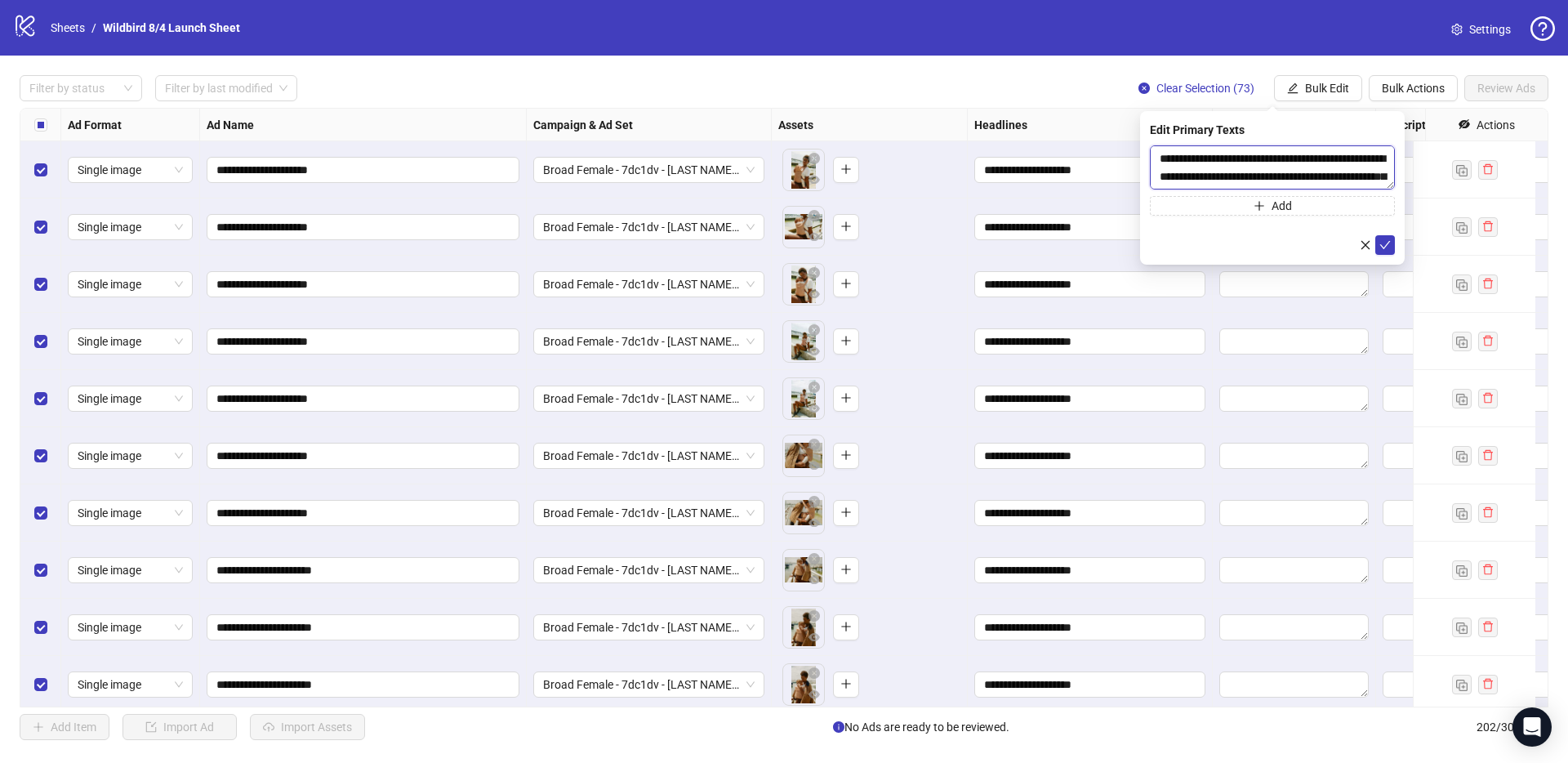 scroll, scrollTop: 30, scrollLeft: 0, axis: vertical 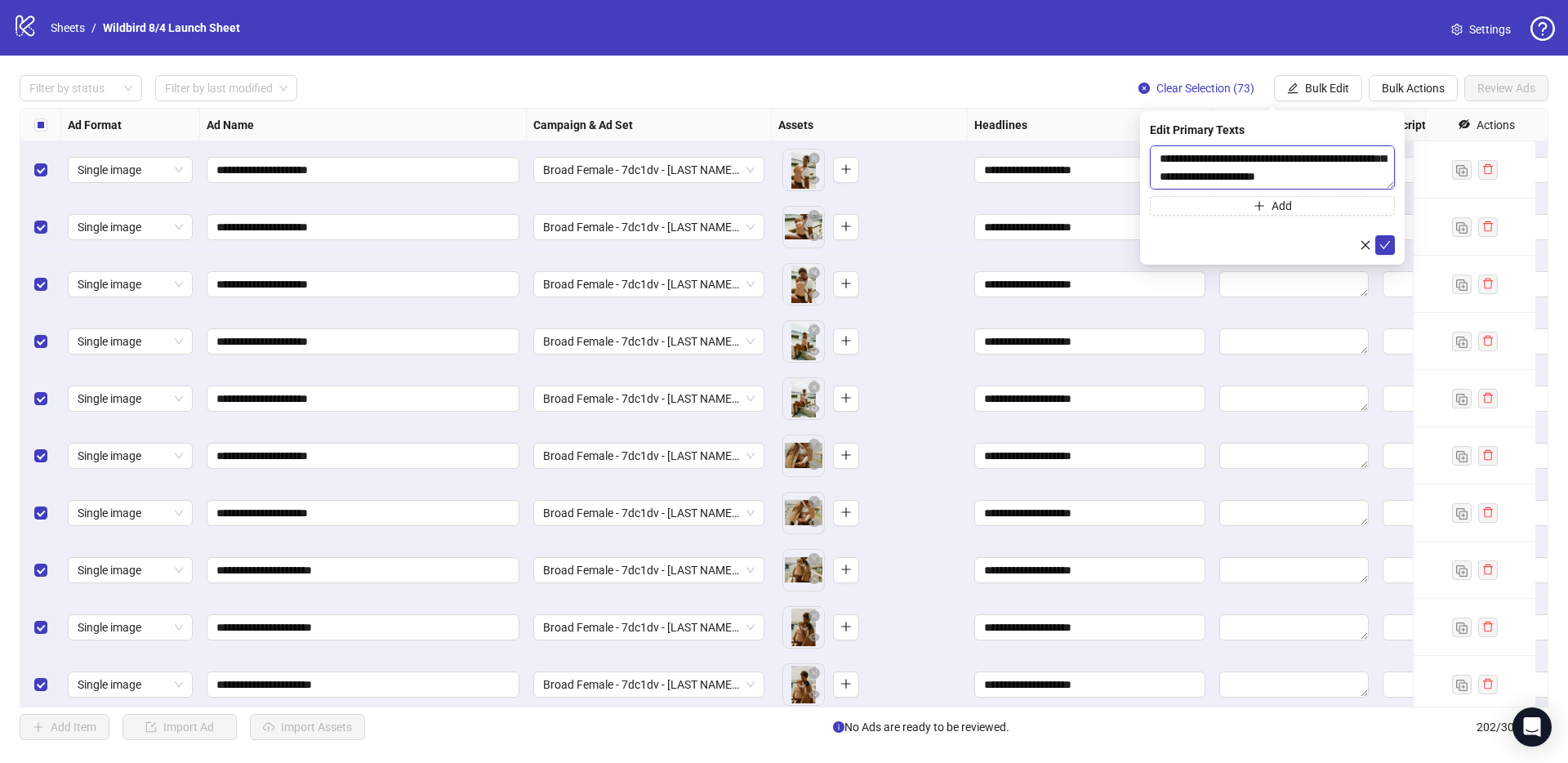 drag, startPoint x: 1245, startPoint y: 181, endPoint x: 1142, endPoint y: 181, distance: 103 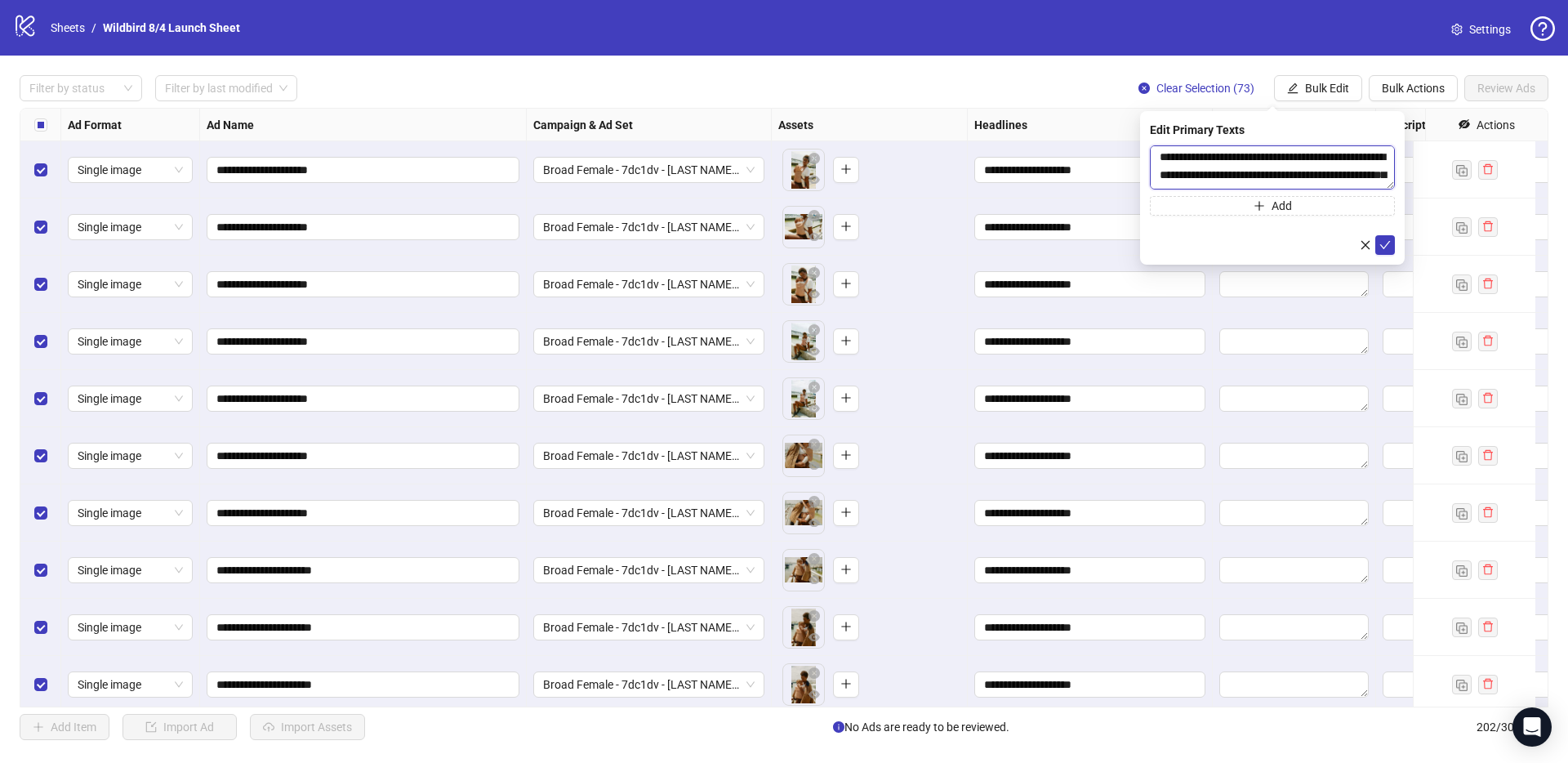 scroll, scrollTop: 0, scrollLeft: 0, axis: both 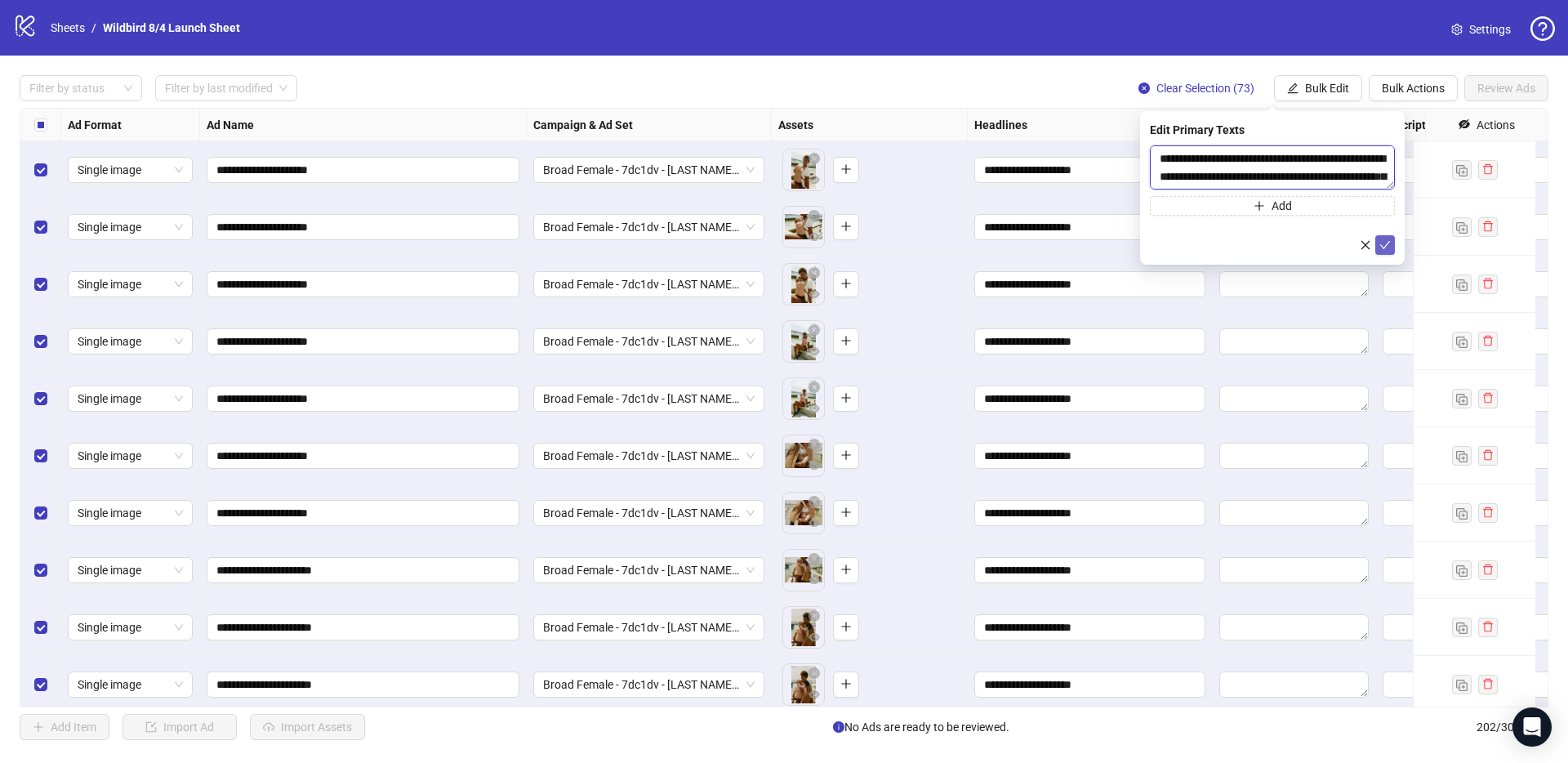 type on "**********" 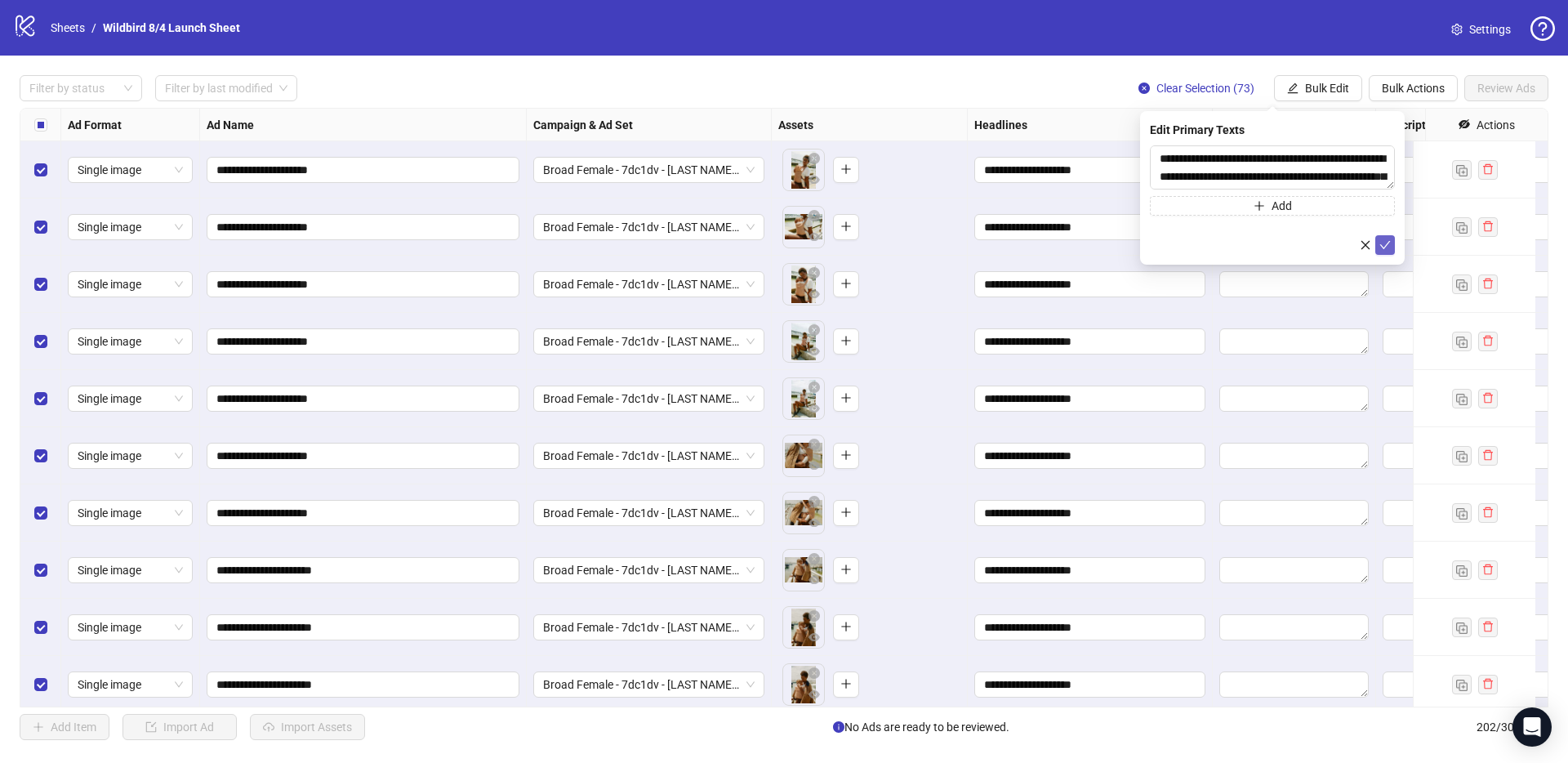 click 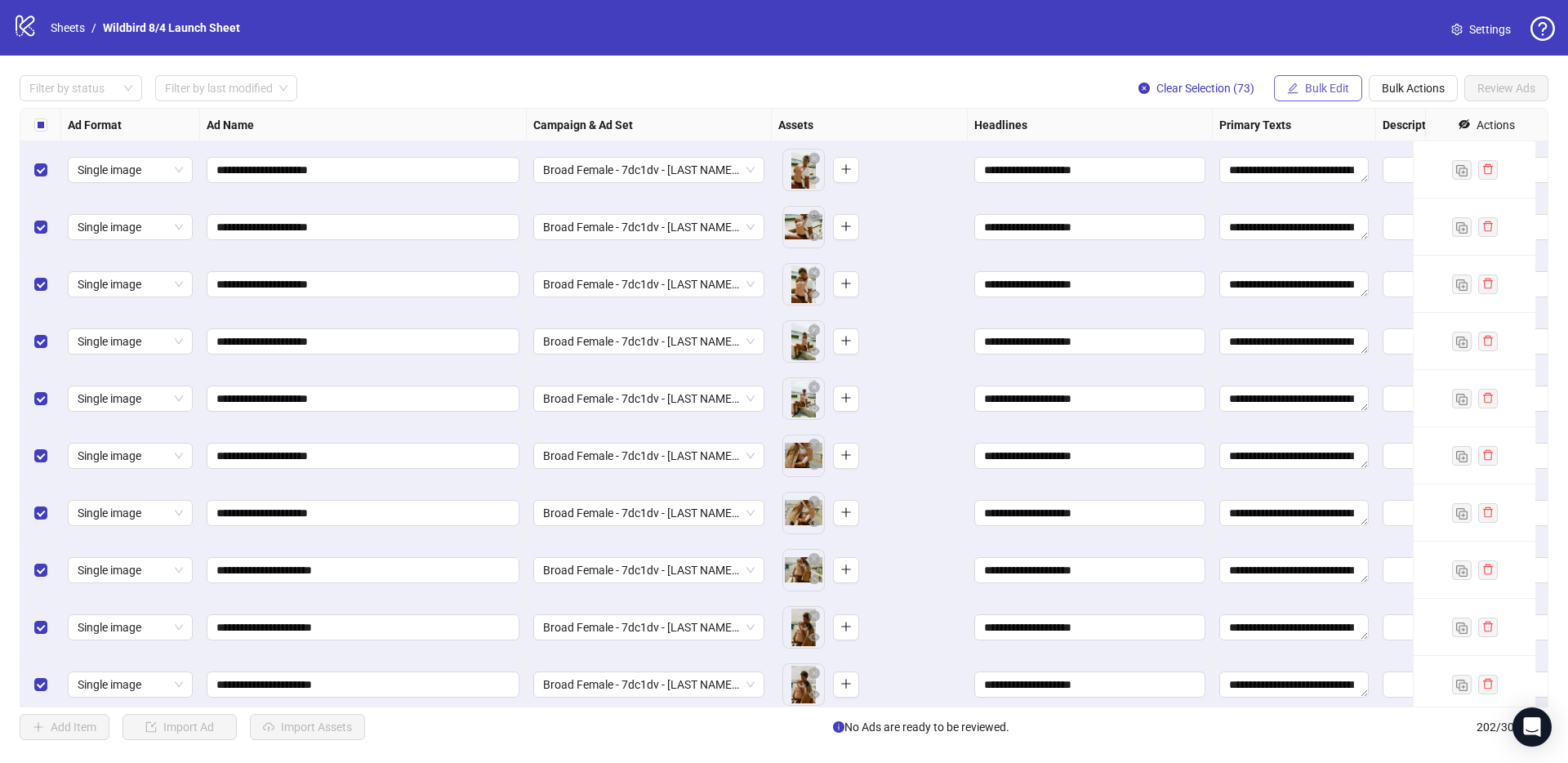 click 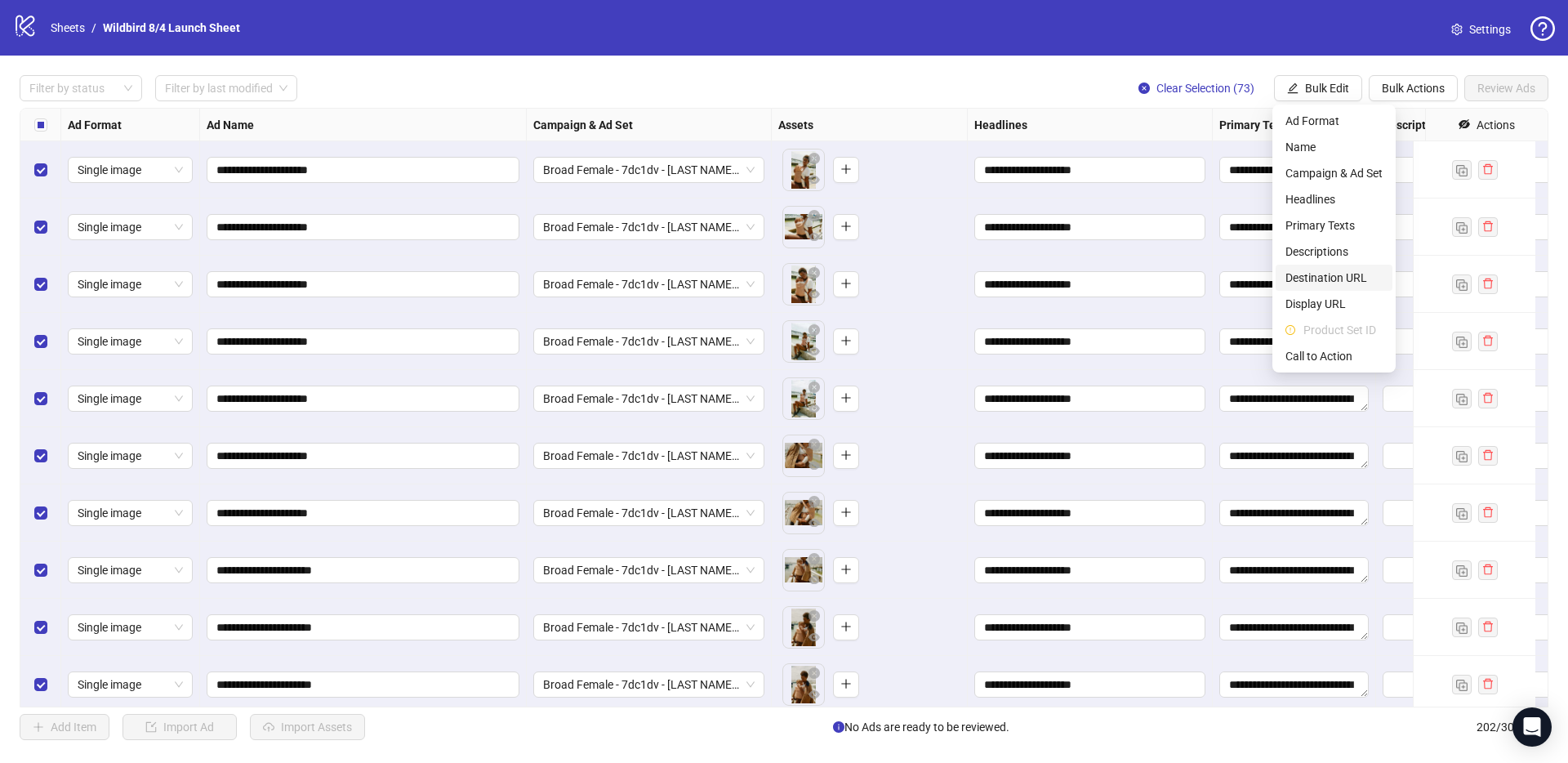 click on "Destination URL" at bounding box center [1334, 278] 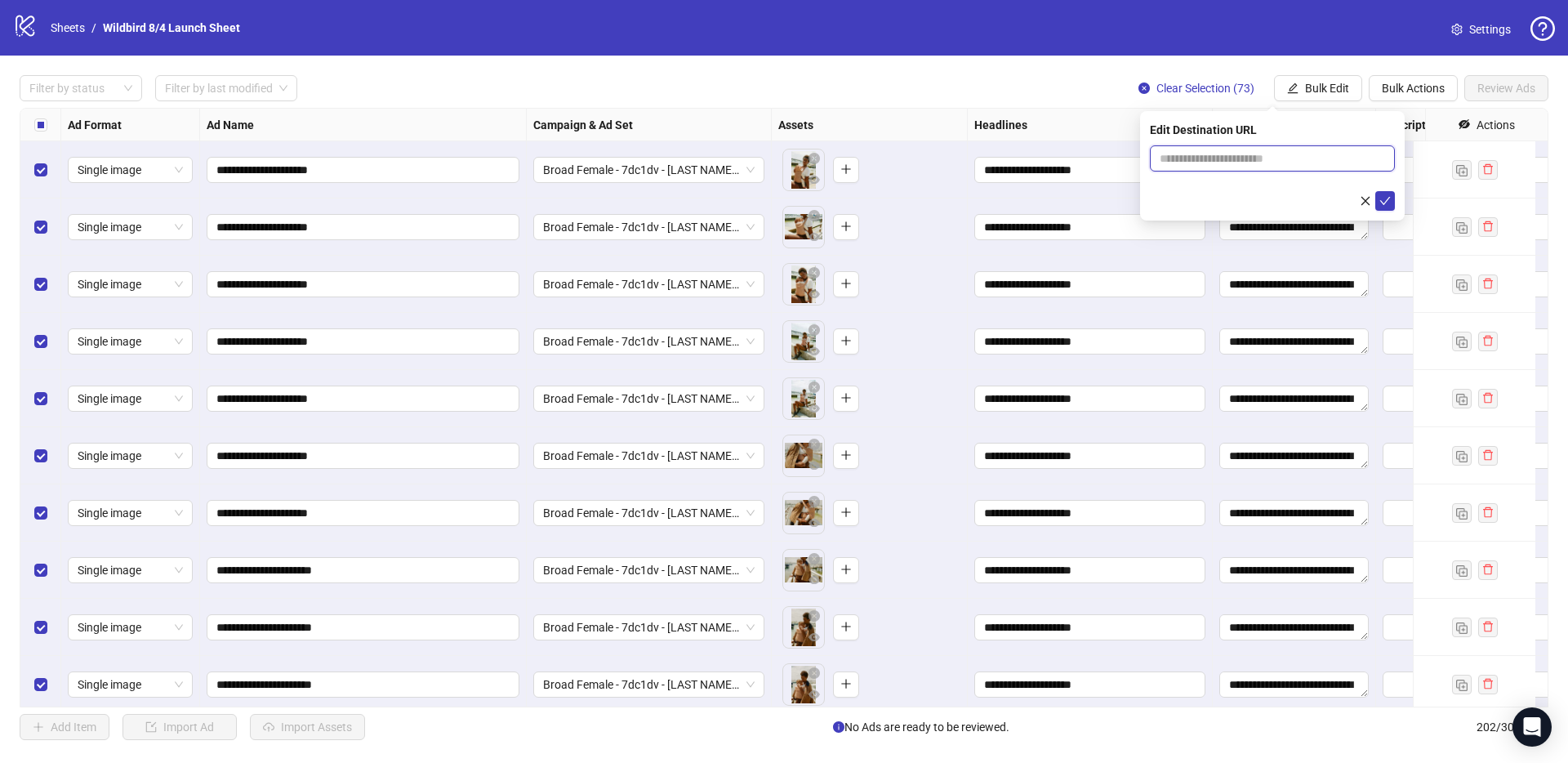 click at bounding box center [1266, 158] 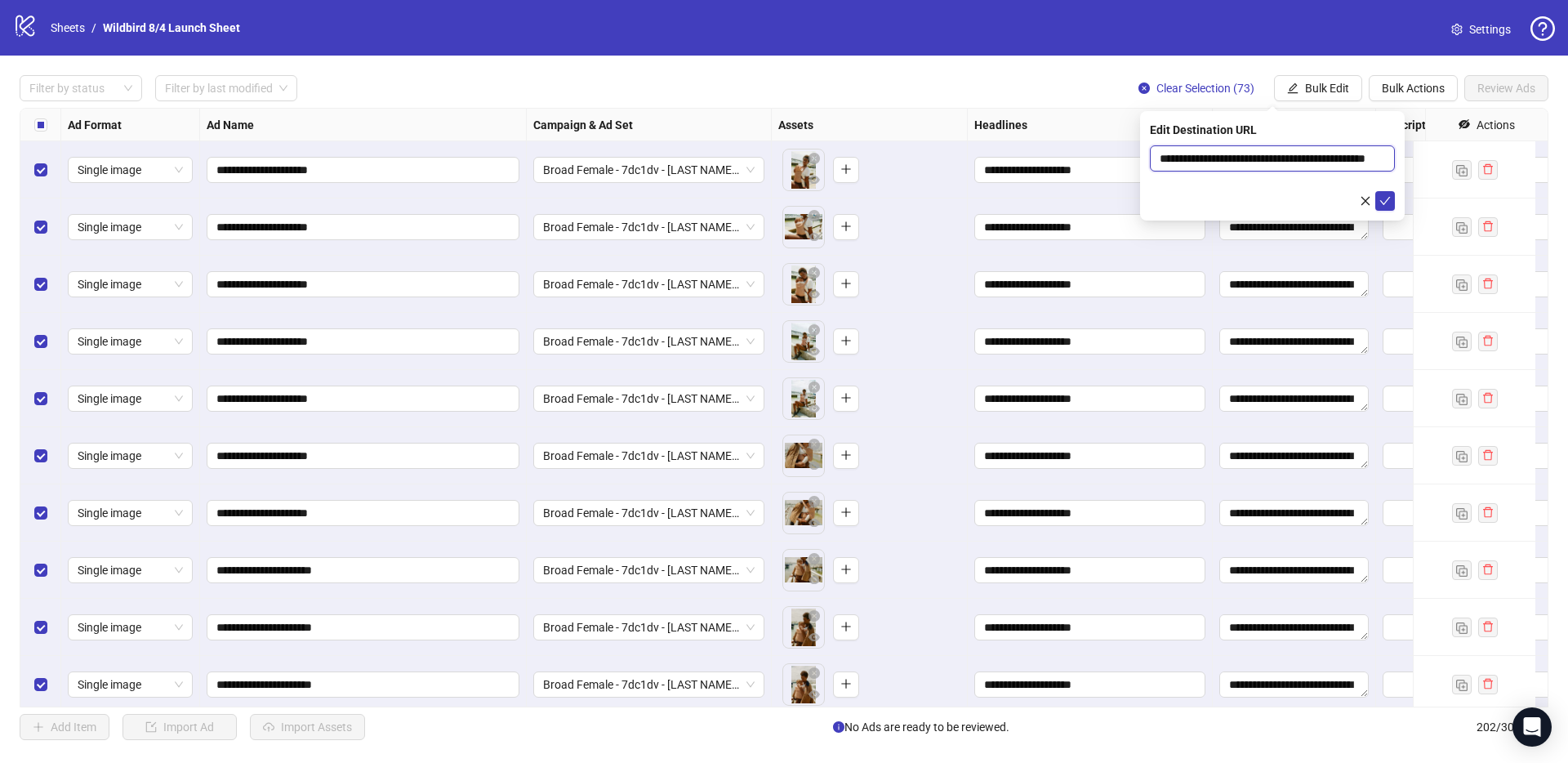 scroll, scrollTop: 0, scrollLeft: 30, axis: horizontal 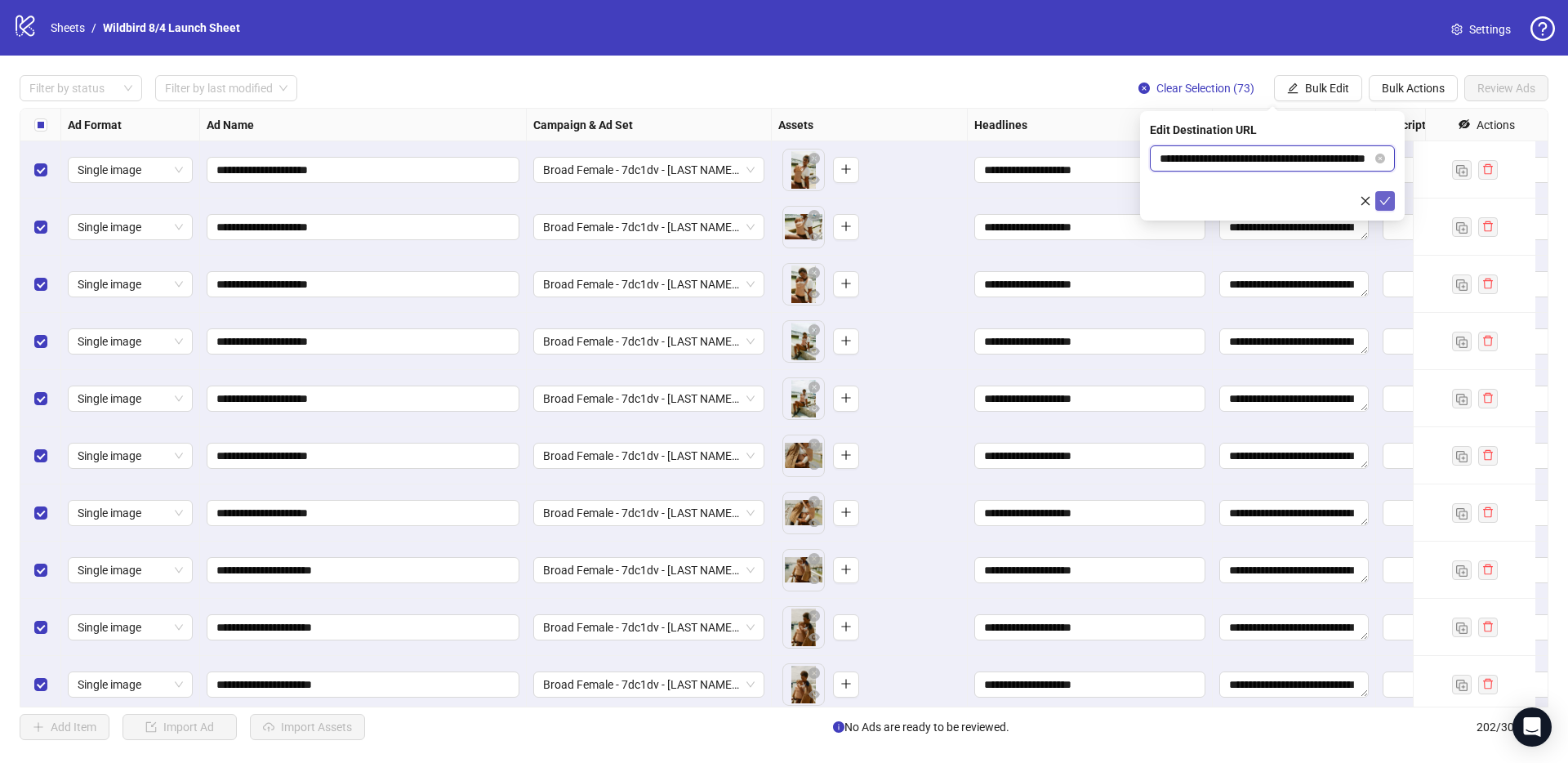 type on "**********" 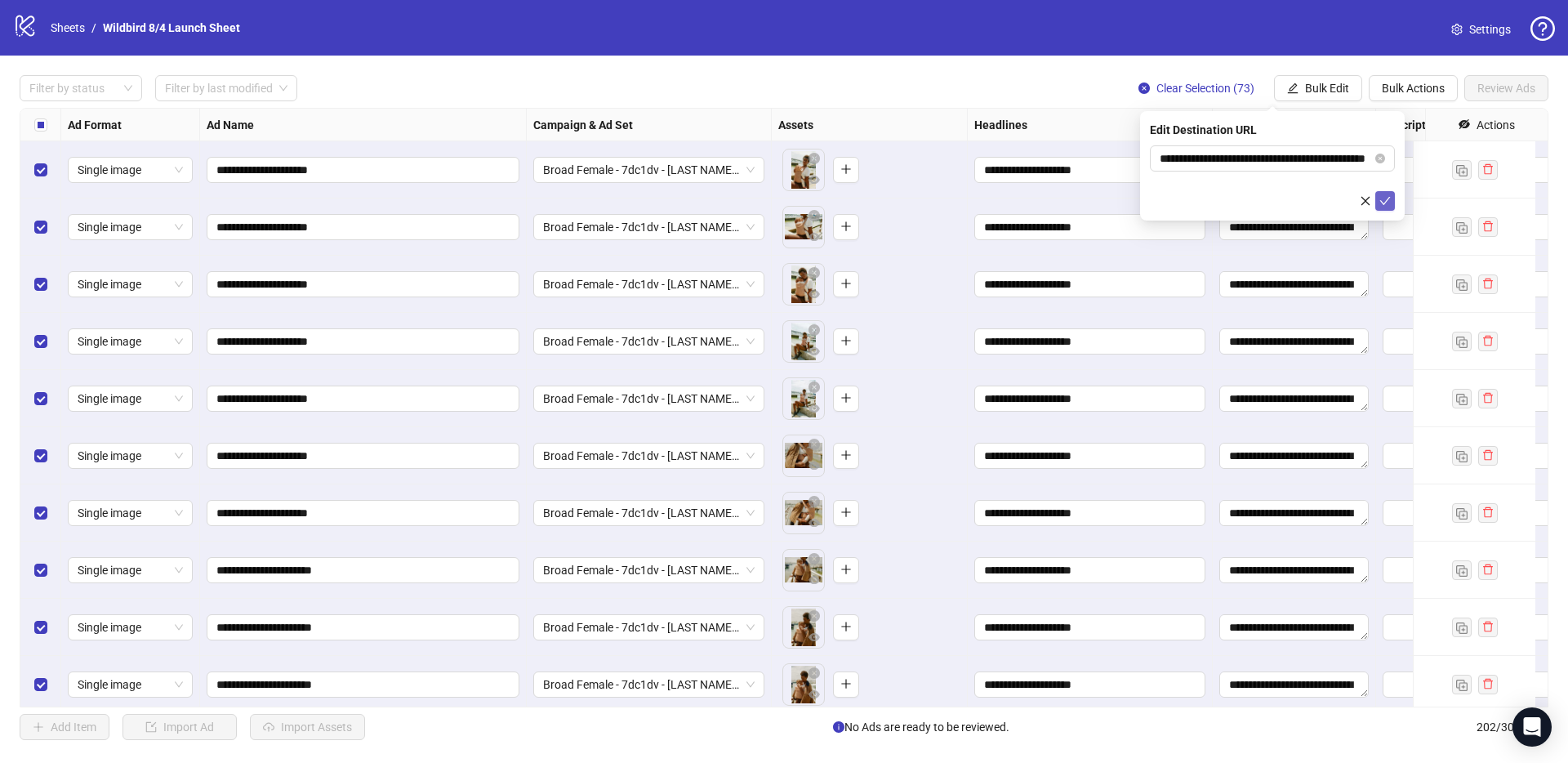 scroll, scrollTop: 0, scrollLeft: 0, axis: both 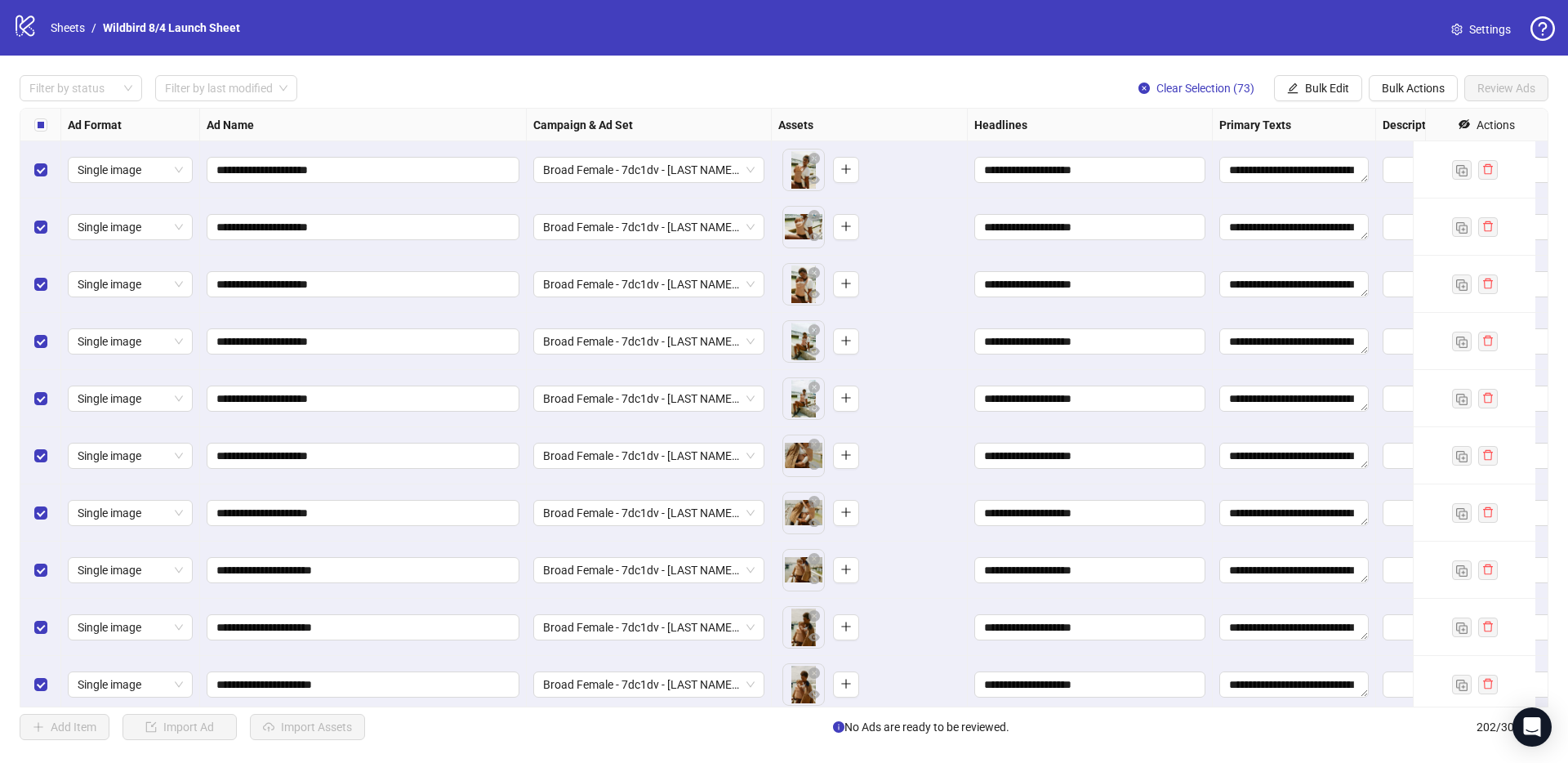 click on "Filter by status Filter by last modified Clear Selection (73) Bulk Edit Bulk Actions Review Ads" at bounding box center [784, 88] 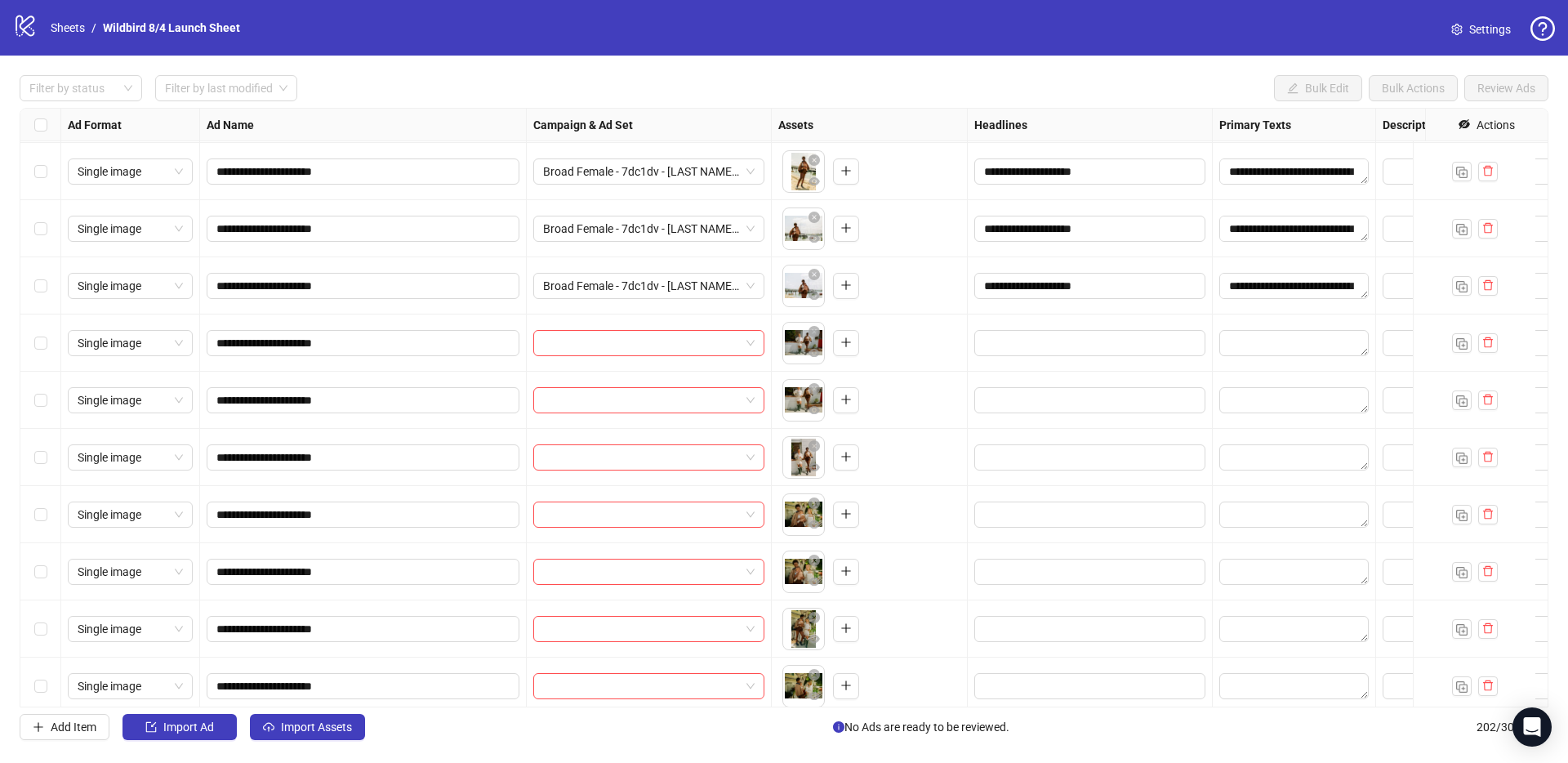 scroll, scrollTop: 1218, scrollLeft: 0, axis: vertical 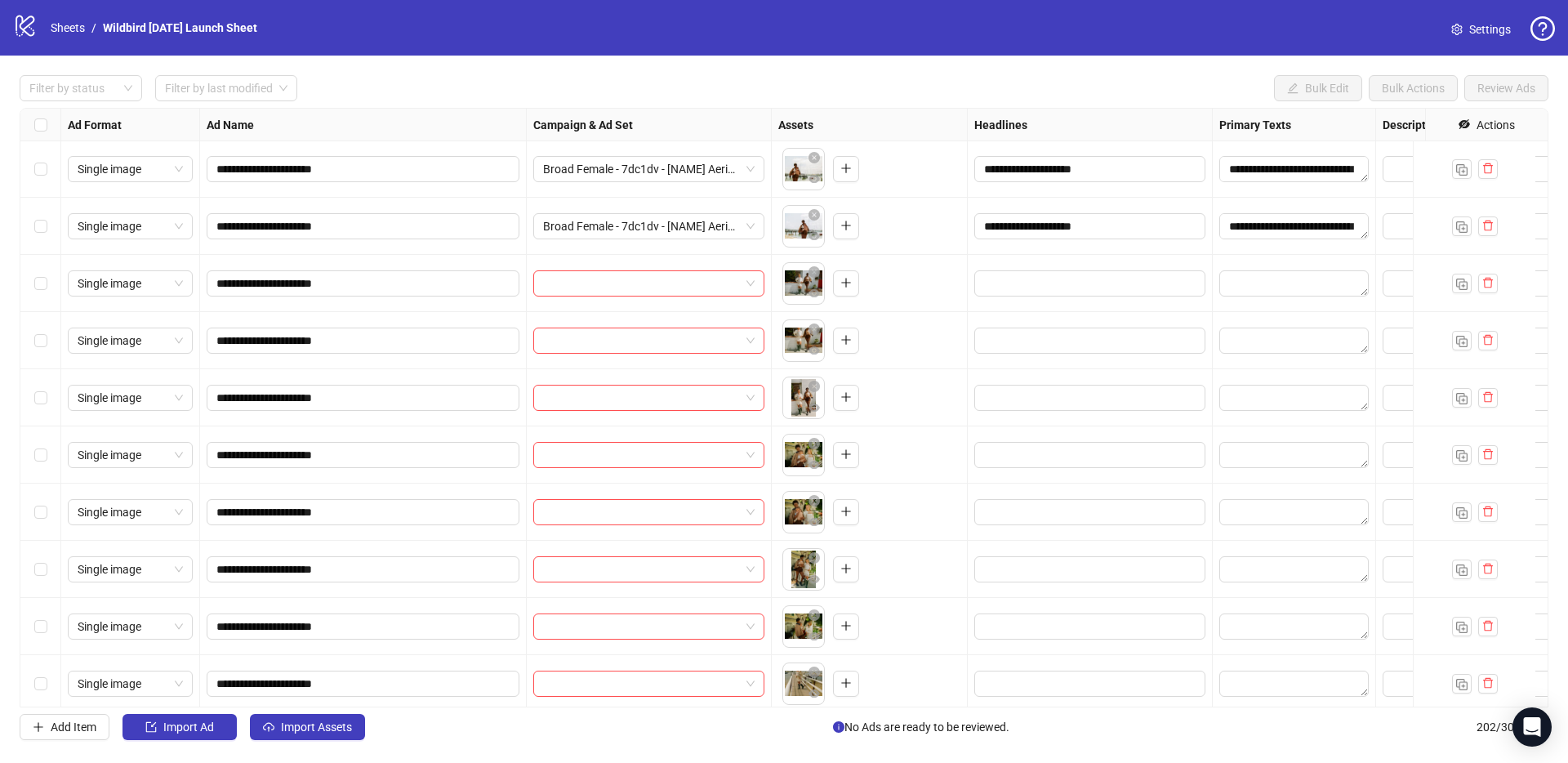 click at bounding box center (41, 283) 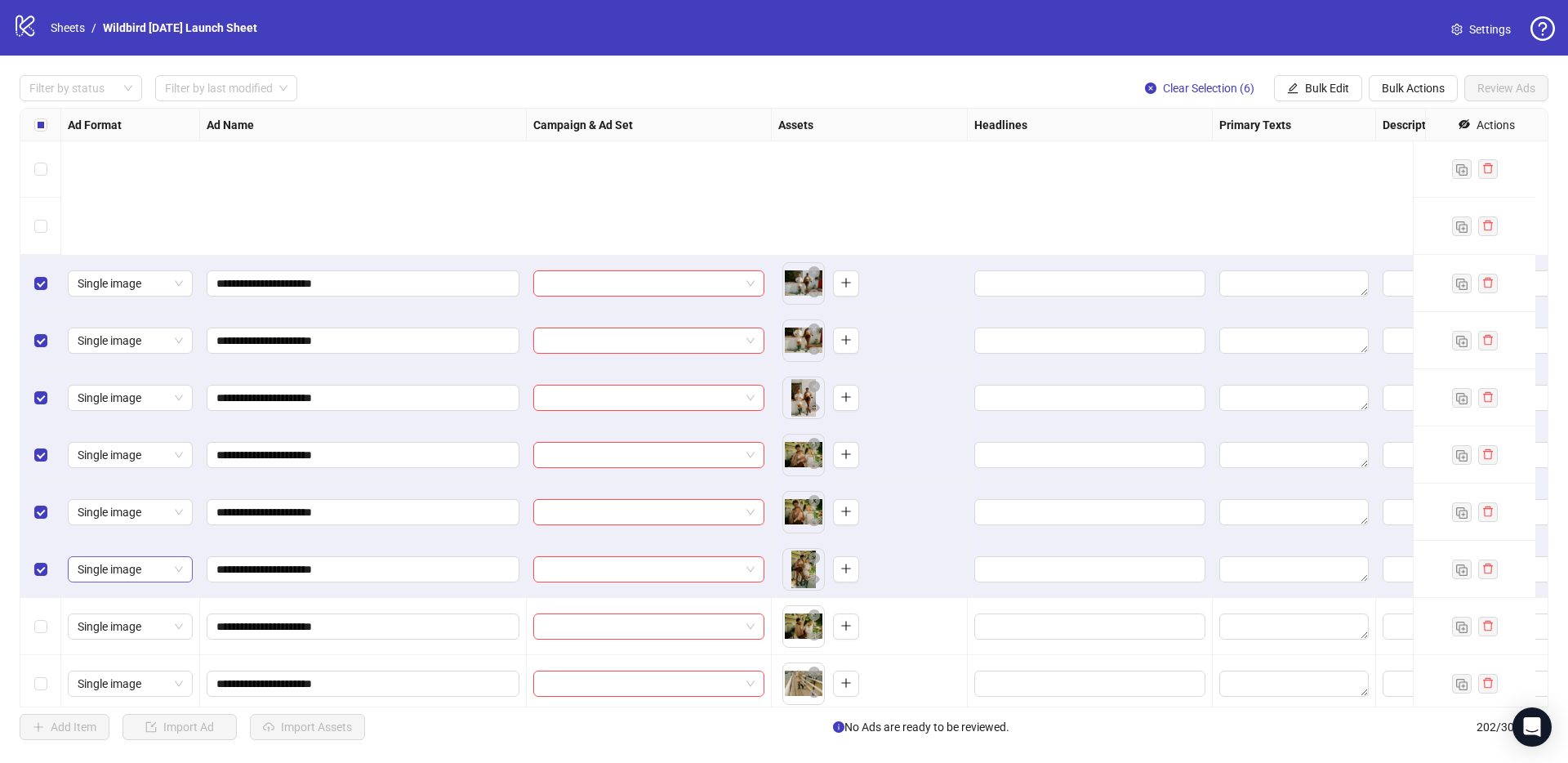 scroll, scrollTop: 1581, scrollLeft: 0, axis: vertical 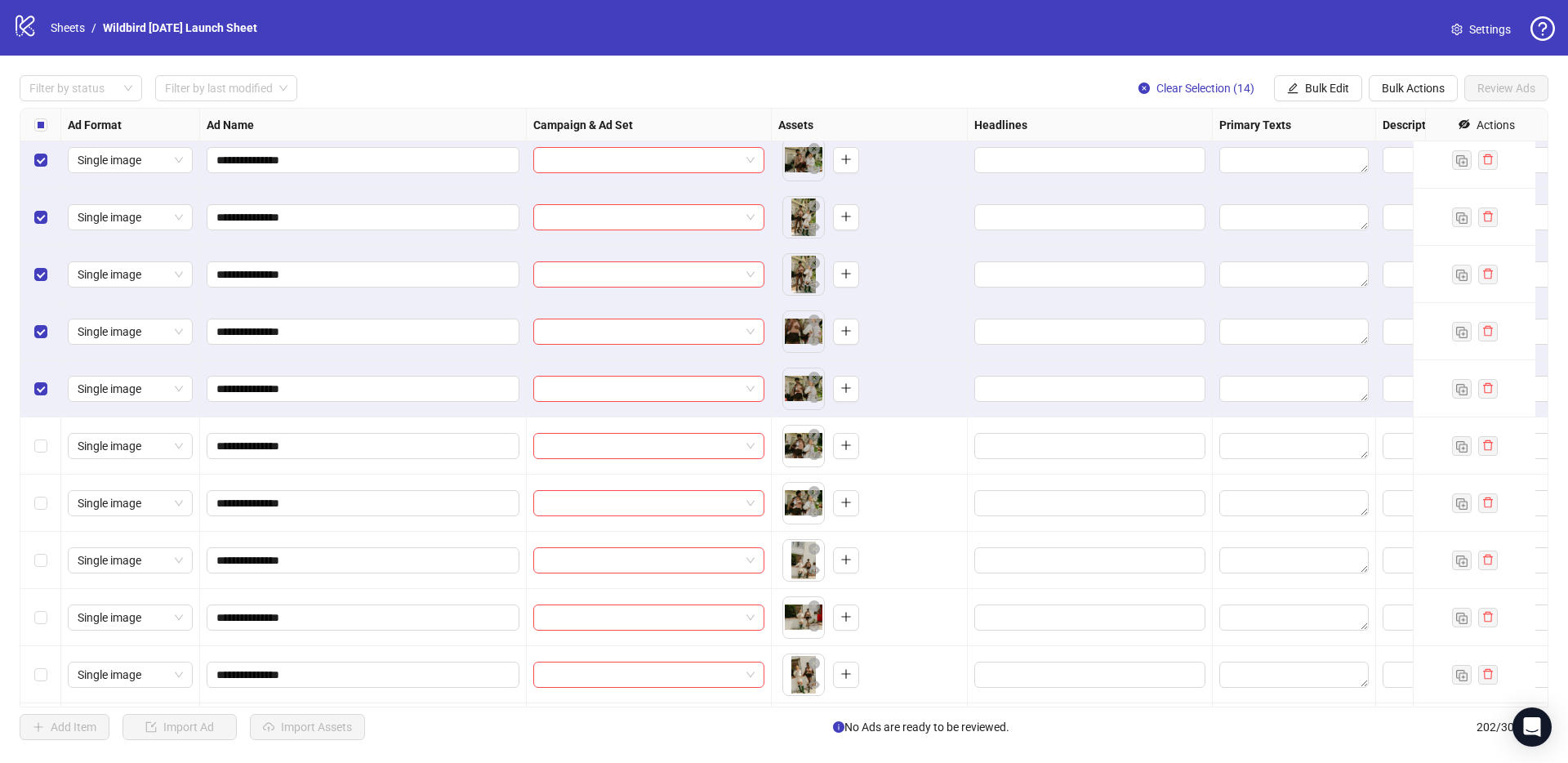 drag, startPoint x: 42, startPoint y: 454, endPoint x: 38, endPoint y: 464, distance: 10.77033 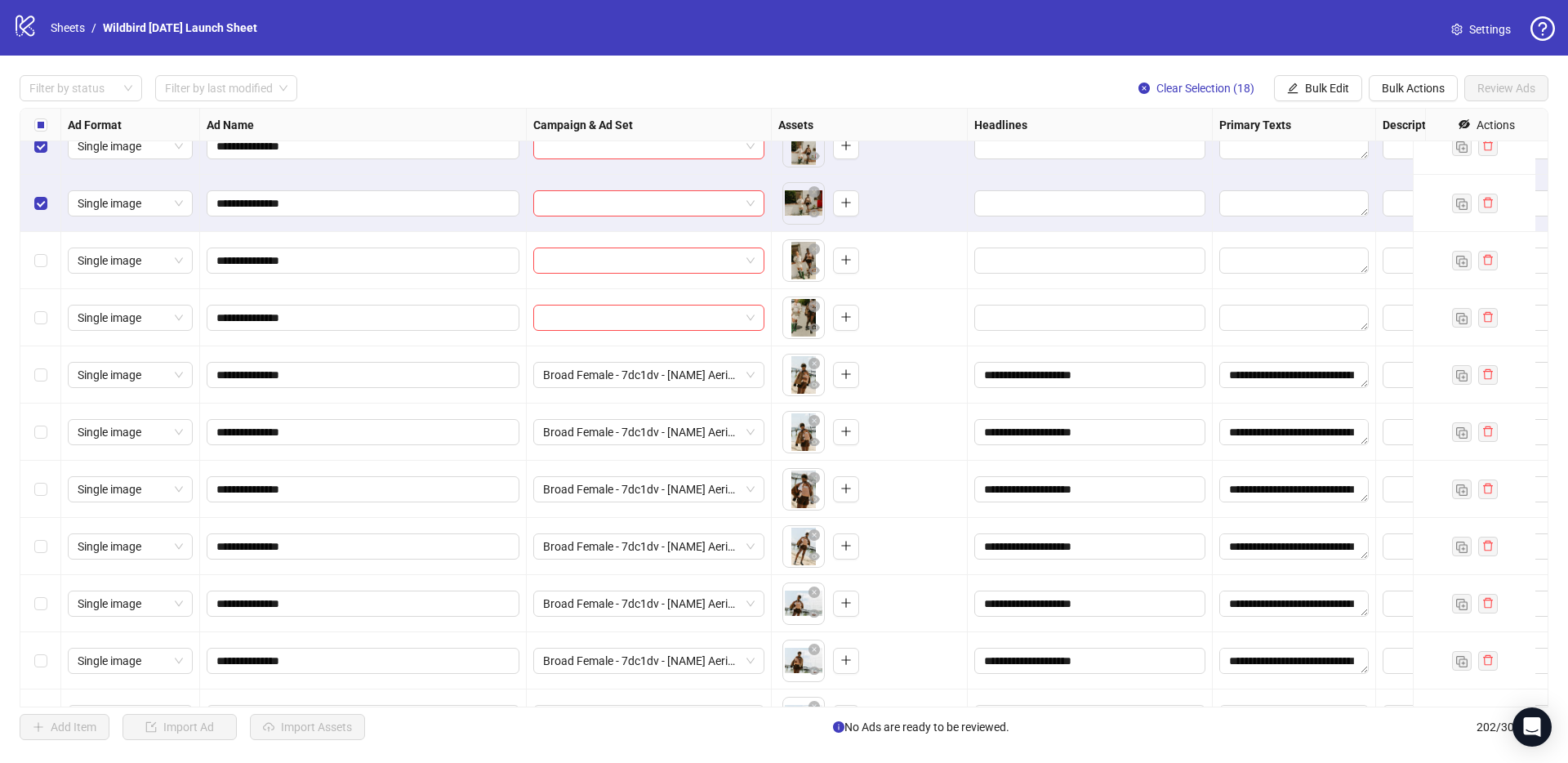 scroll, scrollTop: 6717, scrollLeft: 0, axis: vertical 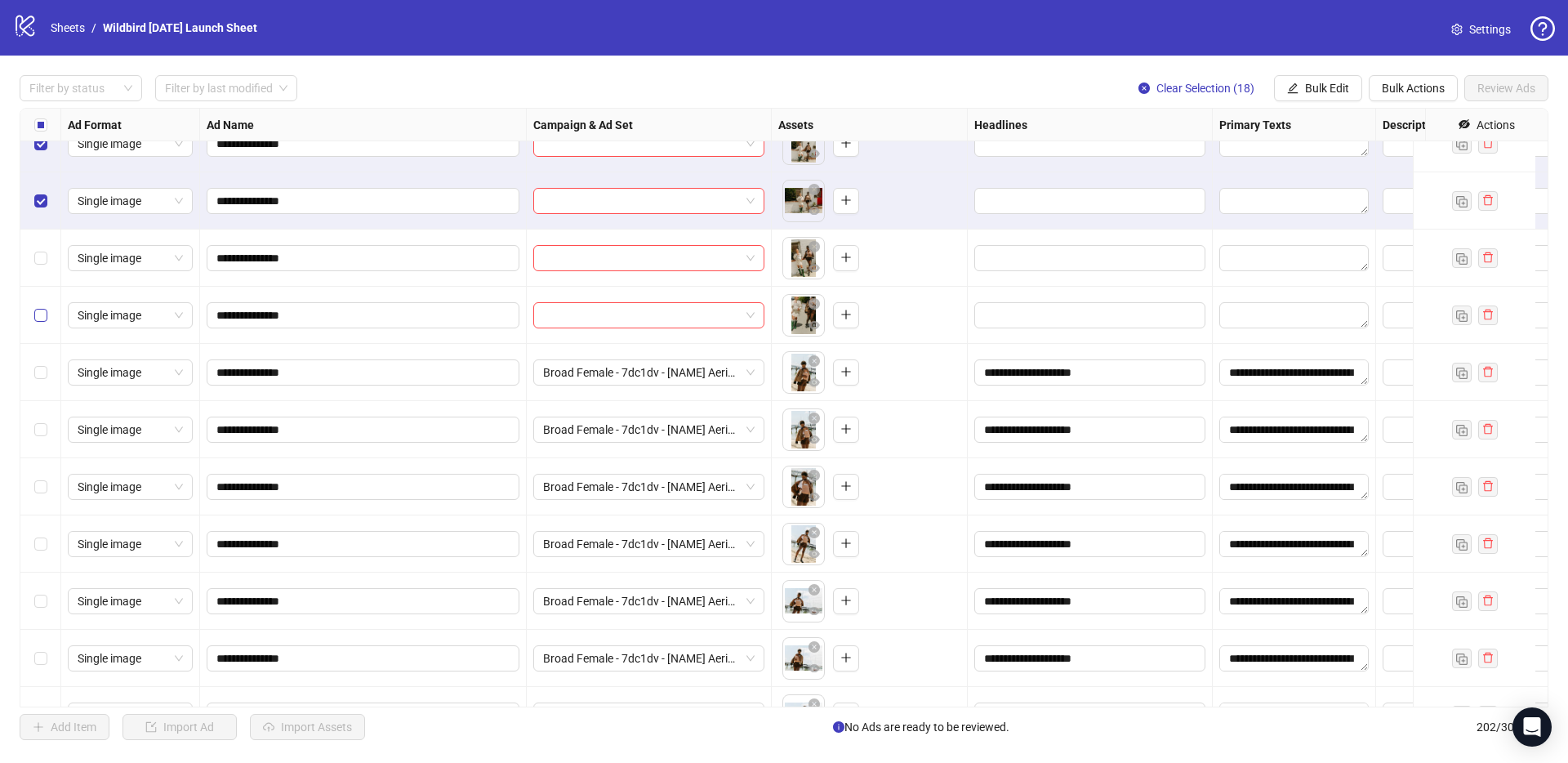 click at bounding box center [41, 258] 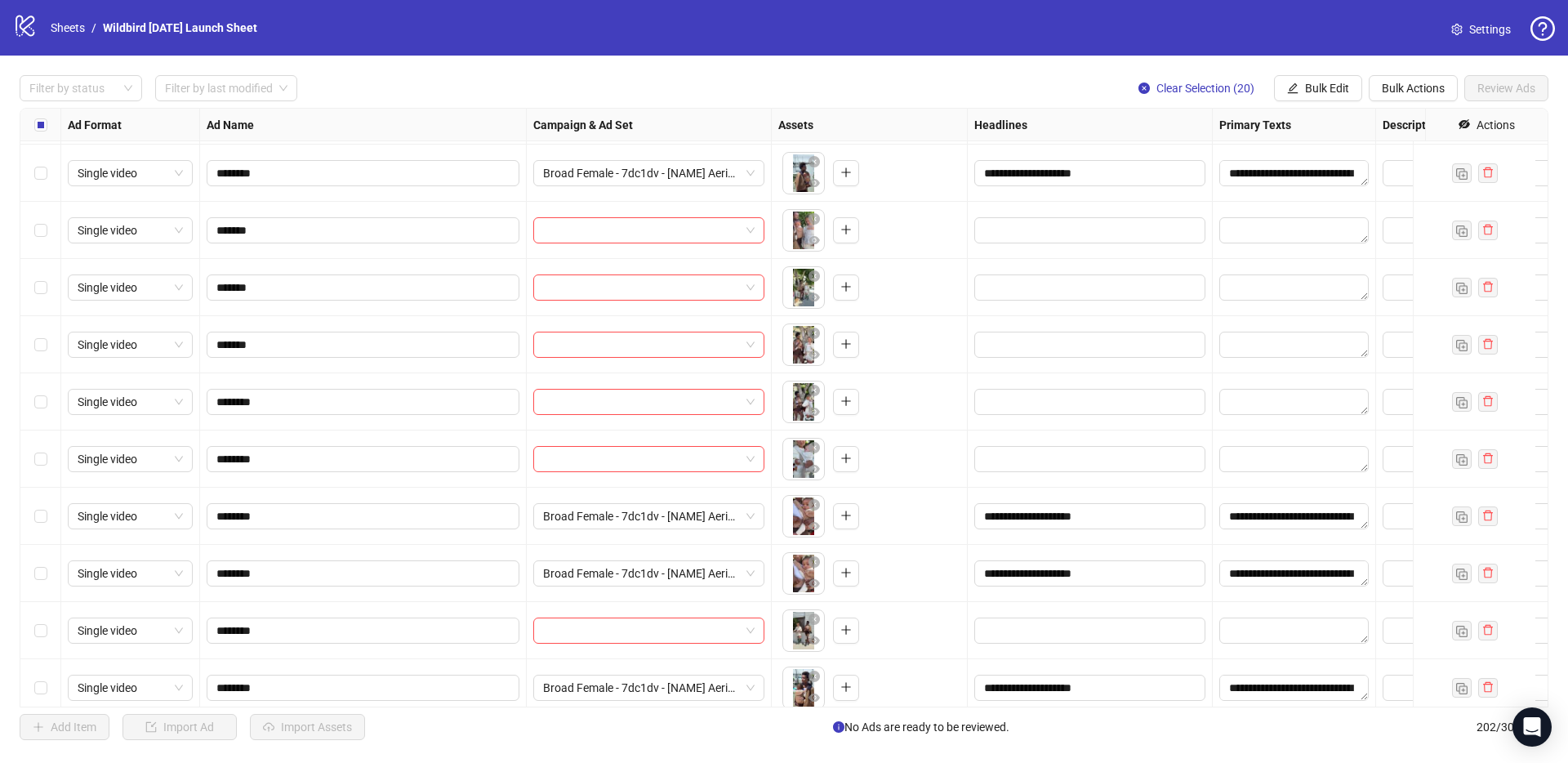 scroll, scrollTop: 8681, scrollLeft: 0, axis: vertical 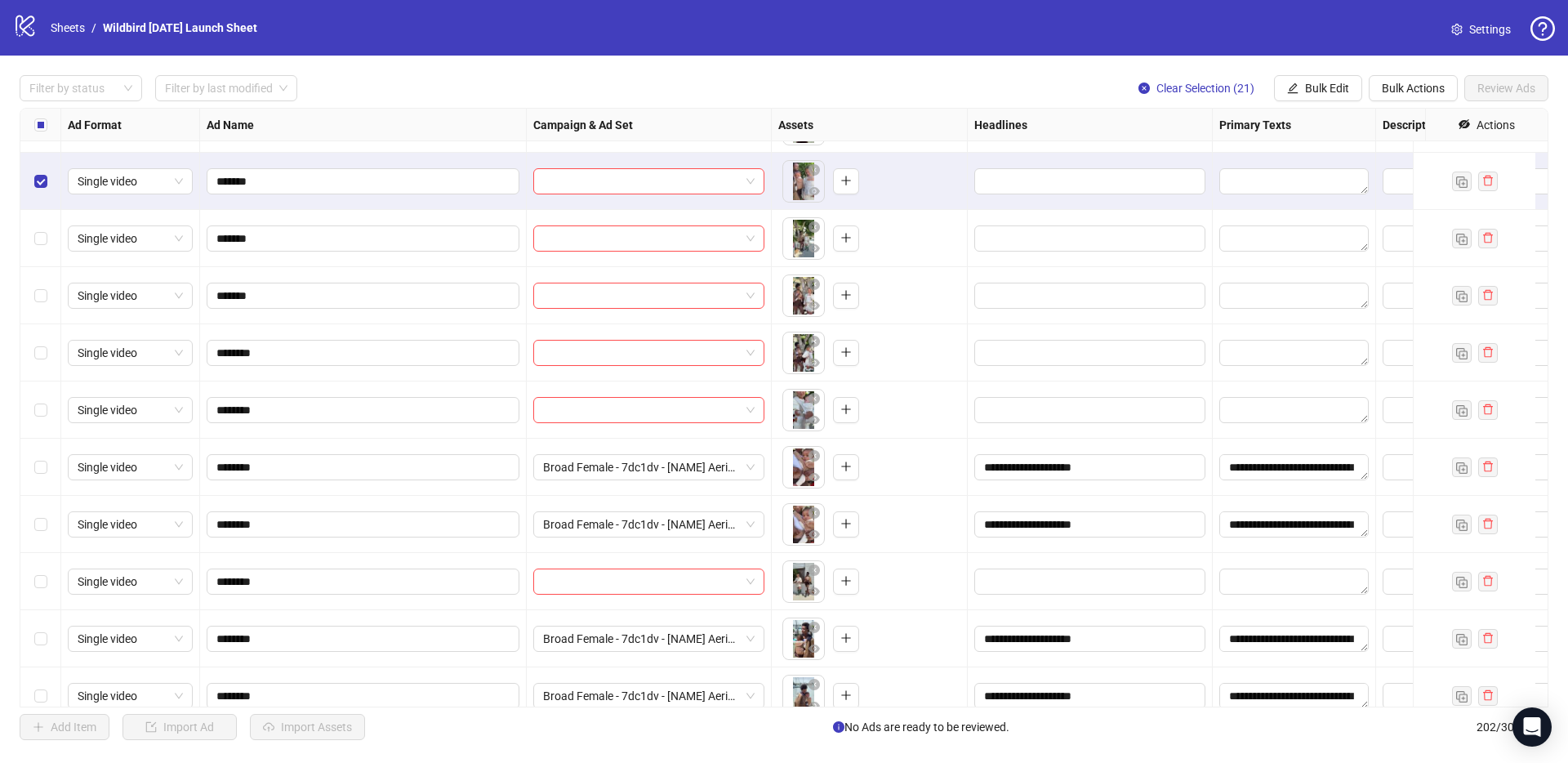 click at bounding box center [41, 239] 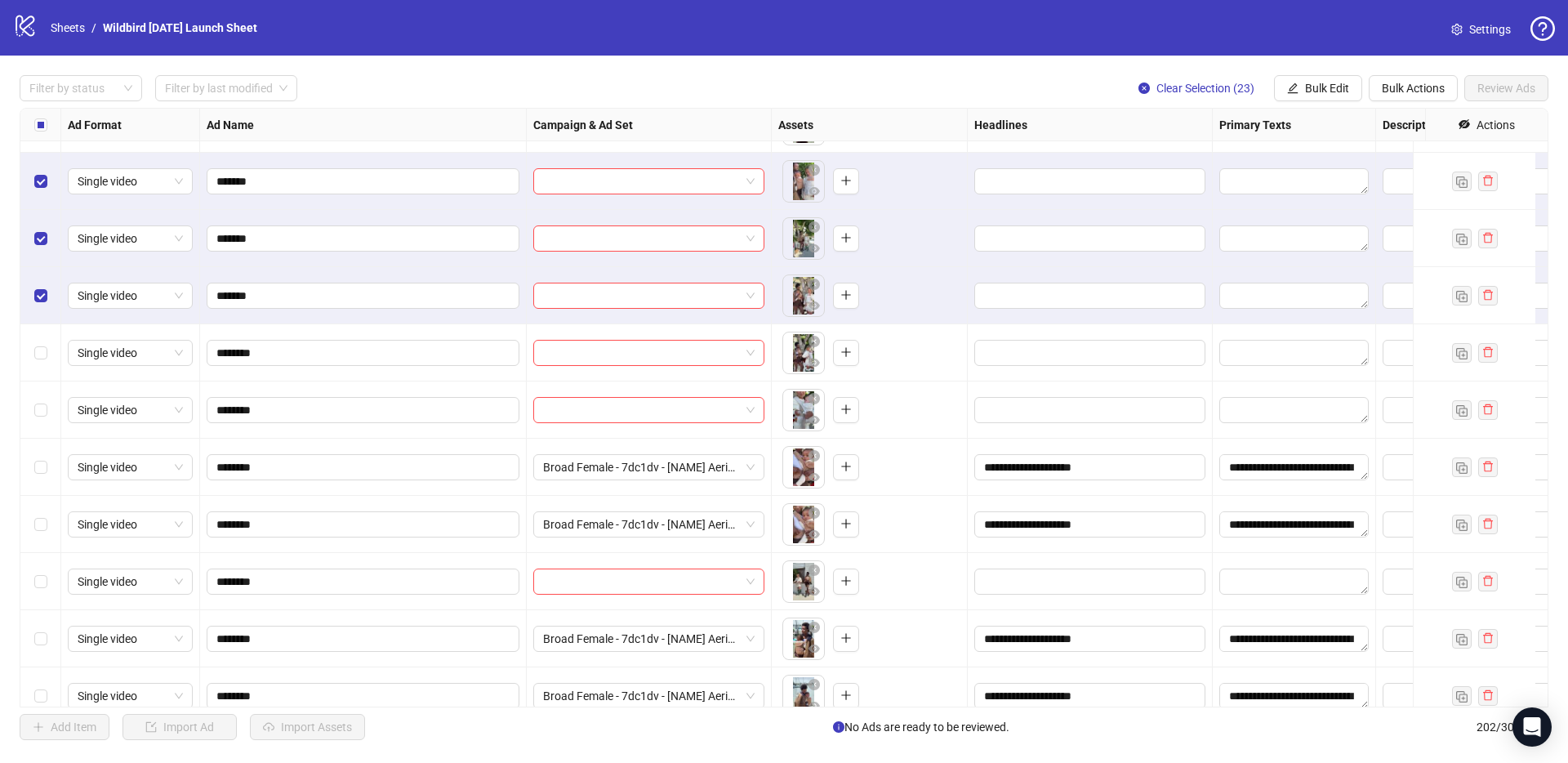 click at bounding box center [41, 353] 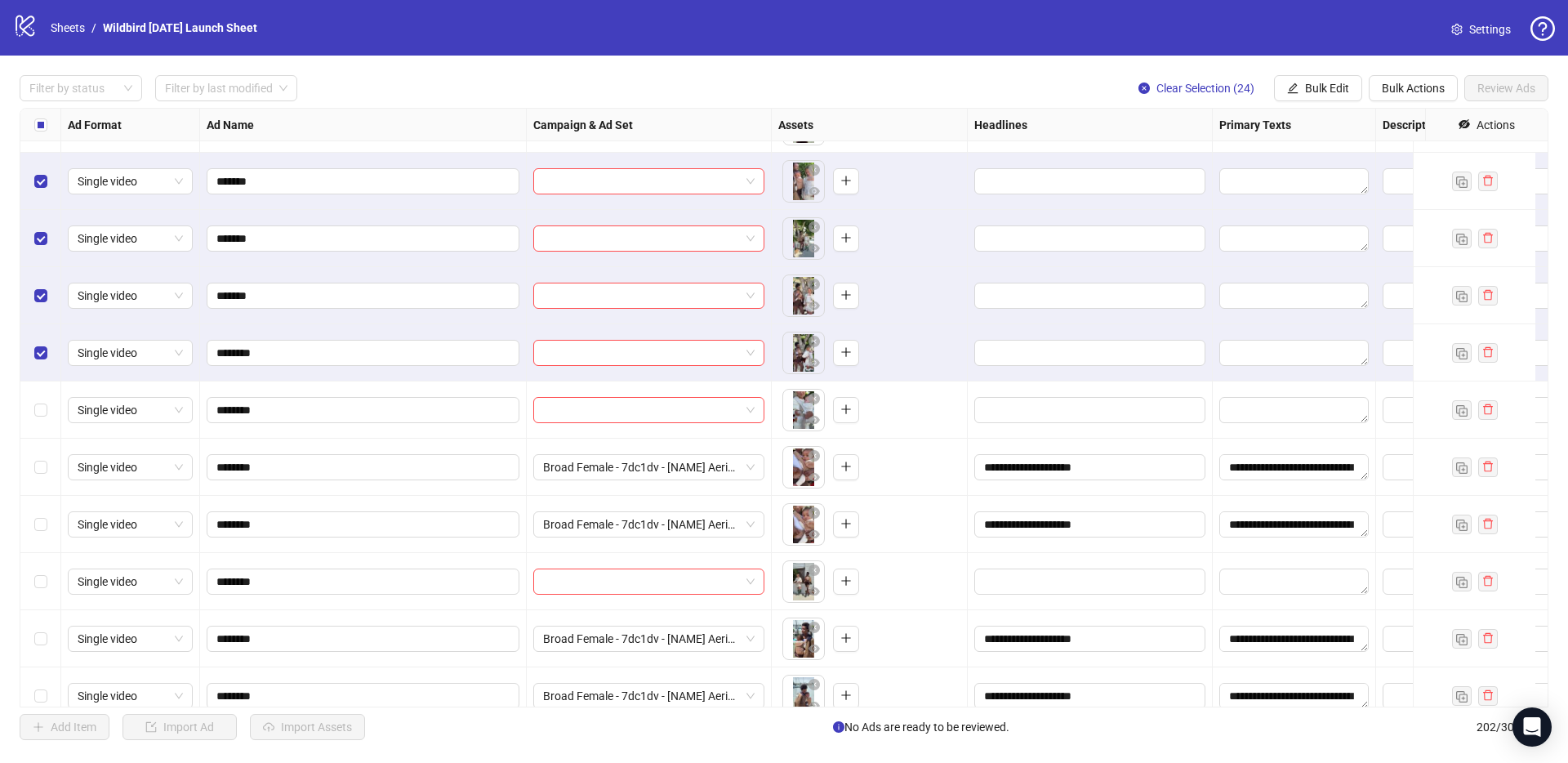 scroll, scrollTop: 8767, scrollLeft: 0, axis: vertical 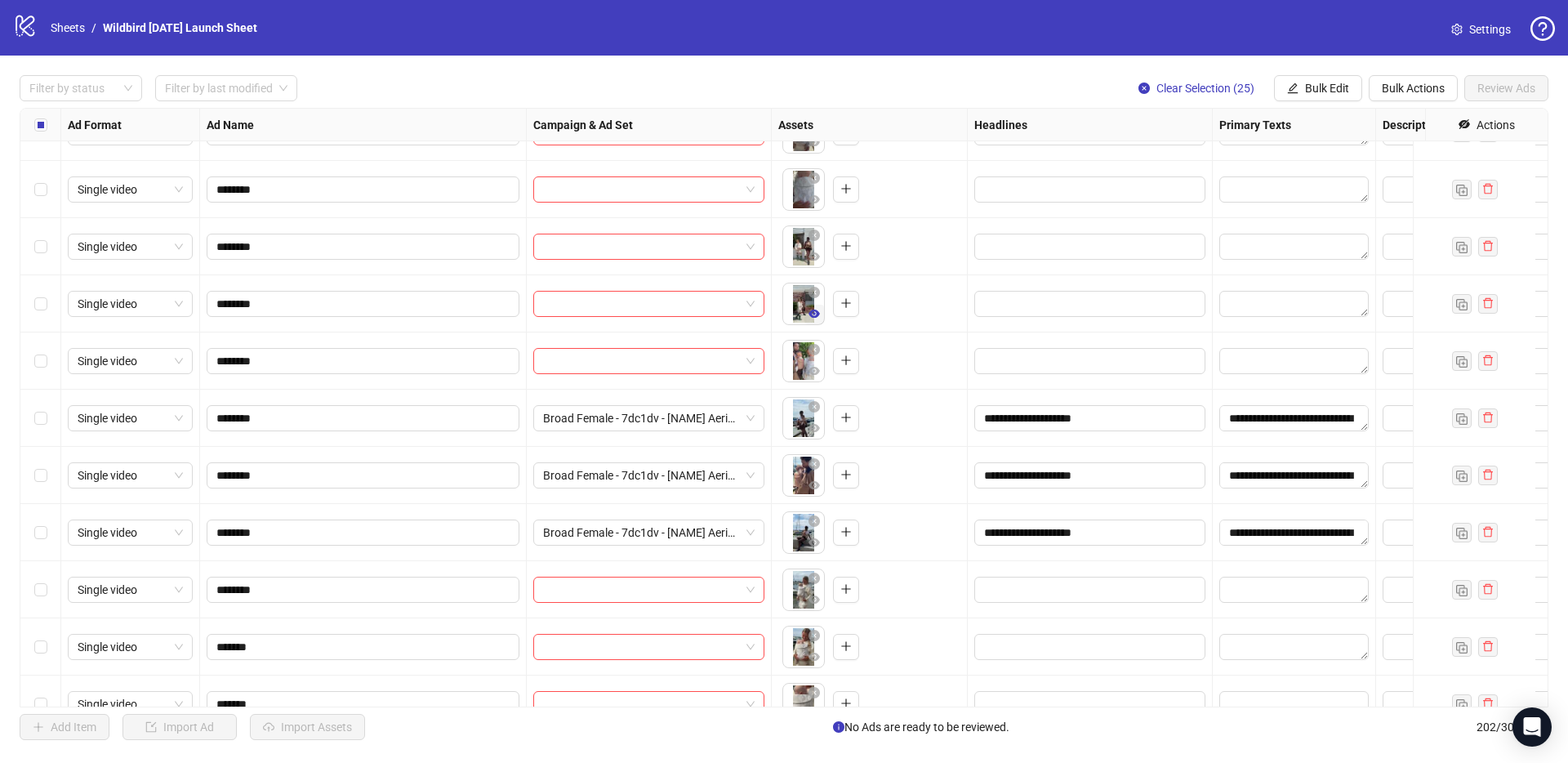 click 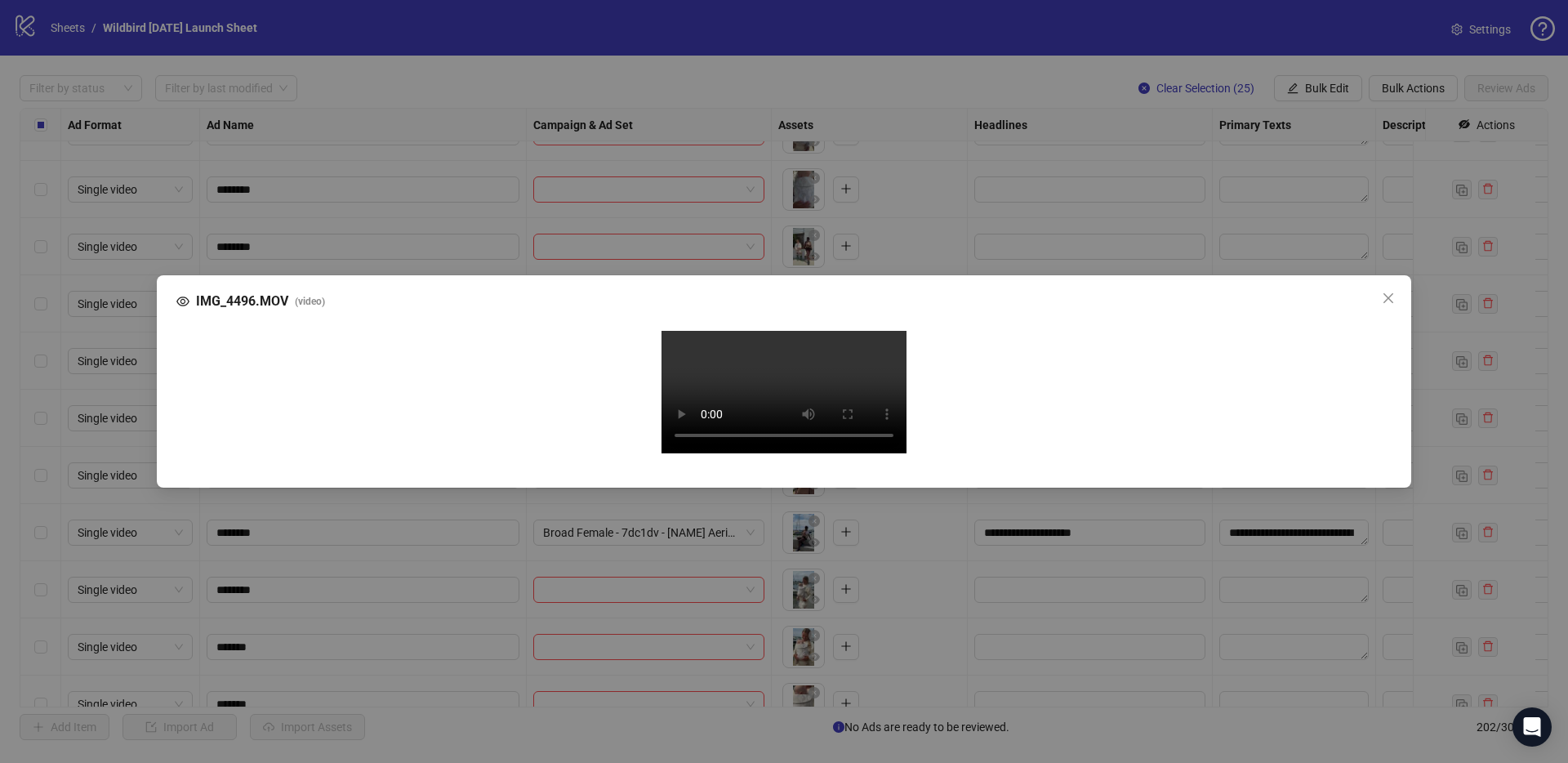 click on "IMG_4496.MOV ( video ) Your browser does not support the video tag." at bounding box center [784, 382] 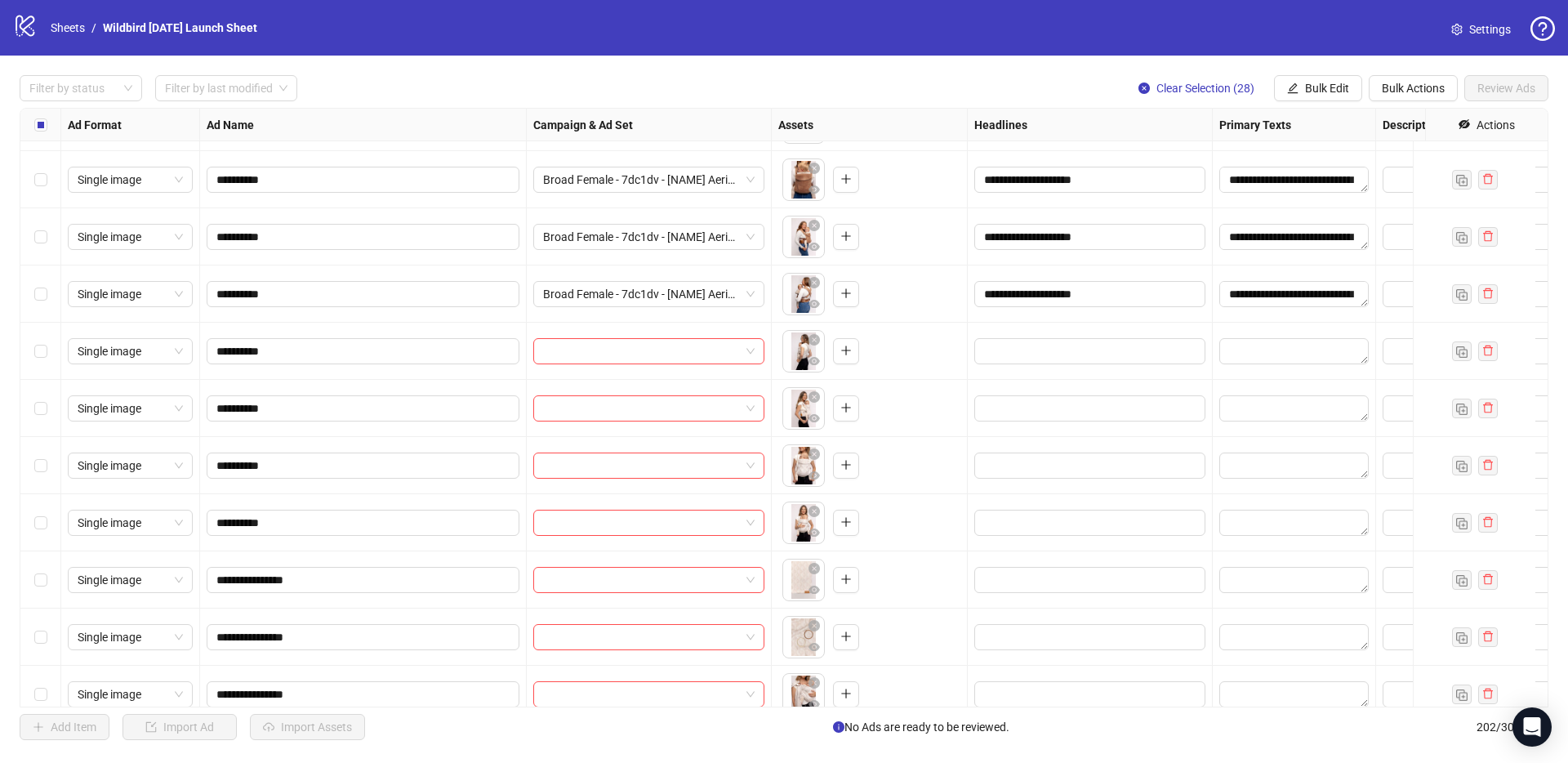 scroll, scrollTop: 10998, scrollLeft: 0, axis: vertical 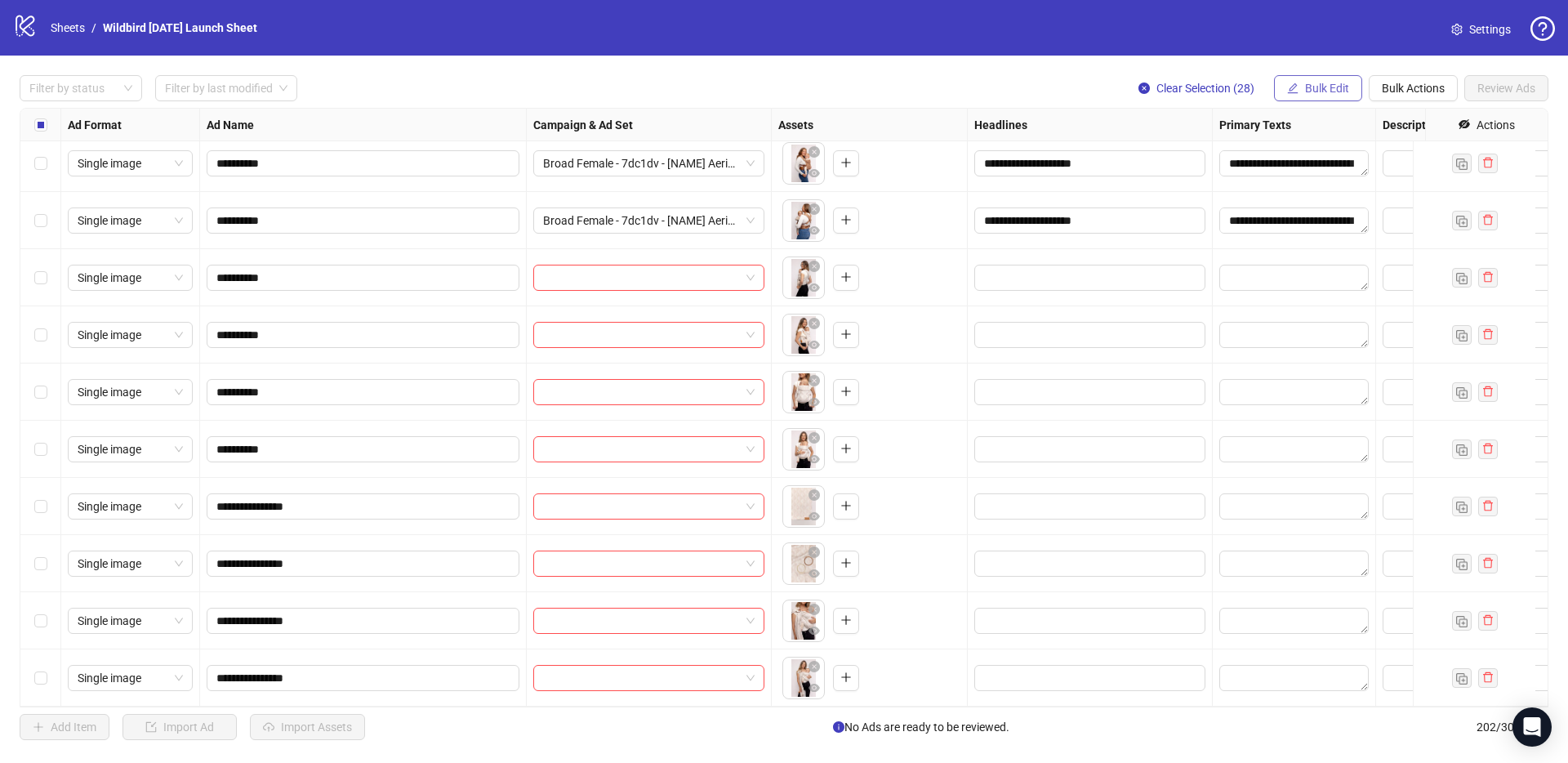 click on "Bulk Edit" at bounding box center (1327, 88) 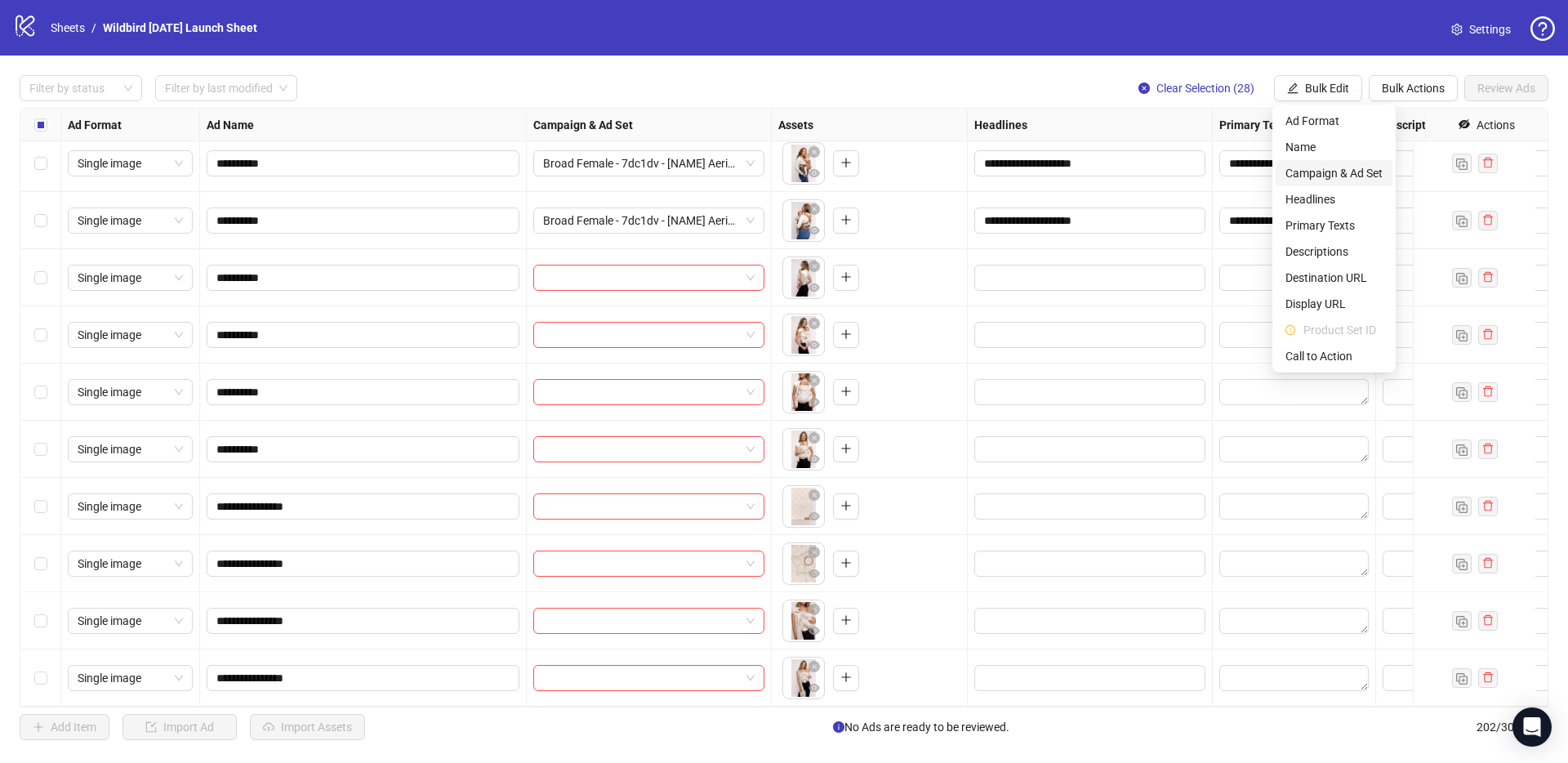 click on "Campaign & Ad Set" at bounding box center [1334, 173] 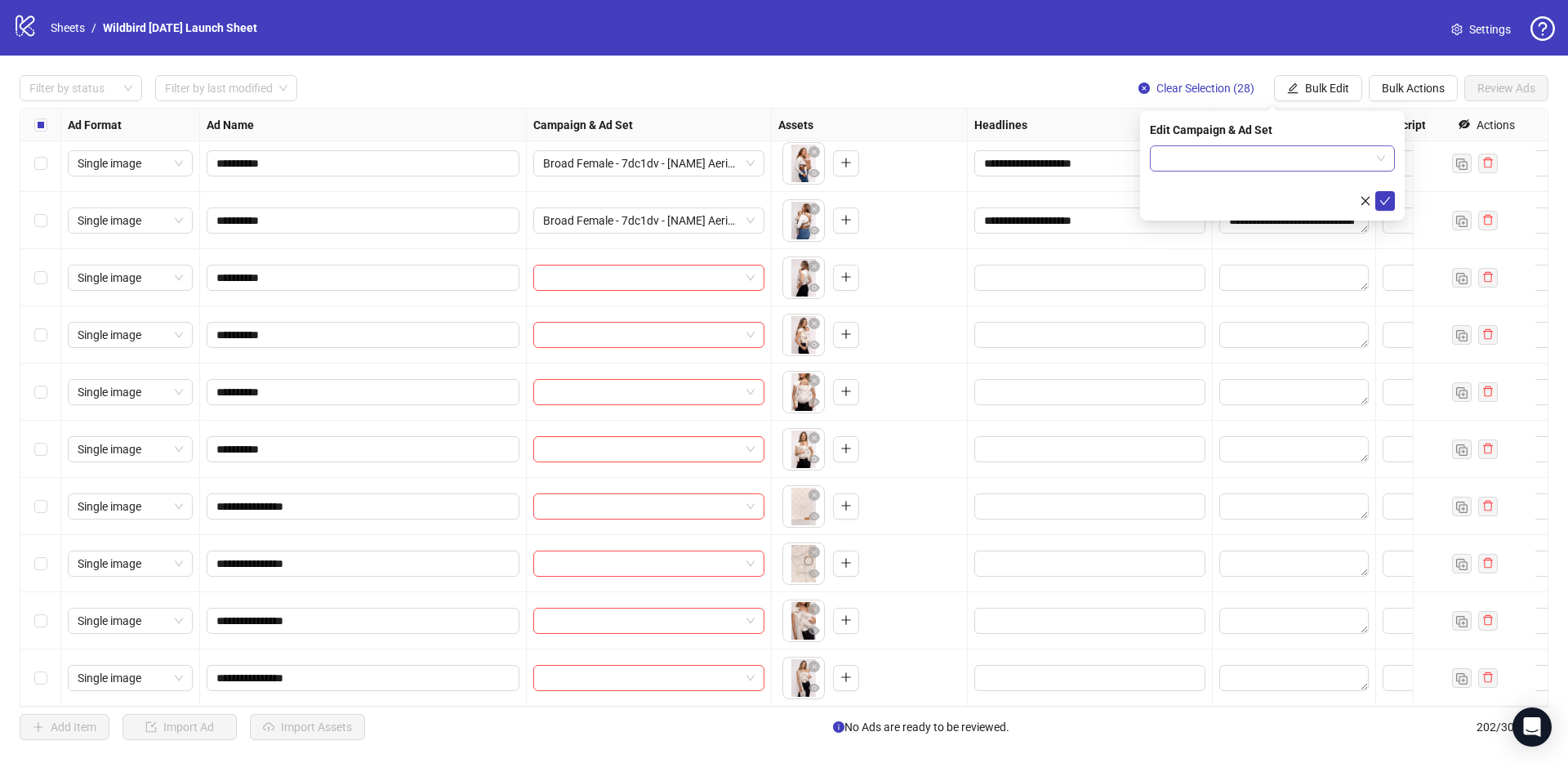 click at bounding box center (1265, 158) 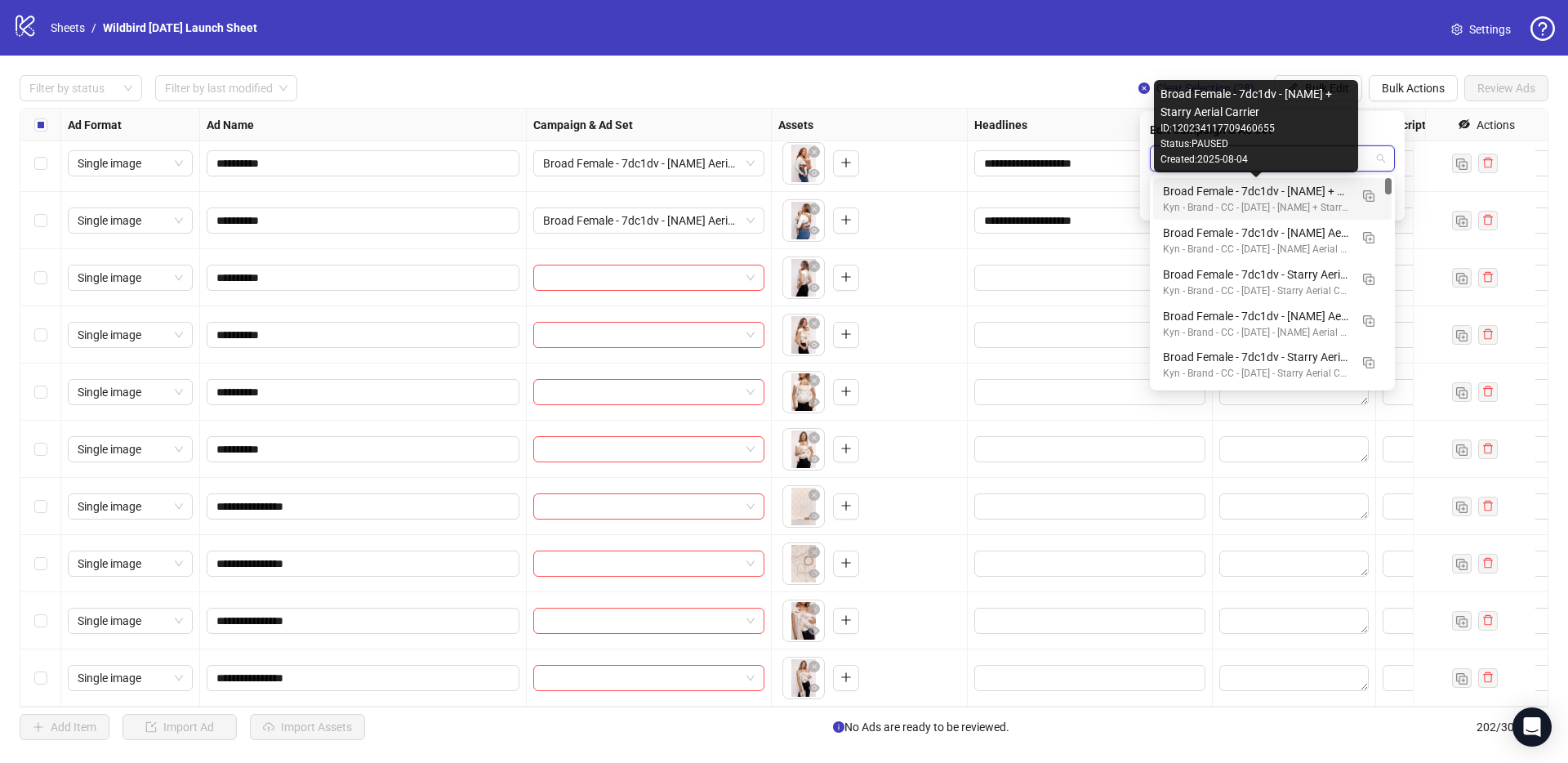 click on "Broad Female - 7dc1dv - Harris + Starry Aerial Carrier" at bounding box center [1256, 191] 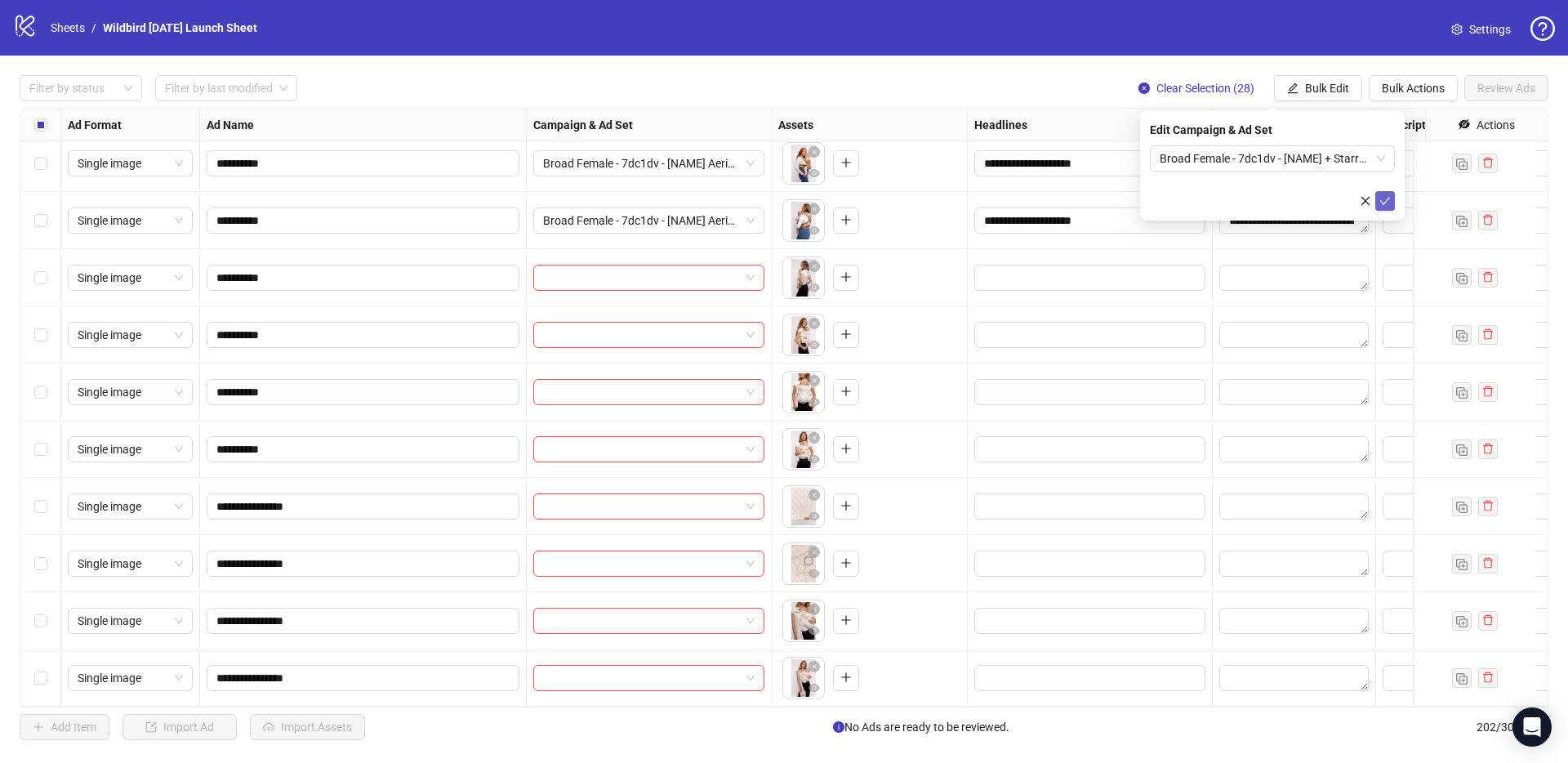 click 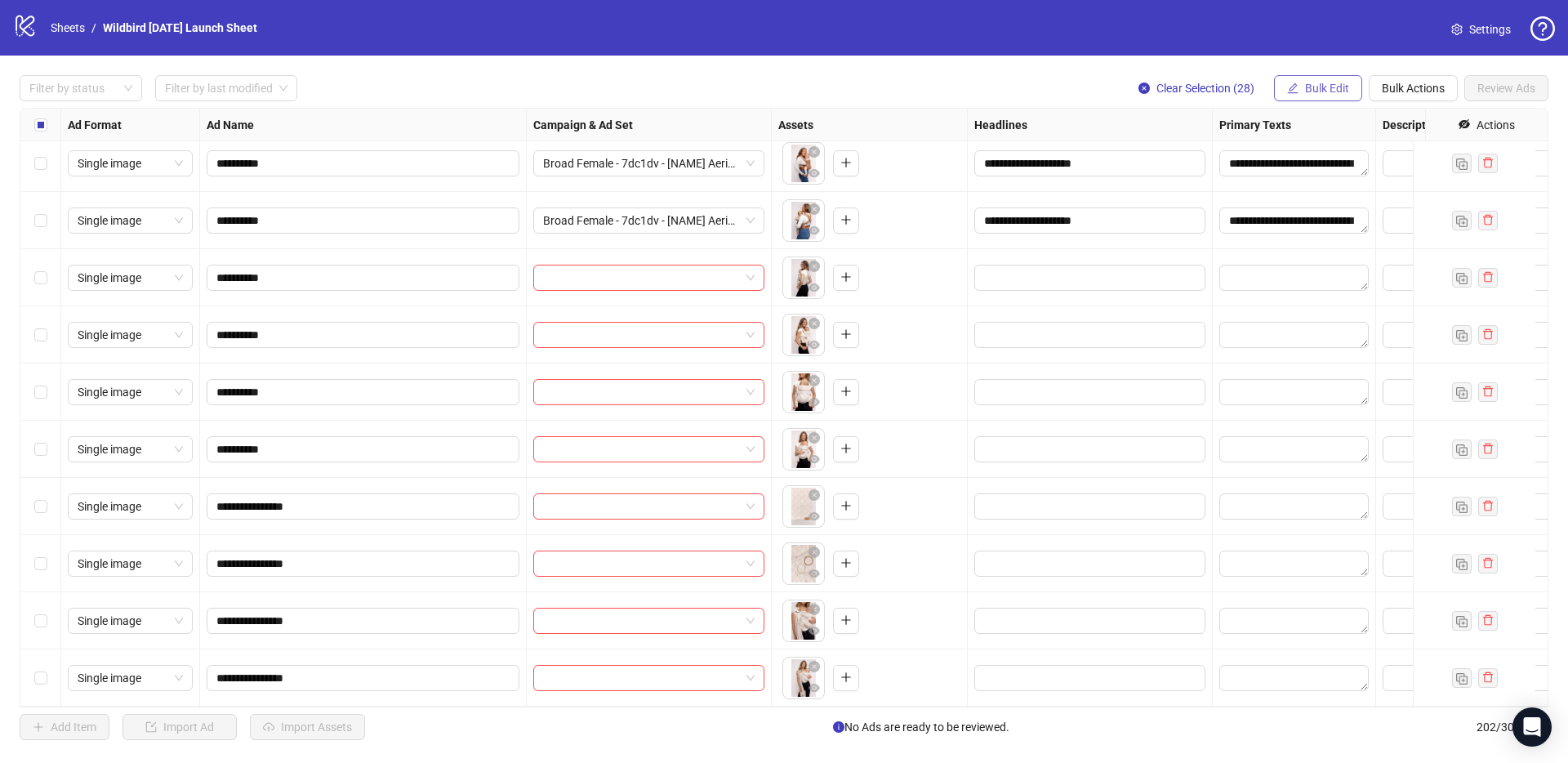 click on "Bulk Edit" at bounding box center (1318, 88) 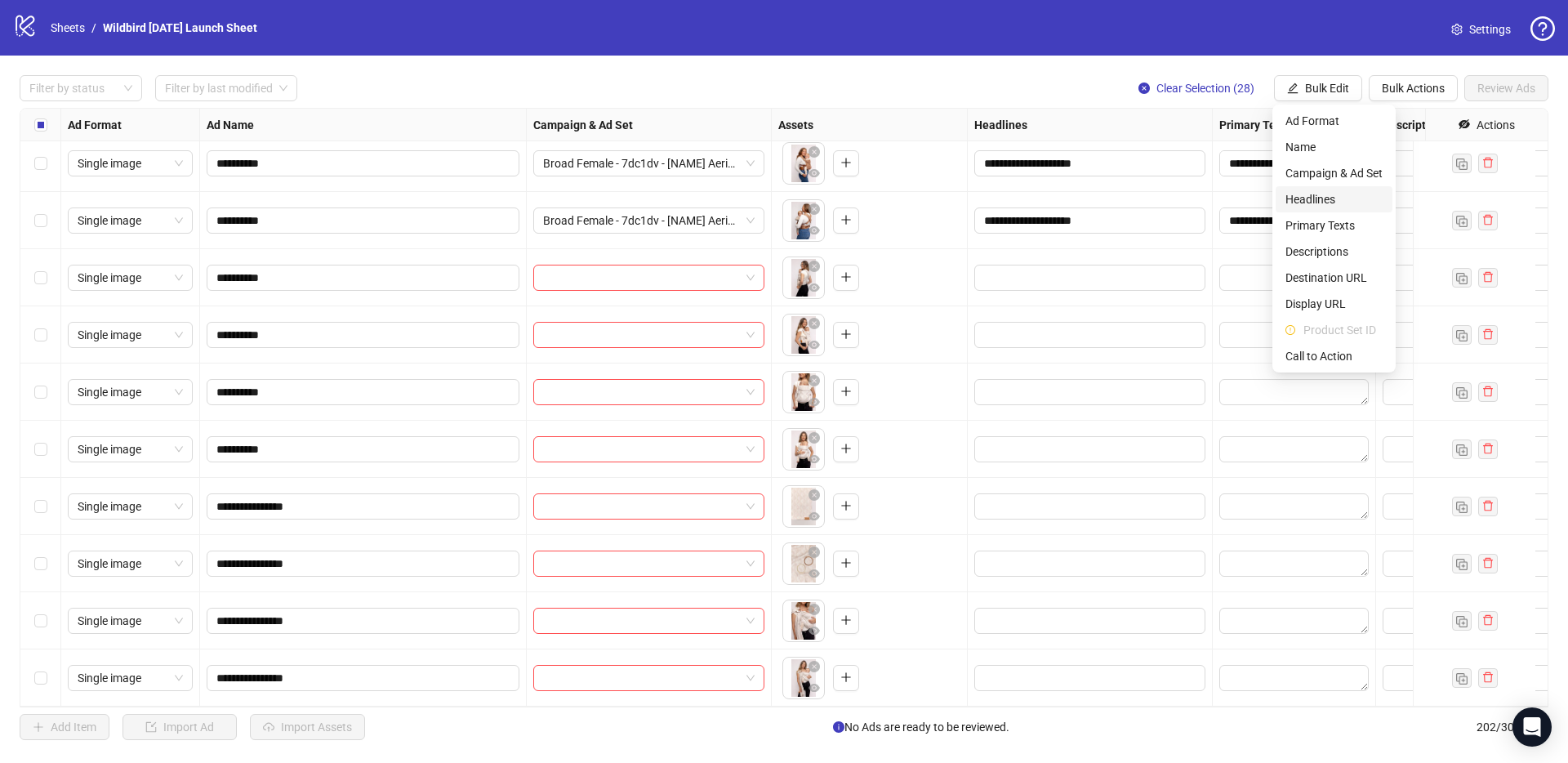 click on "Headlines" at bounding box center (1334, 199) 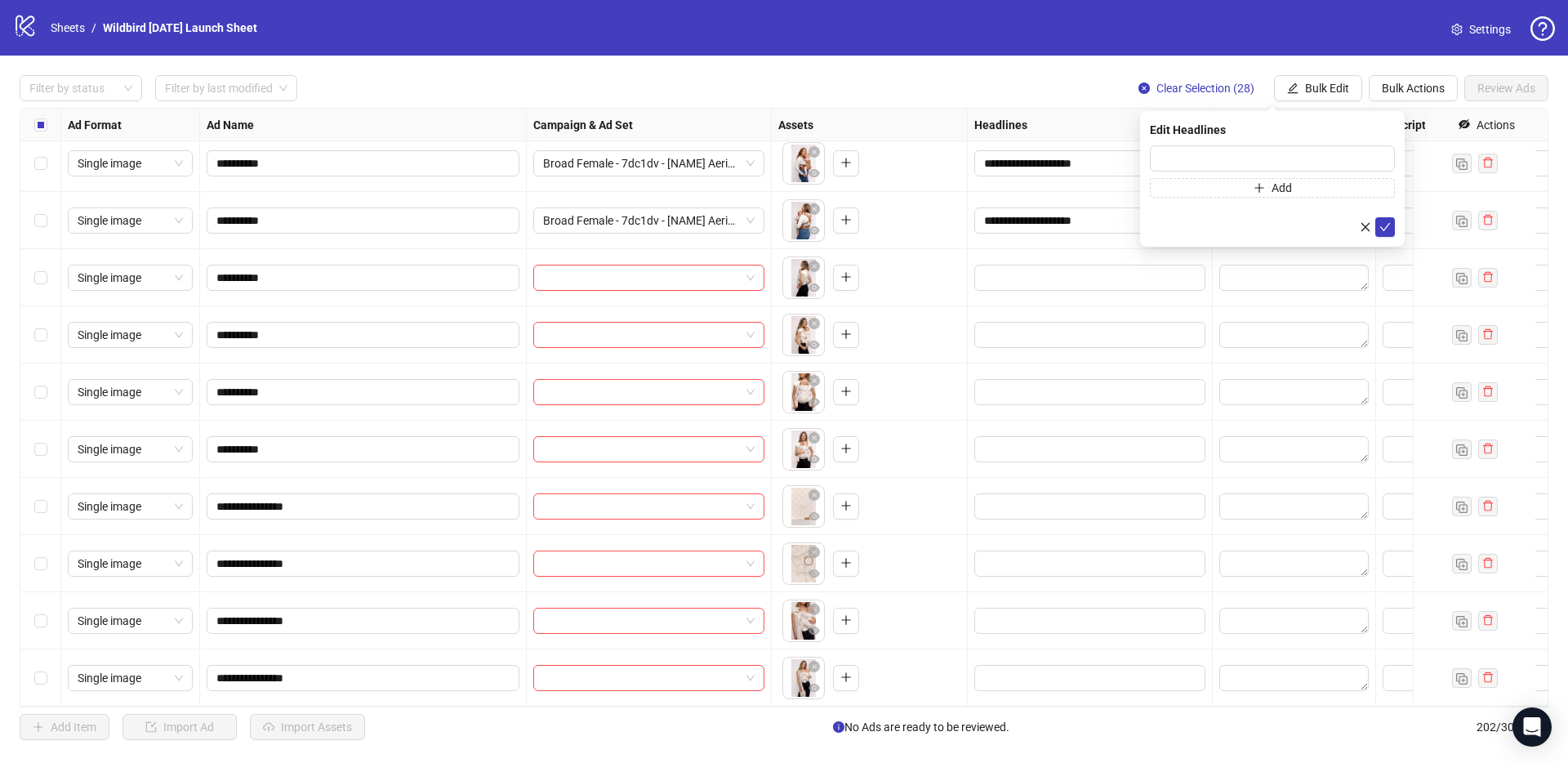 click on "Edit Headlines" at bounding box center (1272, 130) 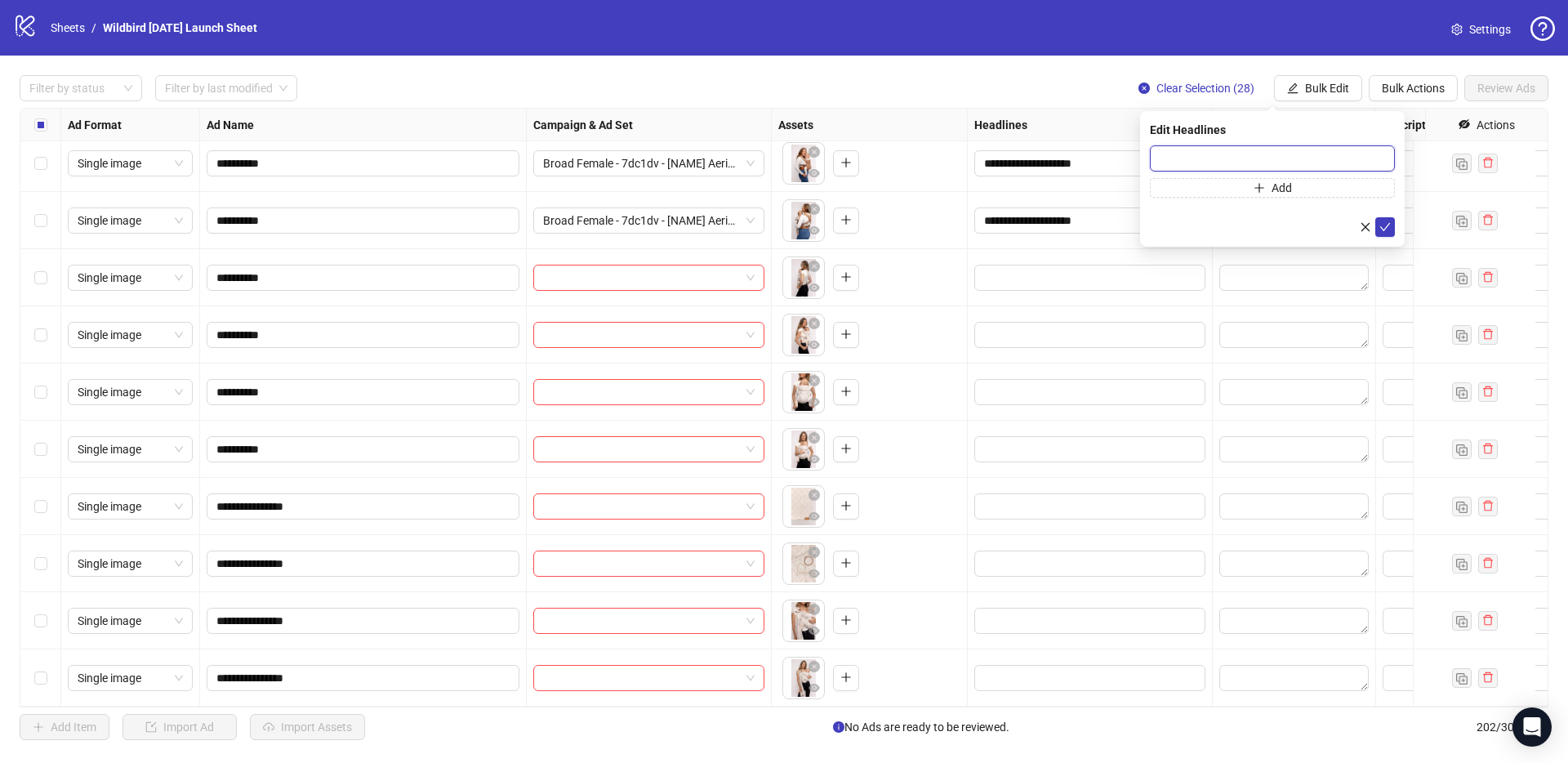 click at bounding box center (1272, 158) 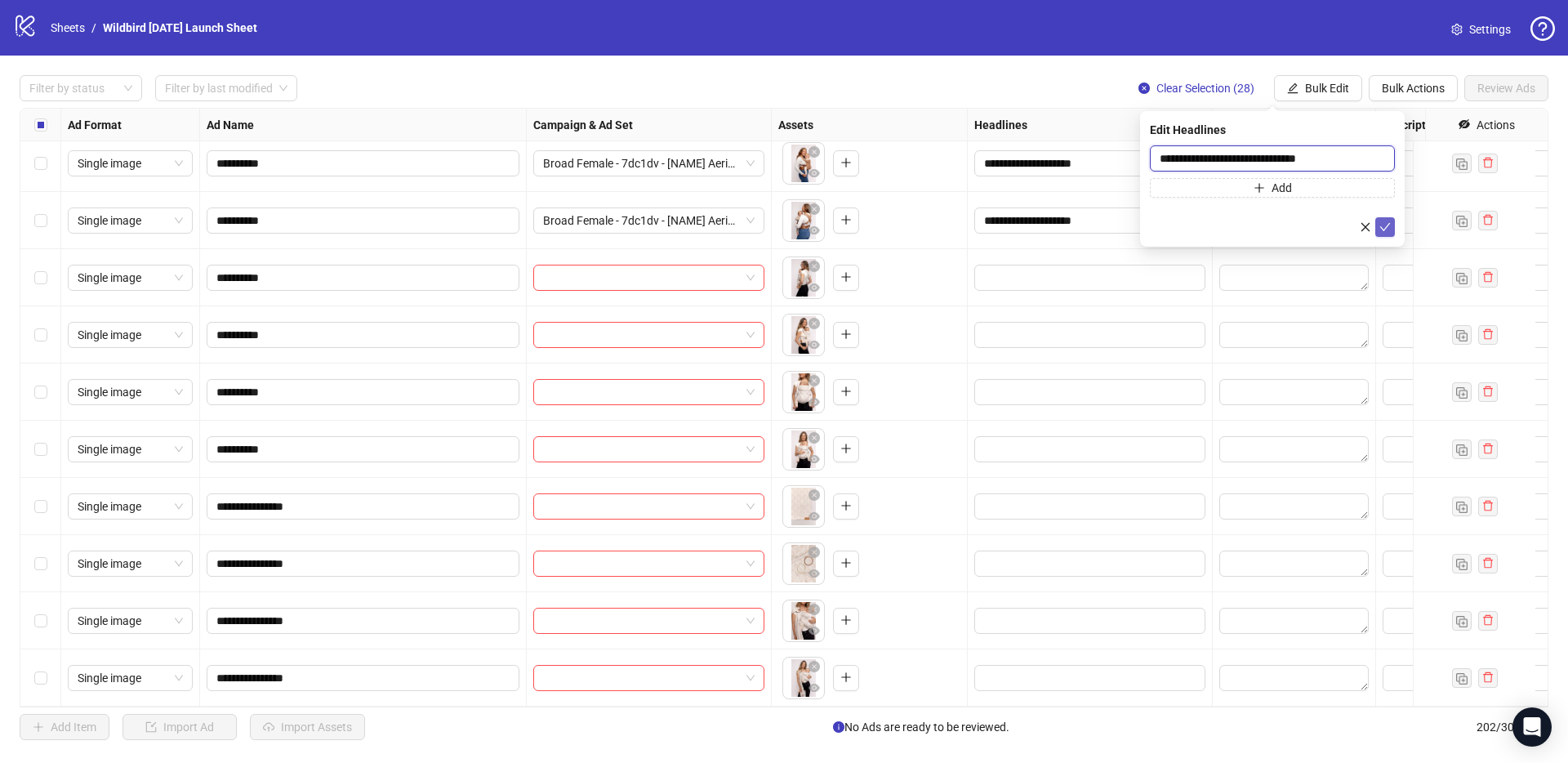 type on "**********" 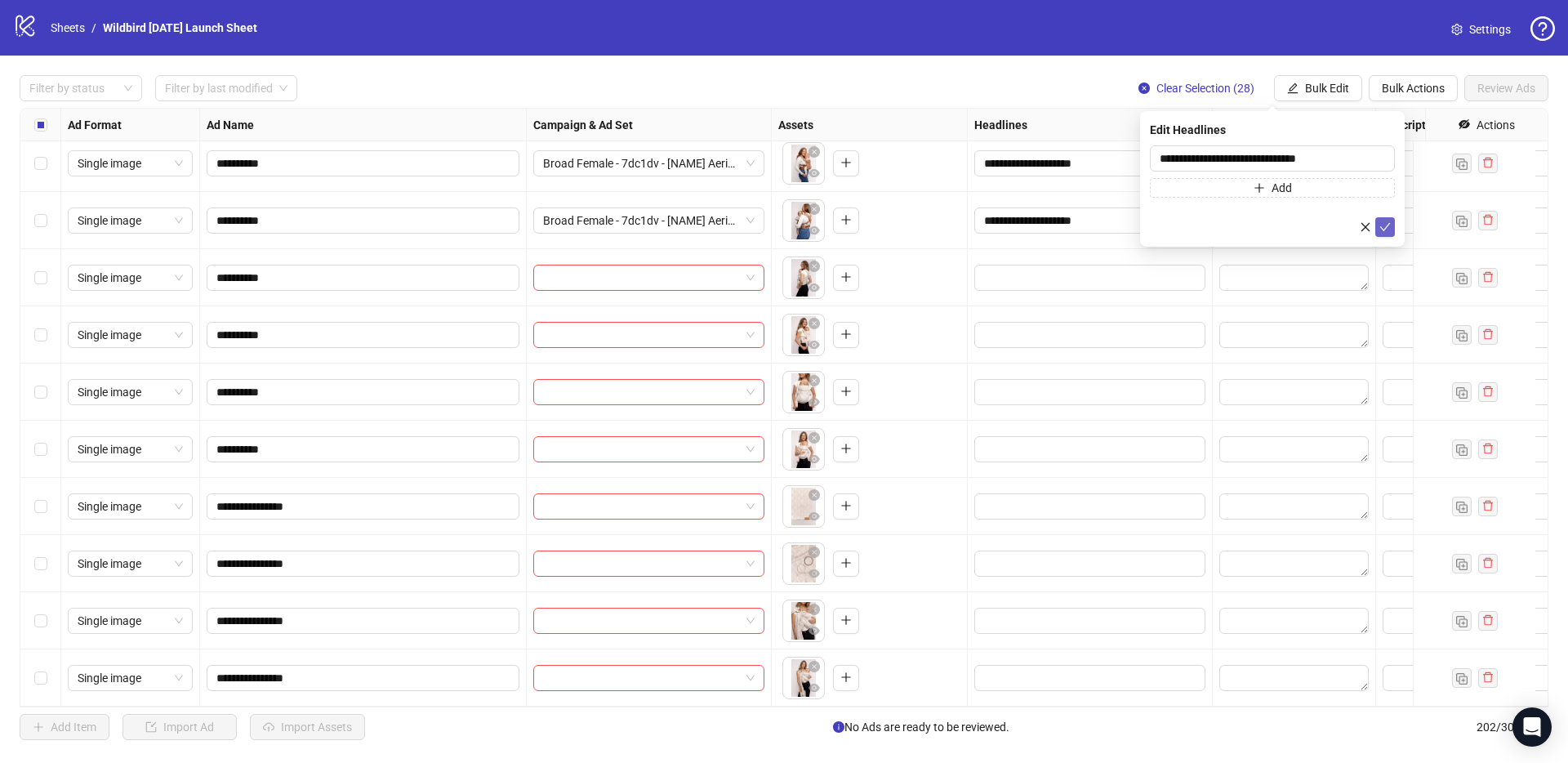 click 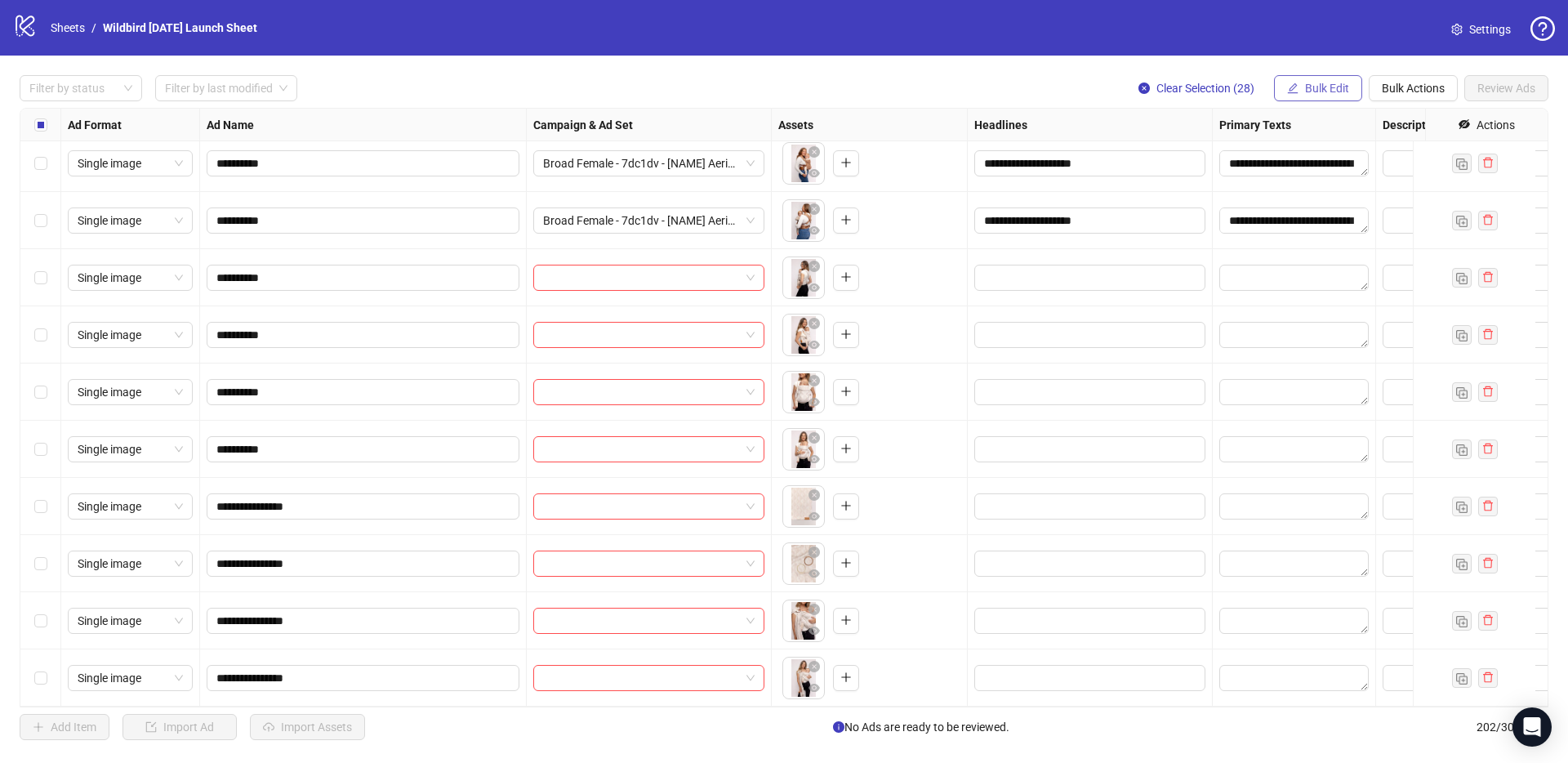 click on "Bulk Edit" at bounding box center [1327, 88] 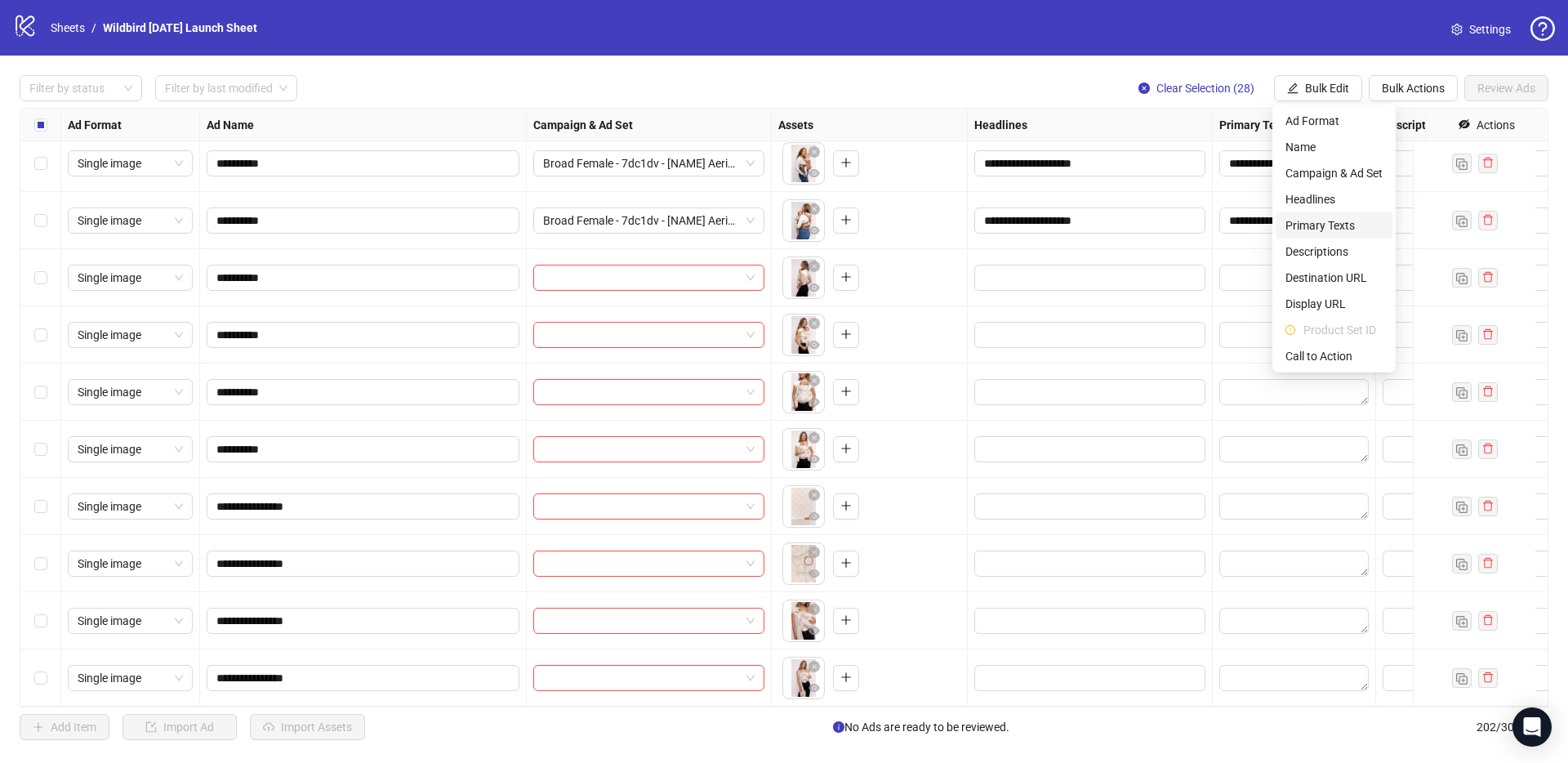 click on "Primary Texts" at bounding box center [1334, 225] 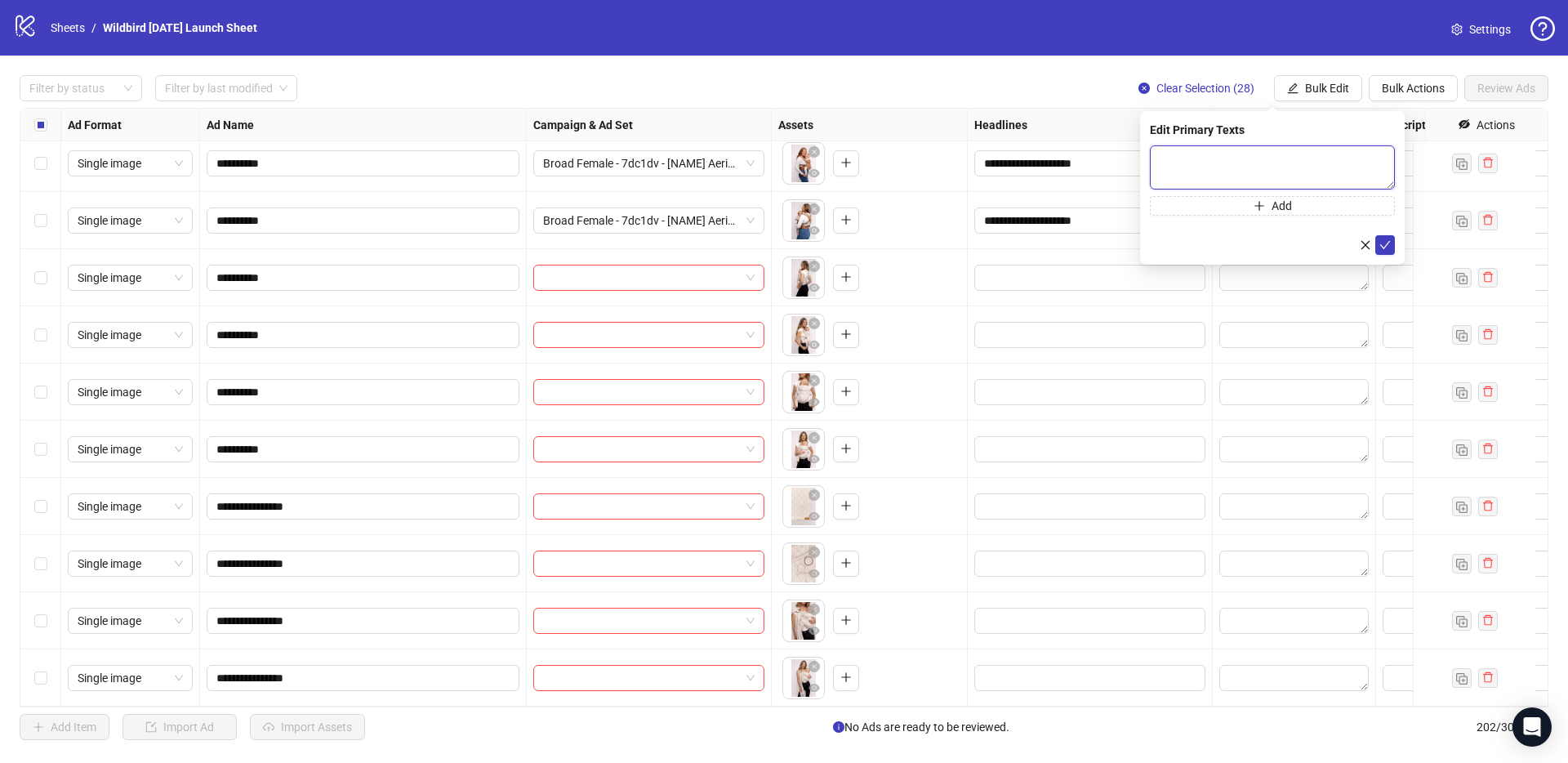 click at bounding box center (1272, 167) 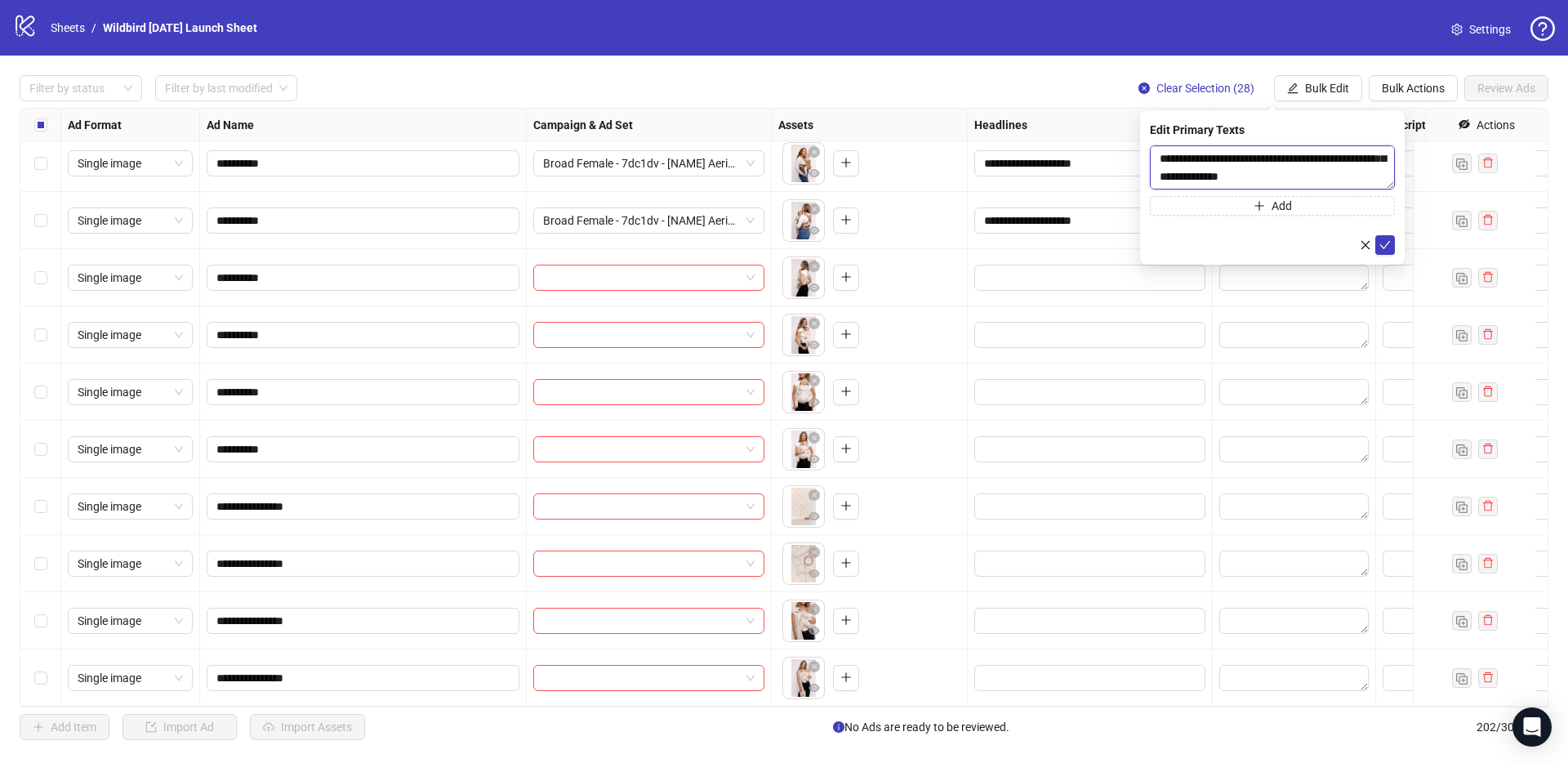 drag, startPoint x: 1248, startPoint y: 181, endPoint x: 1140, endPoint y: 172, distance: 108.37435 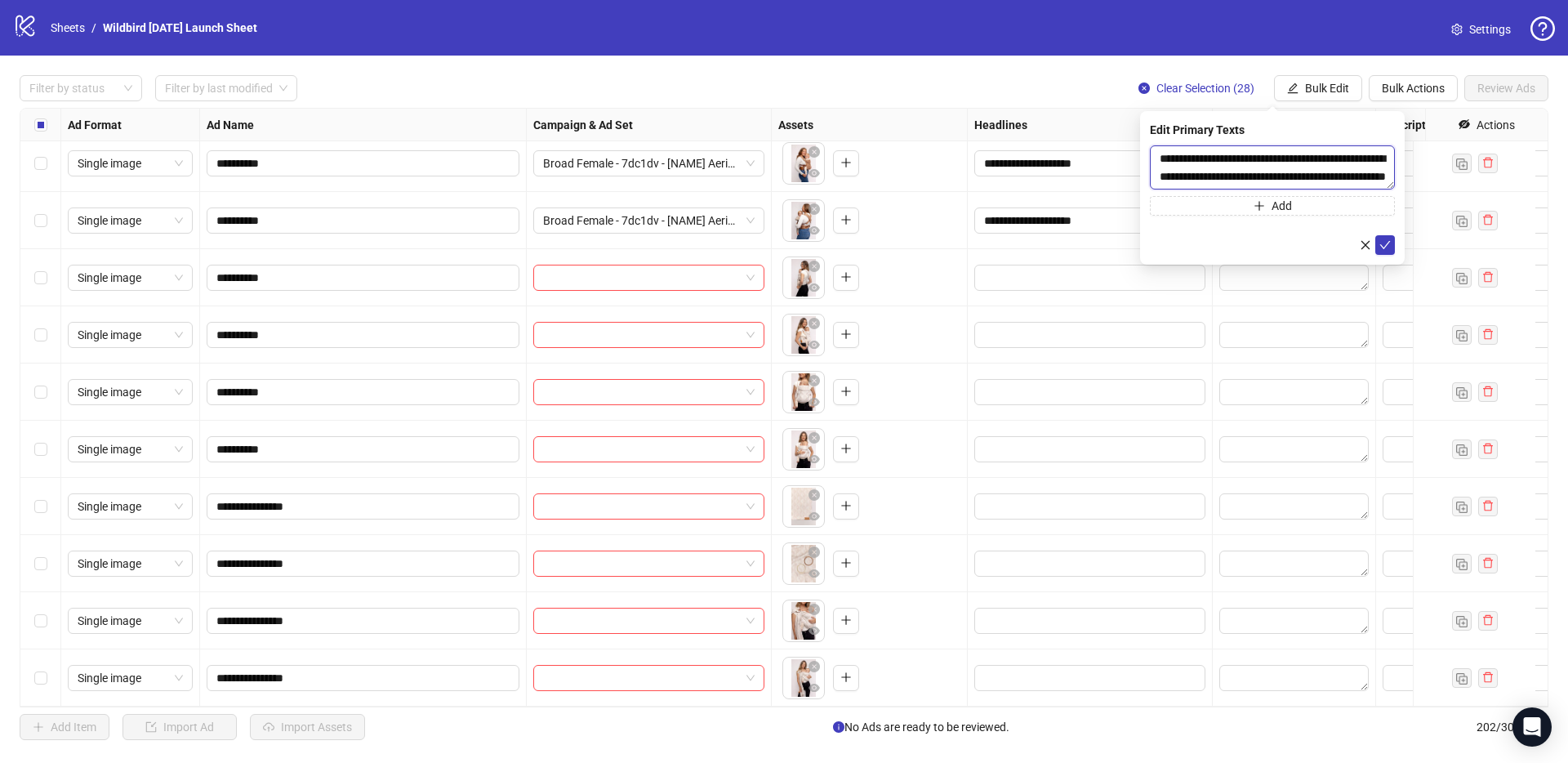 scroll, scrollTop: 18, scrollLeft: 0, axis: vertical 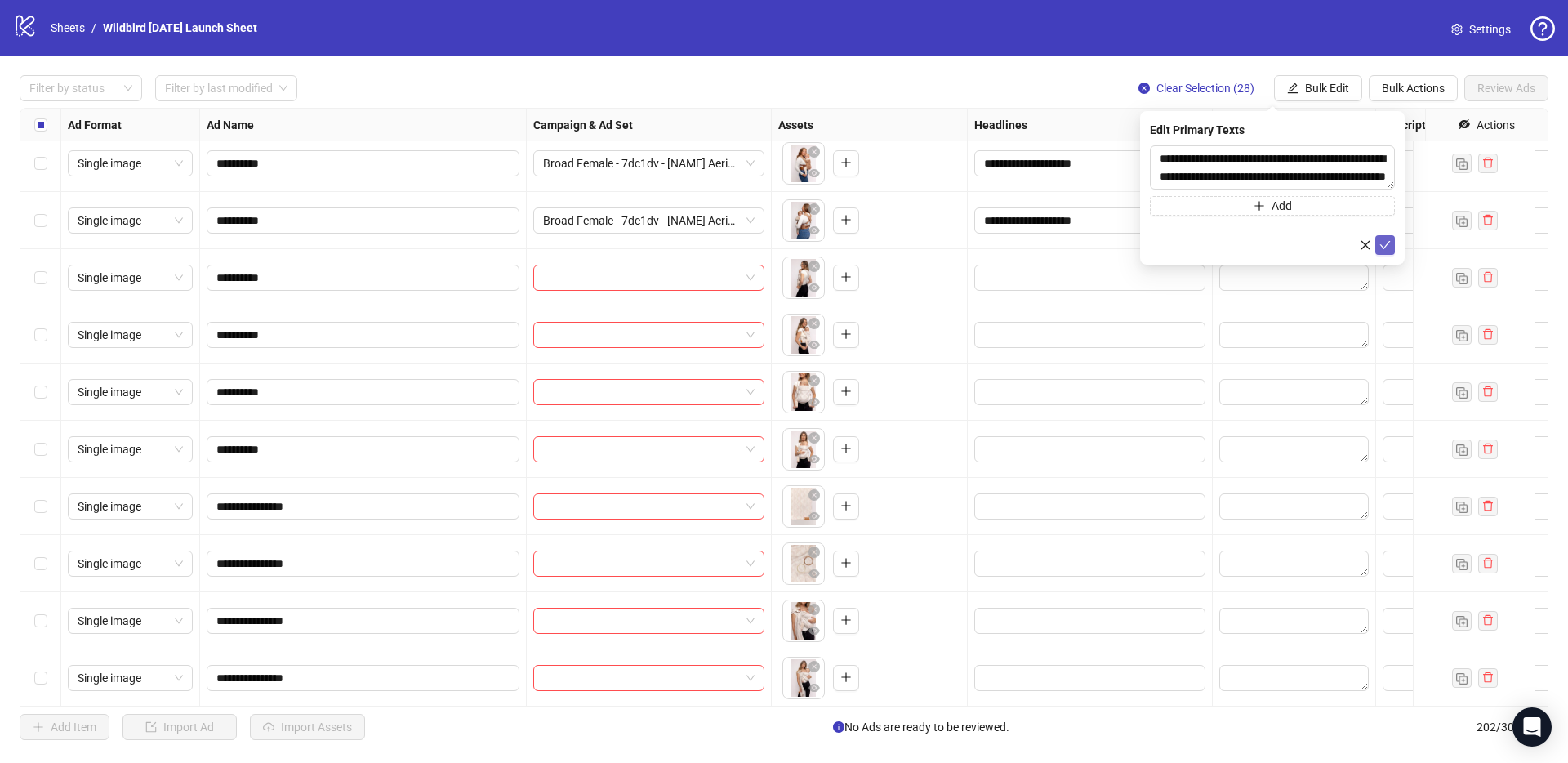 click 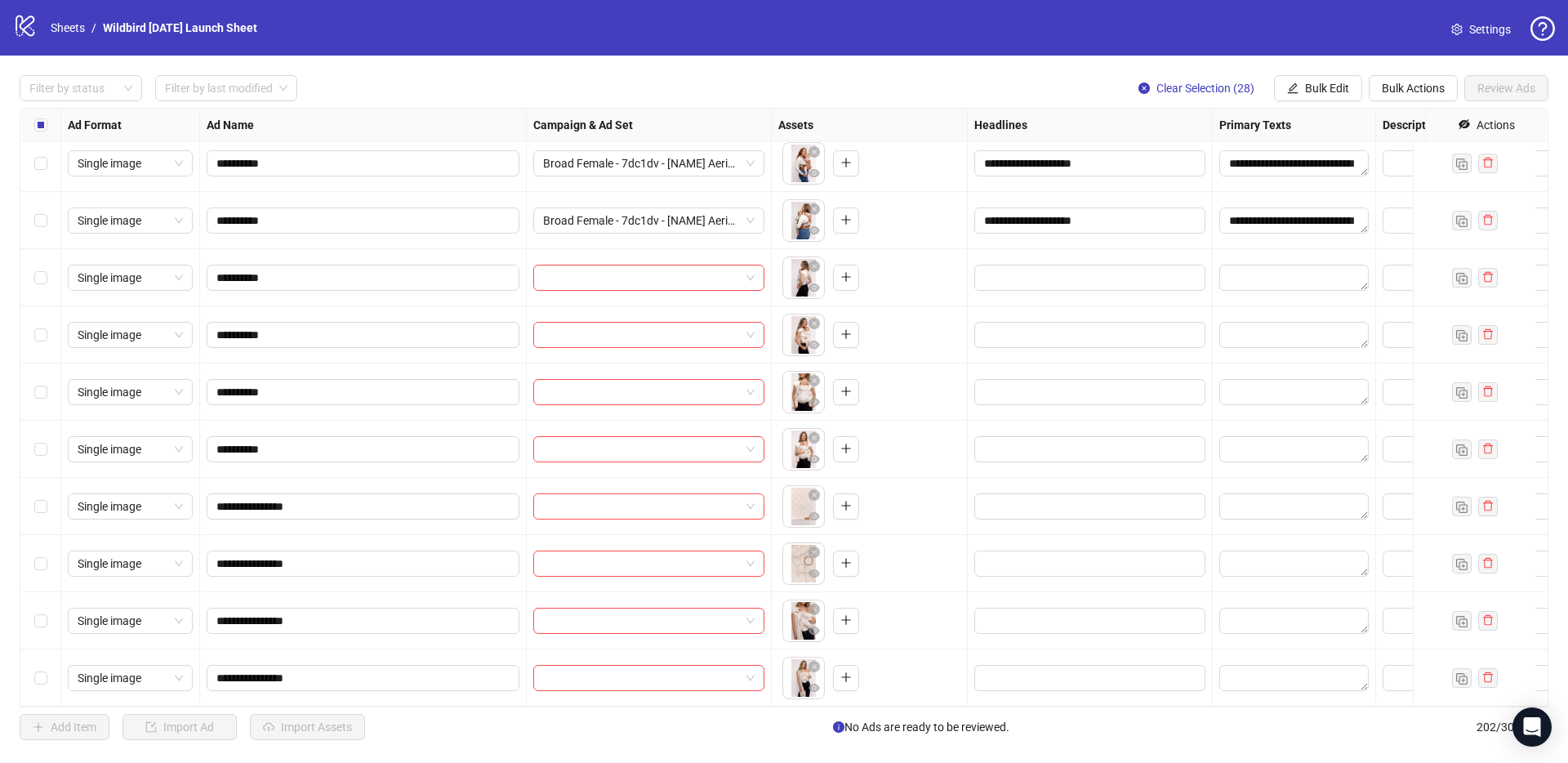 scroll, scrollTop: 10998, scrollLeft: 505, axis: both 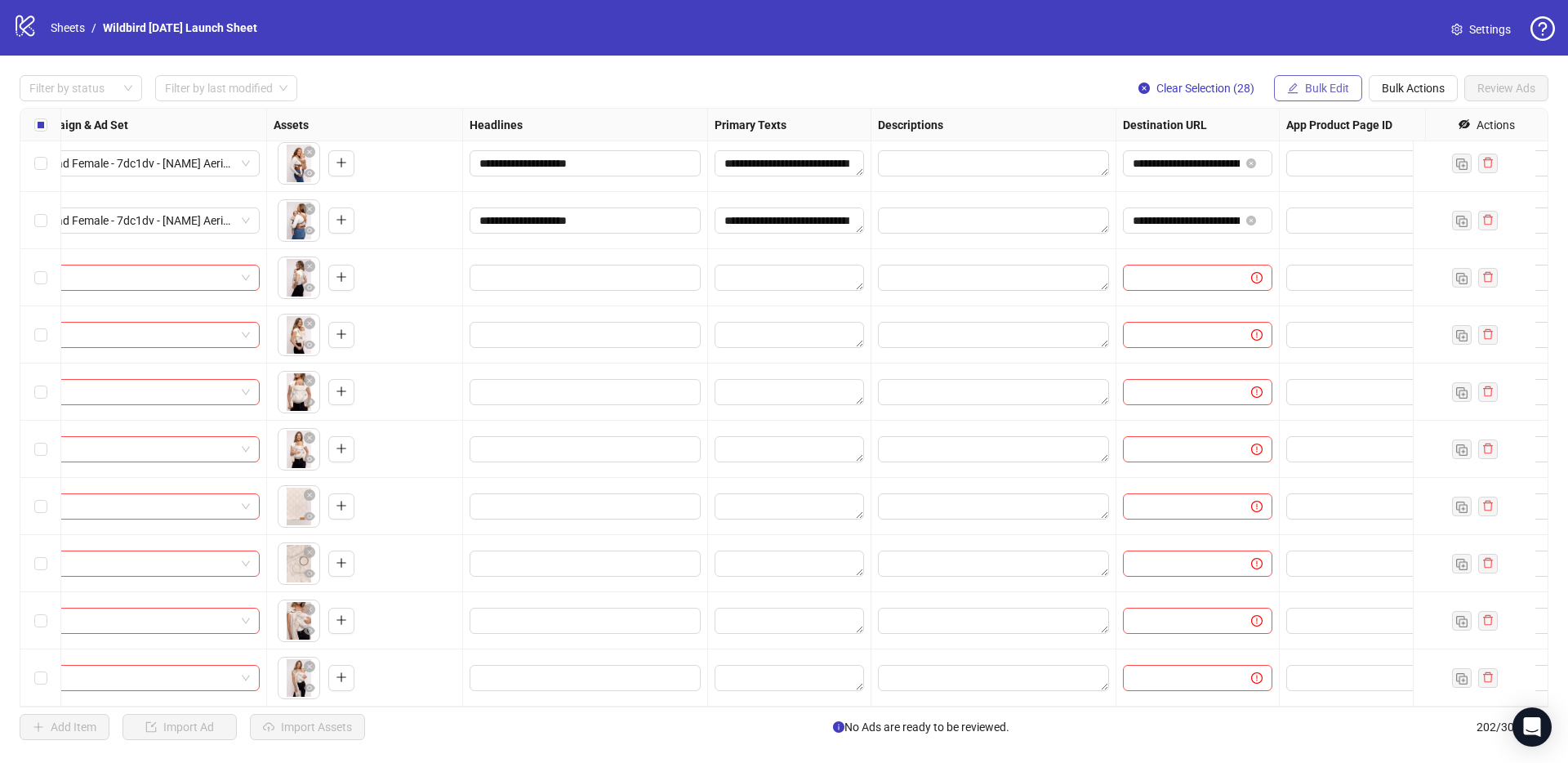 click on "Bulk Edit" at bounding box center [1327, 88] 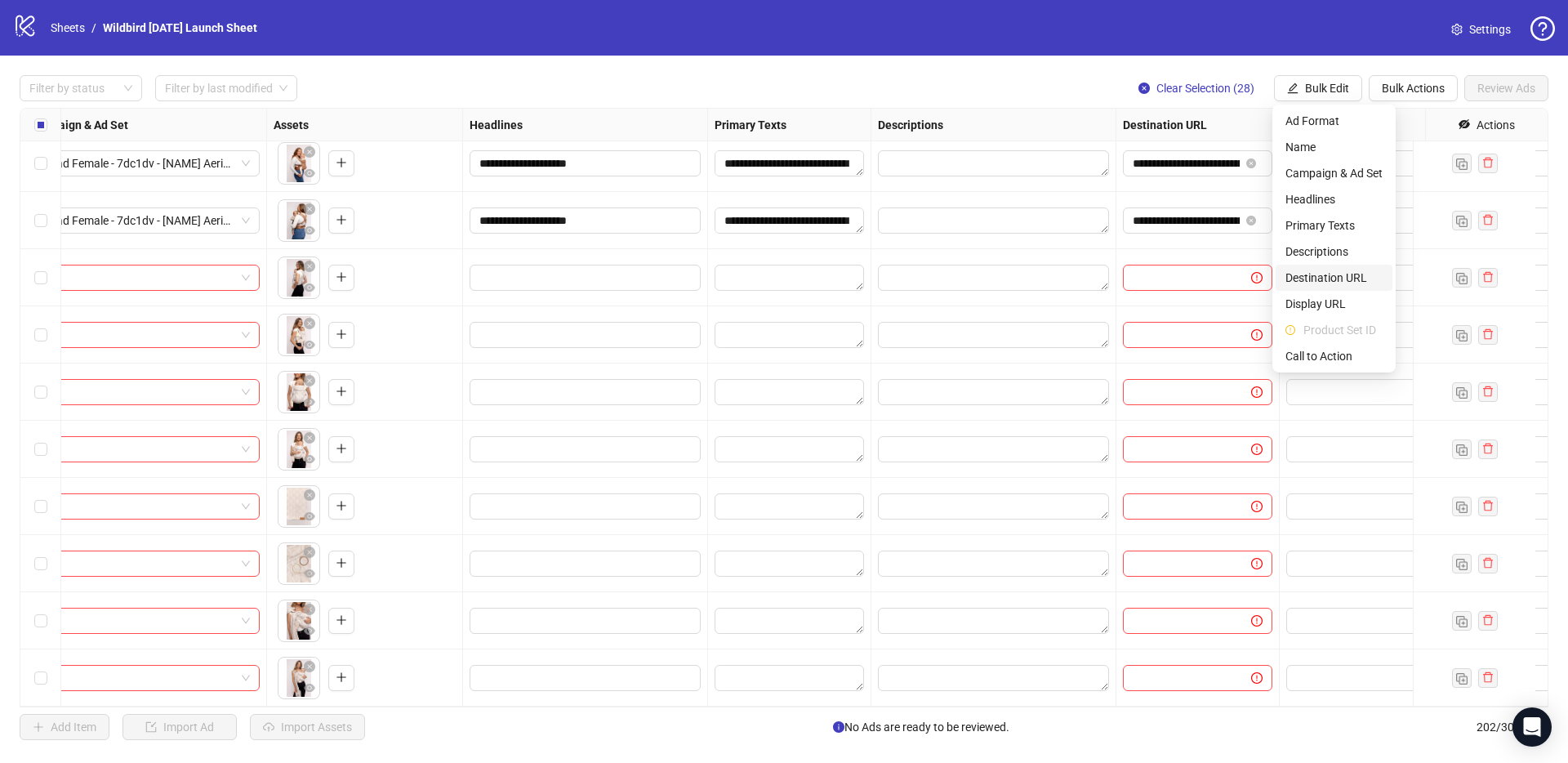 click on "Destination URL" at bounding box center (1334, 278) 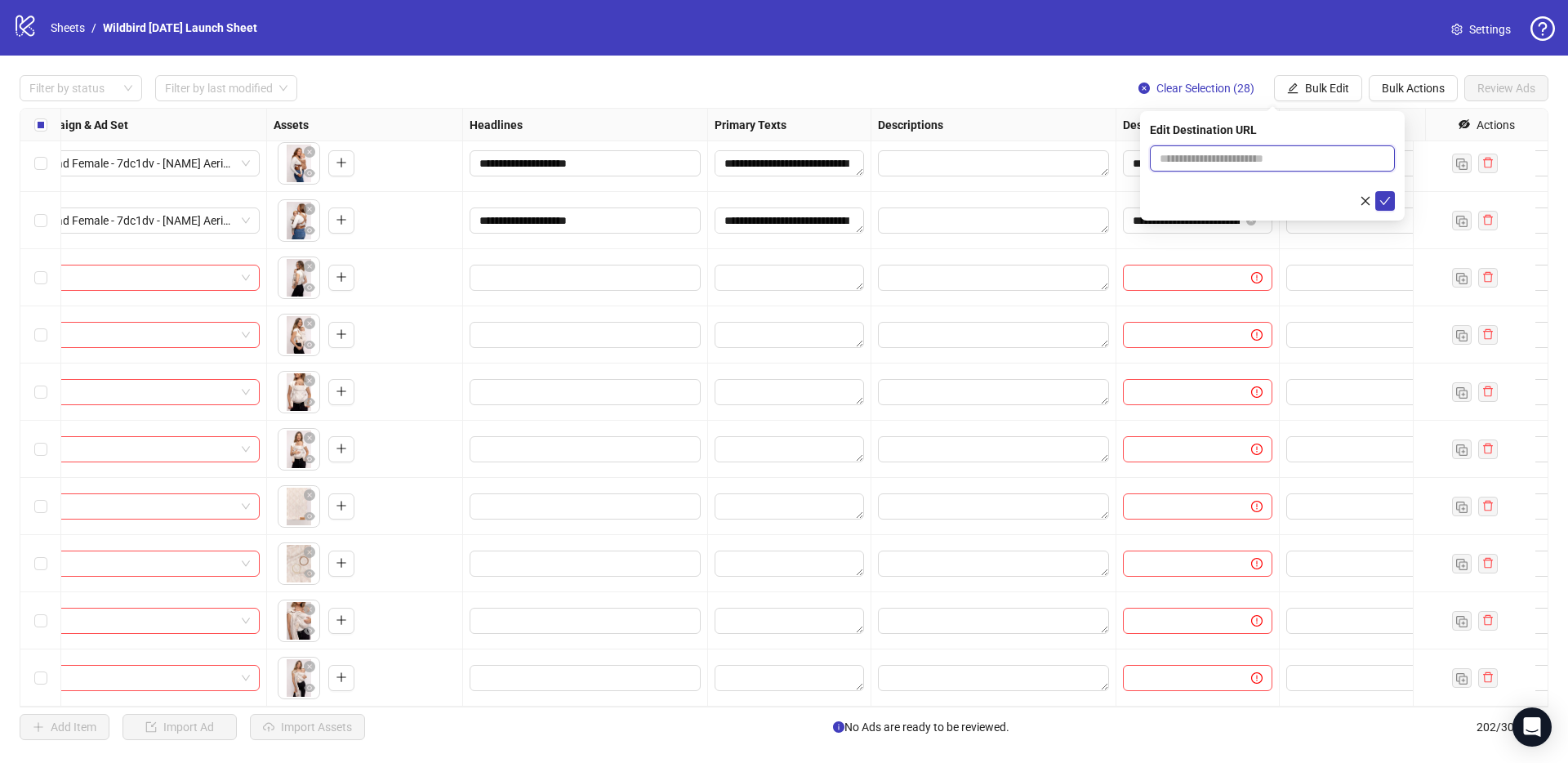 click at bounding box center (1266, 158) 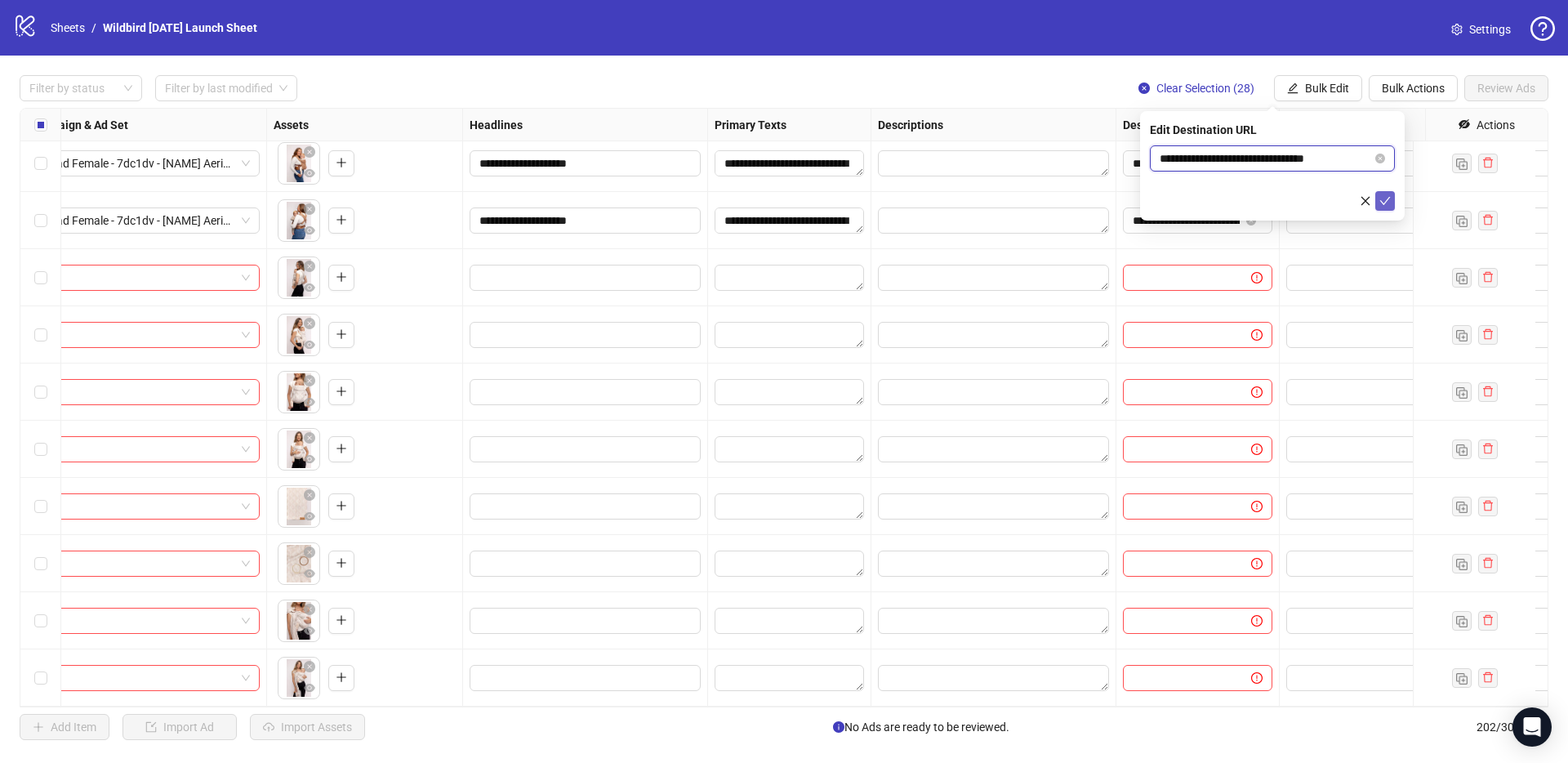 type on "**********" 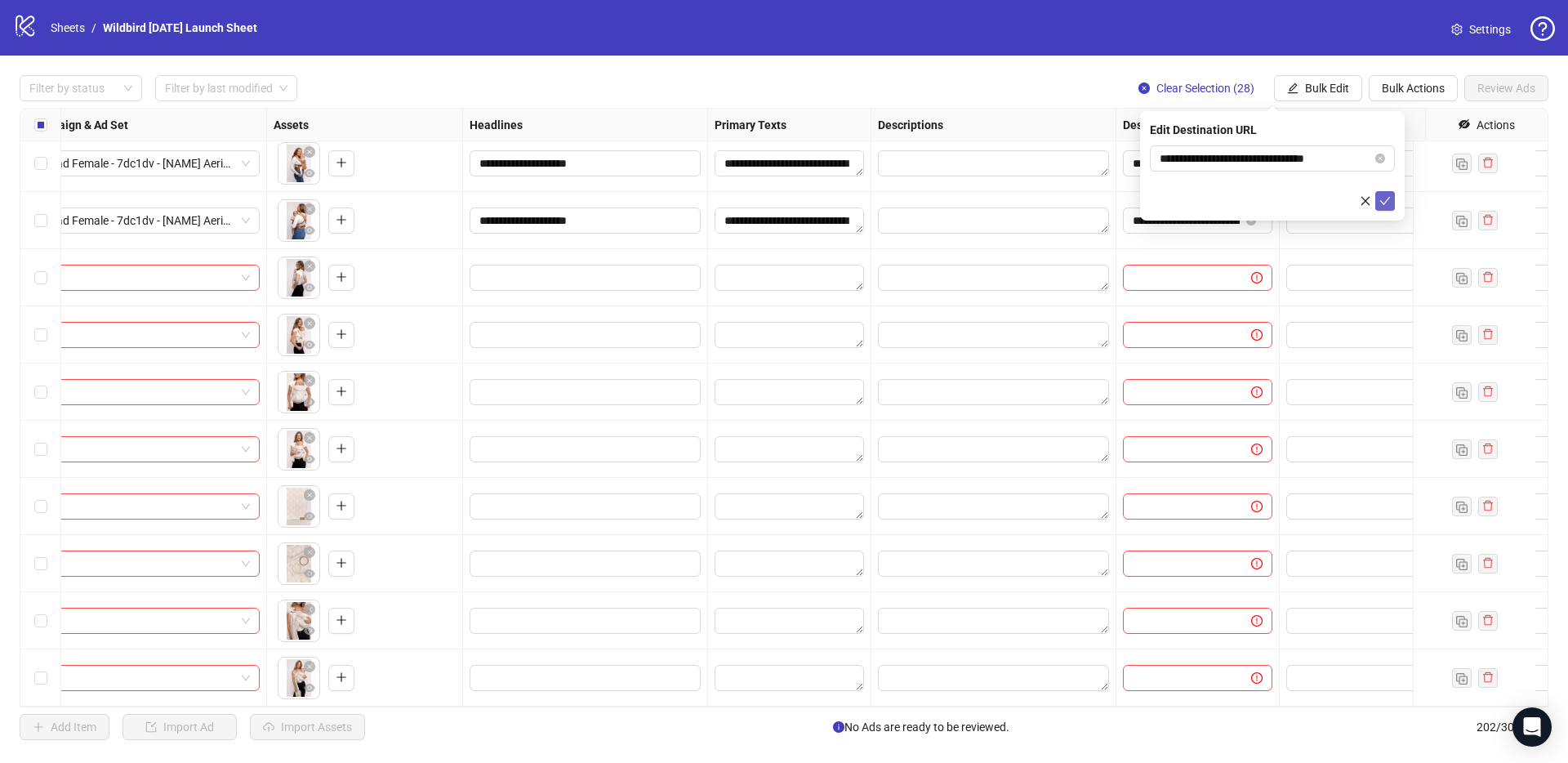 click 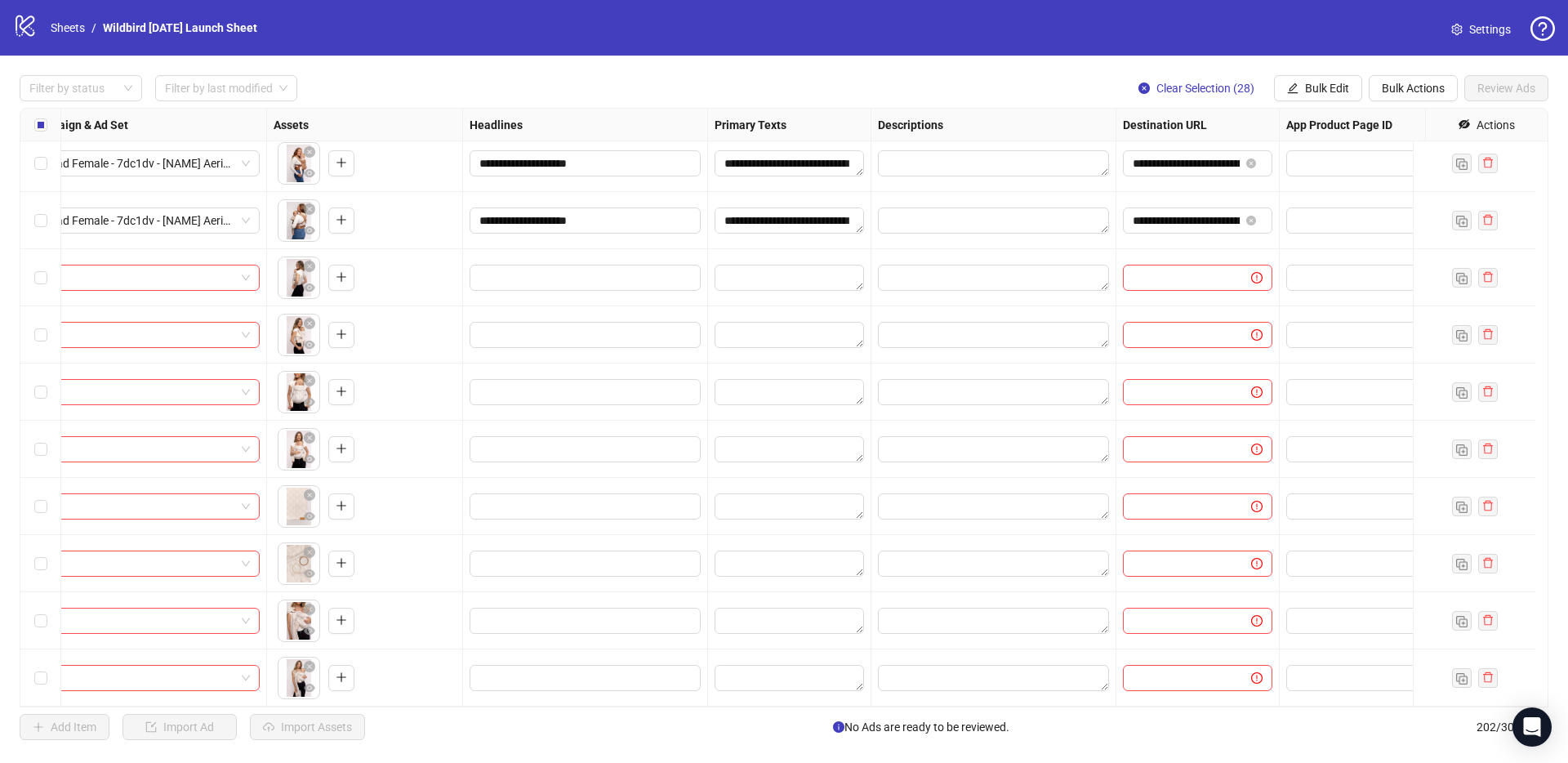 scroll, scrollTop: 10998, scrollLeft: 0, axis: vertical 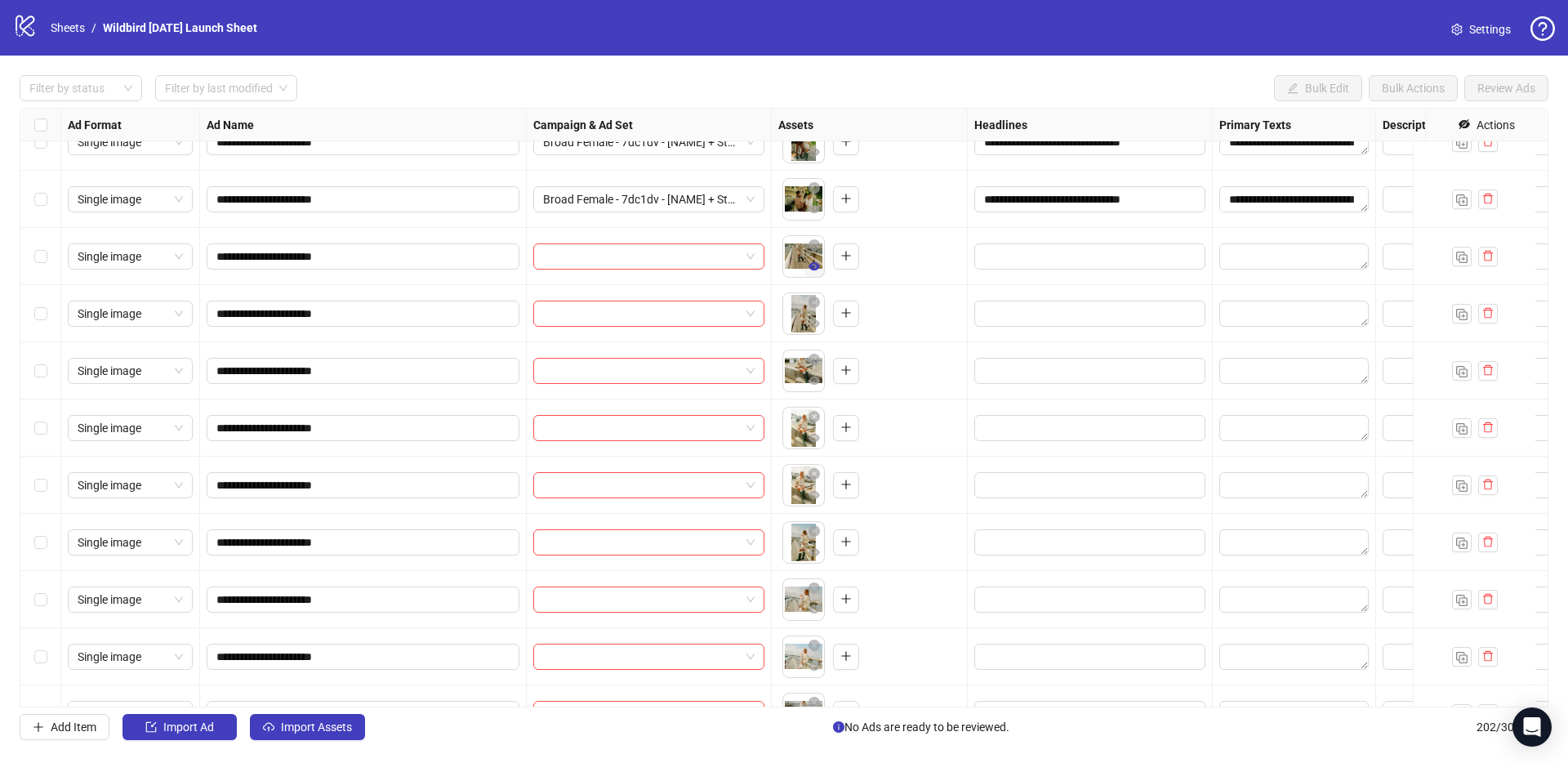 click 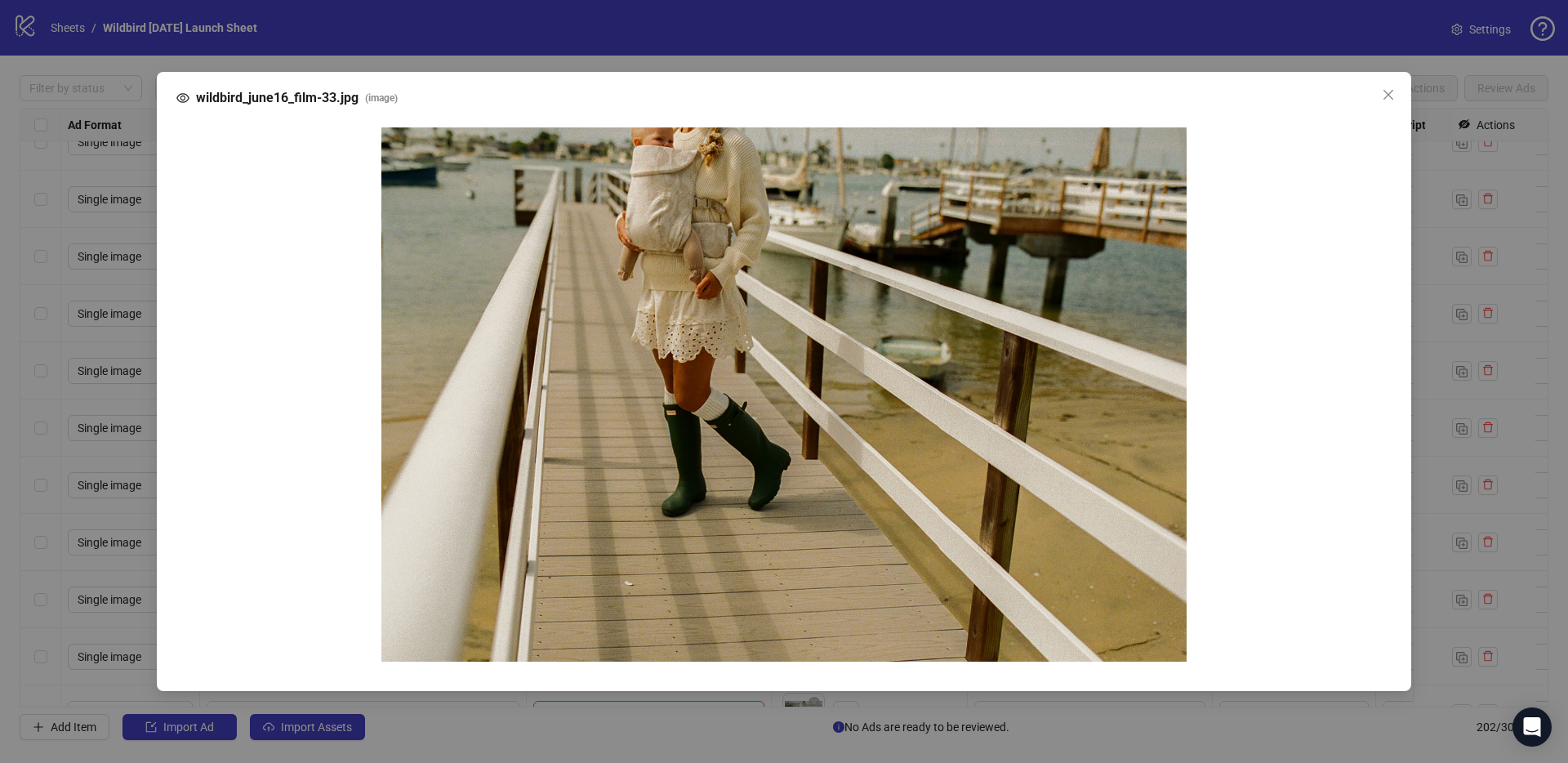click on "wildbird_june16_film-33.jpg ( image )" at bounding box center (784, 382) 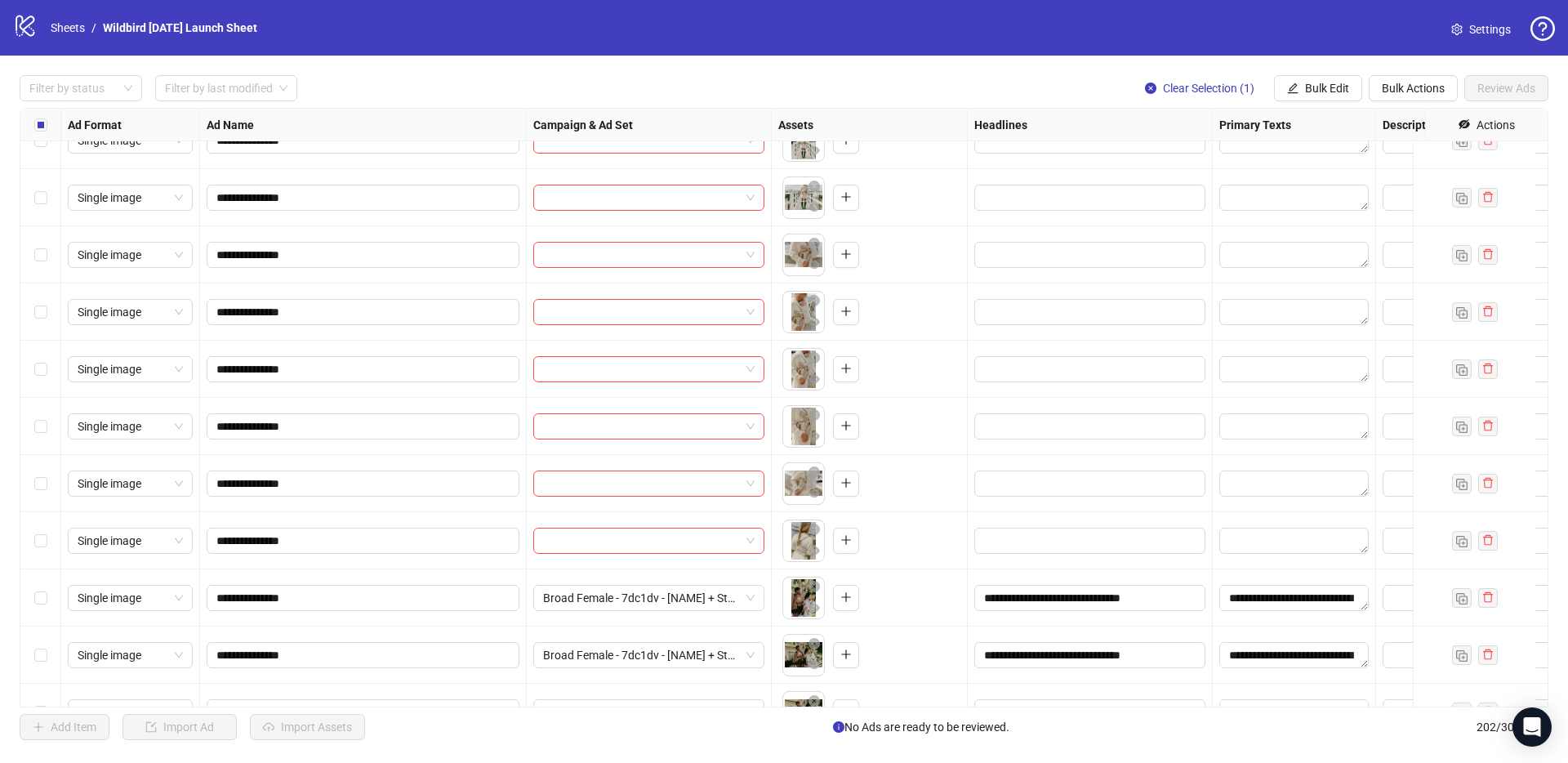 scroll, scrollTop: 5762, scrollLeft: 0, axis: vertical 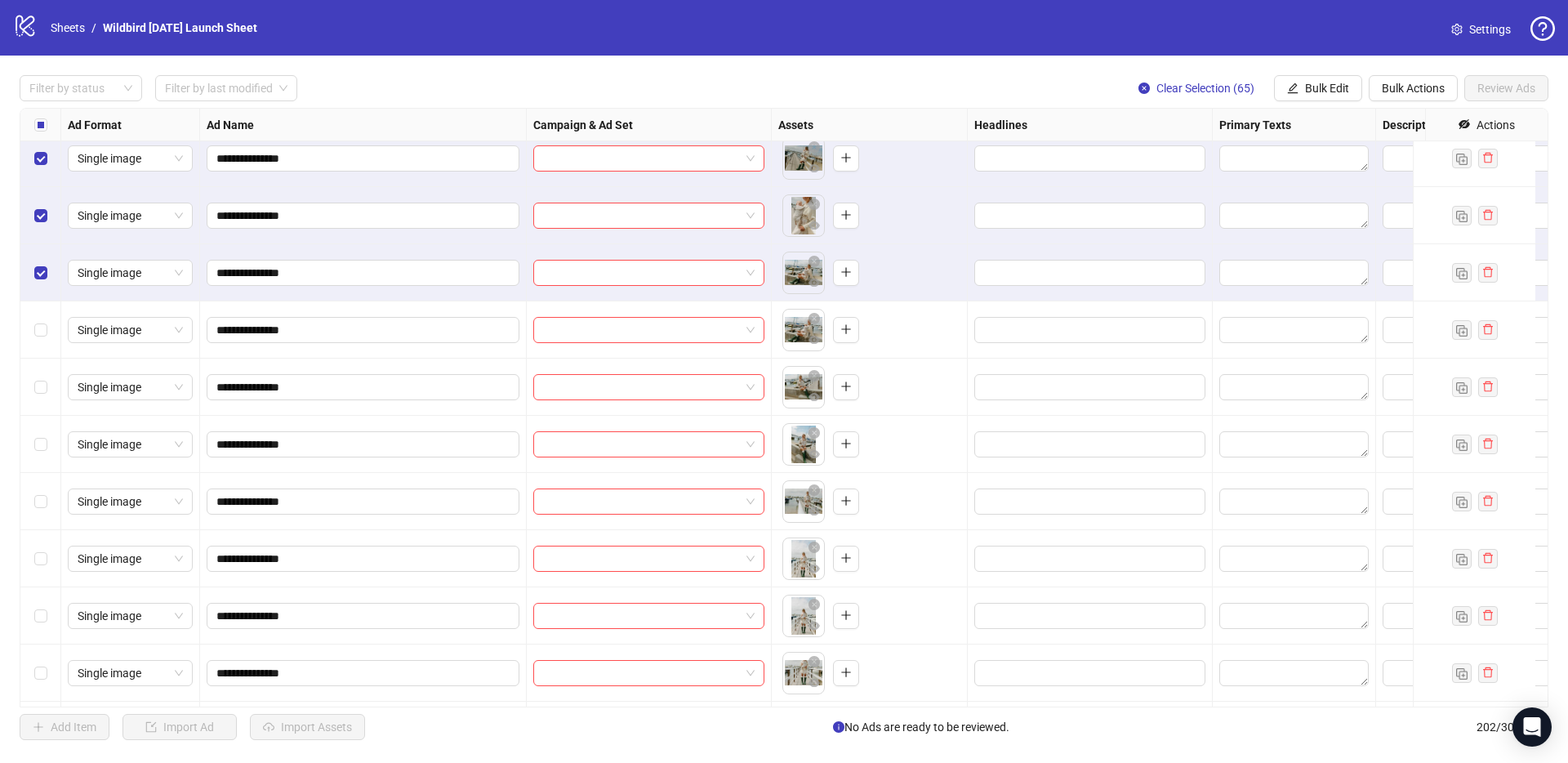 click at bounding box center (41, 273) 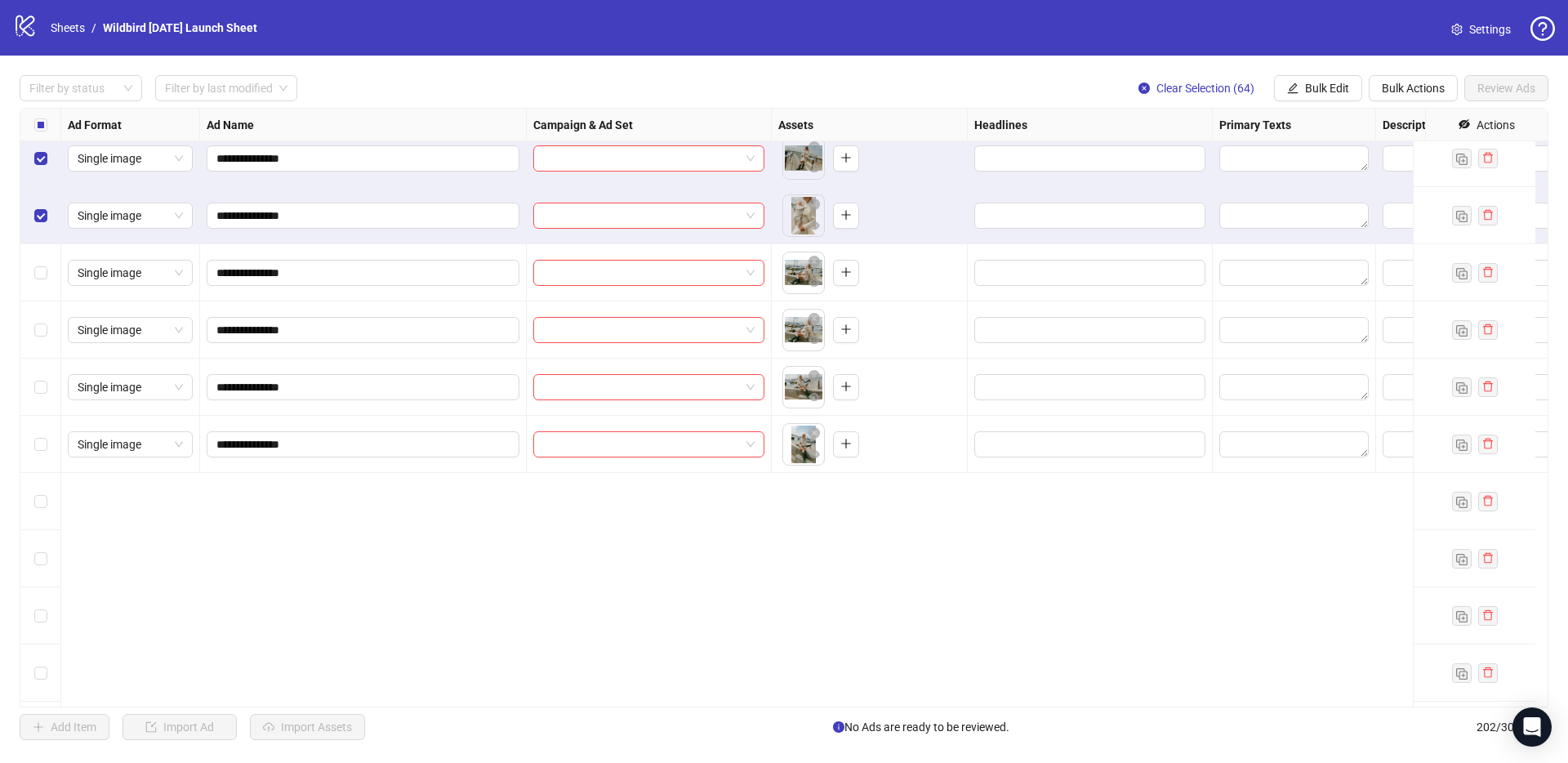 scroll, scrollTop: 4956, scrollLeft: 0, axis: vertical 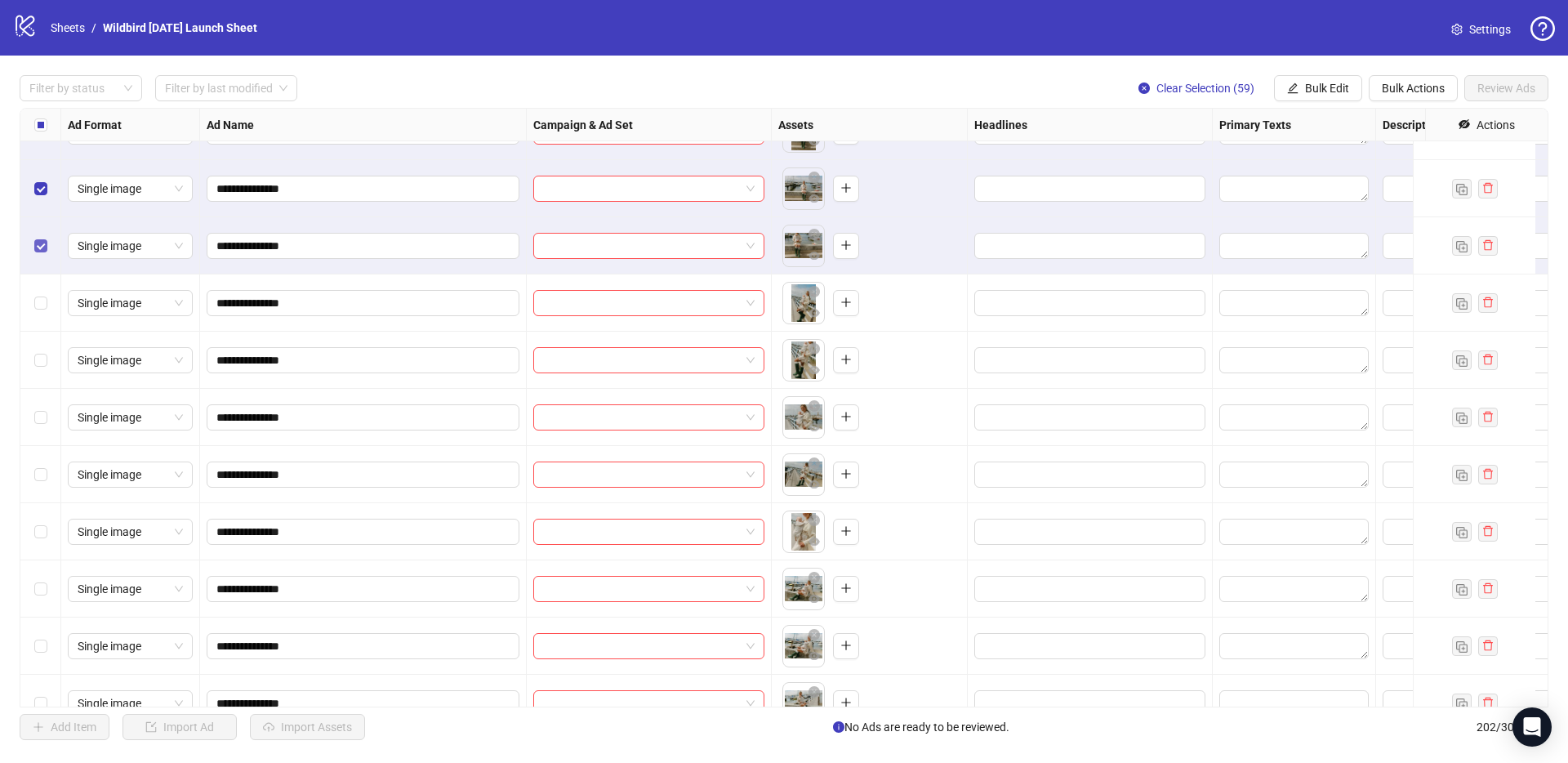 click at bounding box center [41, 246] 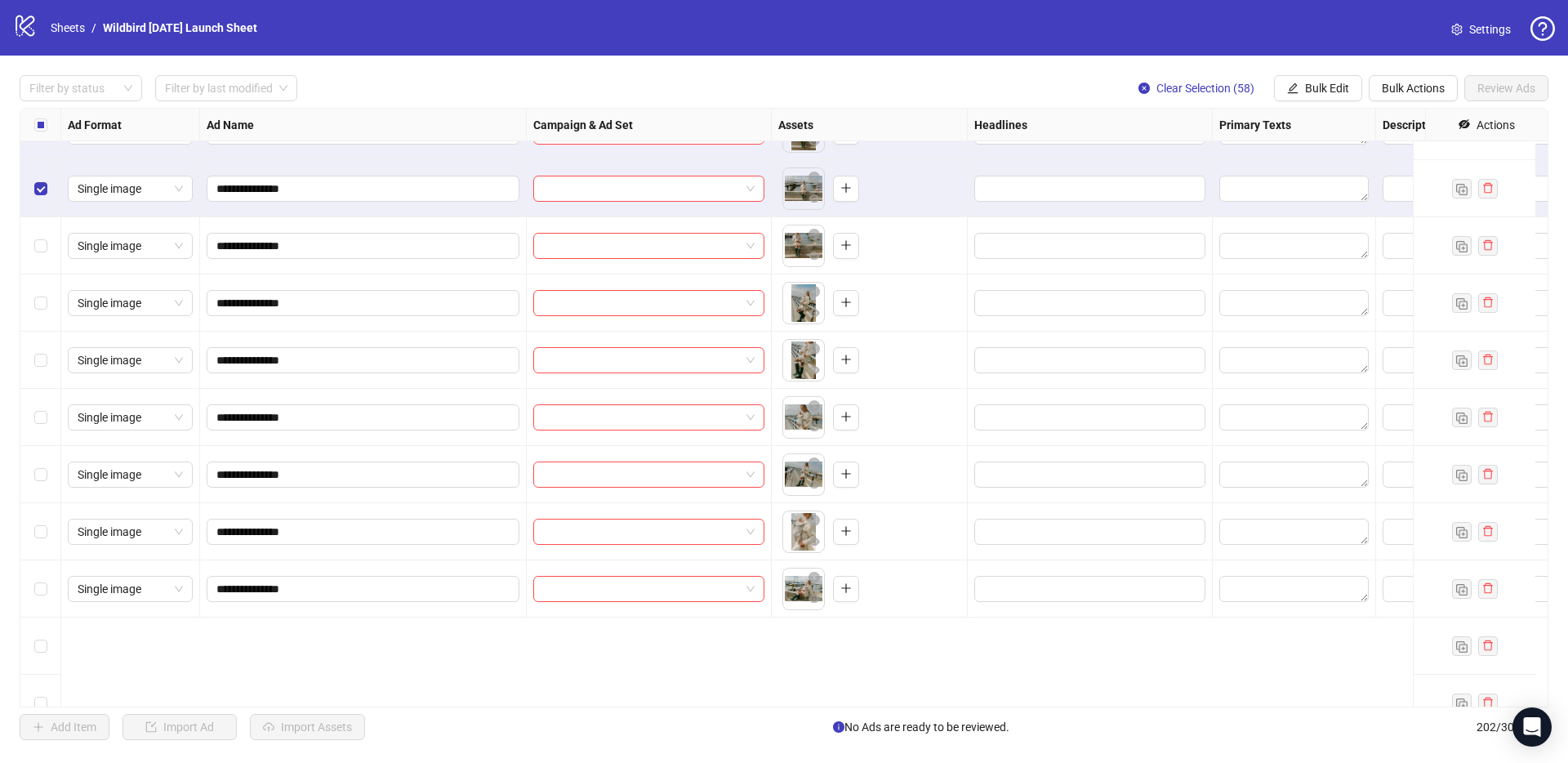 scroll, scrollTop: 4544, scrollLeft: 0, axis: vertical 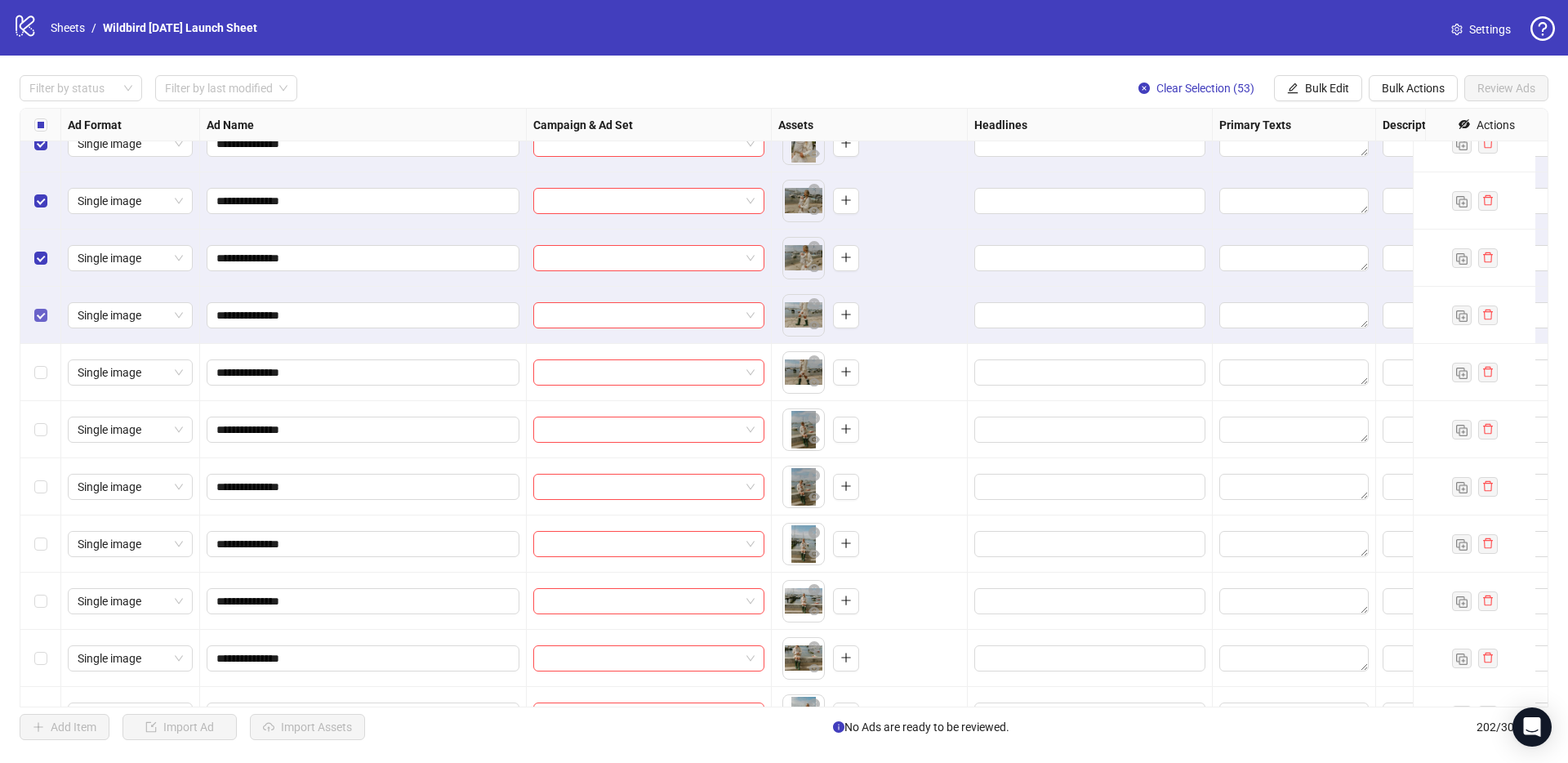 click at bounding box center (41, 315) 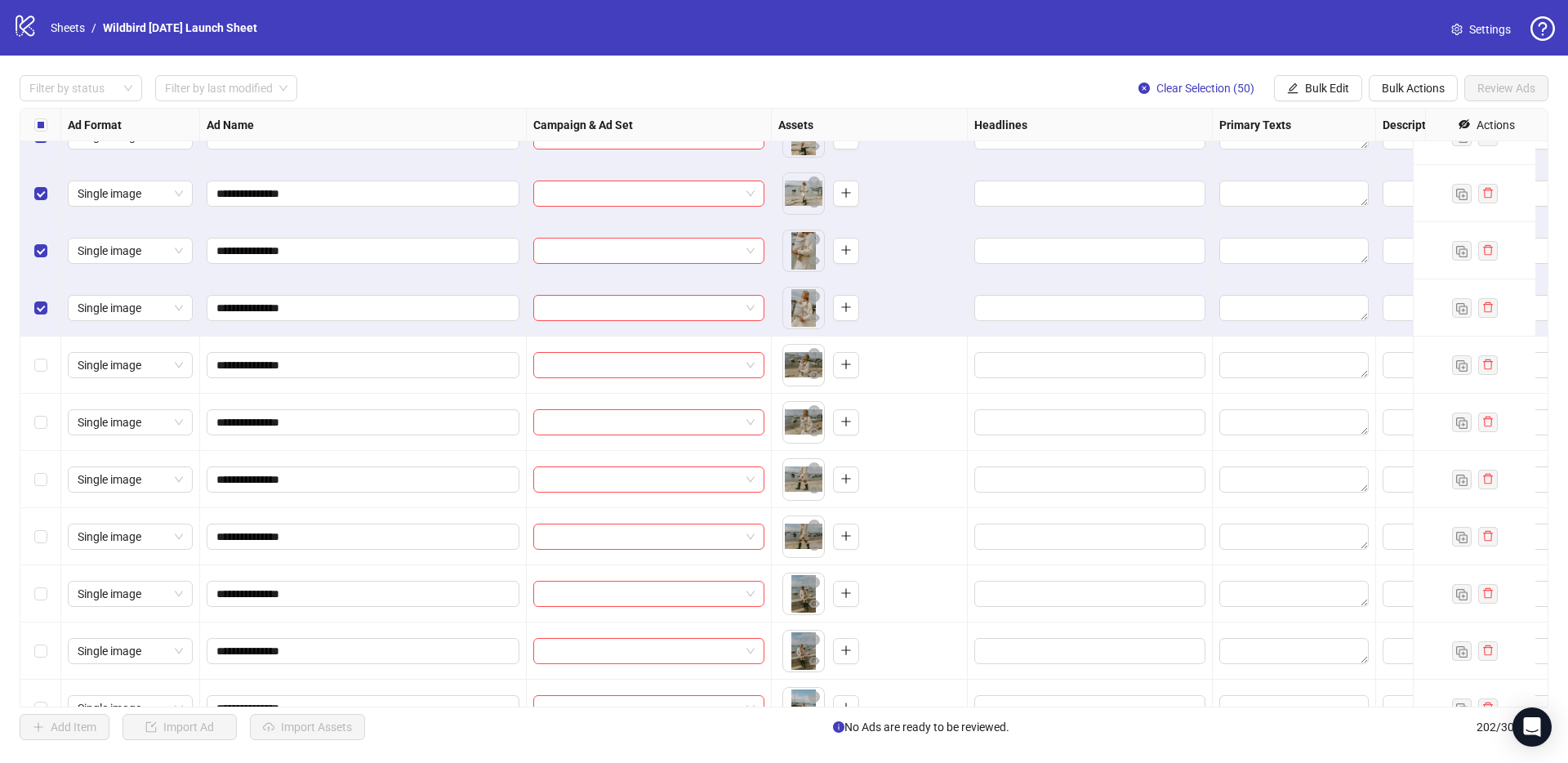 scroll, scrollTop: 4330, scrollLeft: 0, axis: vertical 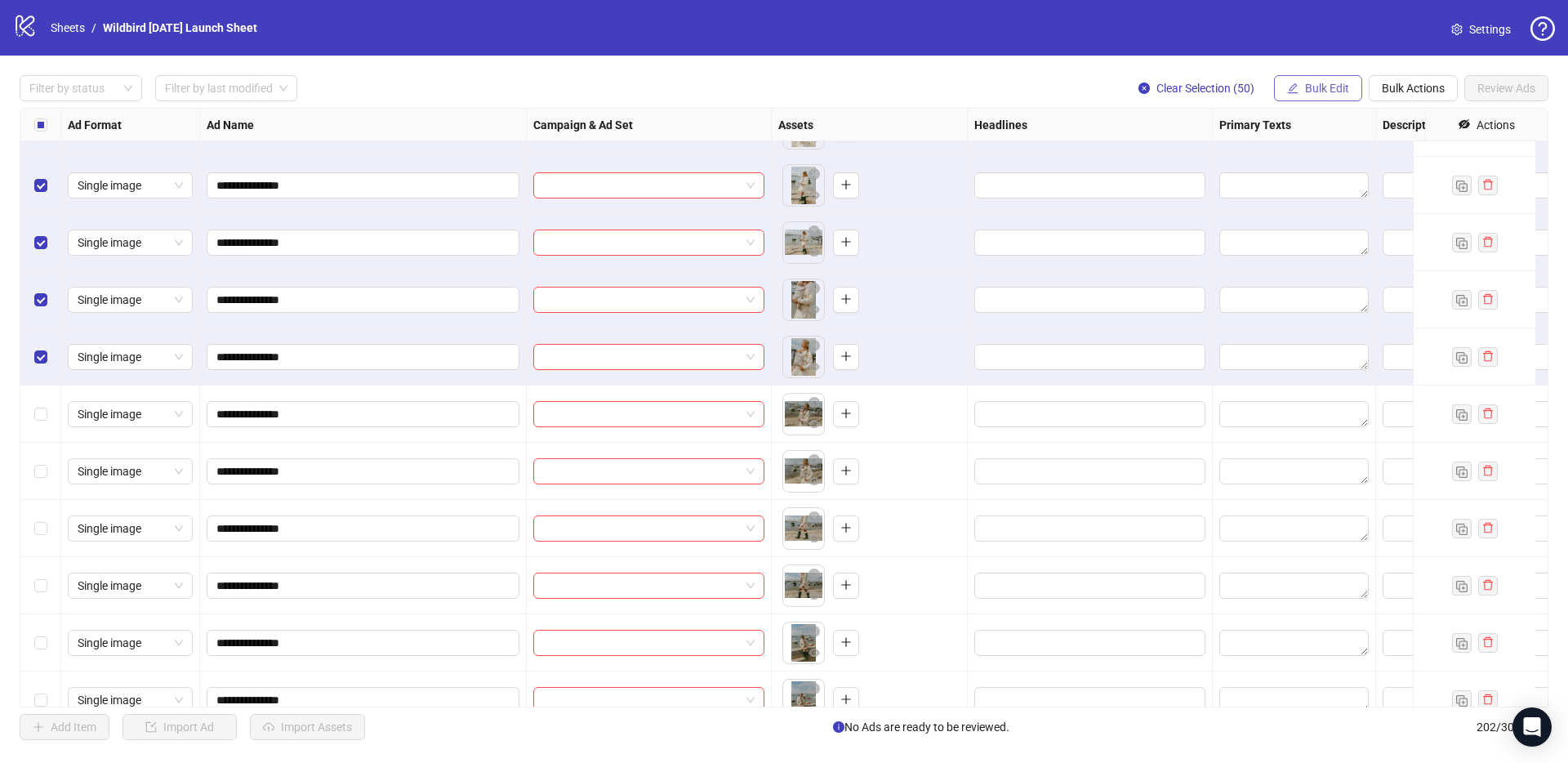 click on "Bulk Edit" at bounding box center (1327, 88) 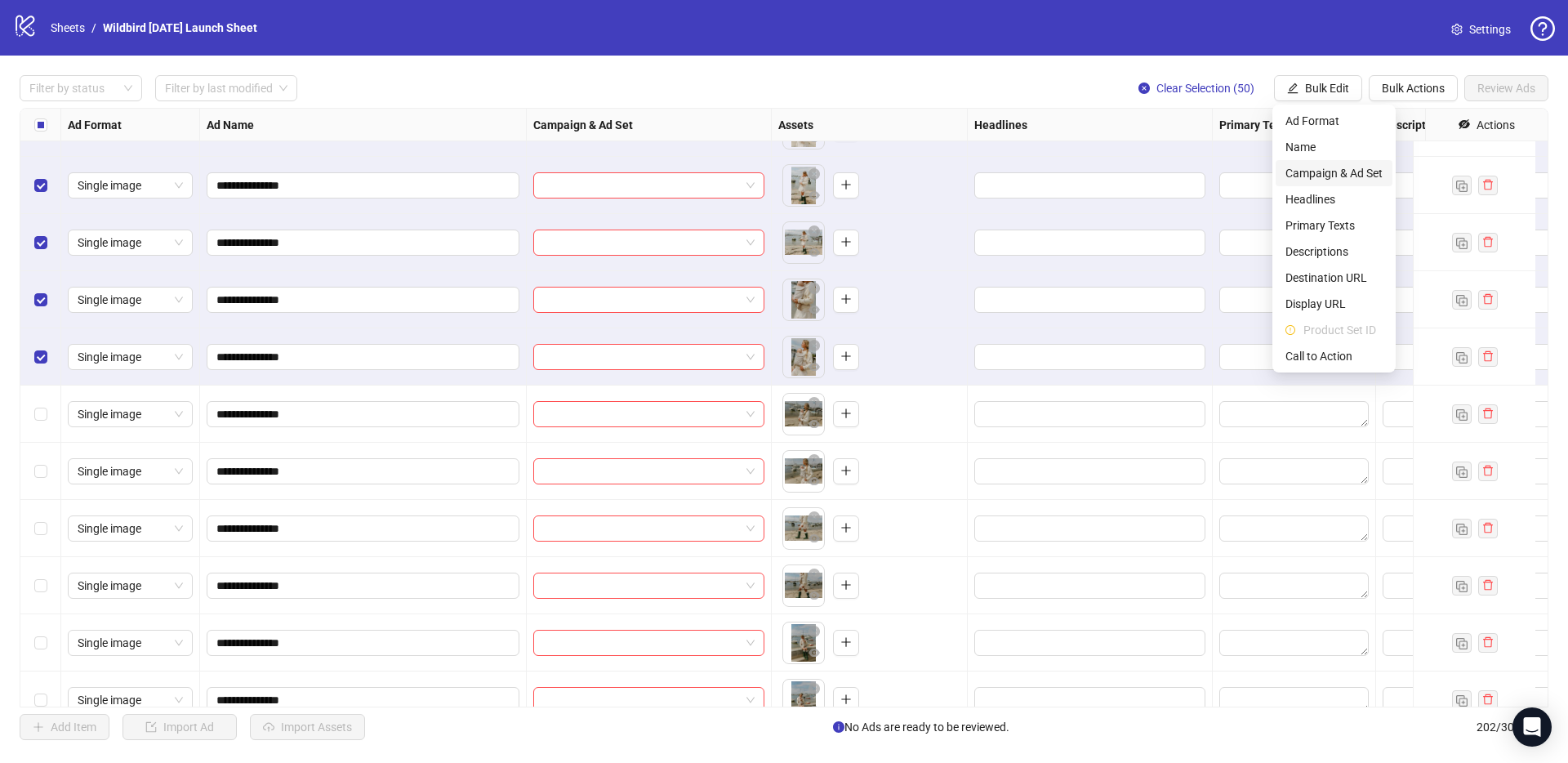click on "Campaign & Ad Set" at bounding box center (1334, 173) 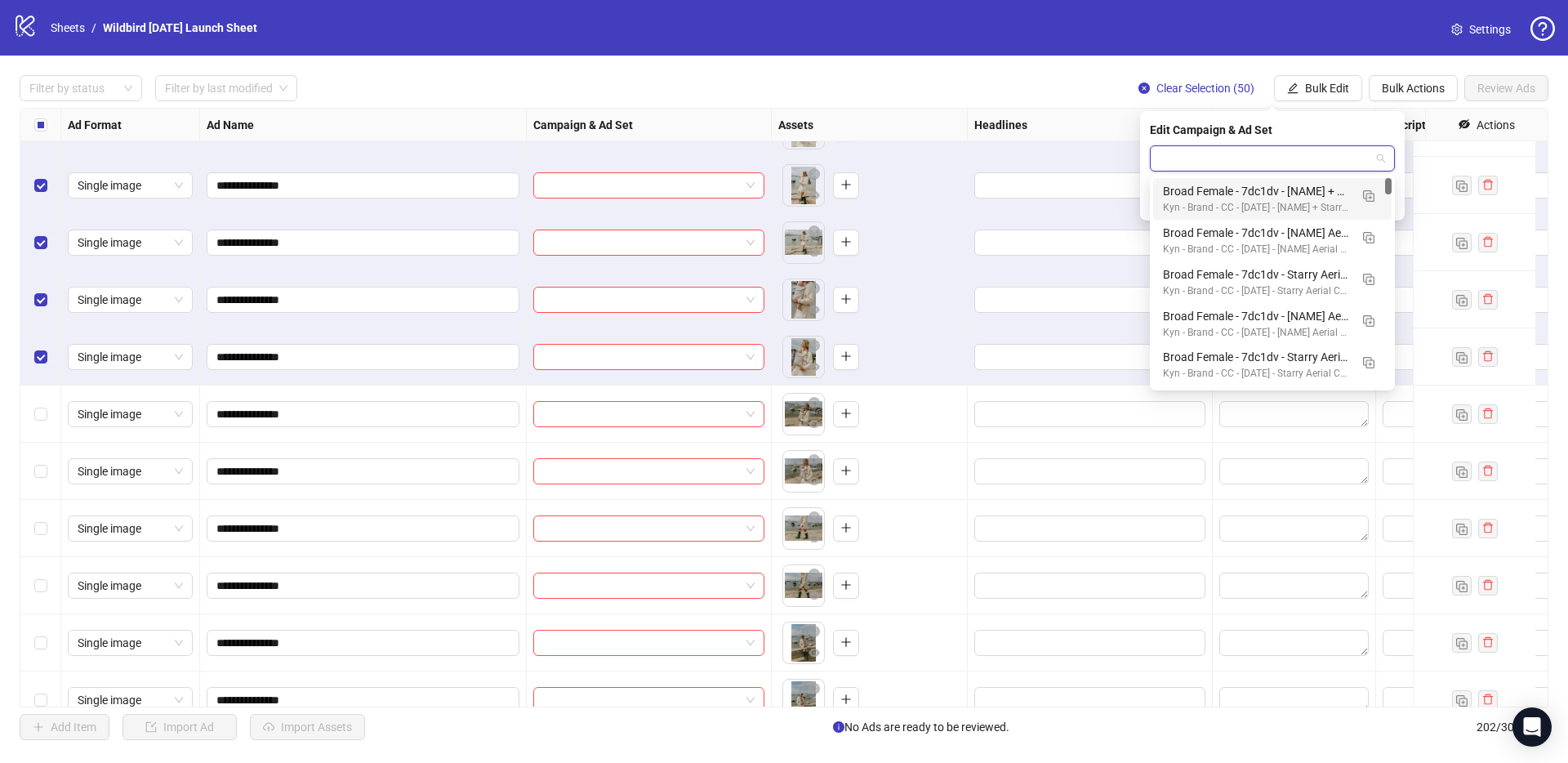 click at bounding box center (1265, 158) 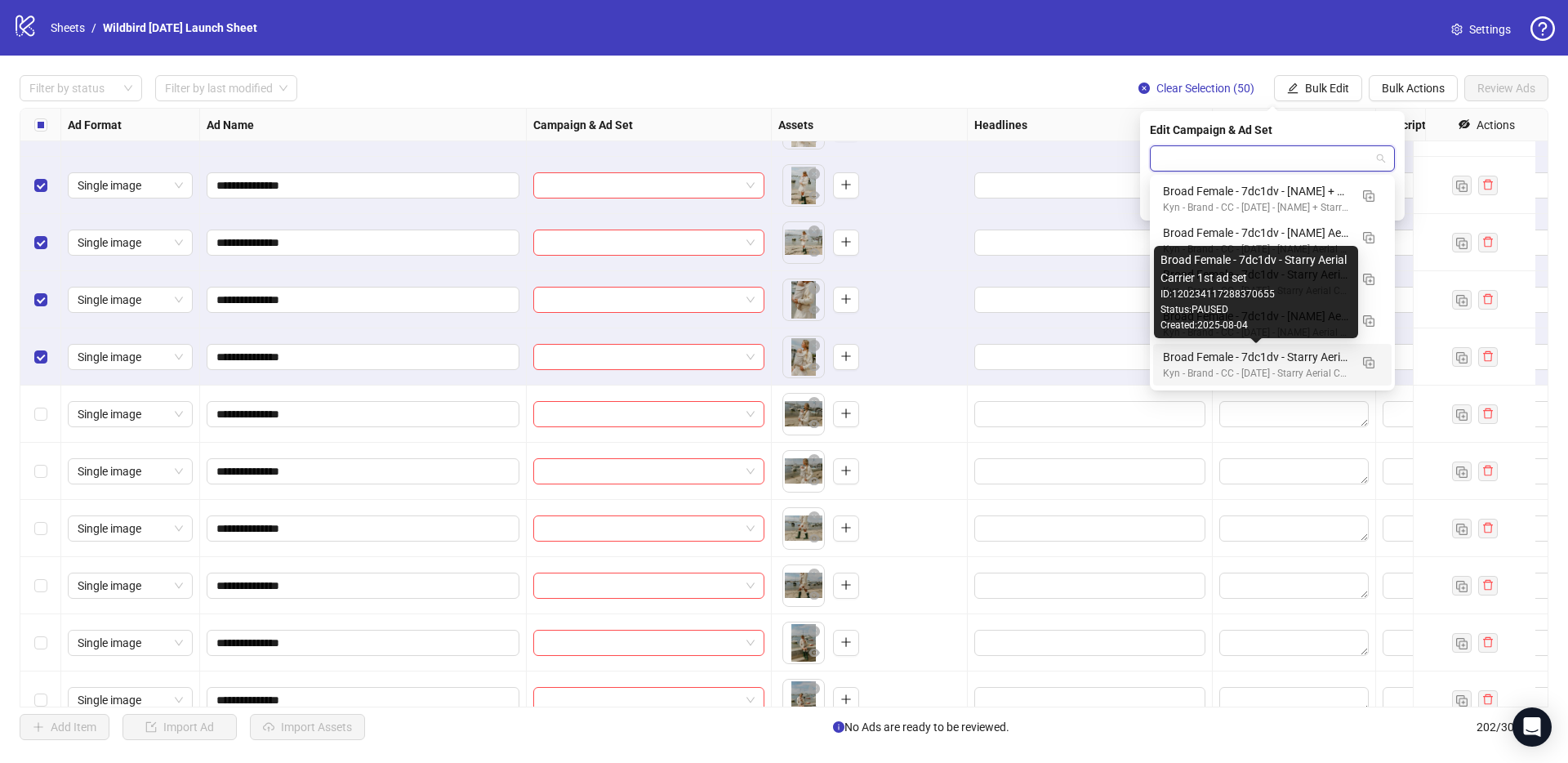 click on "Broad Female - 7dc1dv - Starry Aerial Carrier 1st ad set" at bounding box center [1256, 357] 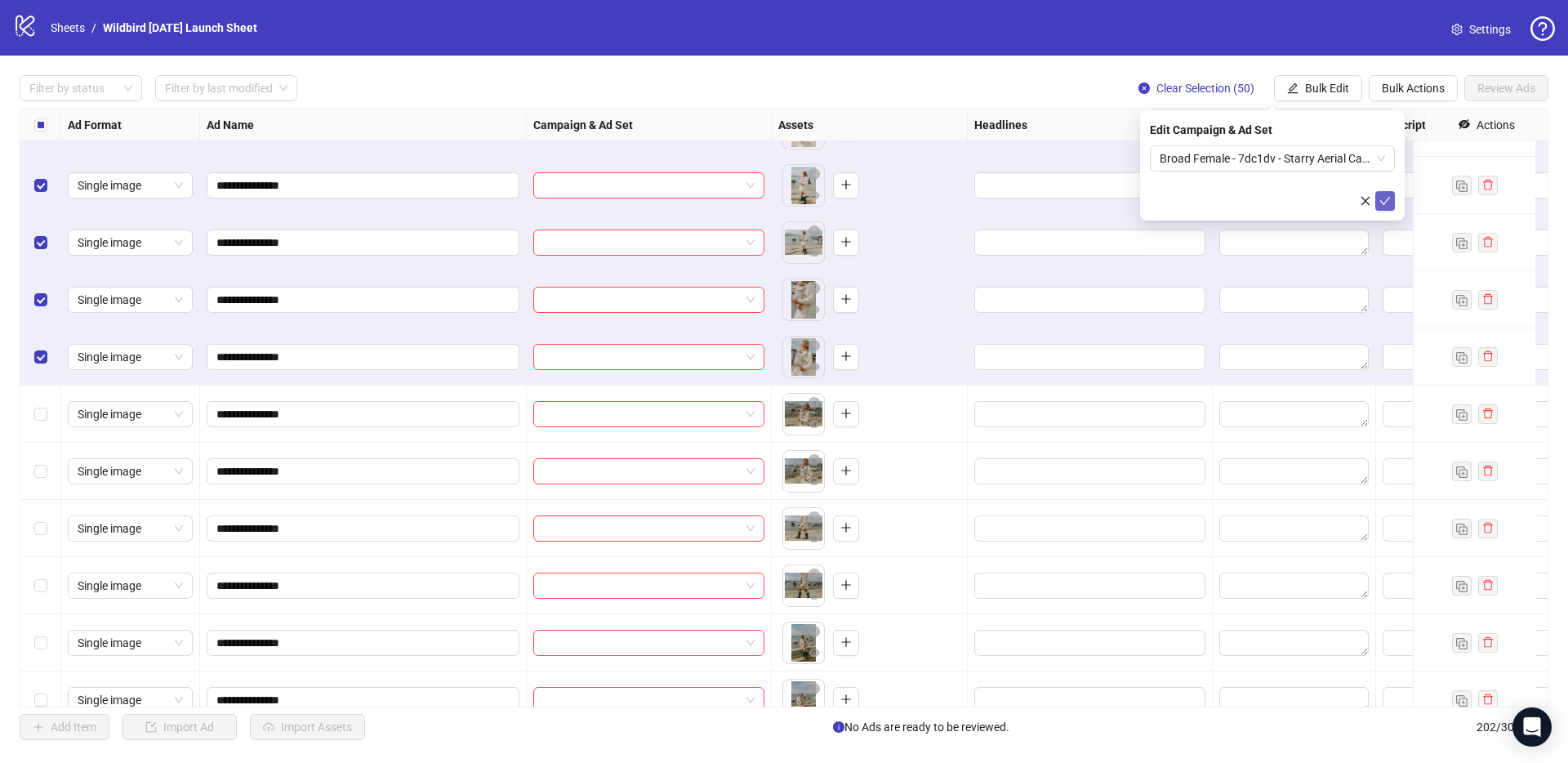 click 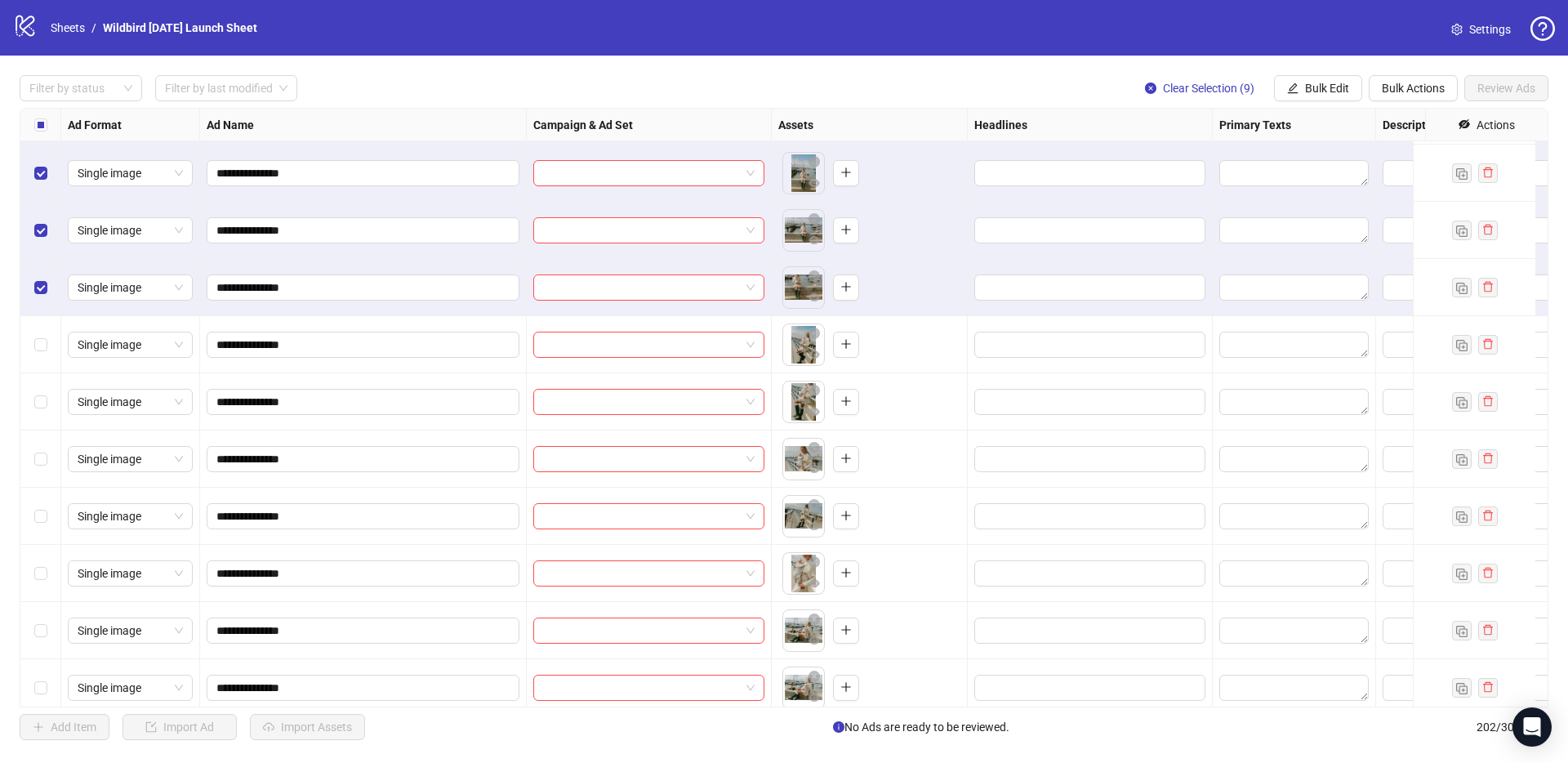 scroll, scrollTop: 4956, scrollLeft: 0, axis: vertical 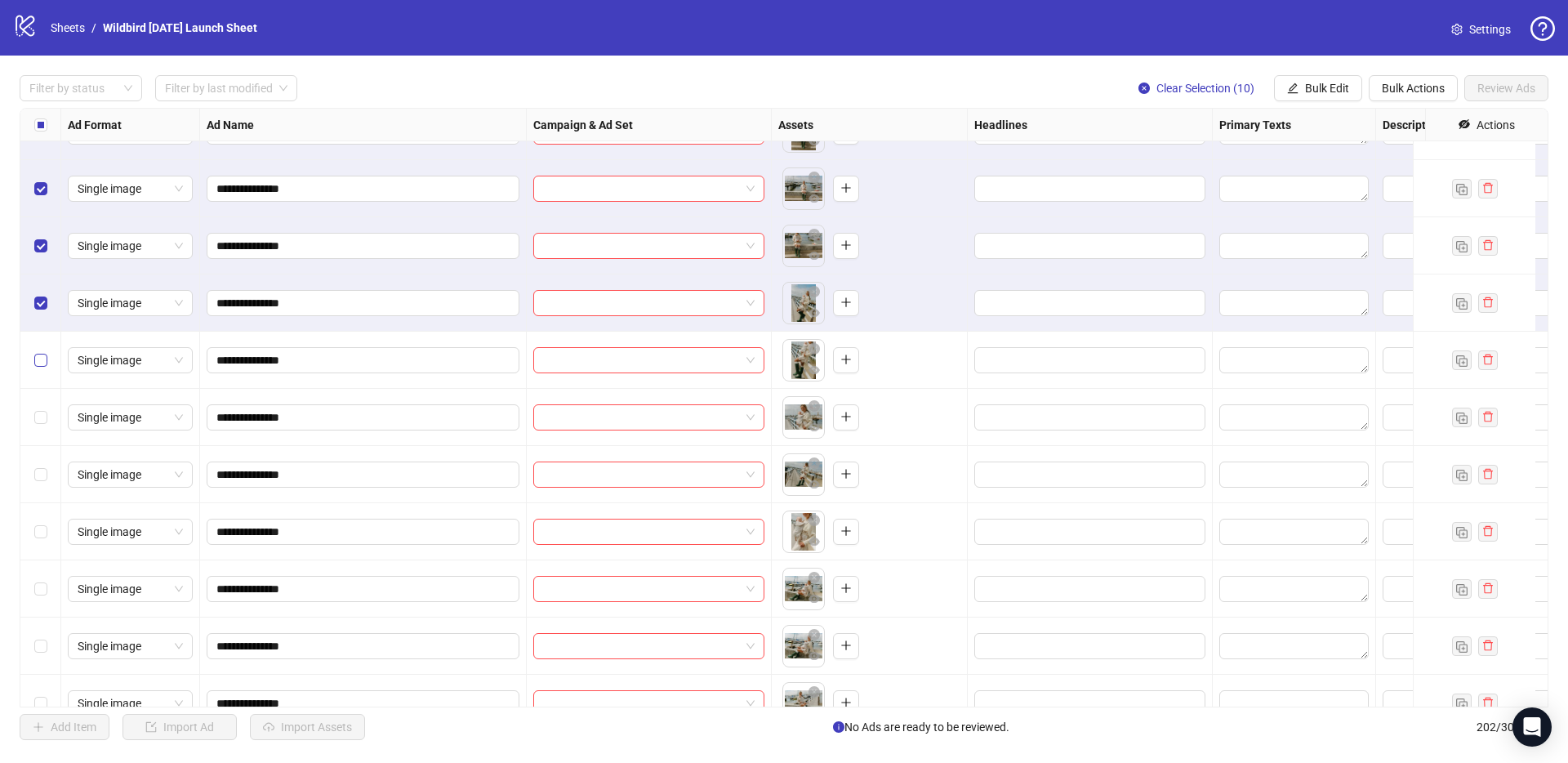 click at bounding box center [41, 360] 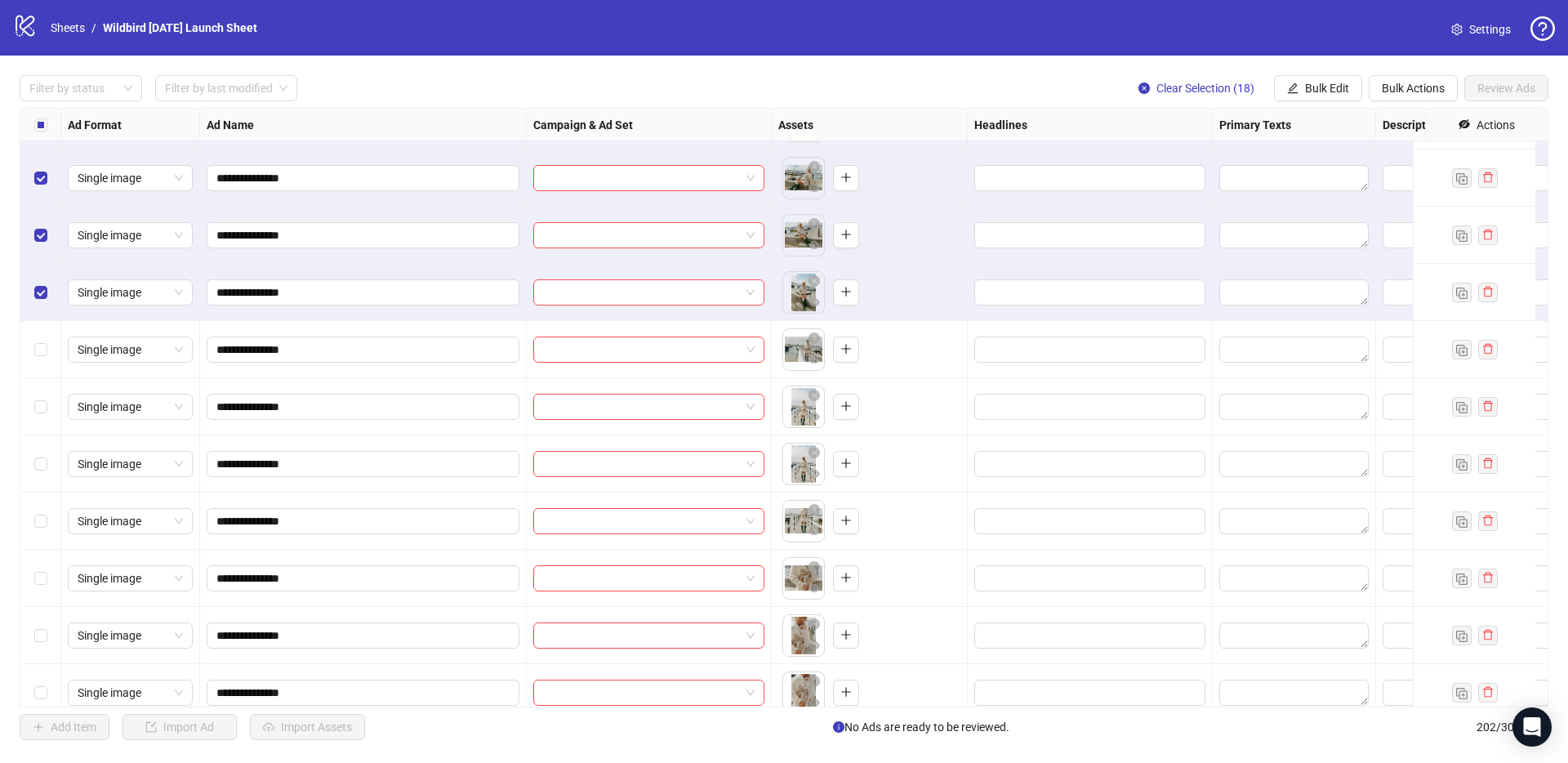 scroll, scrollTop: 5479, scrollLeft: 0, axis: vertical 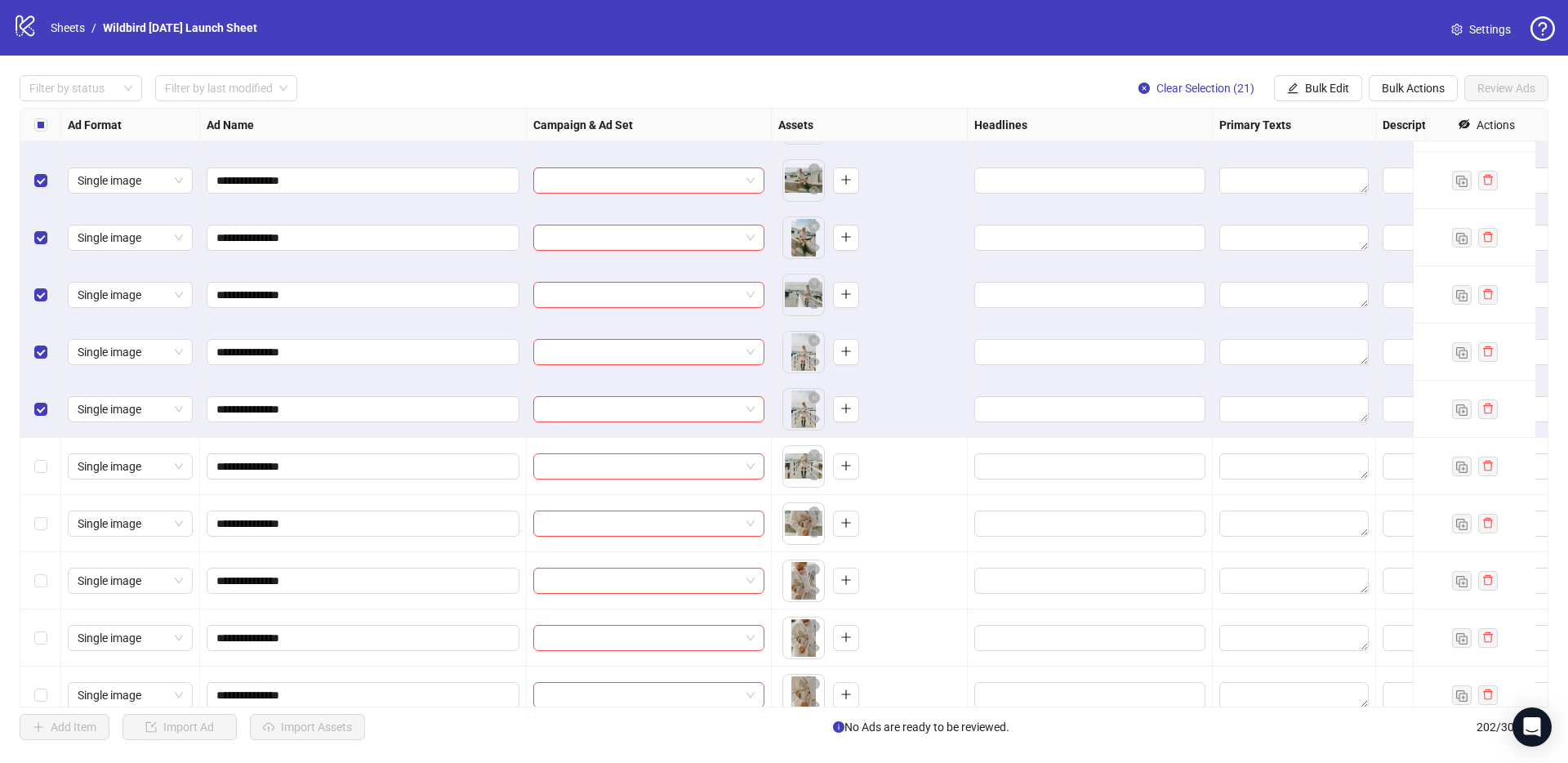 click at bounding box center [41, 466] 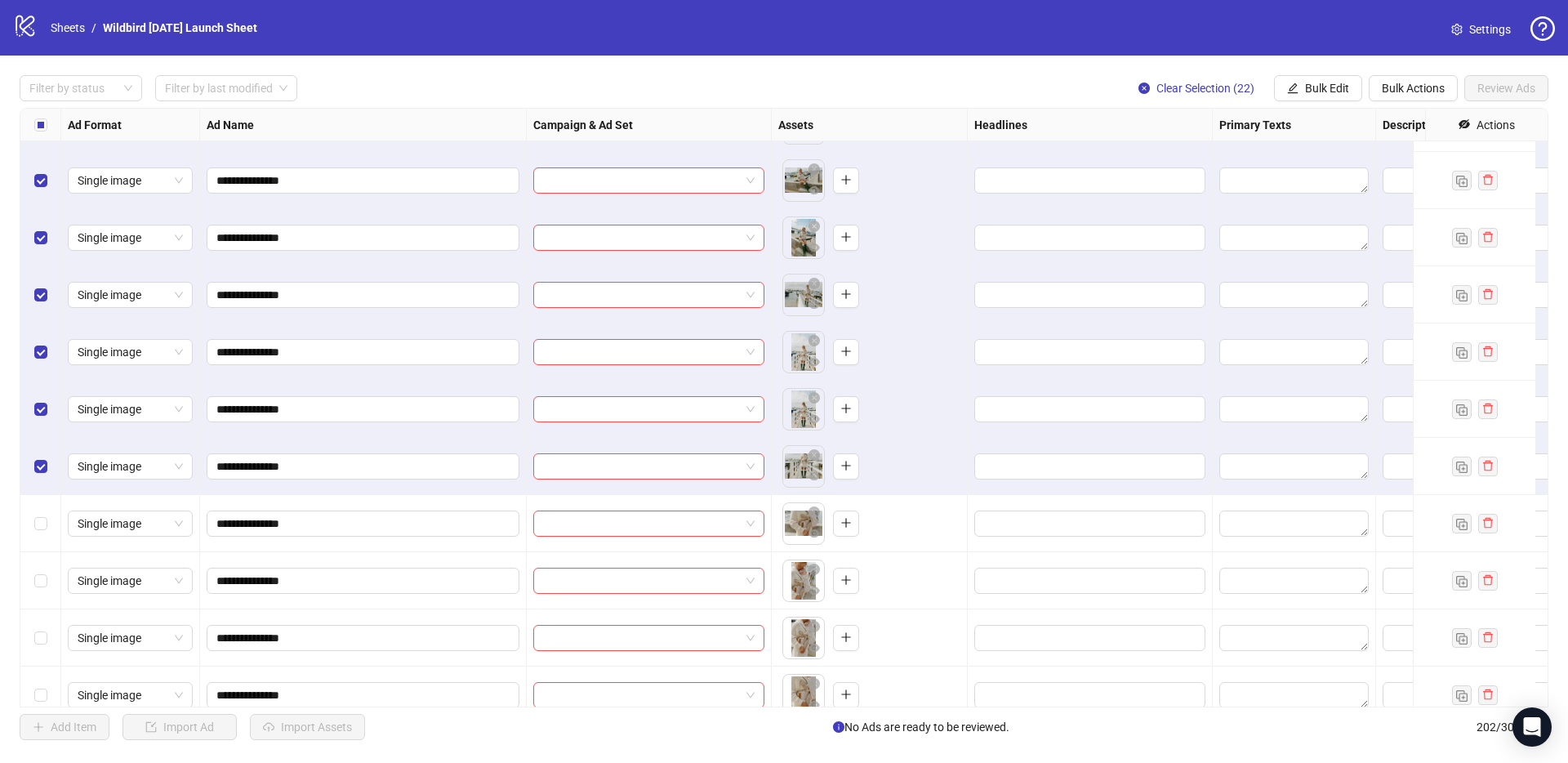 click at bounding box center (41, 524) 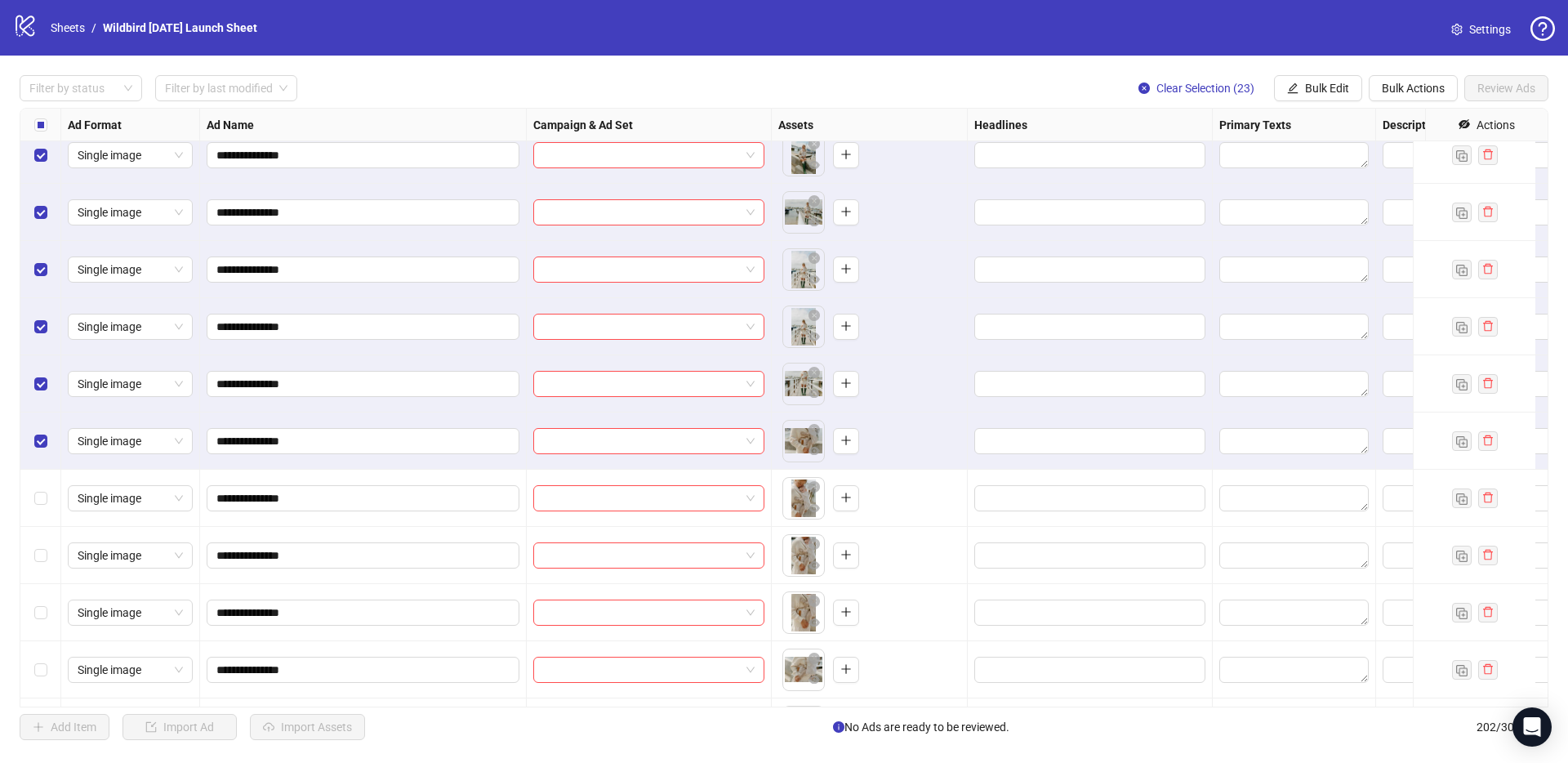 scroll, scrollTop: 5640, scrollLeft: 0, axis: vertical 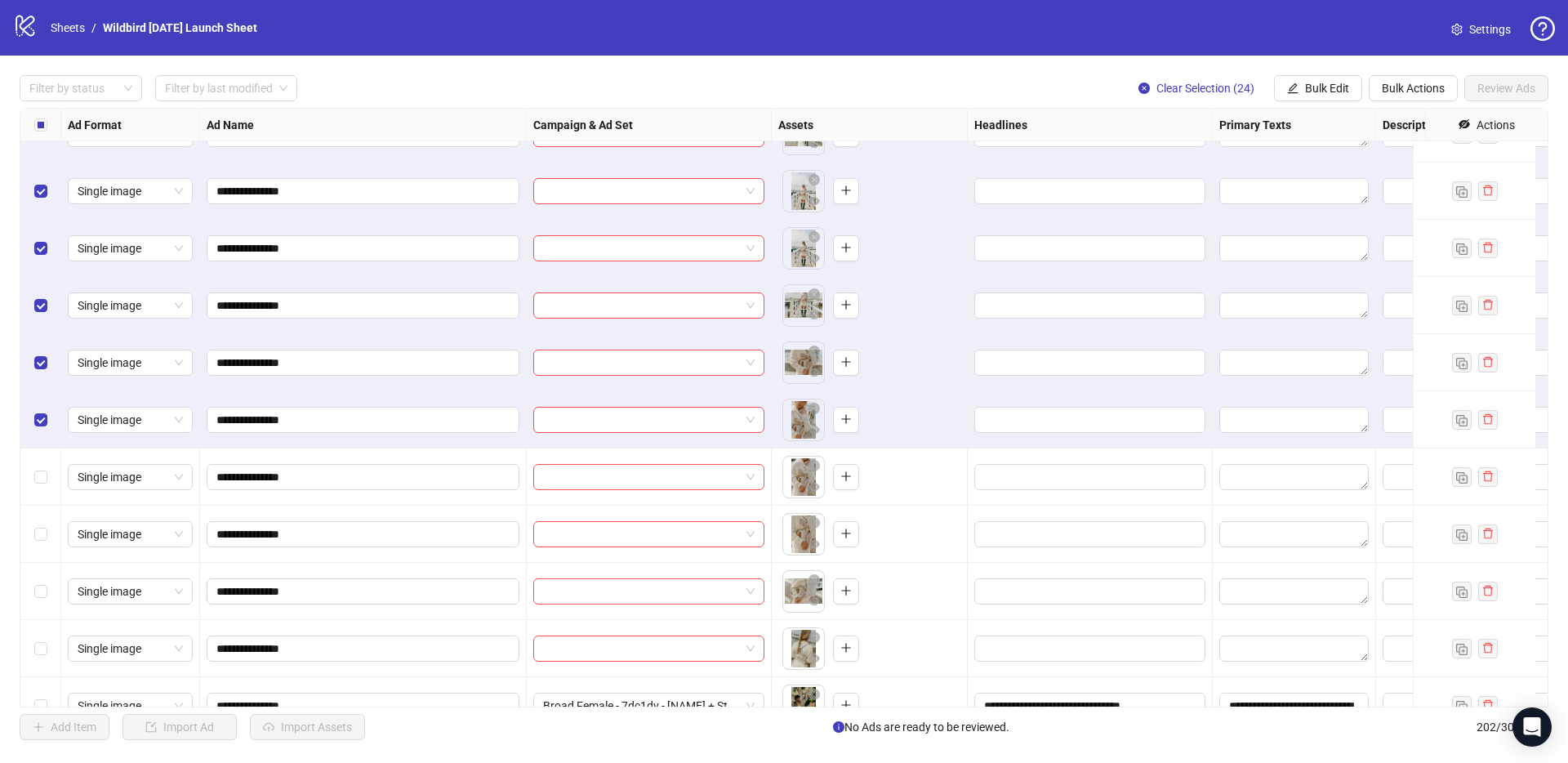click at bounding box center [41, 477] 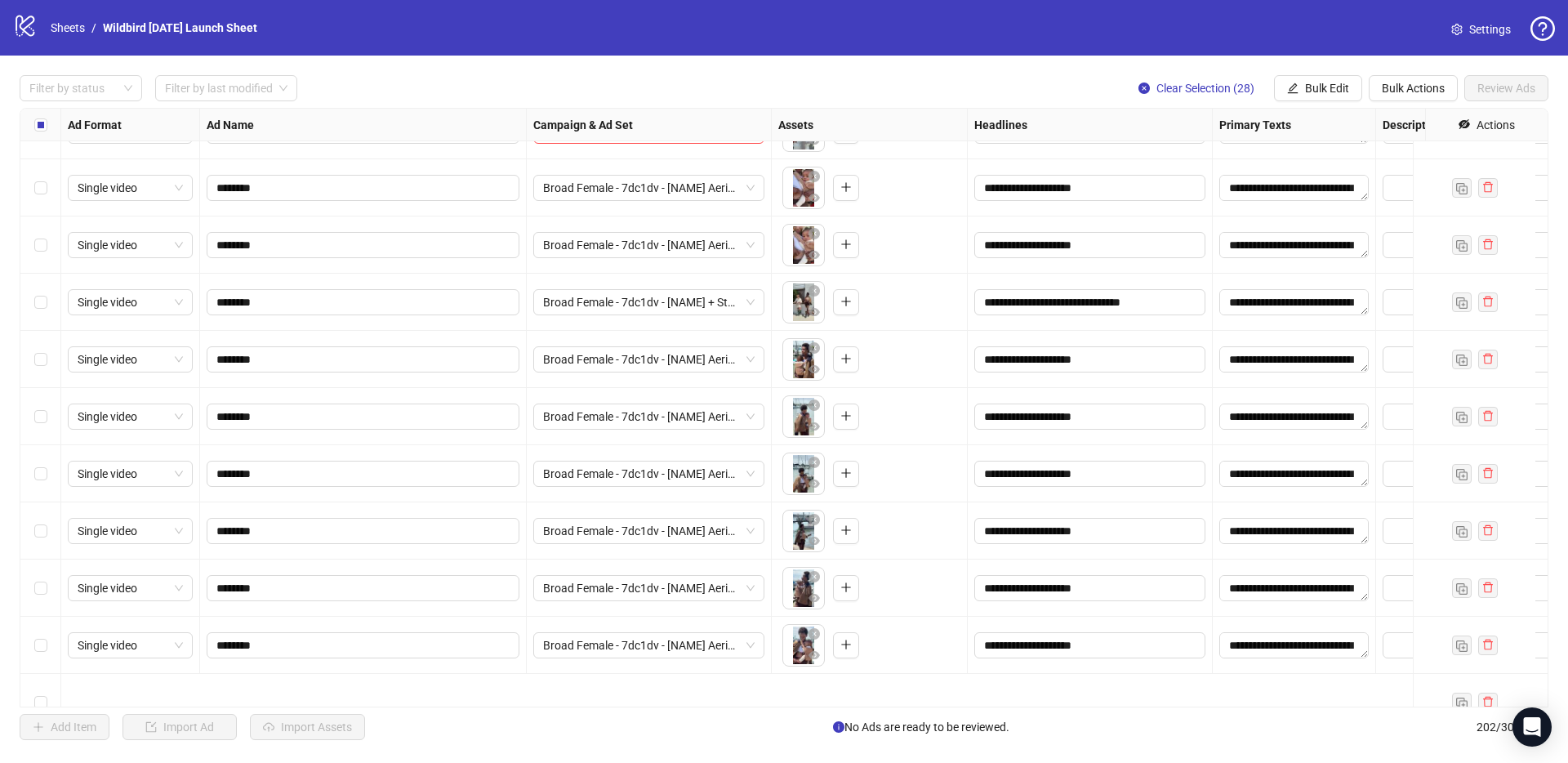 scroll, scrollTop: 8829, scrollLeft: 0, axis: vertical 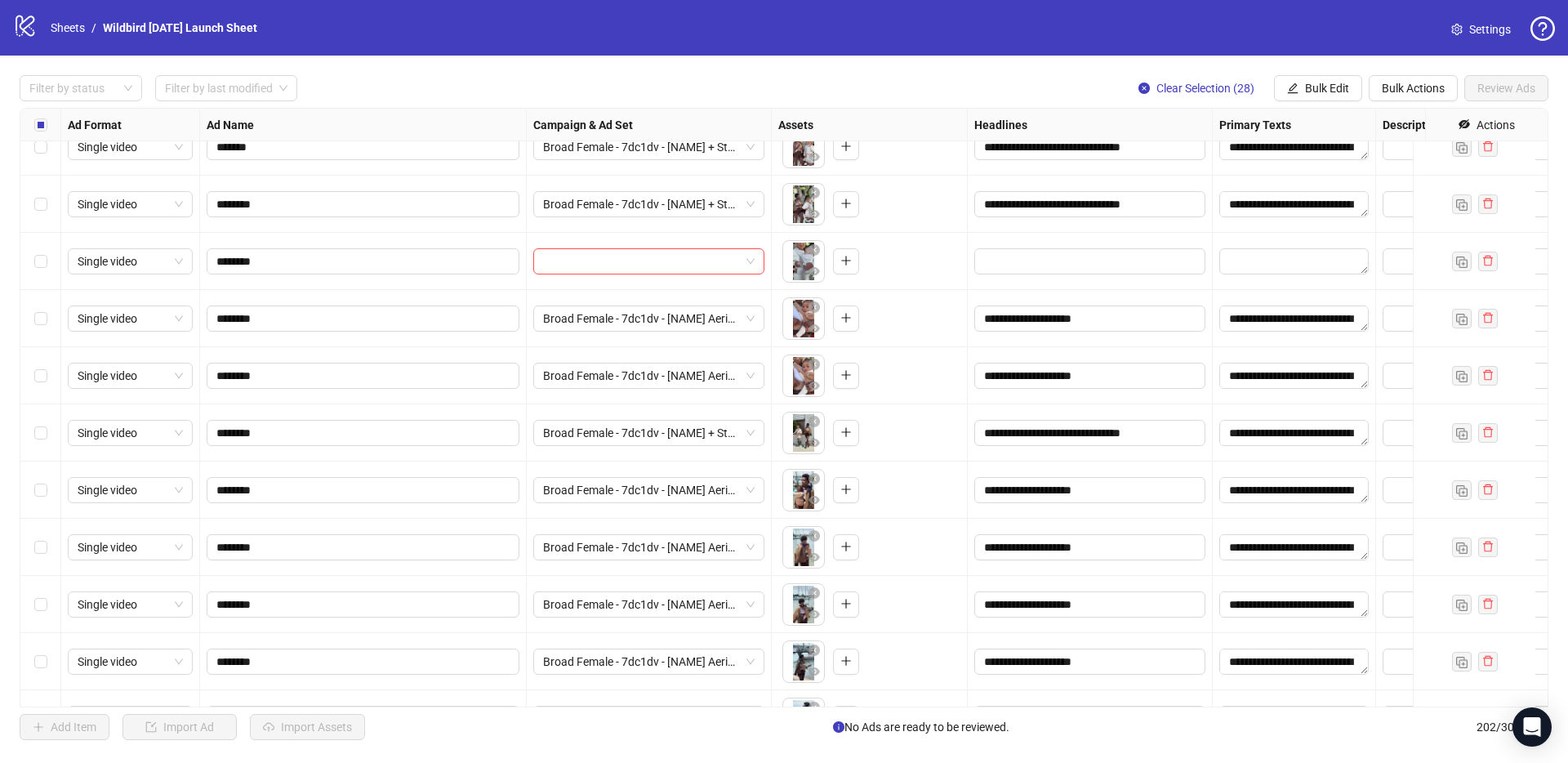 click at bounding box center (41, 261) 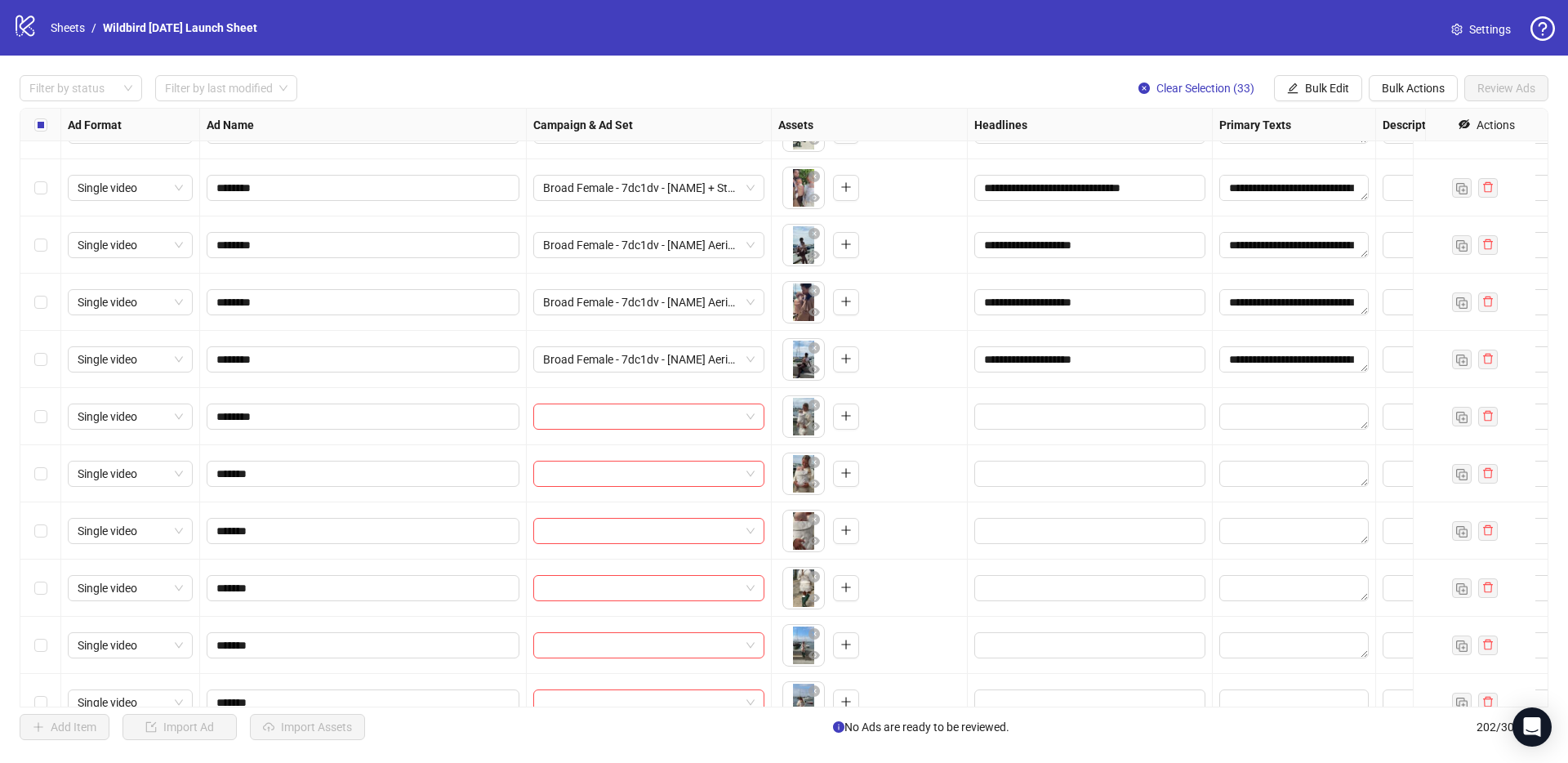 scroll, scrollTop: 10051, scrollLeft: 0, axis: vertical 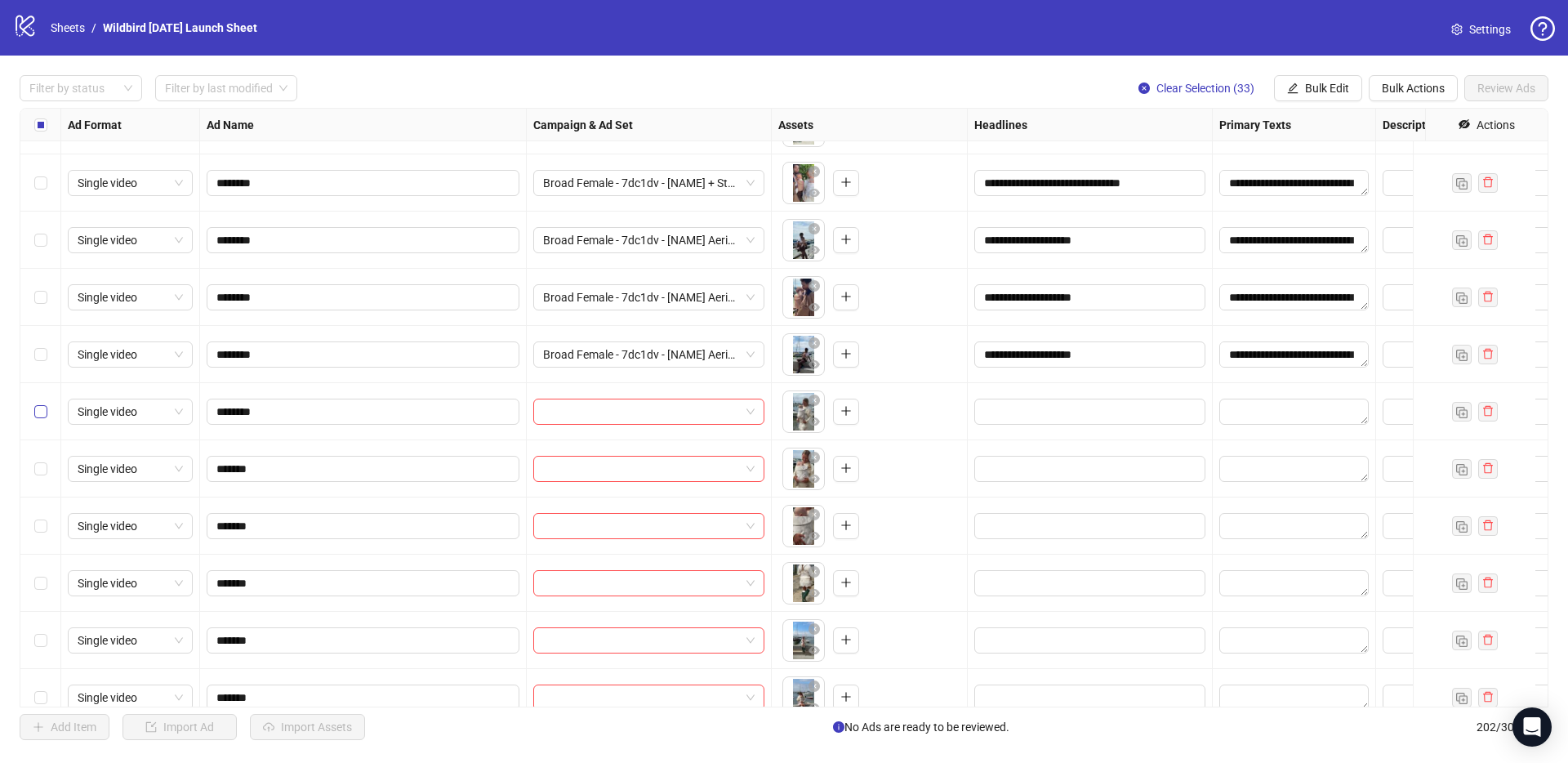 click at bounding box center [41, 412] 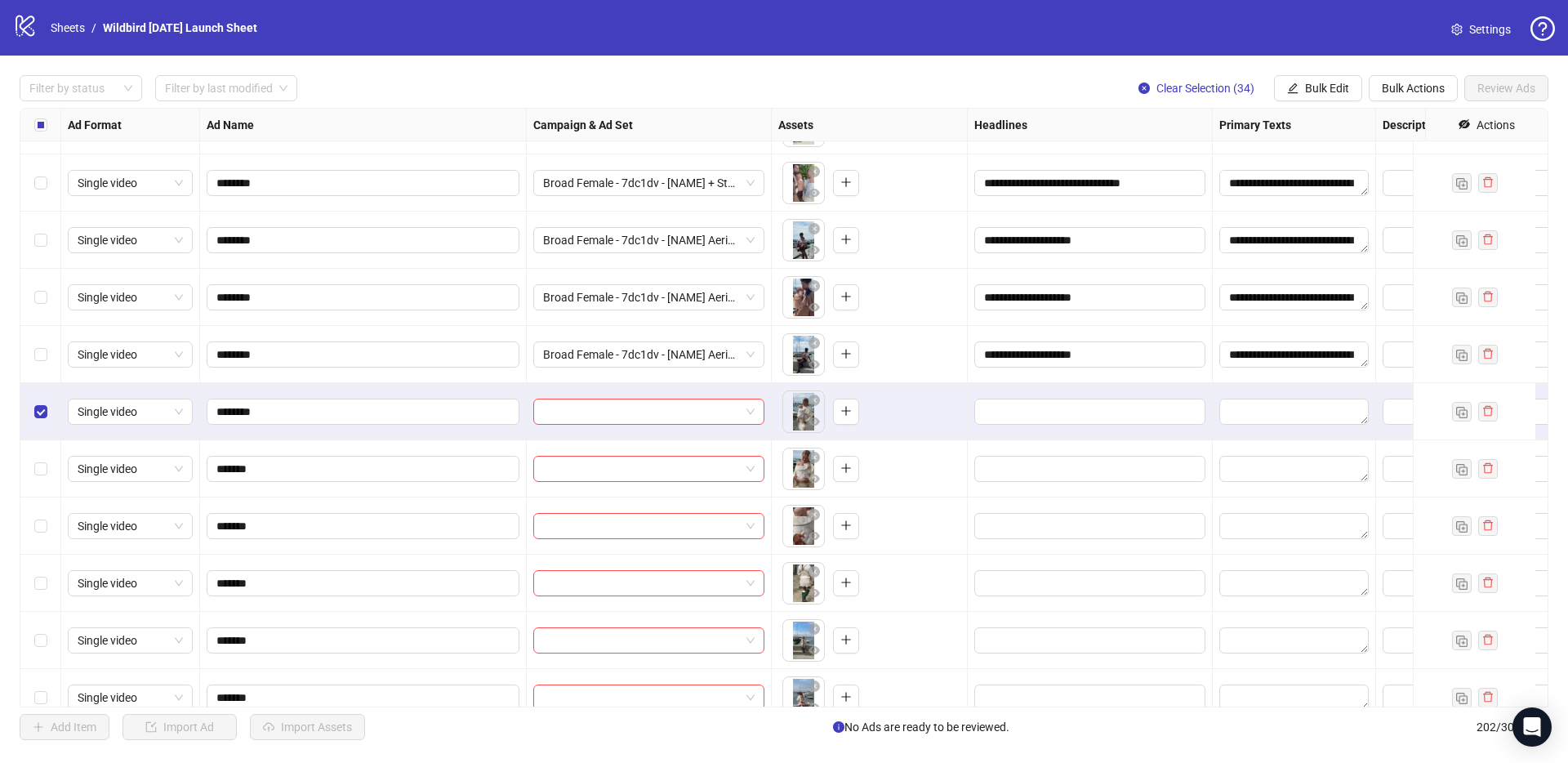 click at bounding box center (41, 469) 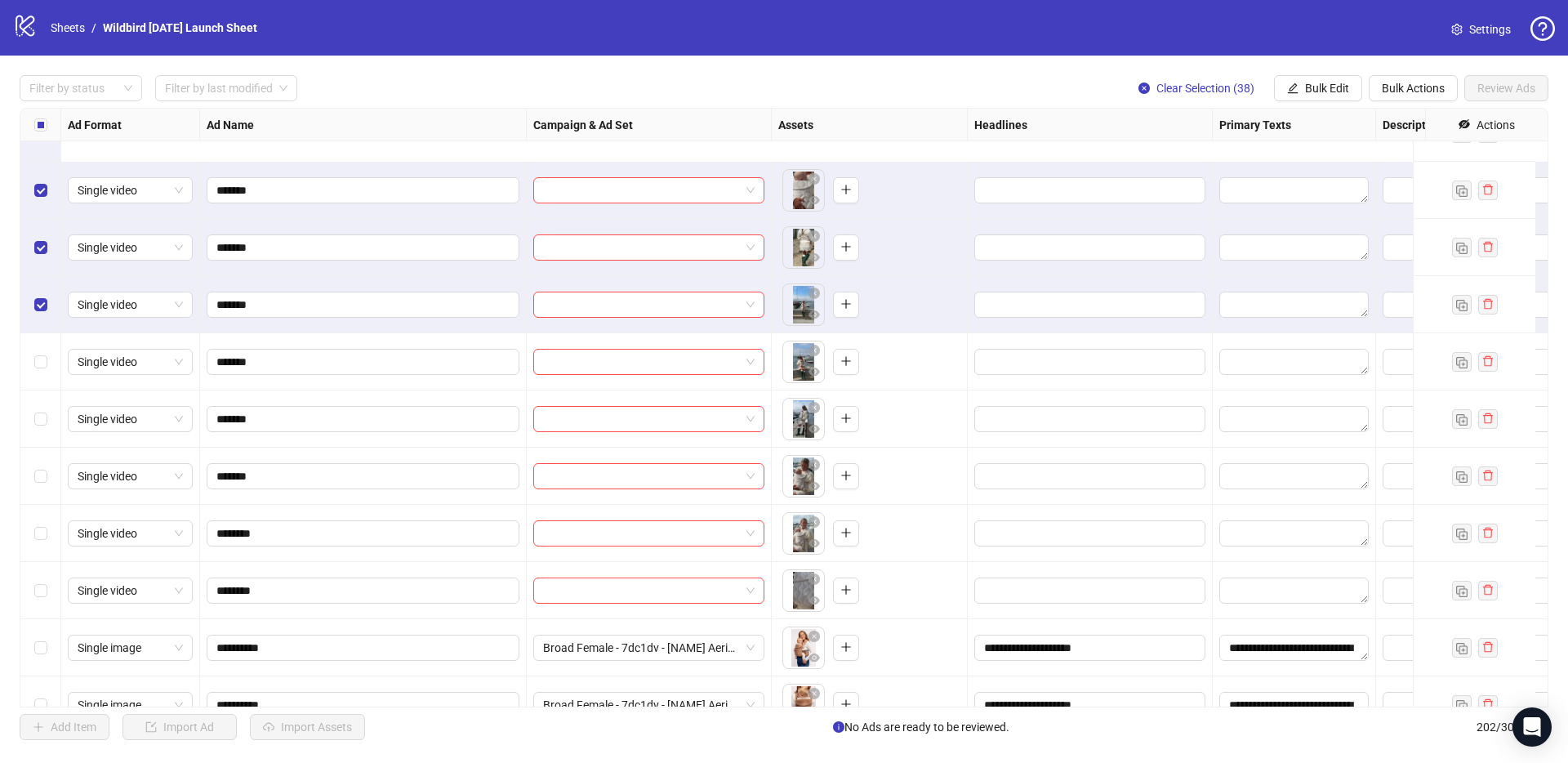 scroll, scrollTop: 10499, scrollLeft: 0, axis: vertical 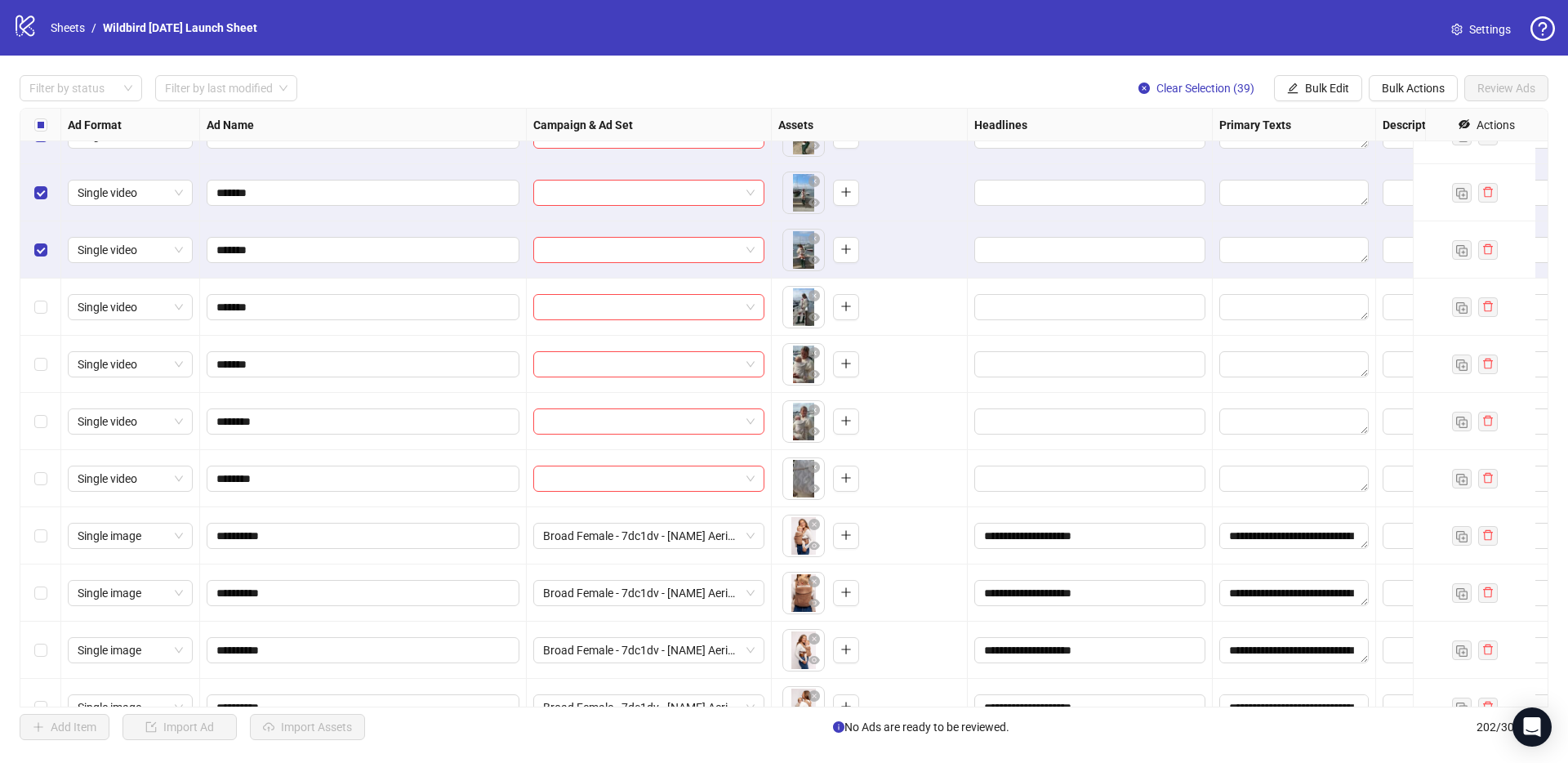 click at bounding box center [41, 307] 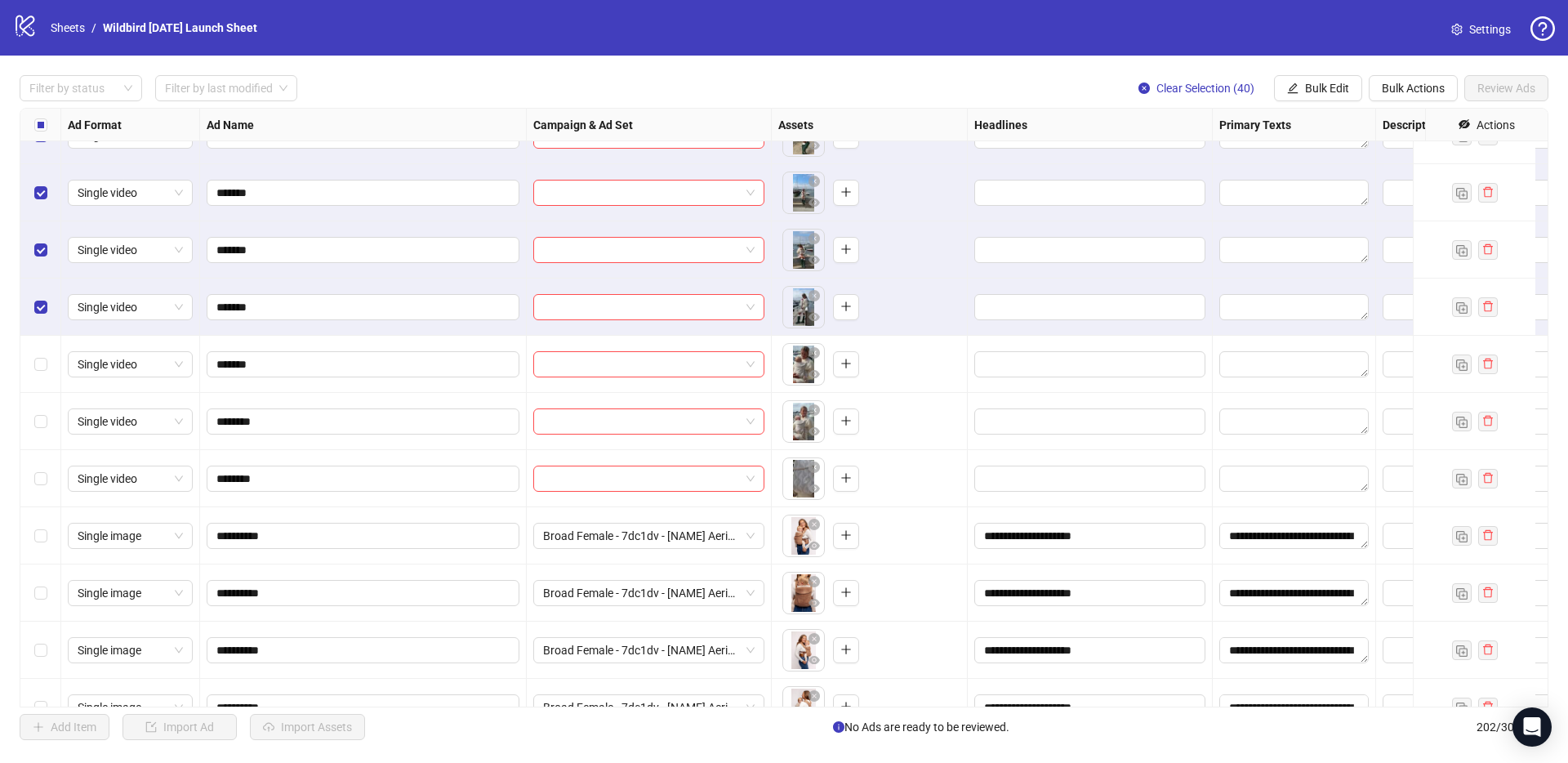 click at bounding box center (41, 364) 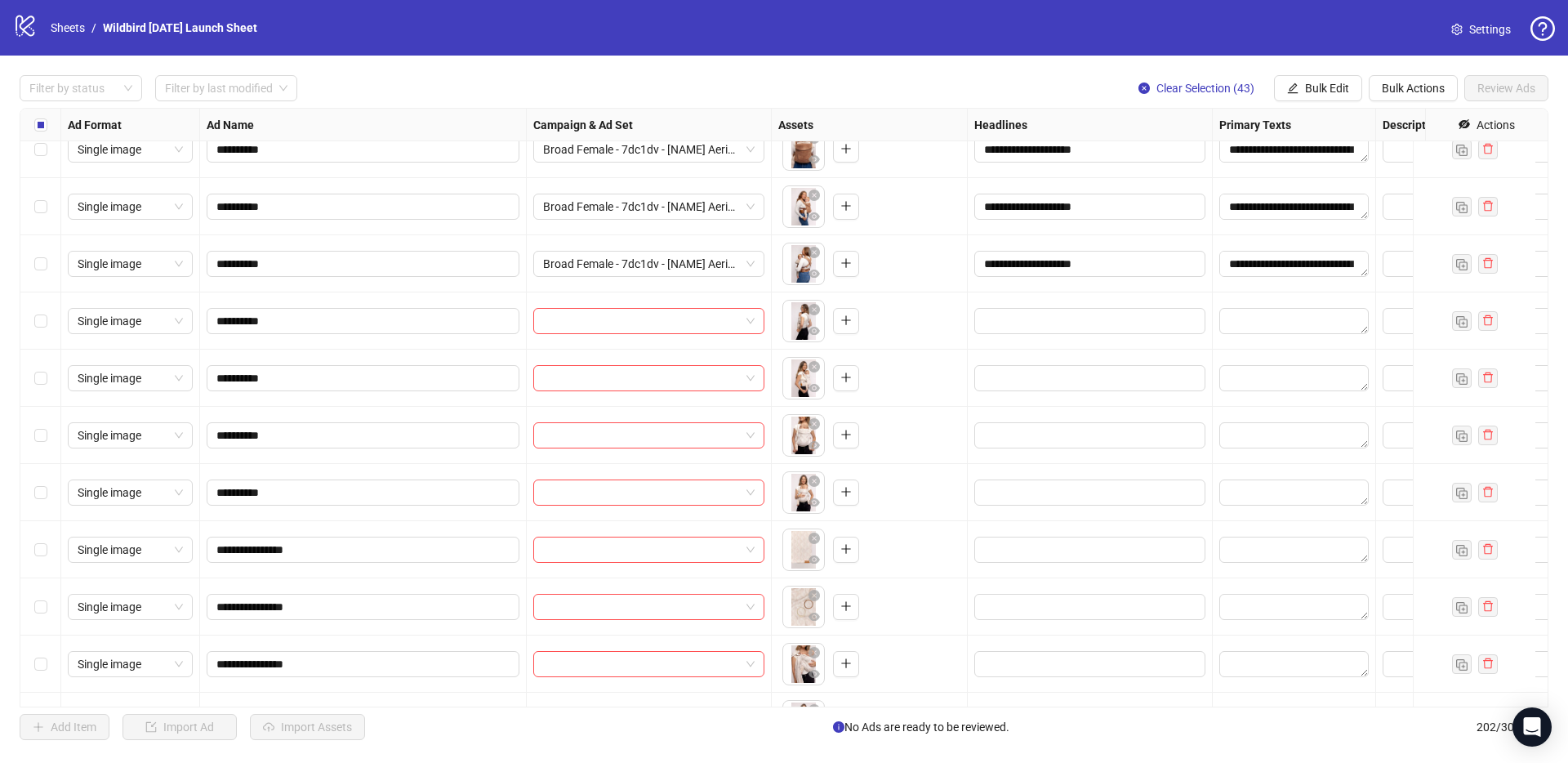 scroll, scrollTop: 10998, scrollLeft: 0, axis: vertical 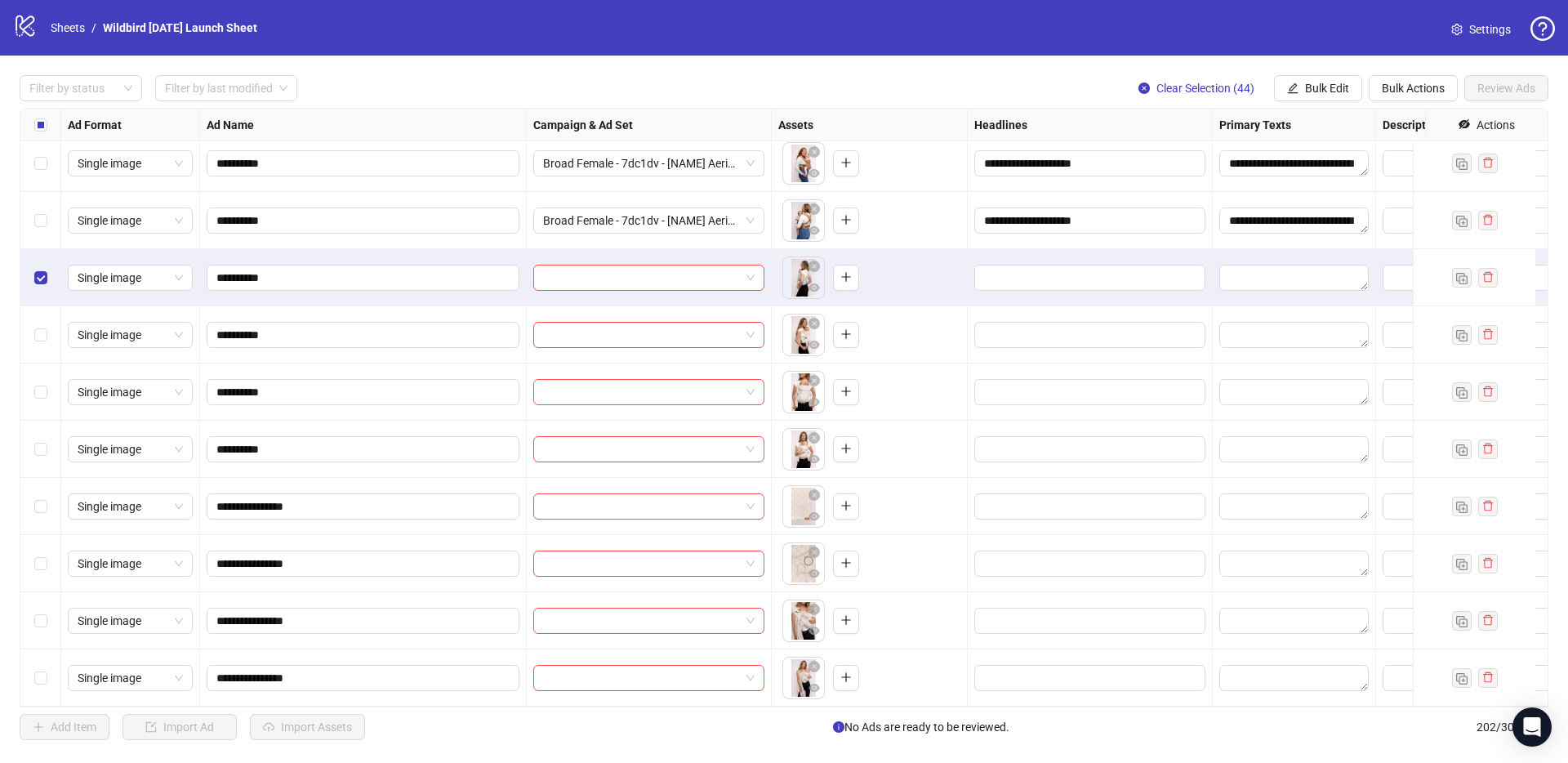 click at bounding box center [41, 335] 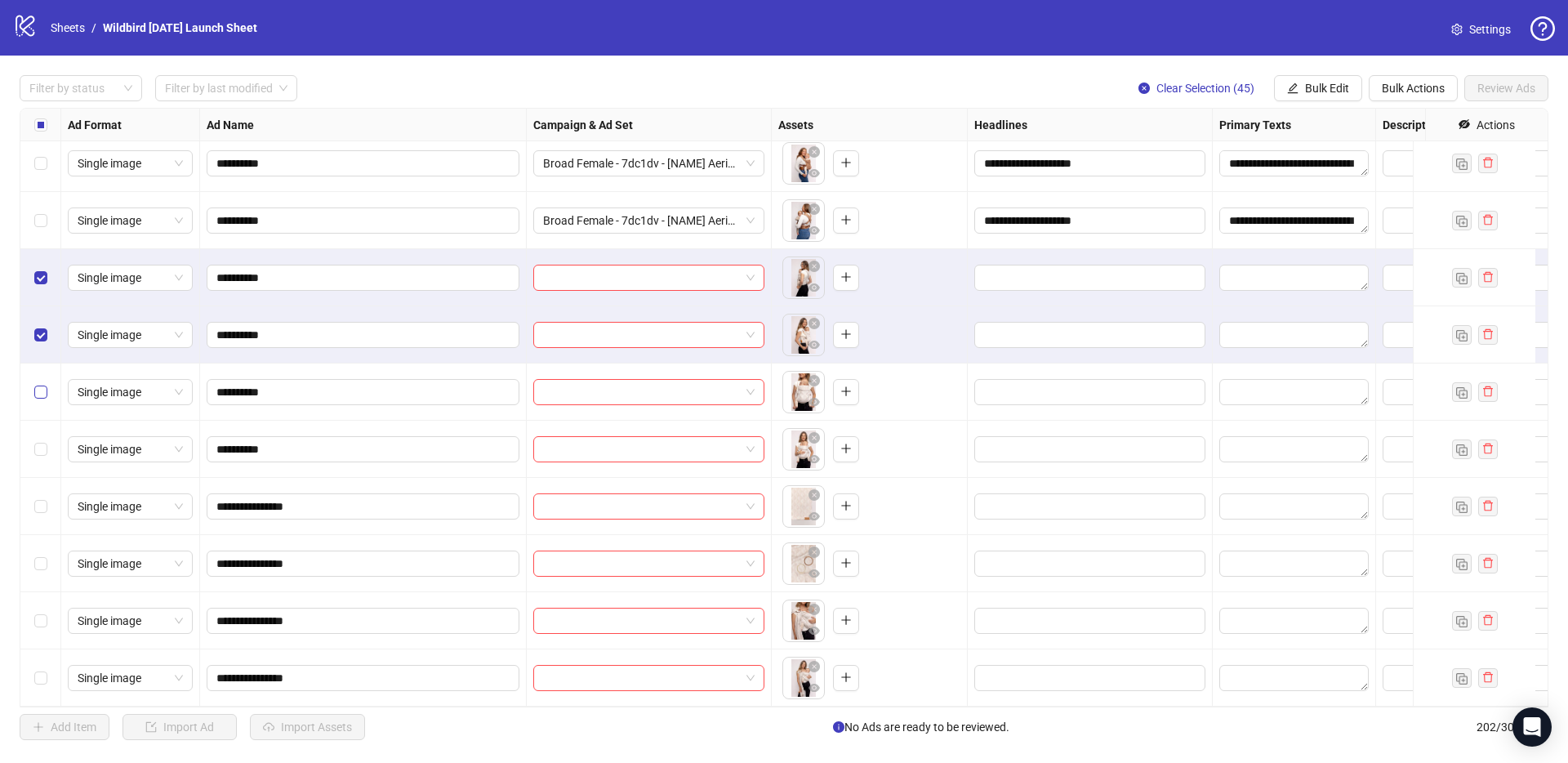 click at bounding box center (41, 392) 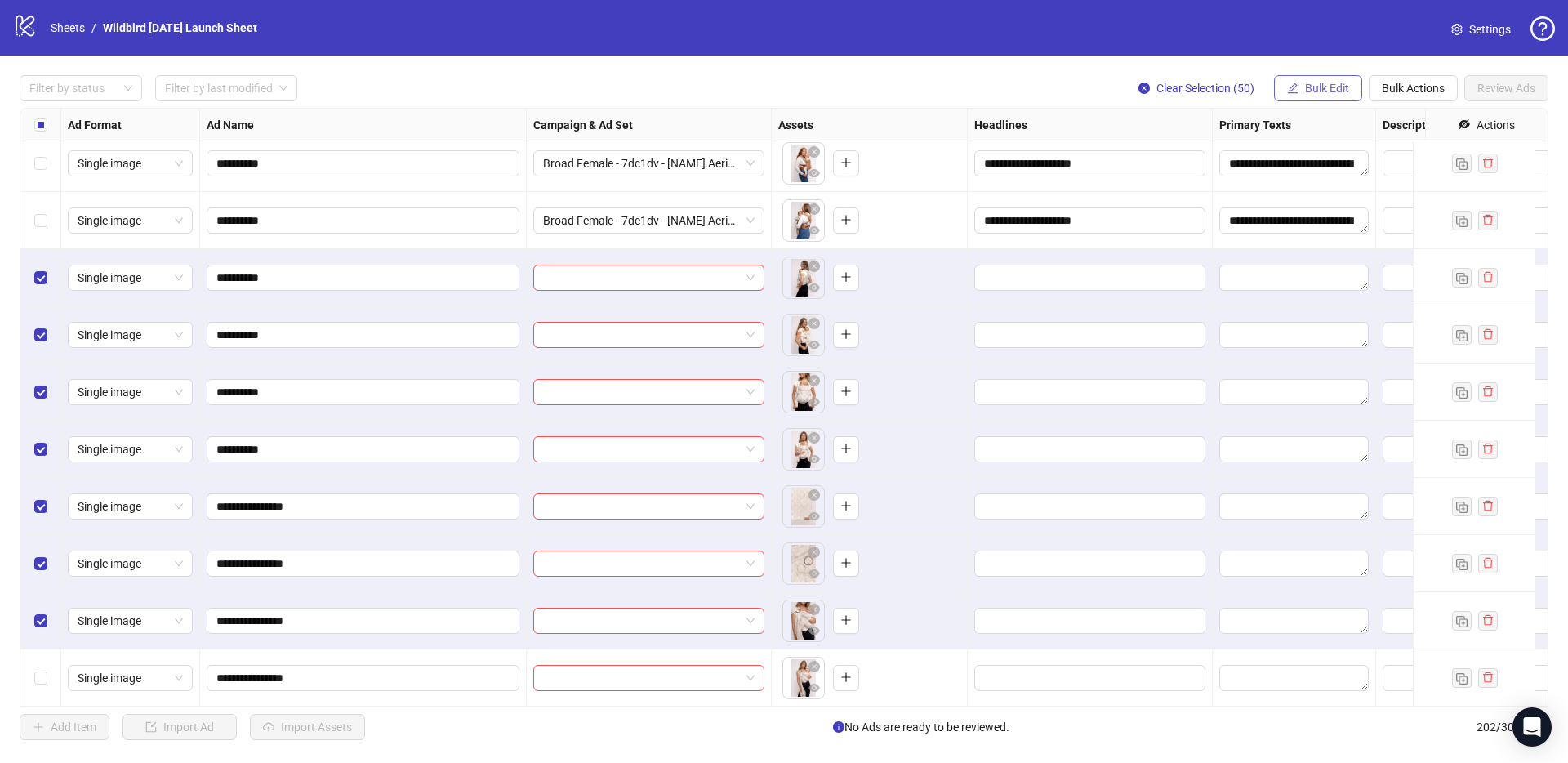 click on "Bulk Edit" at bounding box center (1318, 88) 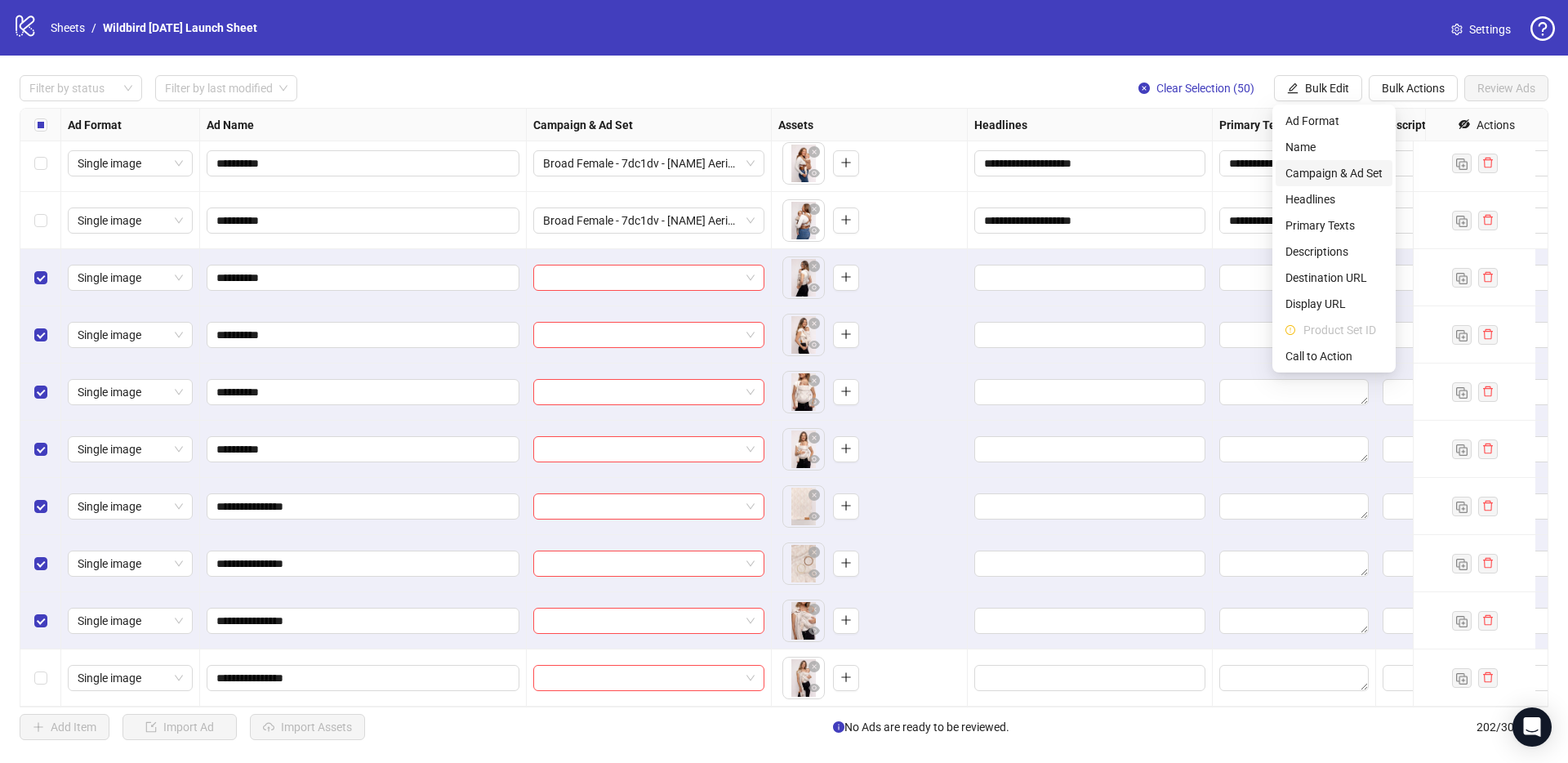 click on "Campaign & Ad Set" at bounding box center [1334, 173] 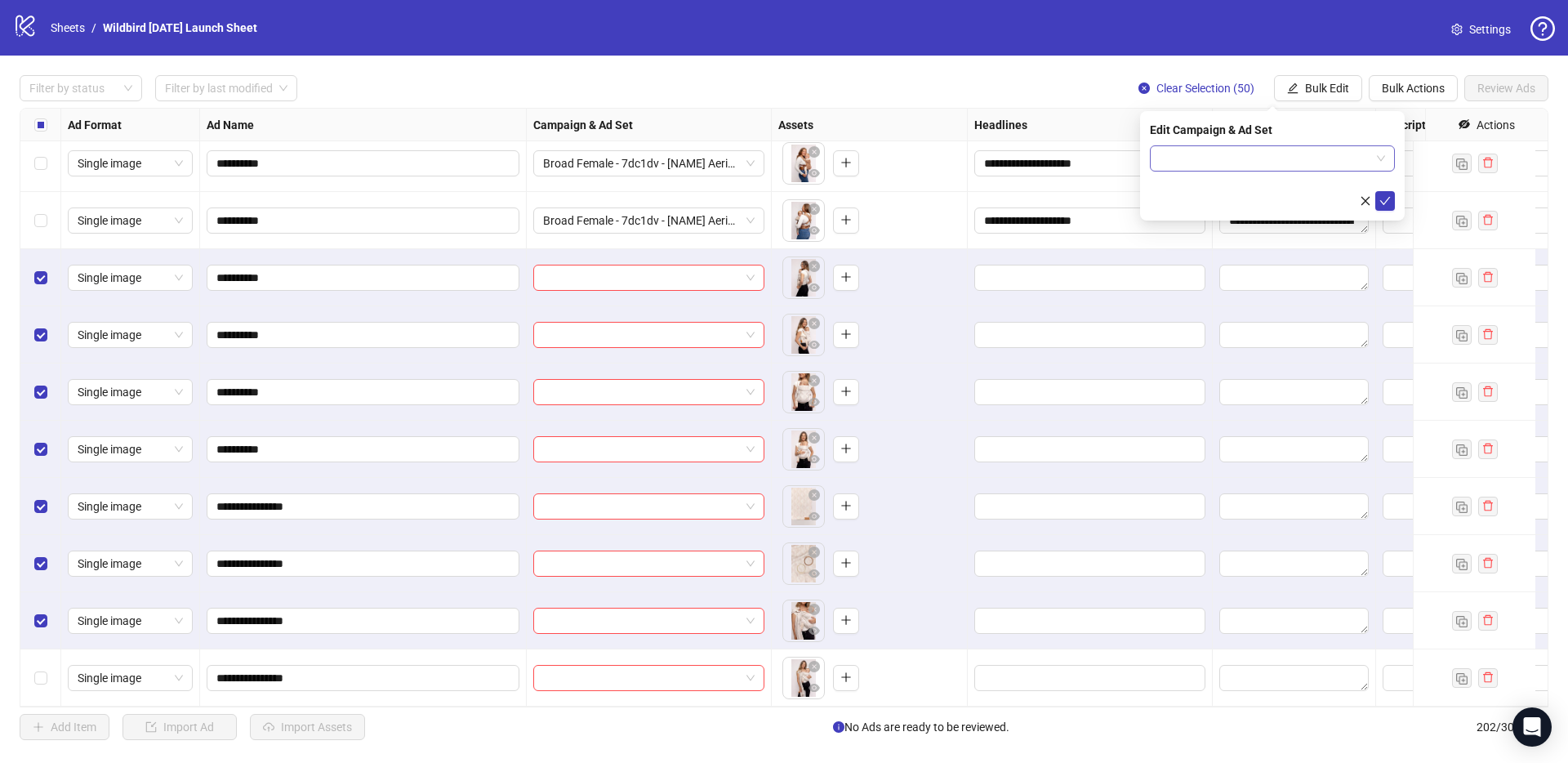 click at bounding box center [1265, 158] 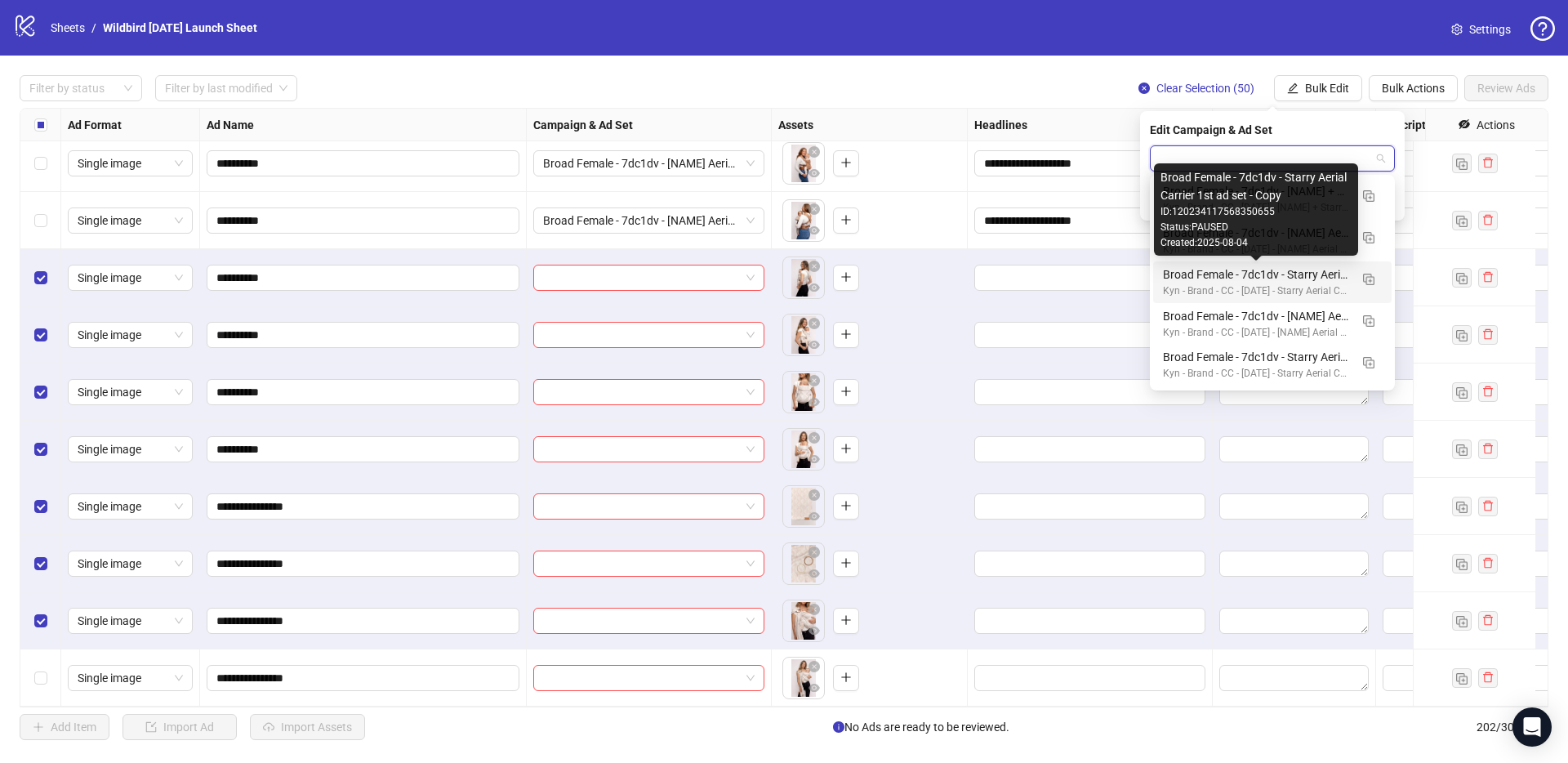click on "Broad Female - 7dc1dv - Starry Aerial Carrier 1st ad set - Copy" at bounding box center (1256, 274) 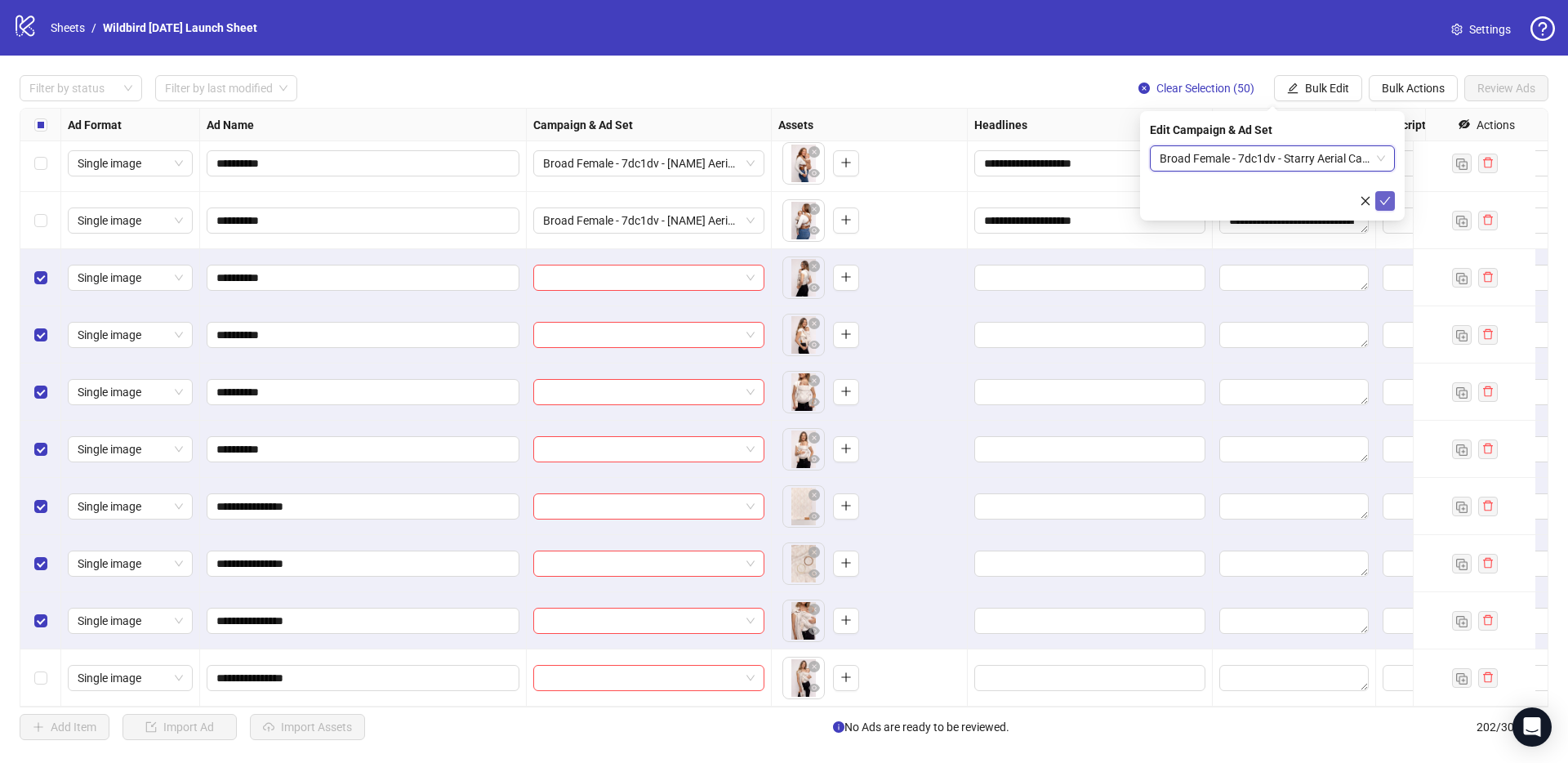 click 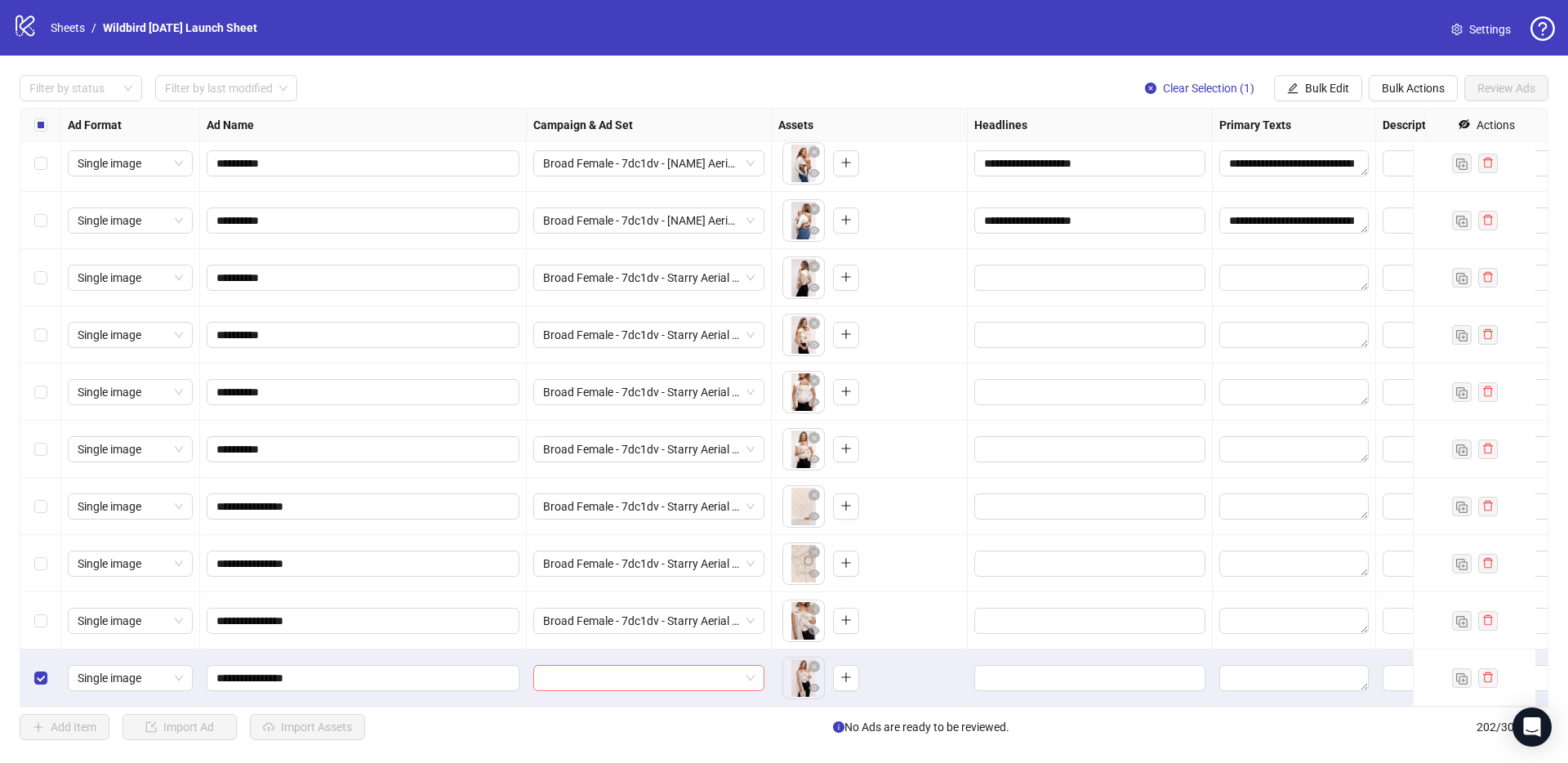 click at bounding box center (641, 678) 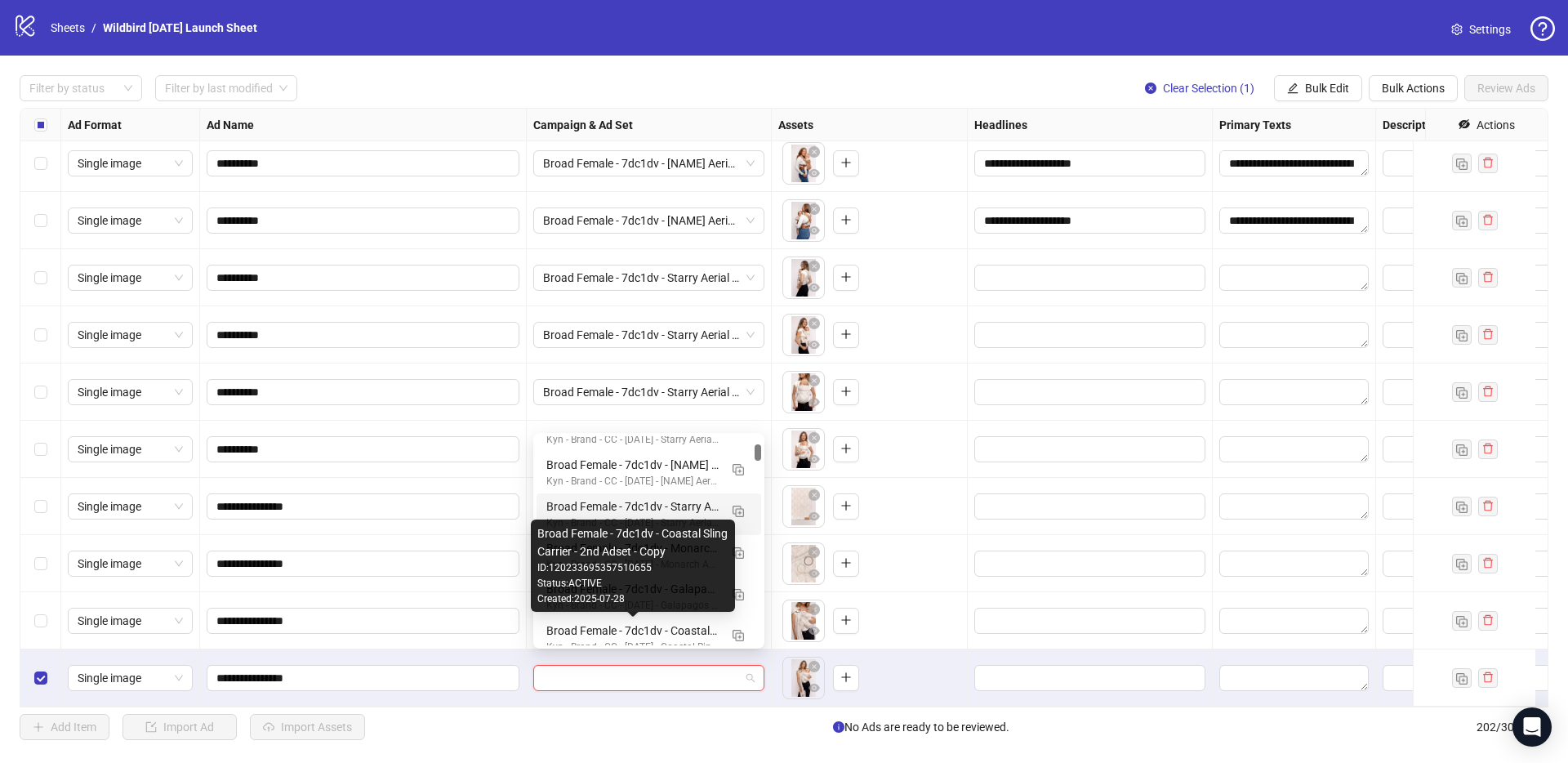 scroll, scrollTop: 113, scrollLeft: 0, axis: vertical 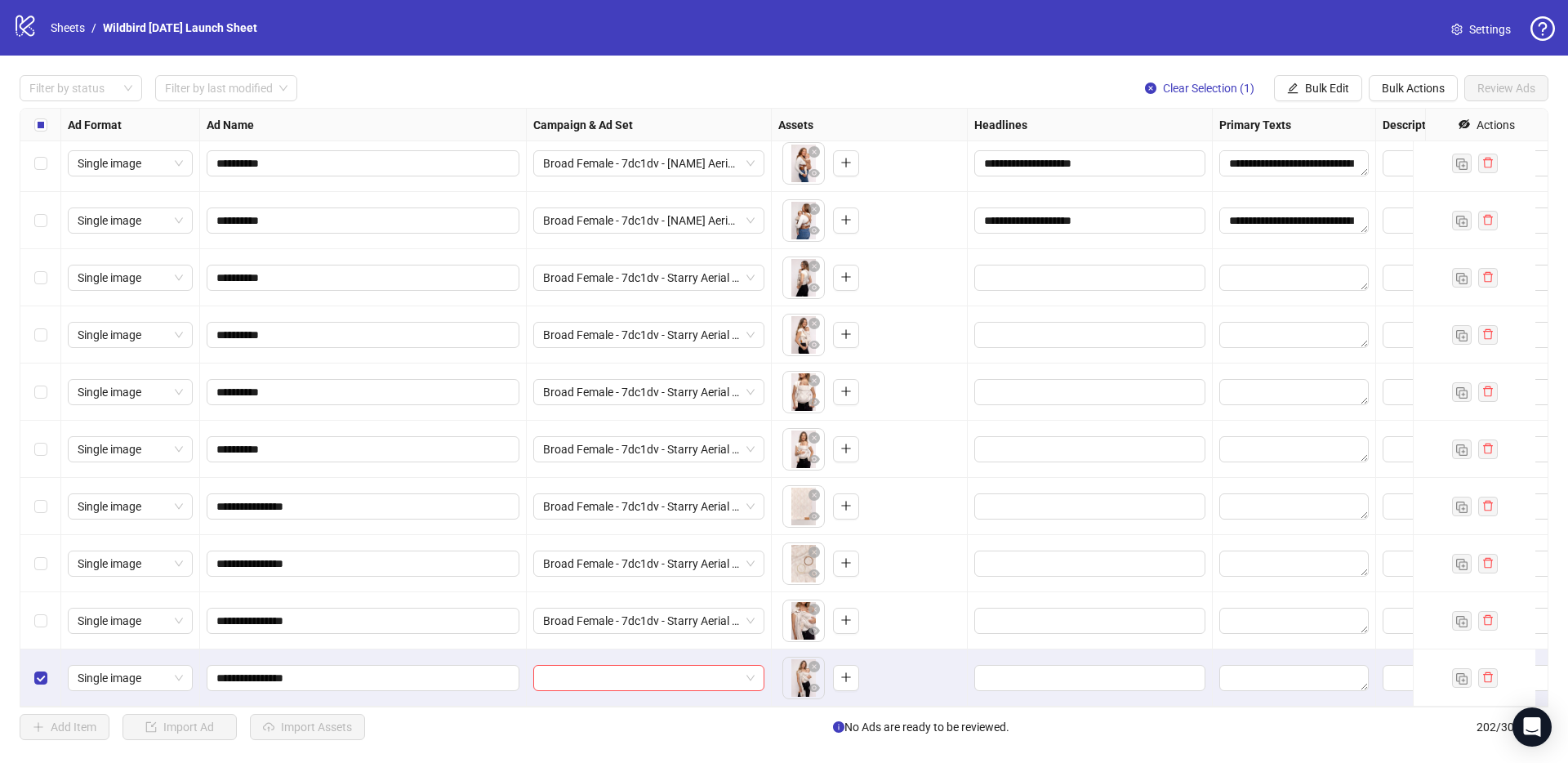 click on "Add Item Import Ad Import Assets  No Ads are ready to be reviewed. 202 / 300  items" at bounding box center (784, 727) 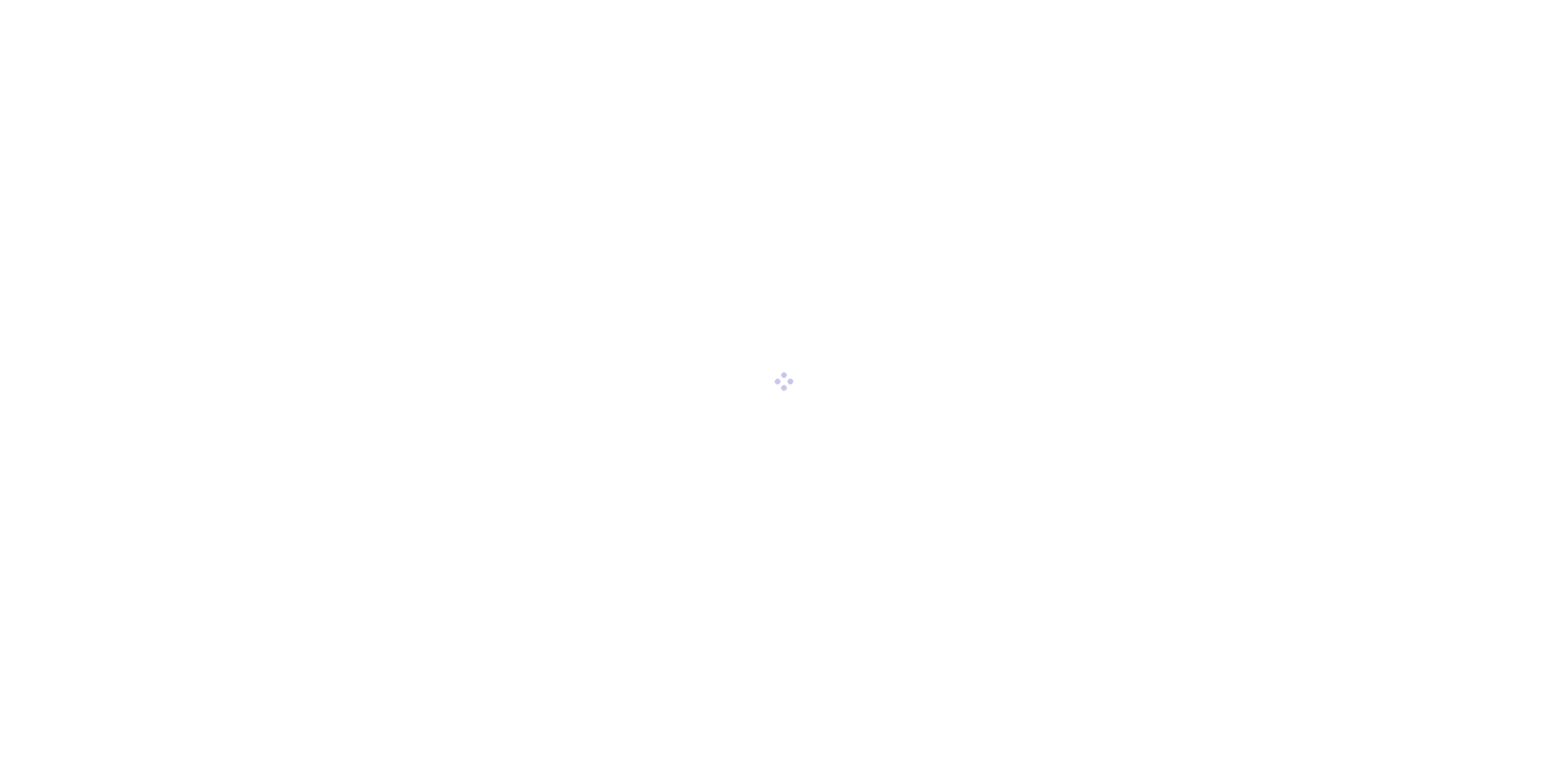 scroll, scrollTop: 0, scrollLeft: 0, axis: both 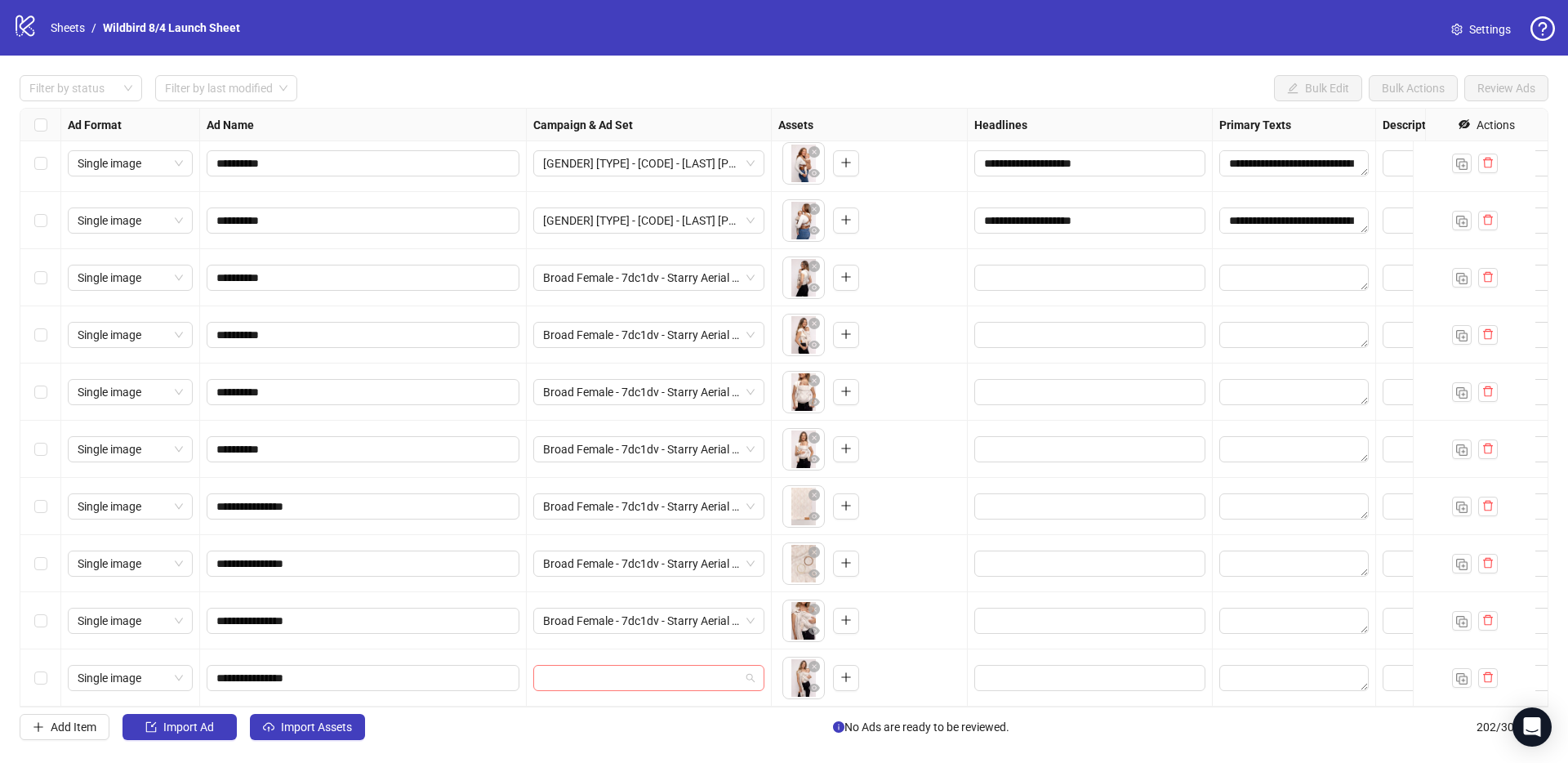click at bounding box center (641, 678) 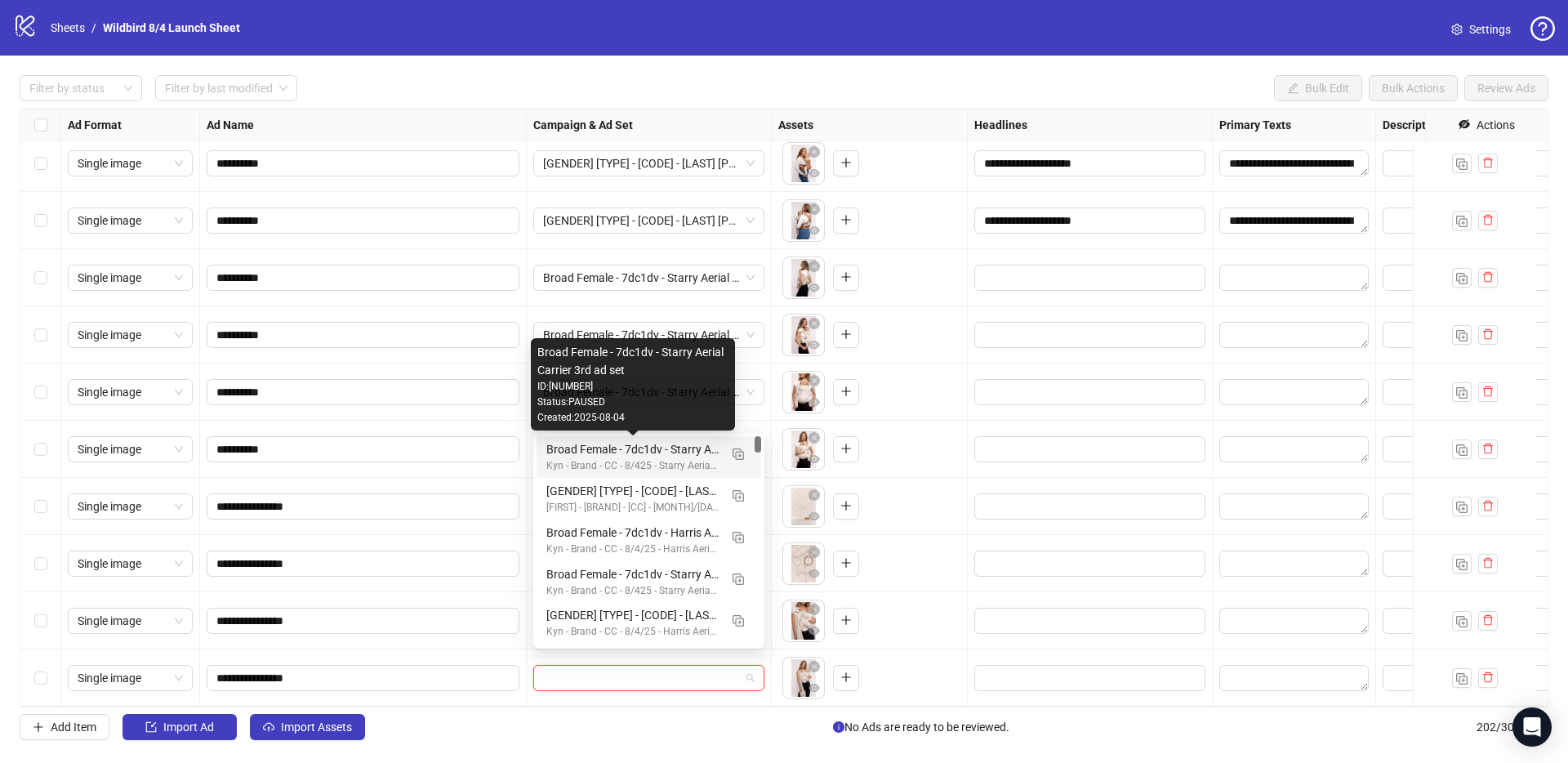 click on "Broad Female - 7dc1dv - Starry Aerial Carrier 3rd ad set" at bounding box center (632, 449) 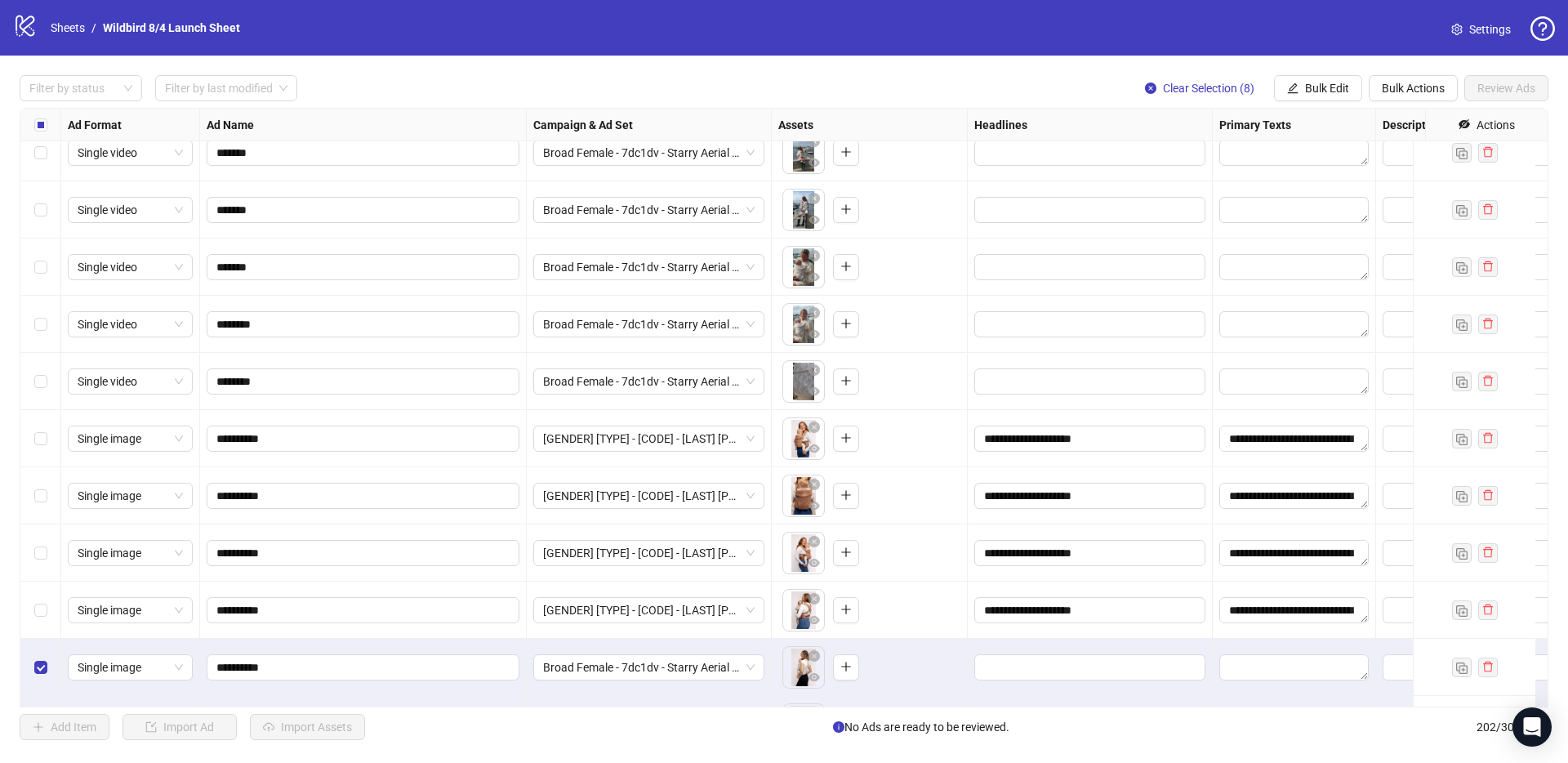 scroll, scrollTop: 10546, scrollLeft: 0, axis: vertical 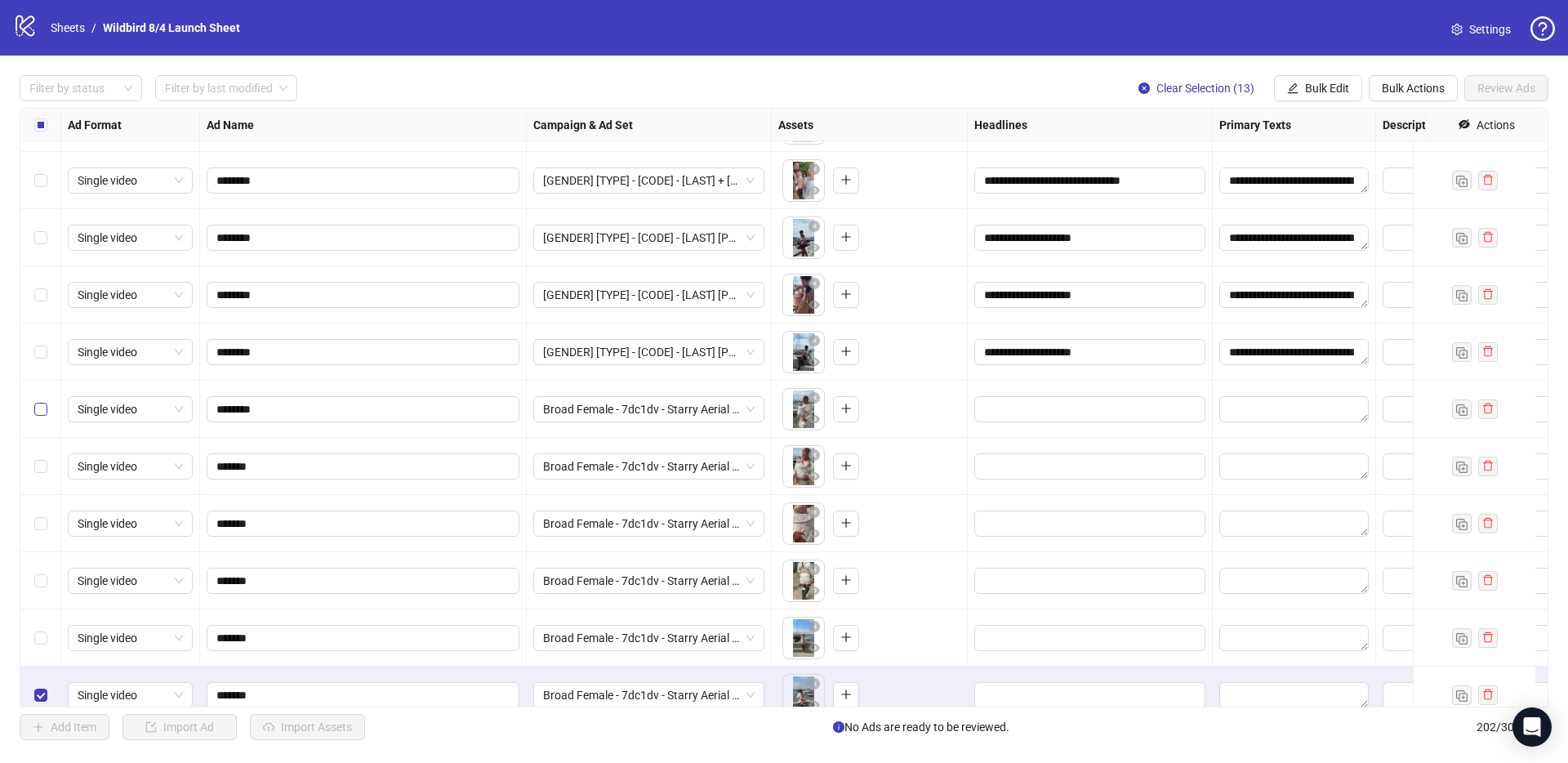 click at bounding box center [41, 409] 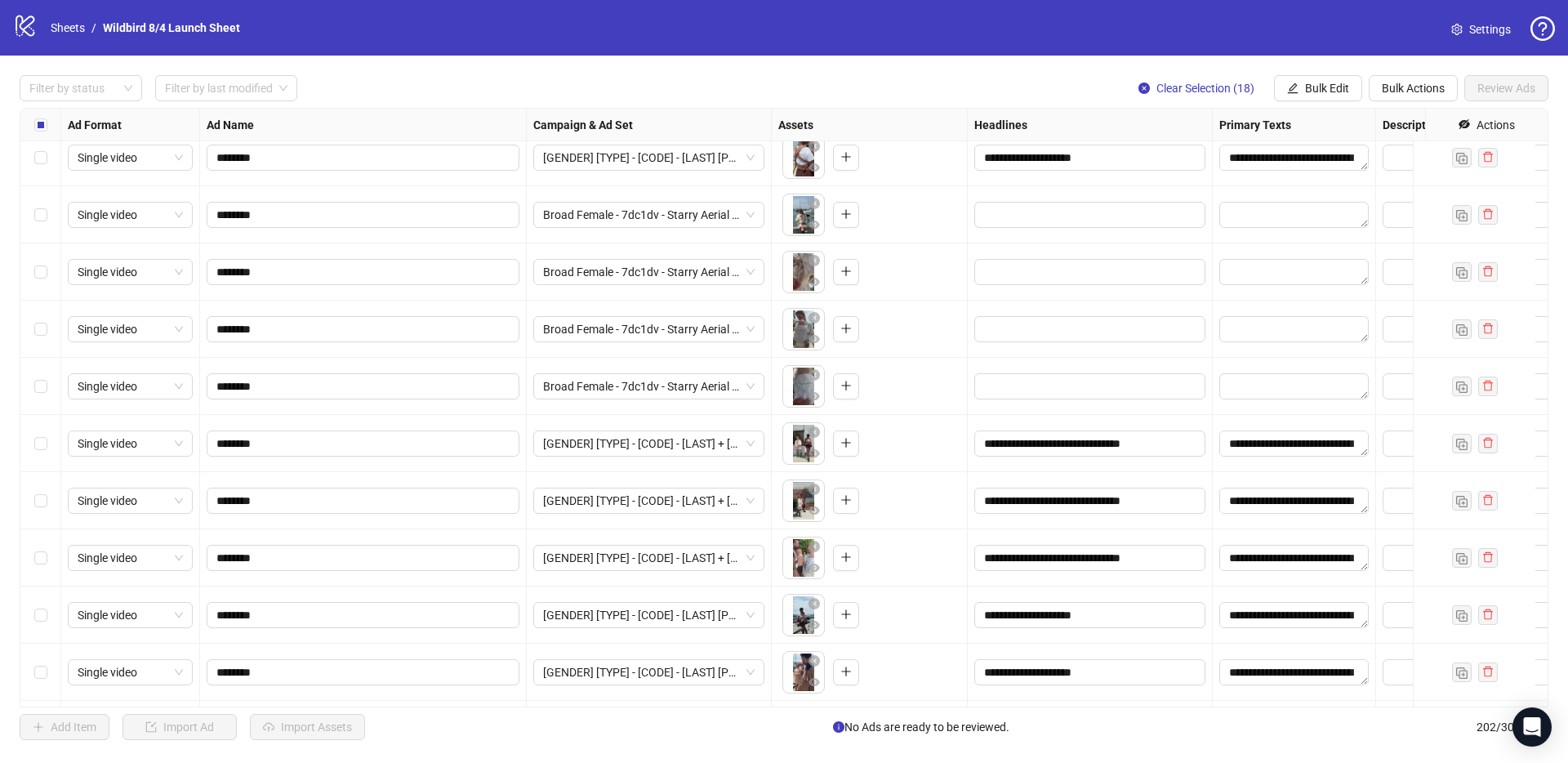 scroll, scrollTop: 9676, scrollLeft: 0, axis: vertical 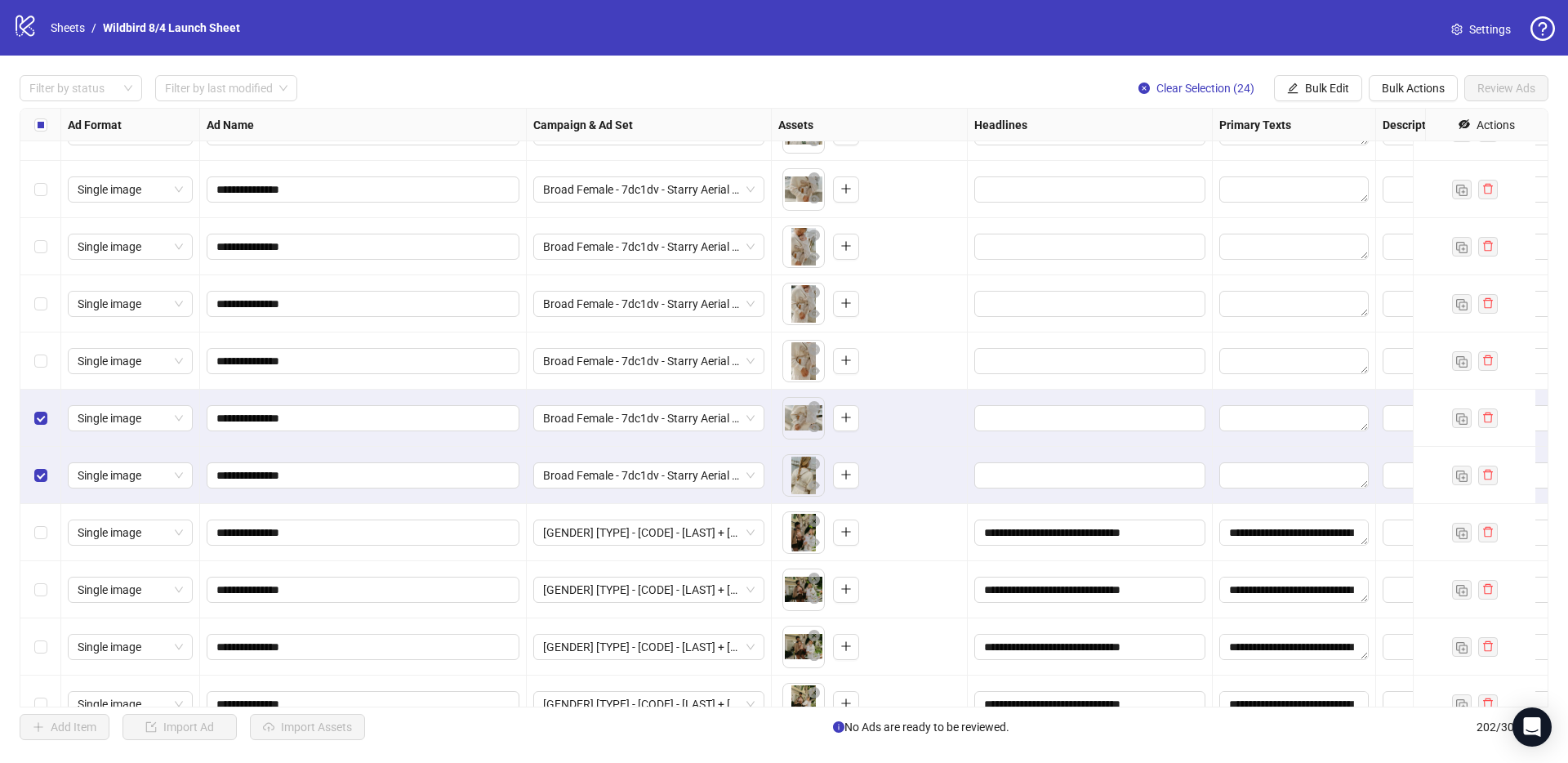 click at bounding box center [41, 361] 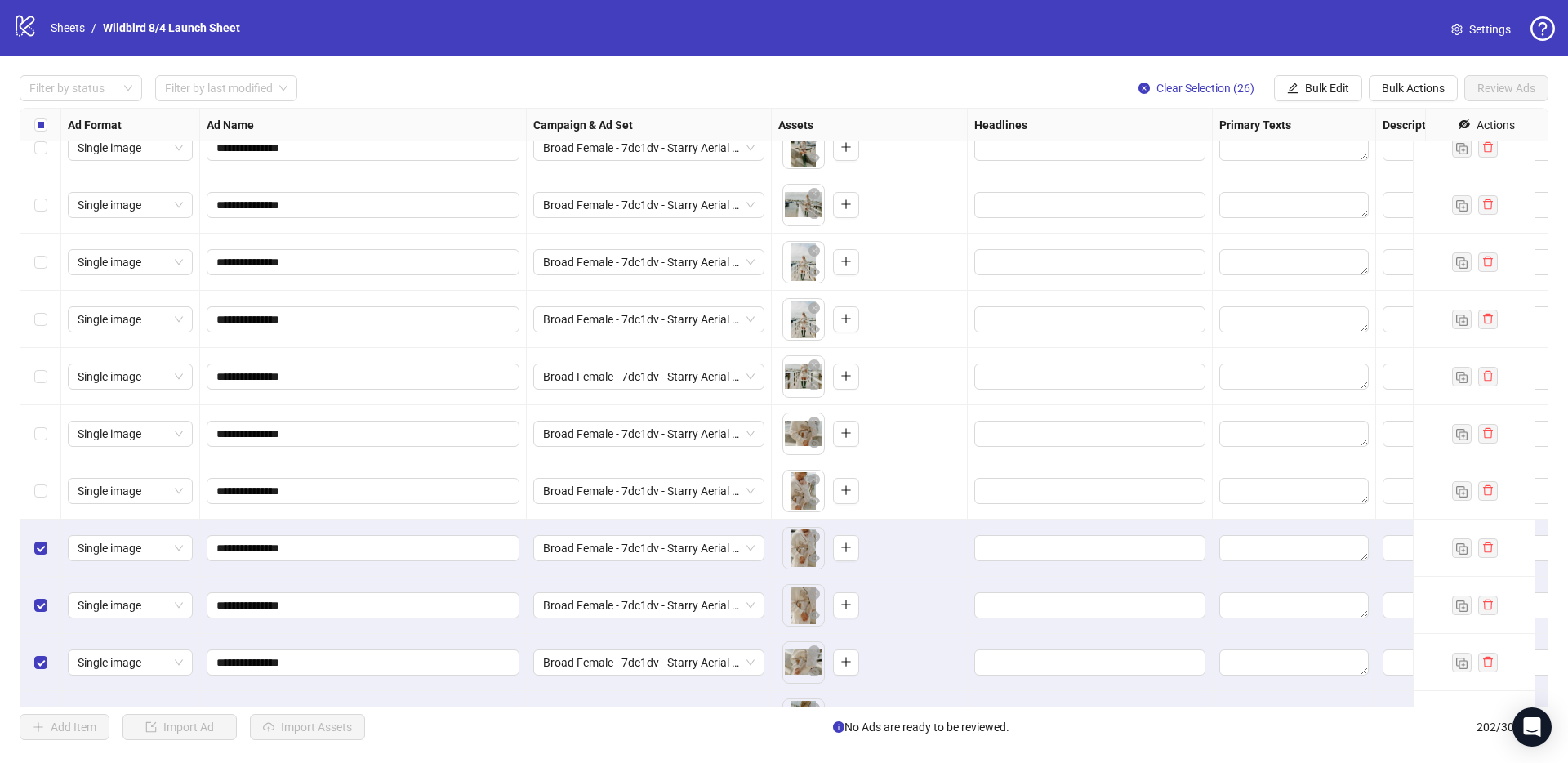 scroll, scrollTop: 5517, scrollLeft: 0, axis: vertical 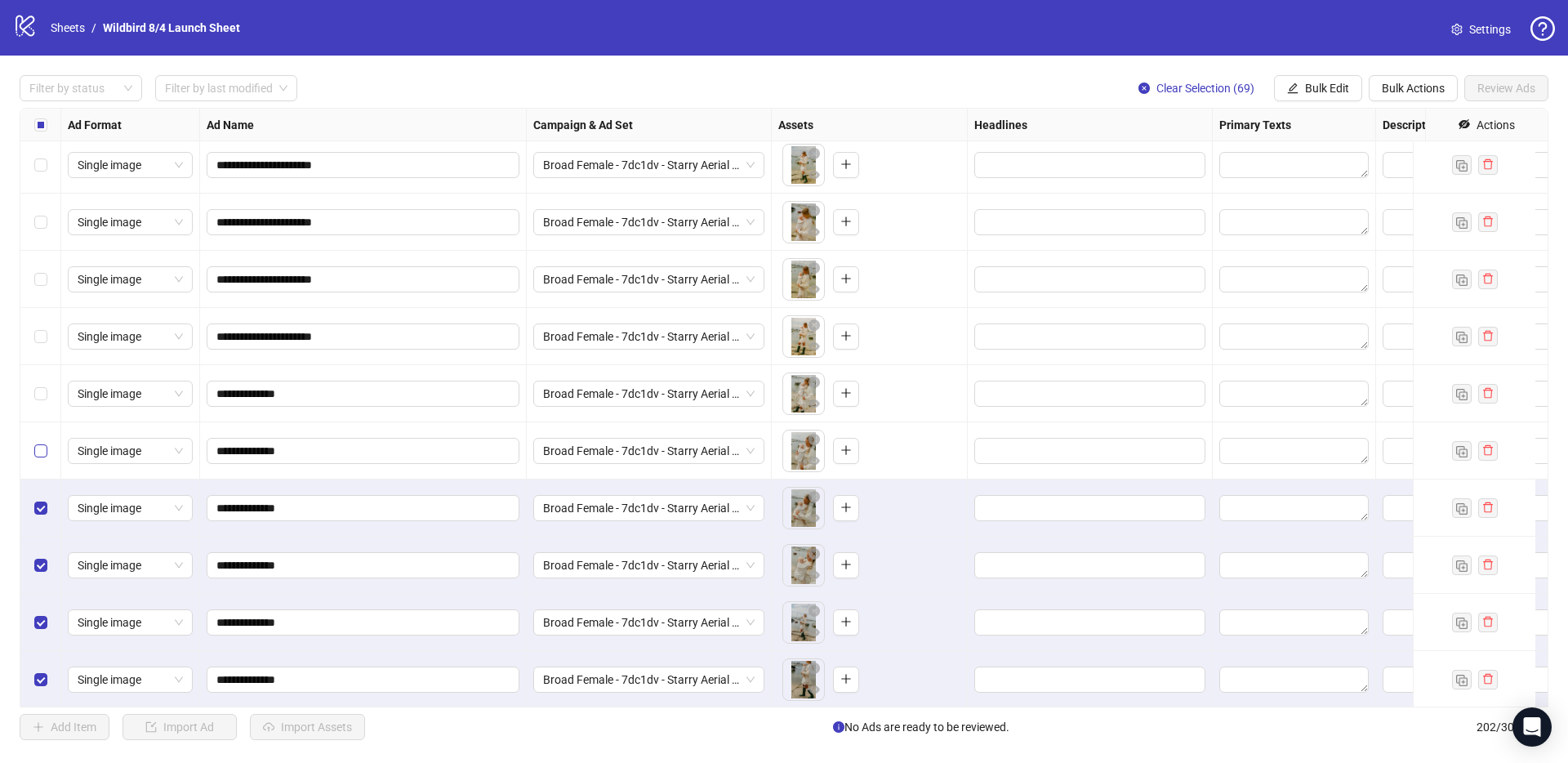 click at bounding box center [41, 451] 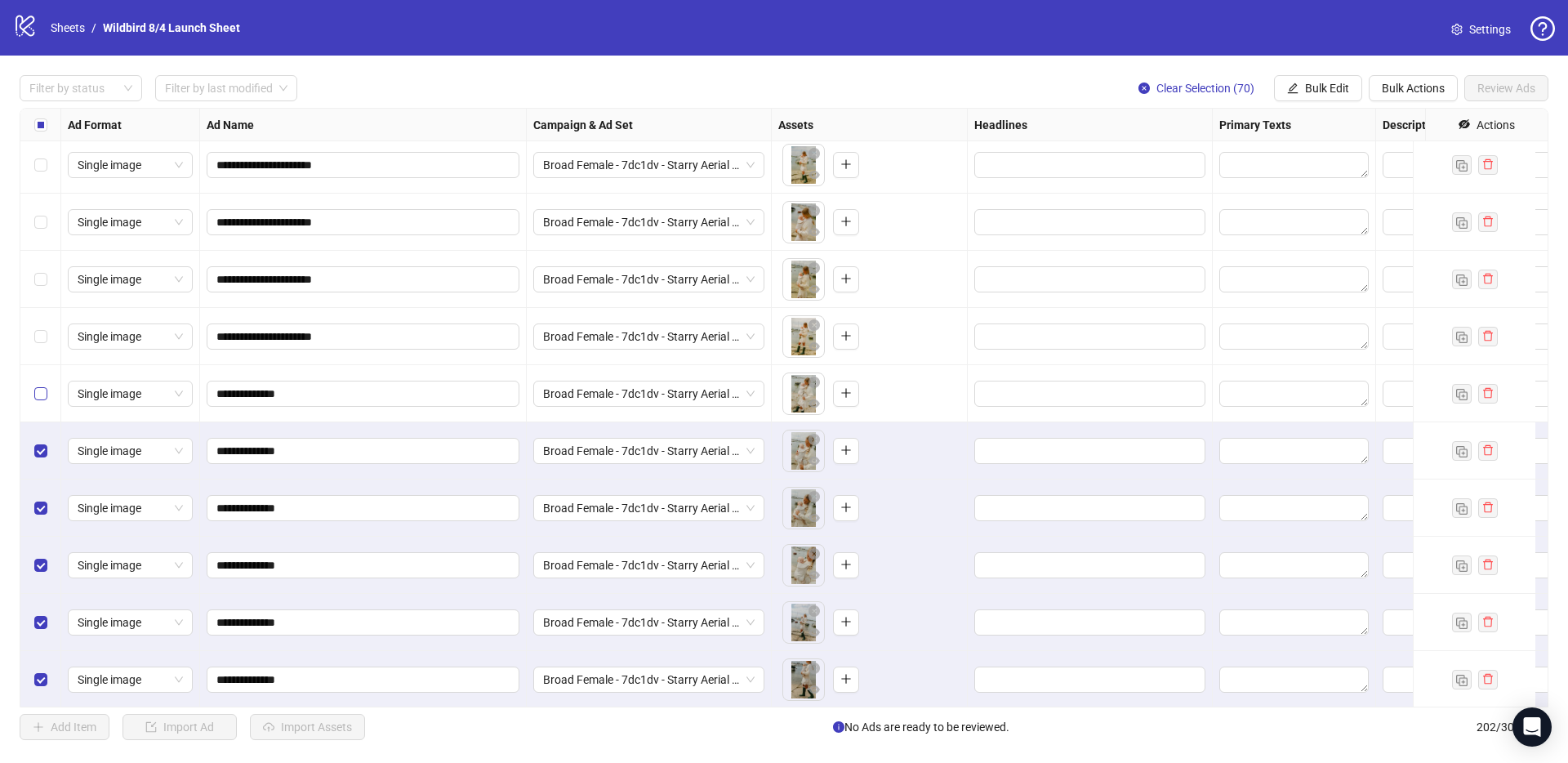 click at bounding box center (41, 394) 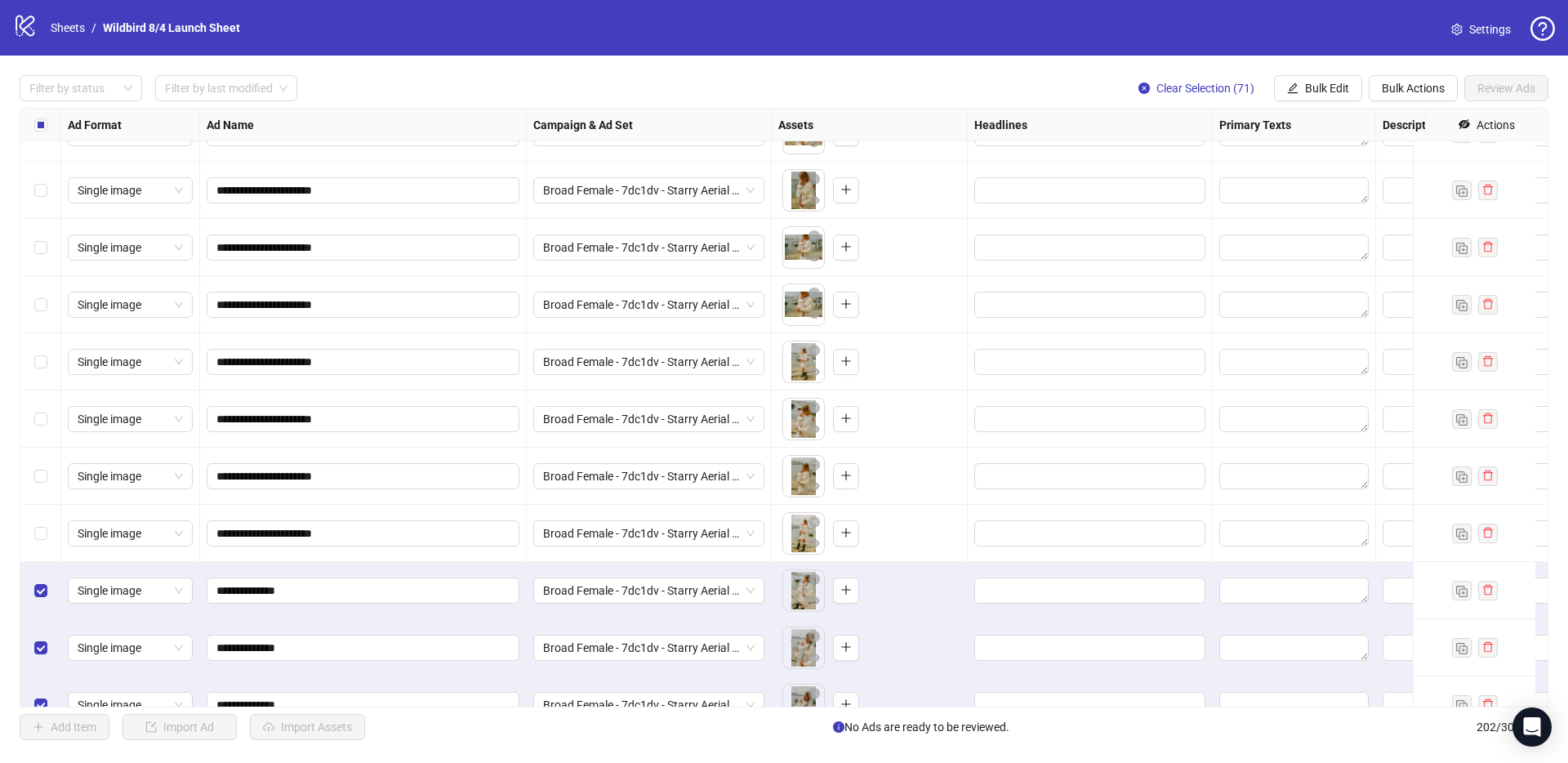 scroll, scrollTop: 2947, scrollLeft: 0, axis: vertical 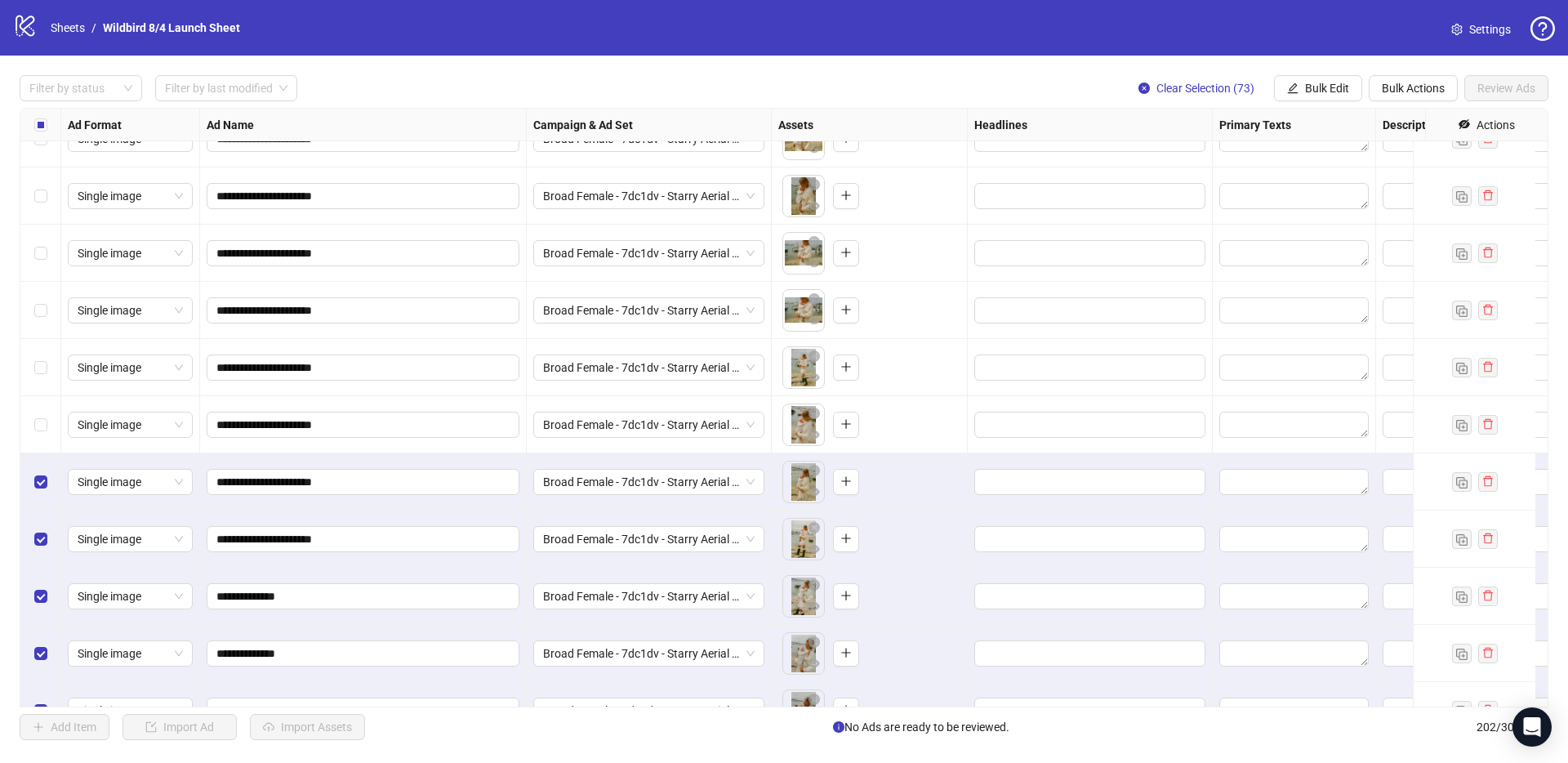 click at bounding box center [41, 425] 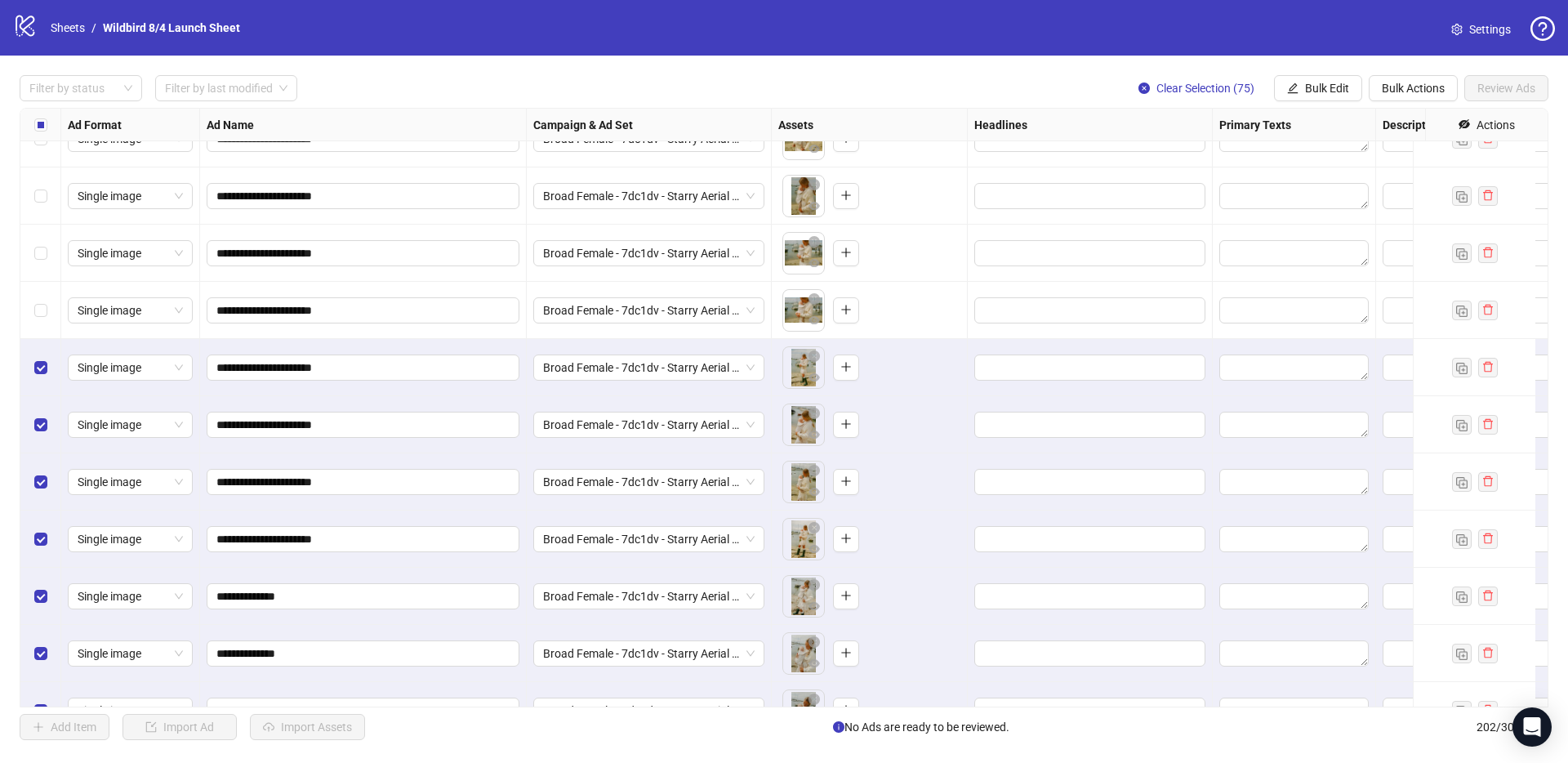 click at bounding box center (41, 310) 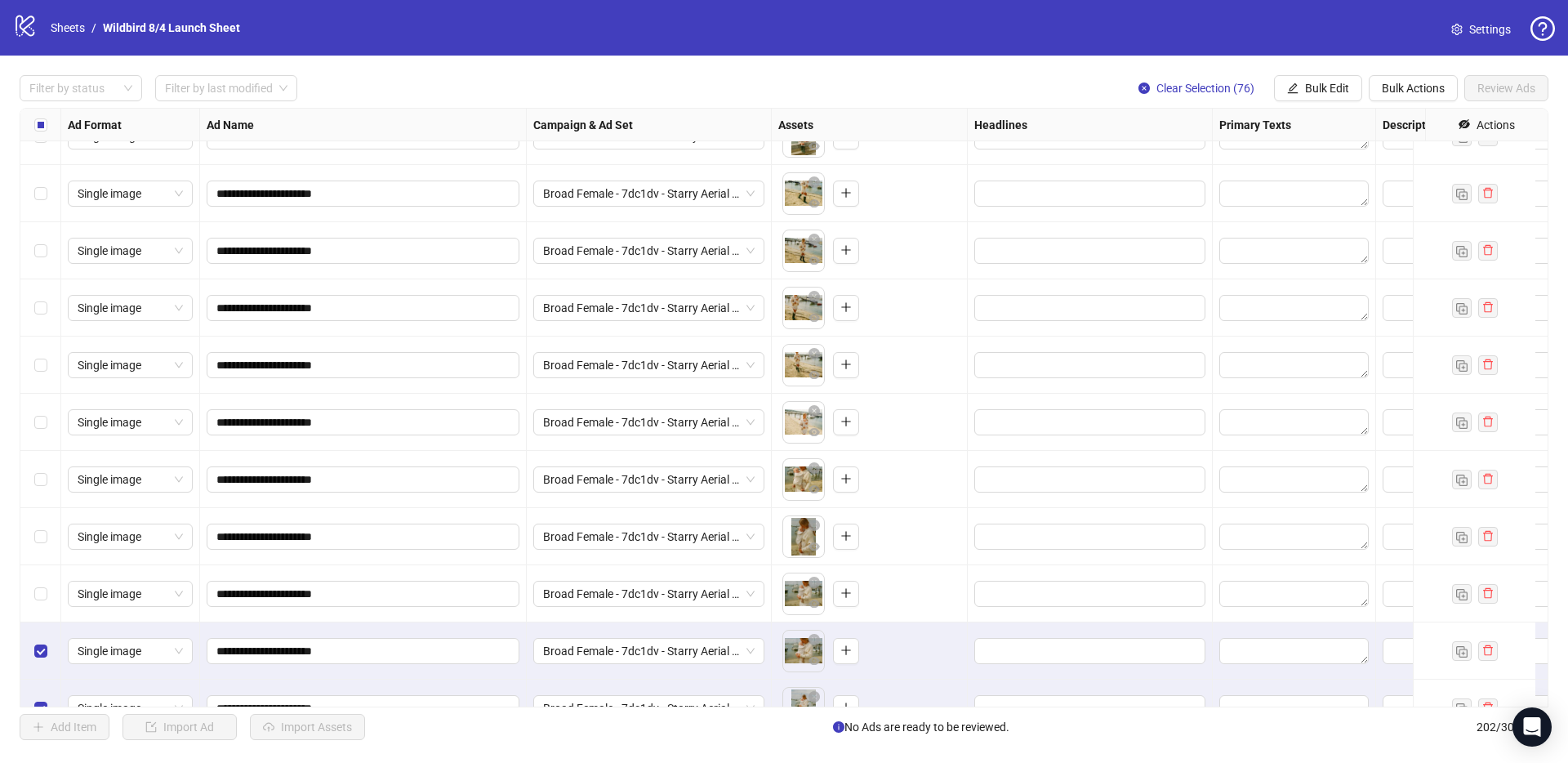 scroll, scrollTop: 2608, scrollLeft: 0, axis: vertical 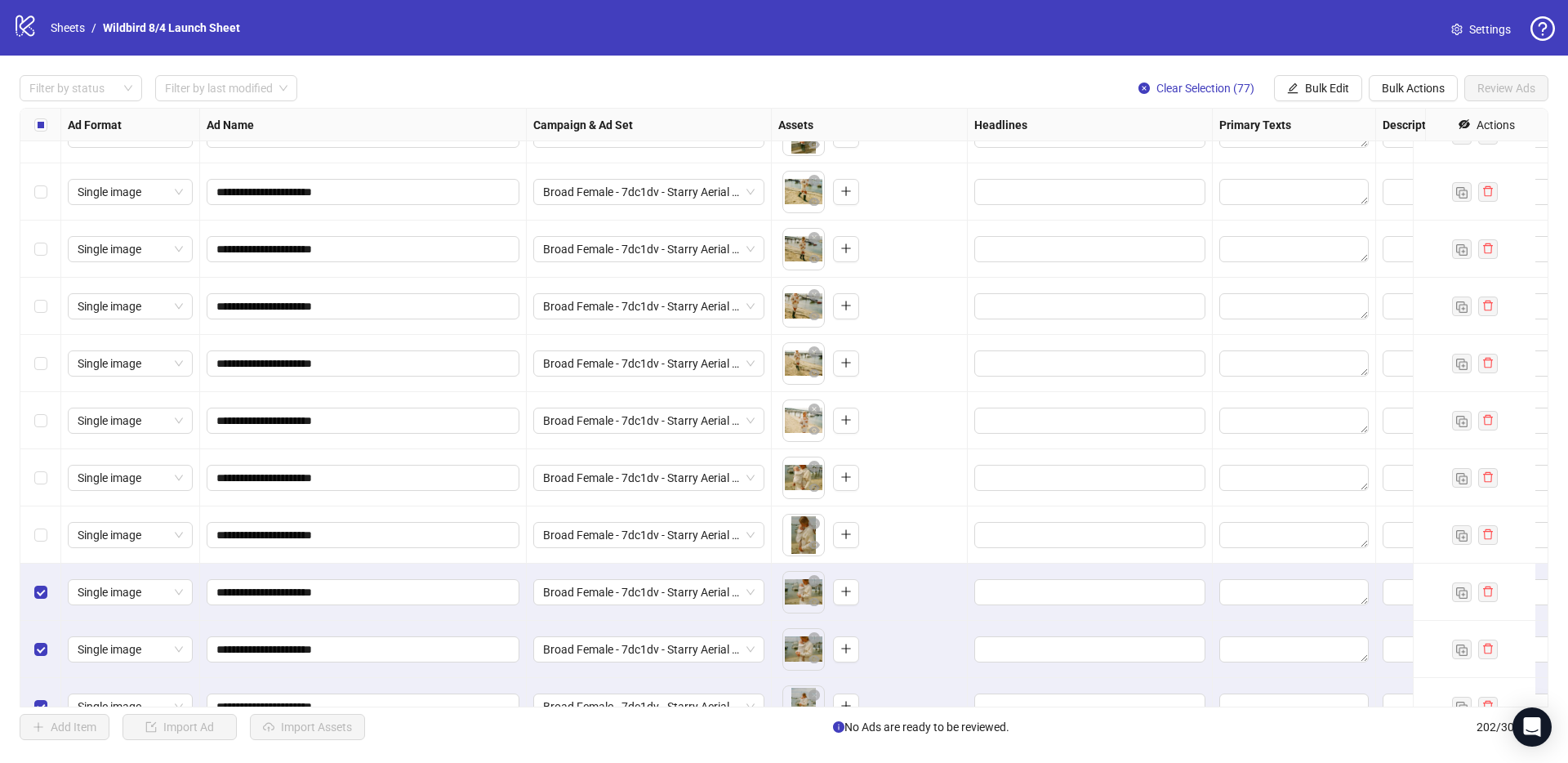 click at bounding box center [41, 535] 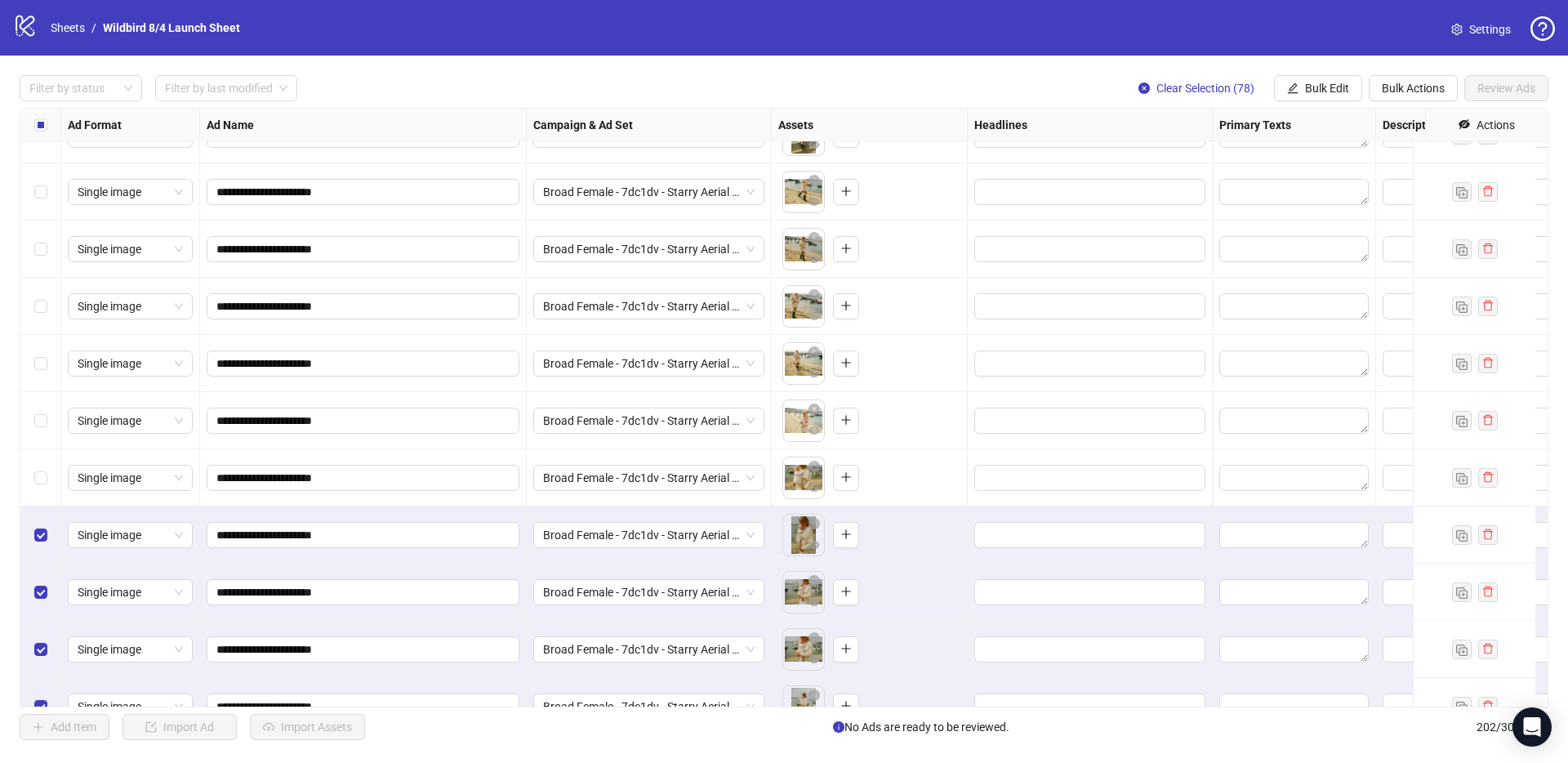 click at bounding box center (41, 478) 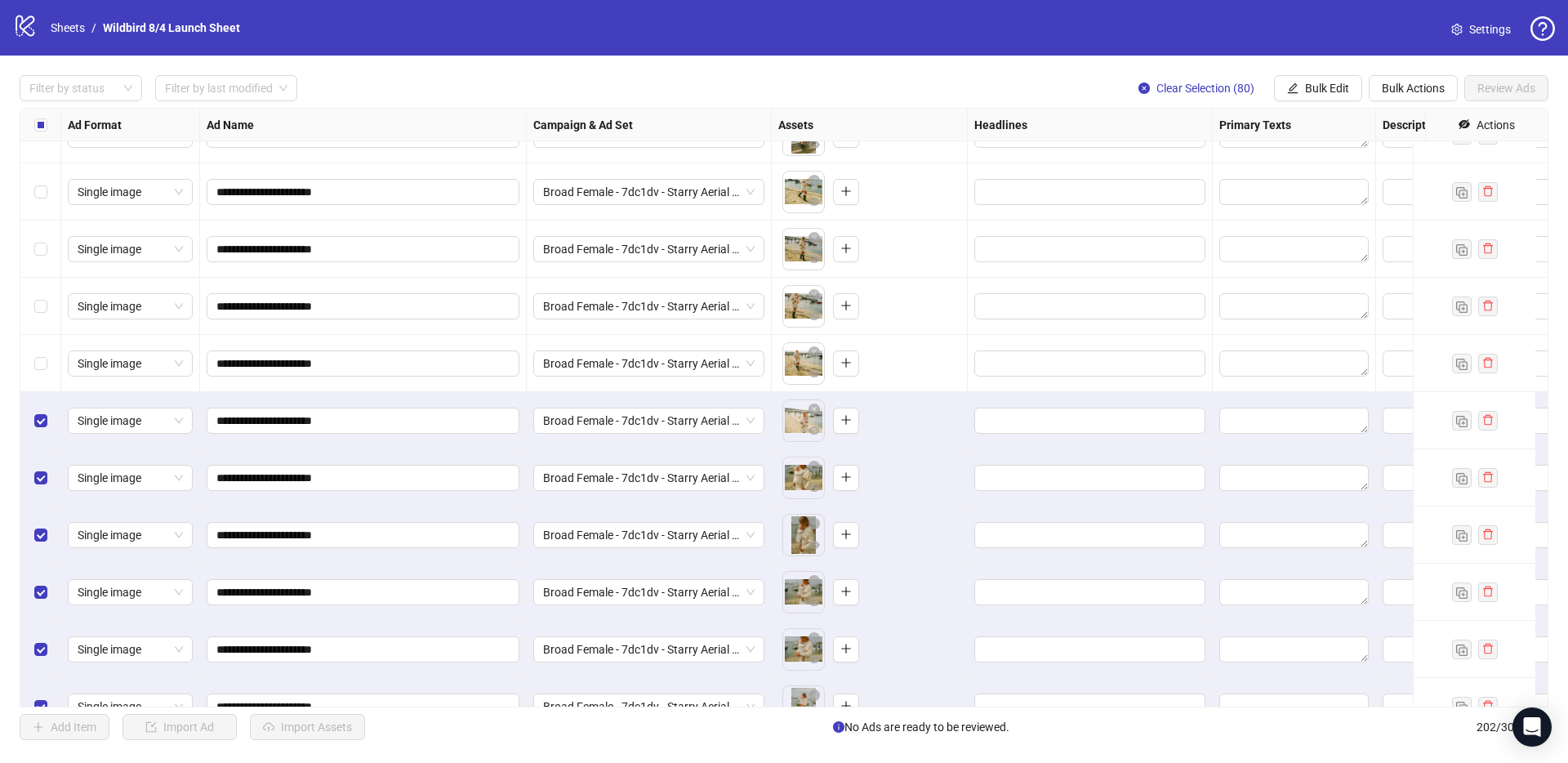 click at bounding box center (41, 364) 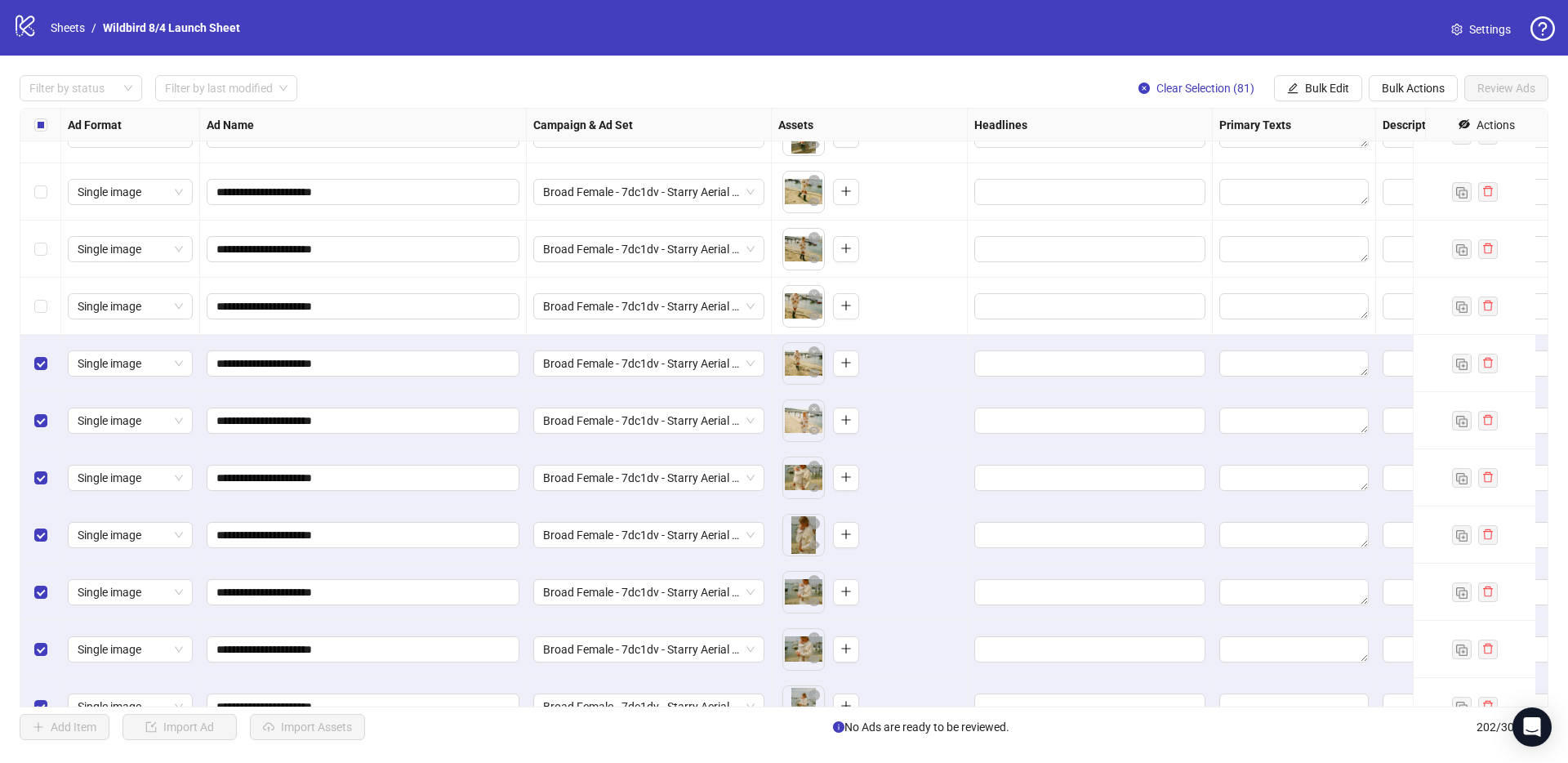 scroll, scrollTop: 2422, scrollLeft: 0, axis: vertical 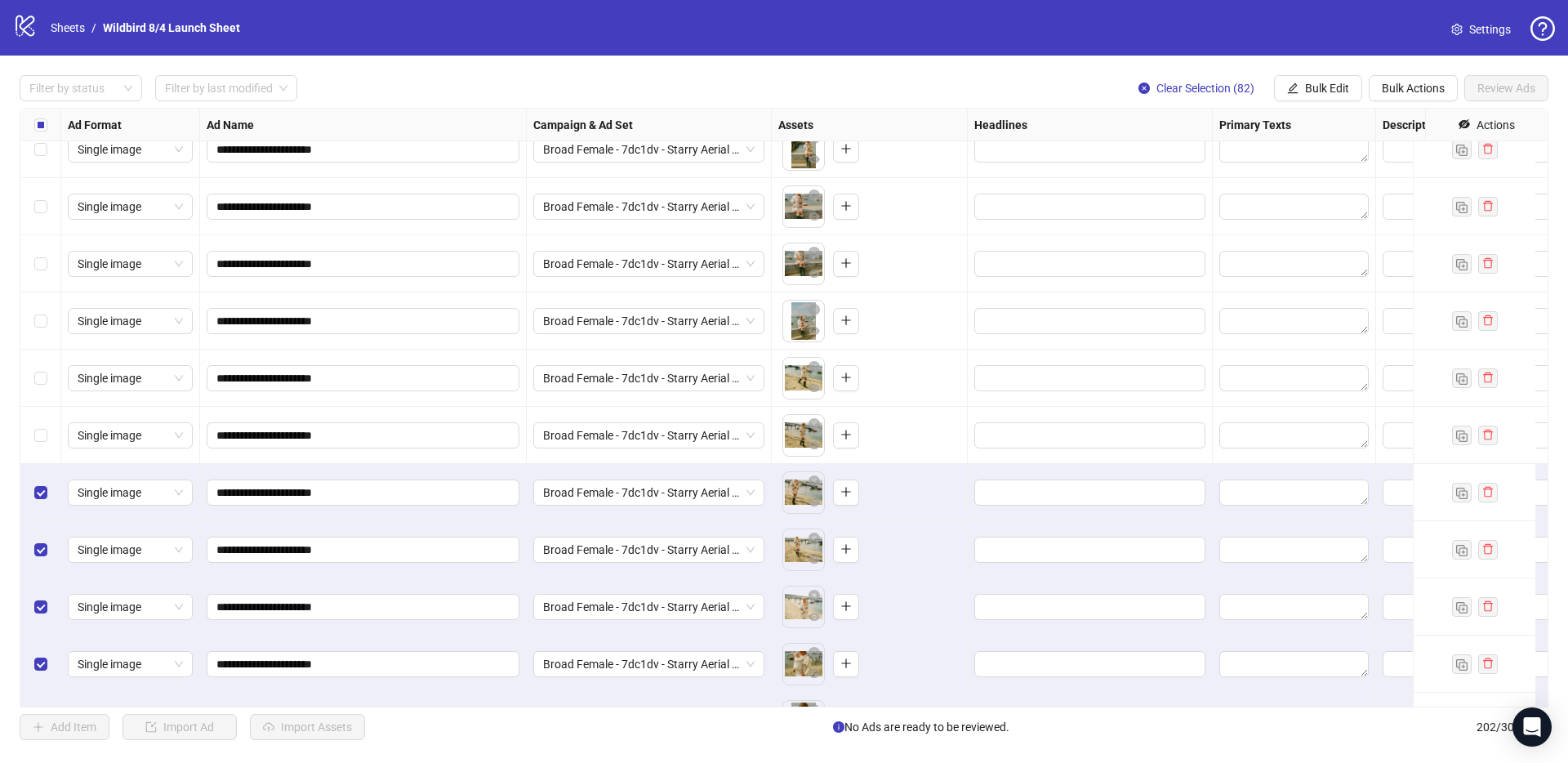click at bounding box center [41, 435] 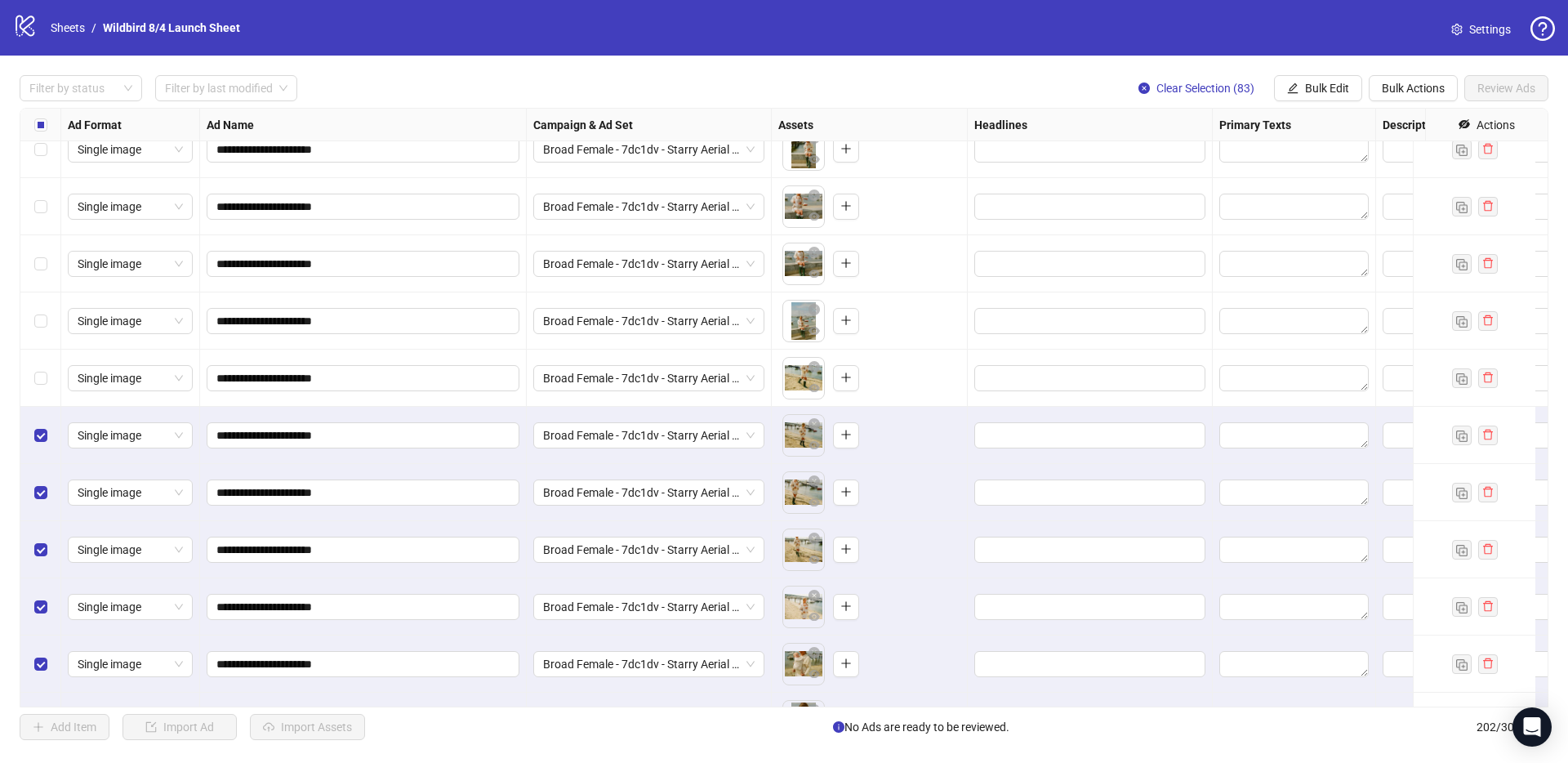 click at bounding box center (41, 378) 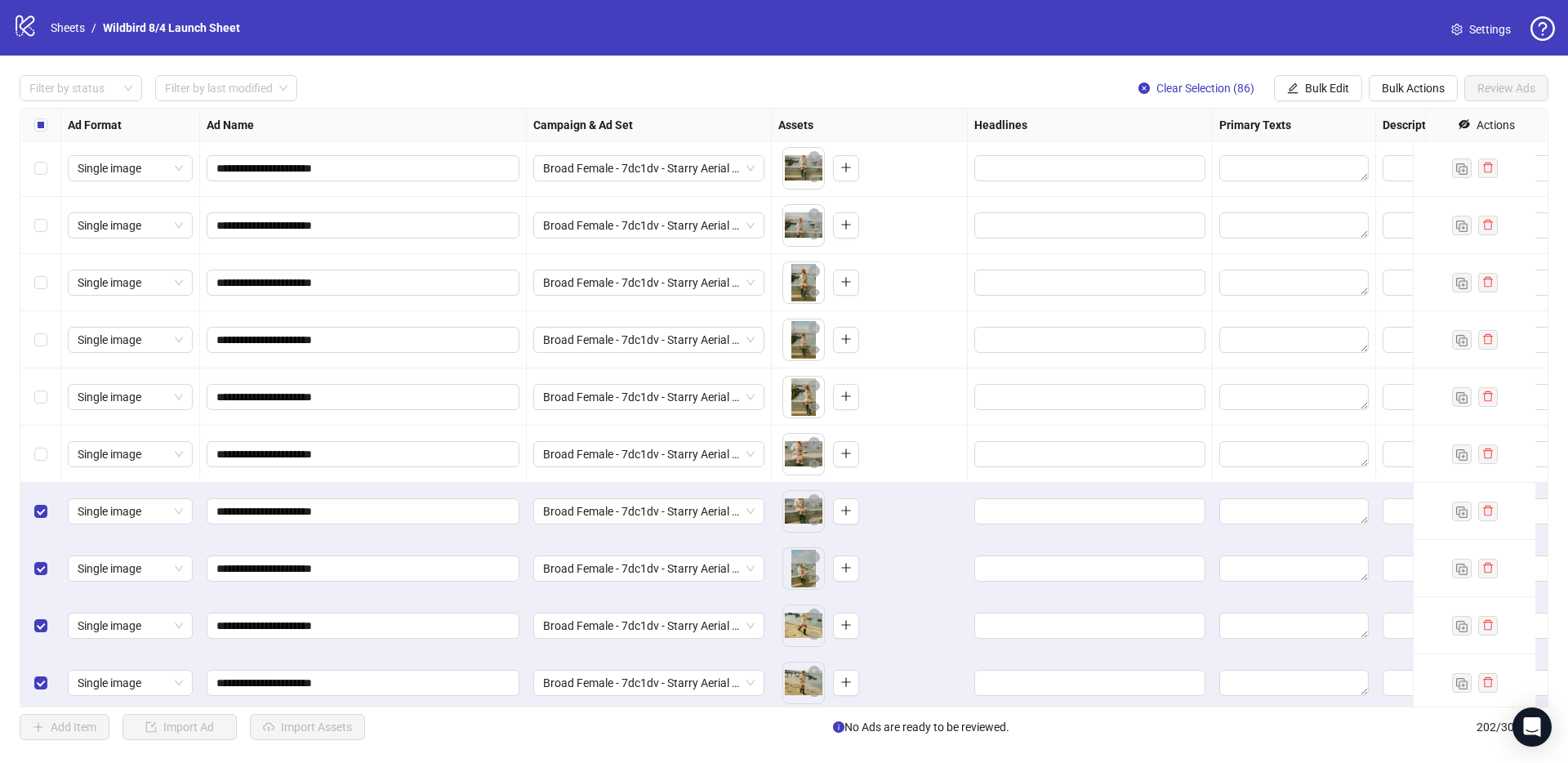 scroll, scrollTop: 2087, scrollLeft: 0, axis: vertical 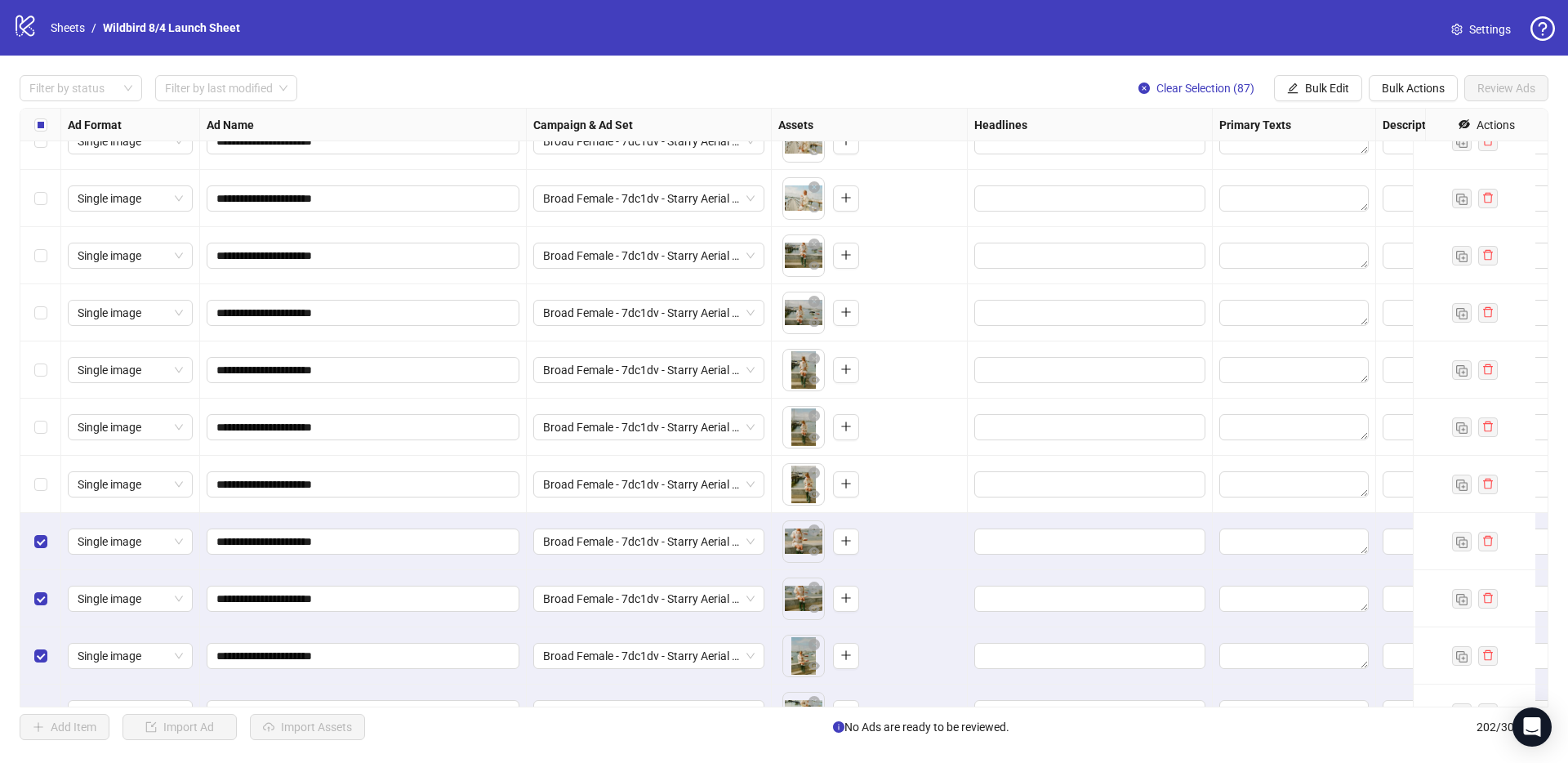 click at bounding box center [41, 484] 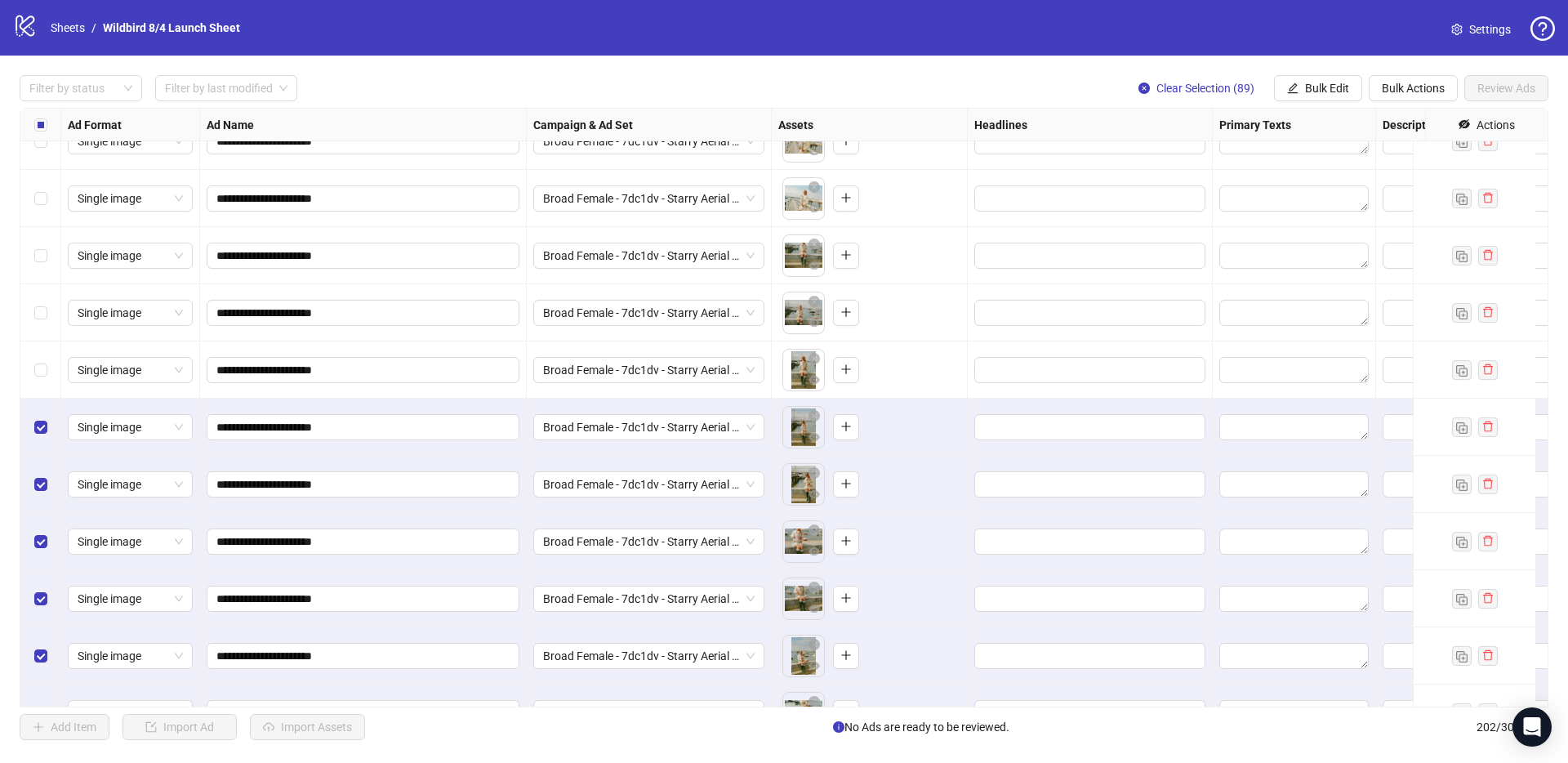 click at bounding box center [41, 370] 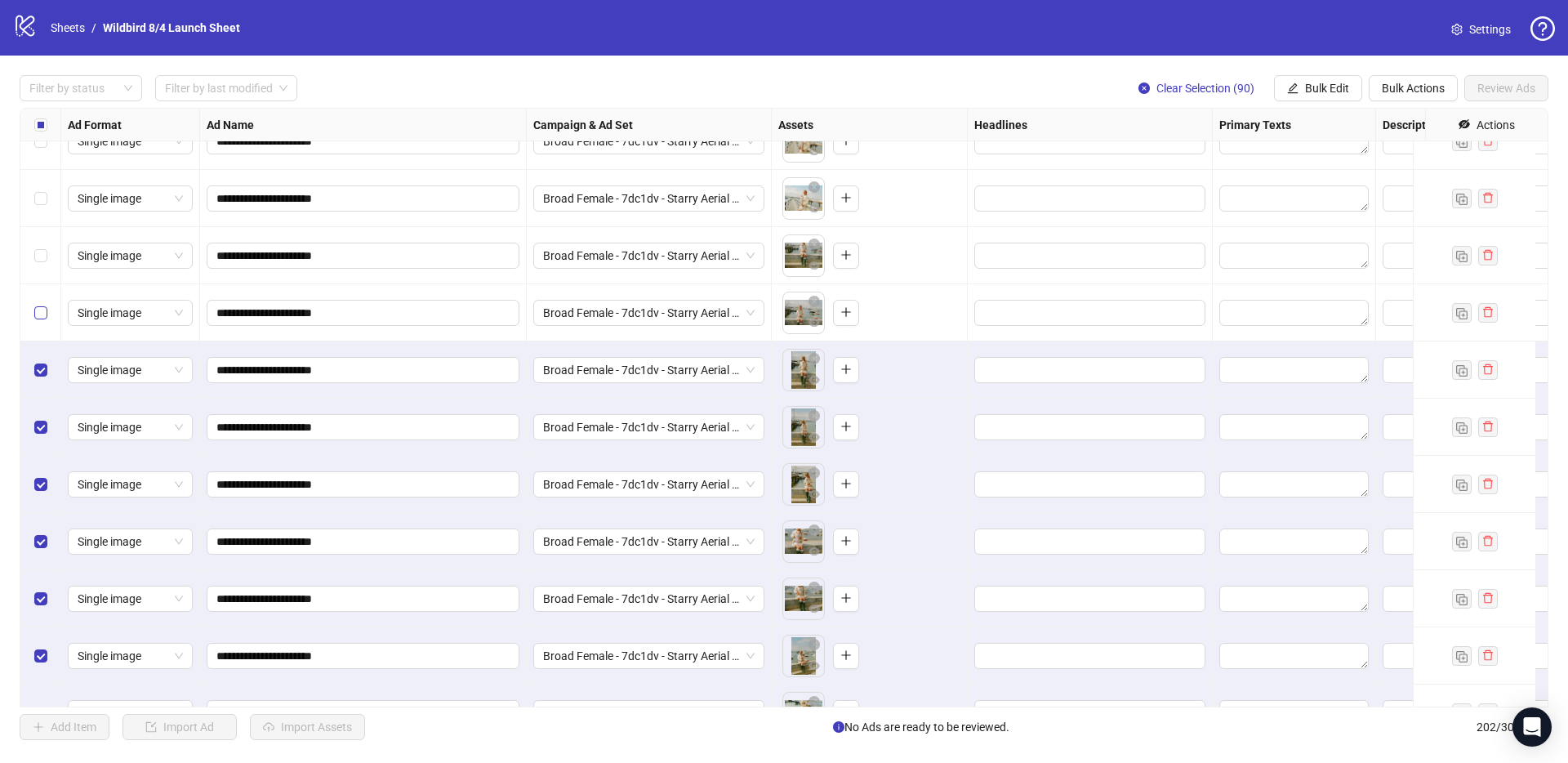 click at bounding box center (41, 313) 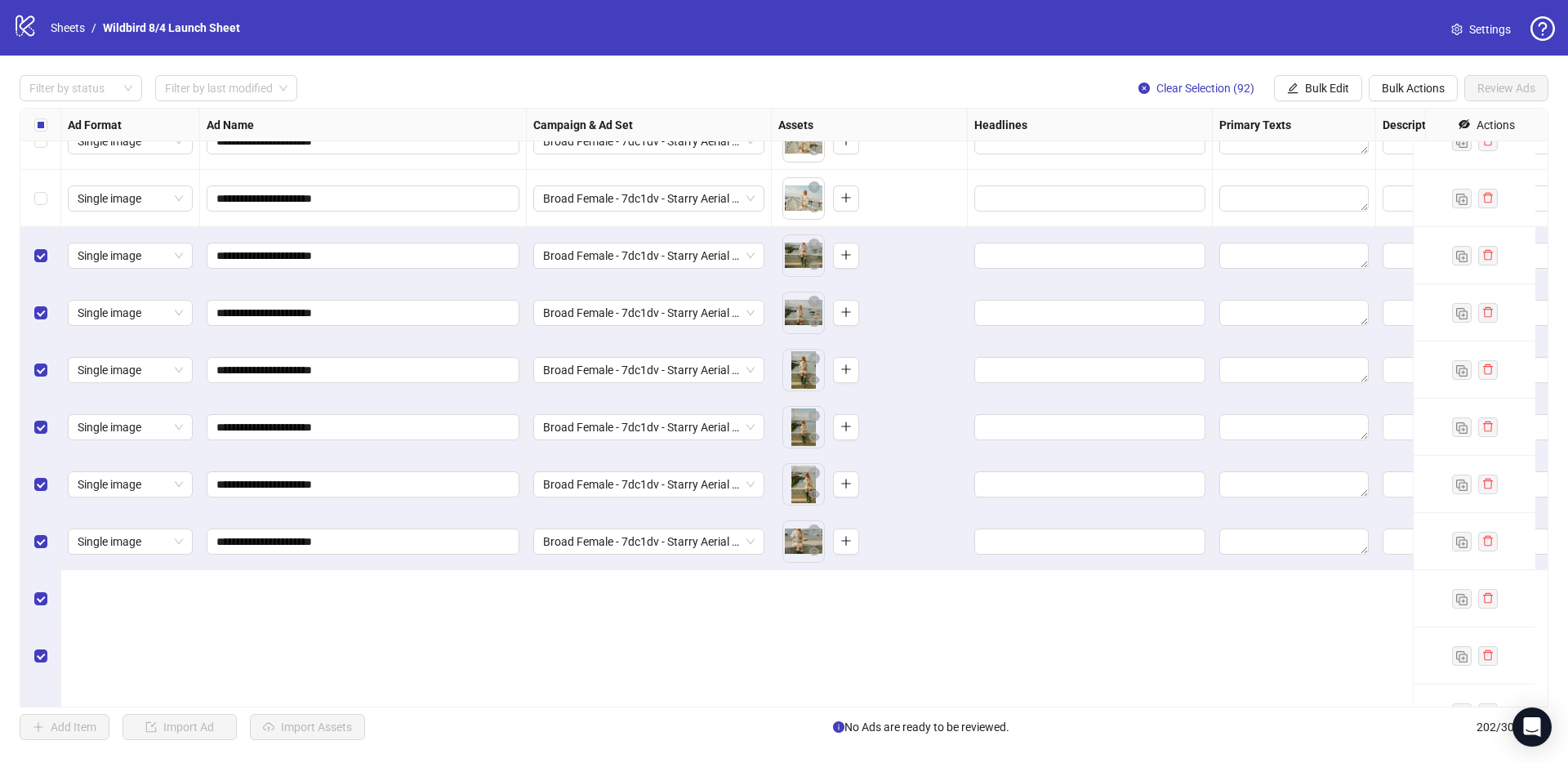 scroll, scrollTop: 1857, scrollLeft: 0, axis: vertical 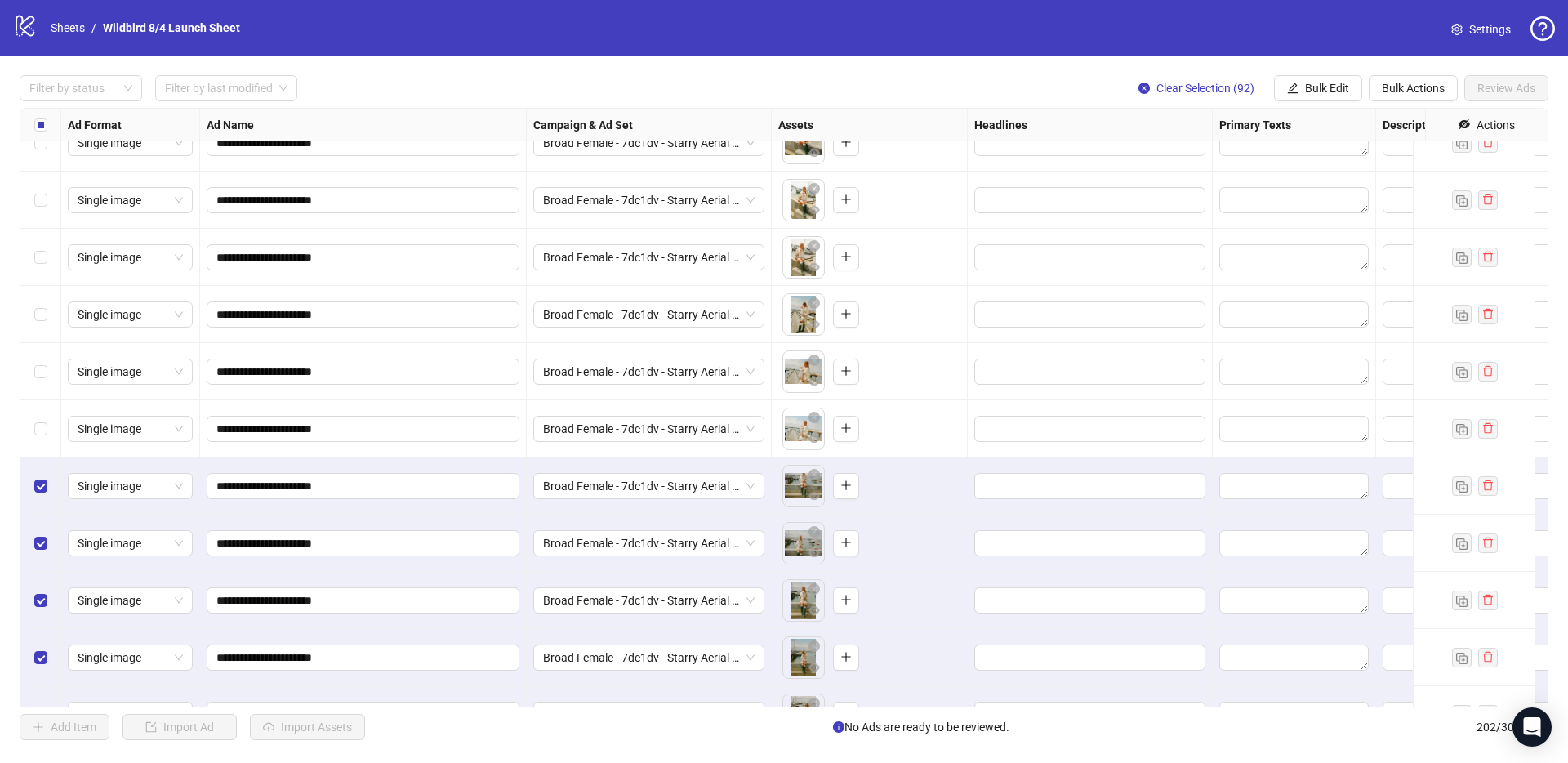 drag, startPoint x: 44, startPoint y: 439, endPoint x: 35, endPoint y: 380, distance: 59.682493 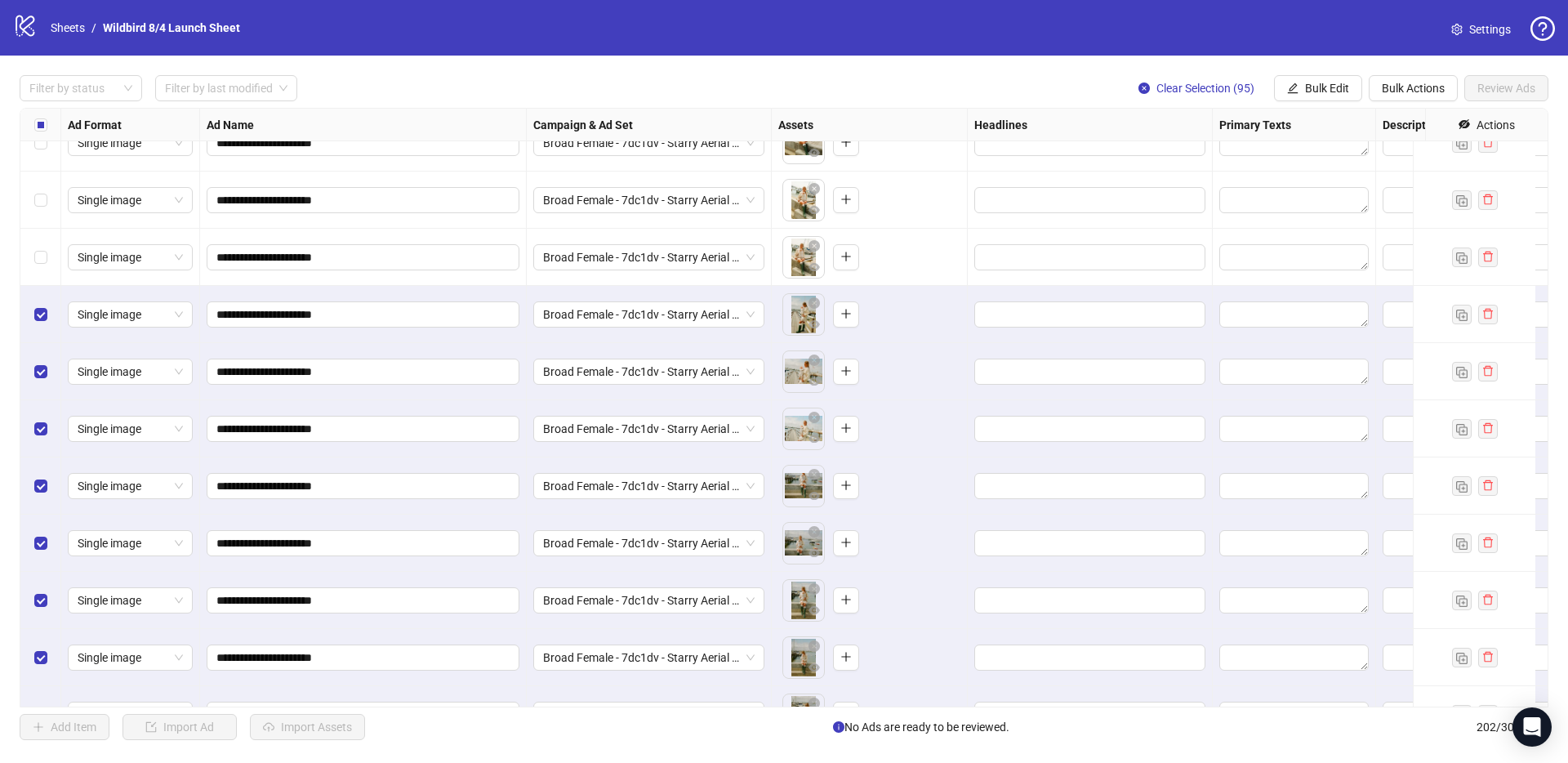 click at bounding box center (41, 257) 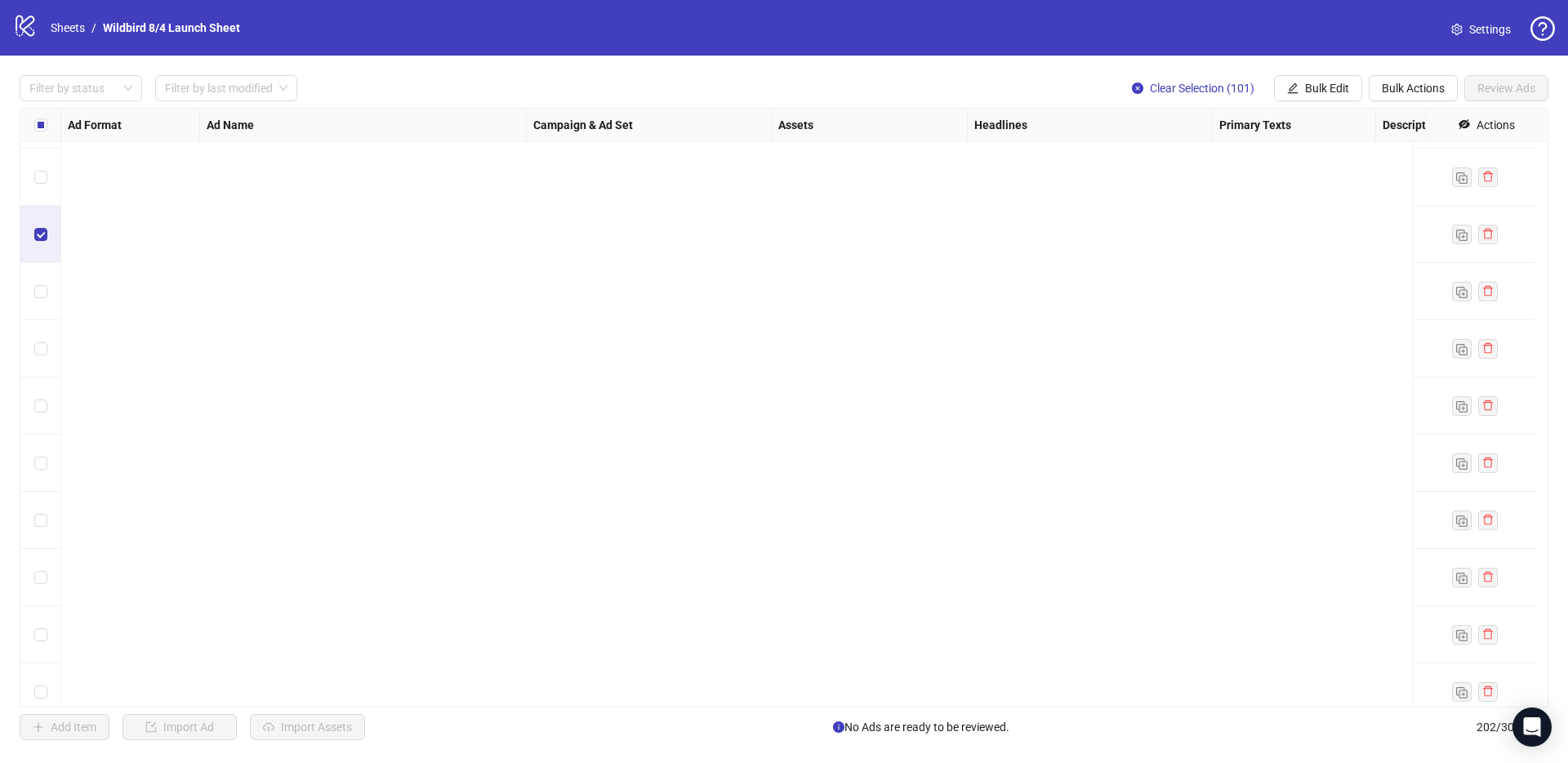 scroll, scrollTop: 9538, scrollLeft: 0, axis: vertical 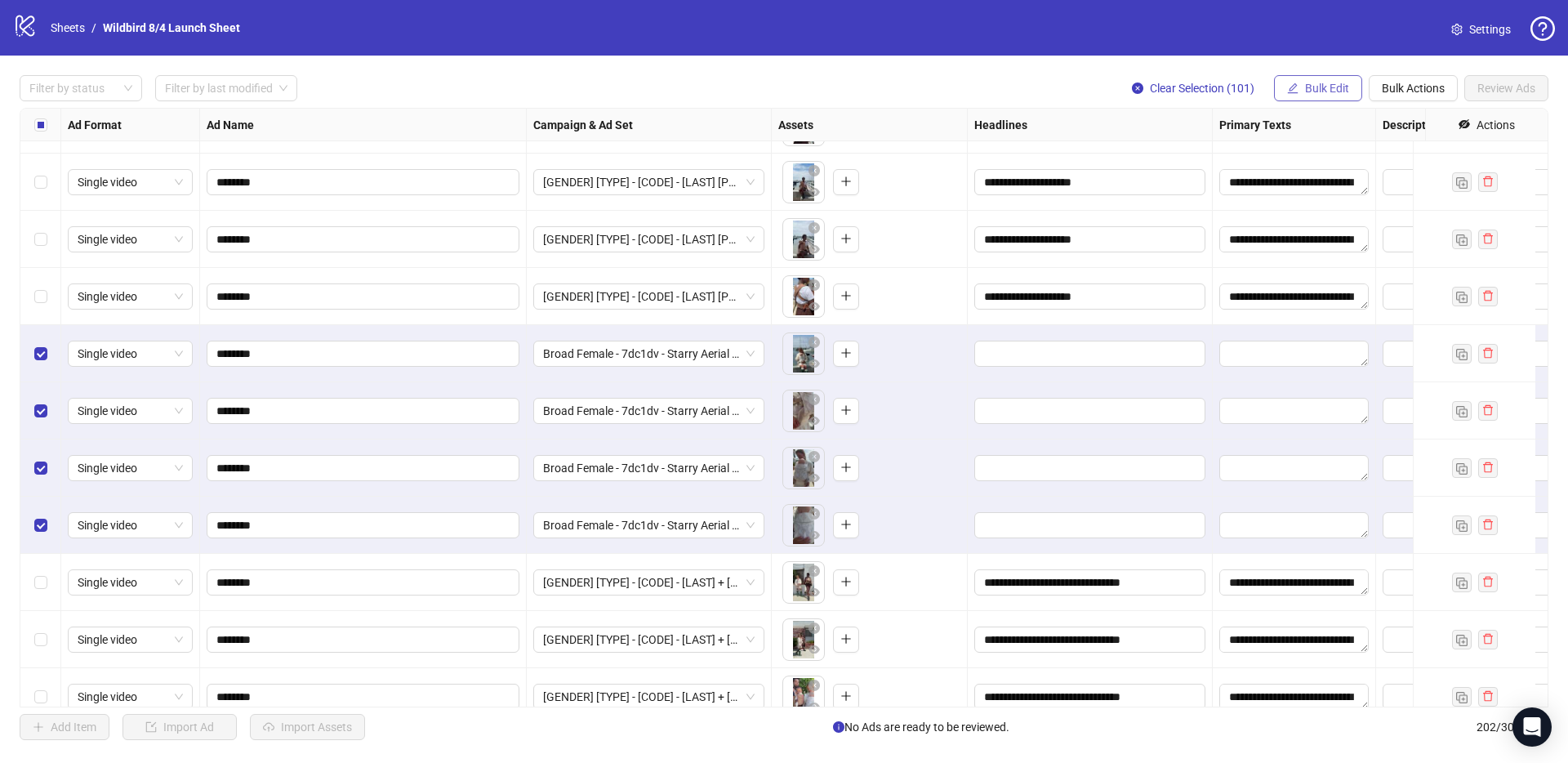 click on "Bulk Edit" at bounding box center (1327, 88) 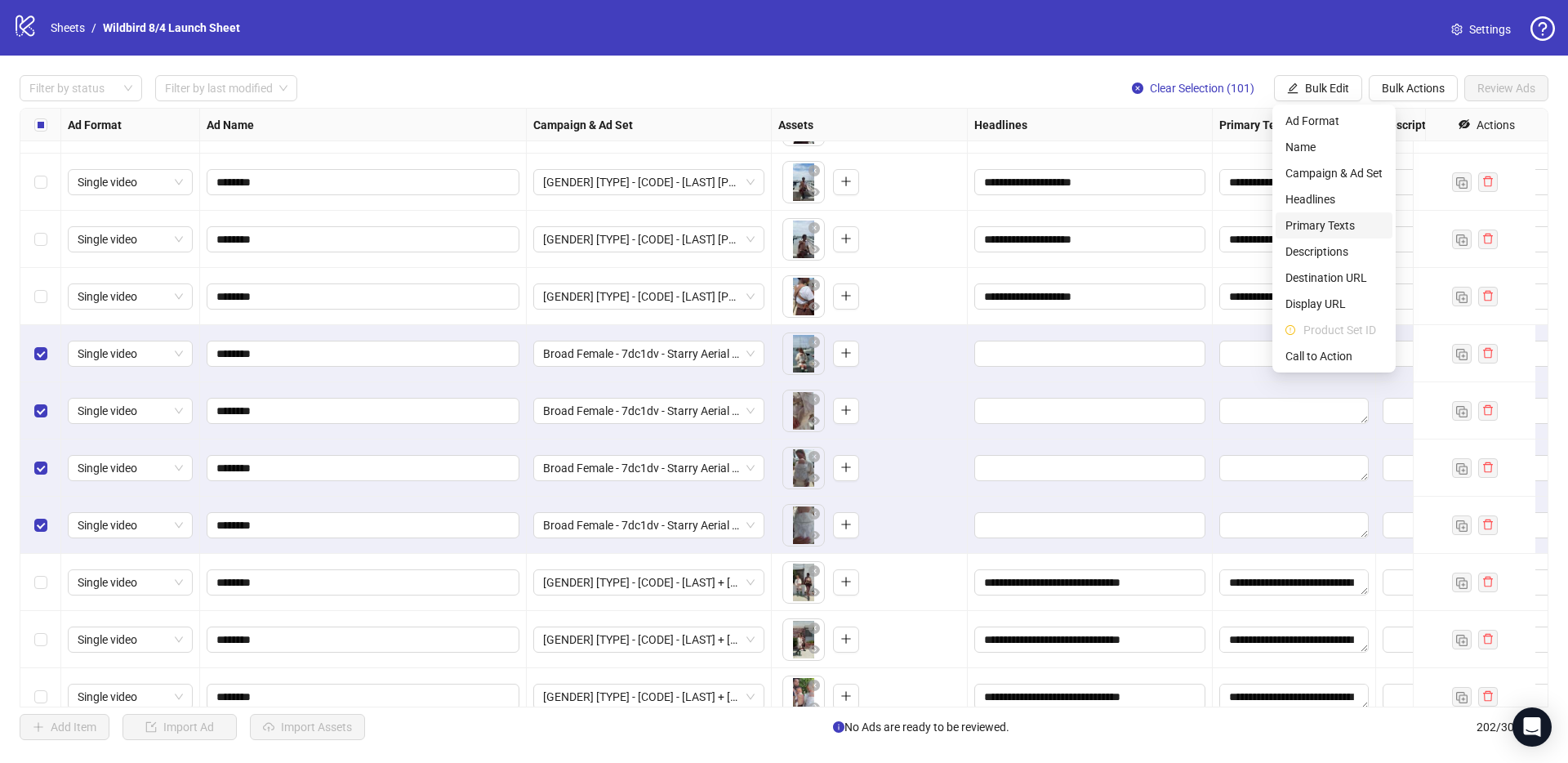 click on "Primary Texts" at bounding box center [1334, 225] 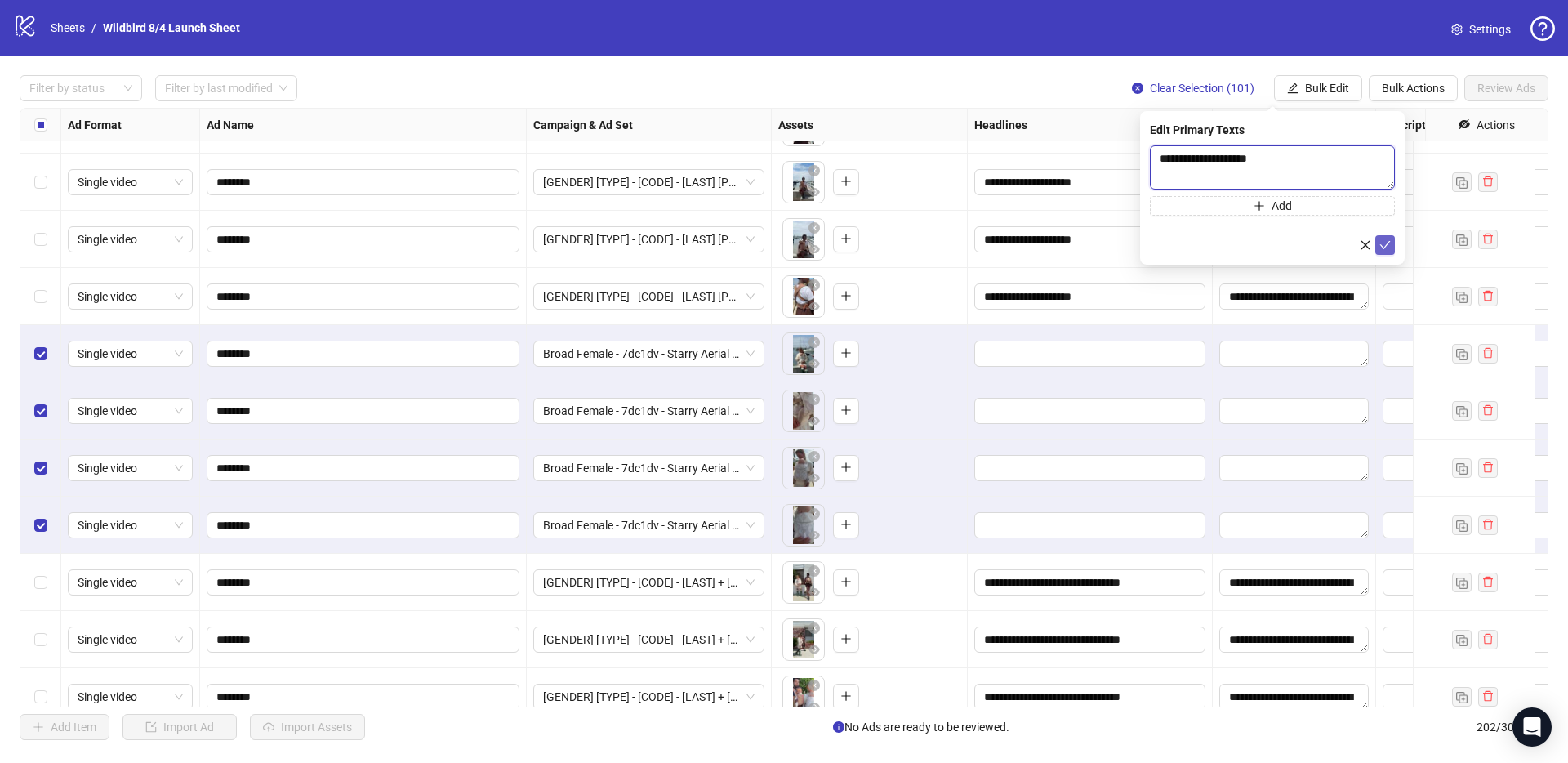 type on "**********" 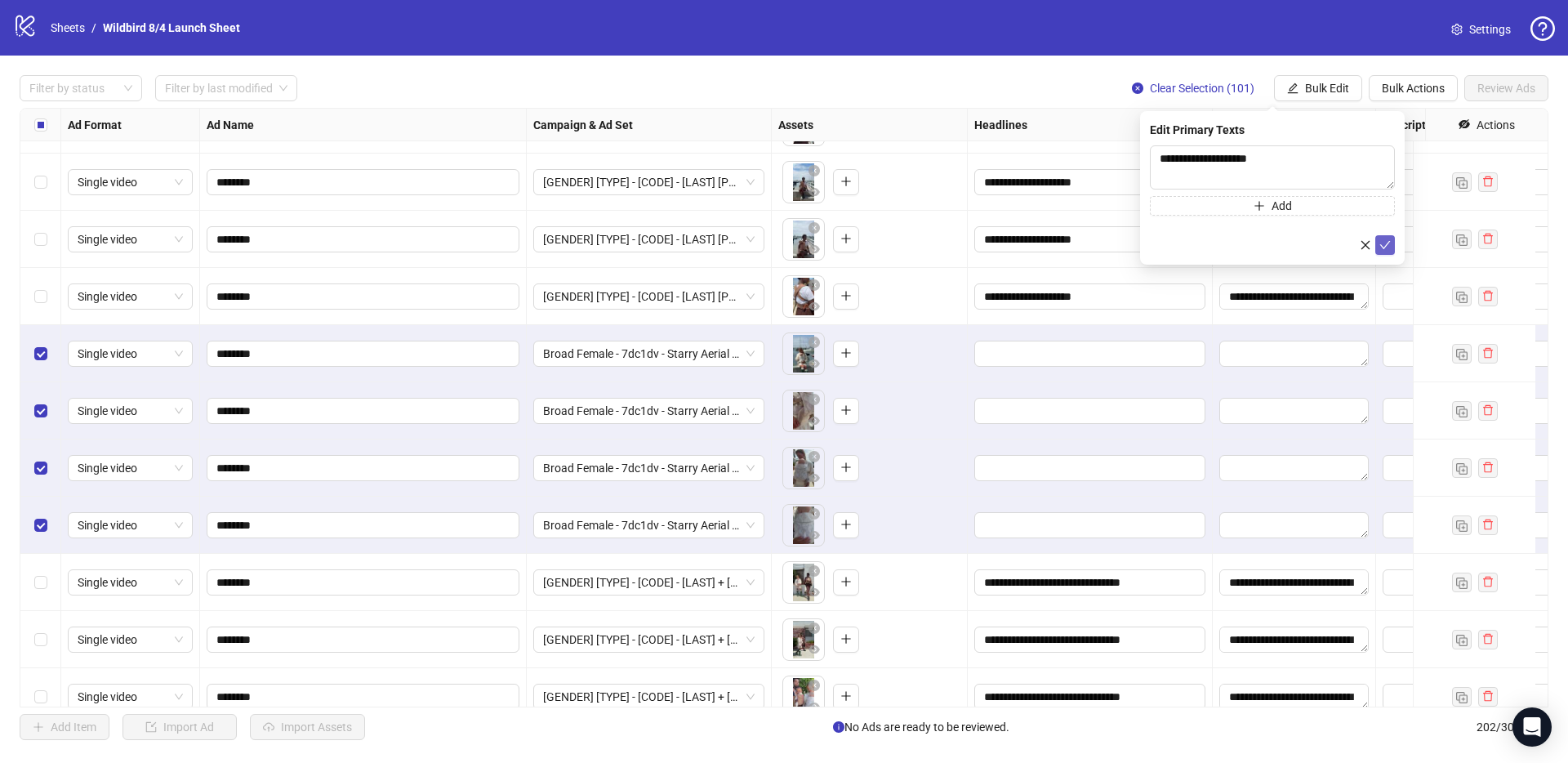 click 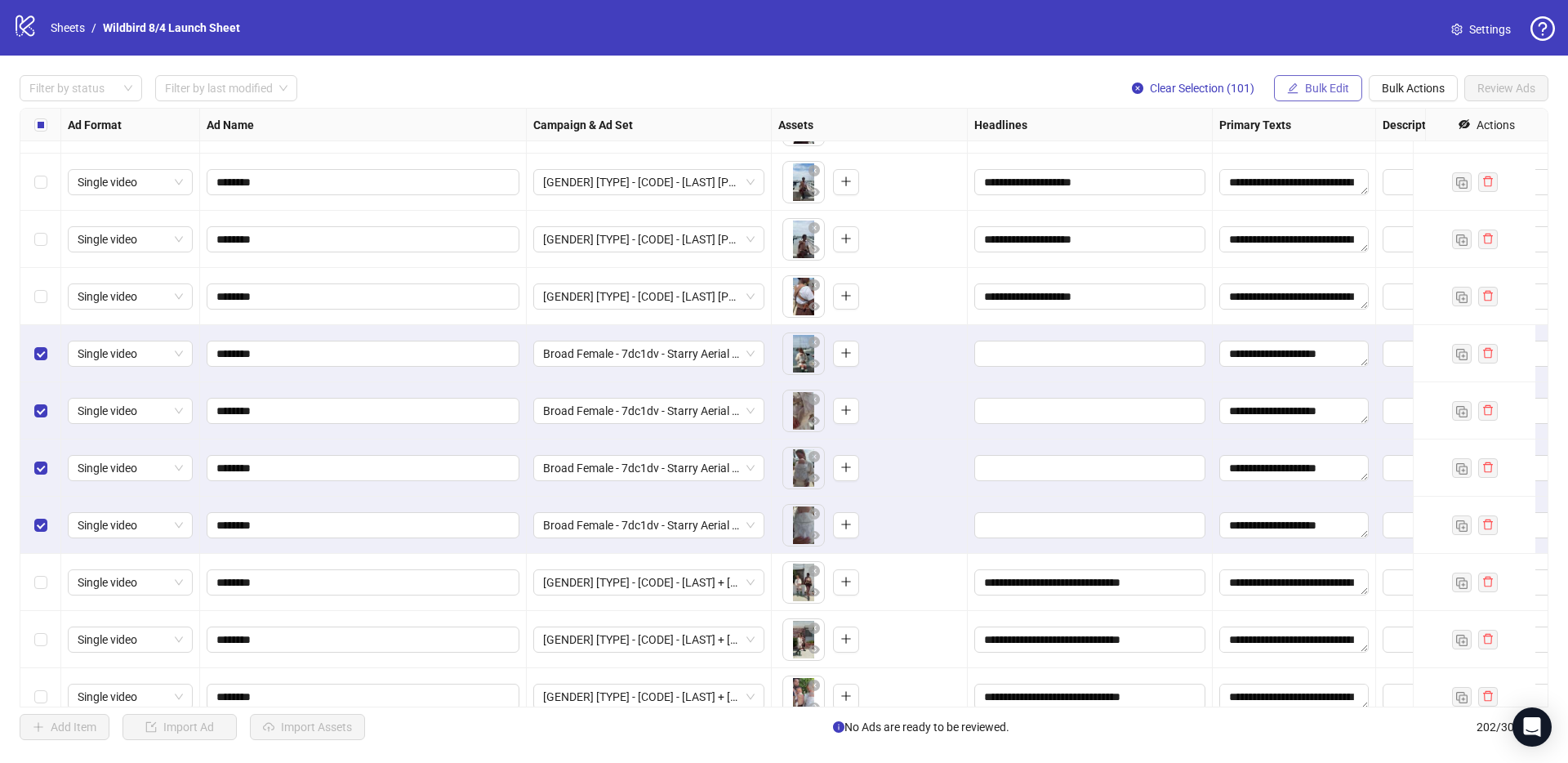 click on "Bulk Edit" at bounding box center [1327, 88] 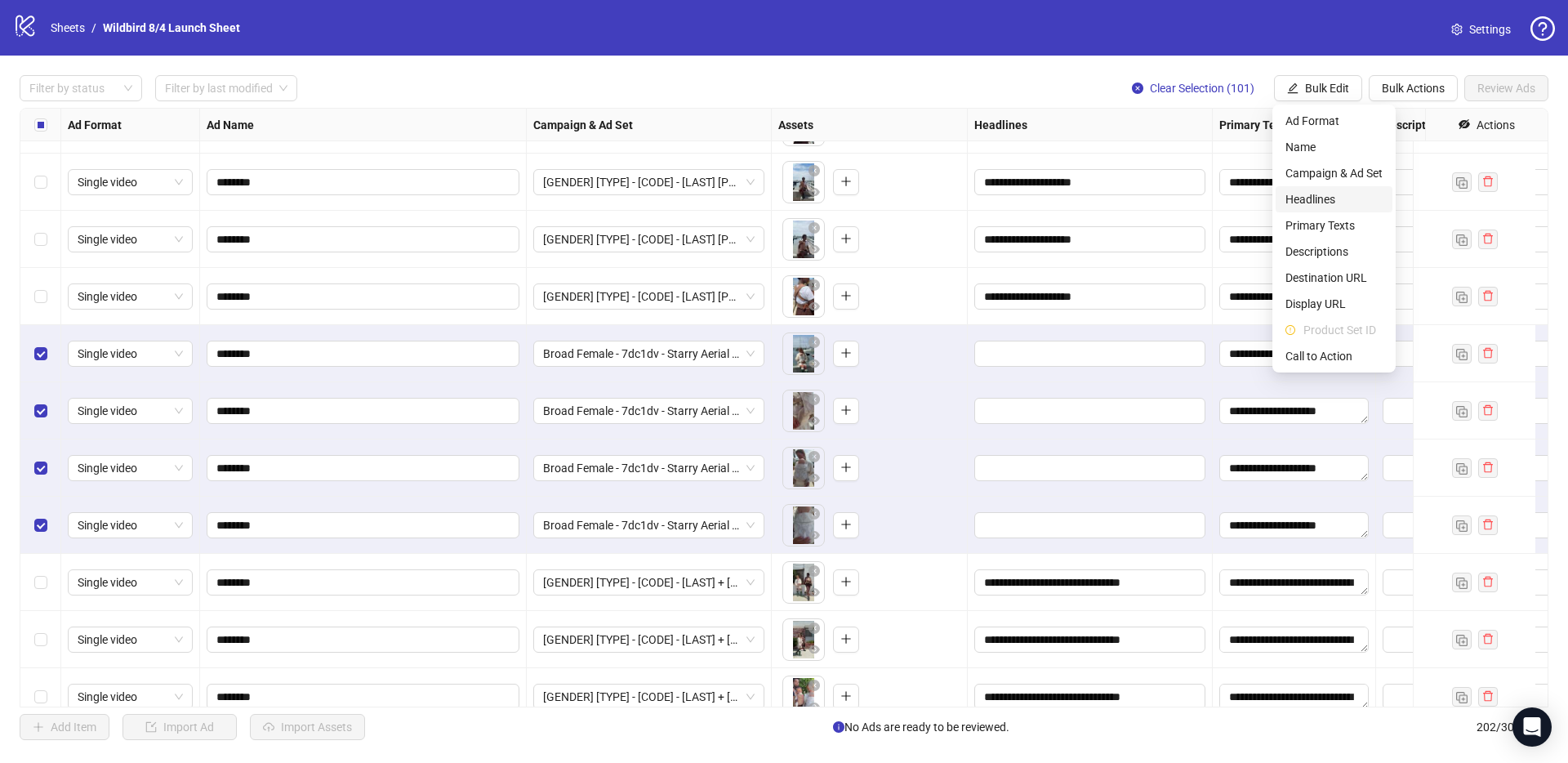 click on "Headlines" at bounding box center [1334, 199] 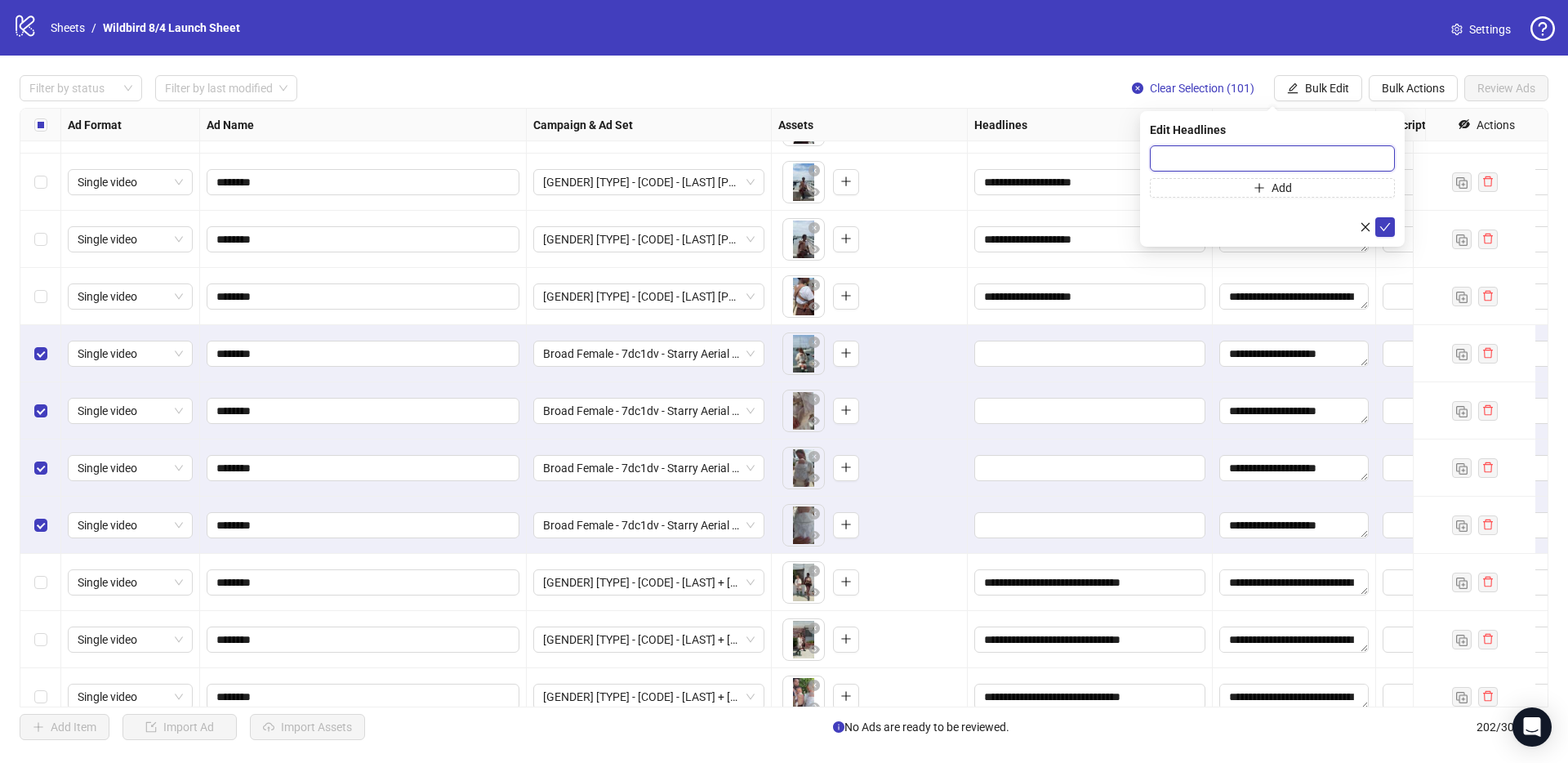 paste on "**********" 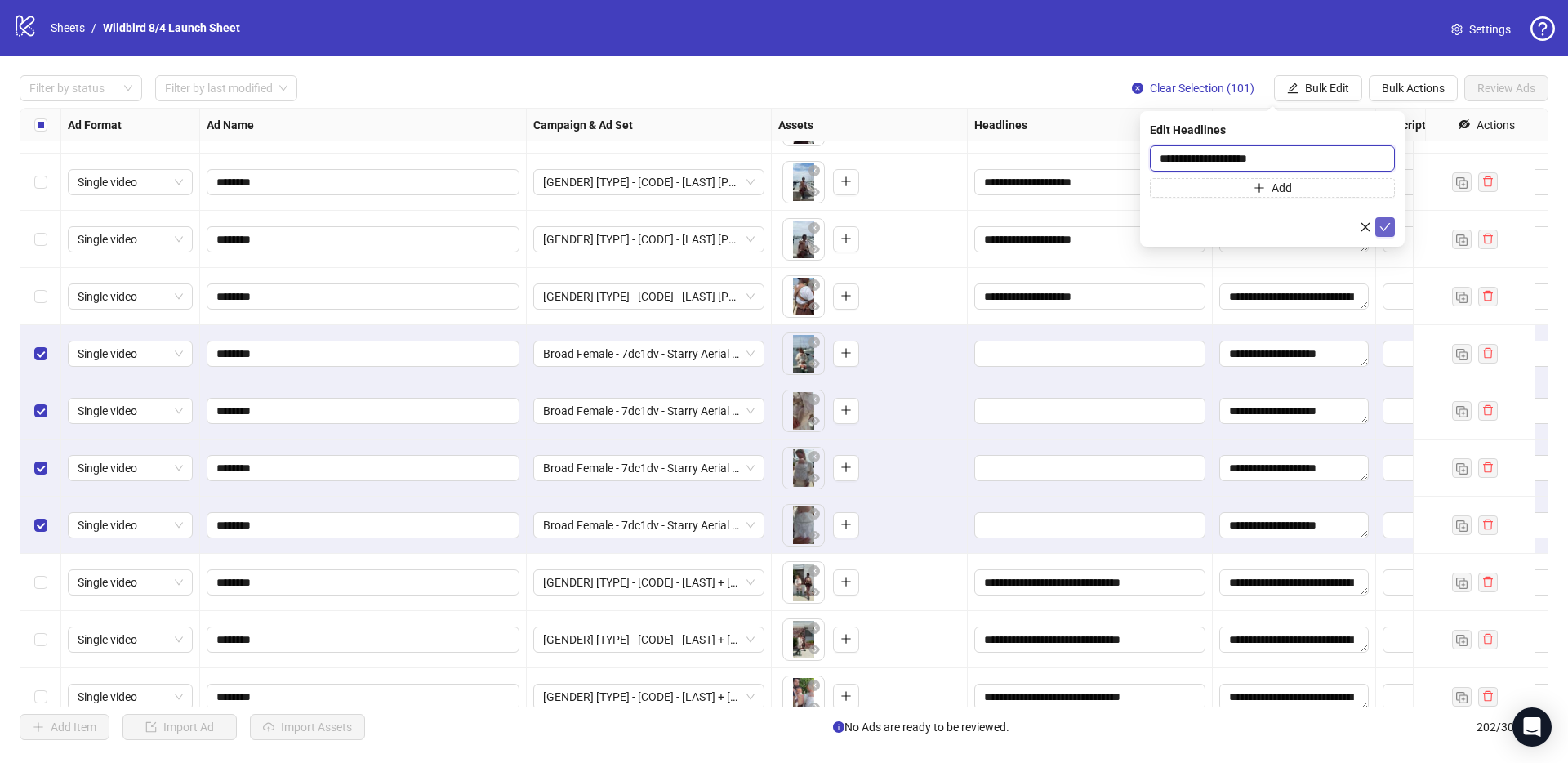 type on "**********" 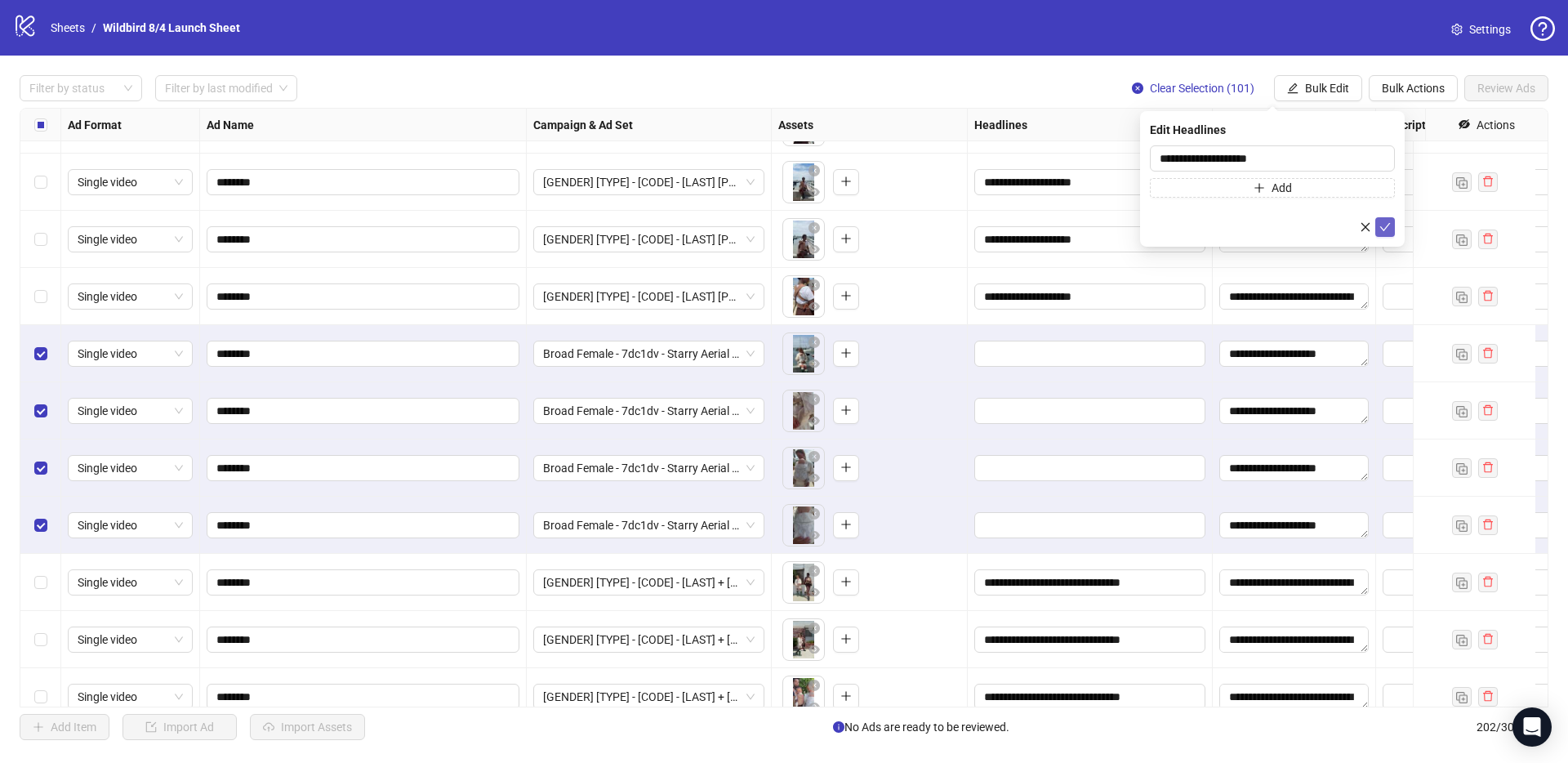click at bounding box center (1385, 227) 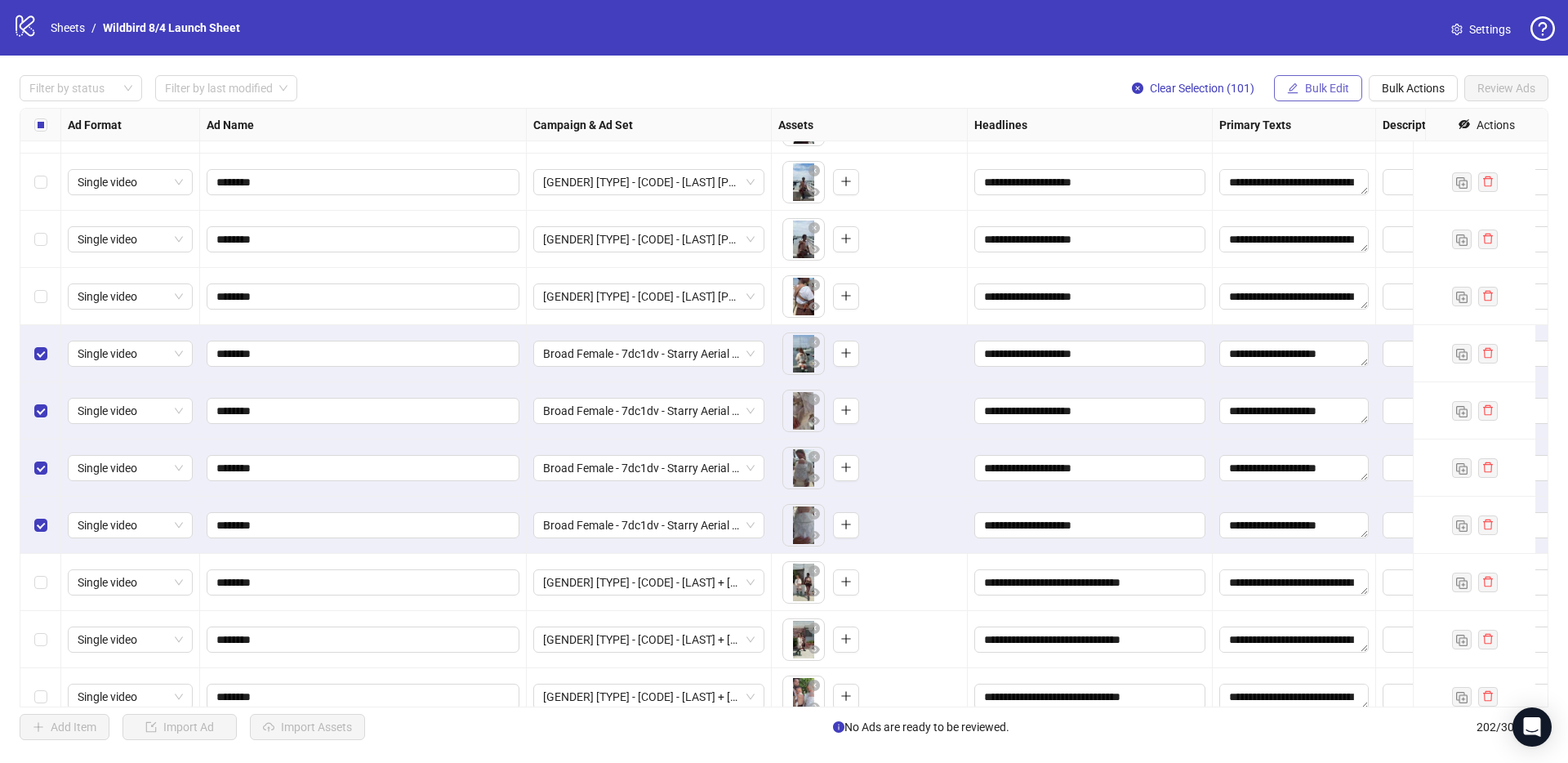 click on "Bulk Edit" at bounding box center (1327, 88) 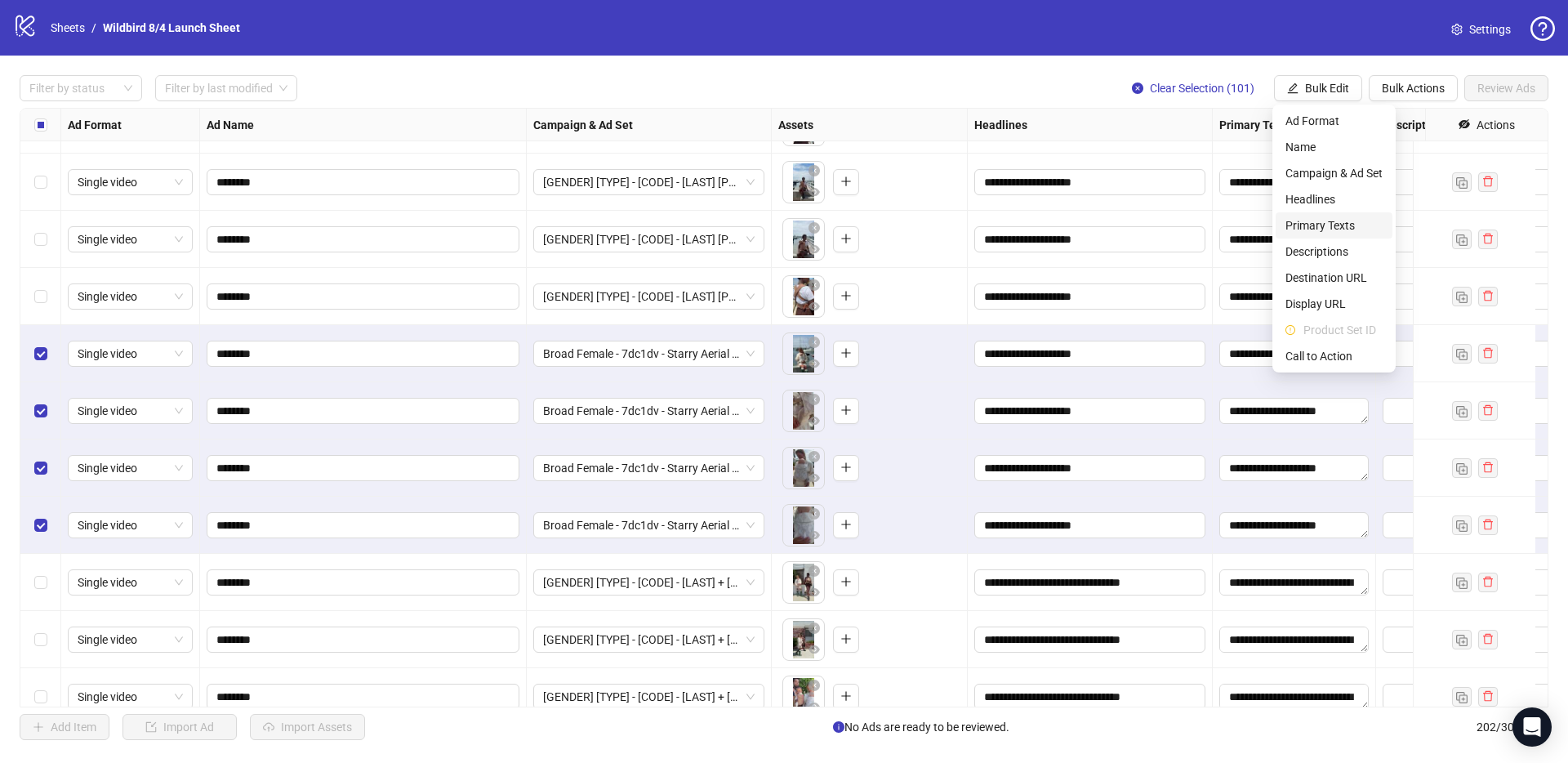 click on "Primary Texts" at bounding box center (1334, 225) 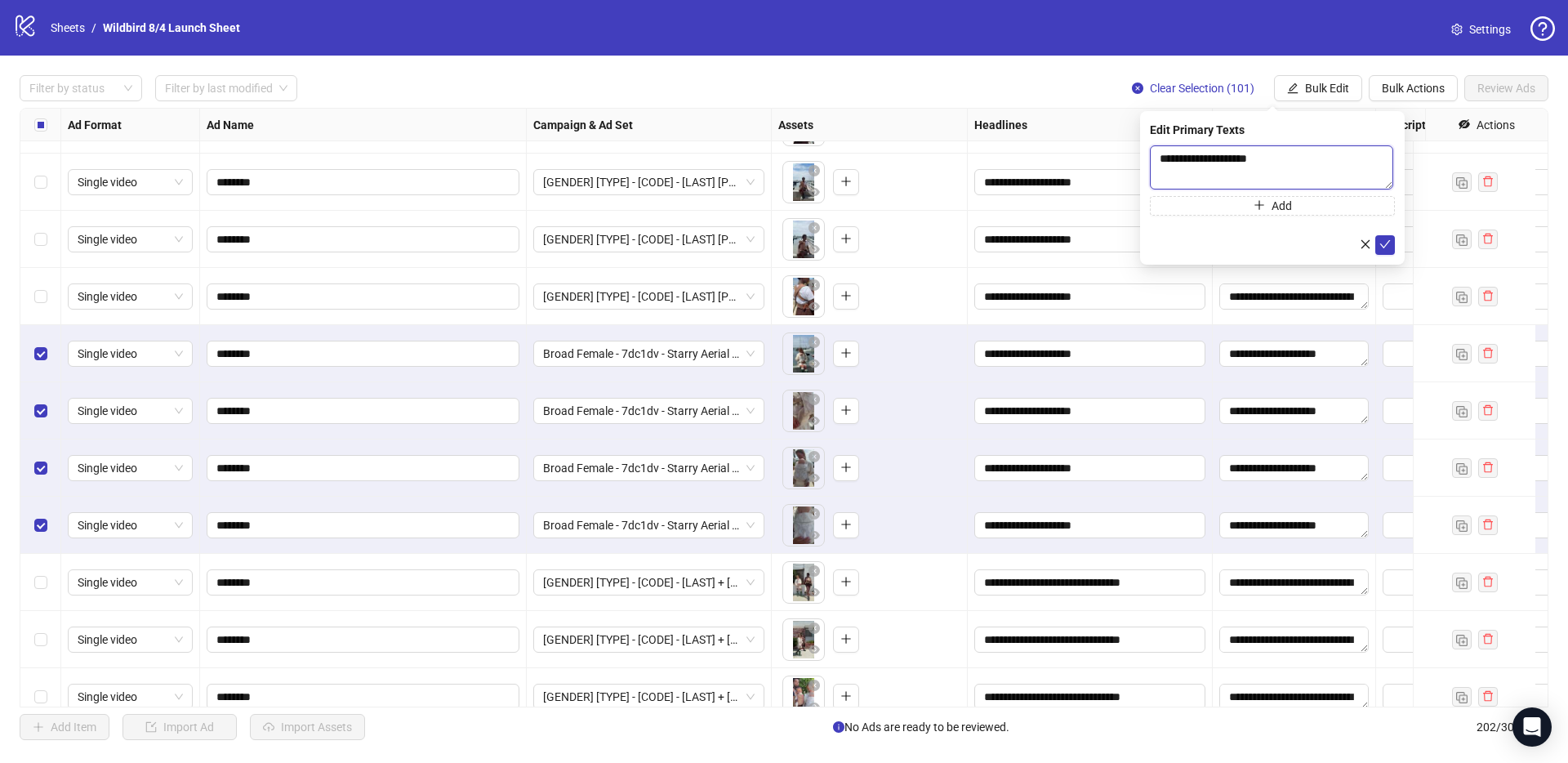click on "**********" at bounding box center [1272, 167] 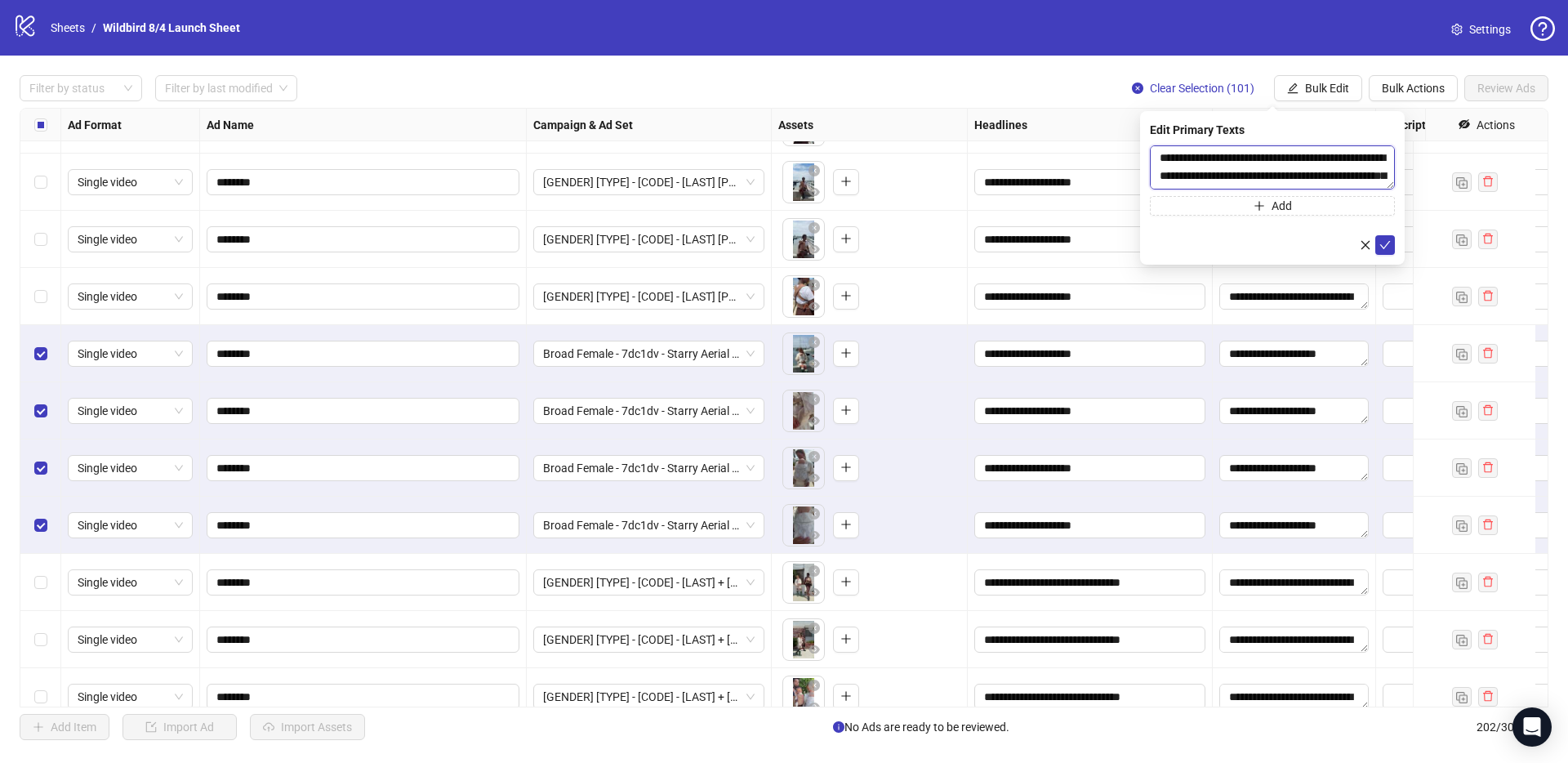 scroll, scrollTop: 0, scrollLeft: 0, axis: both 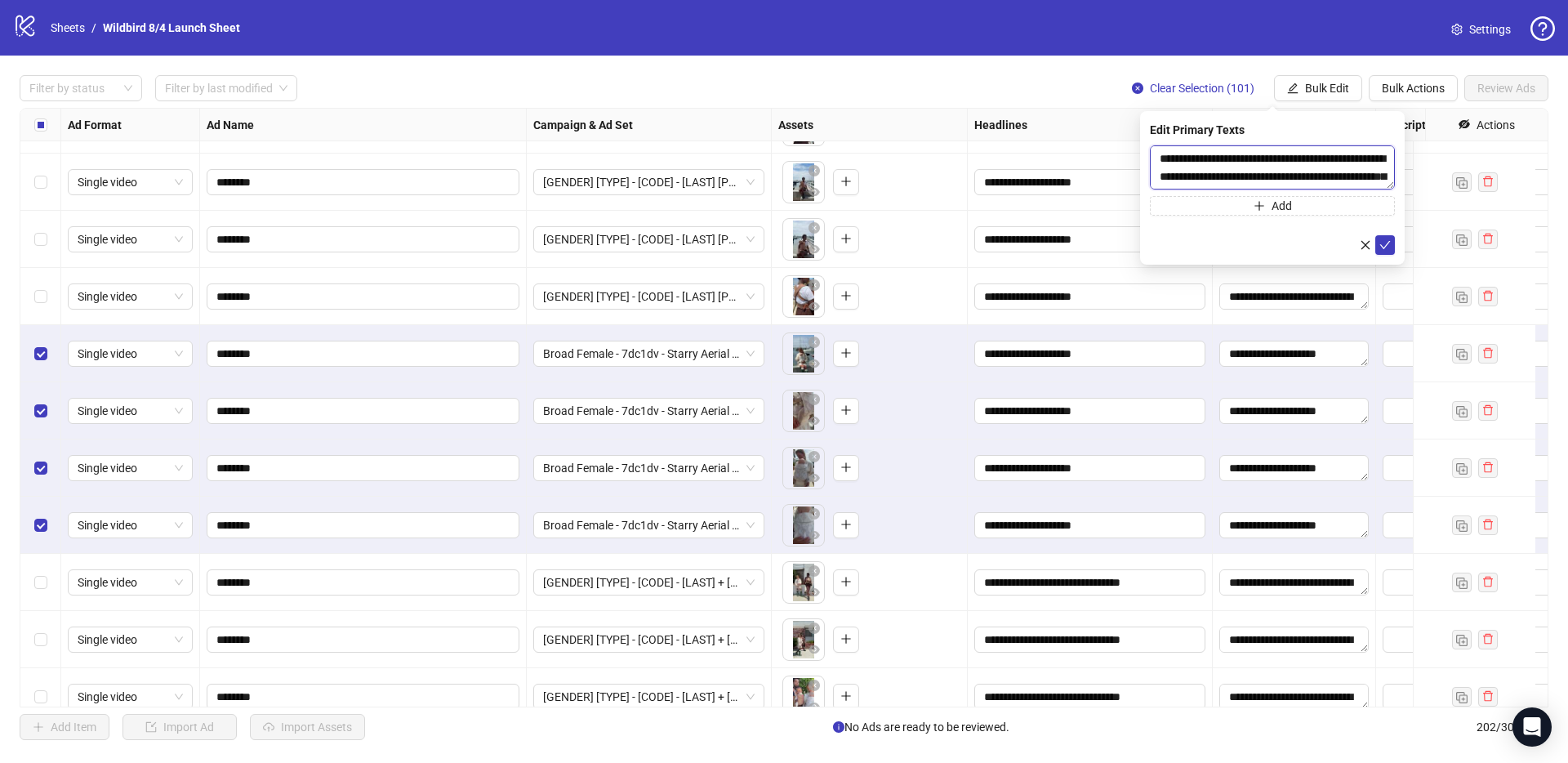 drag, startPoint x: 1274, startPoint y: 158, endPoint x: 1223, endPoint y: 163, distance: 51.2445 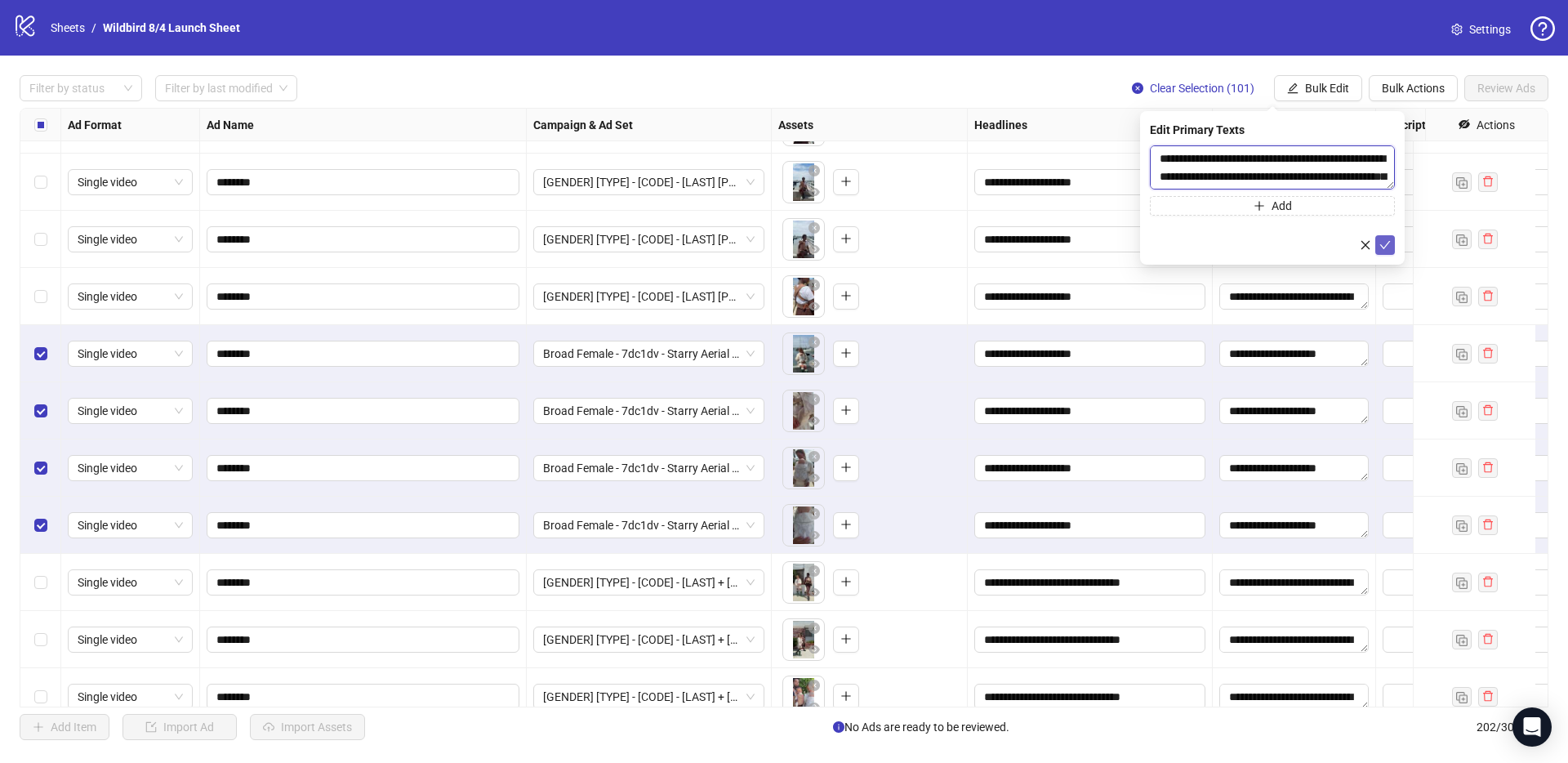 type on "**********" 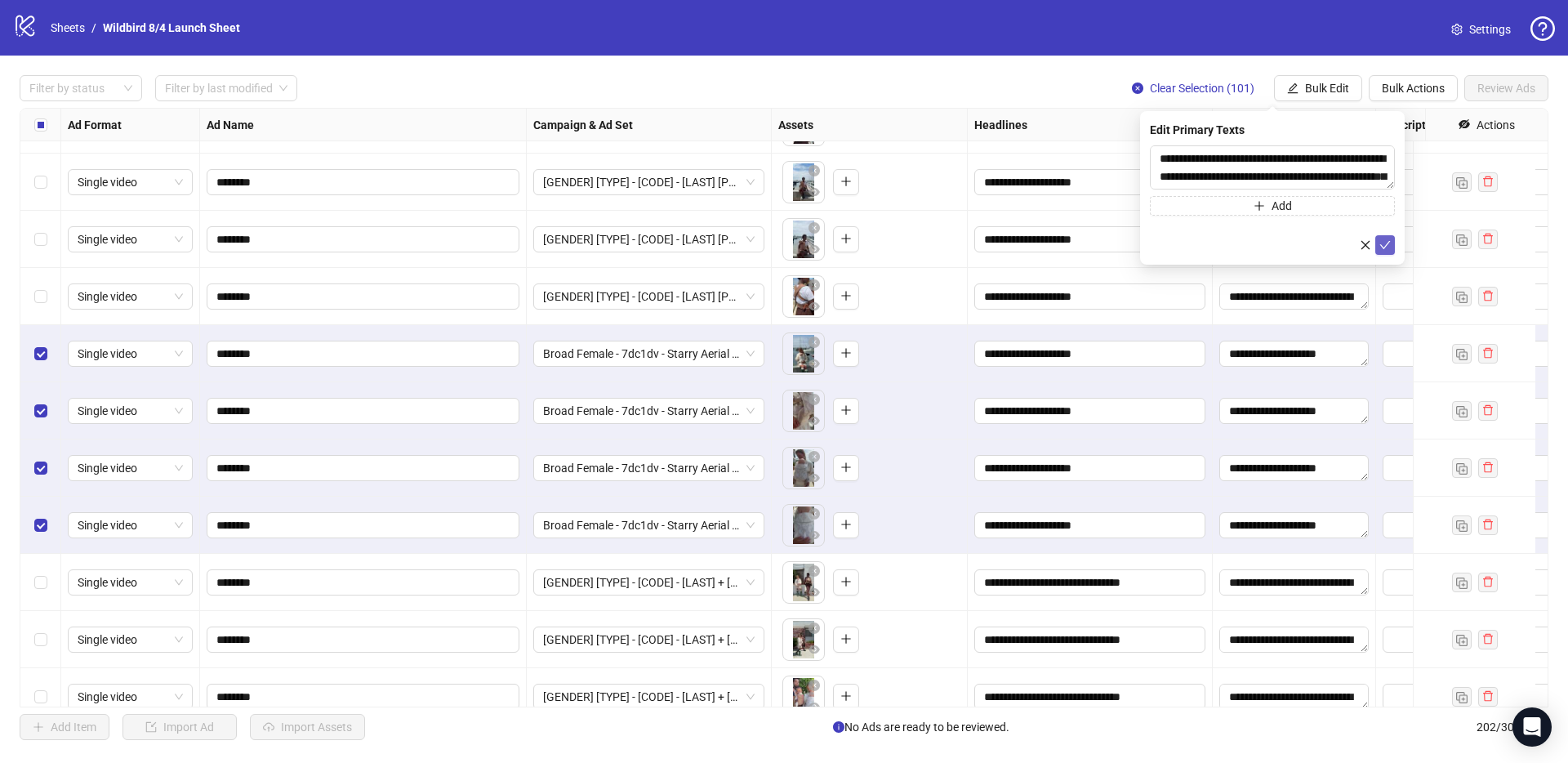 click 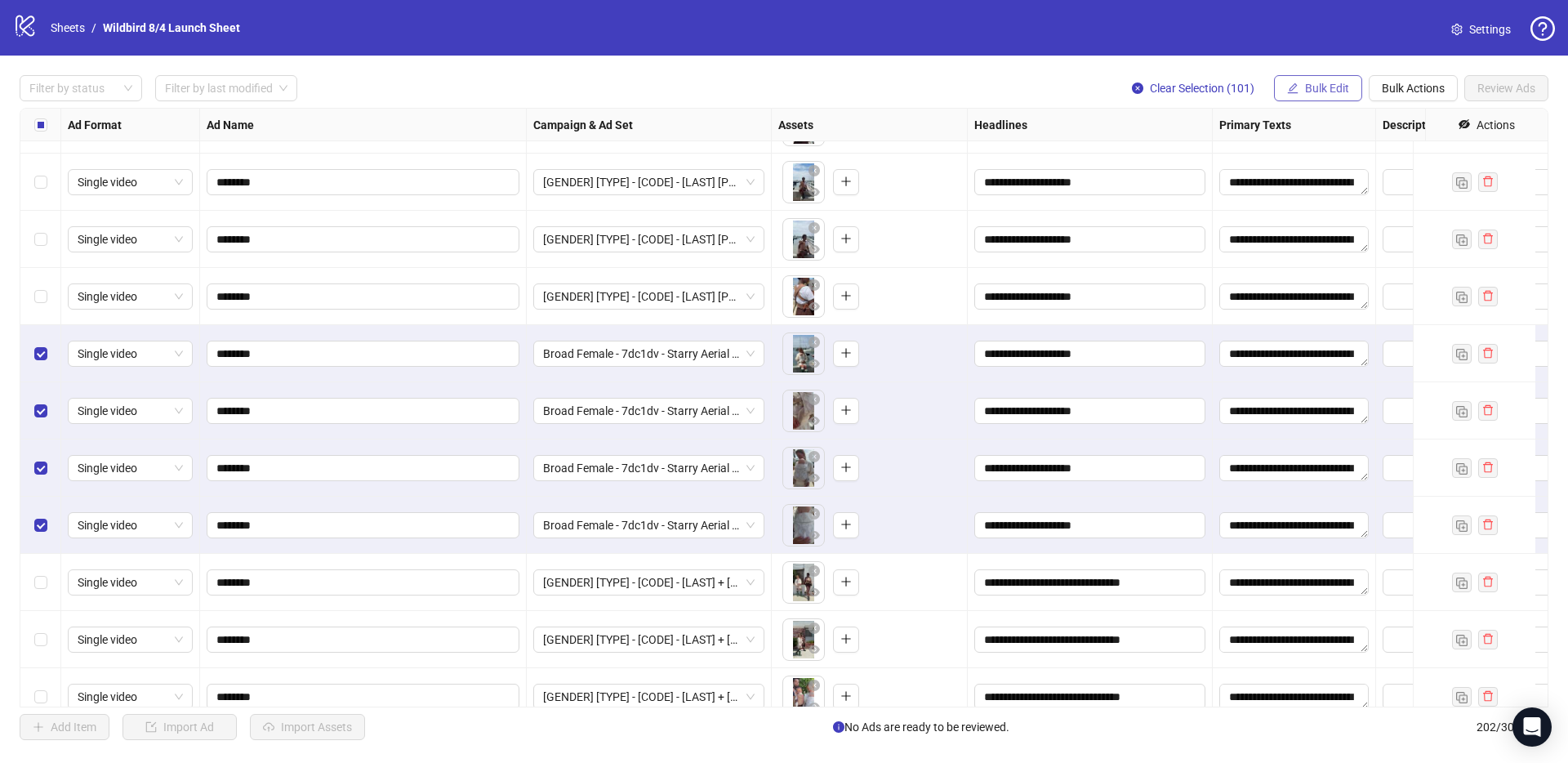 click on "Bulk Edit" at bounding box center [1327, 88] 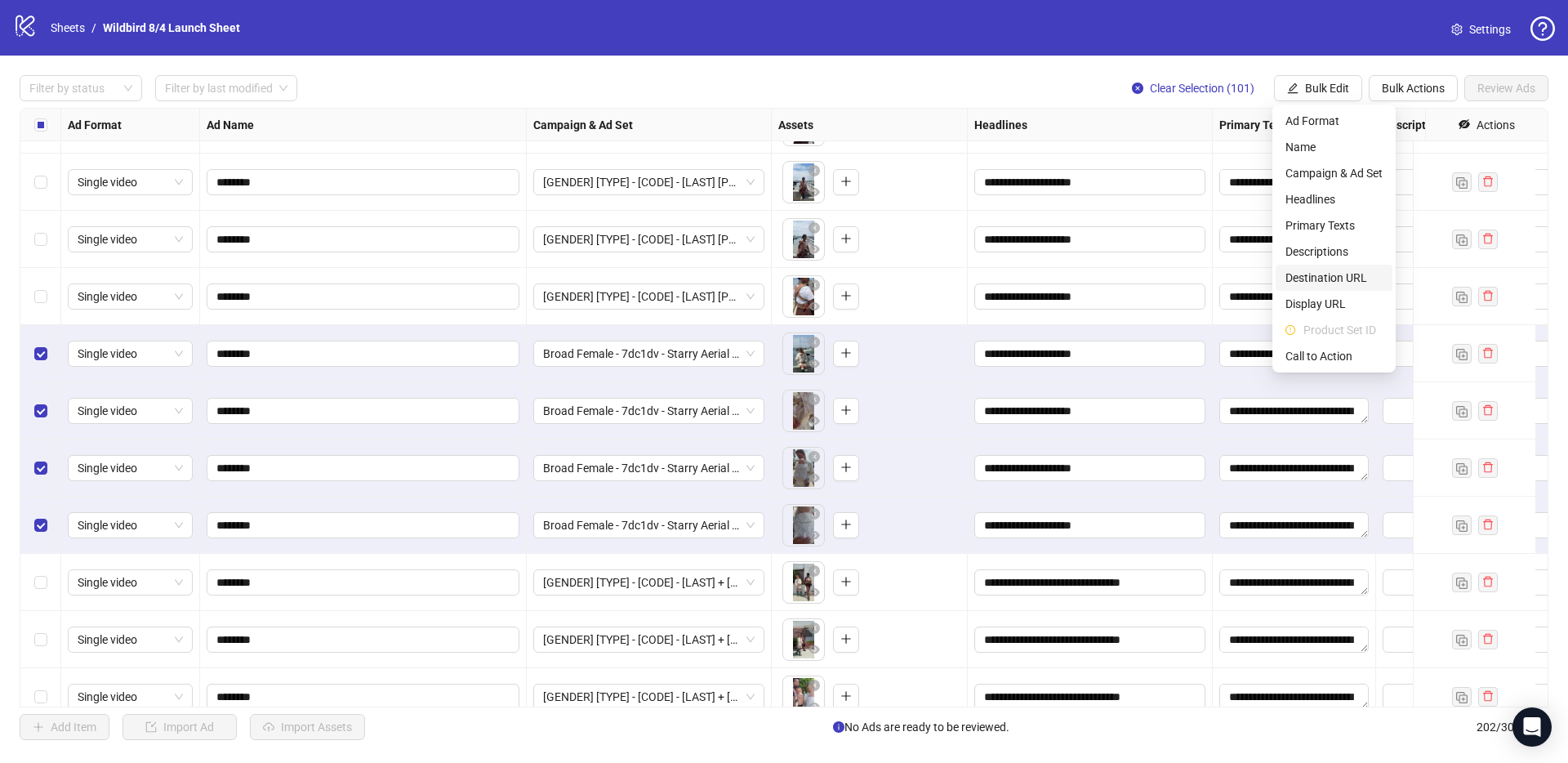 click on "Destination URL" at bounding box center [1334, 278] 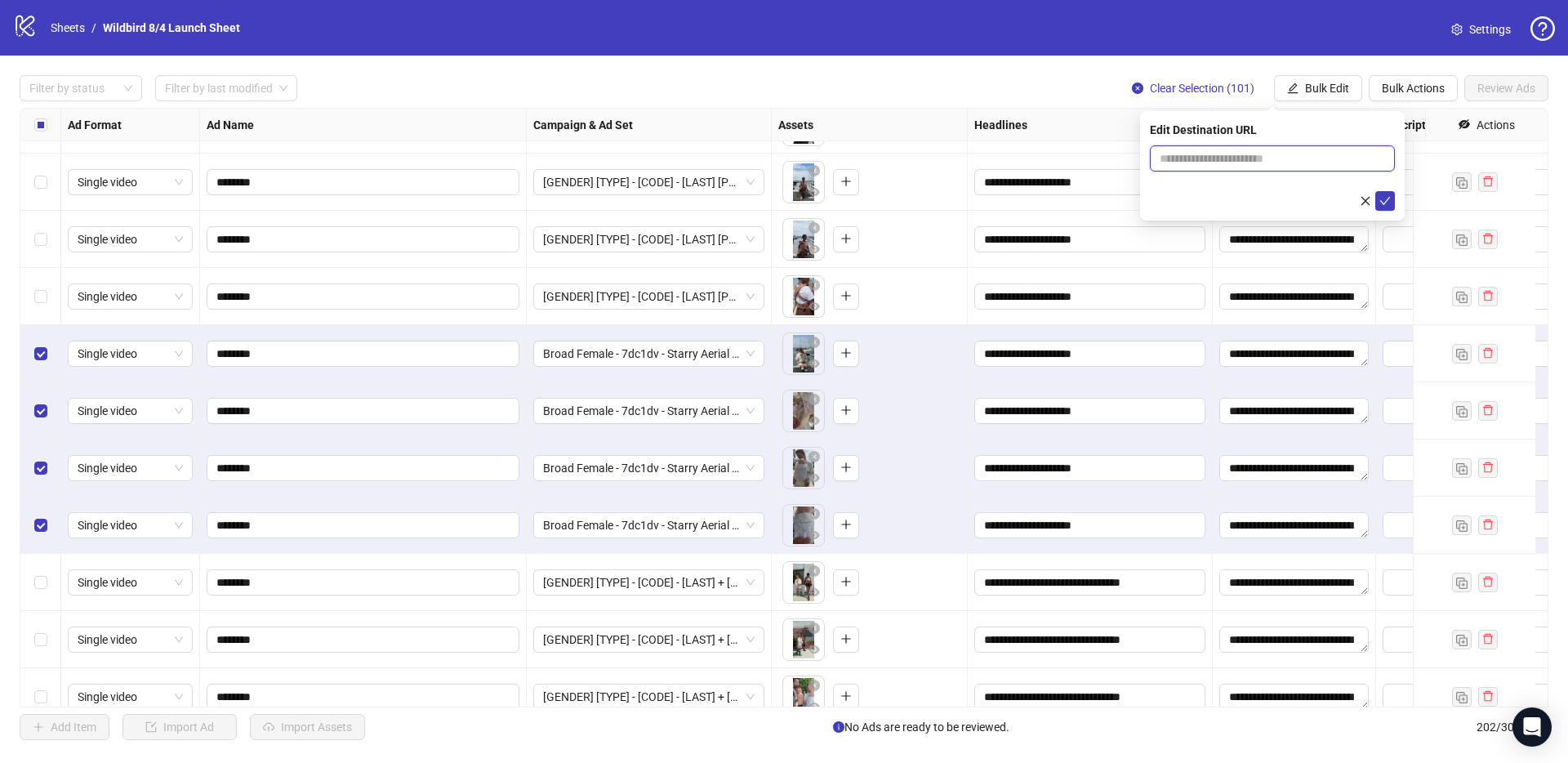 click at bounding box center (1266, 158) 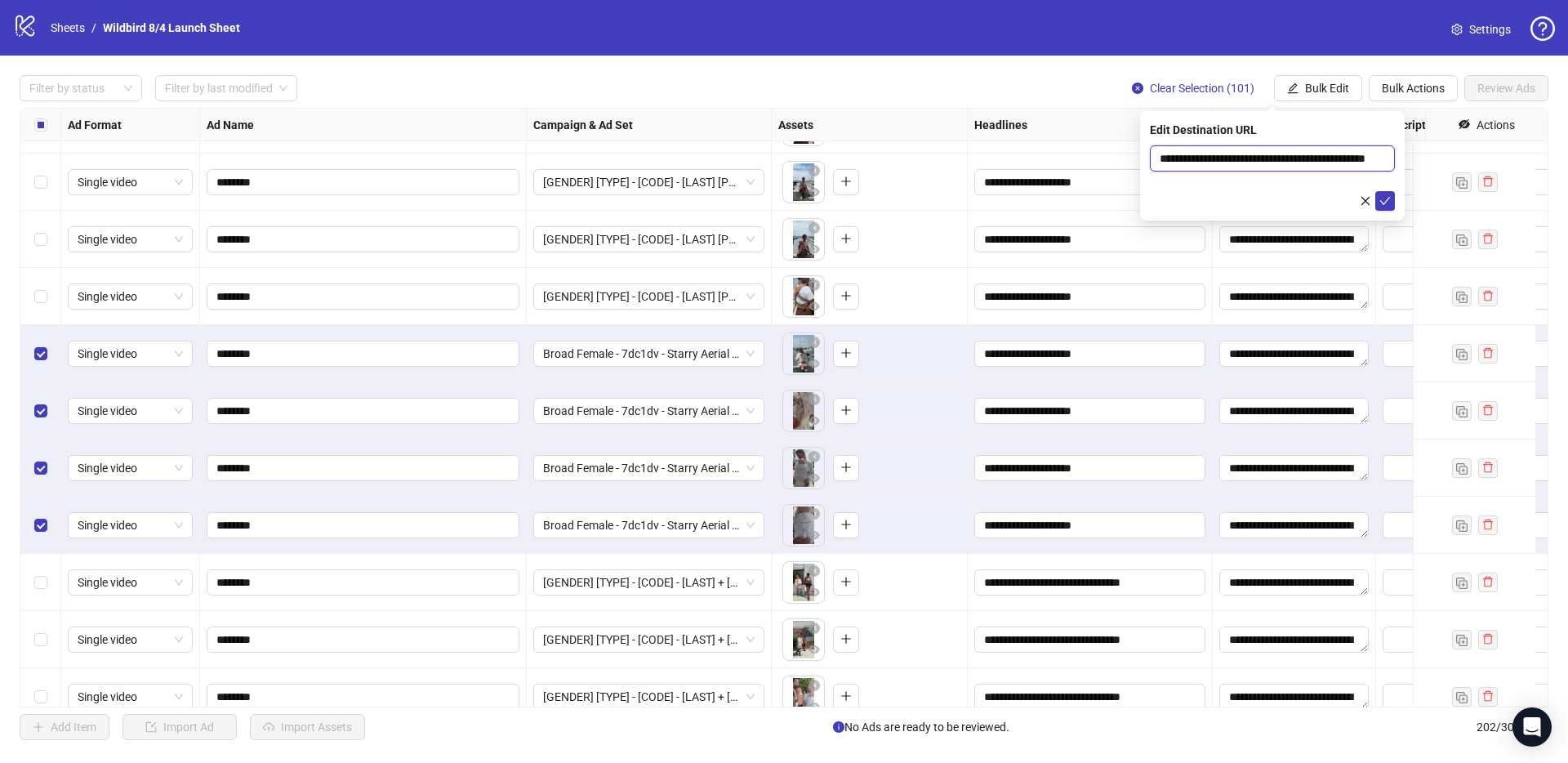 scroll, scrollTop: 0, scrollLeft: 30, axis: horizontal 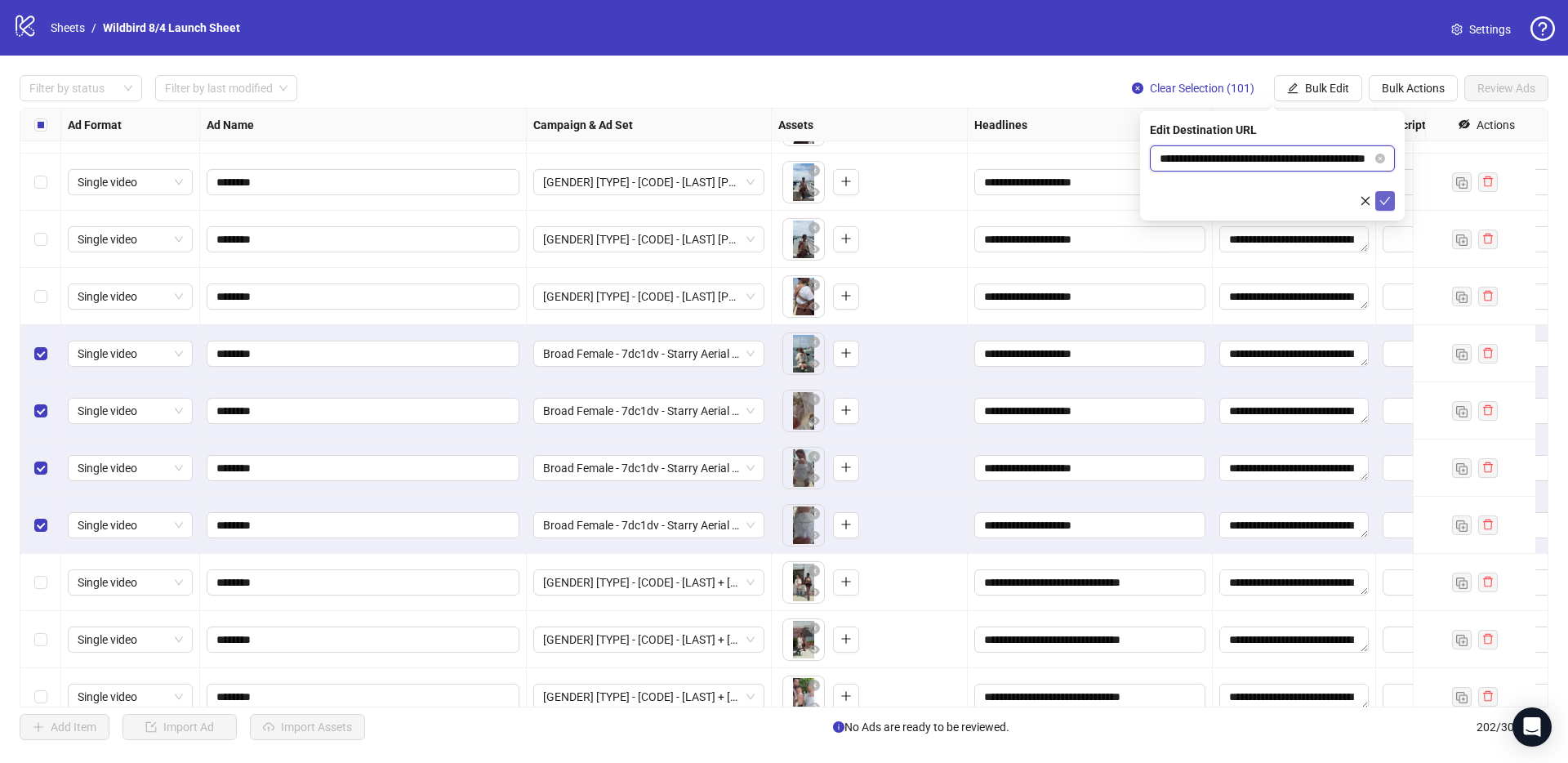 type on "**********" 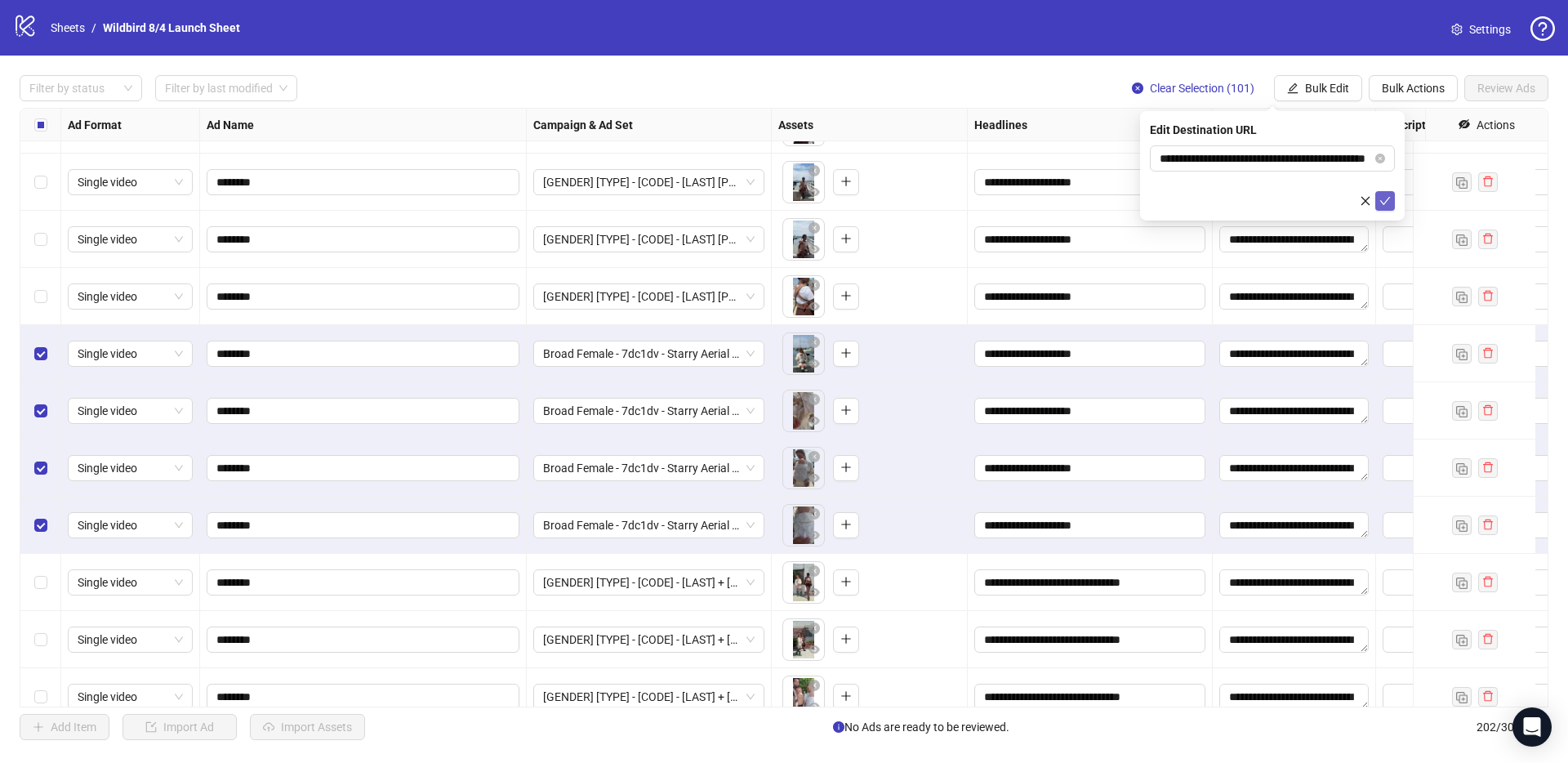 click 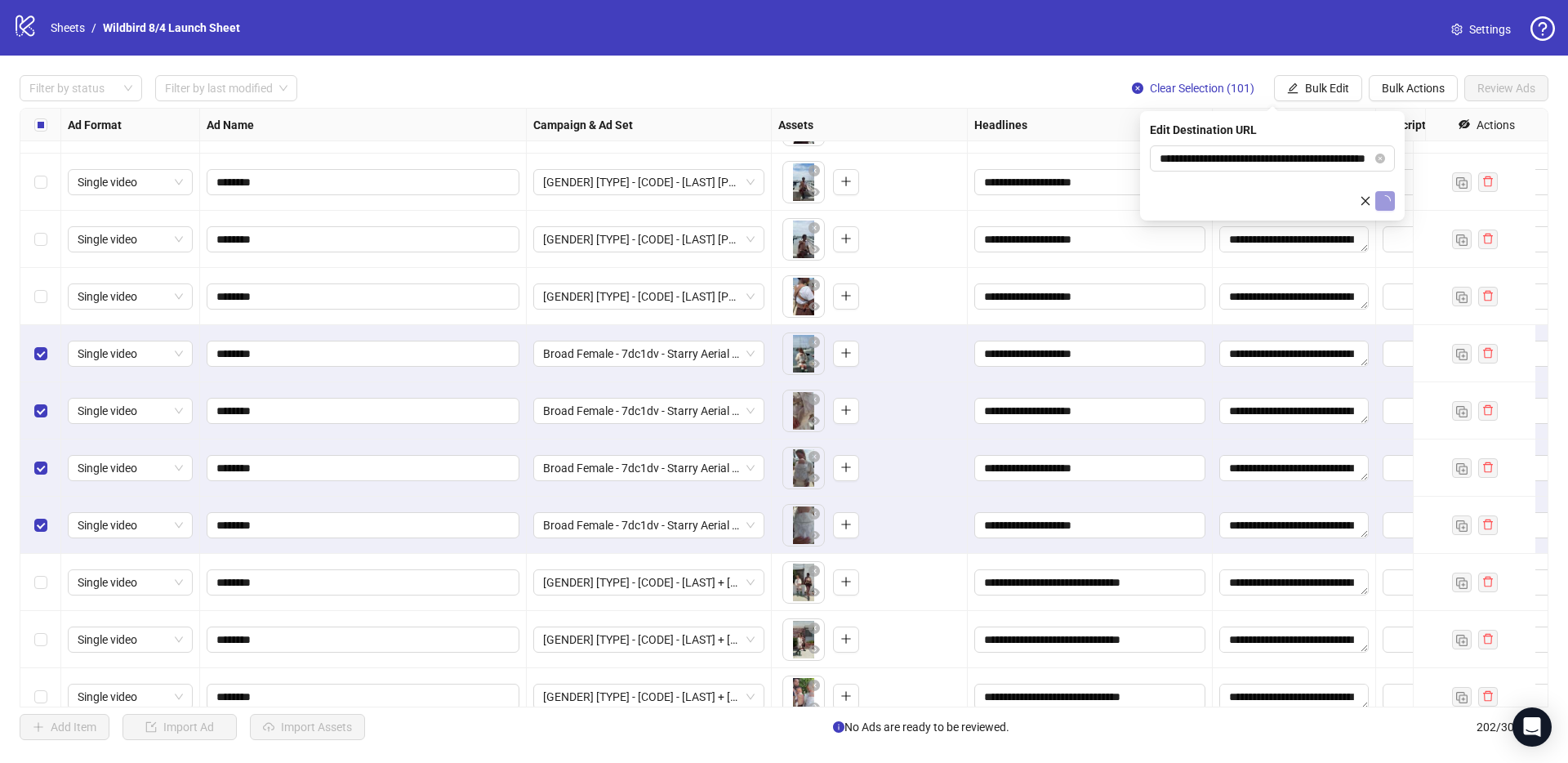 scroll, scrollTop: 0, scrollLeft: 0, axis: both 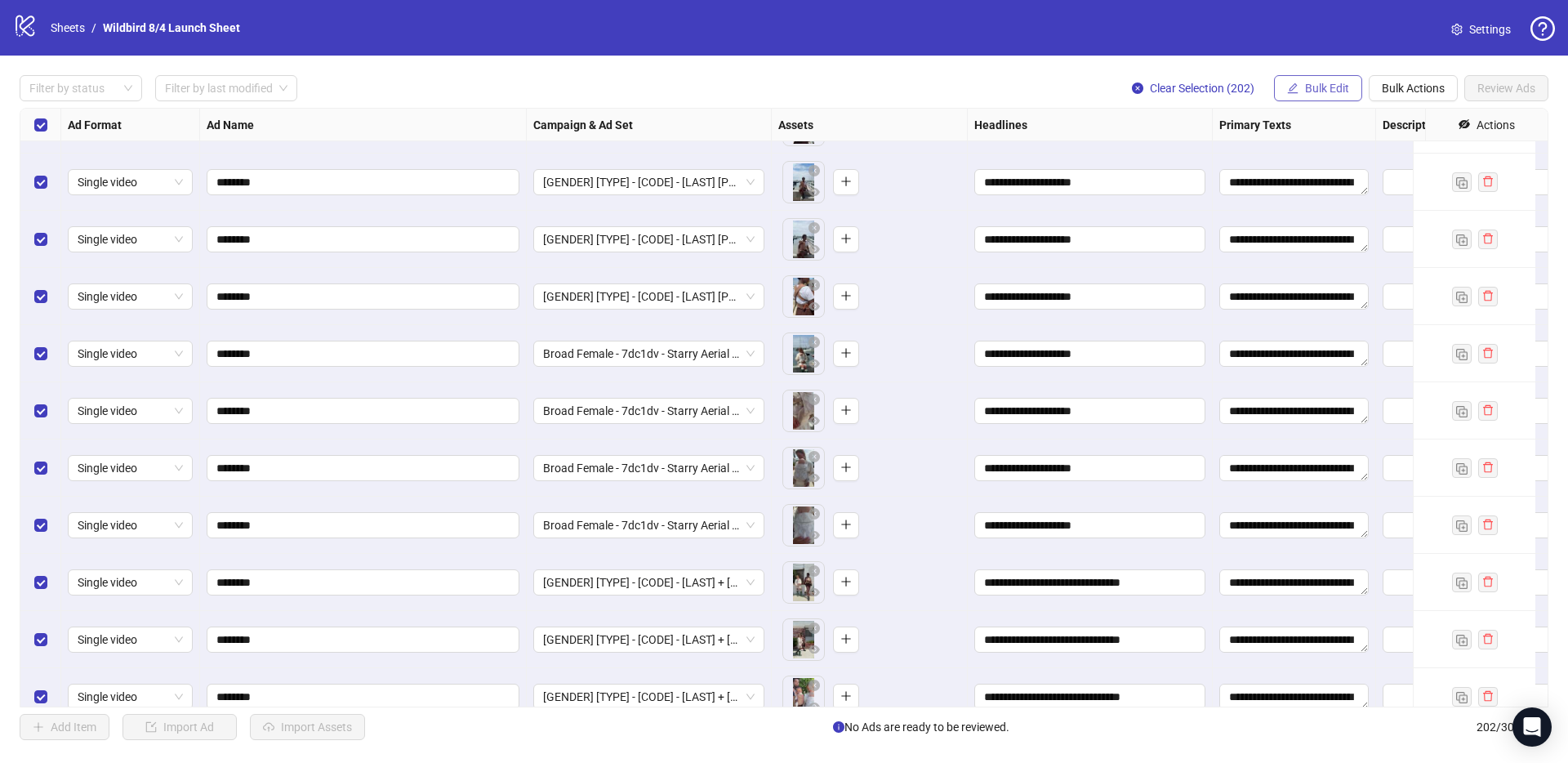 click on "Bulk Edit" at bounding box center [1327, 88] 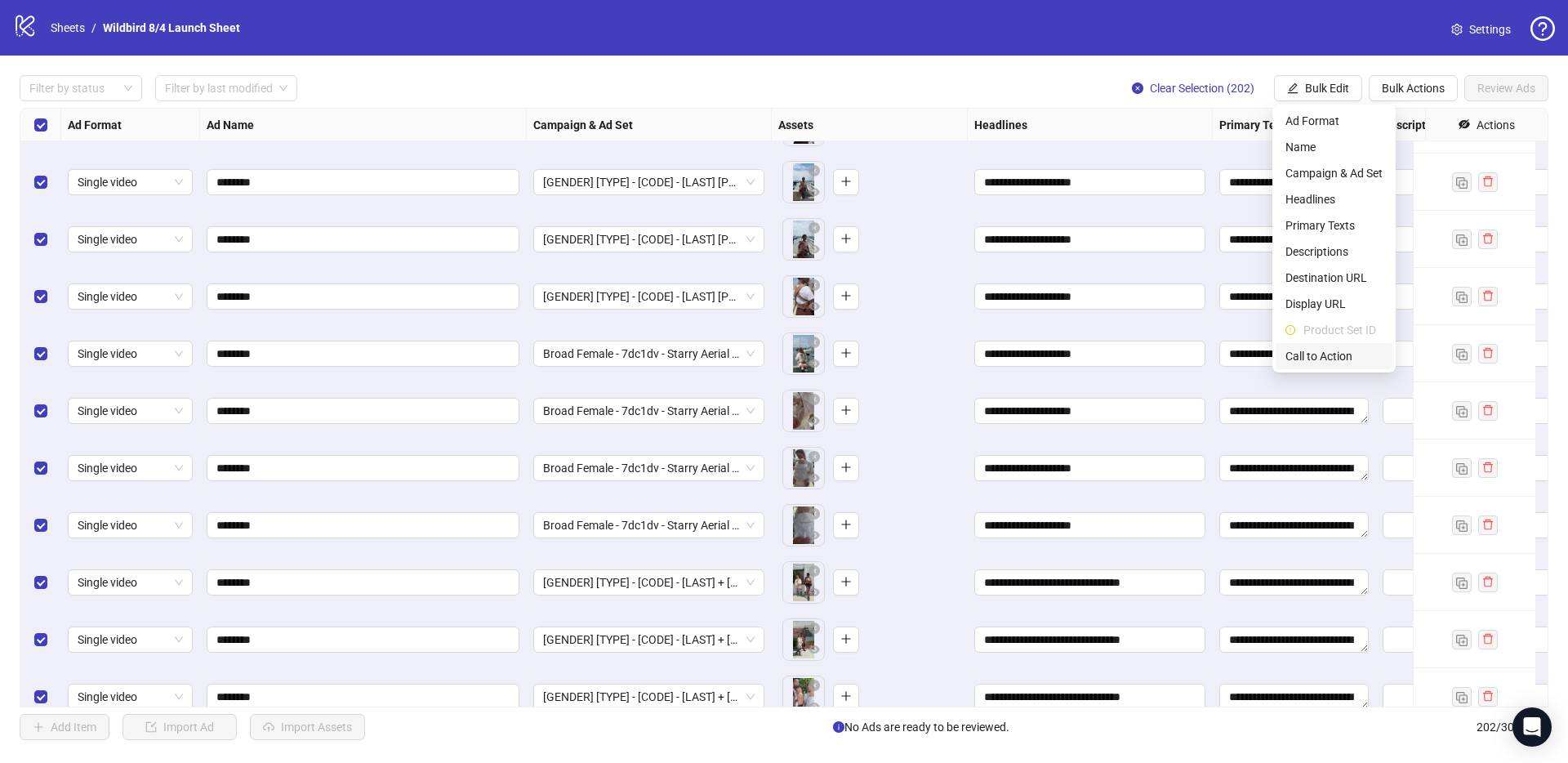 click on "Call to Action" at bounding box center [1334, 356] 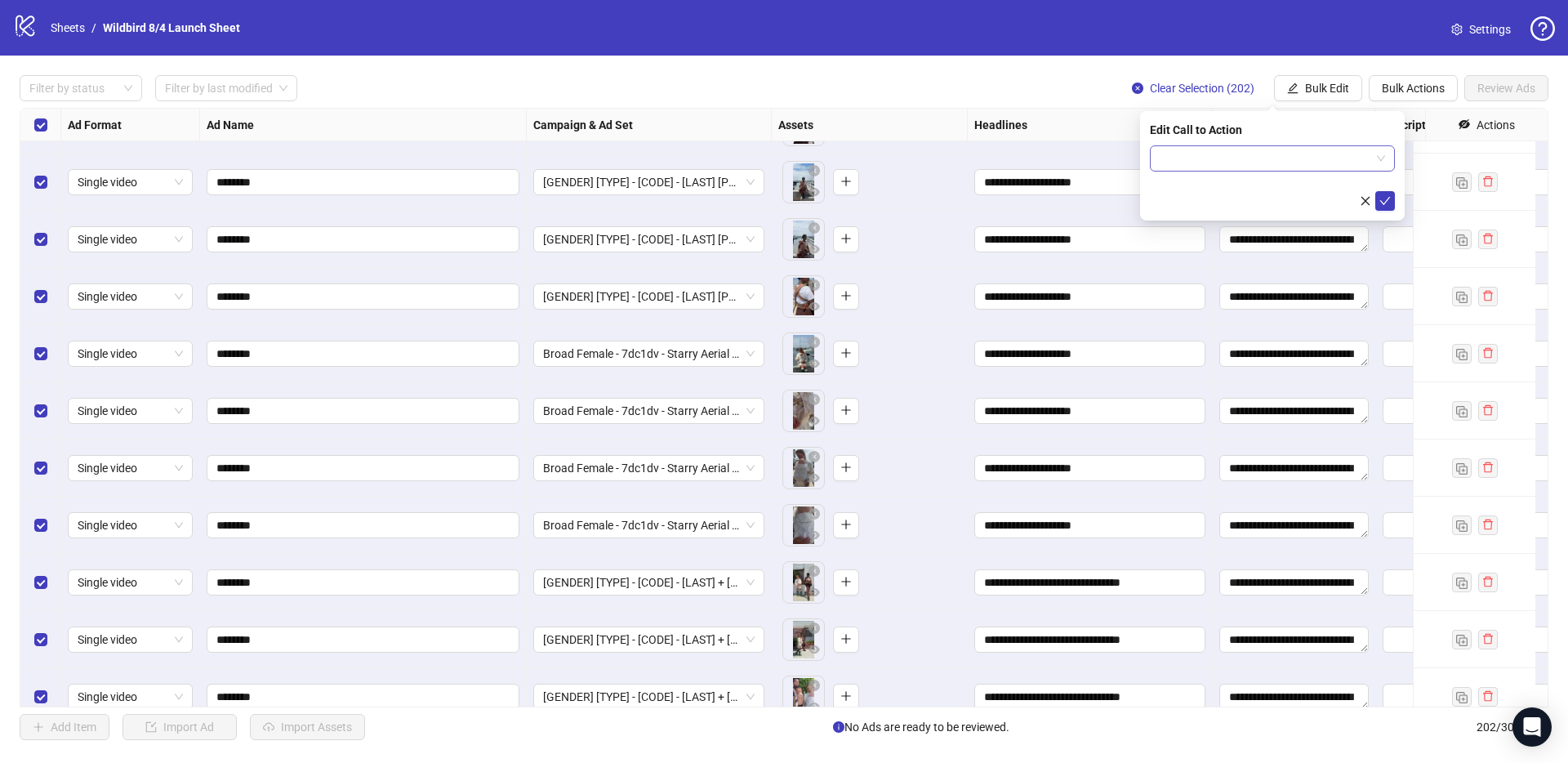 click at bounding box center (1265, 158) 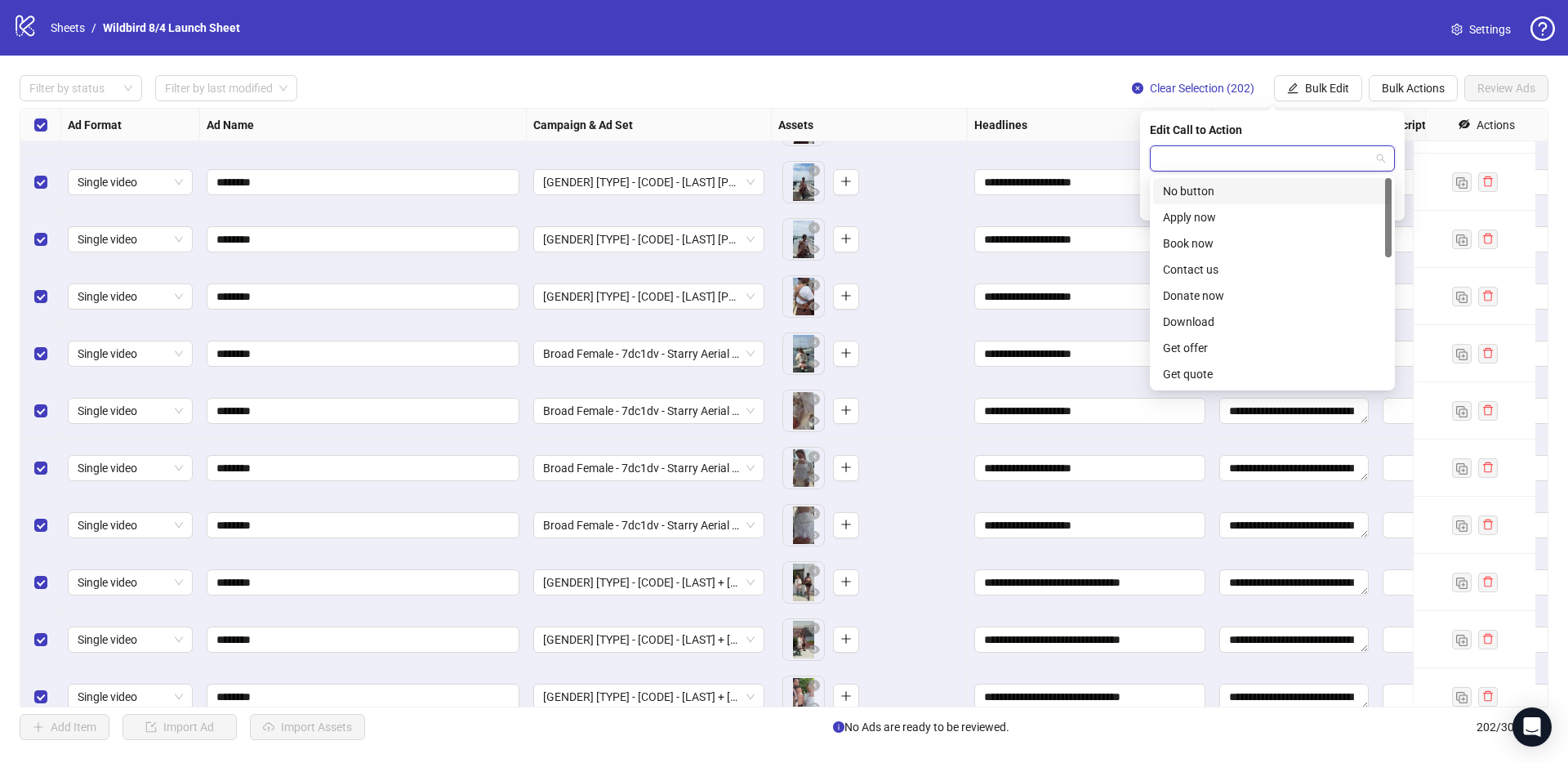 scroll, scrollTop: 340, scrollLeft: 0, axis: vertical 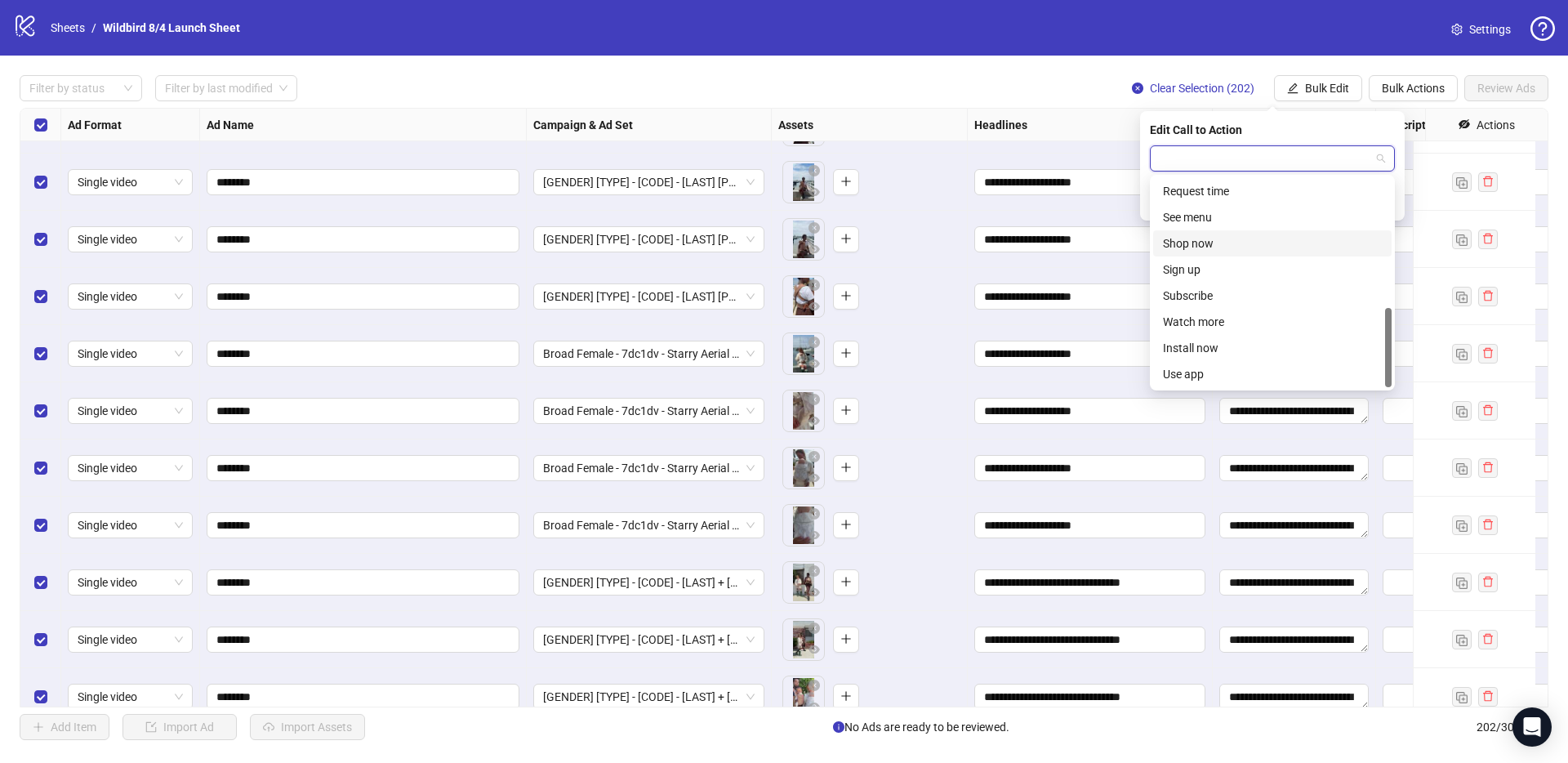 click on "Shop now" at bounding box center (1272, 243) 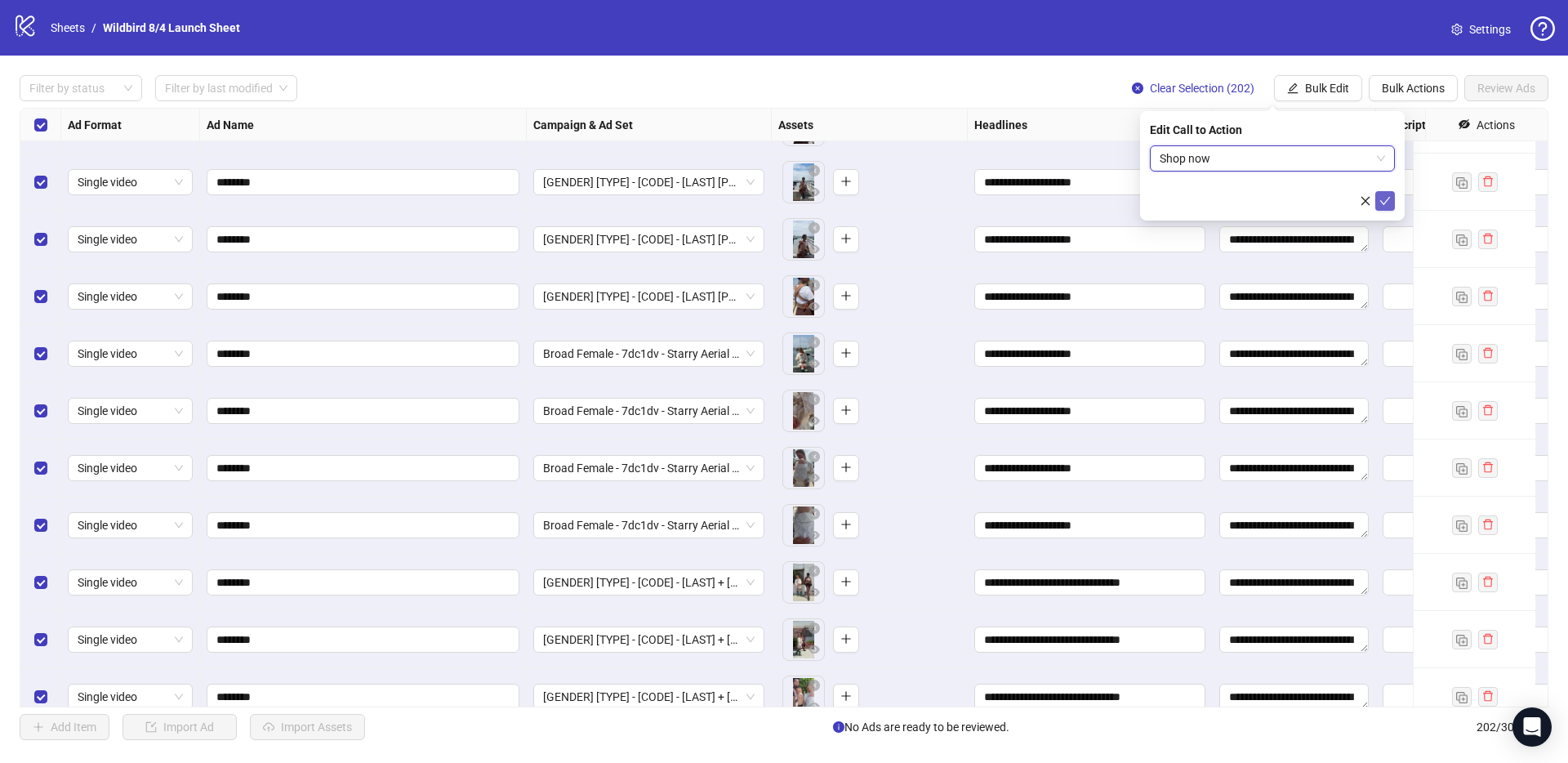 click 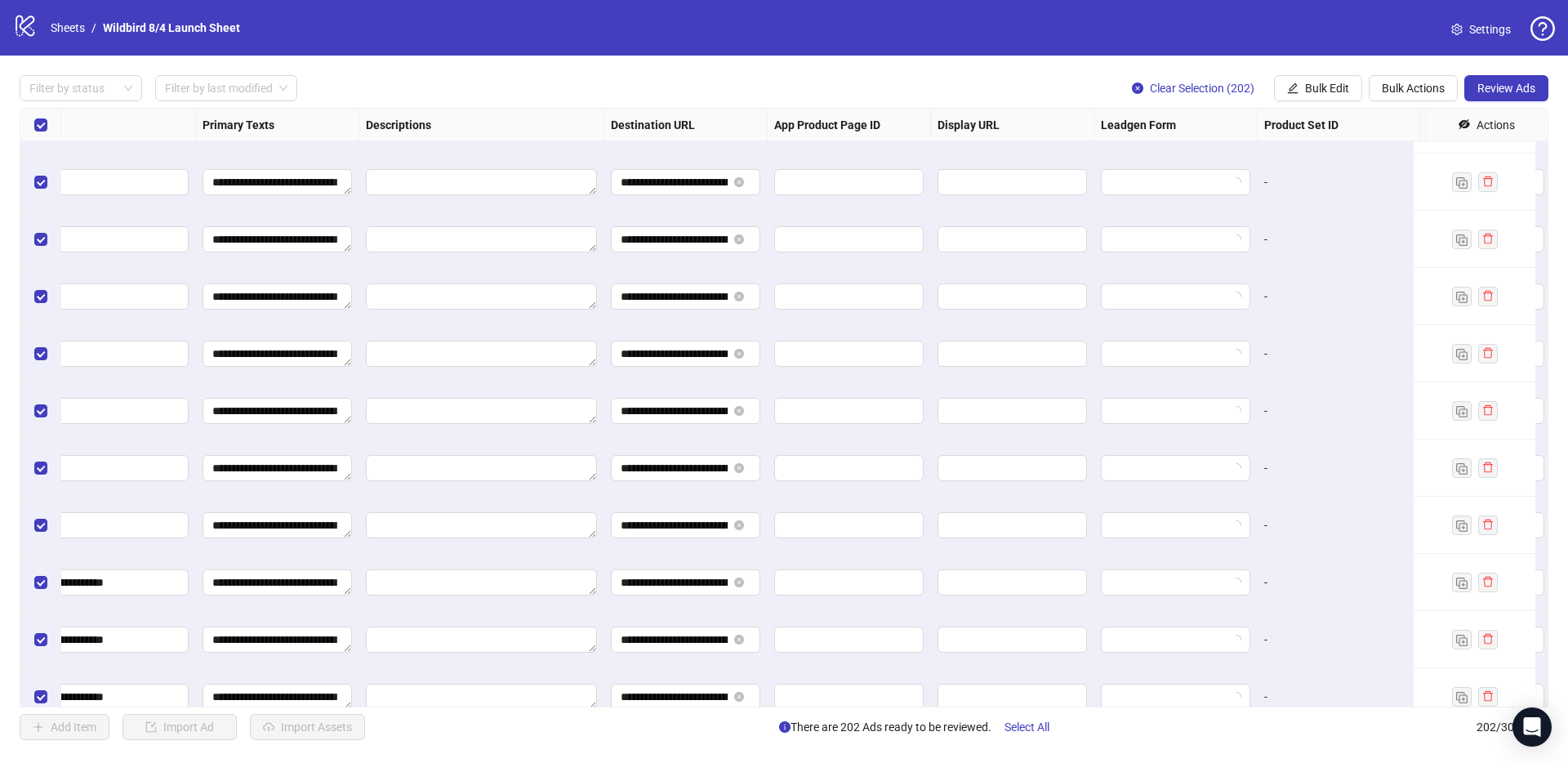 scroll, scrollTop: 9538, scrollLeft: 1074, axis: both 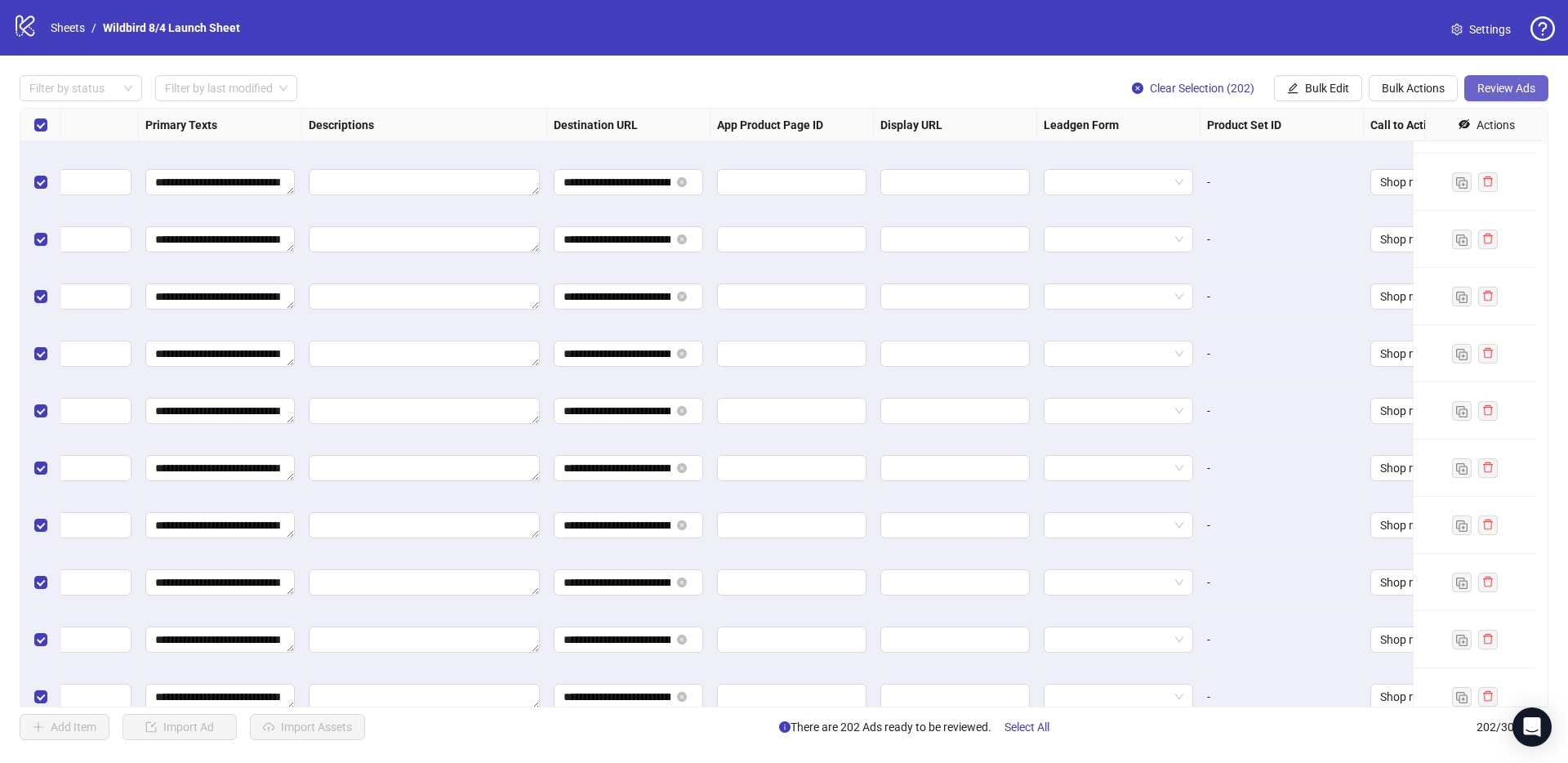 click on "Review Ads" at bounding box center (1506, 88) 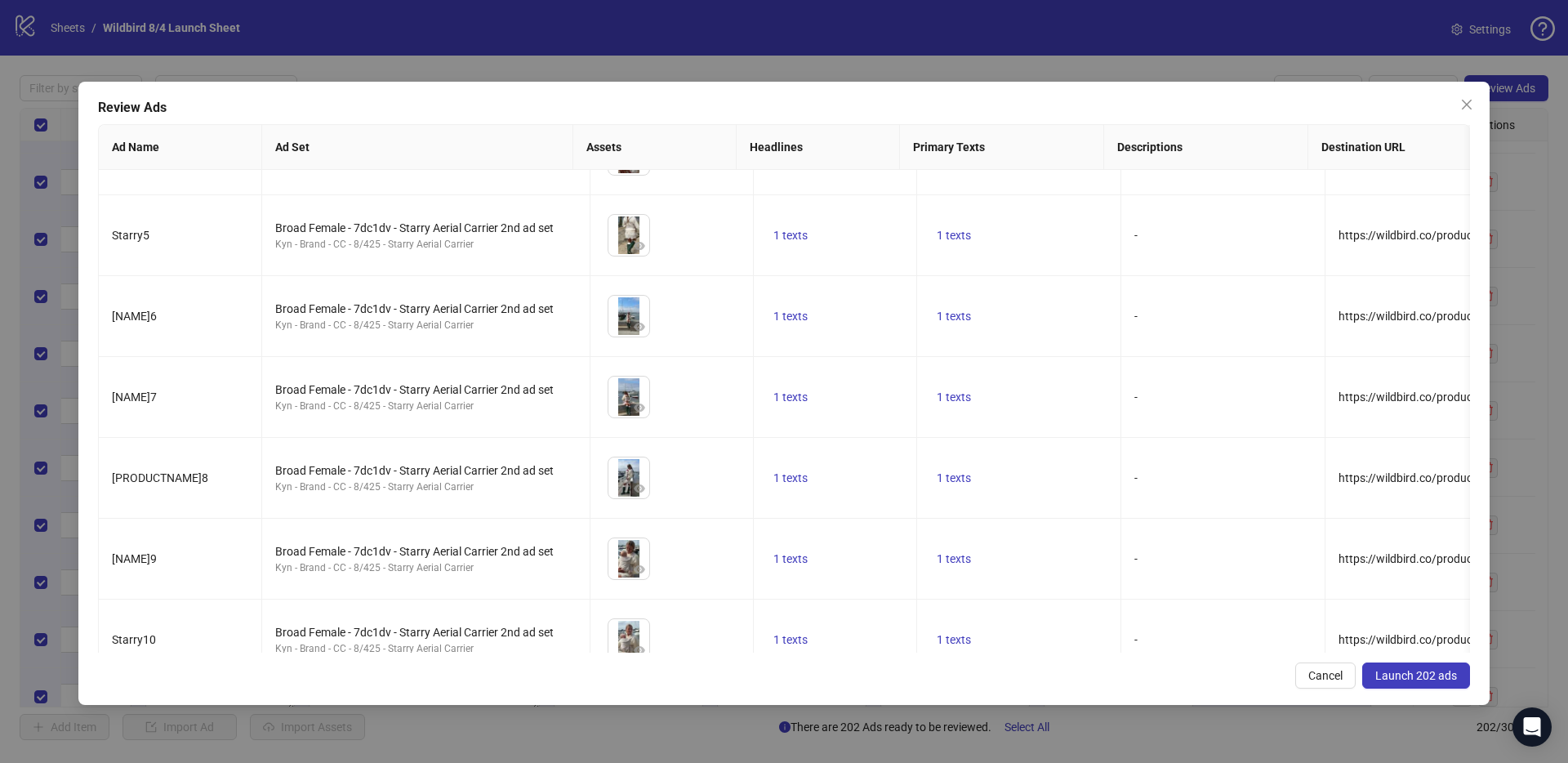 scroll, scrollTop: 15866, scrollLeft: 0, axis: vertical 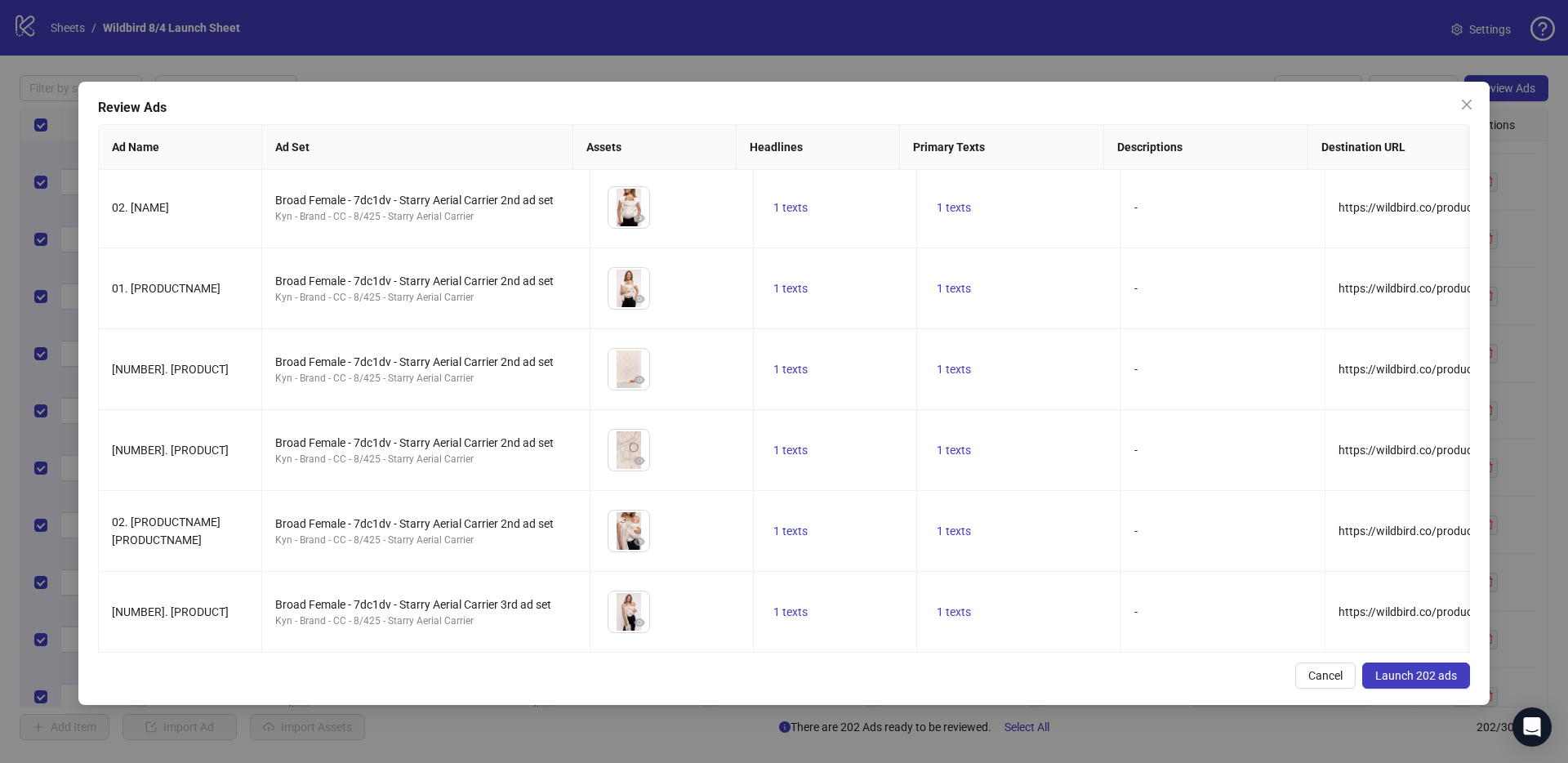 click on "Launch 202 ads" at bounding box center [1416, 676] 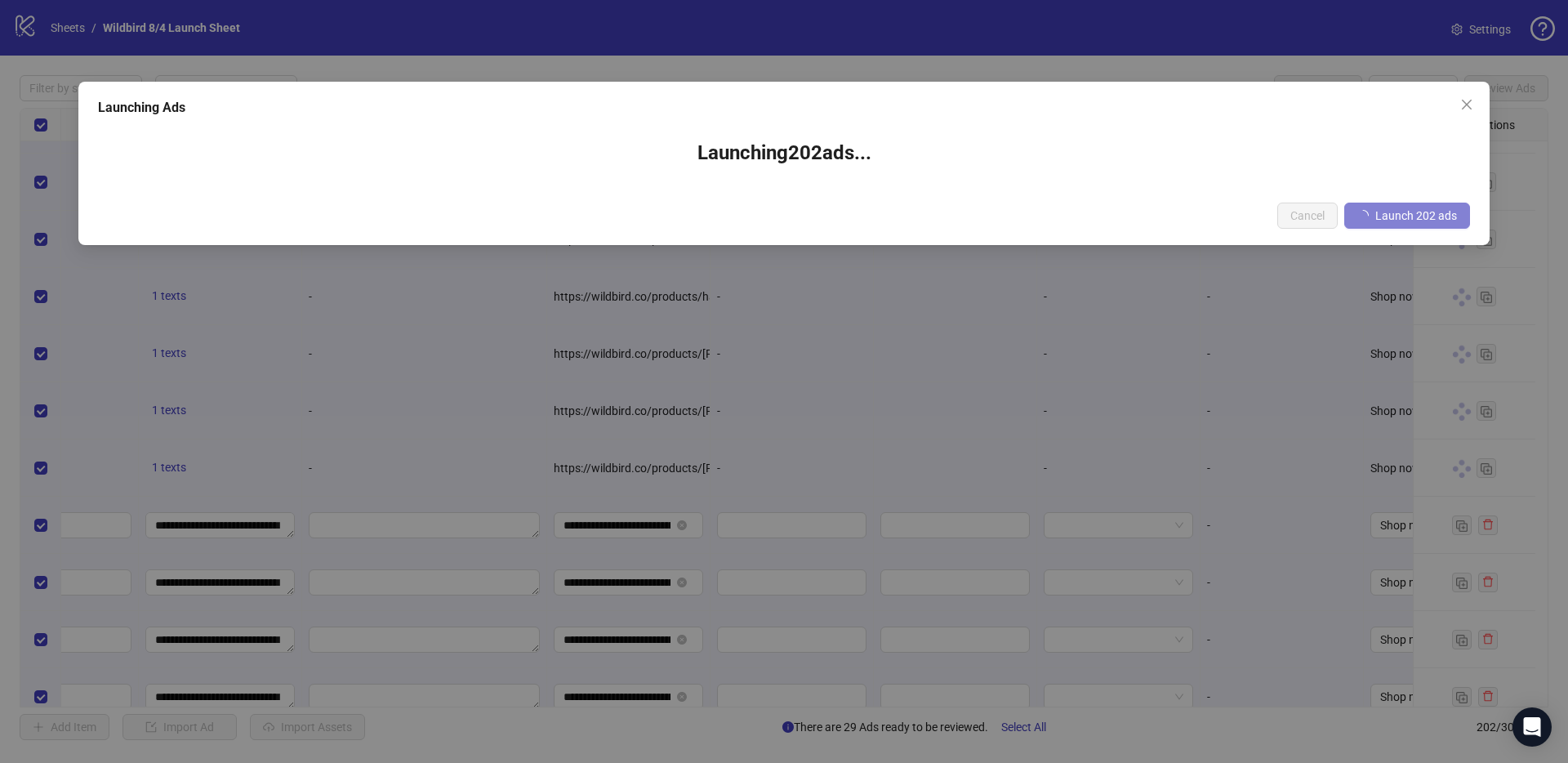 scroll, scrollTop: 9541, scrollLeft: 1074, axis: both 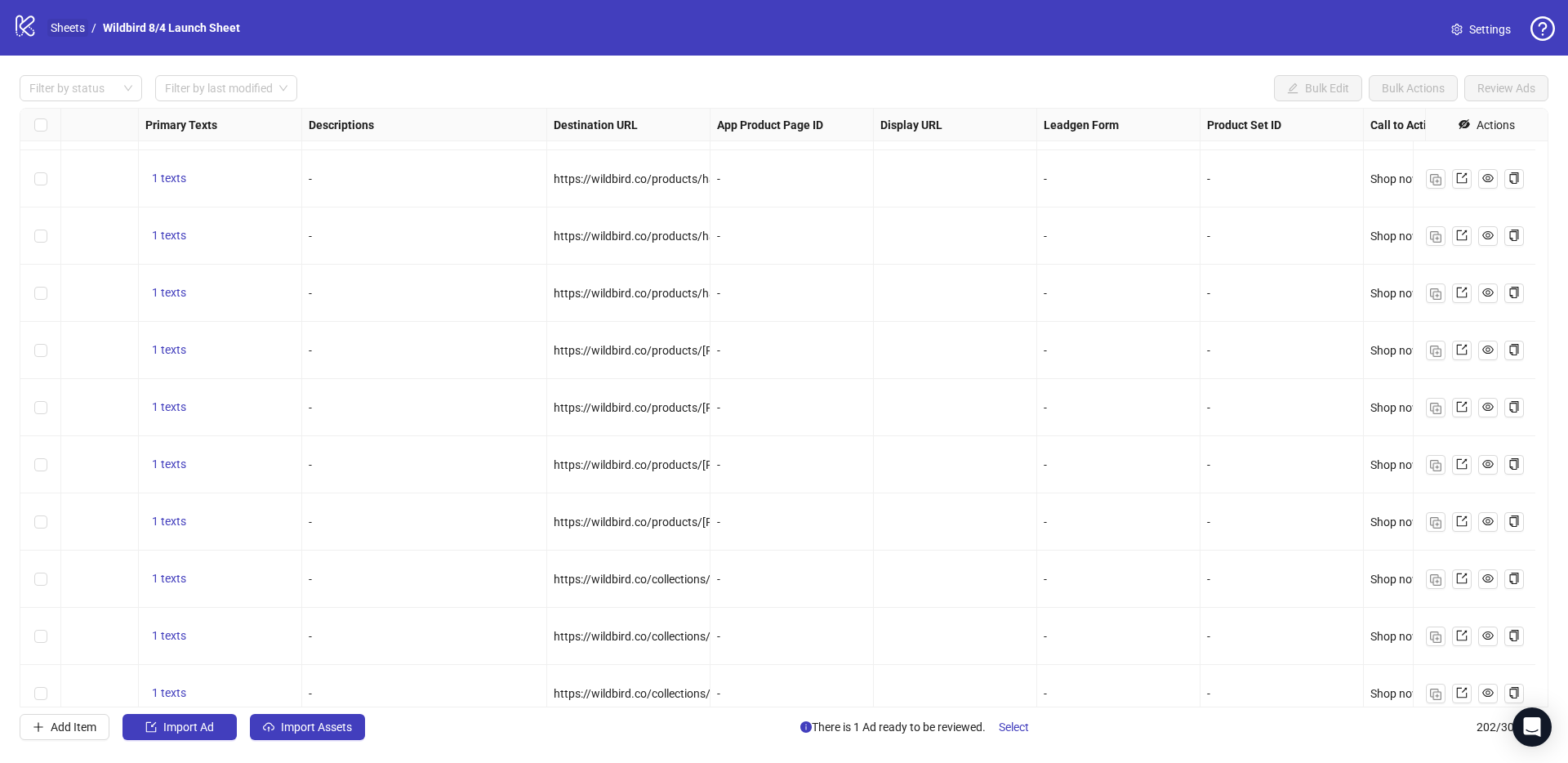 click on "Sheets" at bounding box center (68, 28) 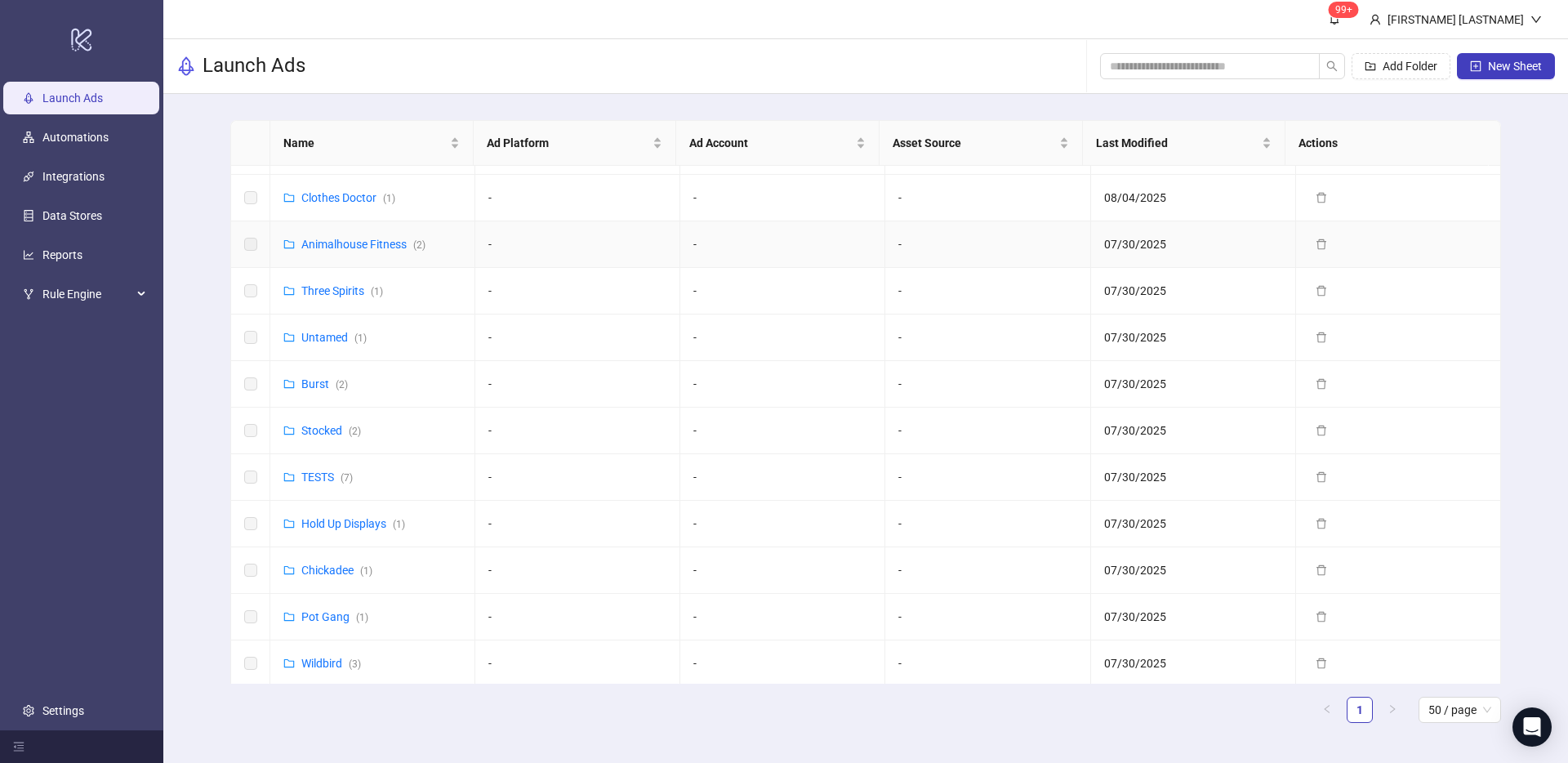 scroll, scrollTop: 366, scrollLeft: 0, axis: vertical 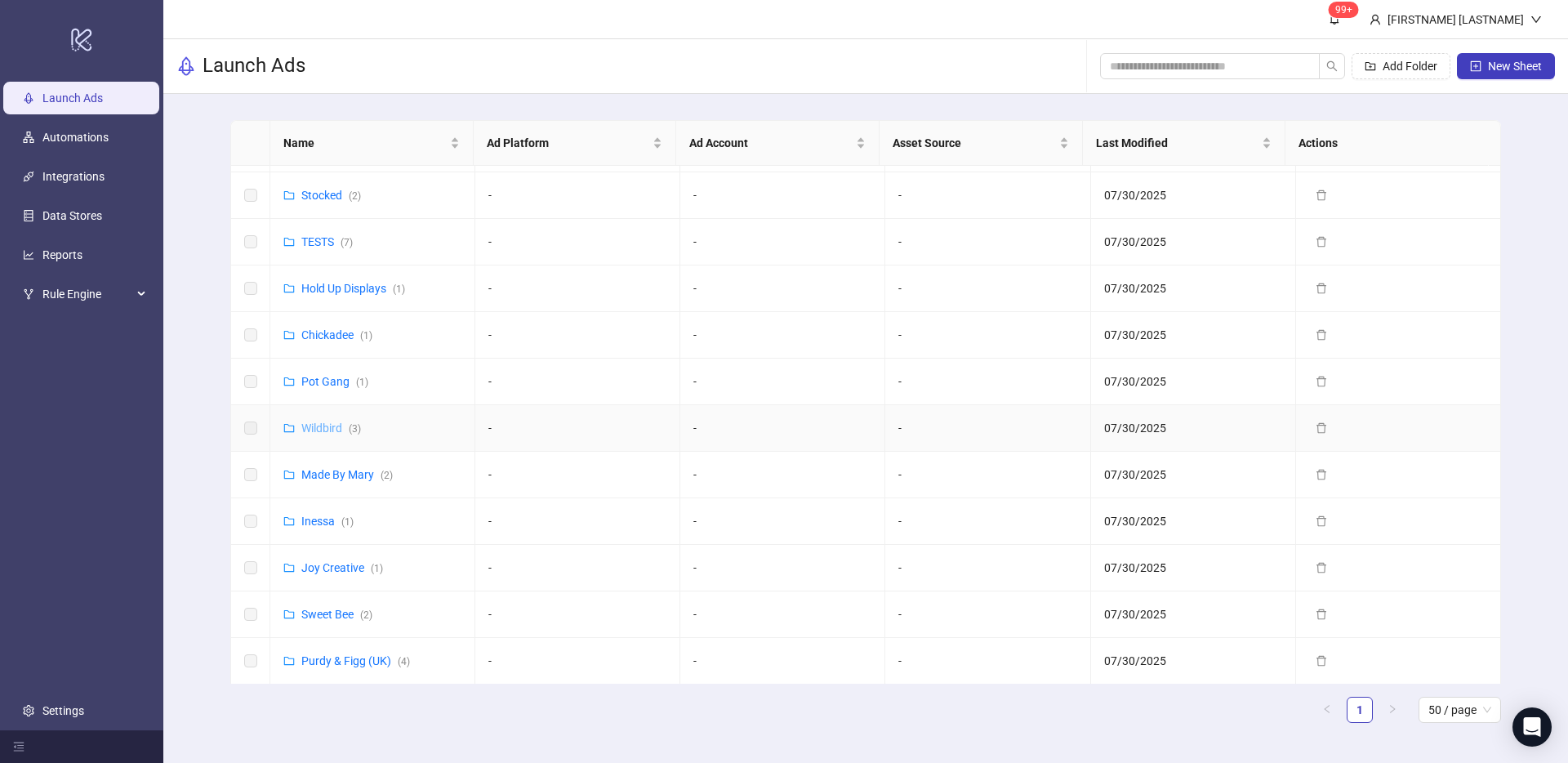 click on "Wildbird ( [NUMBER] )" at bounding box center [331, 428] 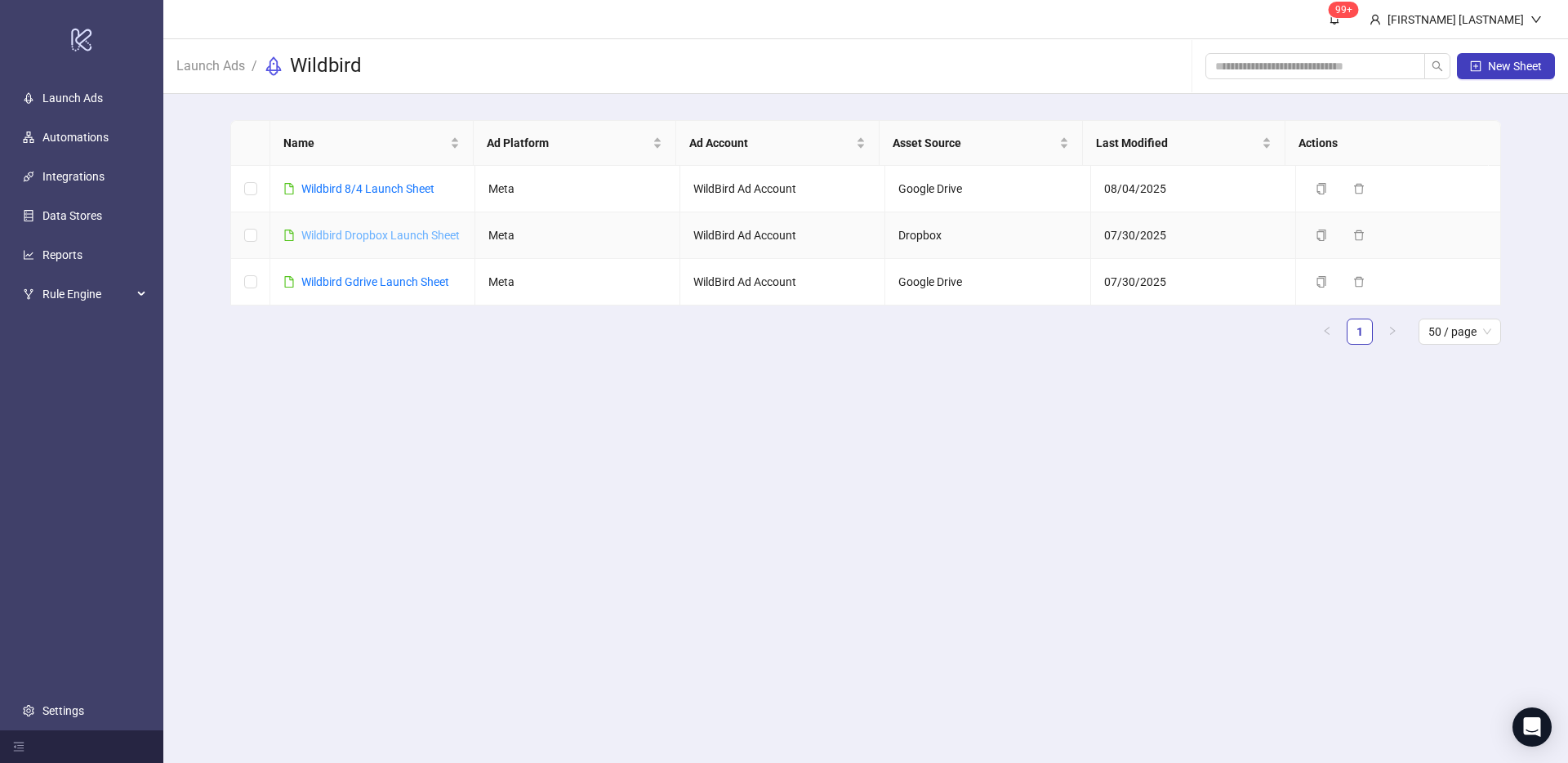 click on "Wildbird Dropbox Launch Sheet" at bounding box center [381, 235] 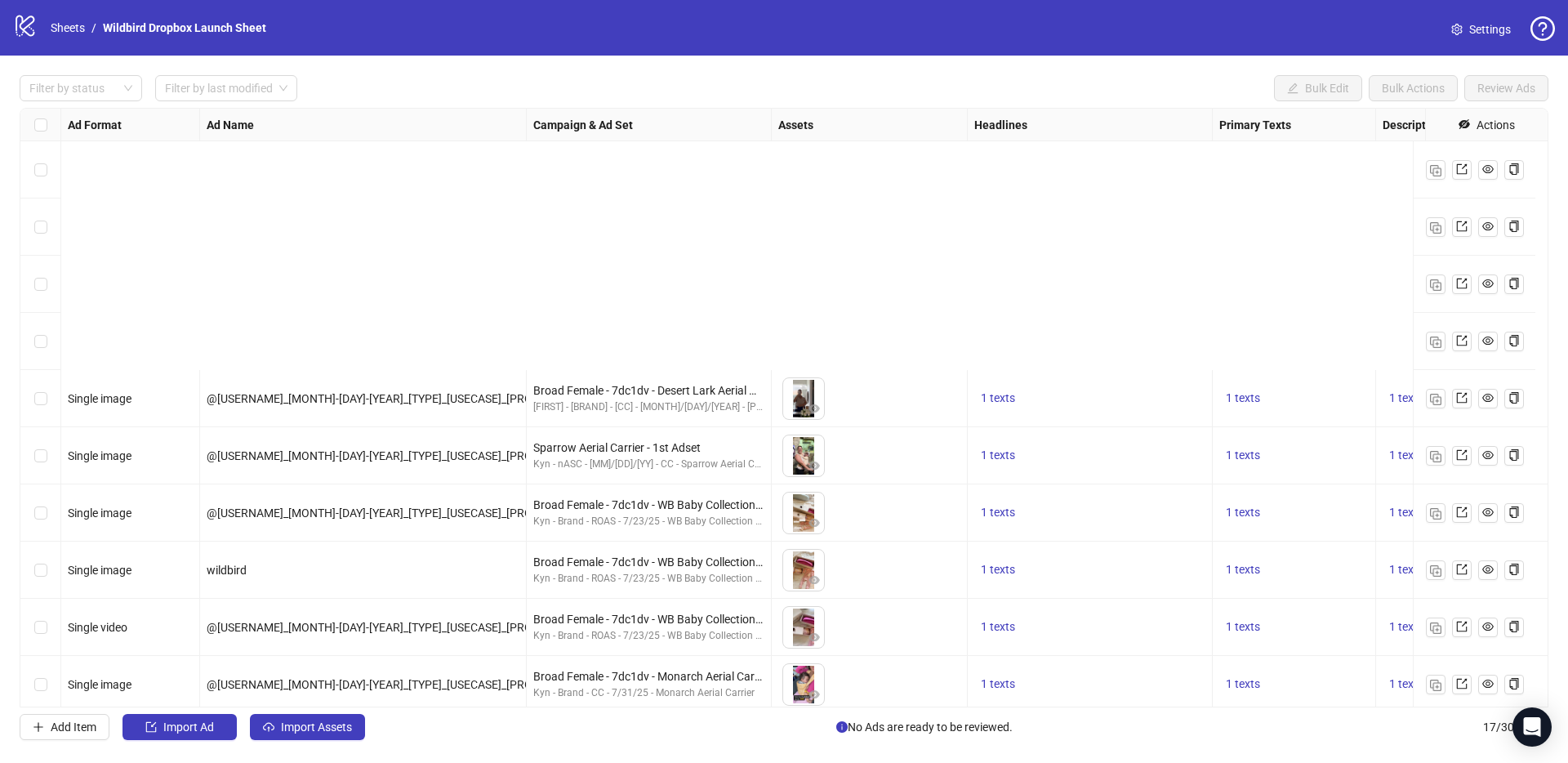 scroll, scrollTop: 419, scrollLeft: 0, axis: vertical 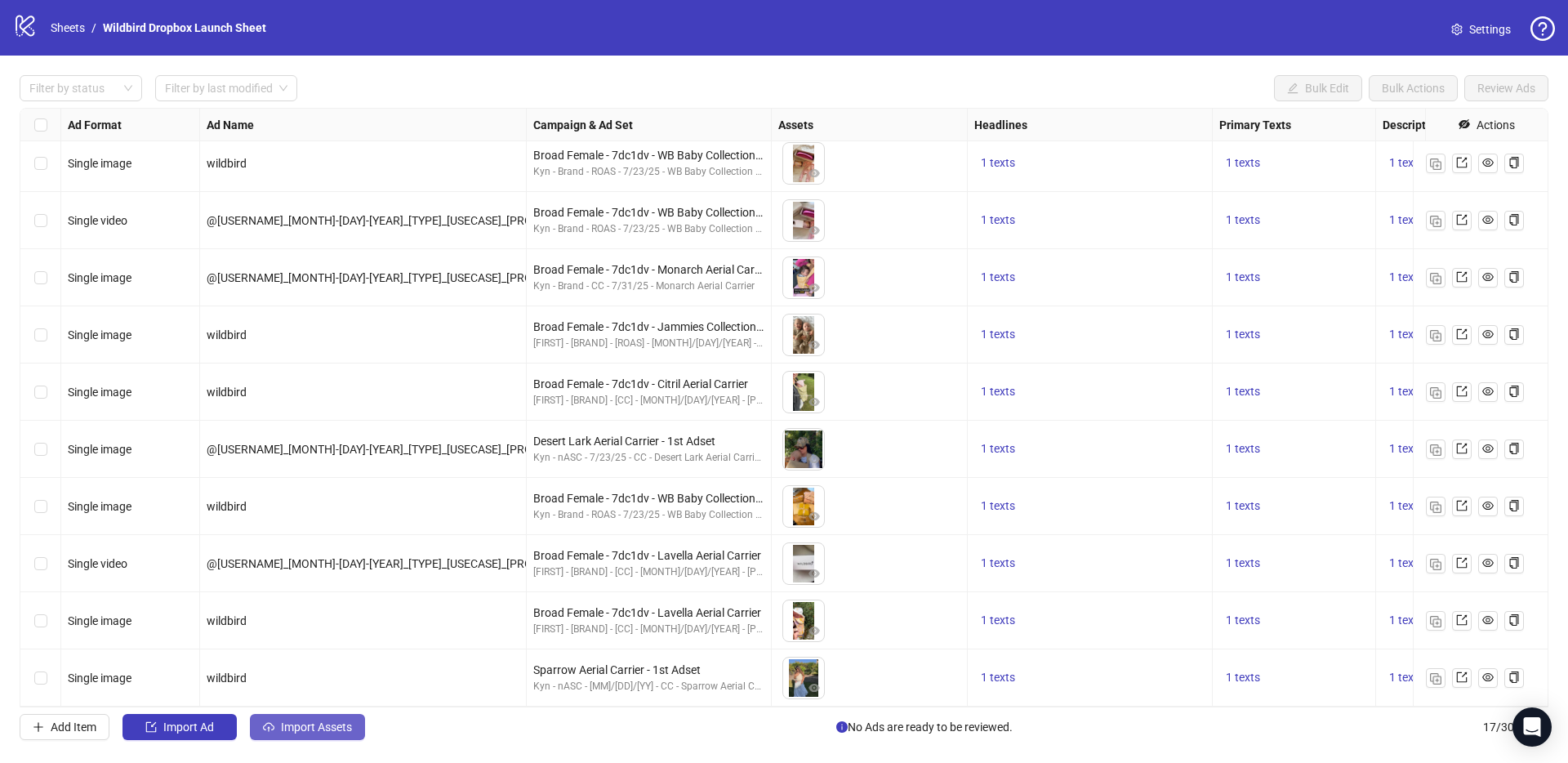 click on "Import Assets" at bounding box center (307, 727) 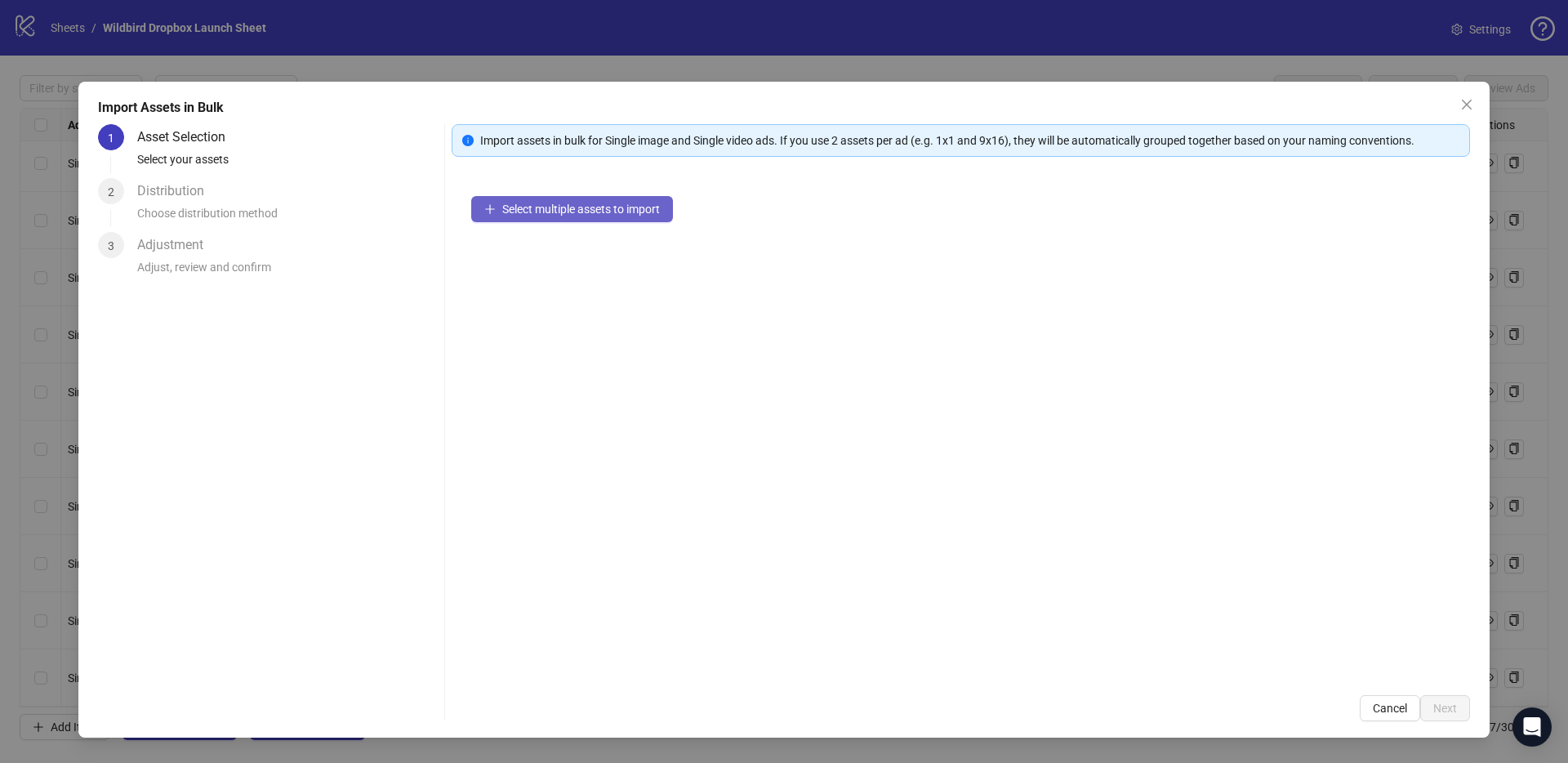 click on "Select multiple assets to import" at bounding box center [572, 209] 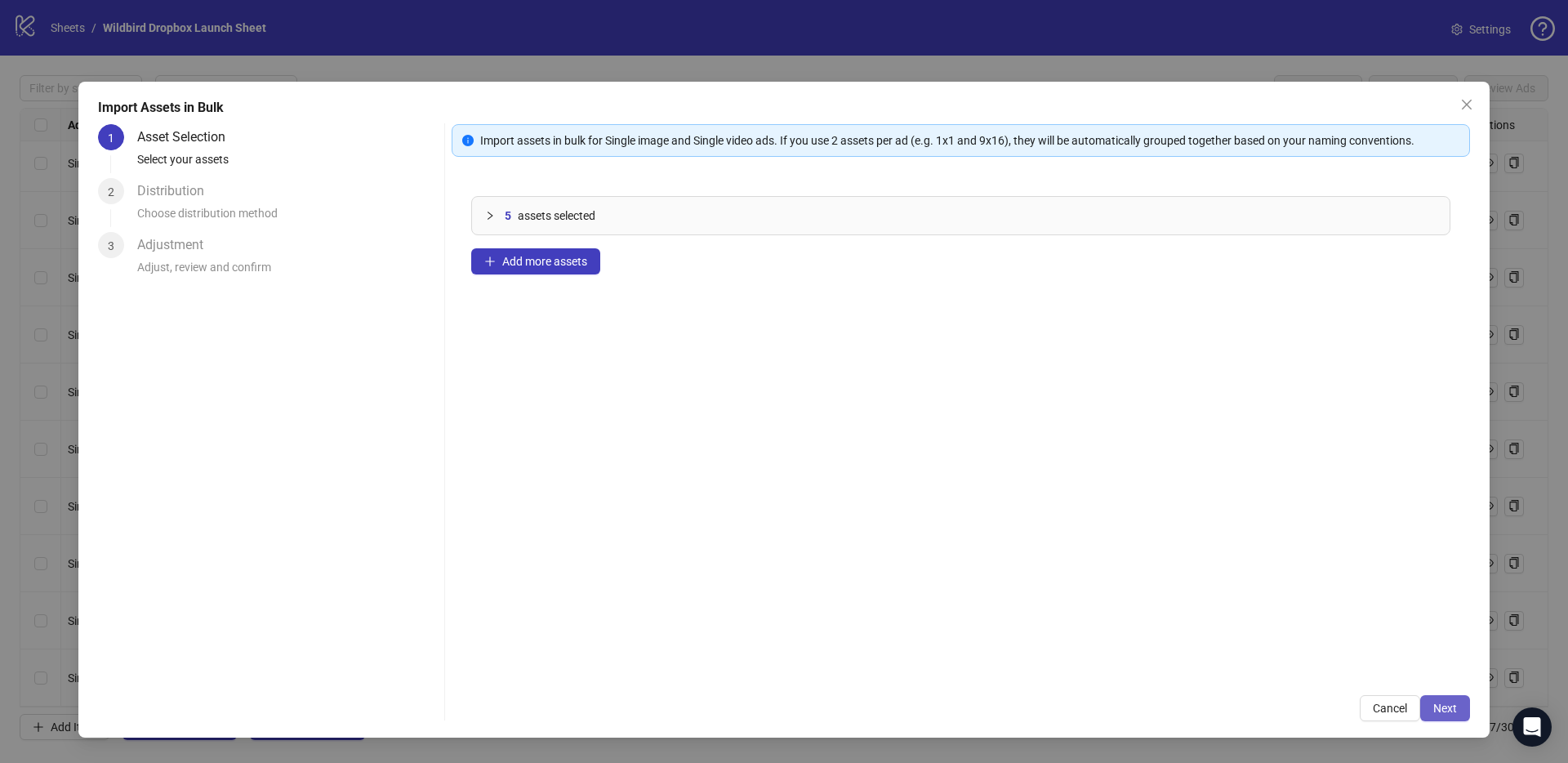click on "Next" at bounding box center (1445, 708) 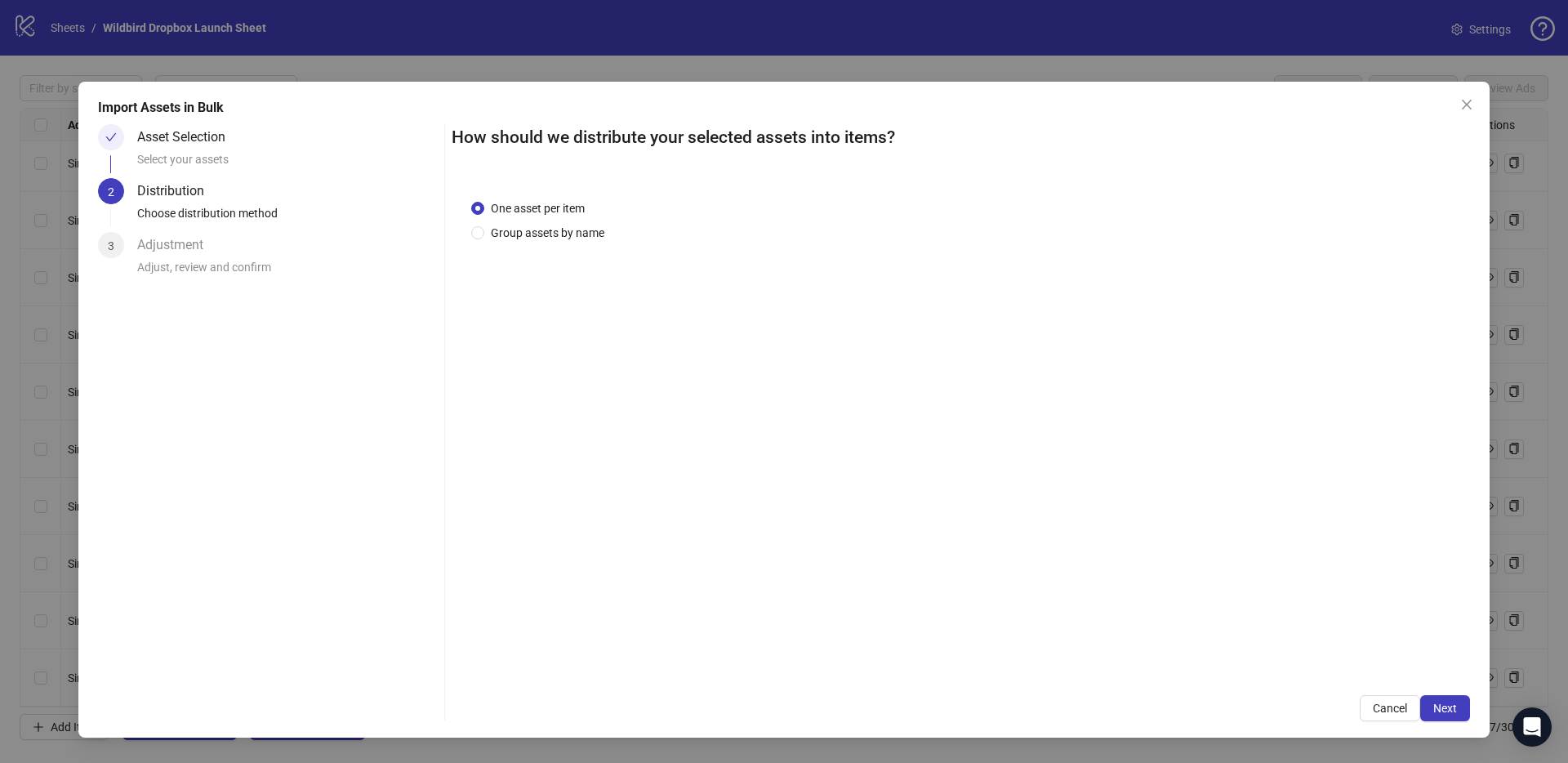 click on "Next" at bounding box center (1445, 708) 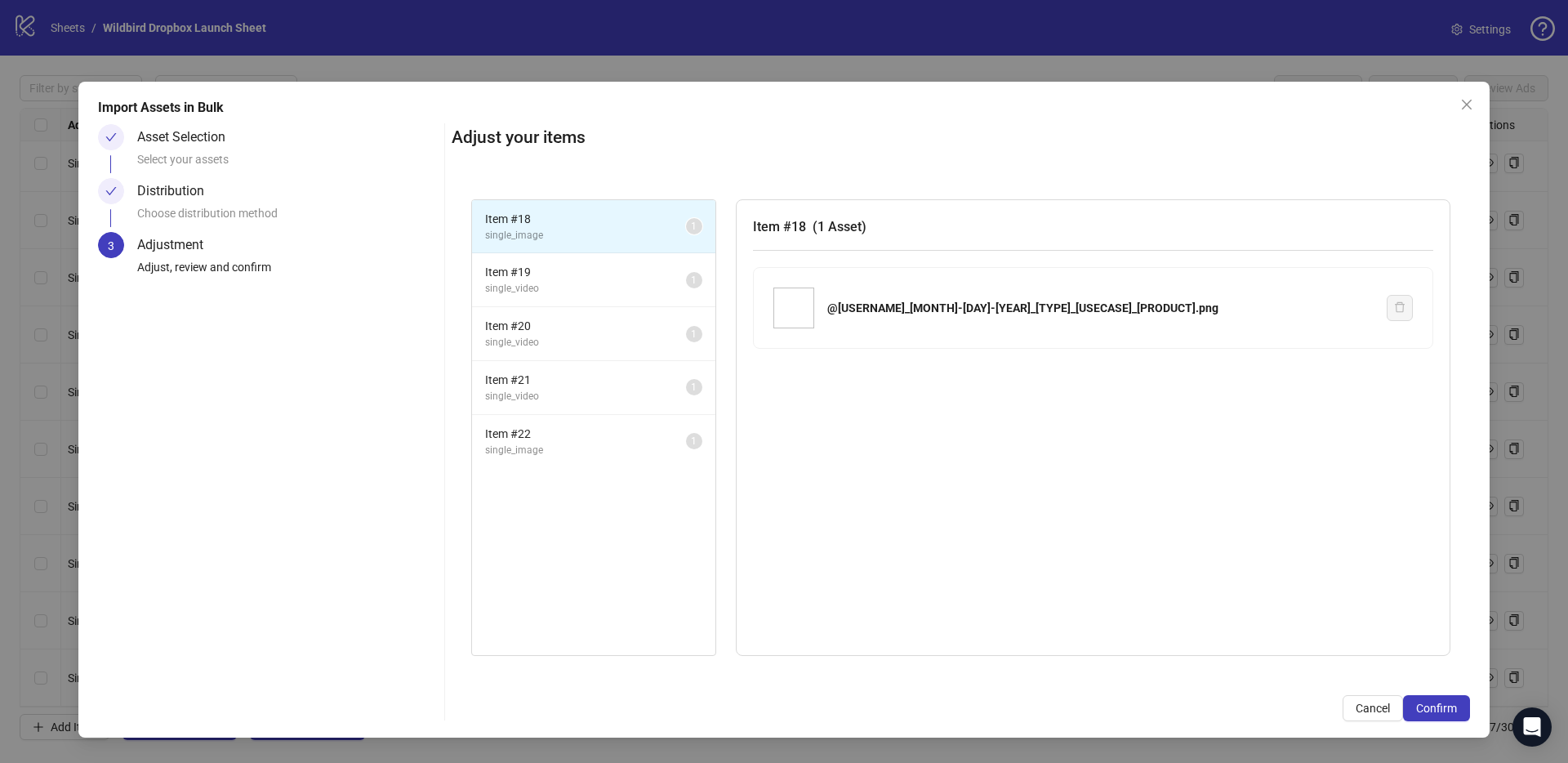 click on "Confirm" at bounding box center [1437, 708] 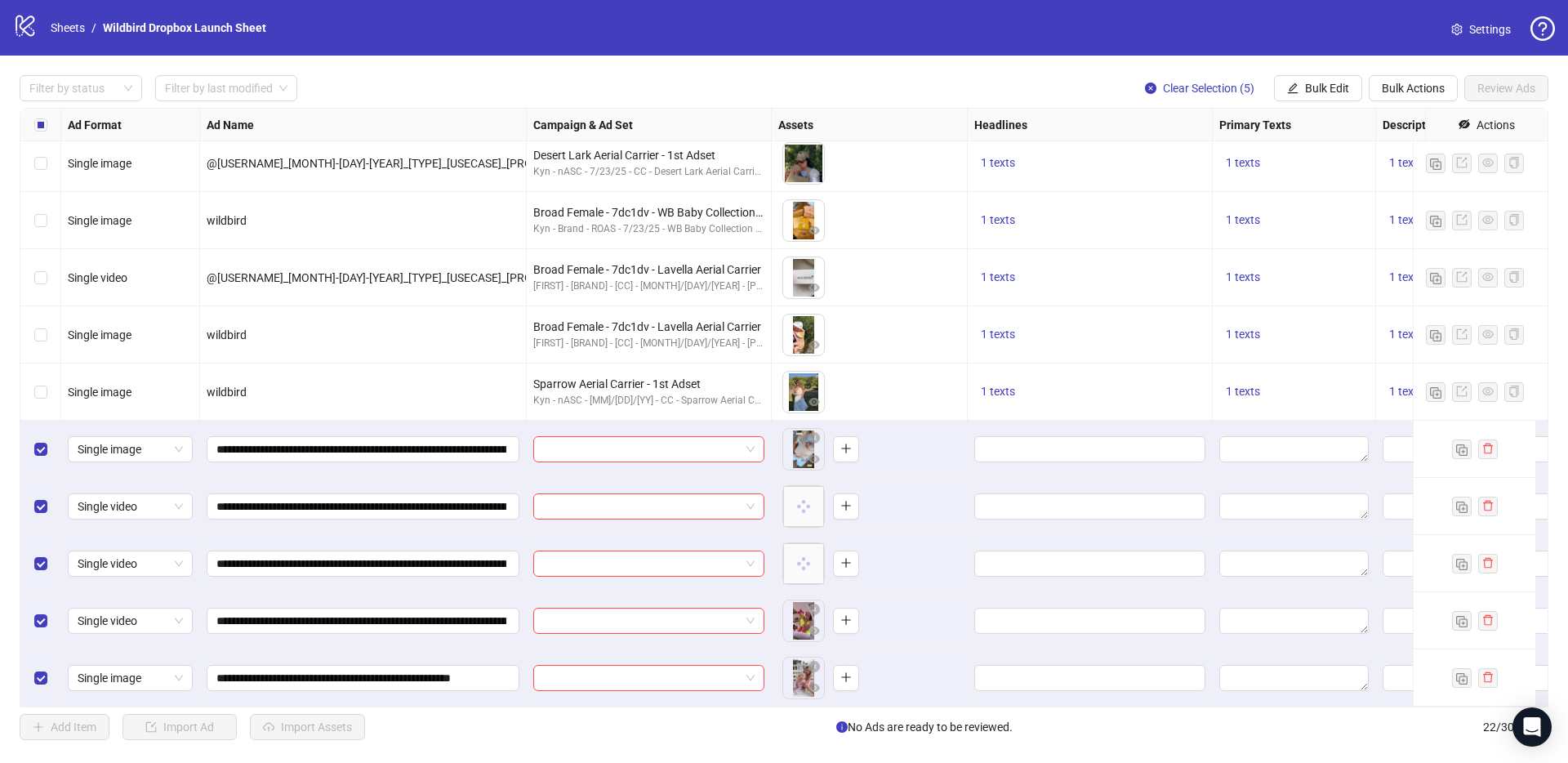 scroll, scrollTop: 705, scrollLeft: 0, axis: vertical 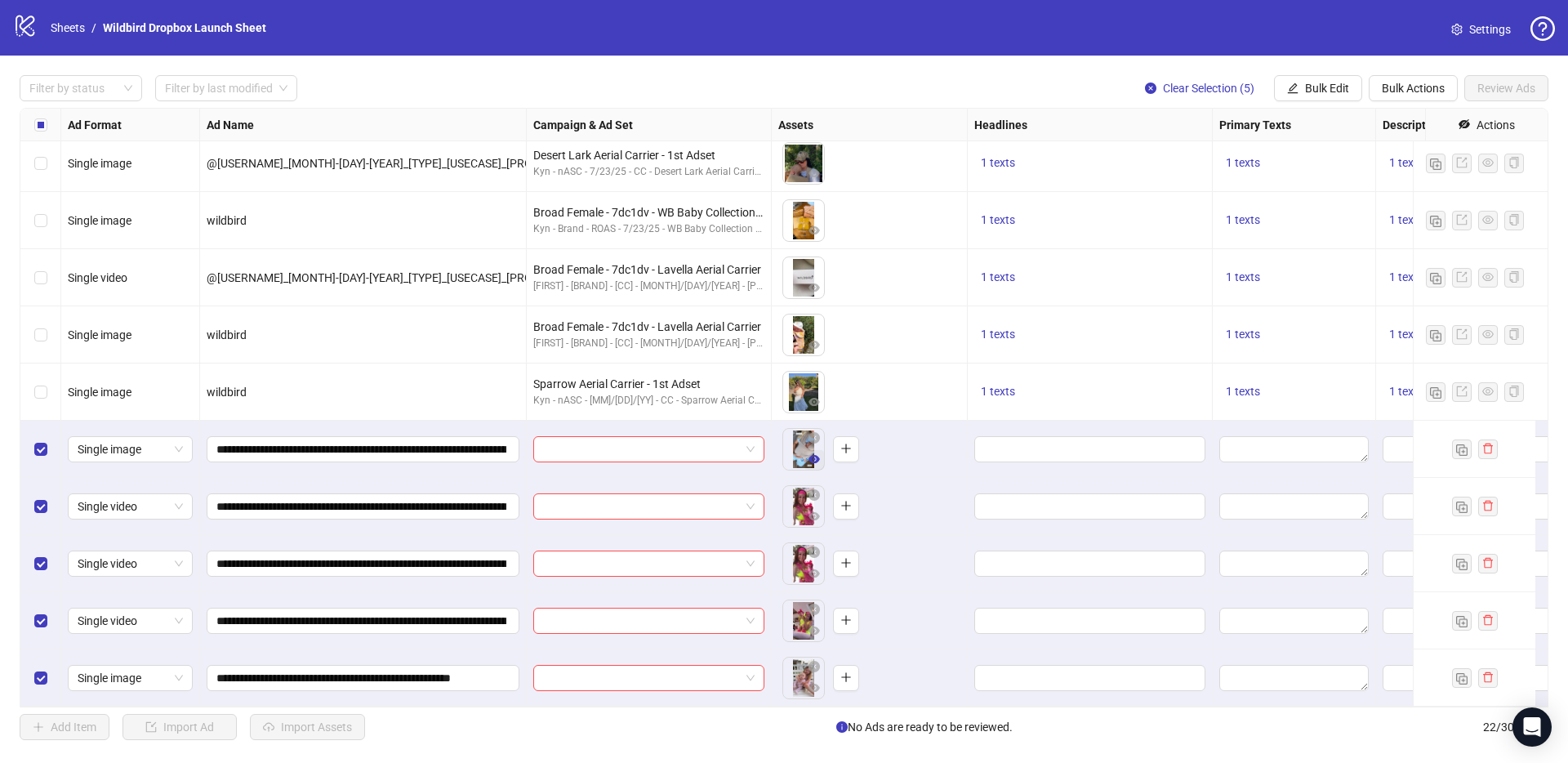 click 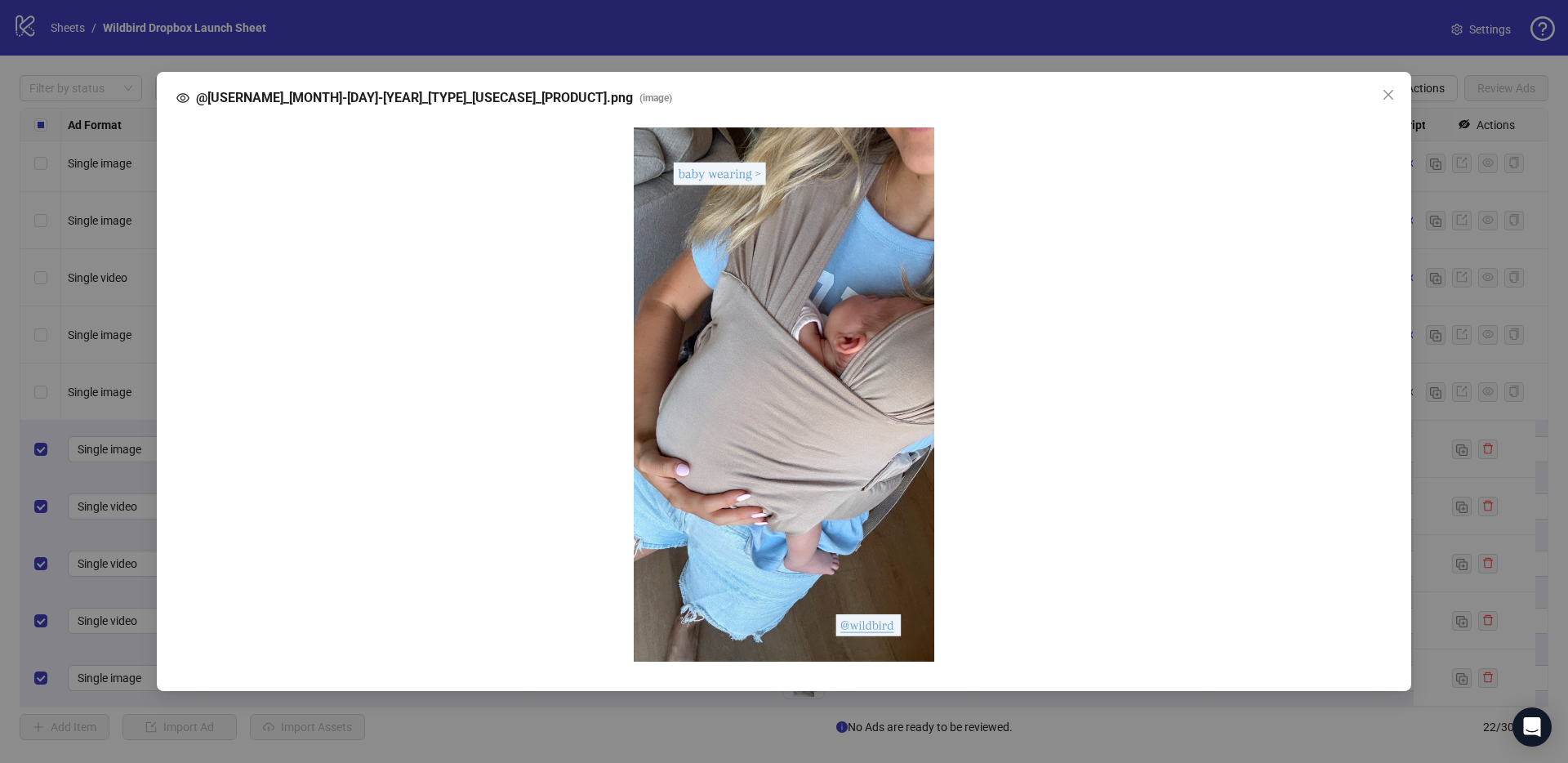 click on "@[USERNAME]_[MONTH]-[DAY]-[YEAR]_[TYPE]_[USECASE]_[PRODUCT].png ( image )" at bounding box center (784, 382) 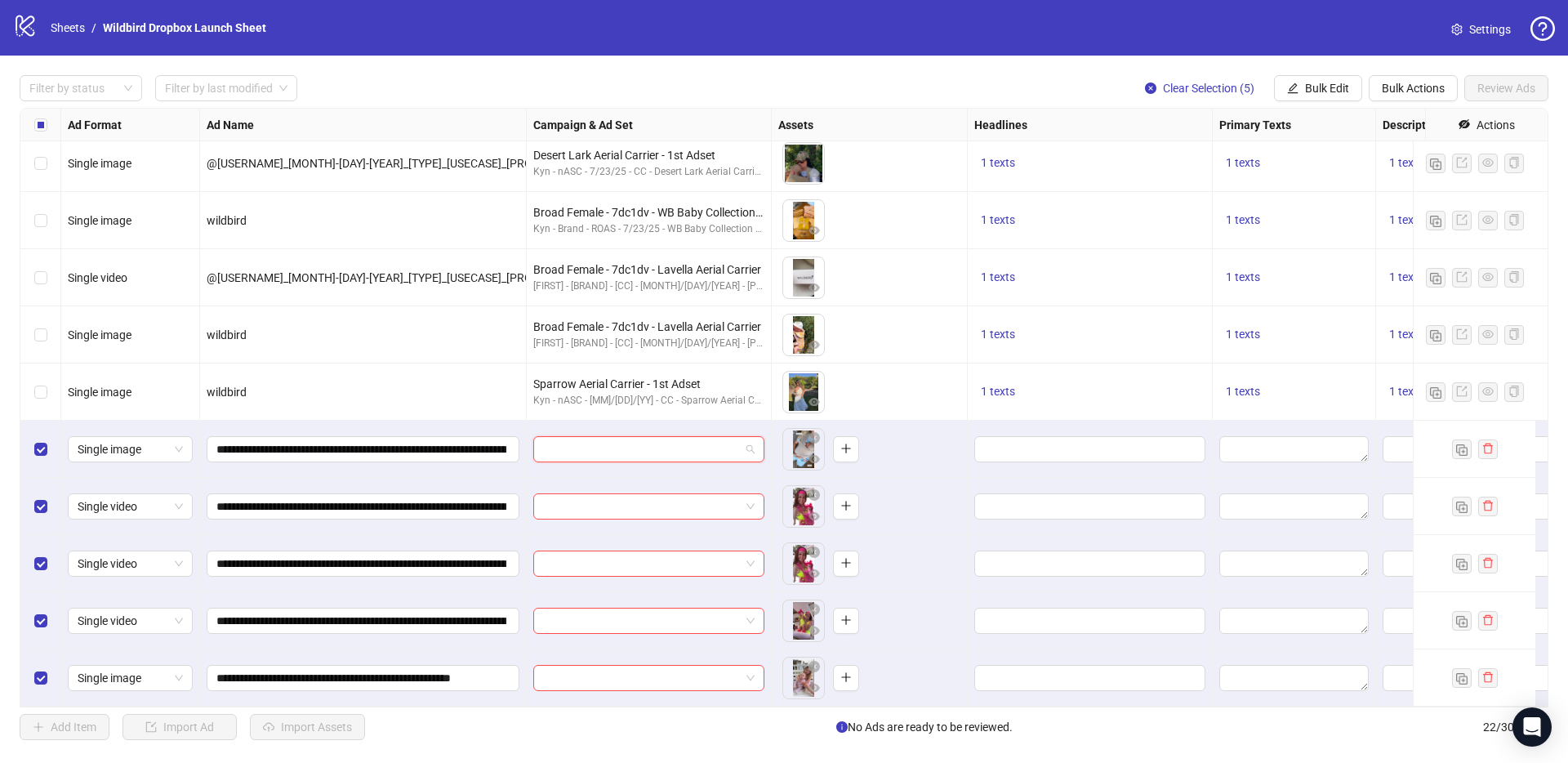 click at bounding box center [641, 449] 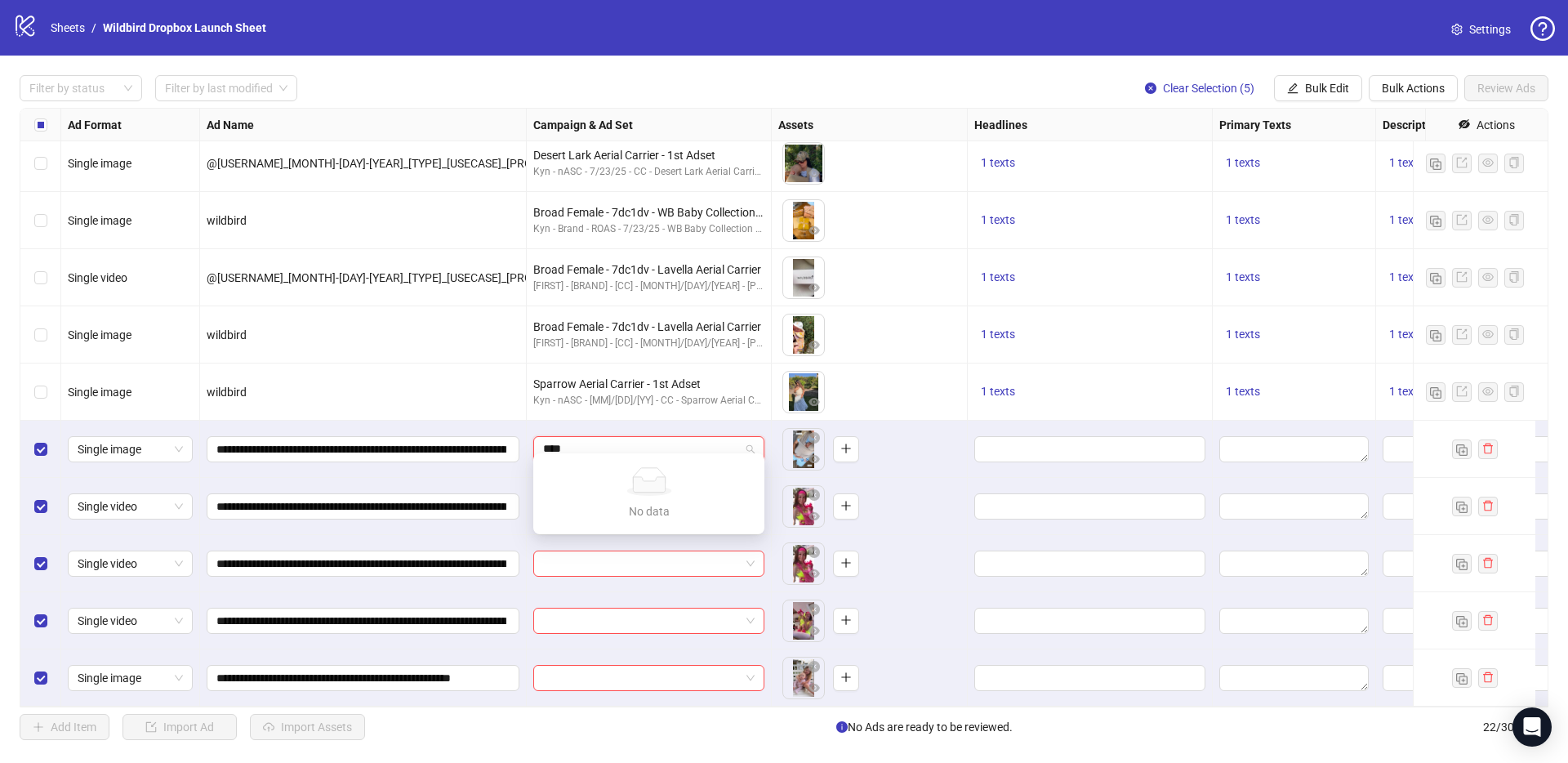 type on "***" 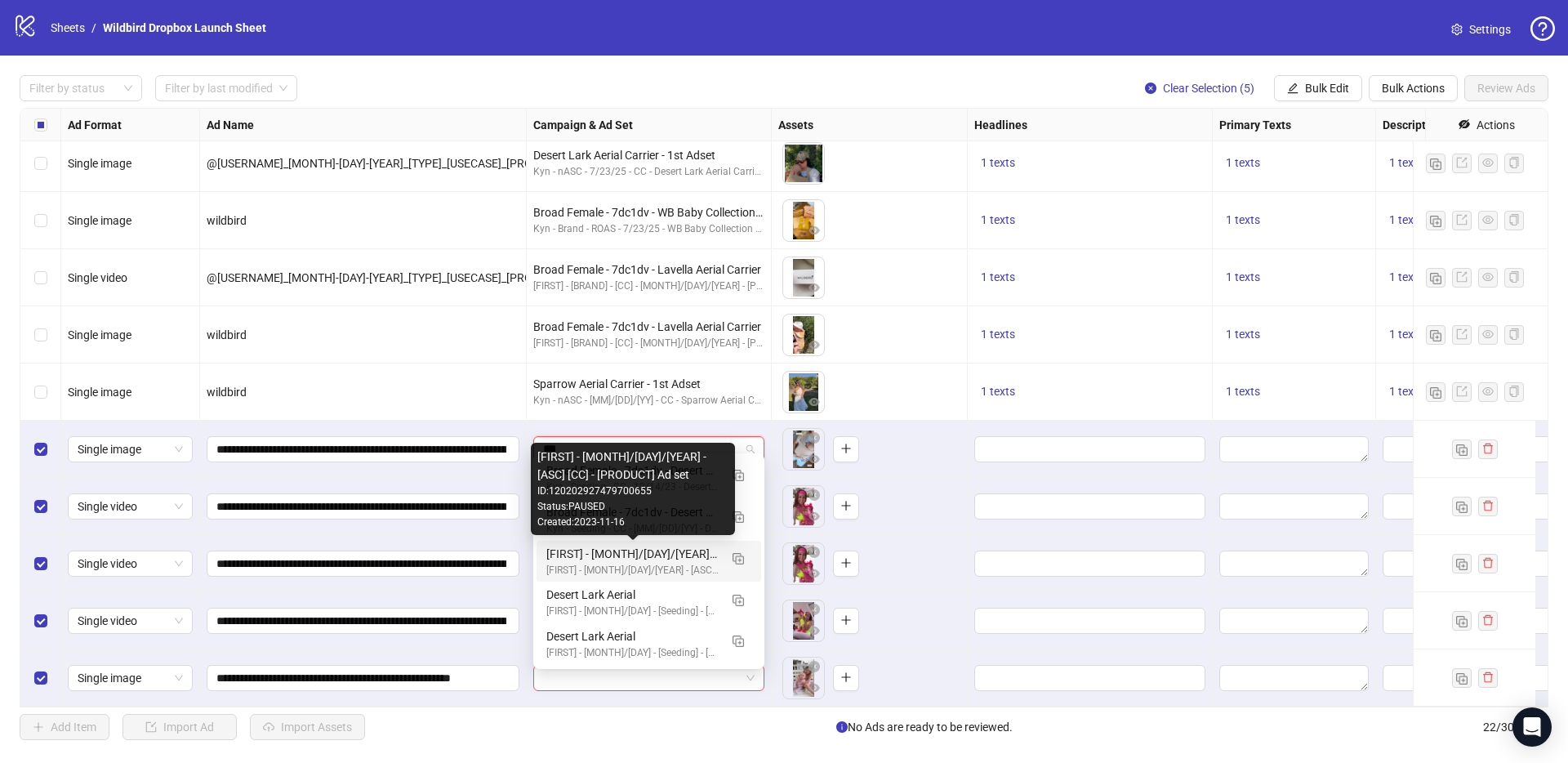 scroll, scrollTop: 426, scrollLeft: 0, axis: vertical 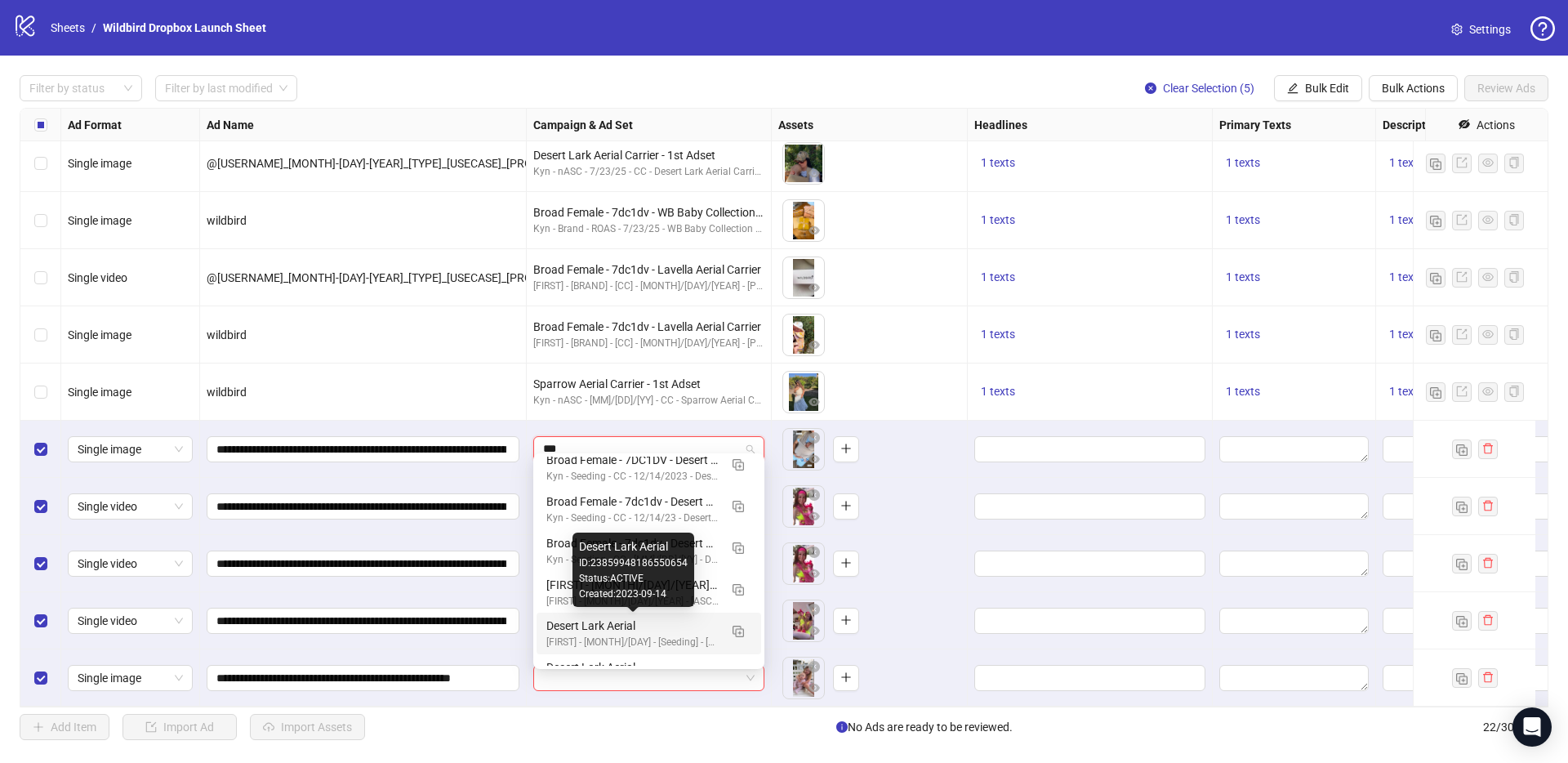 click on "Desert Lark Aerial" at bounding box center [632, 626] 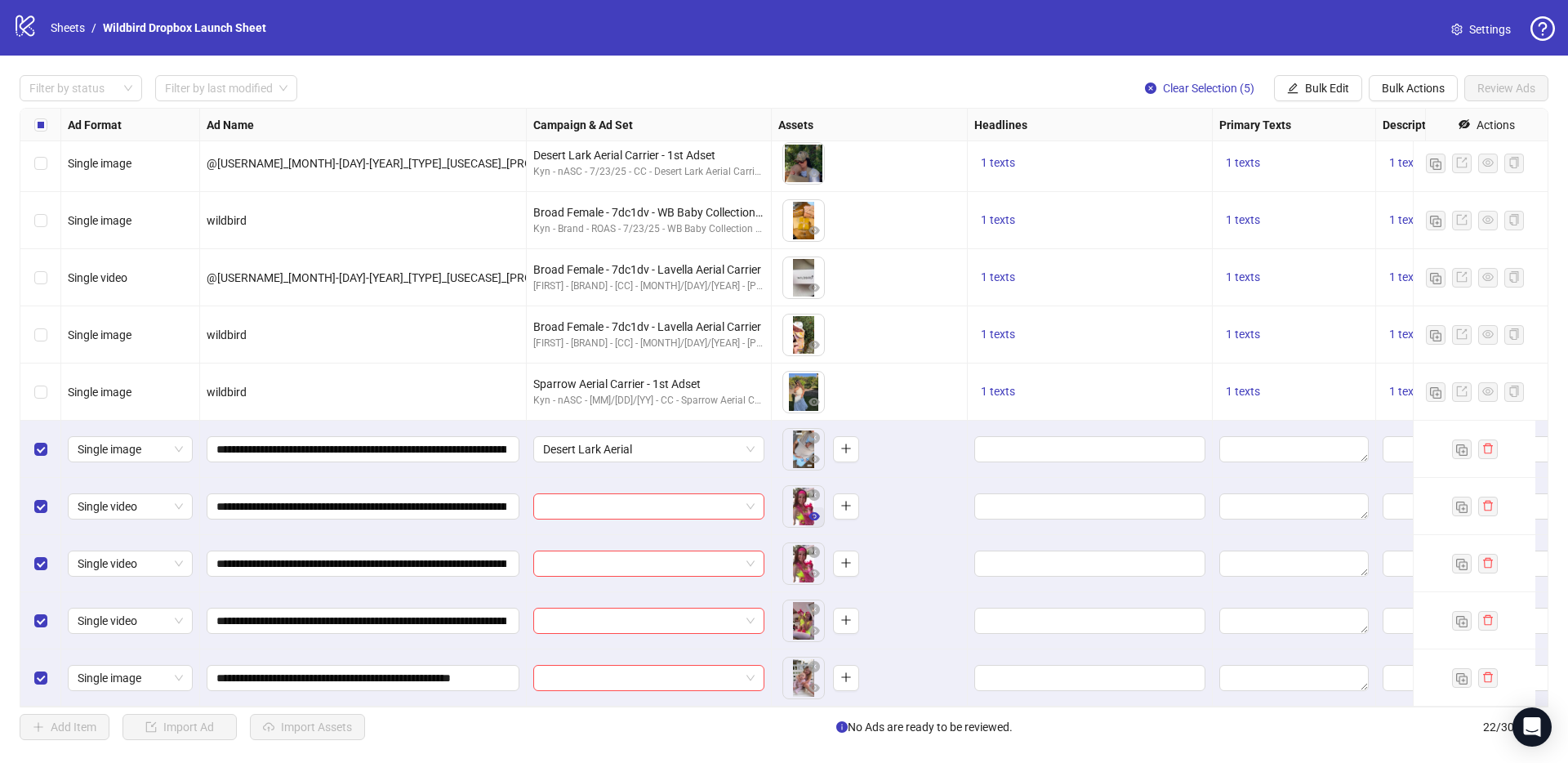 click 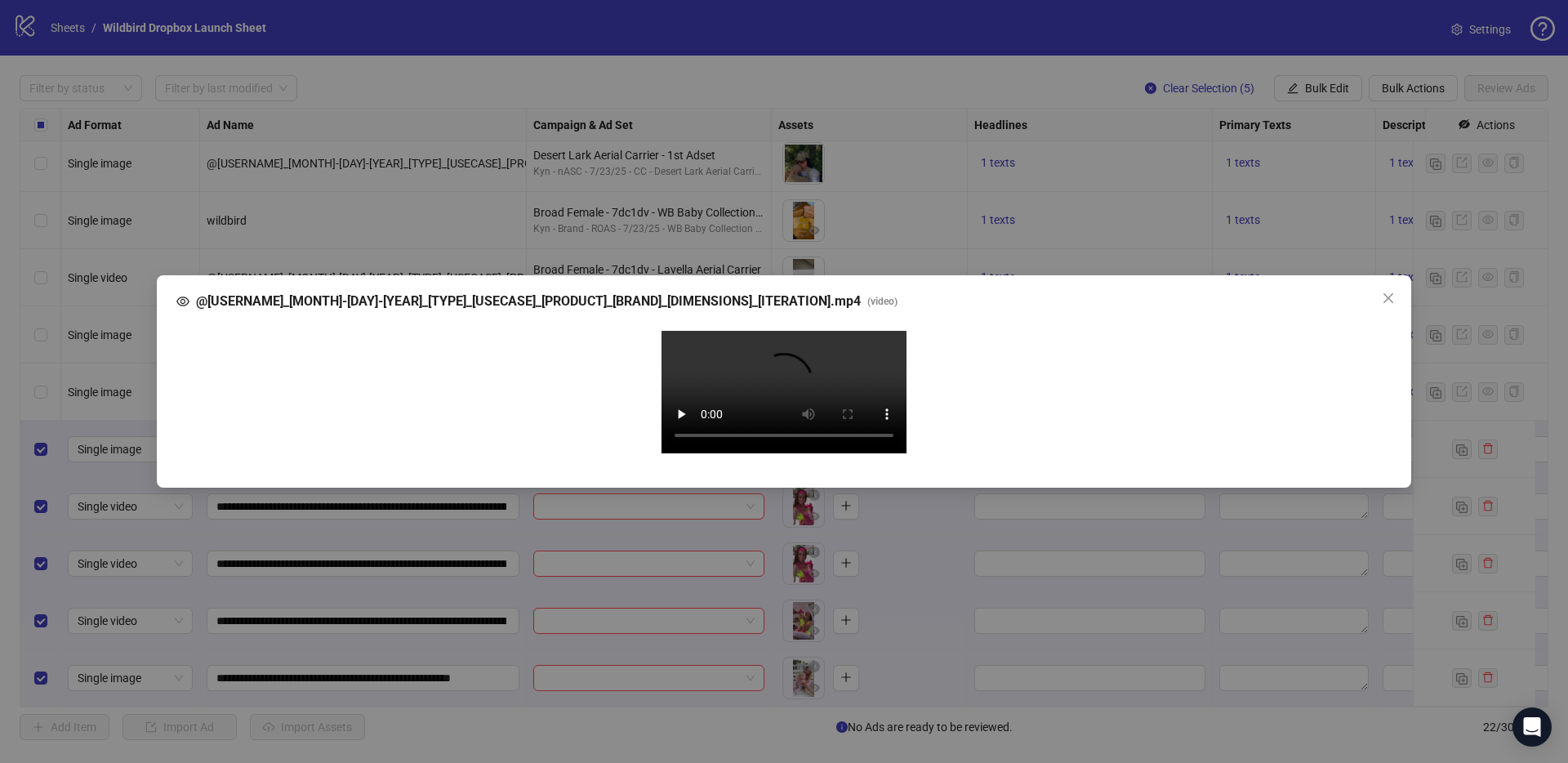 click on "@[USERNAME]_[MONTH]-[DAY]-[YEAR]_[TYPE]_[USECASE]_[PRODUCT]_[BRAND]_[DIMENSIONS]_[ITERATION].mp4 ( video ) Your browser does not support the video tag." at bounding box center (784, 382) 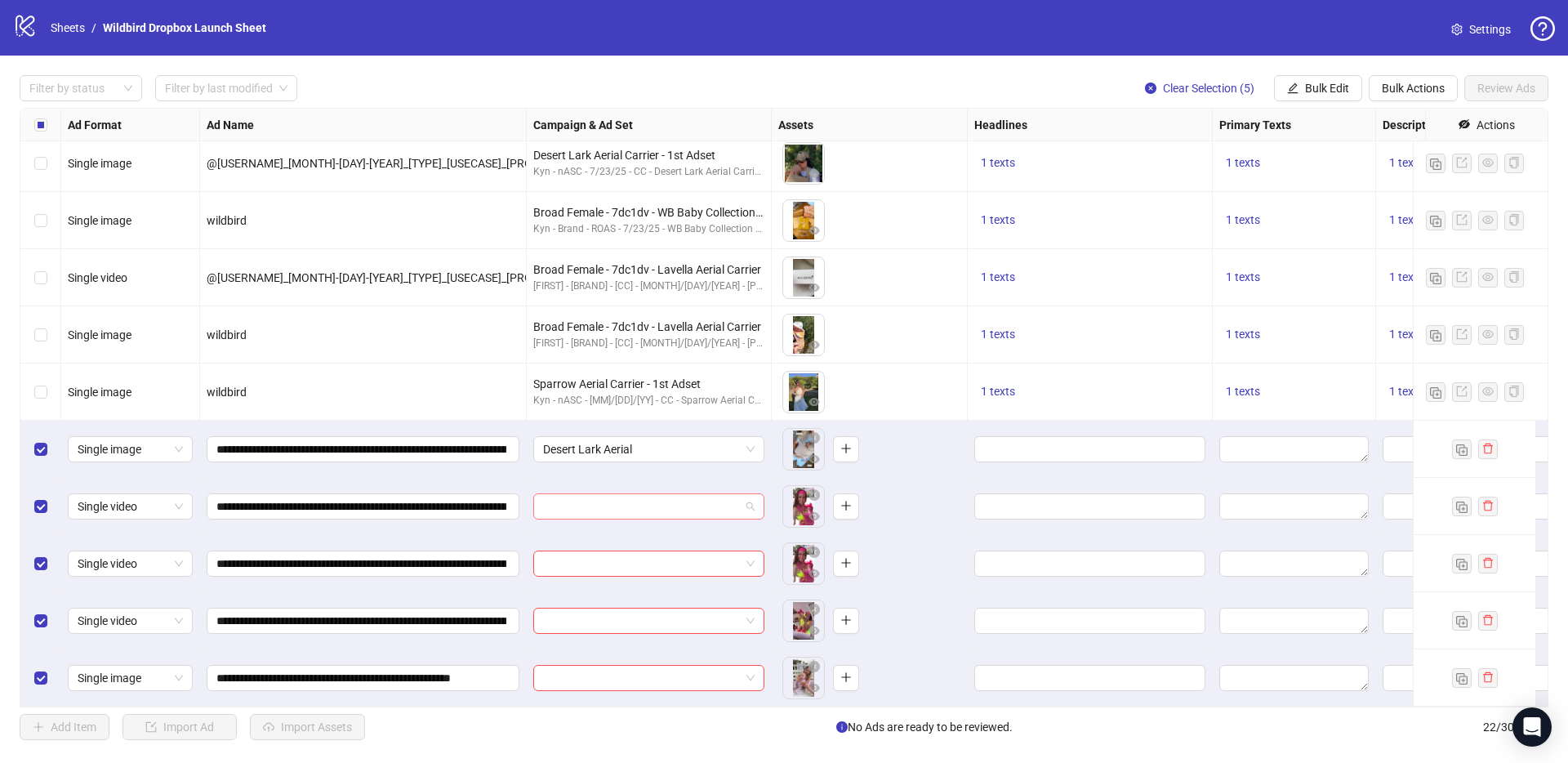 click at bounding box center [648, 506] 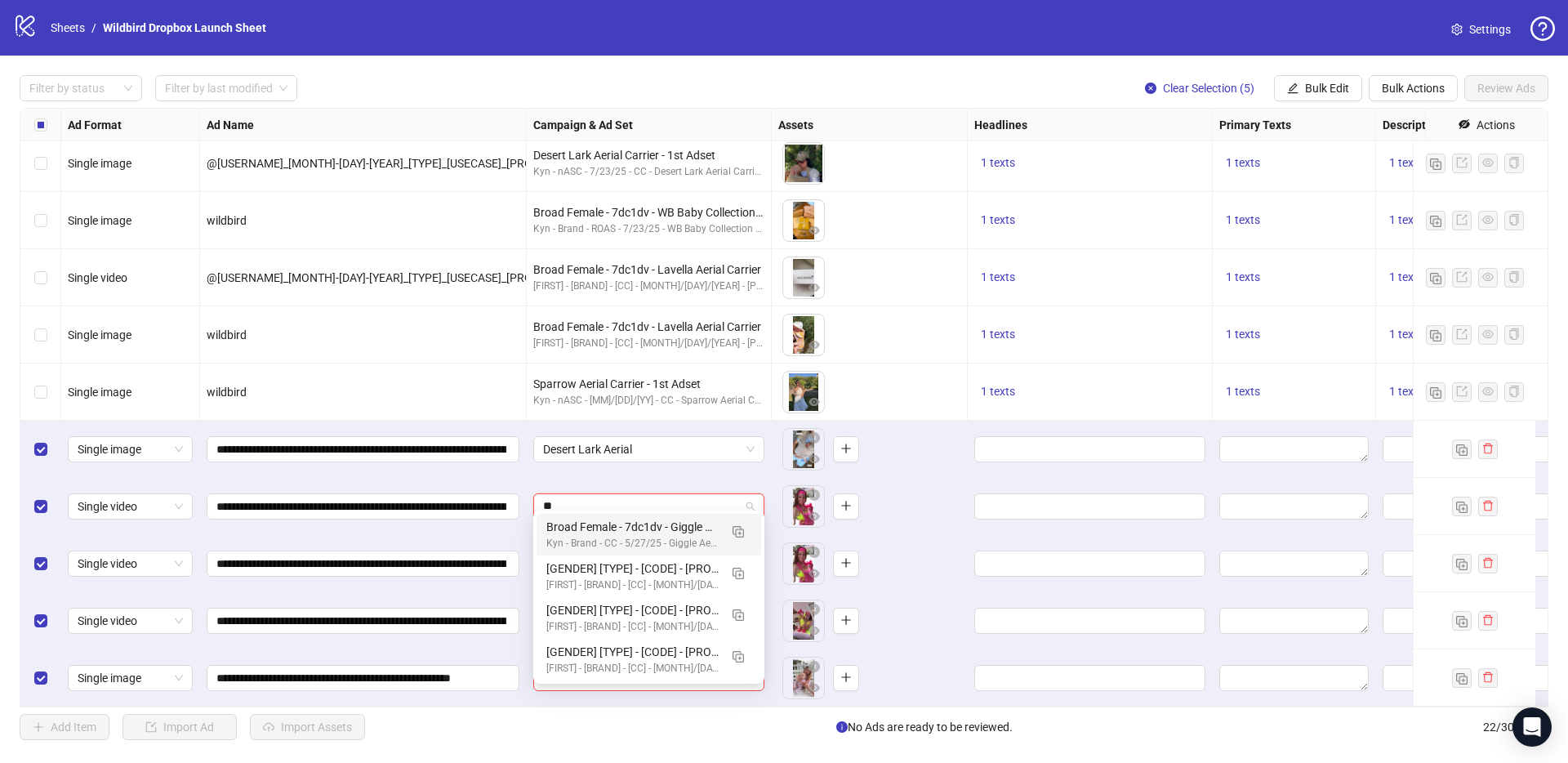 type on "***" 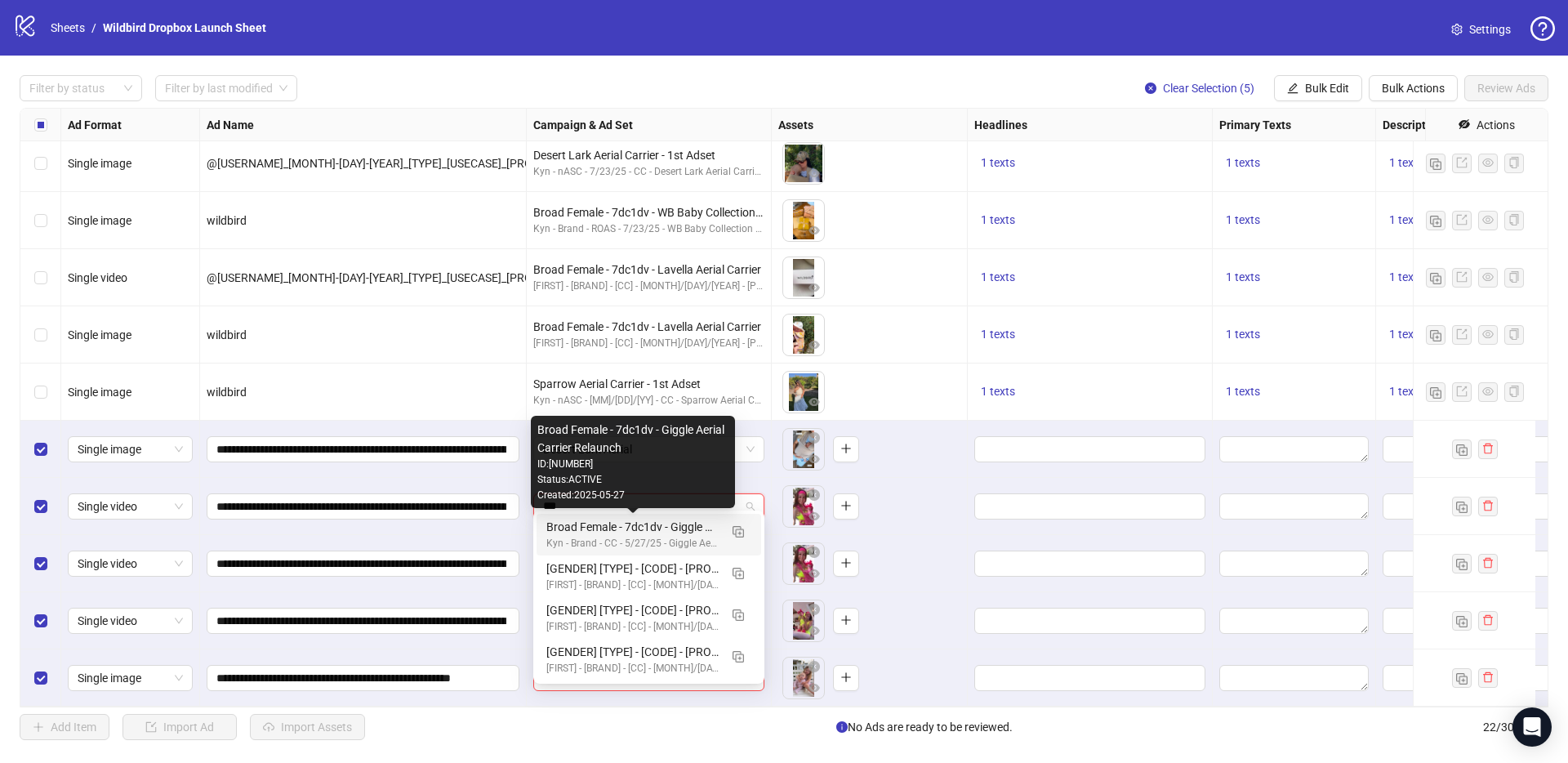 click on "Broad Female - 7dc1dv - Giggle Aerial Carrier Relaunch" at bounding box center (632, 527) 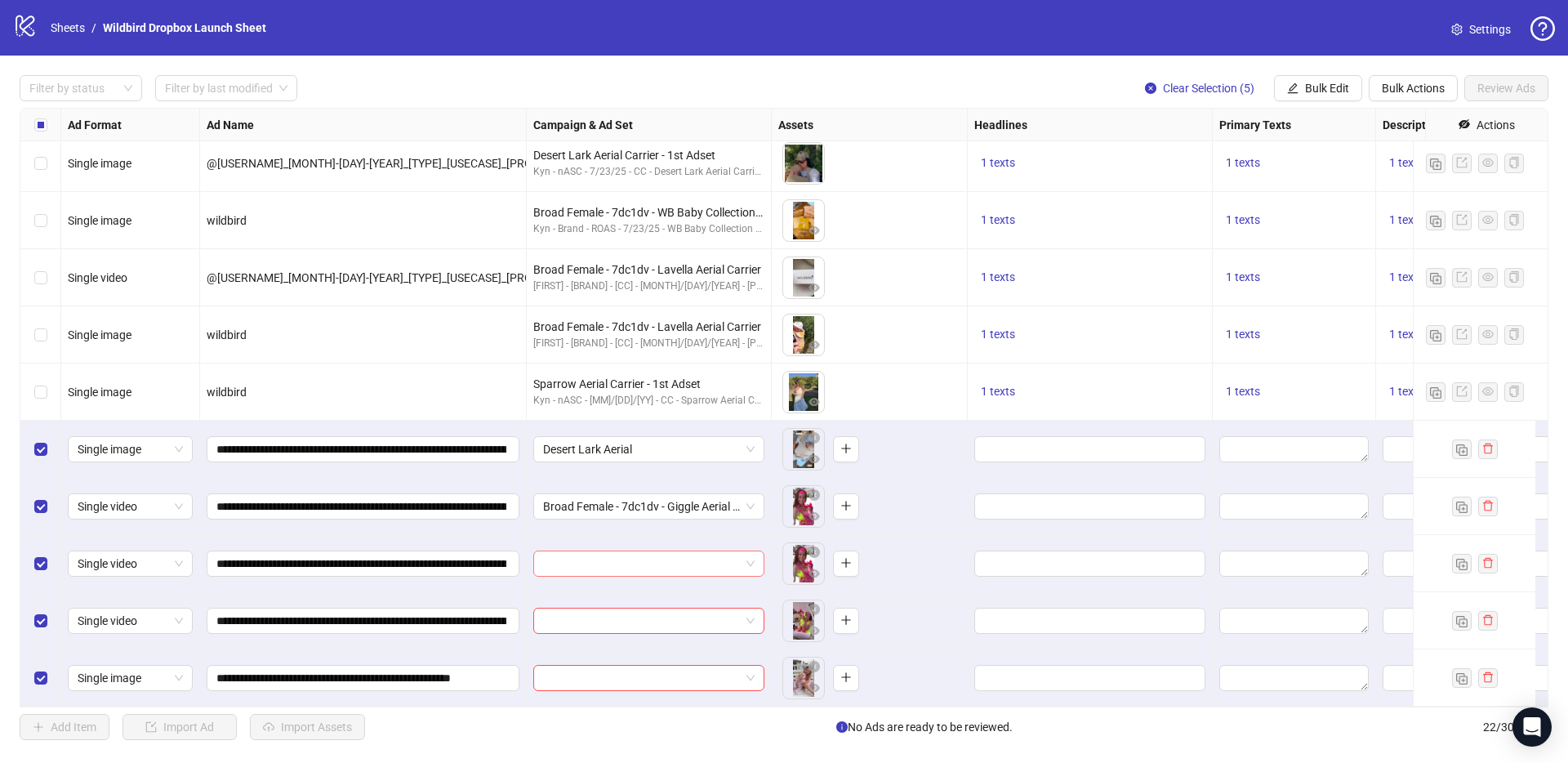 click at bounding box center (648, 564) 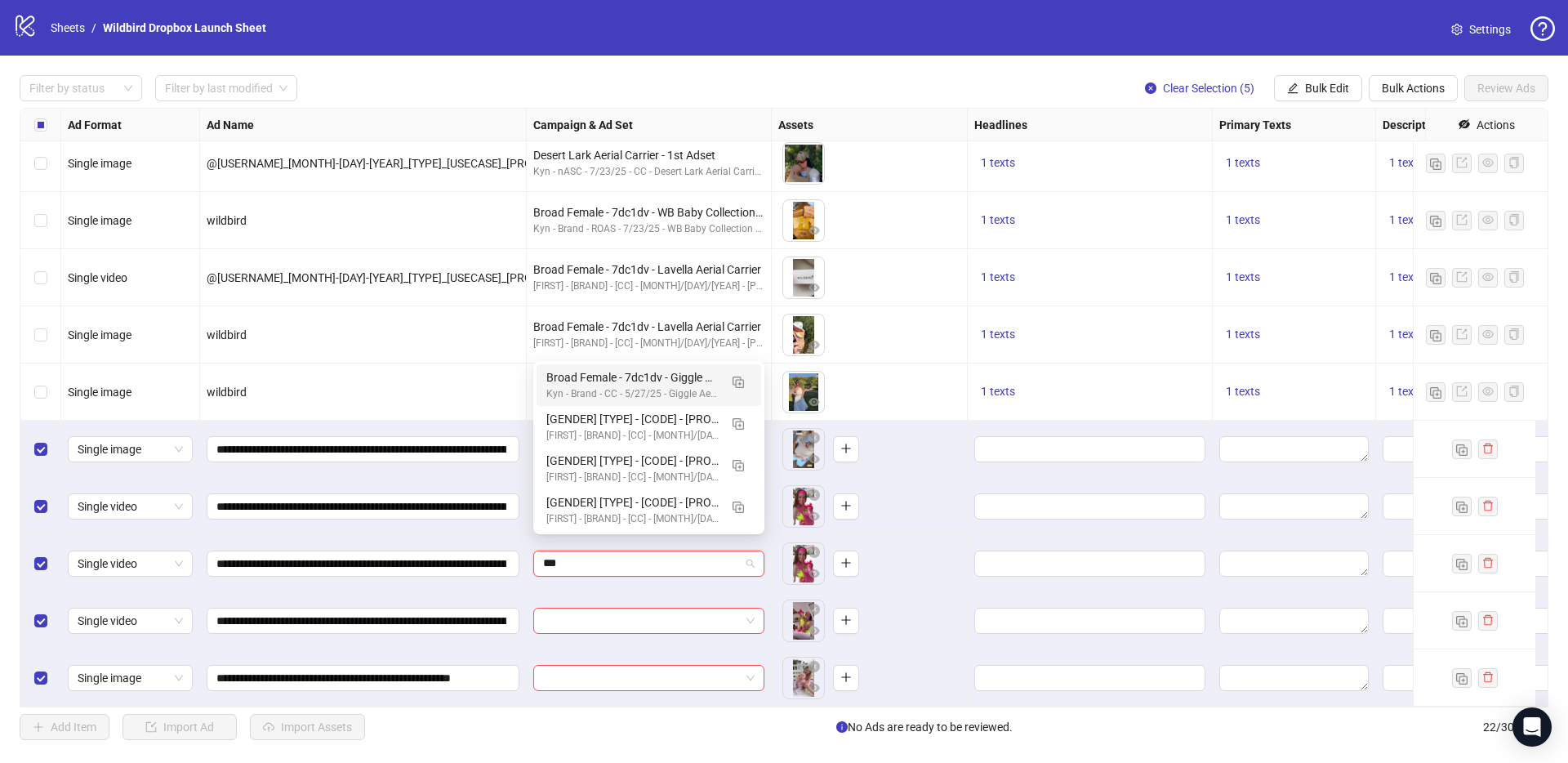 type on "****" 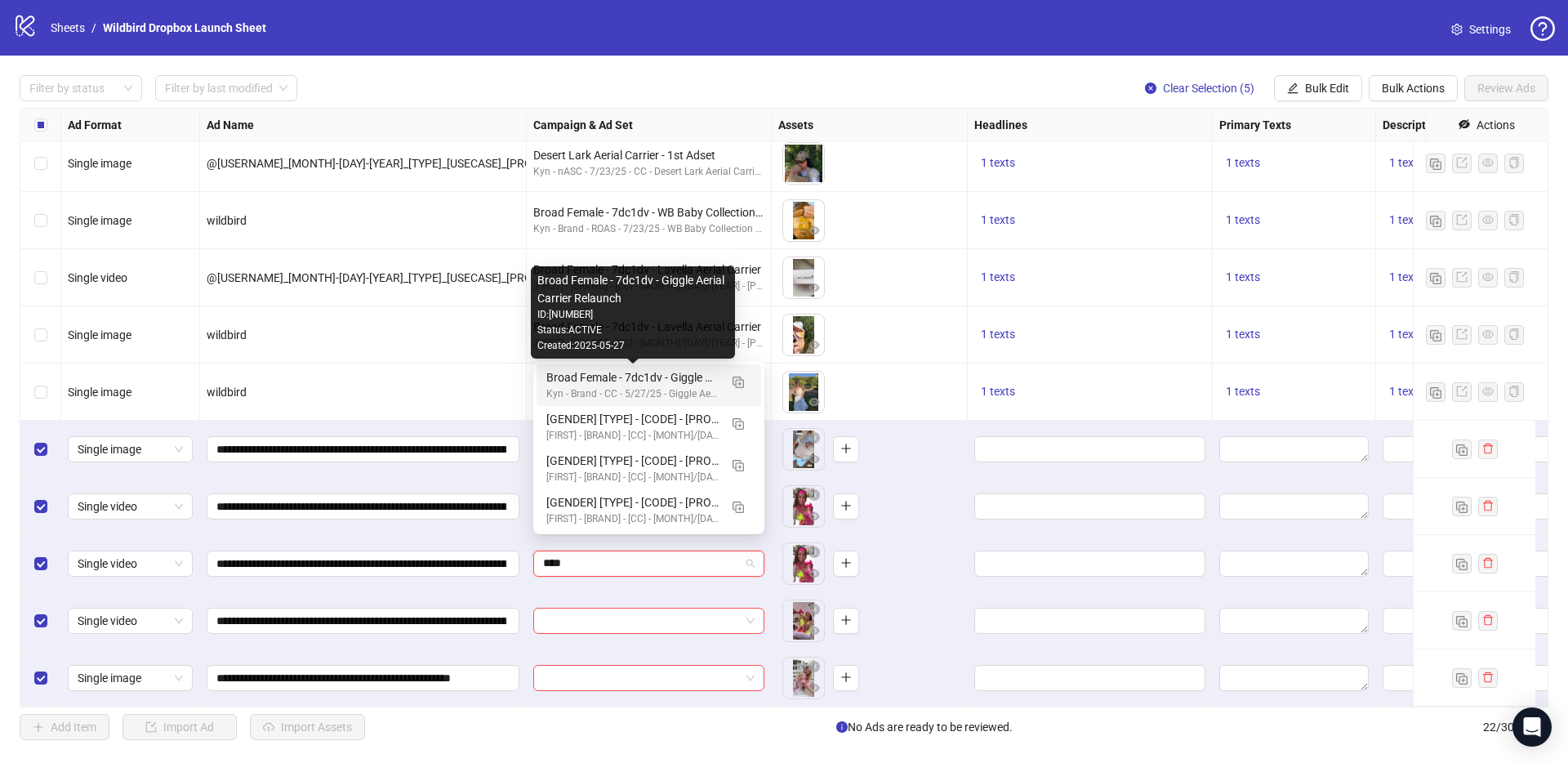 click on "Broad Female - 7dc1dv - Giggle Aerial Carrier Relaunch" at bounding box center (632, 377) 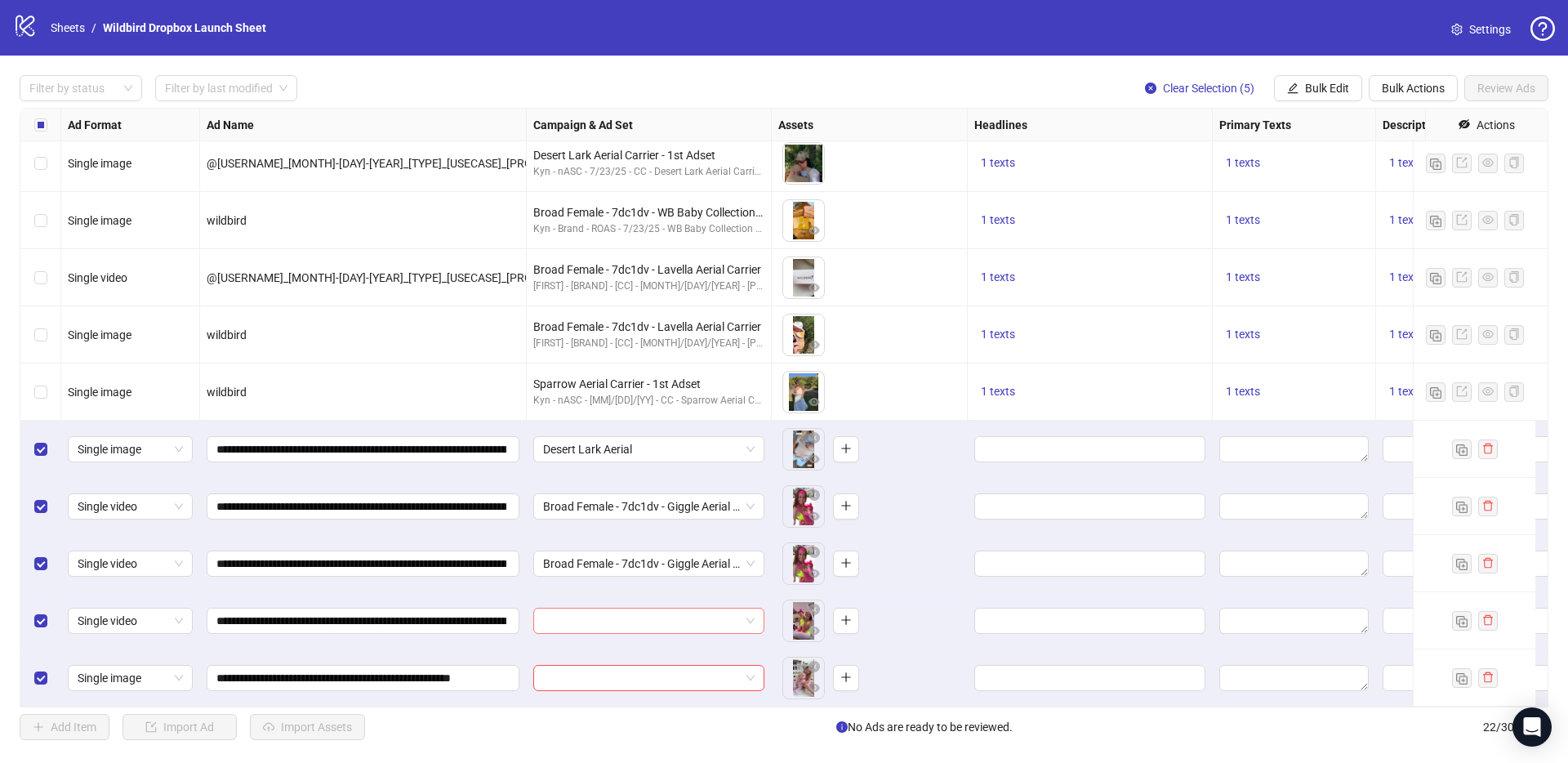 click at bounding box center (648, 621) 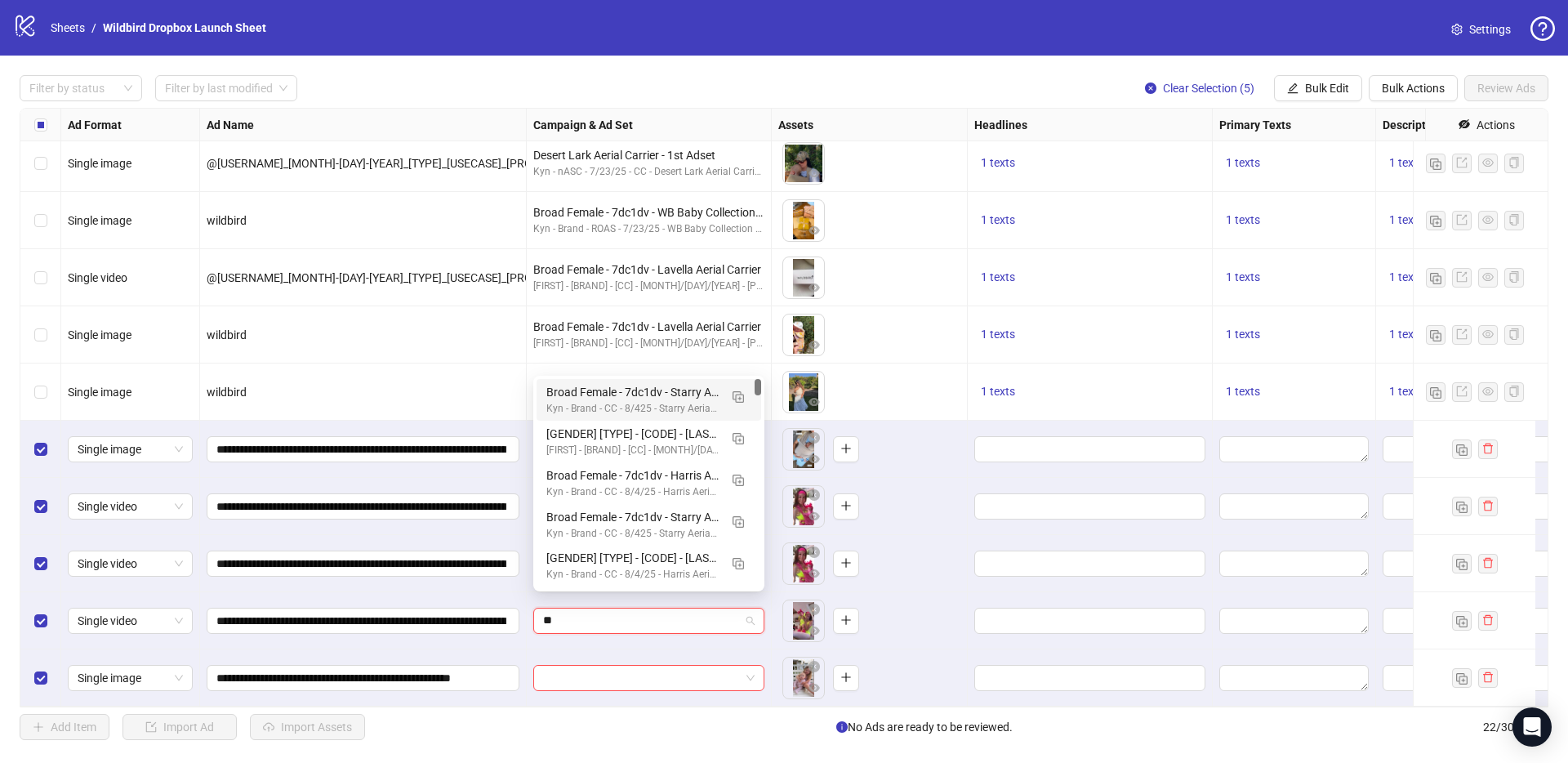 type on "***" 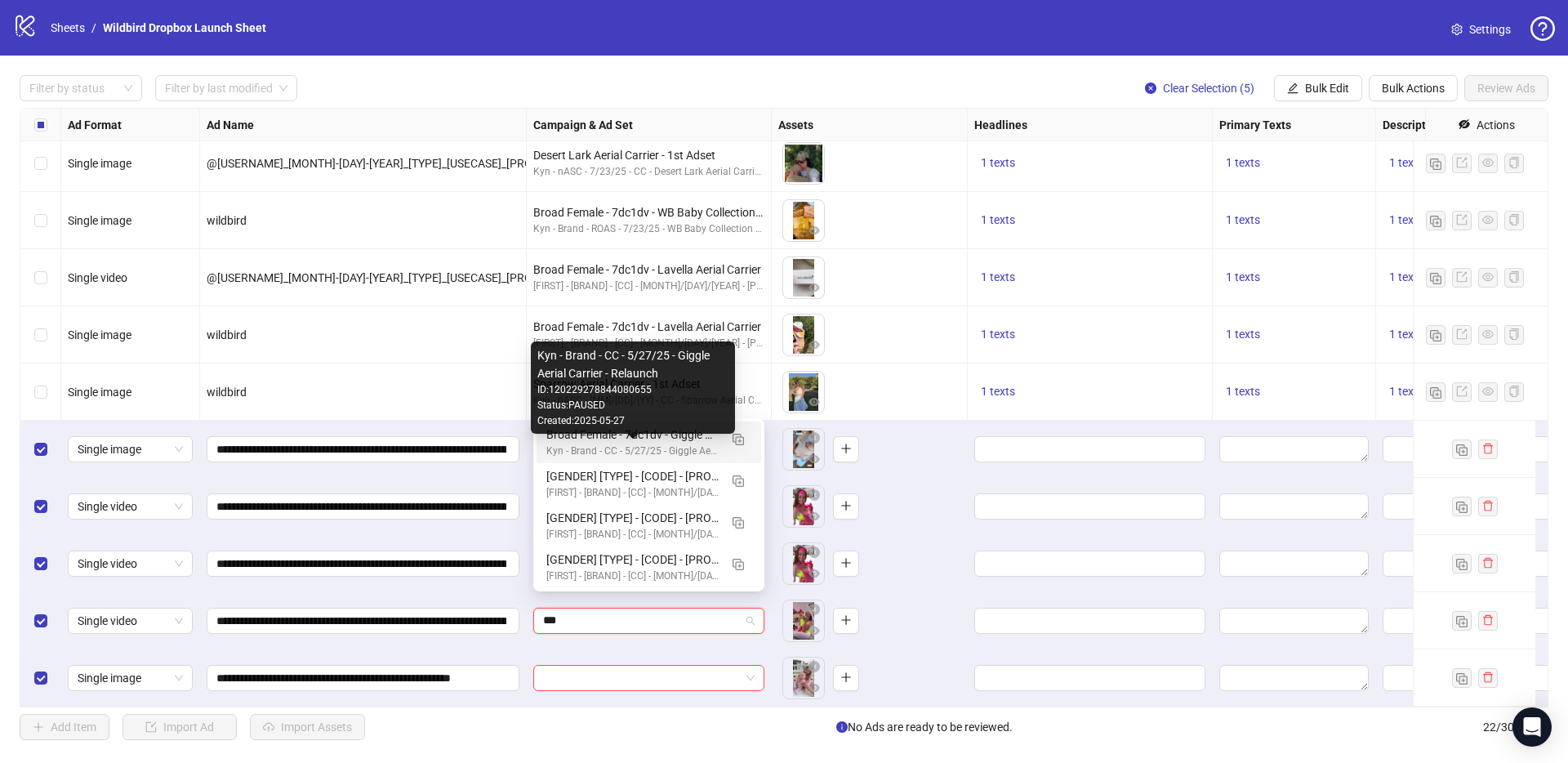 click on "Kyn - Brand - CC - 5/27/25 - Giggle Aerial Carrier - Relaunch" at bounding box center [632, 451] 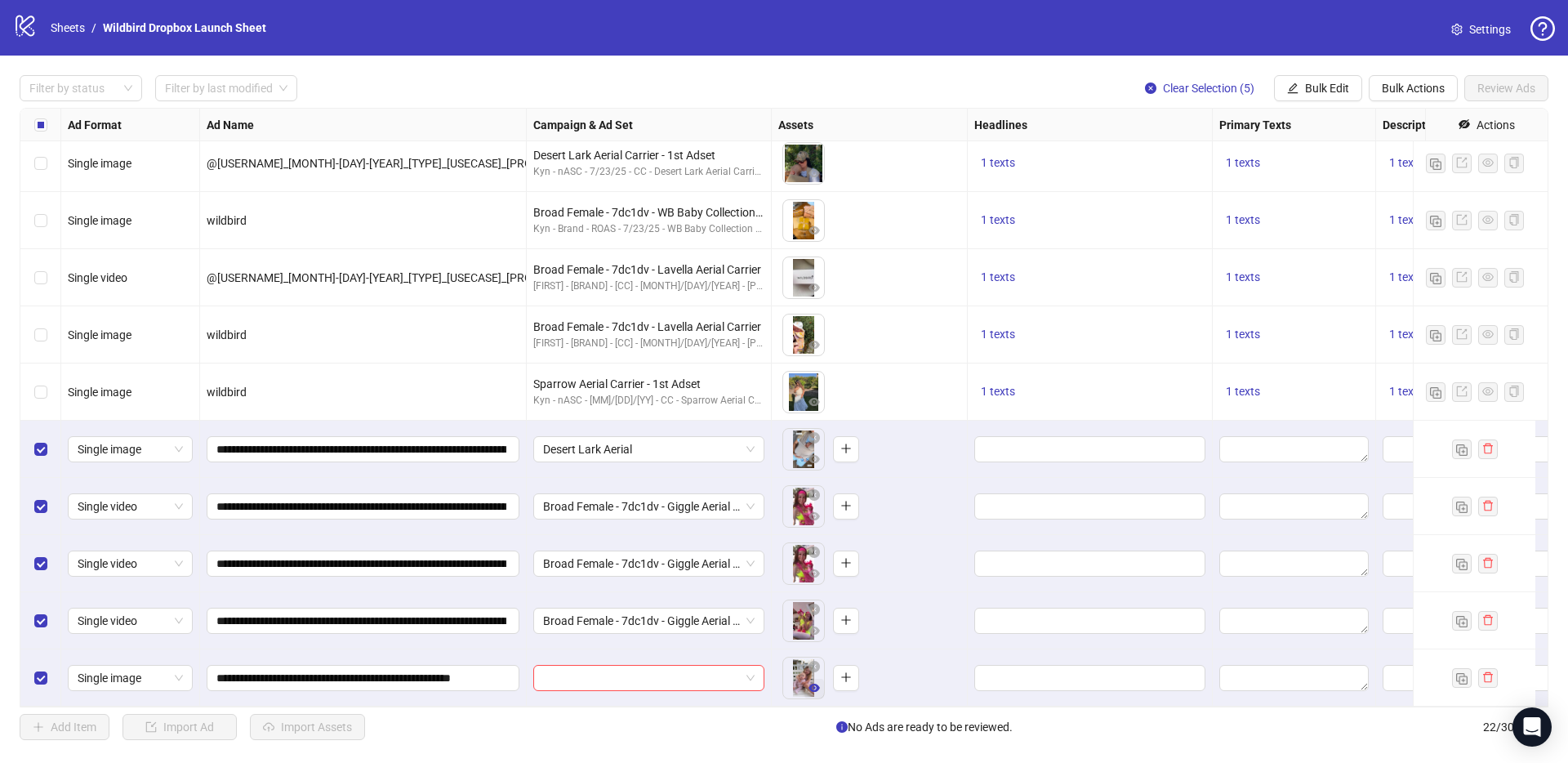 click 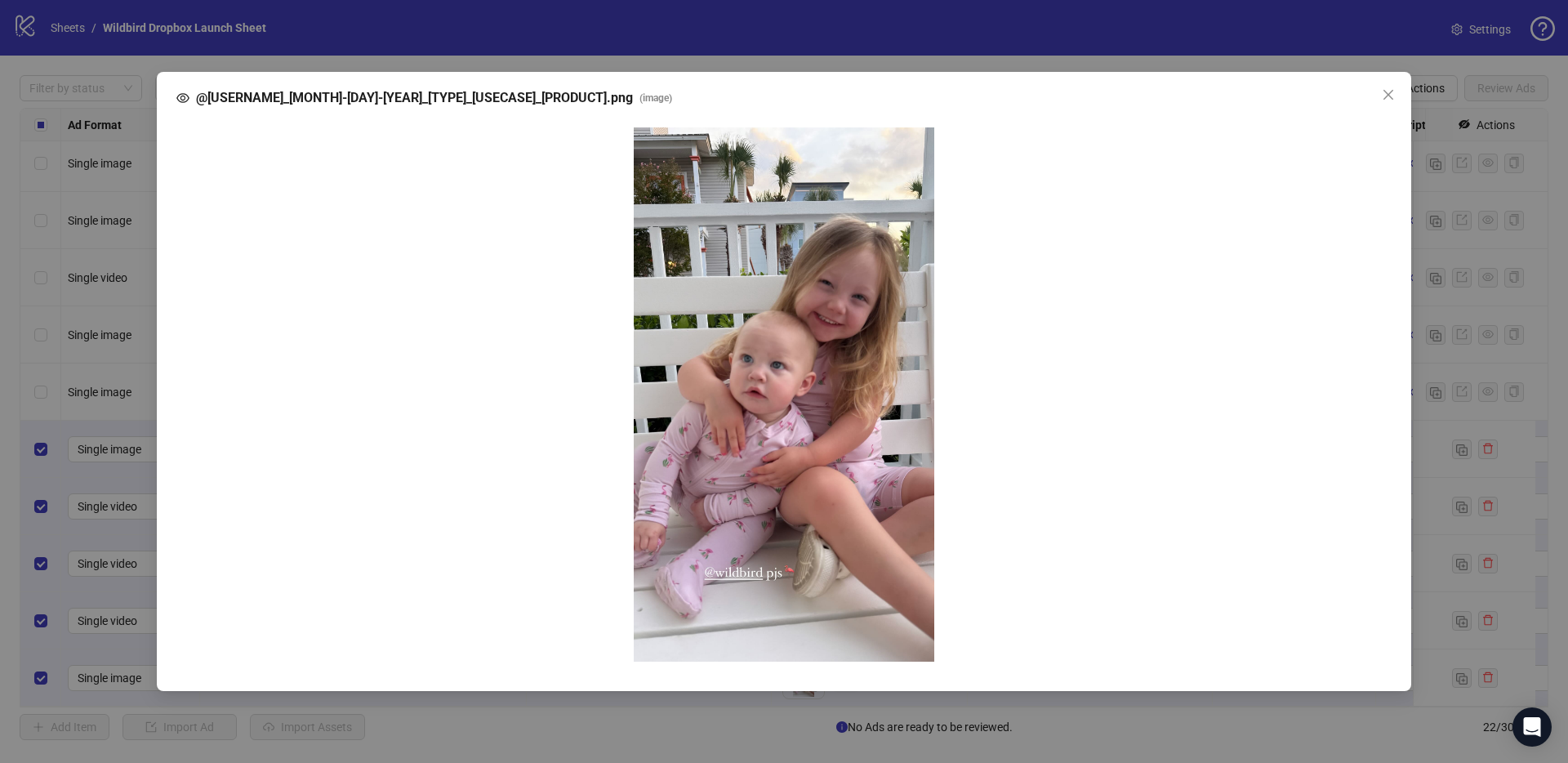 click on "wildbird.png ( image )" at bounding box center (784, 382) 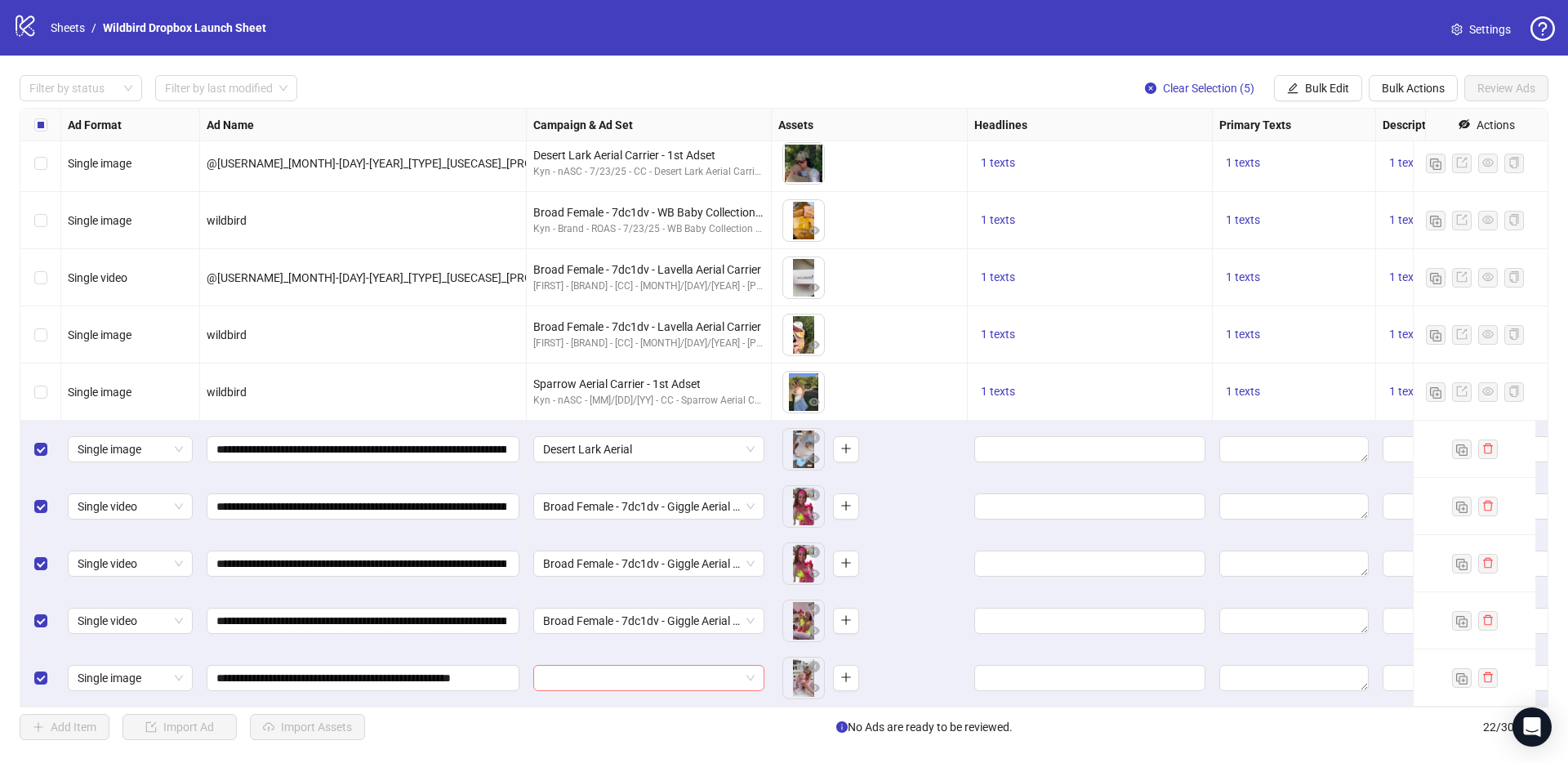 click at bounding box center (648, 678) 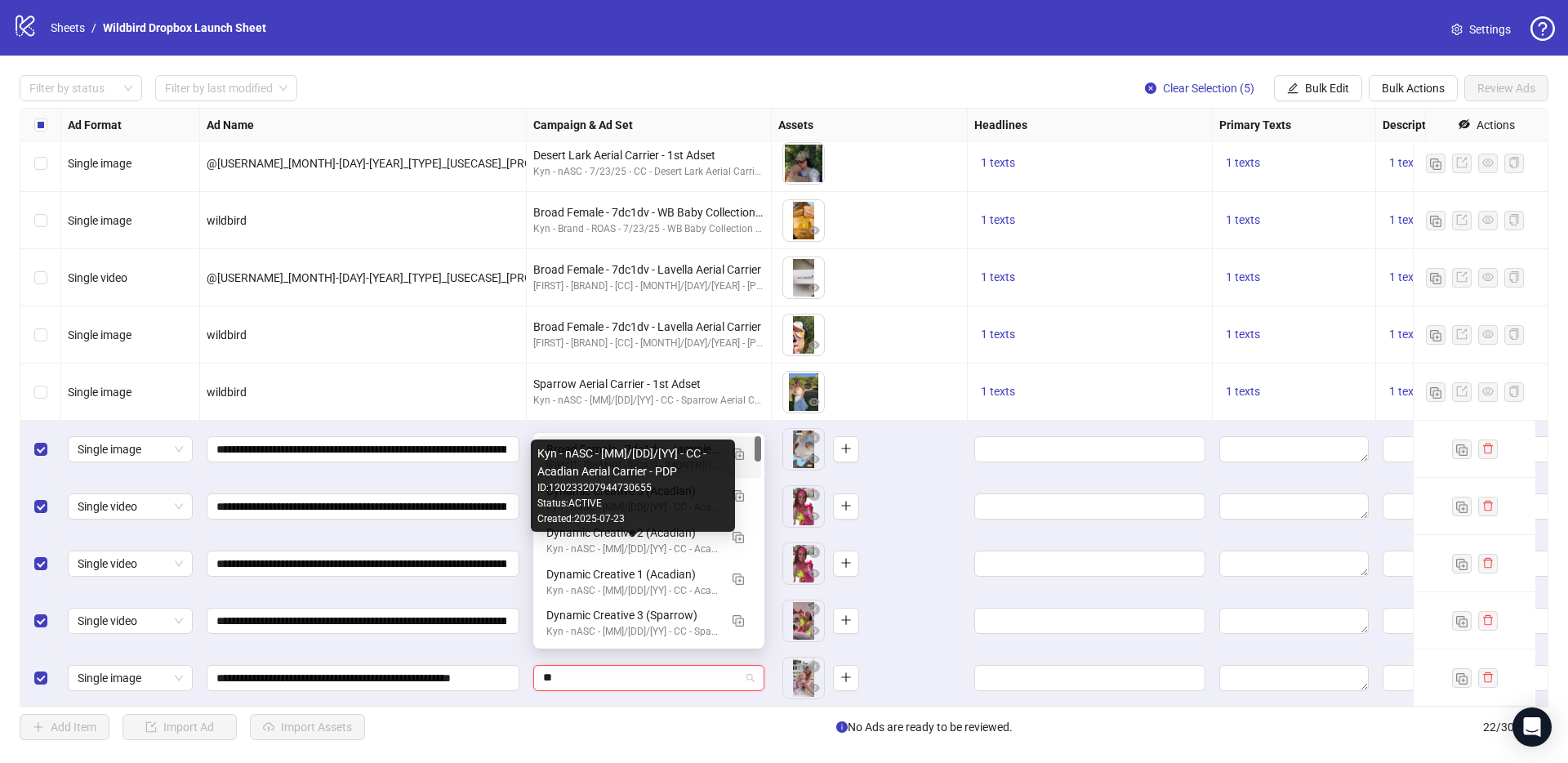 type on "*" 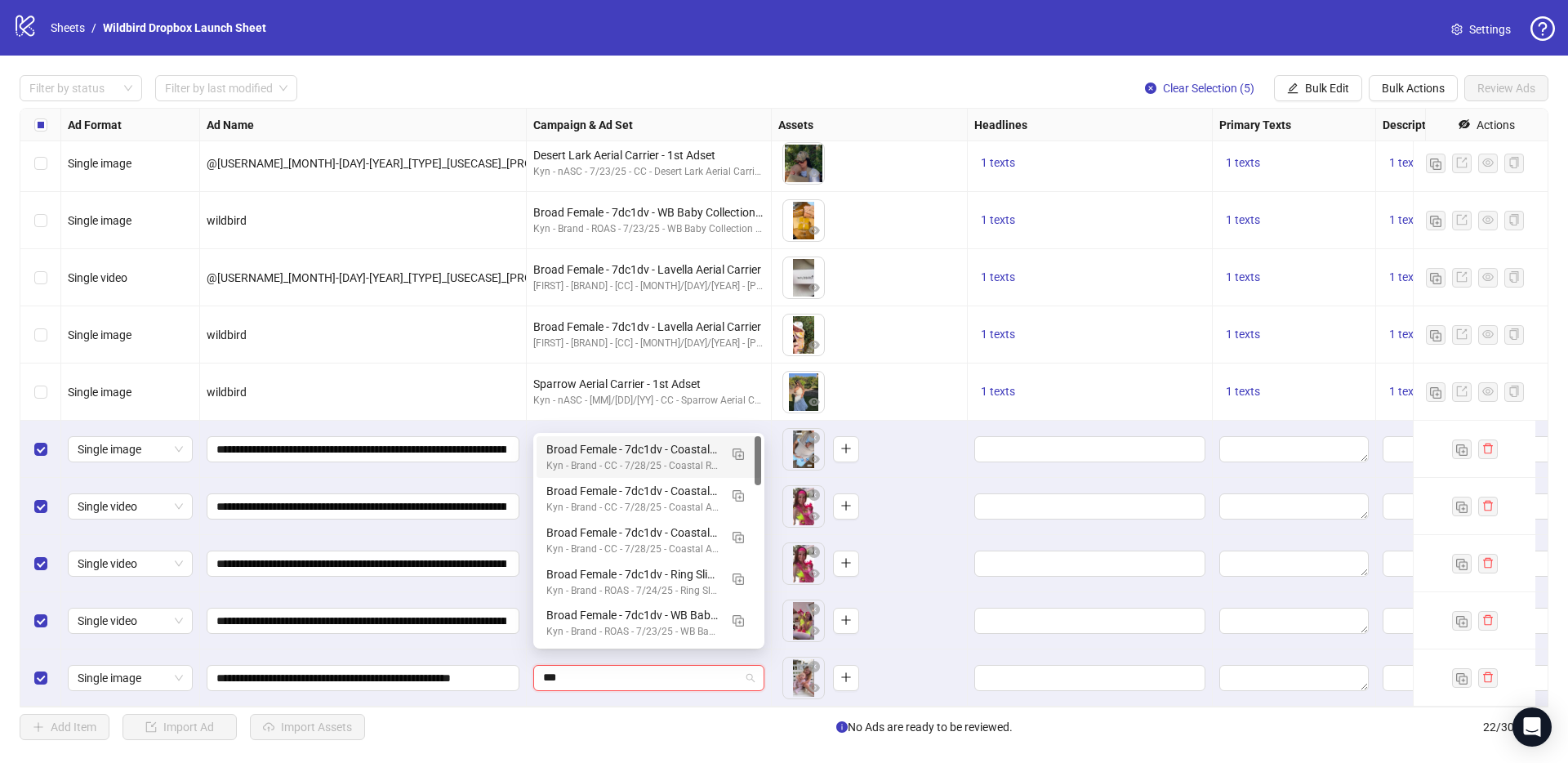 type on "****" 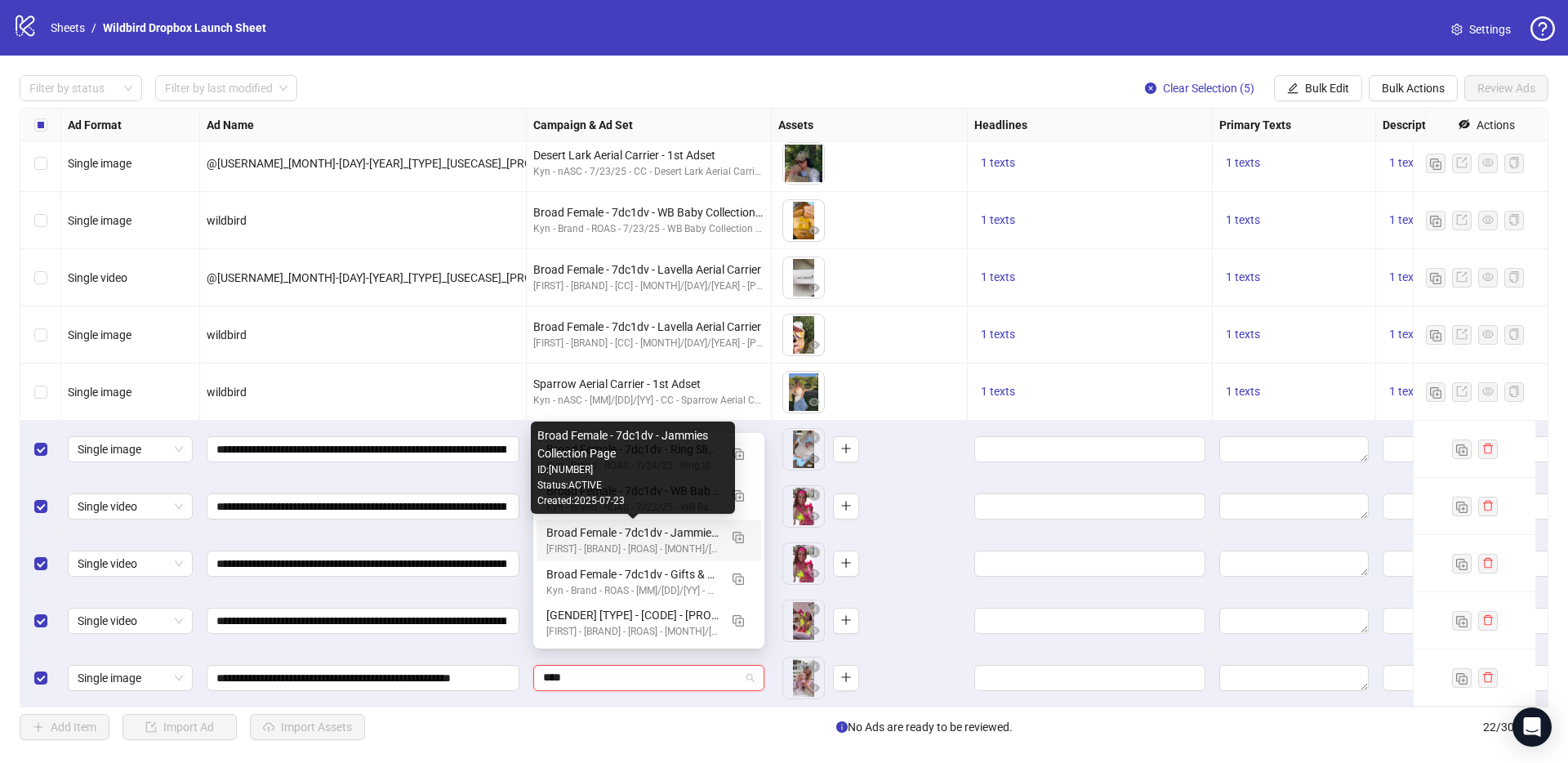 click on "Broad Female - 7dc1dv - Jammies Collection Page" at bounding box center [632, 533] 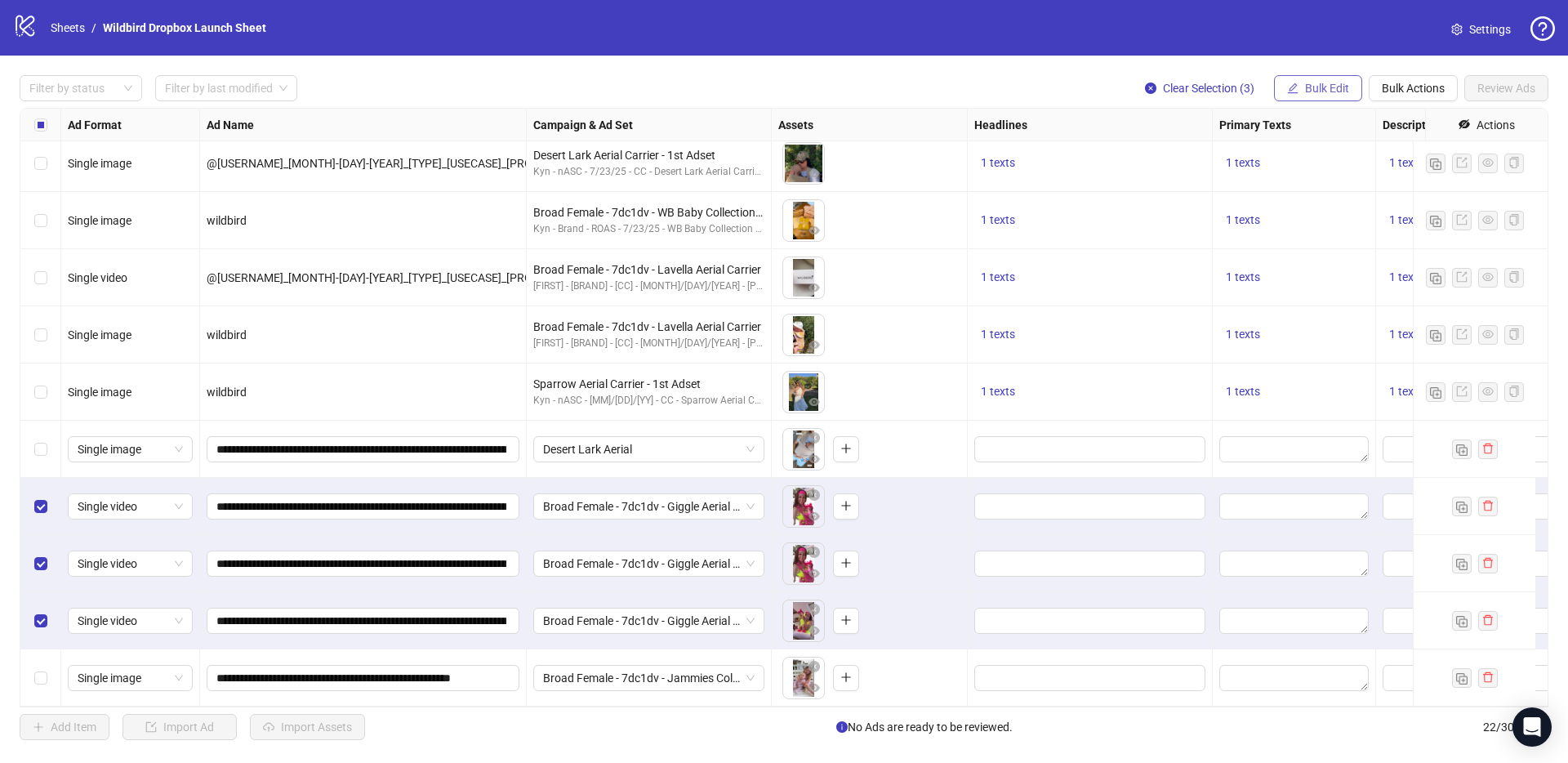 click on "Bulk Edit" at bounding box center [1327, 88] 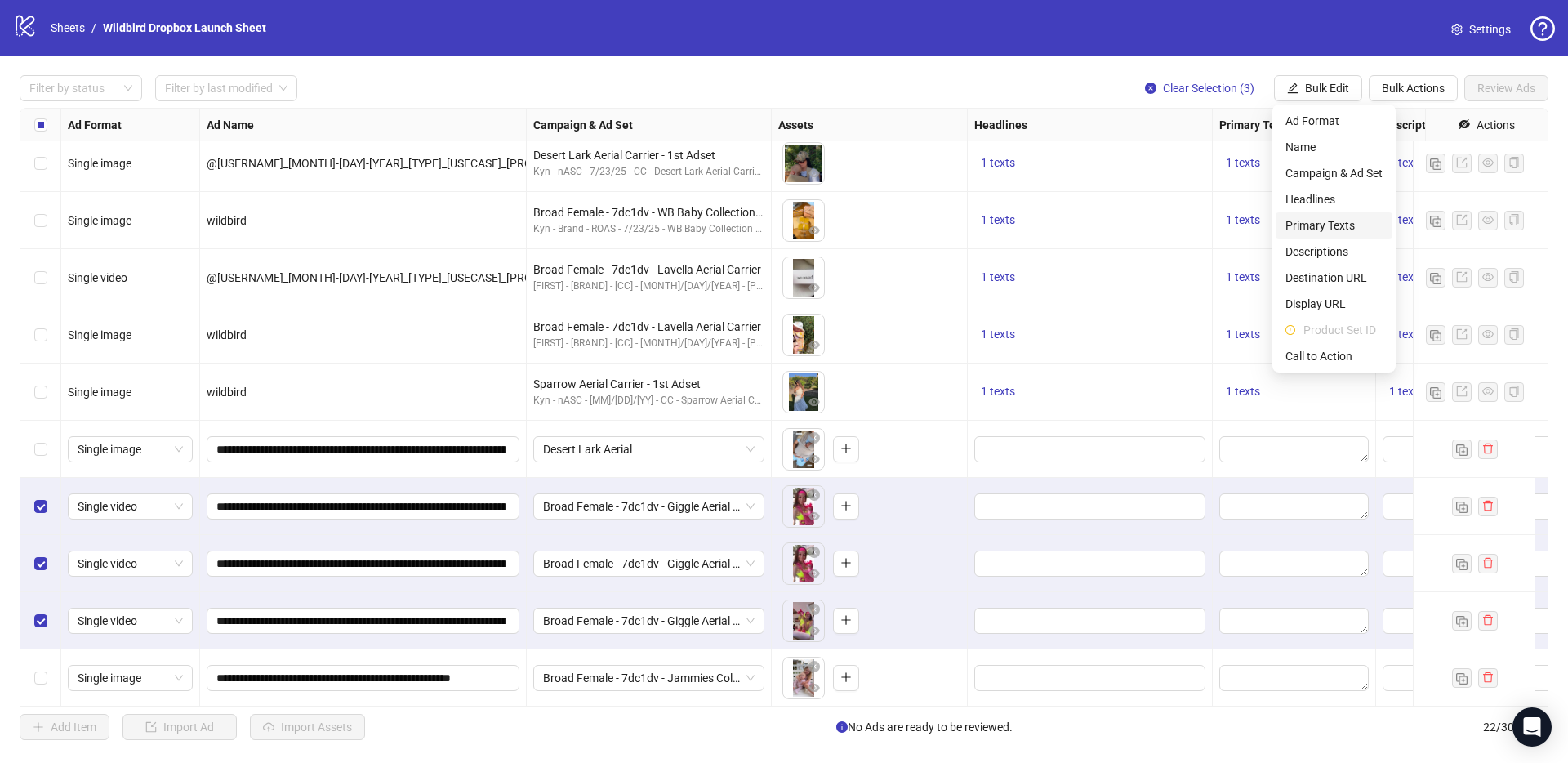 click on "Primary Texts" at bounding box center (1334, 225) 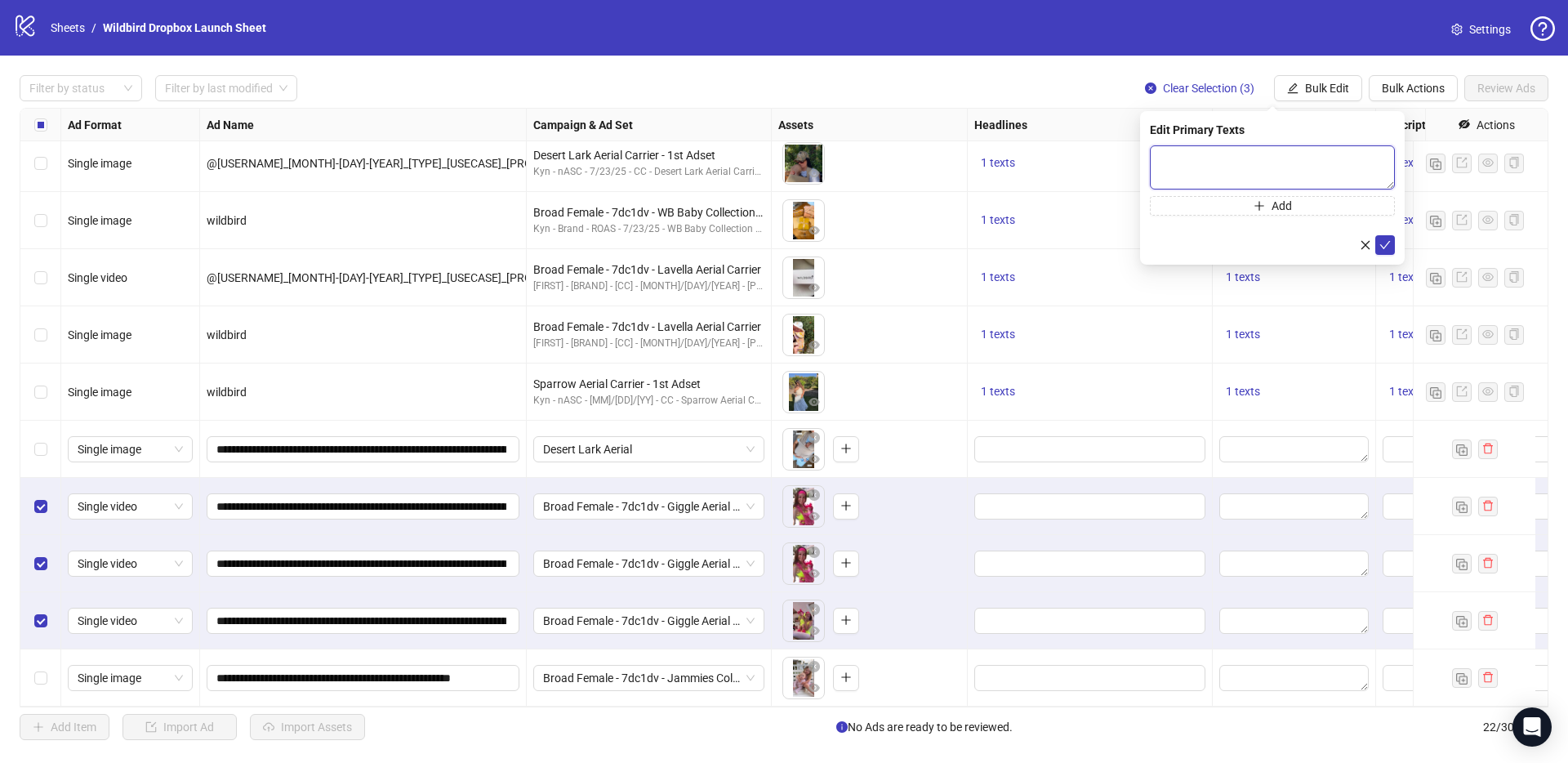 click at bounding box center (1272, 167) 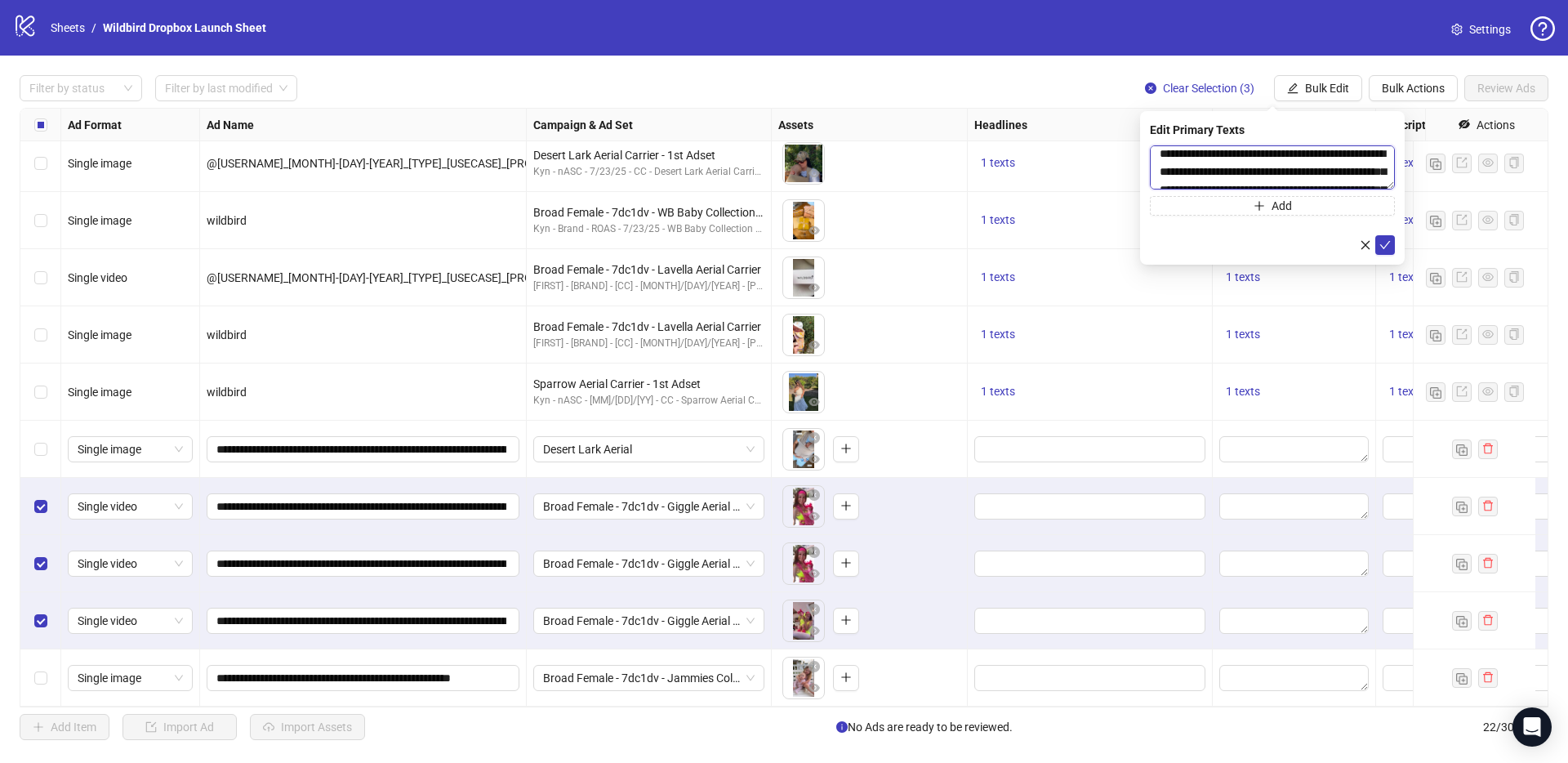scroll, scrollTop: 0, scrollLeft: 0, axis: both 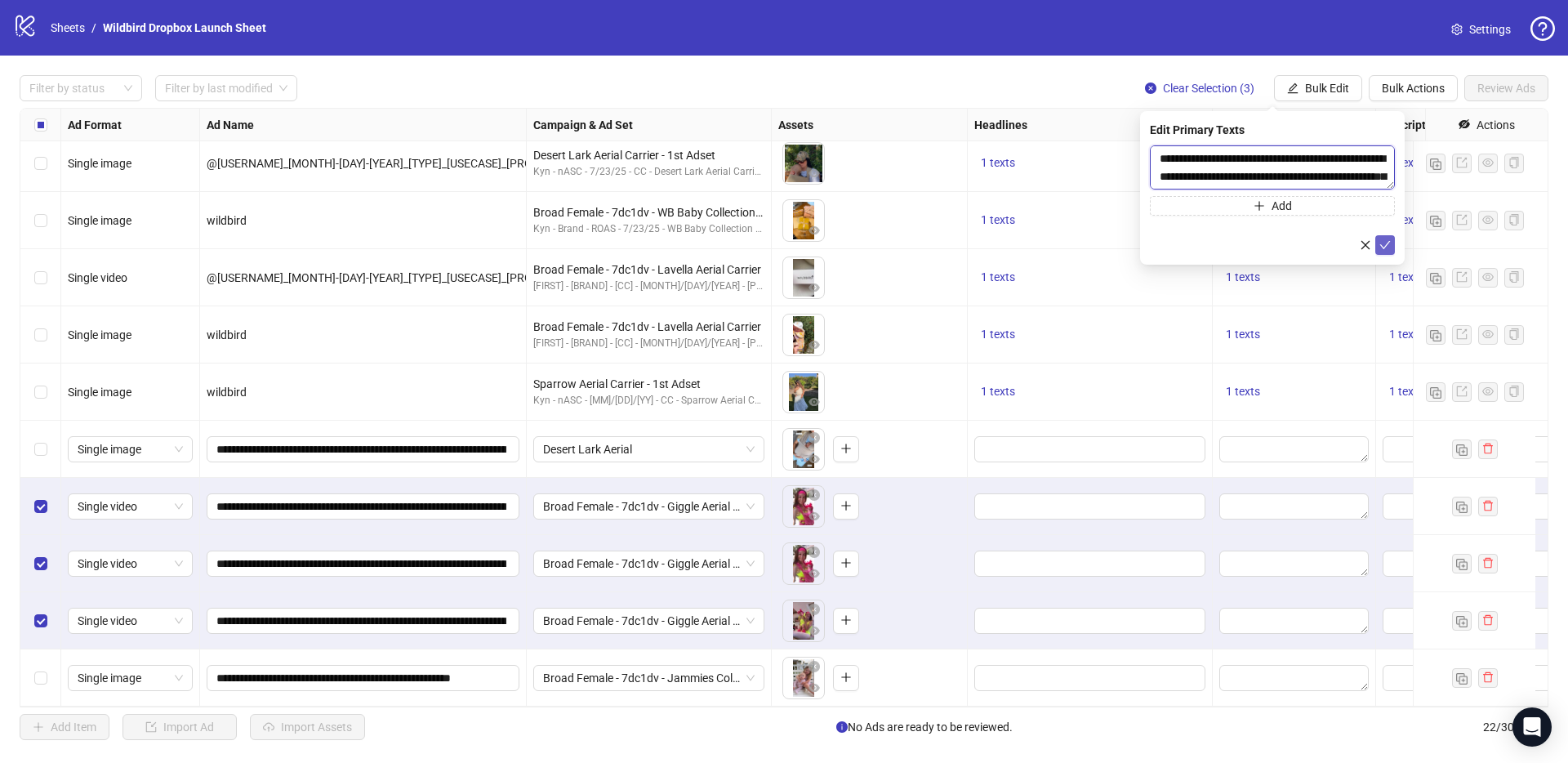 type on "**********" 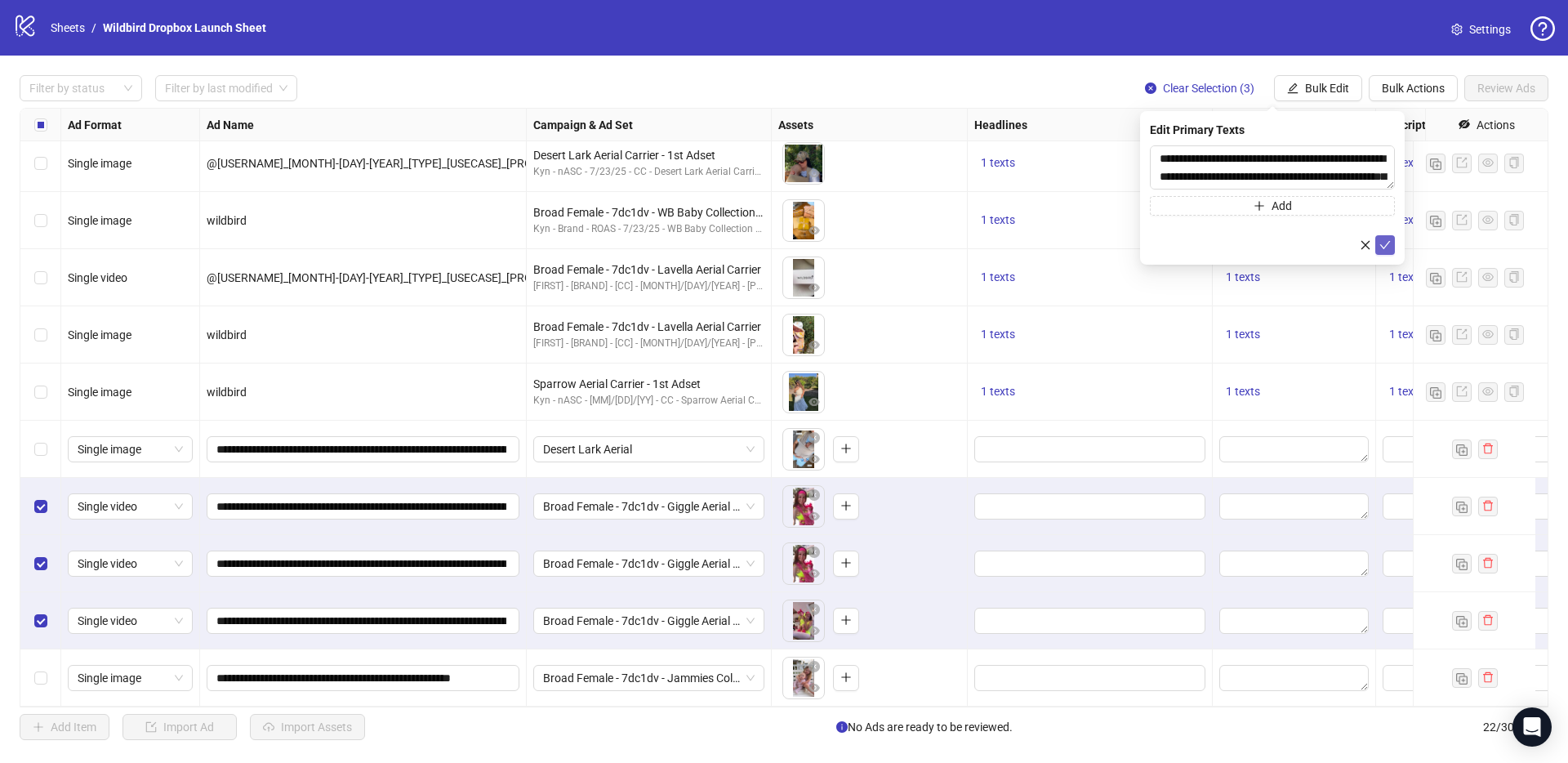 click 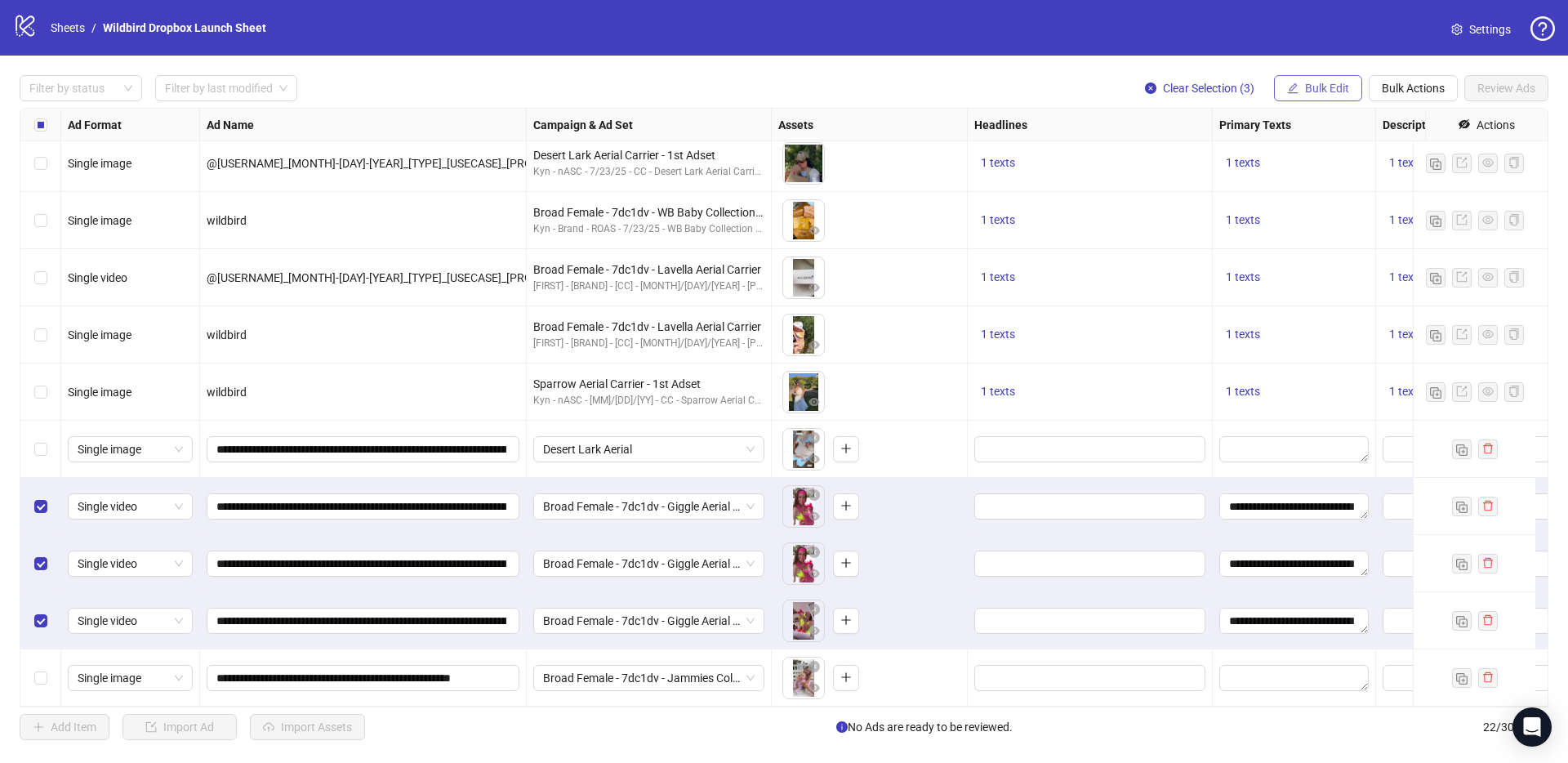 click on "Bulk Edit" at bounding box center (1327, 88) 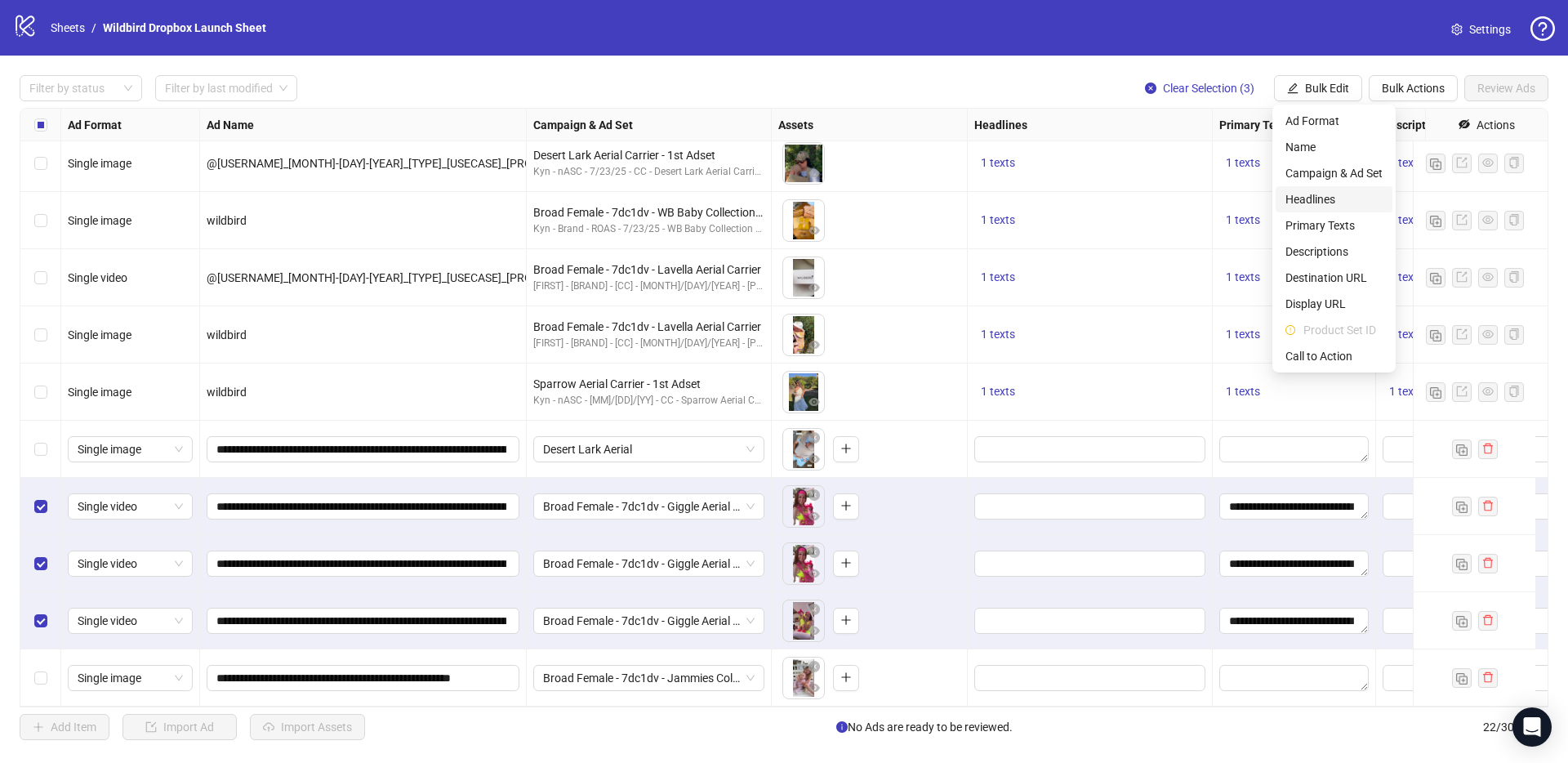 click on "Headlines" at bounding box center (1334, 199) 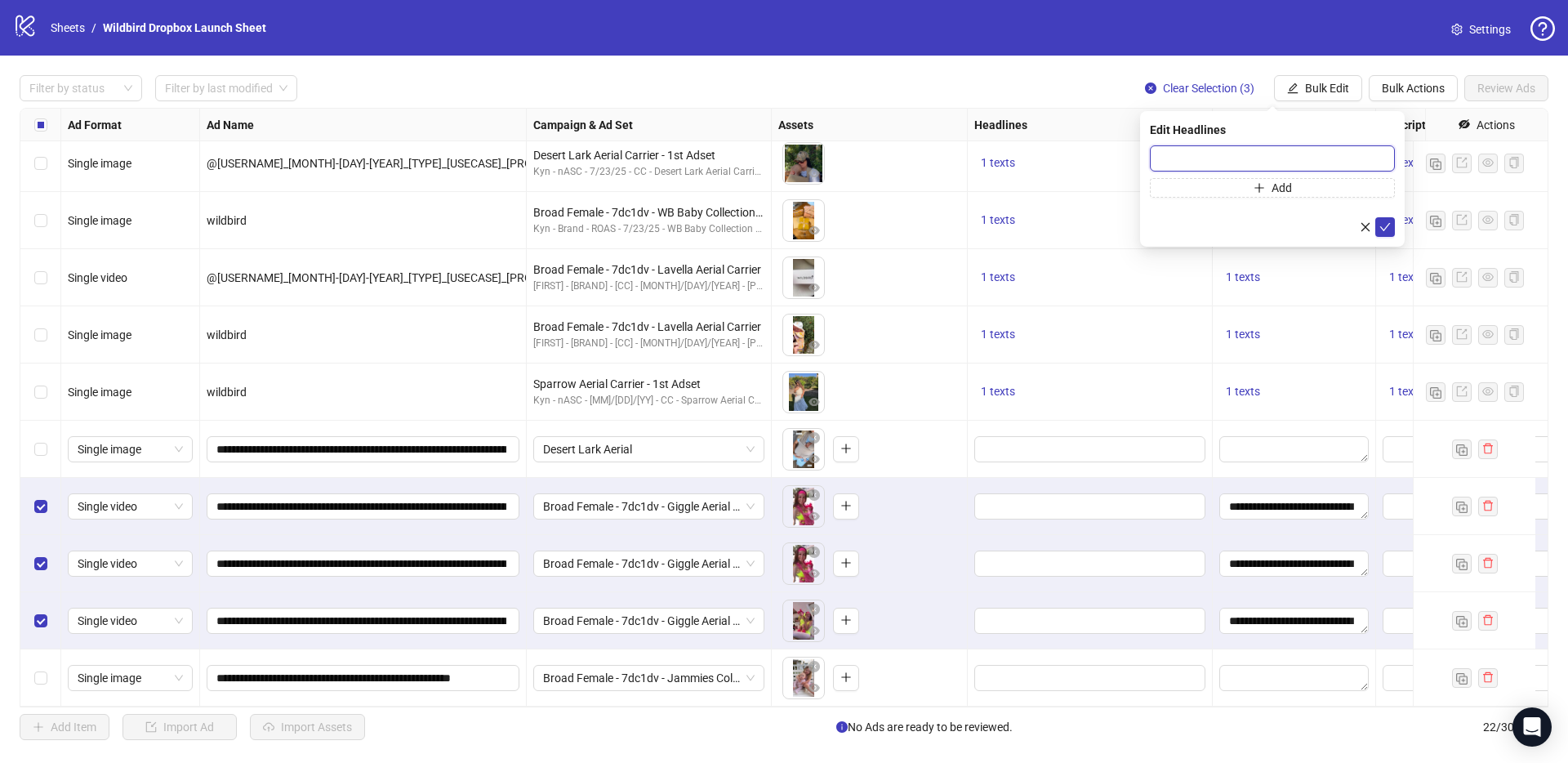 click at bounding box center (1272, 158) 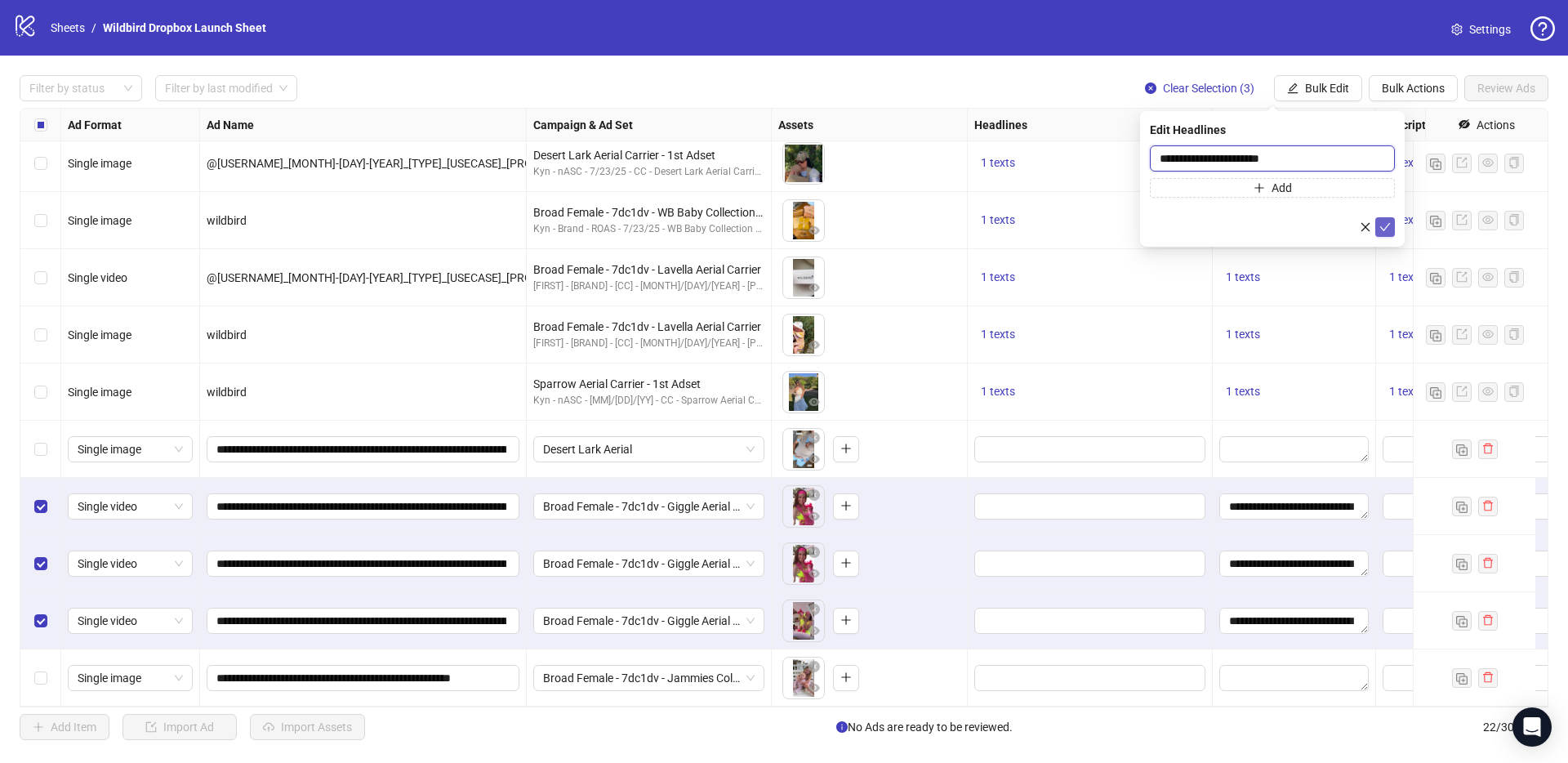 type on "**********" 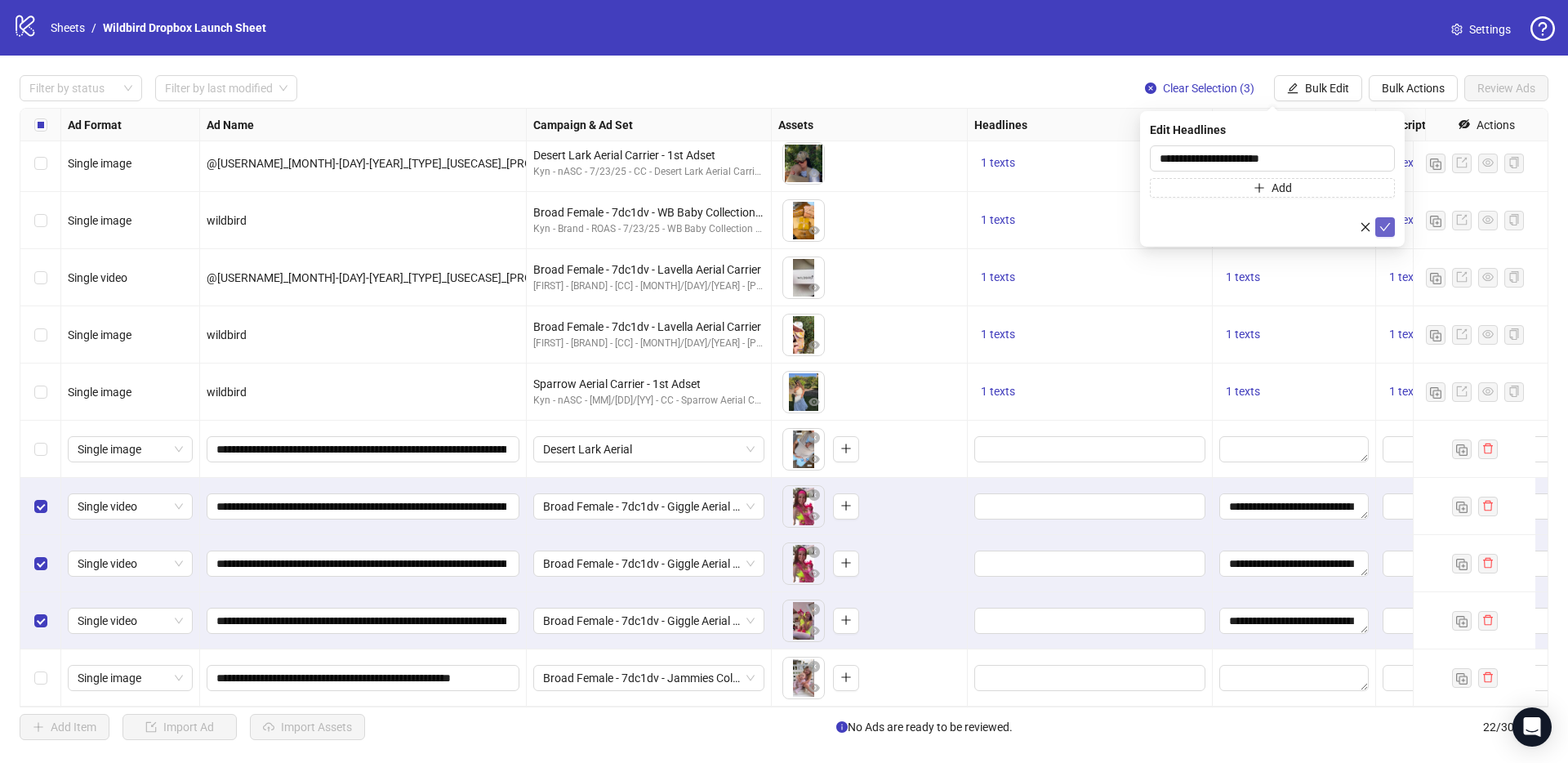 click at bounding box center (1385, 227) 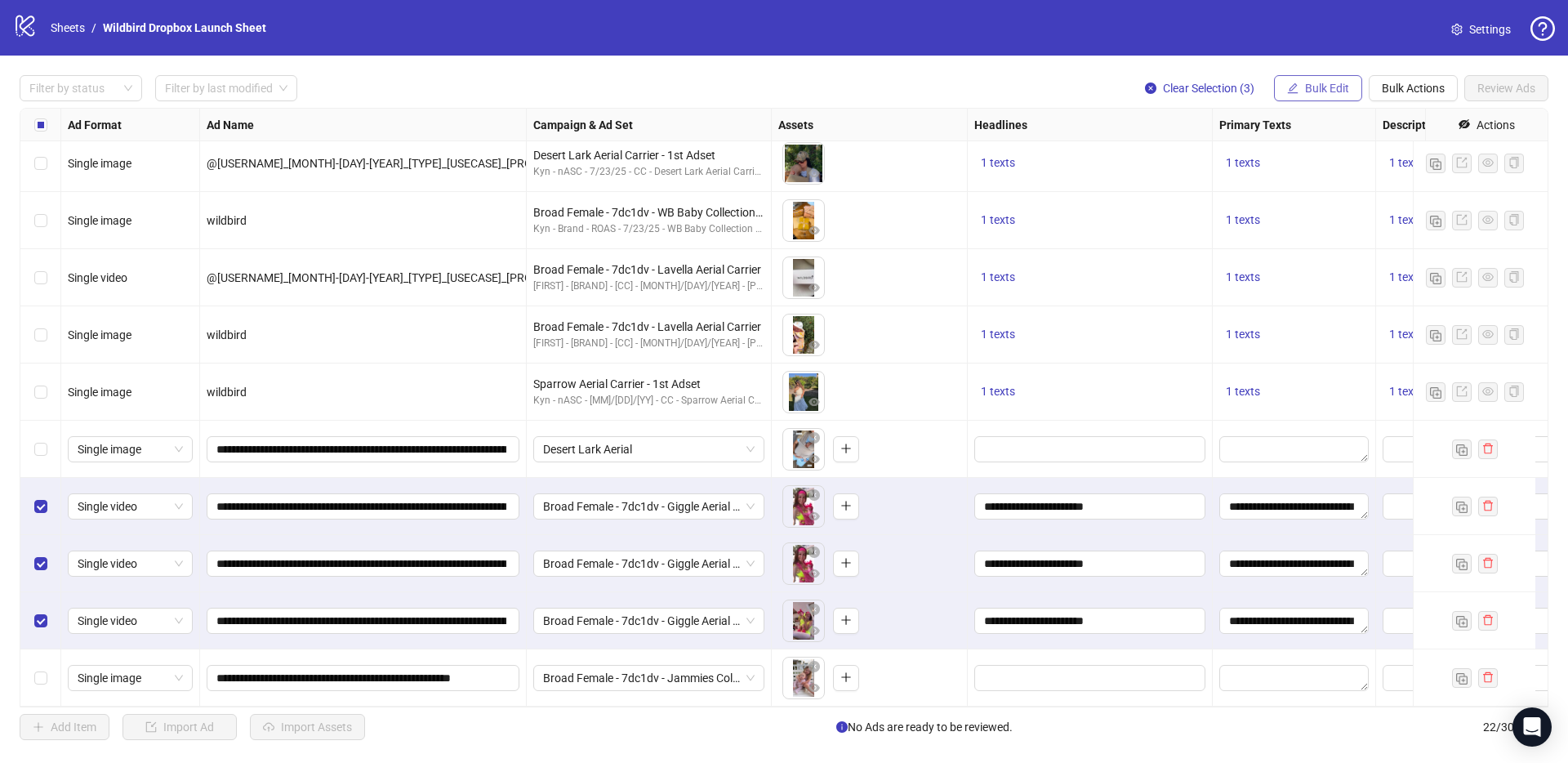 click on "Bulk Edit" at bounding box center (1327, 88) 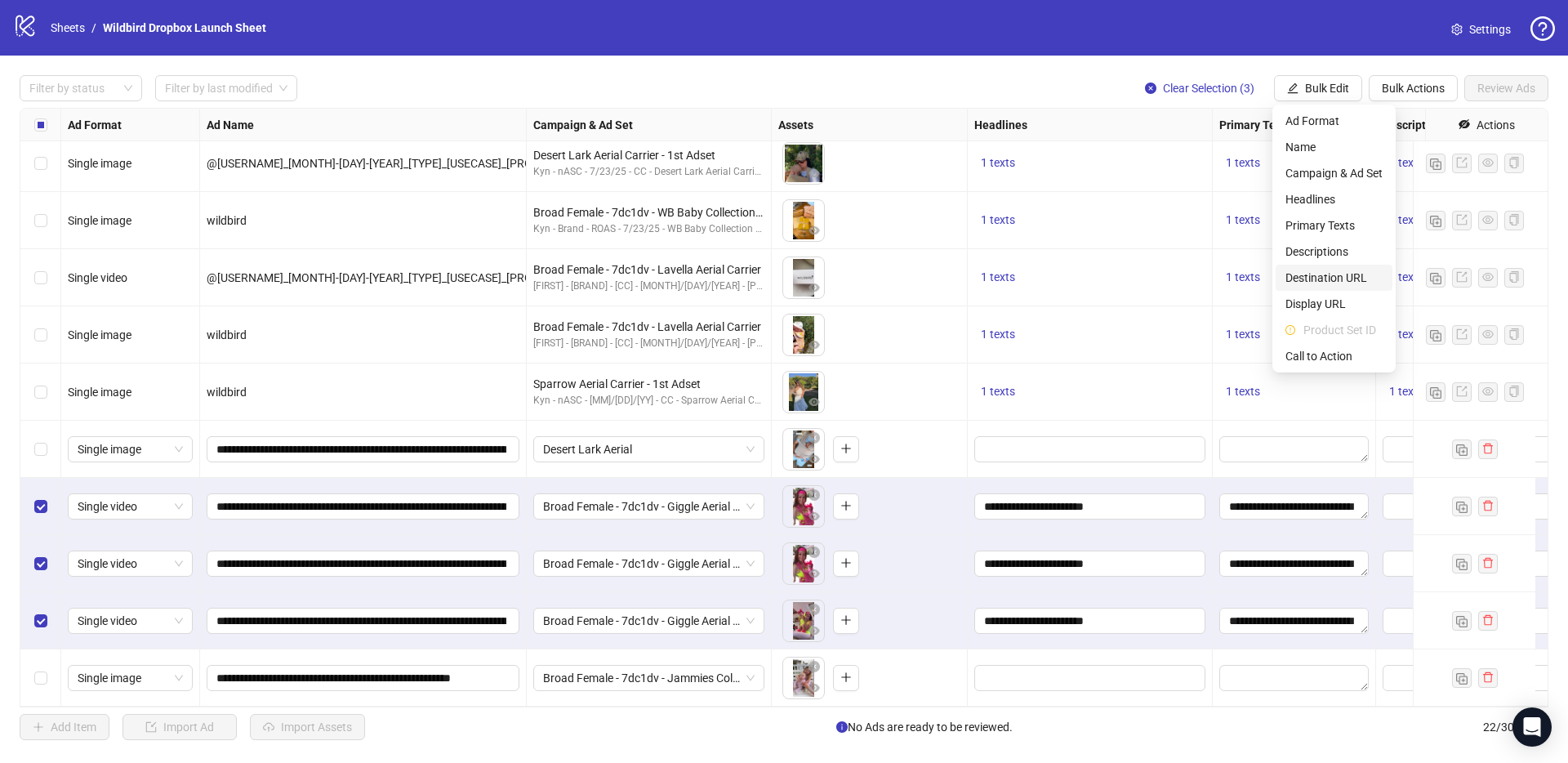 click on "Destination URL" at bounding box center (1334, 278) 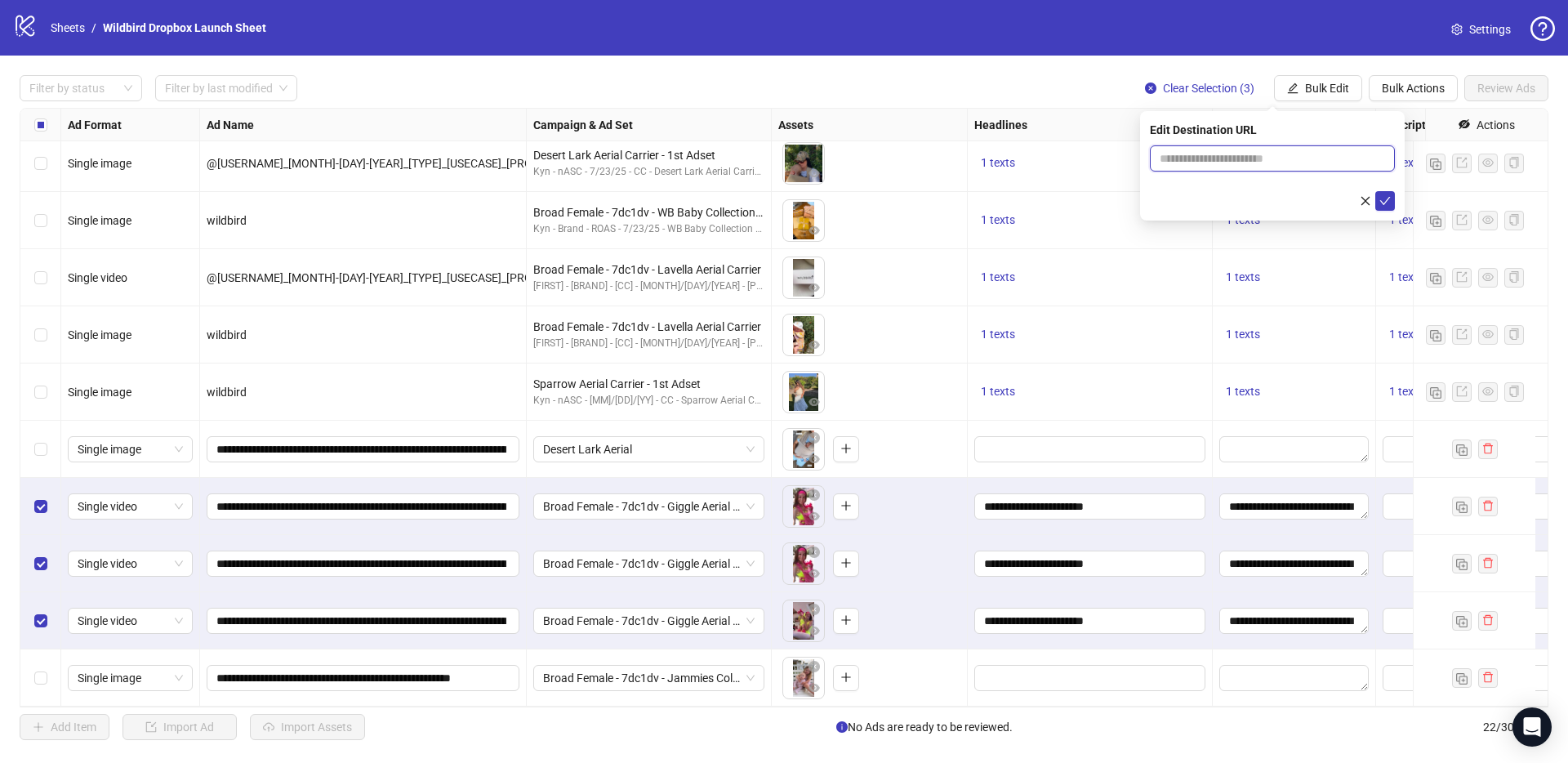 click at bounding box center [1266, 158] 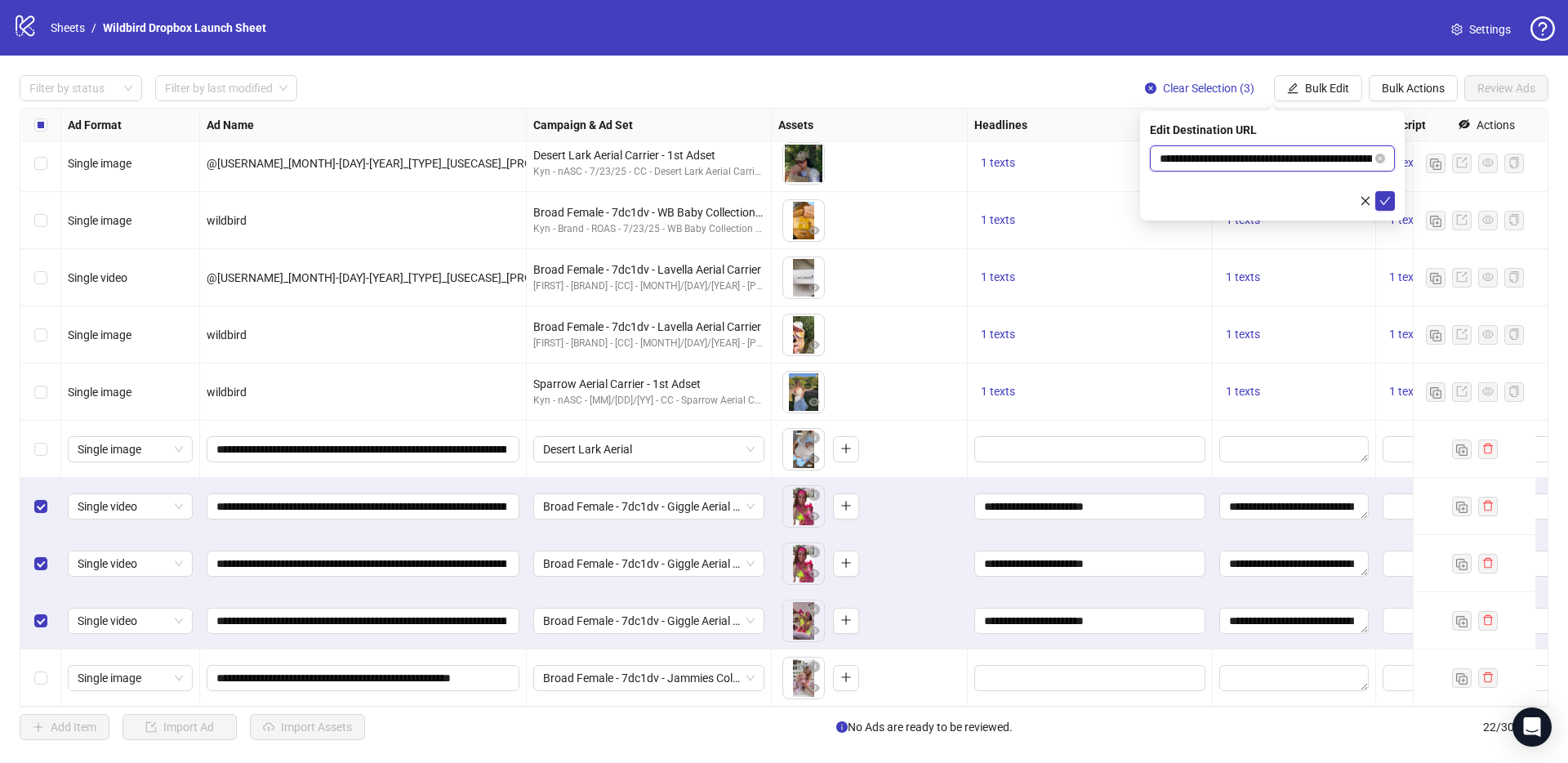 scroll, scrollTop: 0, scrollLeft: 198, axis: horizontal 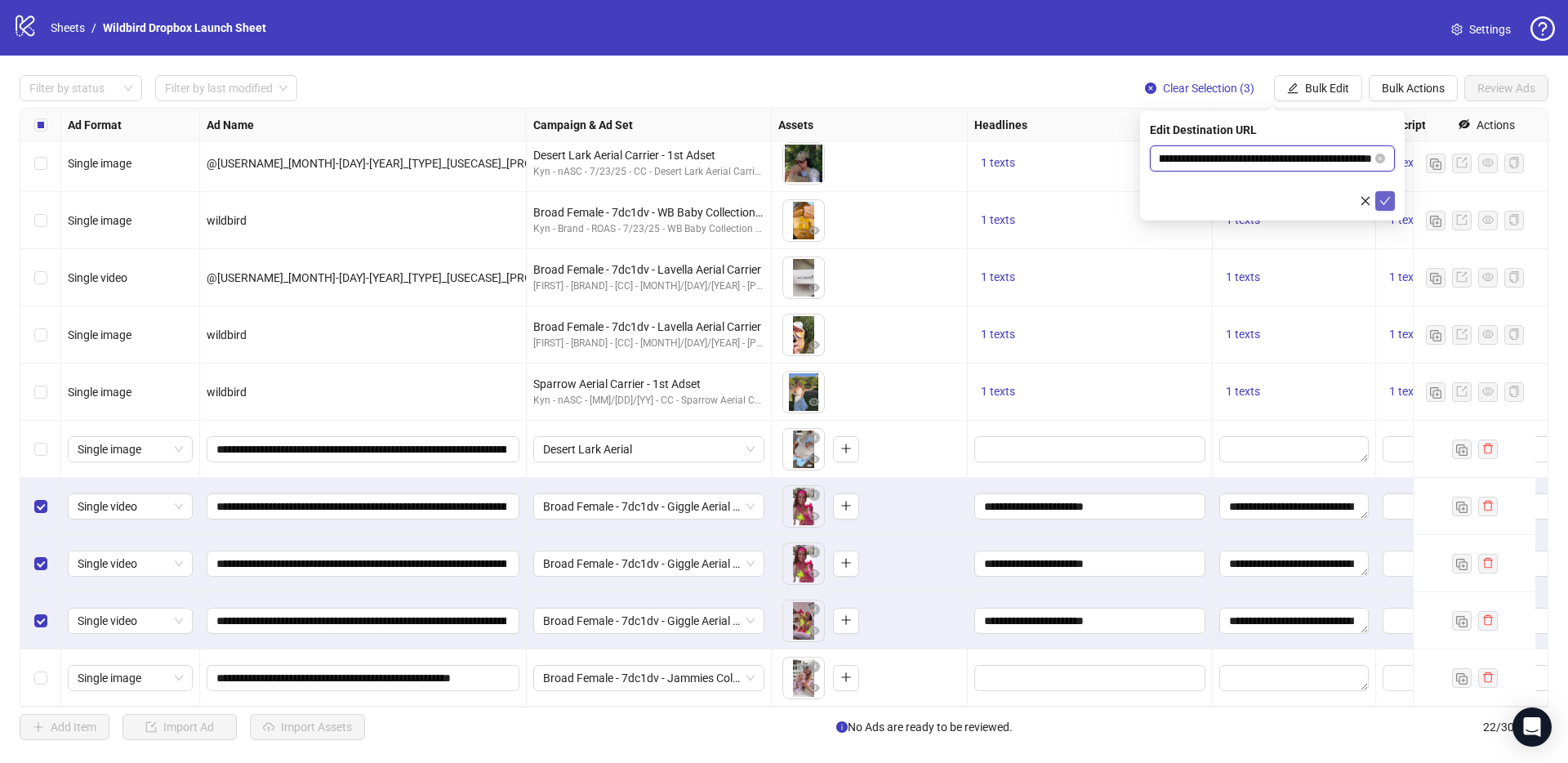 type on "**********" 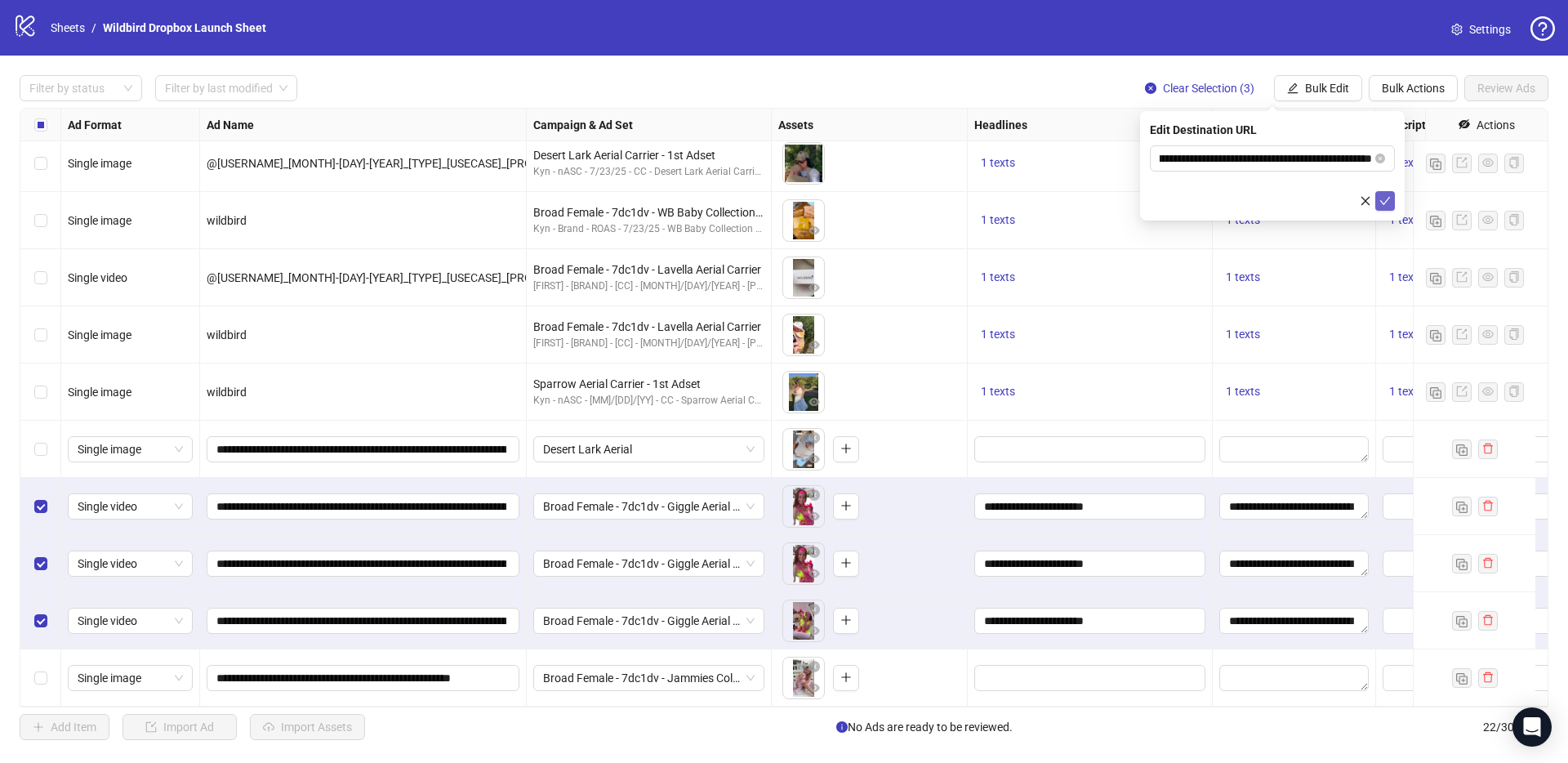 scroll, scrollTop: 0, scrollLeft: 0, axis: both 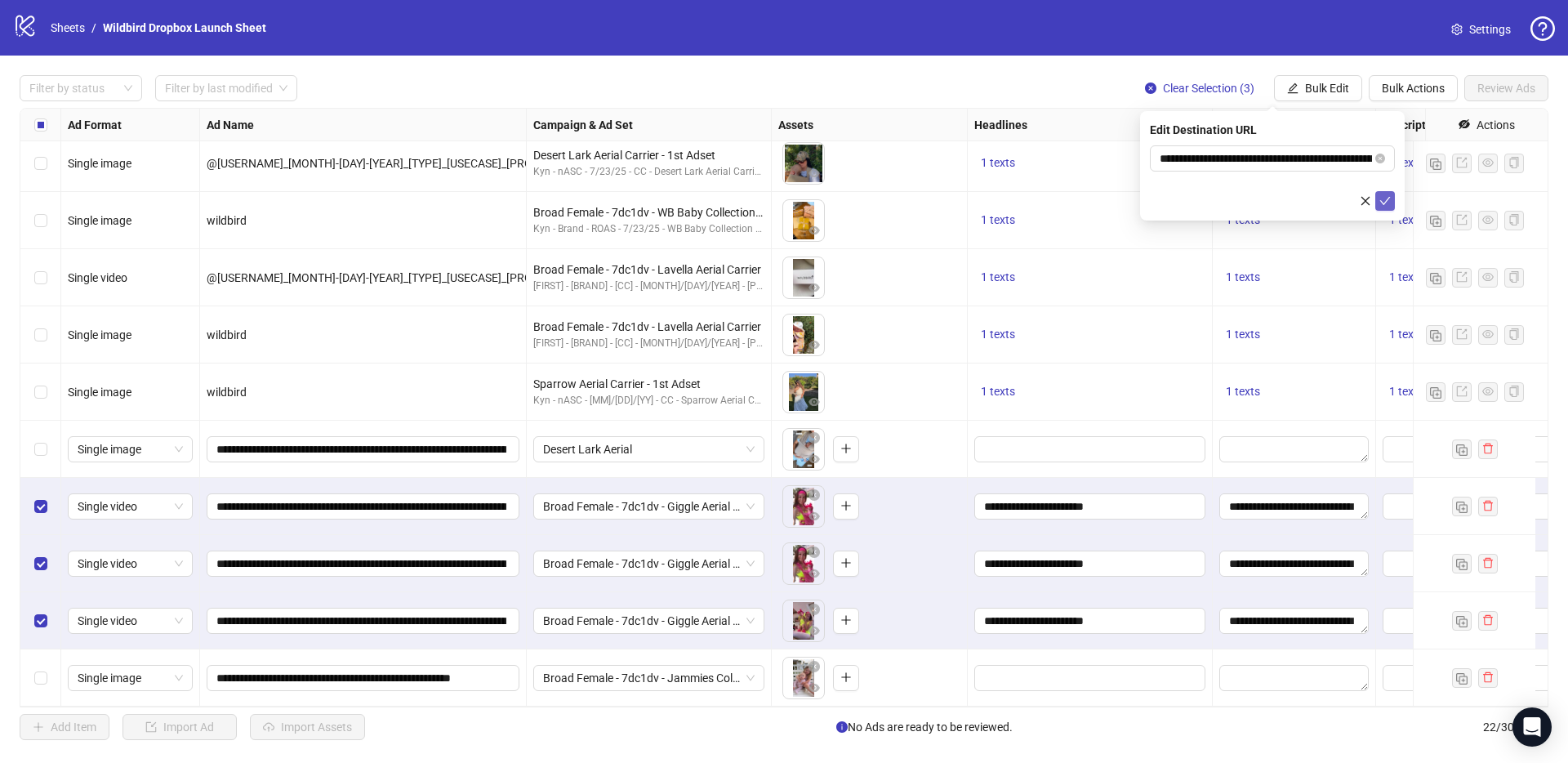 click 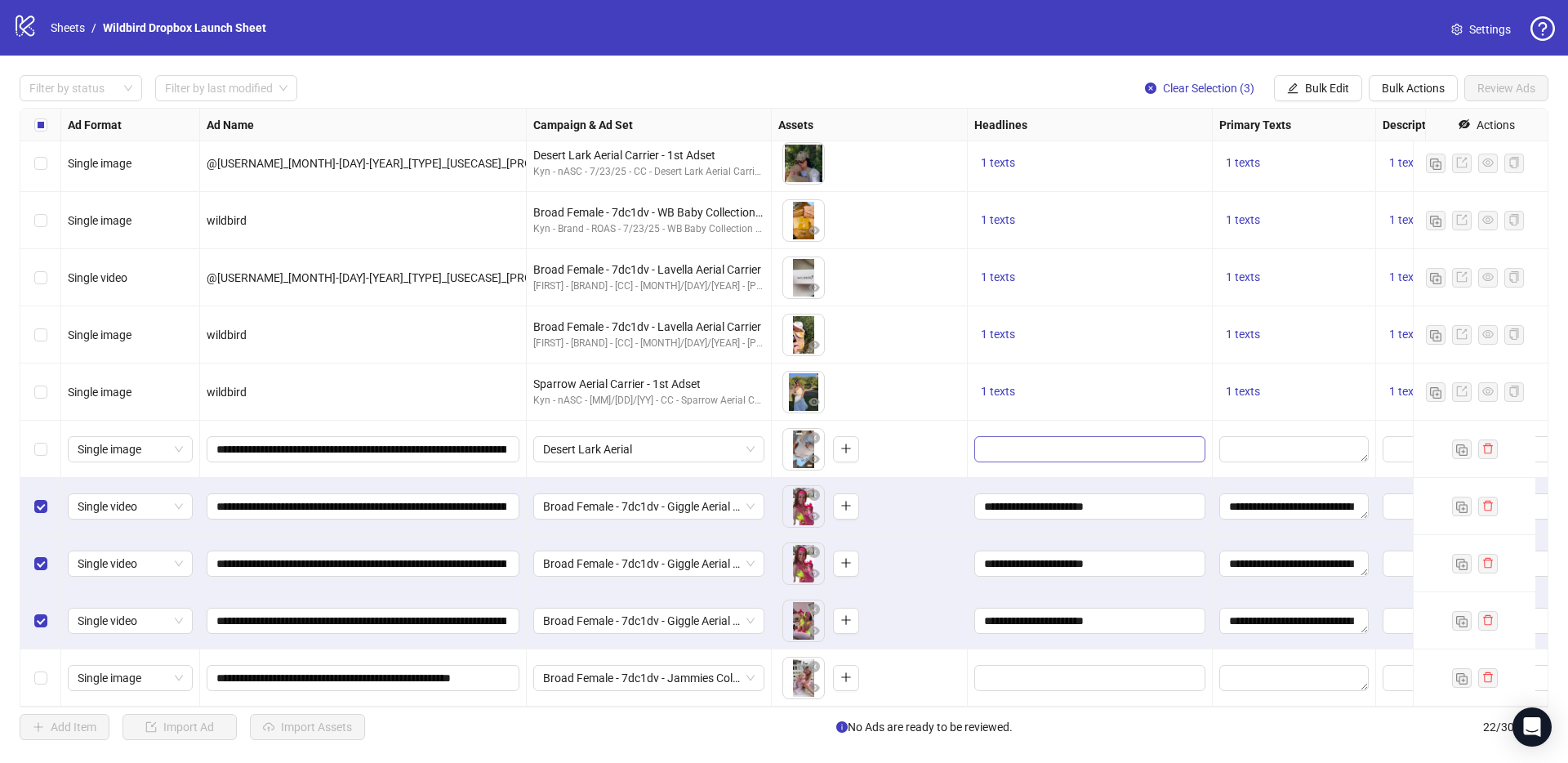 click at bounding box center [1089, 449] 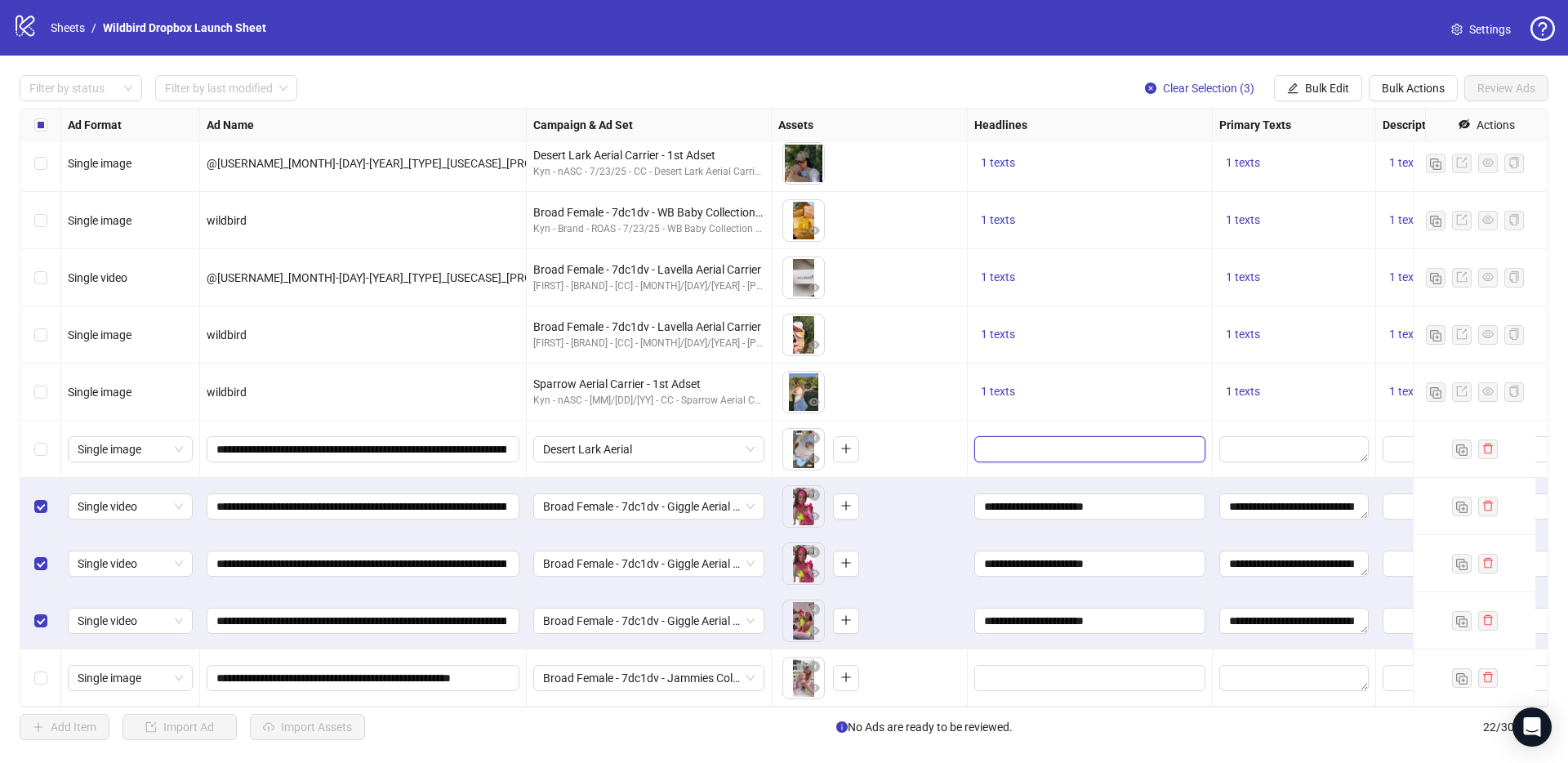 click at bounding box center (1088, 449) 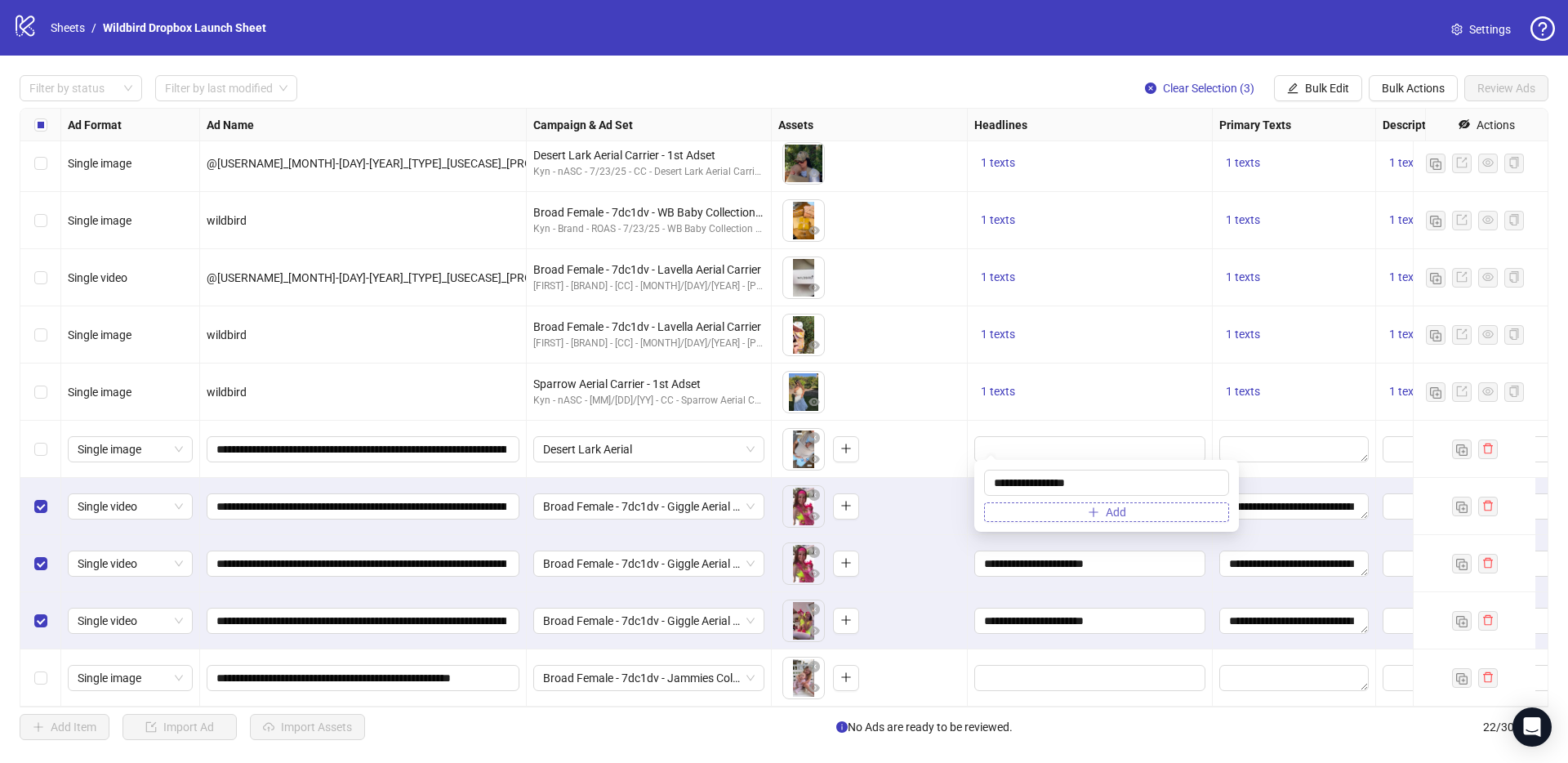 type on "**********" 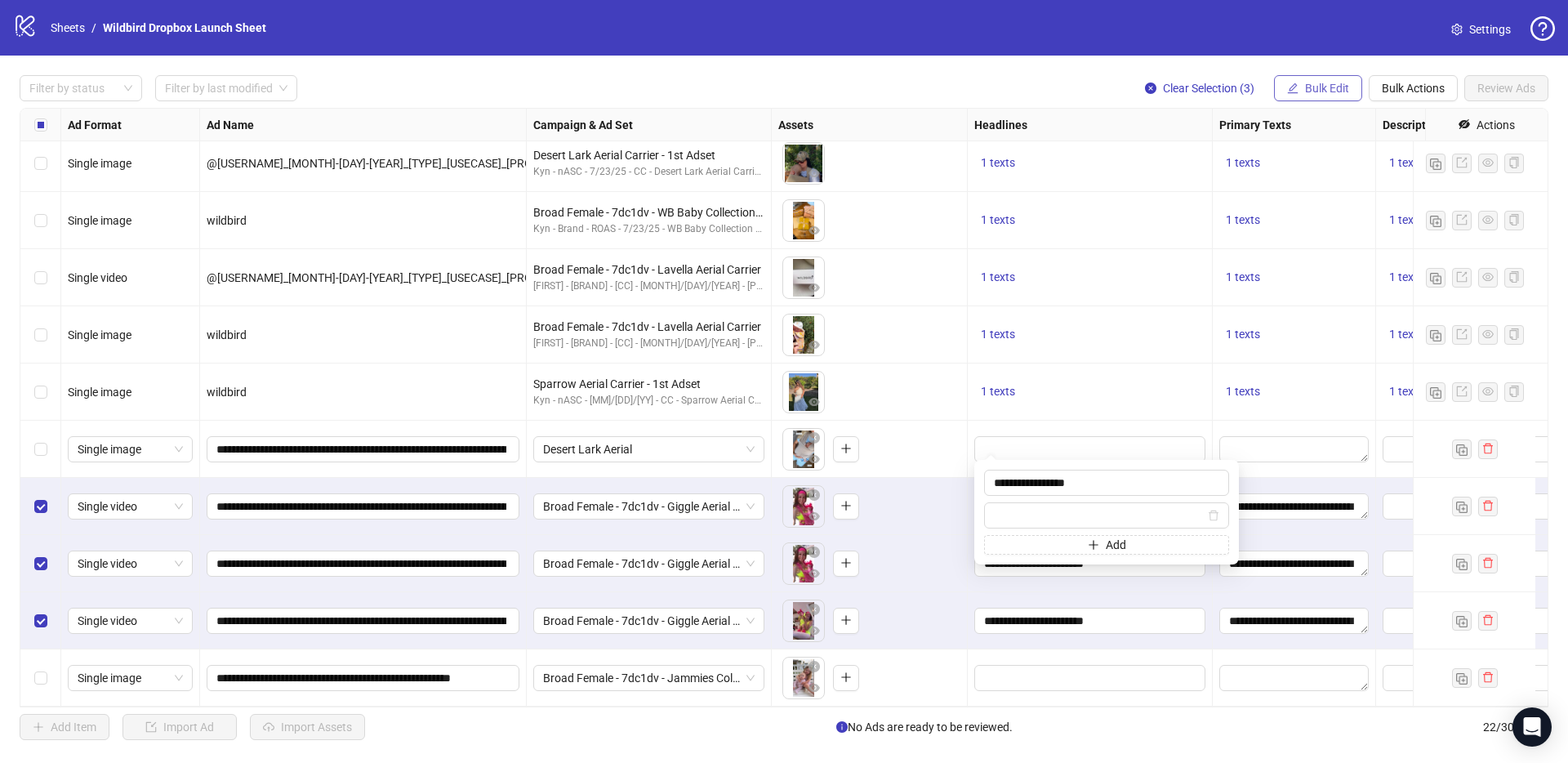 click on "Bulk Edit" at bounding box center (1318, 88) 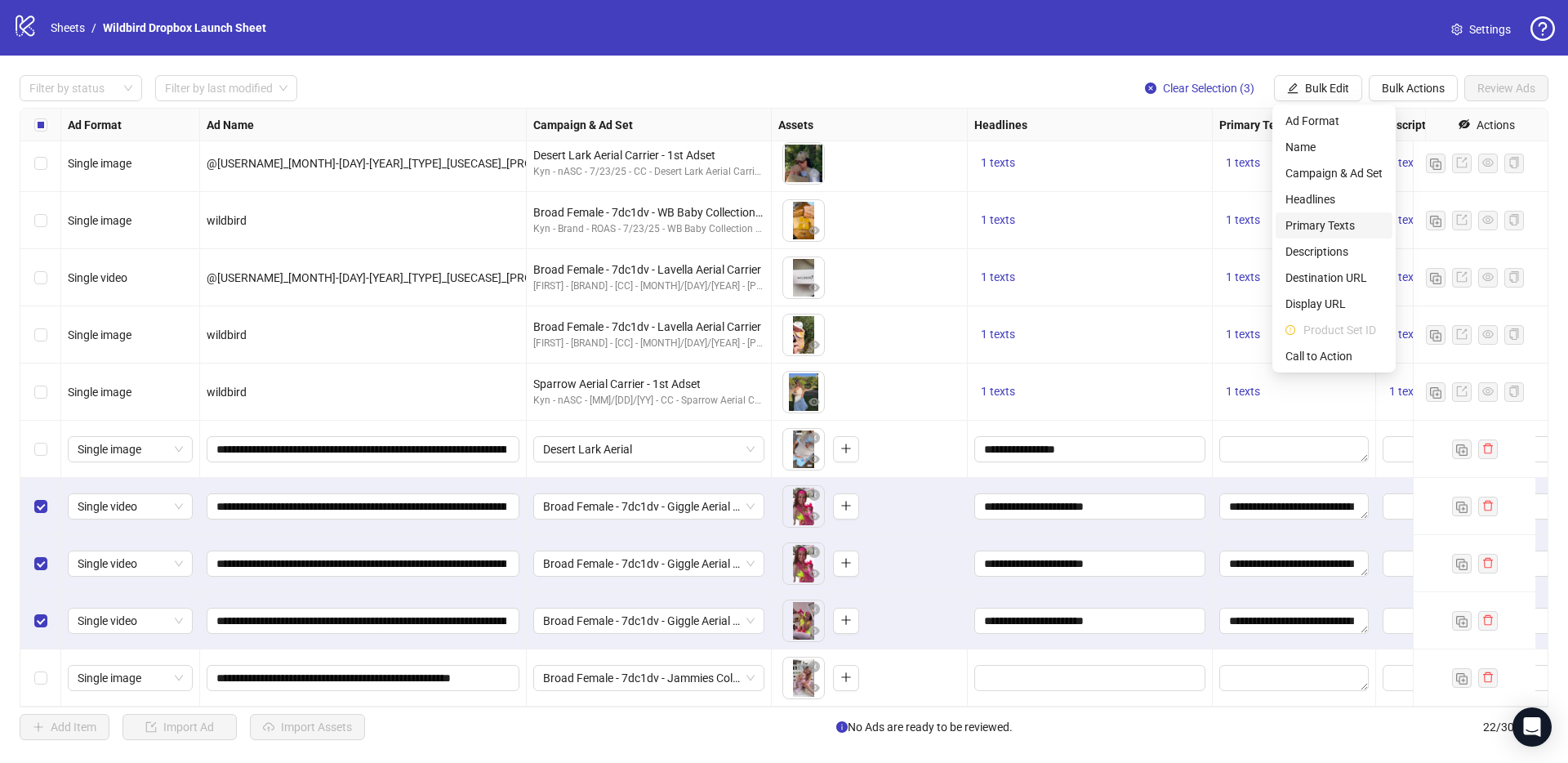 click on "Primary Texts" at bounding box center [1334, 225] 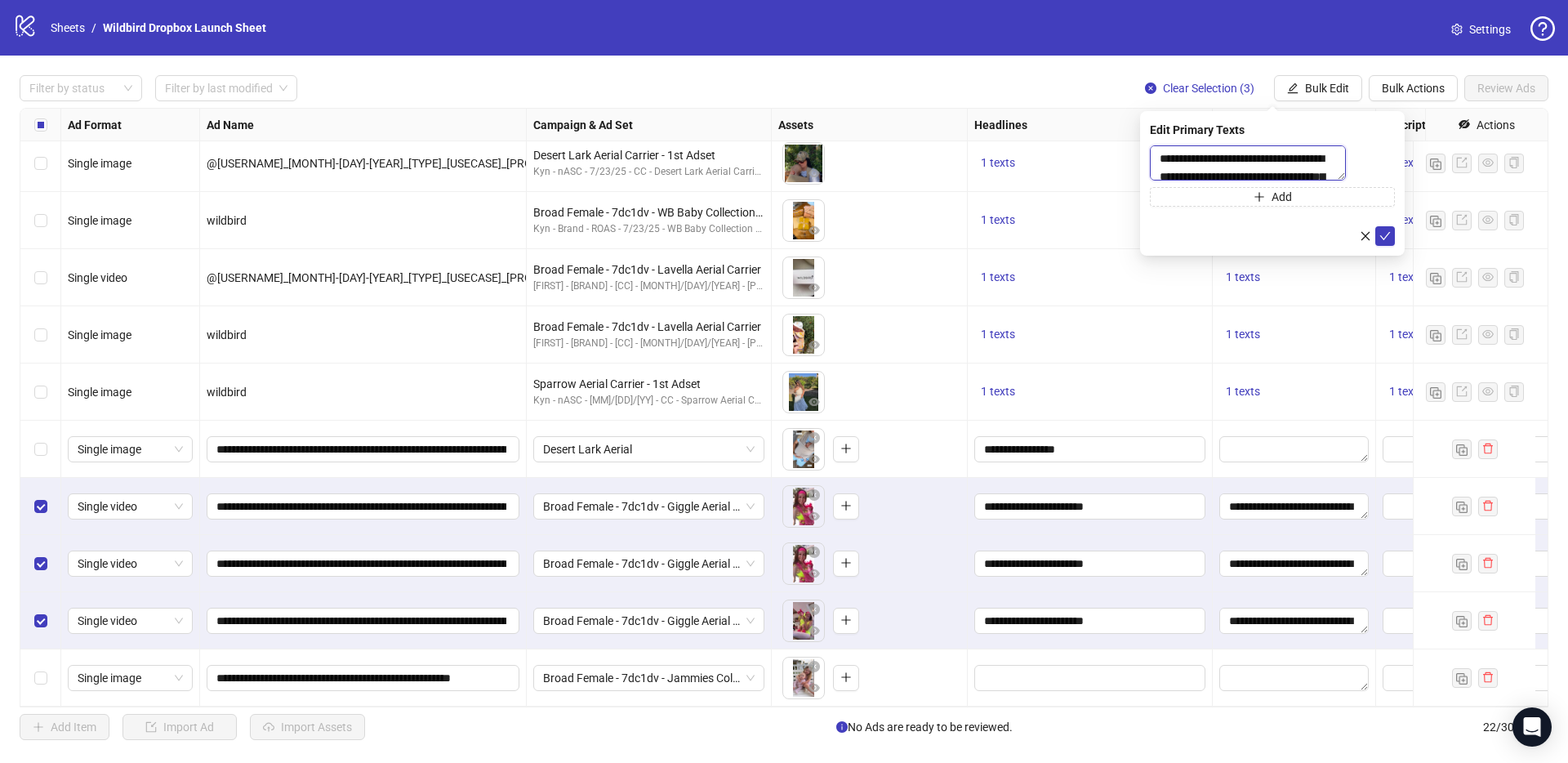 click on "**********" at bounding box center (1248, 163) 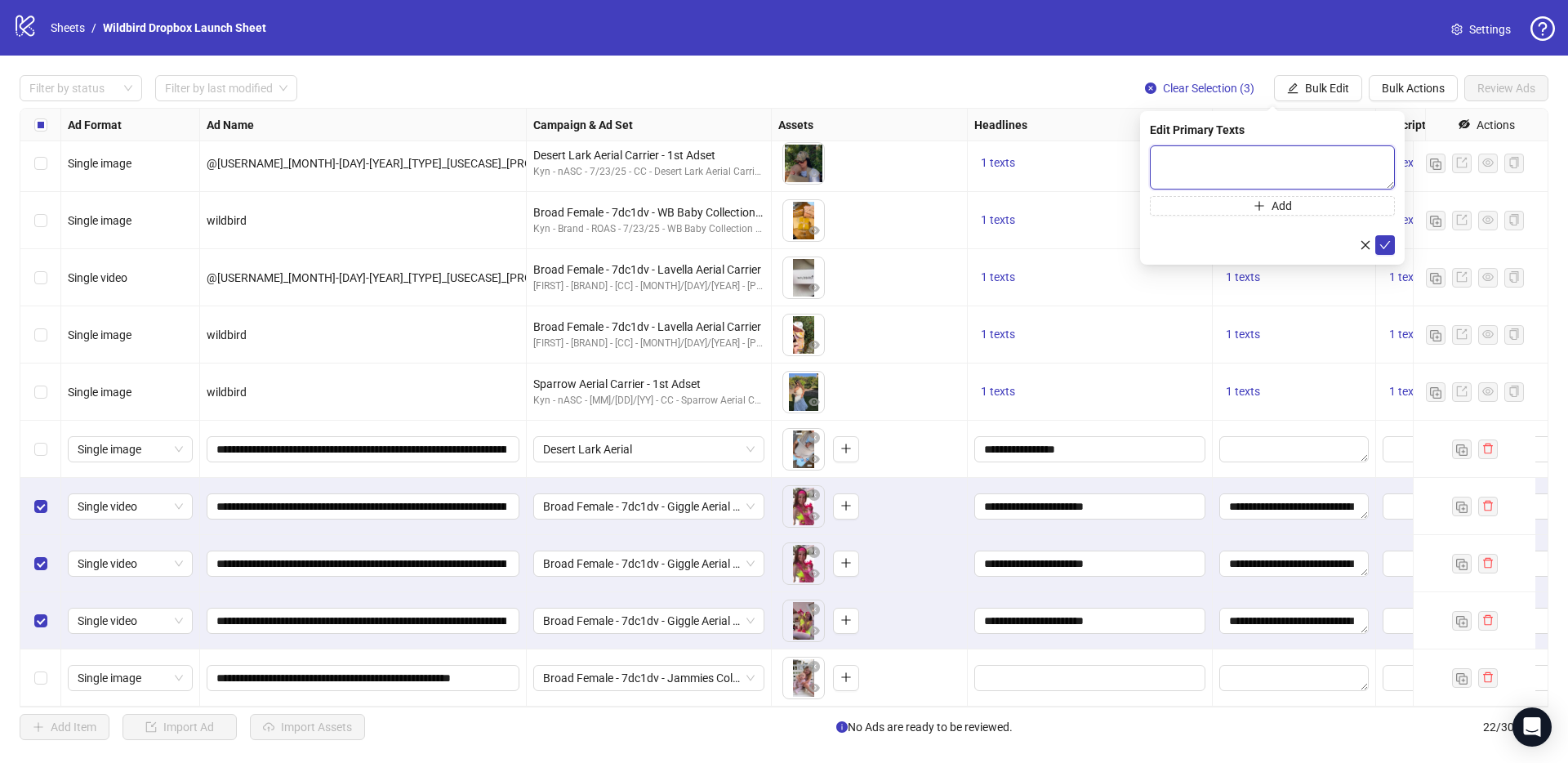paste on "**********" 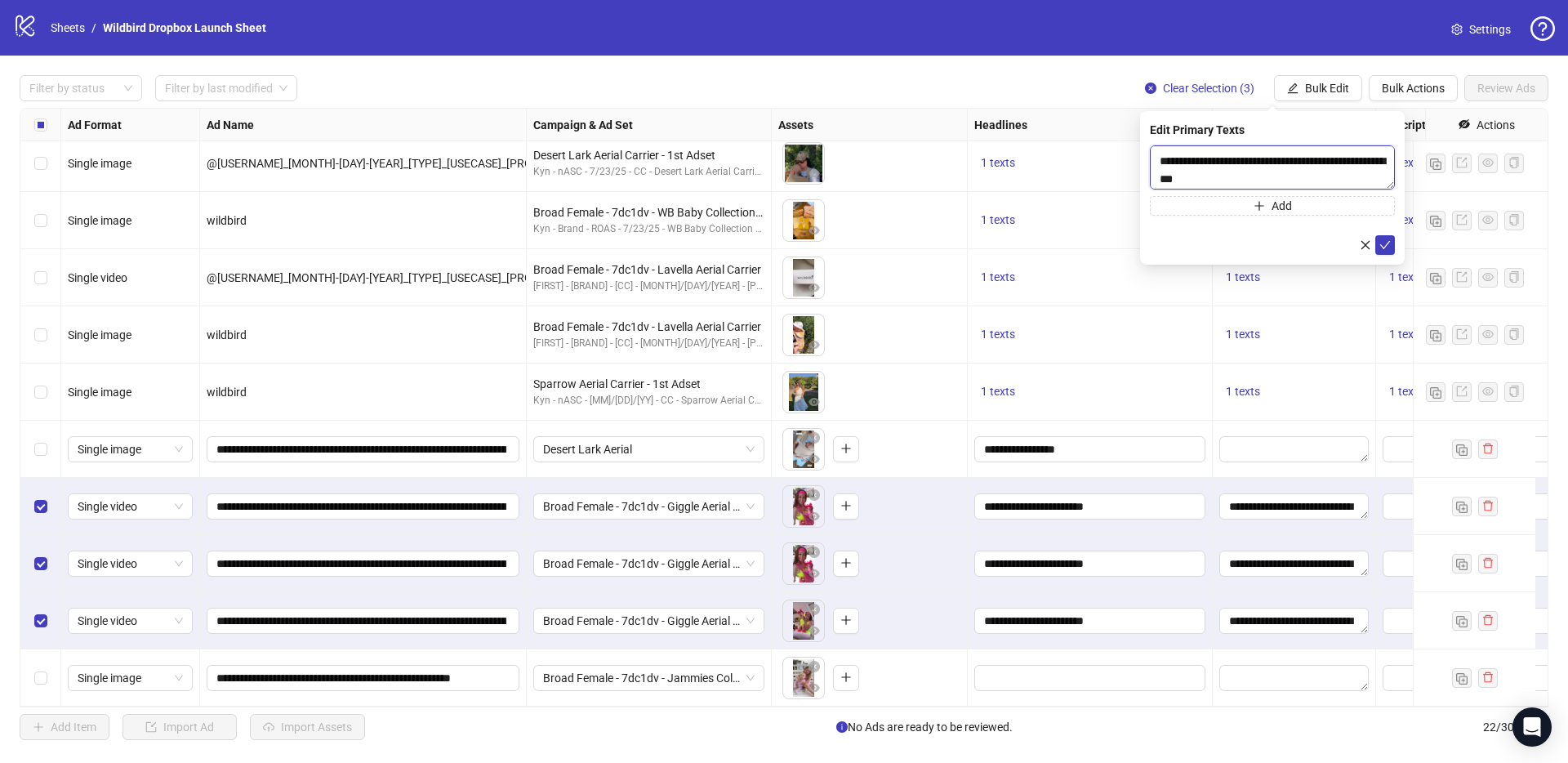 scroll, scrollTop: 0, scrollLeft: 0, axis: both 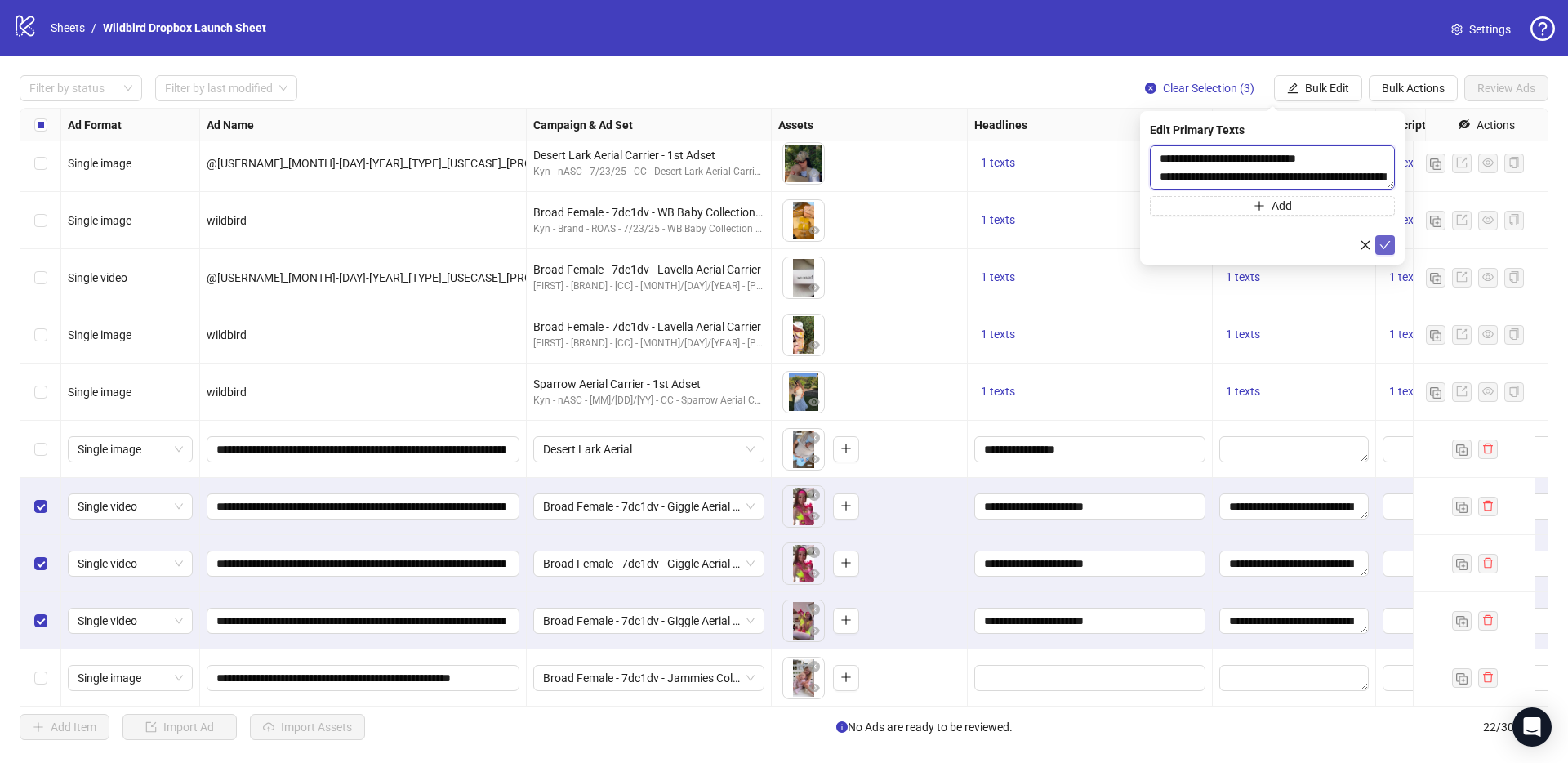 type on "**********" 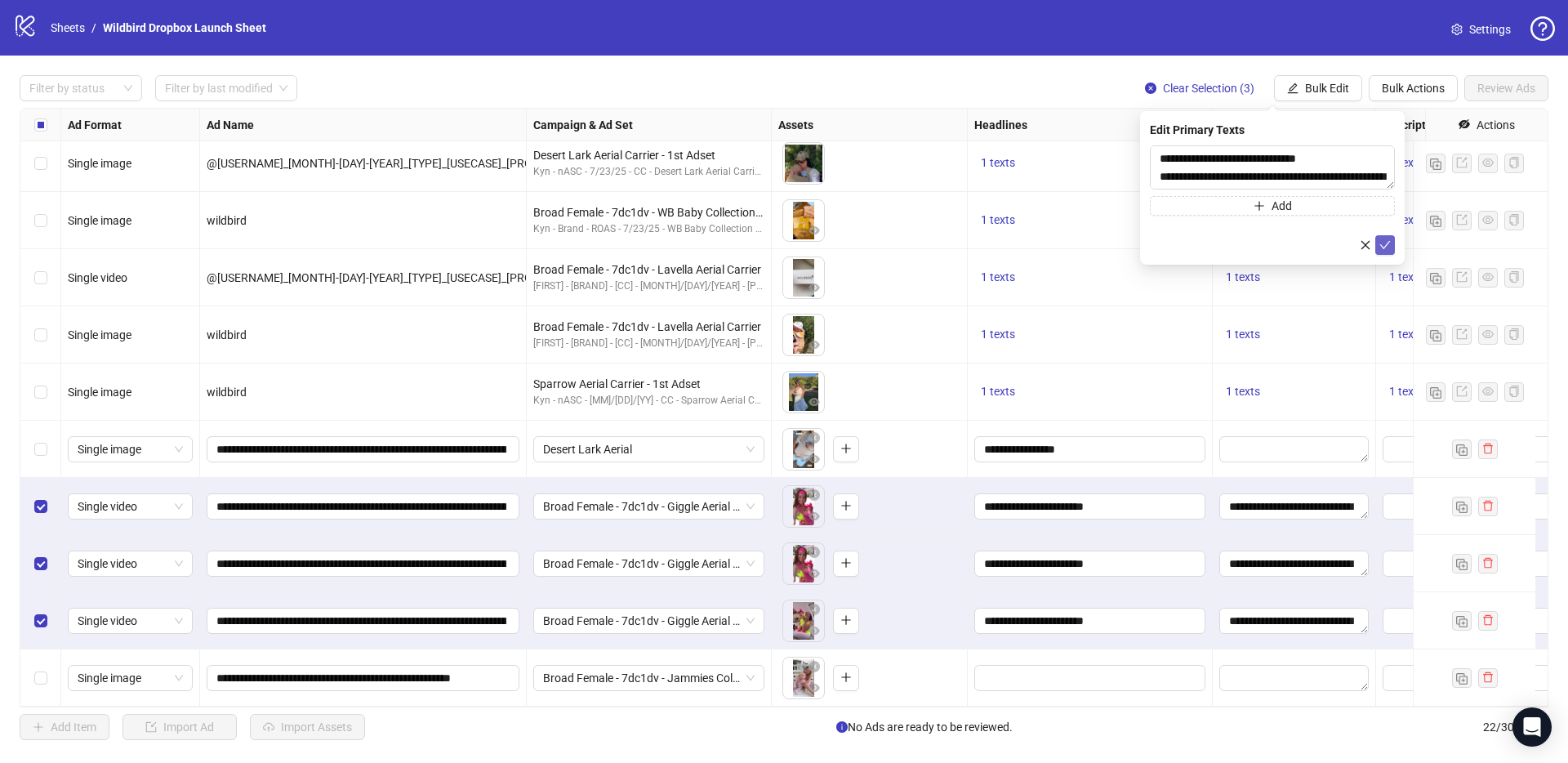 click 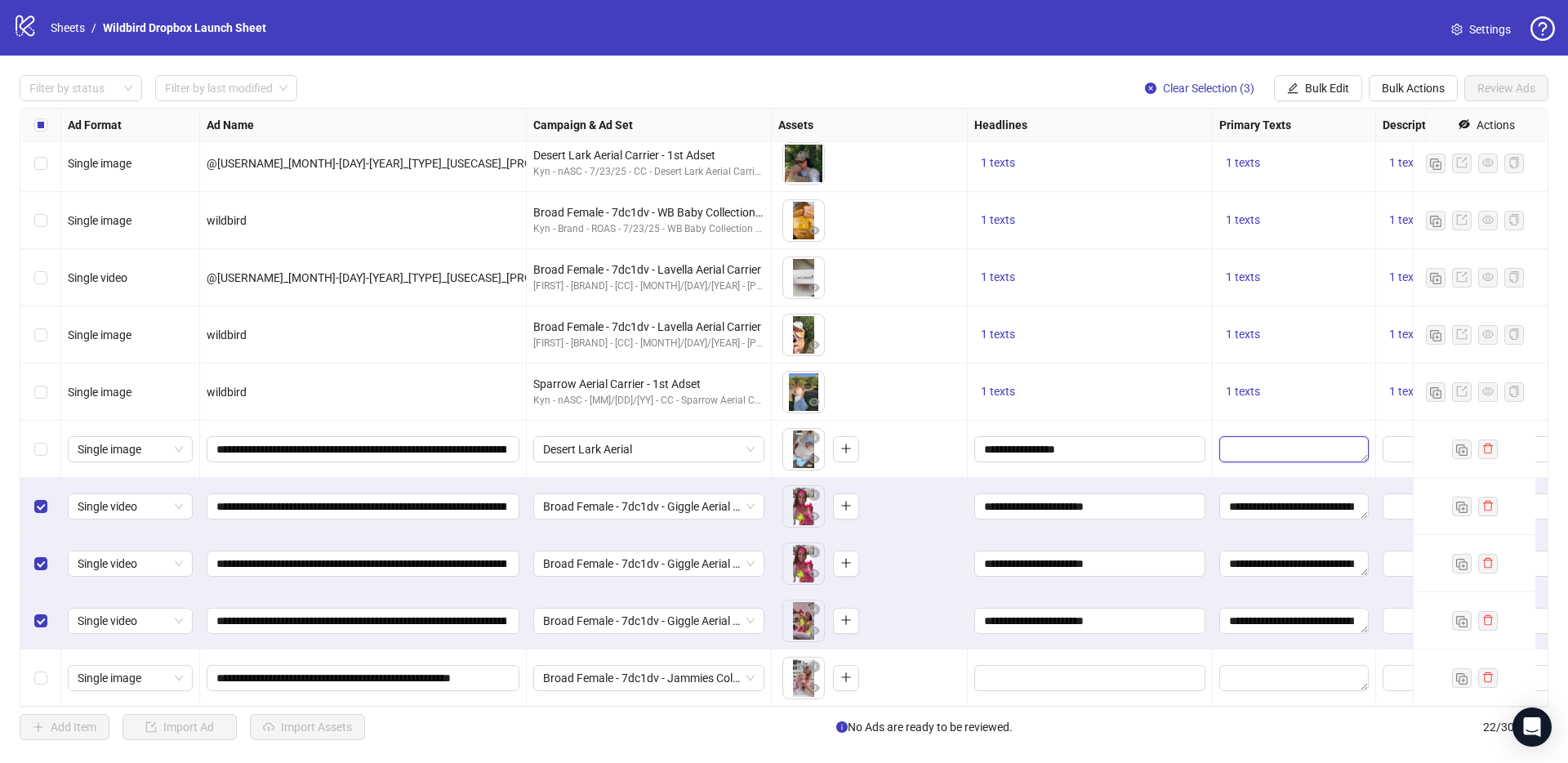 click at bounding box center [1294, 449] 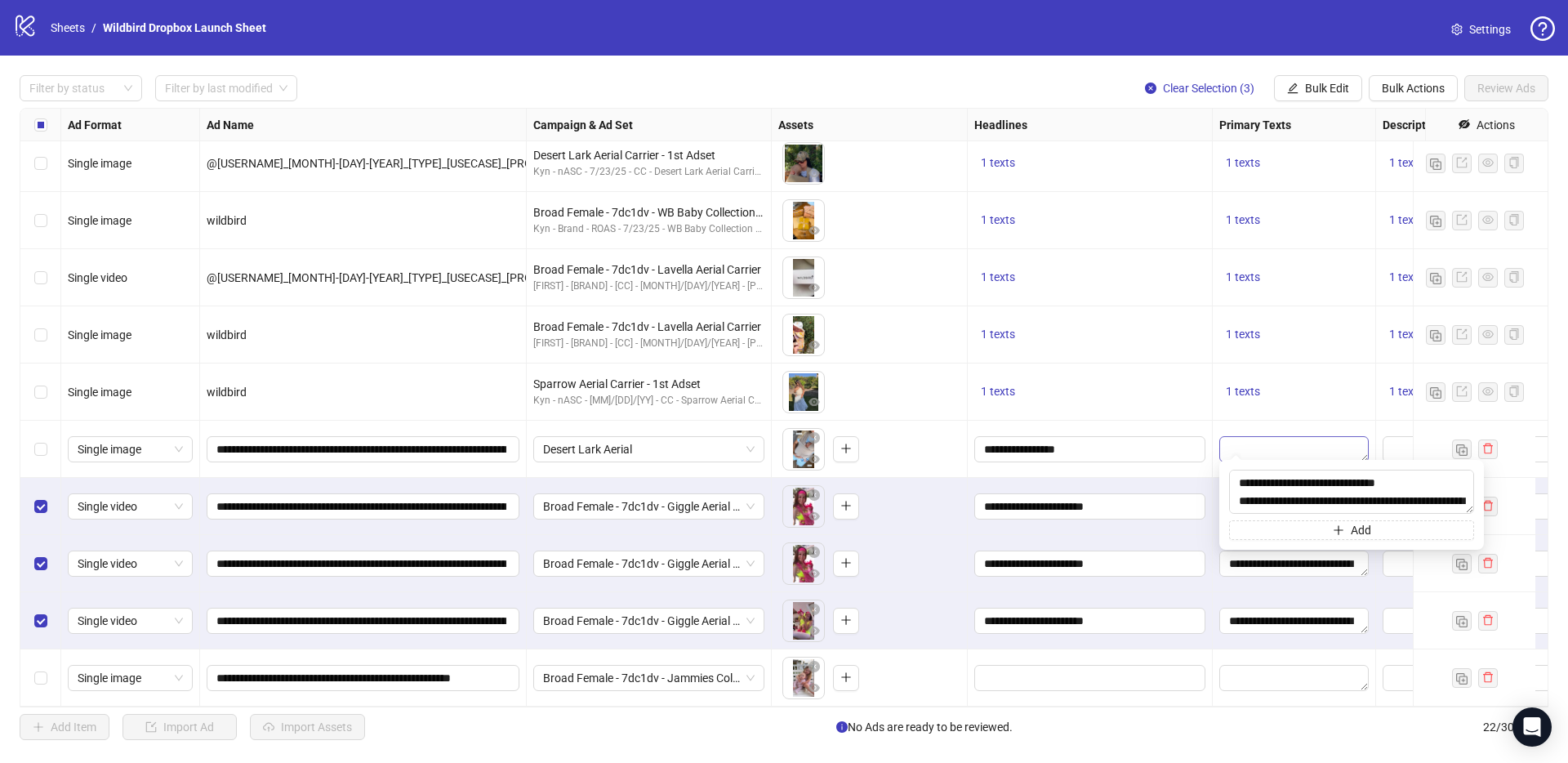 scroll, scrollTop: 84, scrollLeft: 0, axis: vertical 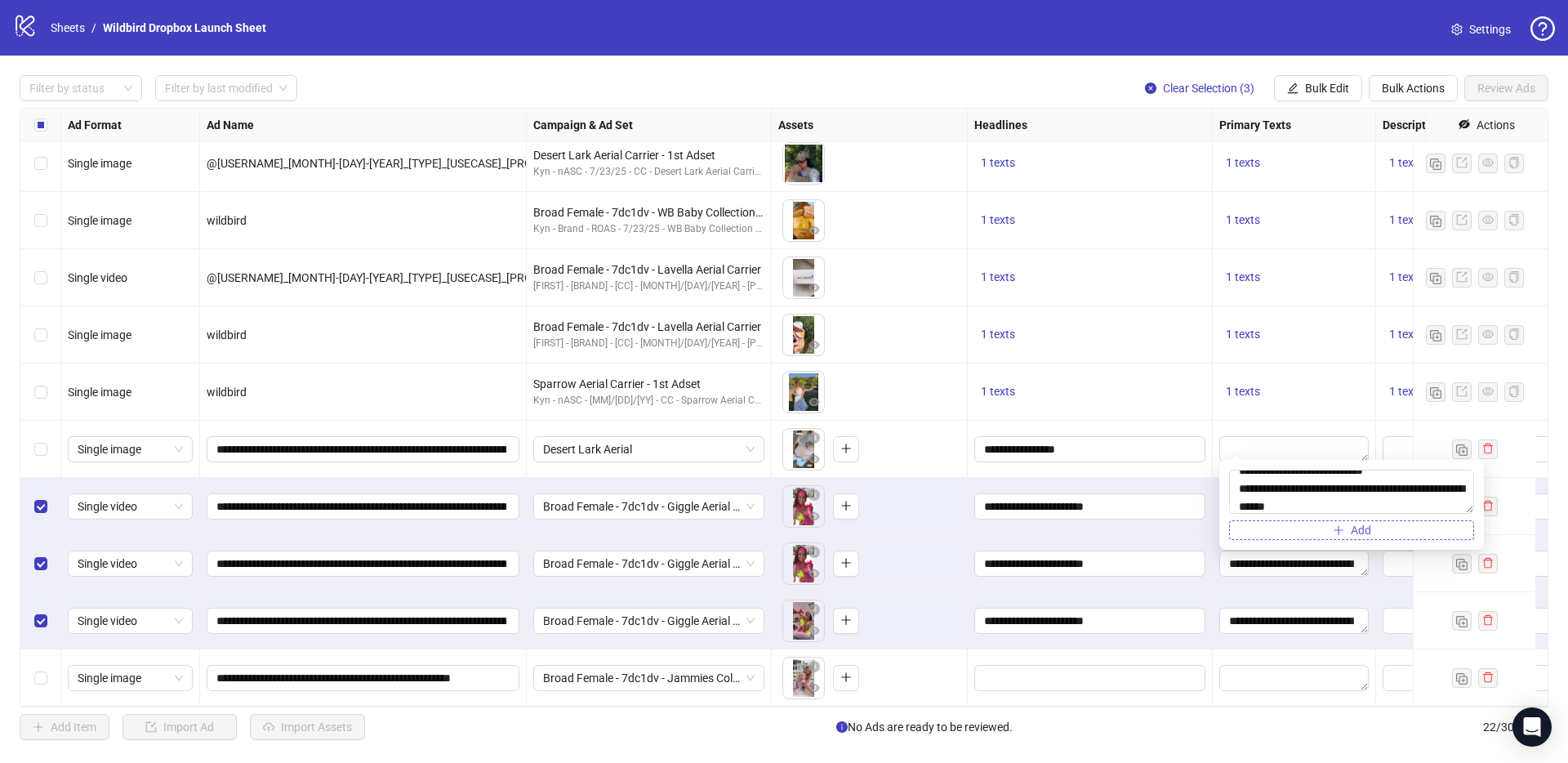 type on "**********" 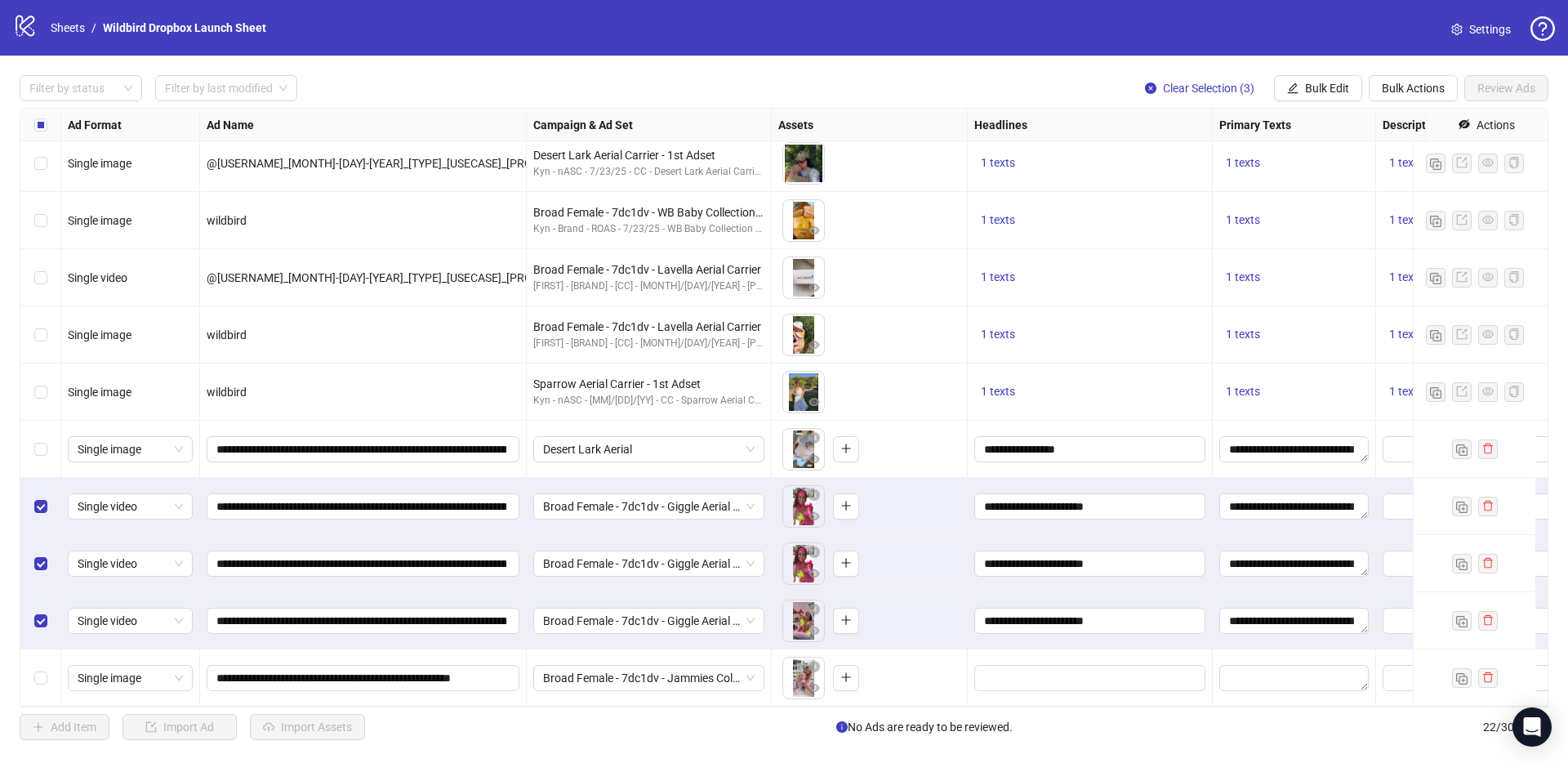 click on "1 texts" at bounding box center (1090, 392) 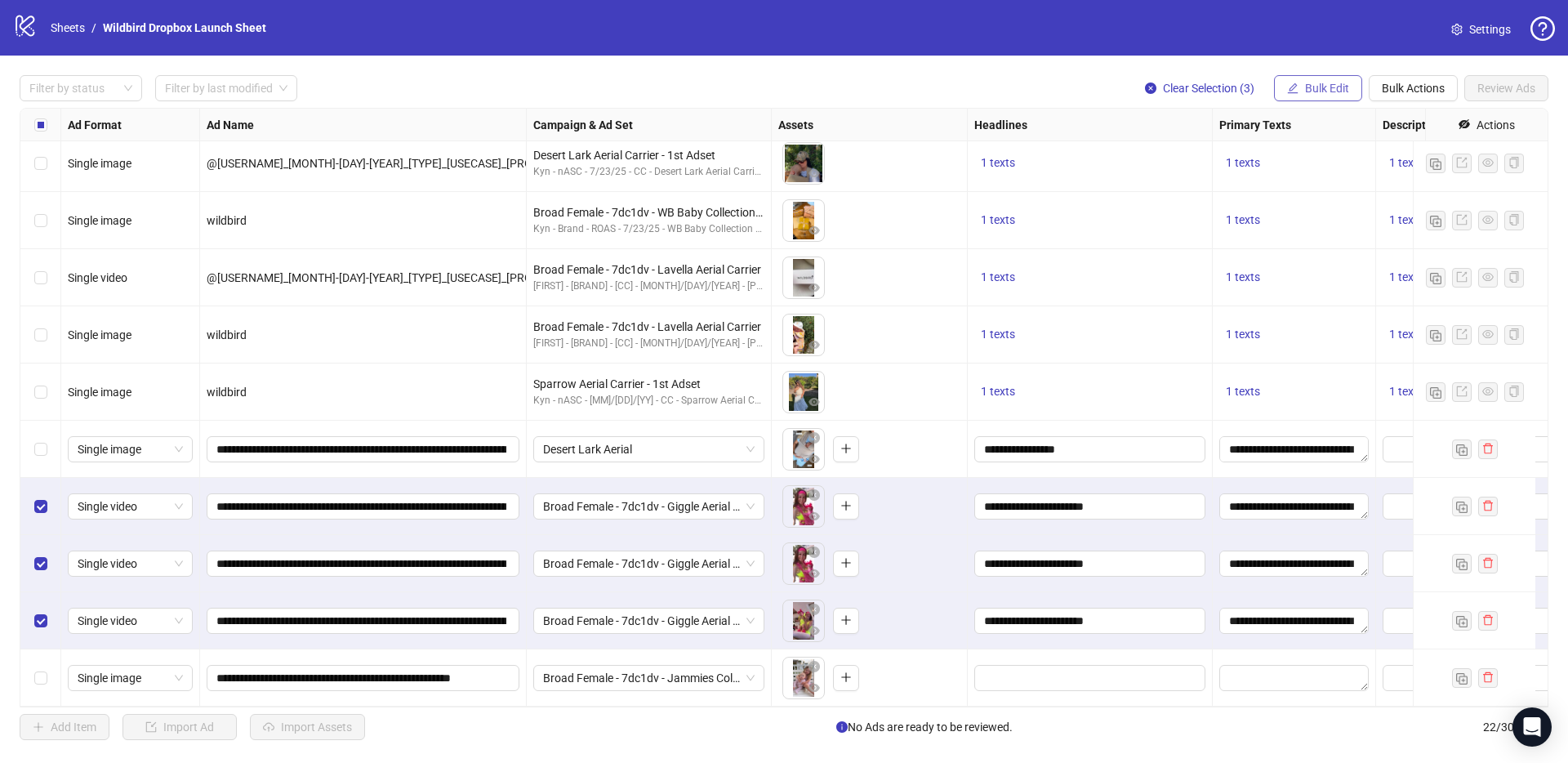 click on "Bulk Edit" at bounding box center [1318, 88] 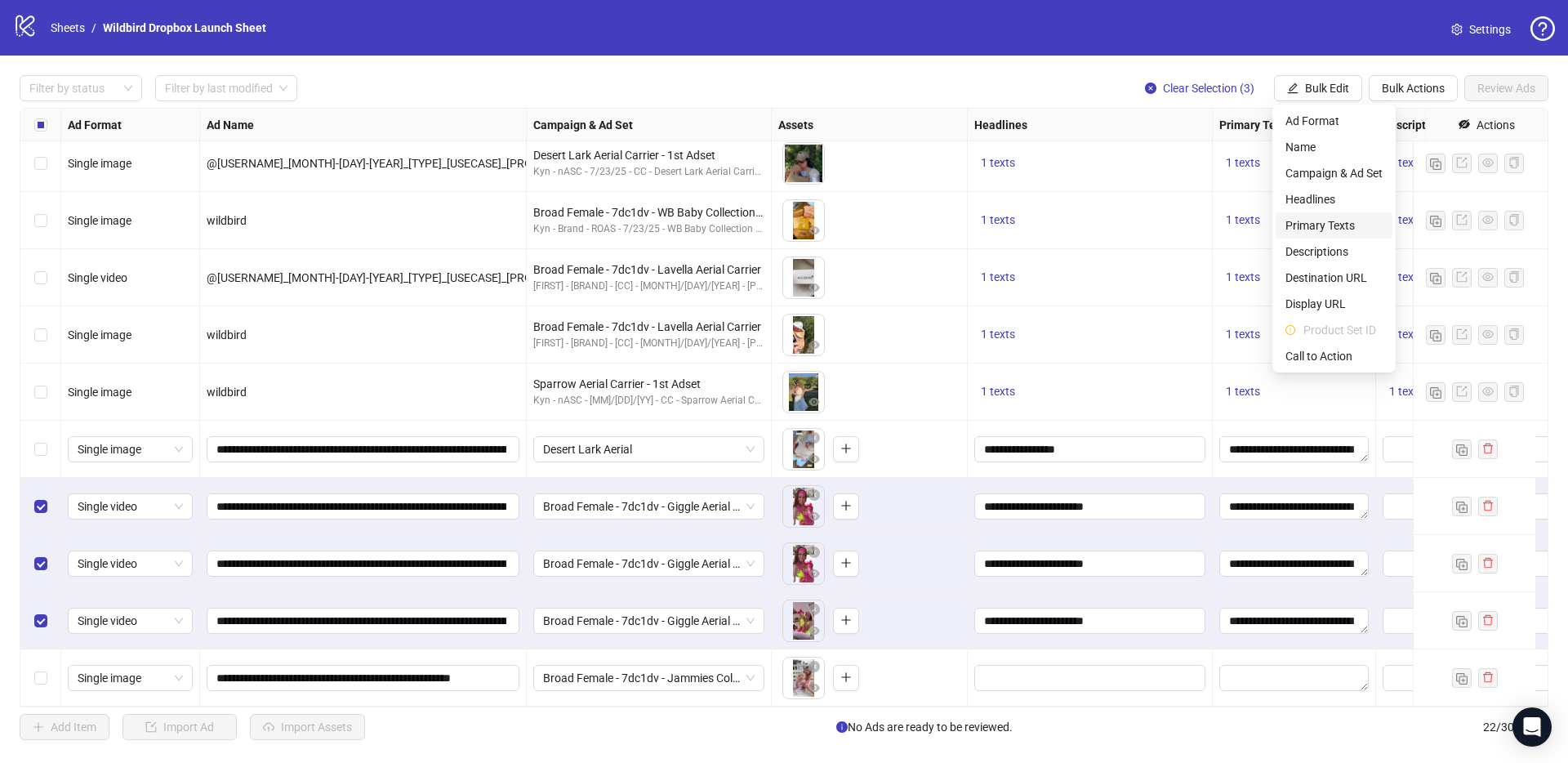 click on "Primary Texts" at bounding box center [1334, 225] 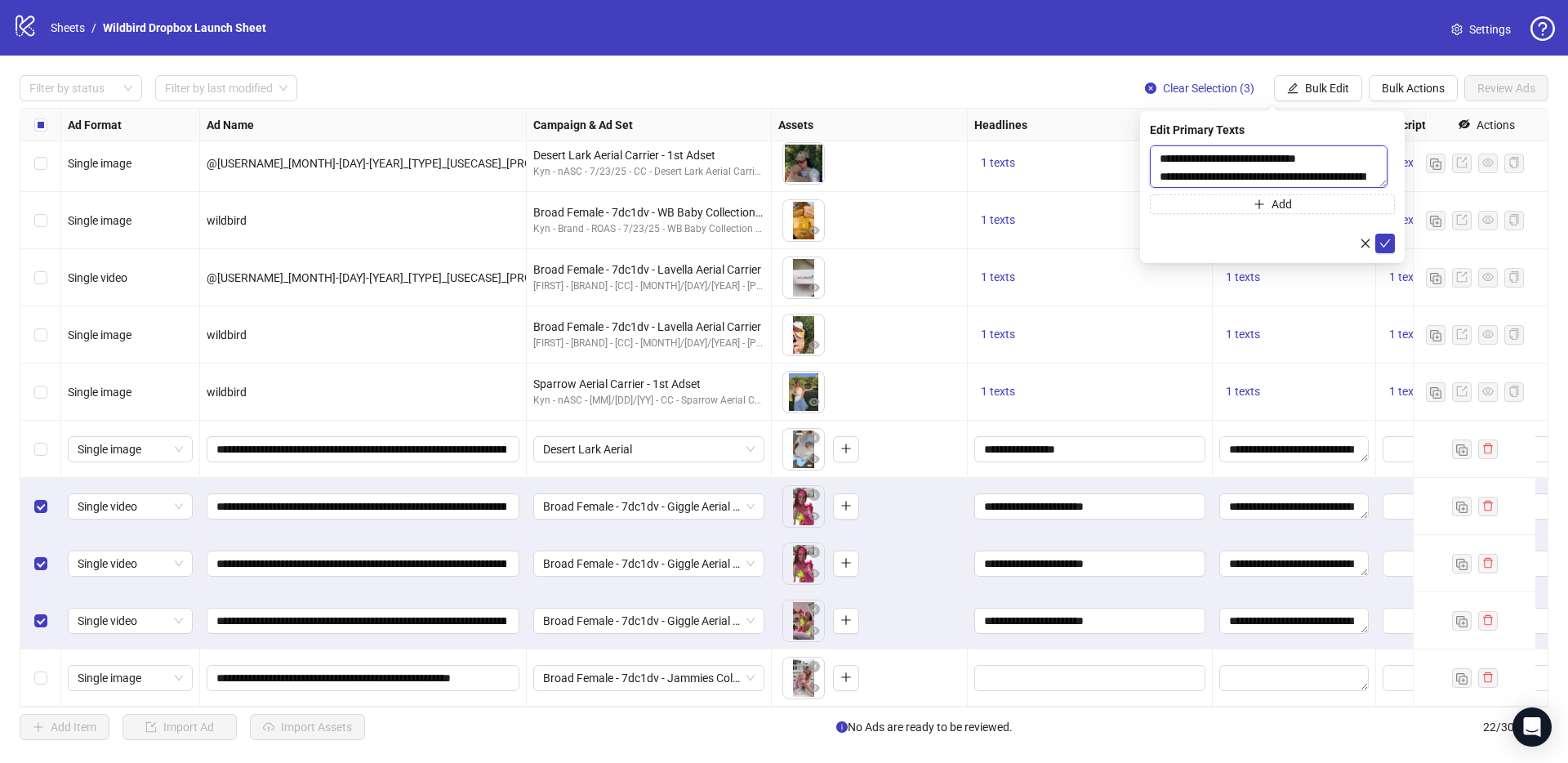 click on "**********" at bounding box center (1268, 167) 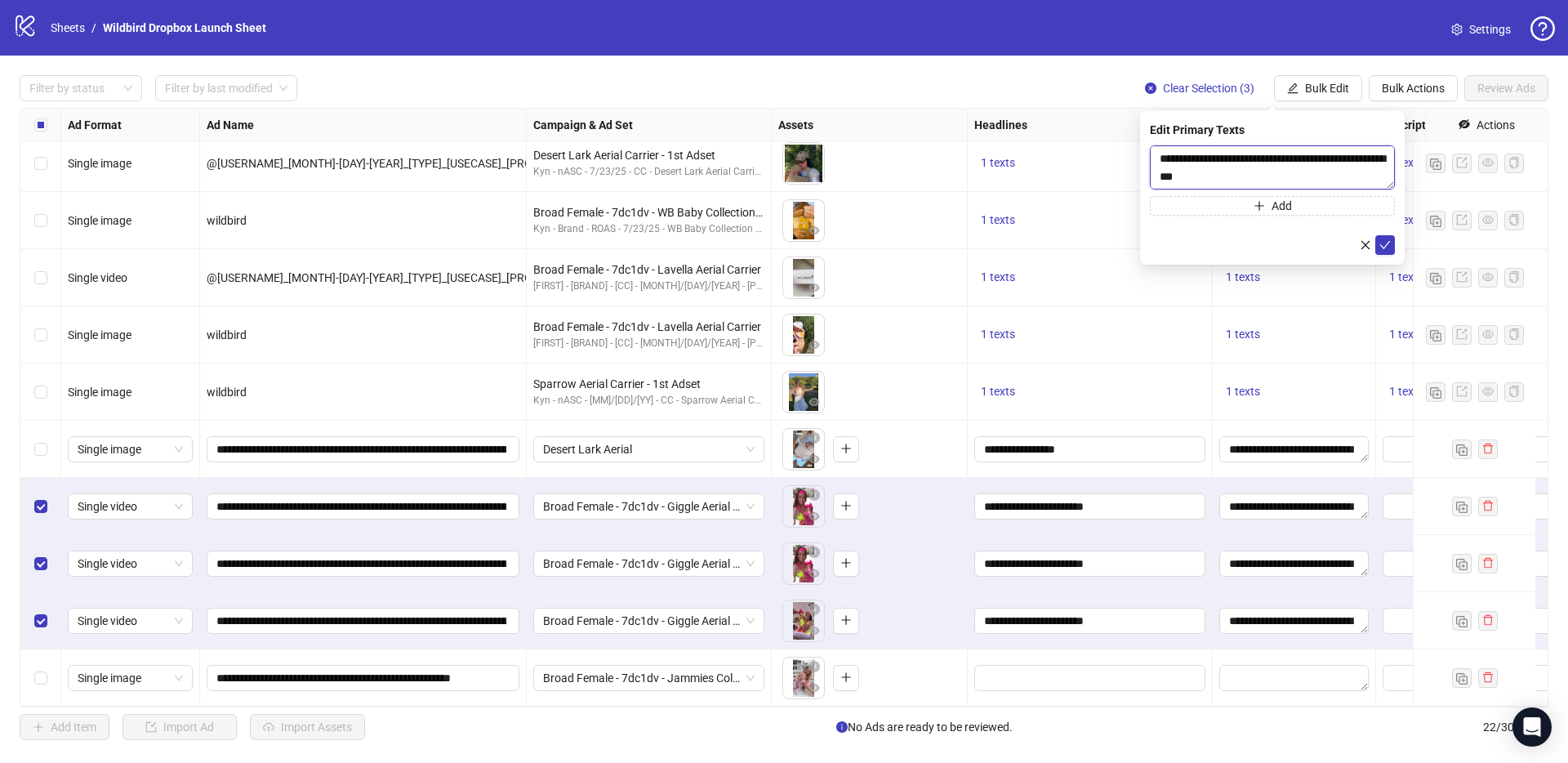 drag, startPoint x: 1281, startPoint y: 184, endPoint x: 1128, endPoint y: 145, distance: 157.89237 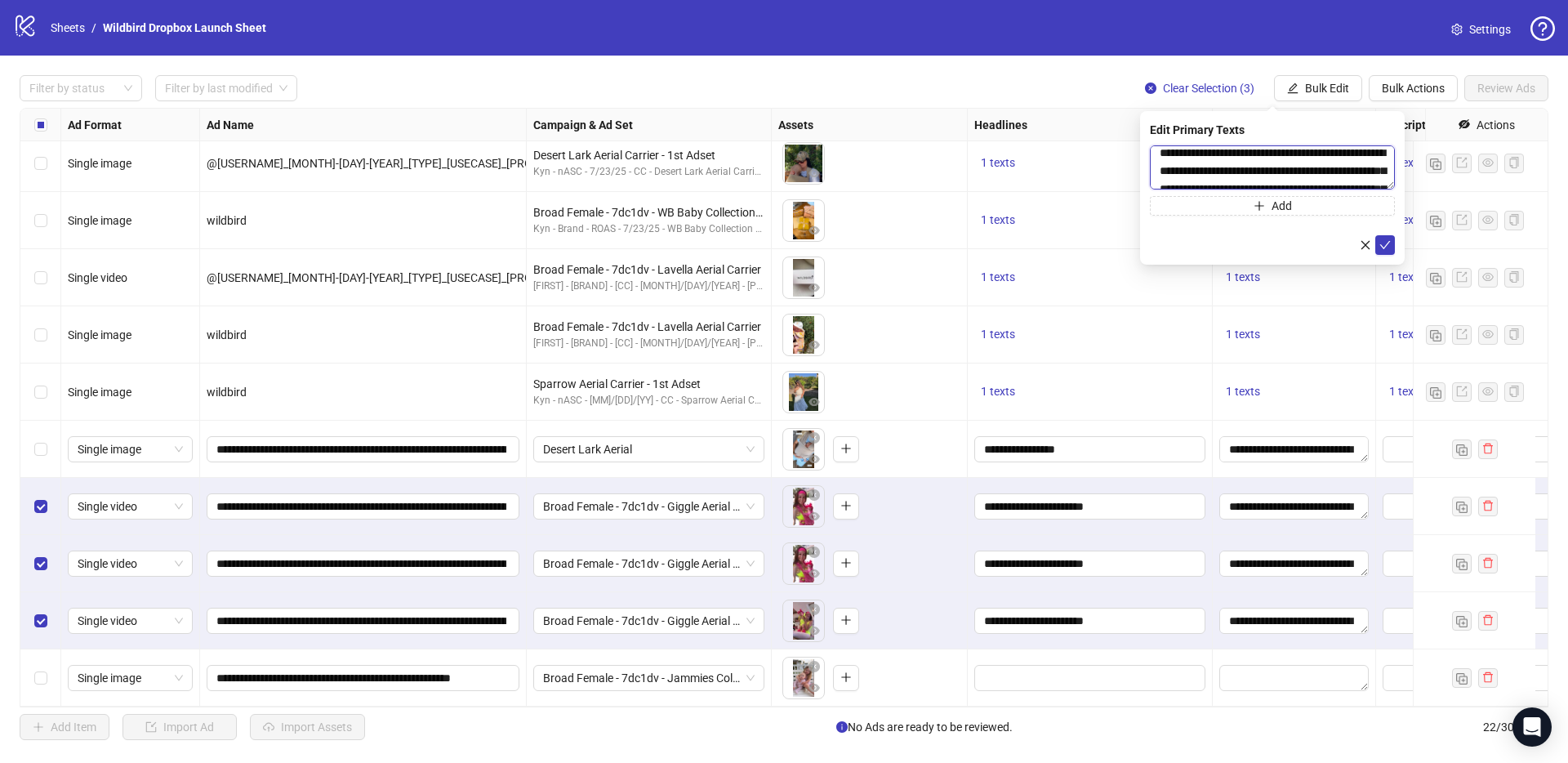 scroll, scrollTop: 0, scrollLeft: 0, axis: both 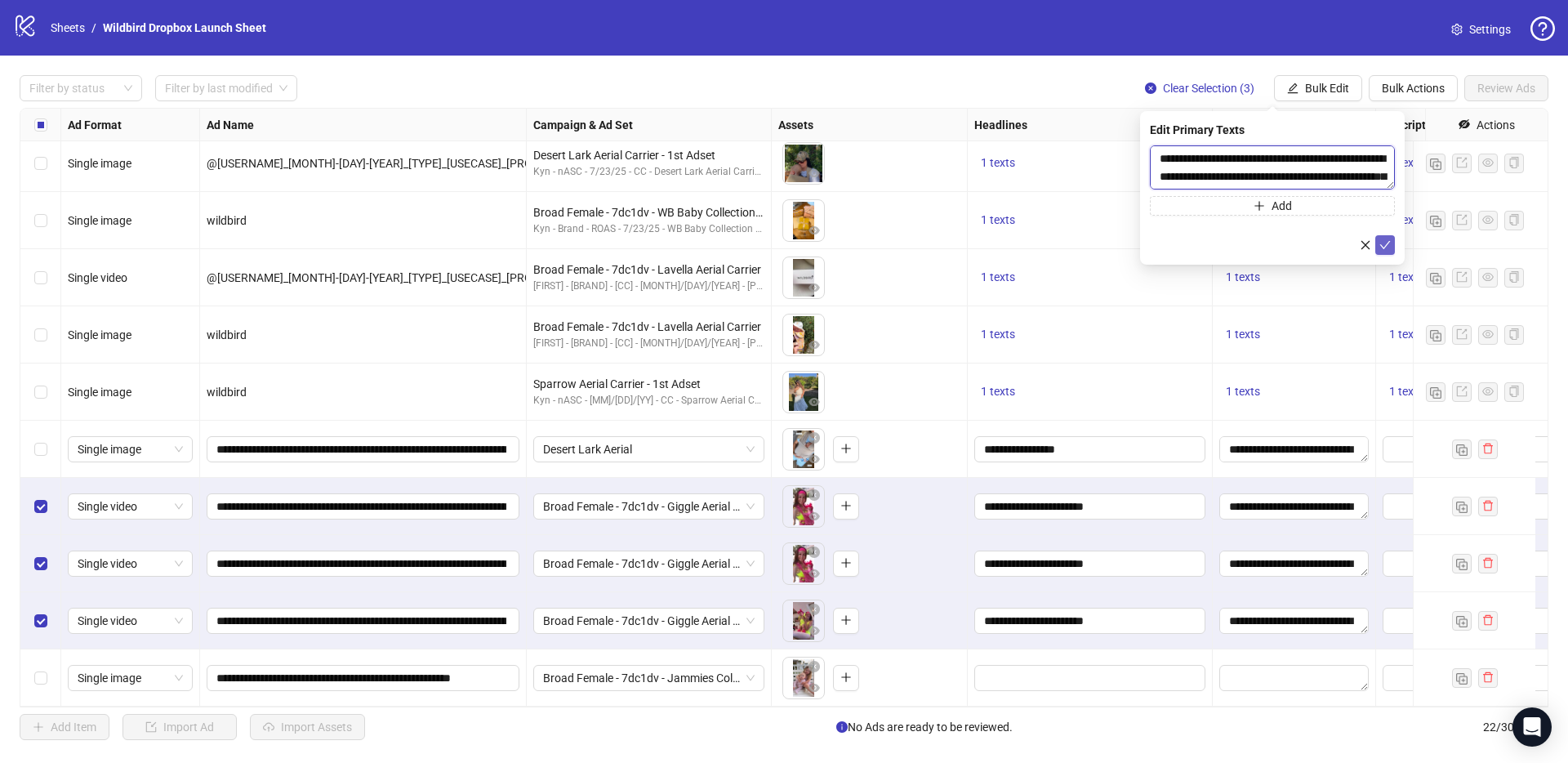 type on "**********" 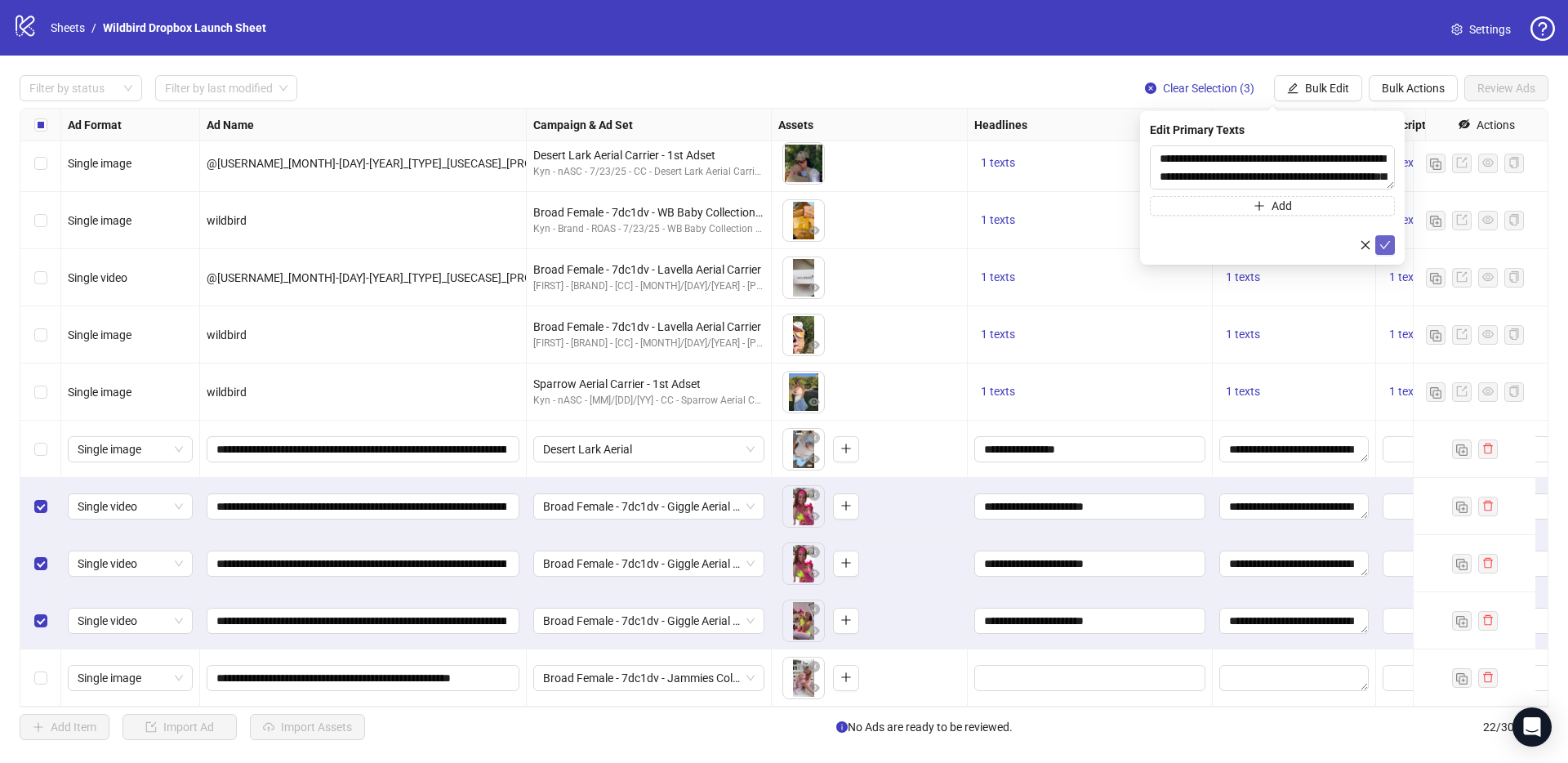 click 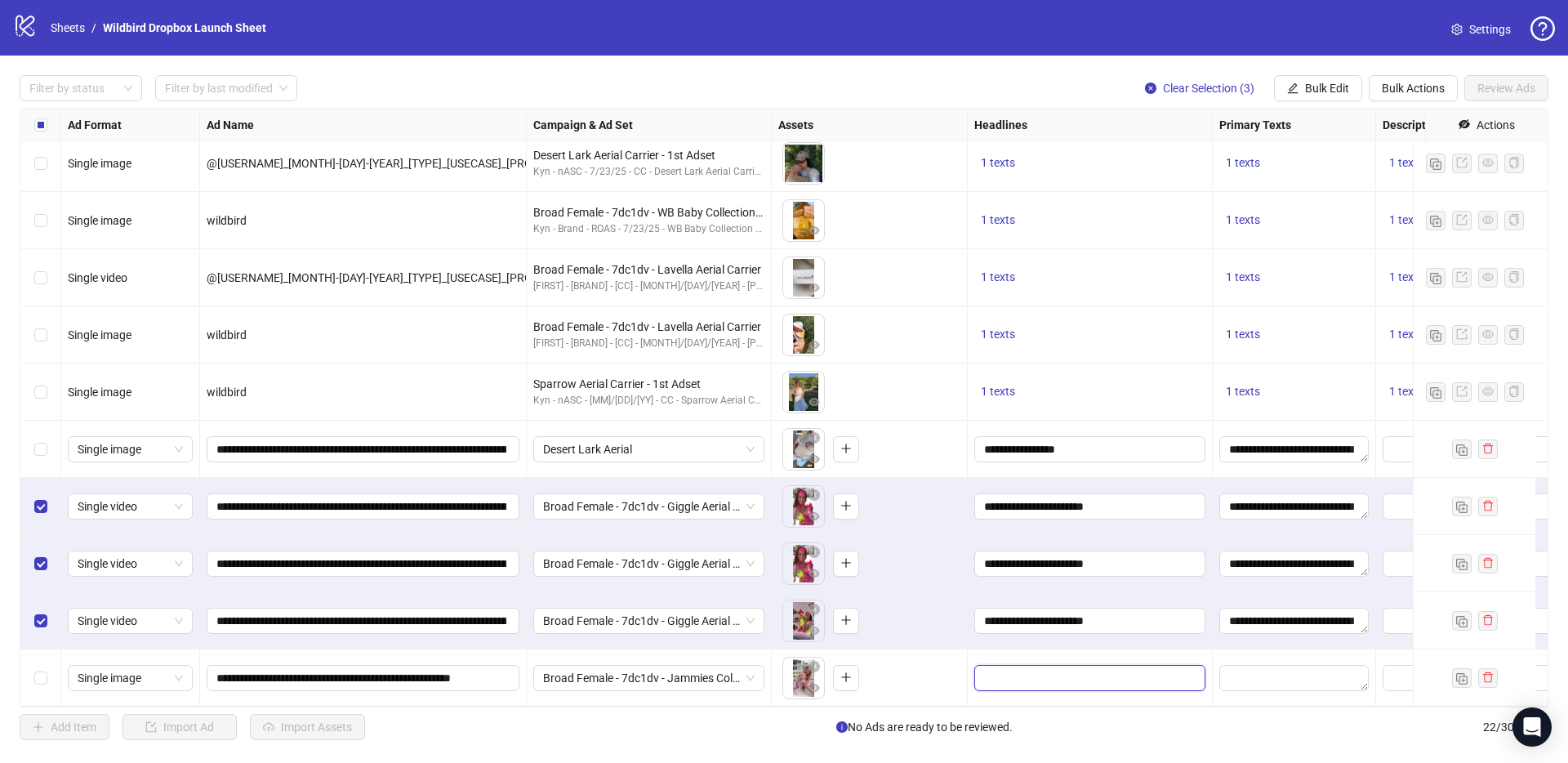 click at bounding box center [1088, 678] 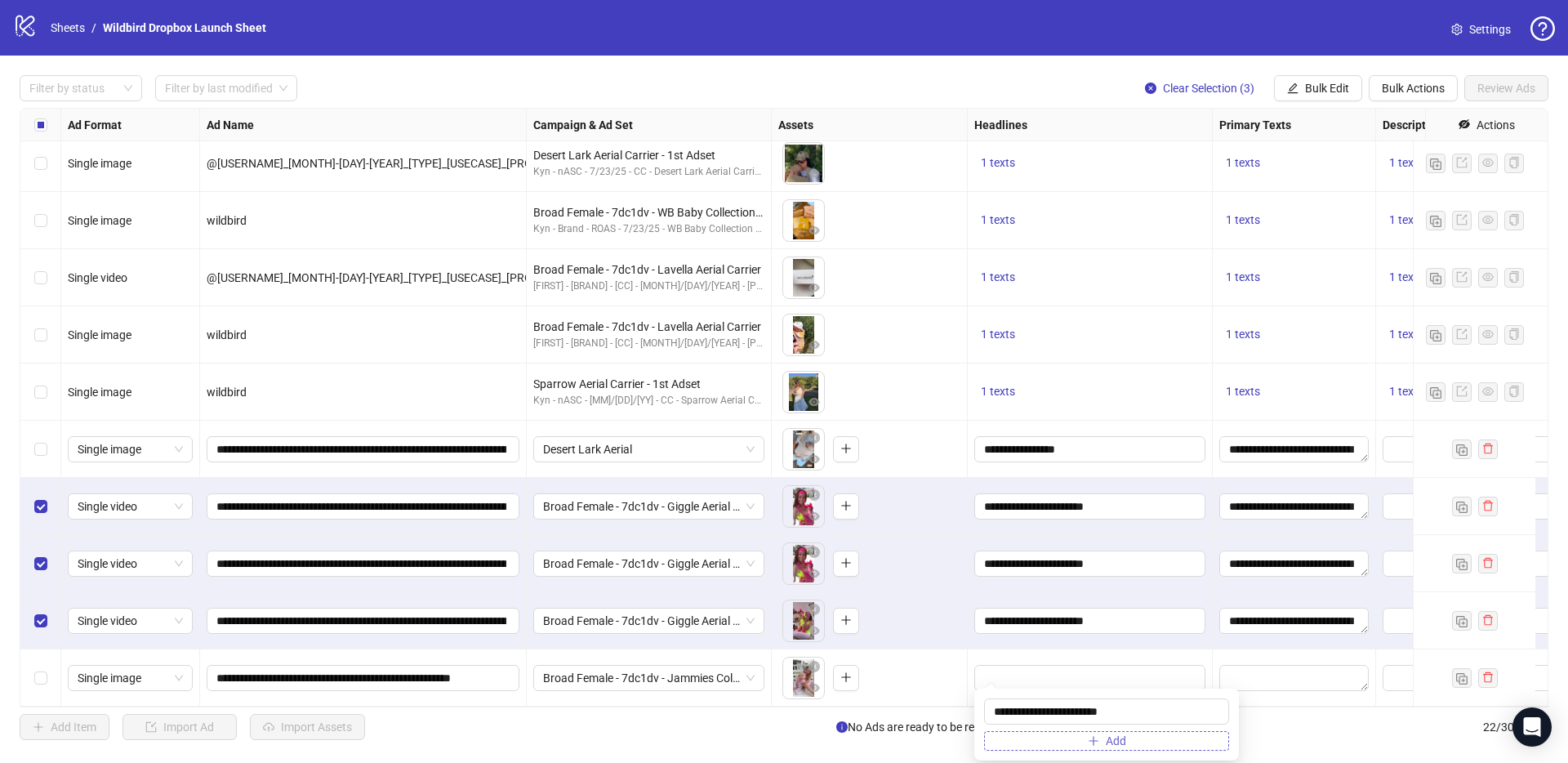 type on "**********" 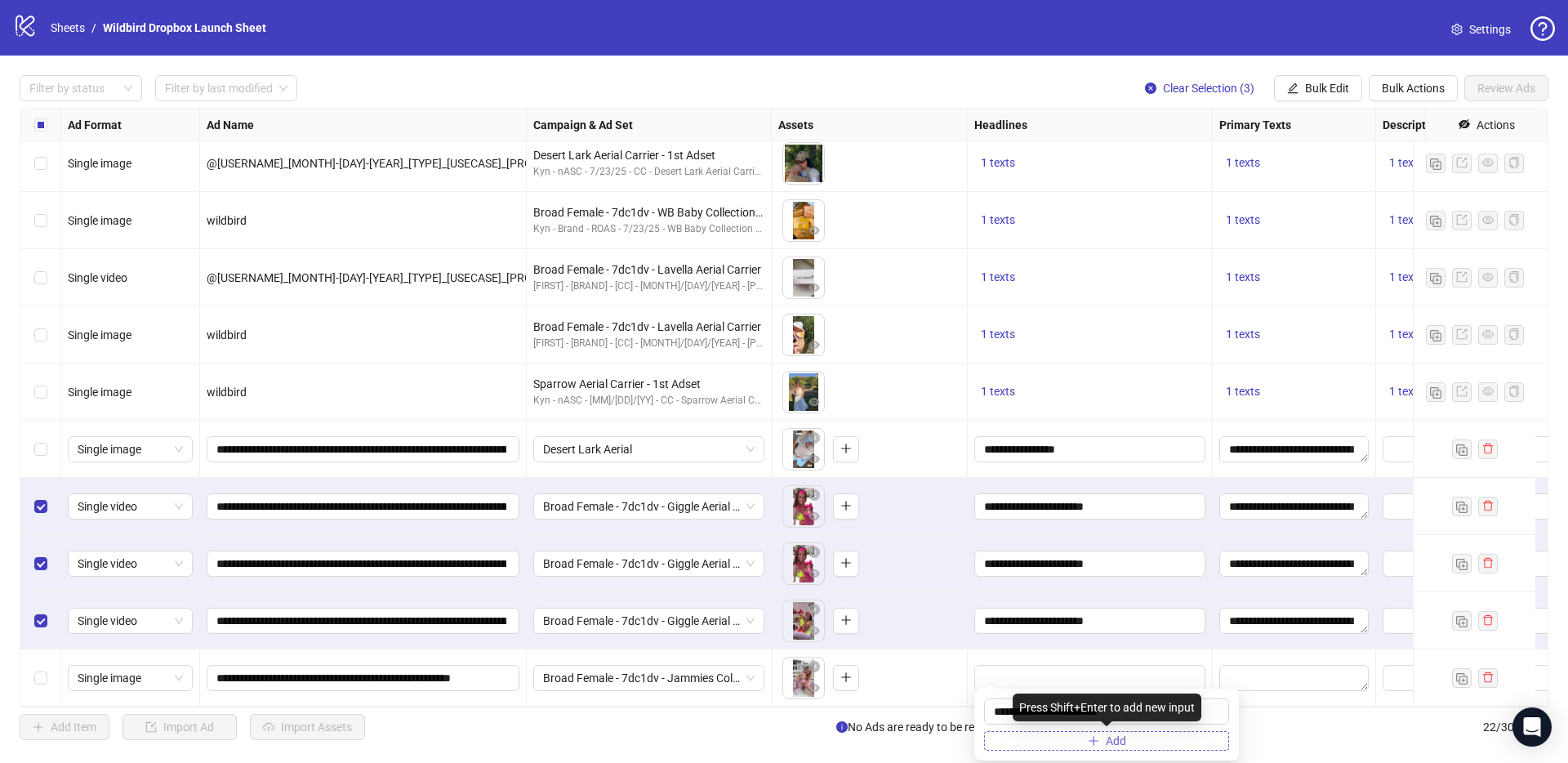 click on "Add" at bounding box center [1107, 741] 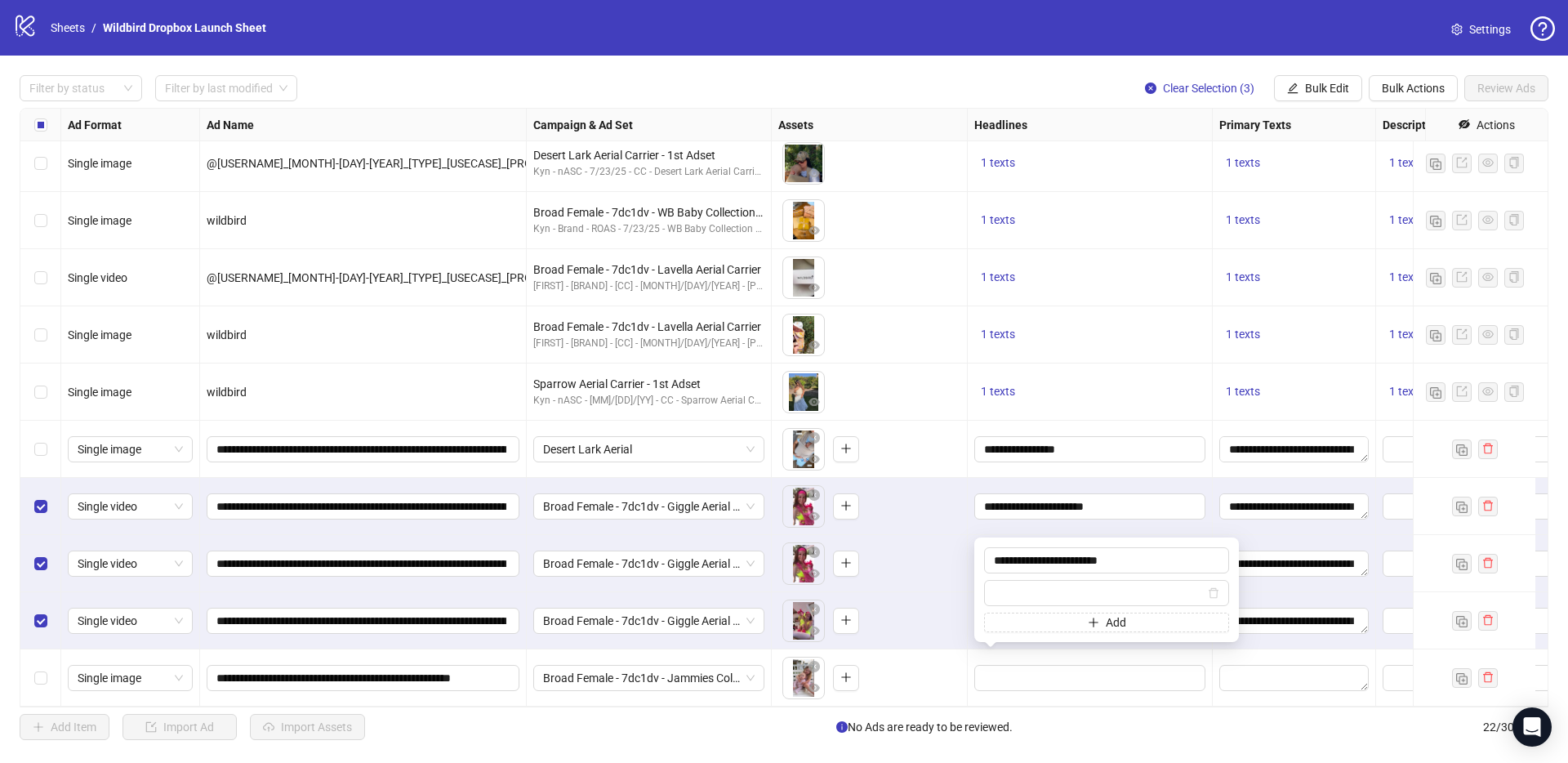 click on "To pick up a draggable item, press the space bar.
While dragging, use the arrow keys to move the item.
Press space again to drop the item in its new position, or press escape to cancel." at bounding box center [869, 621] 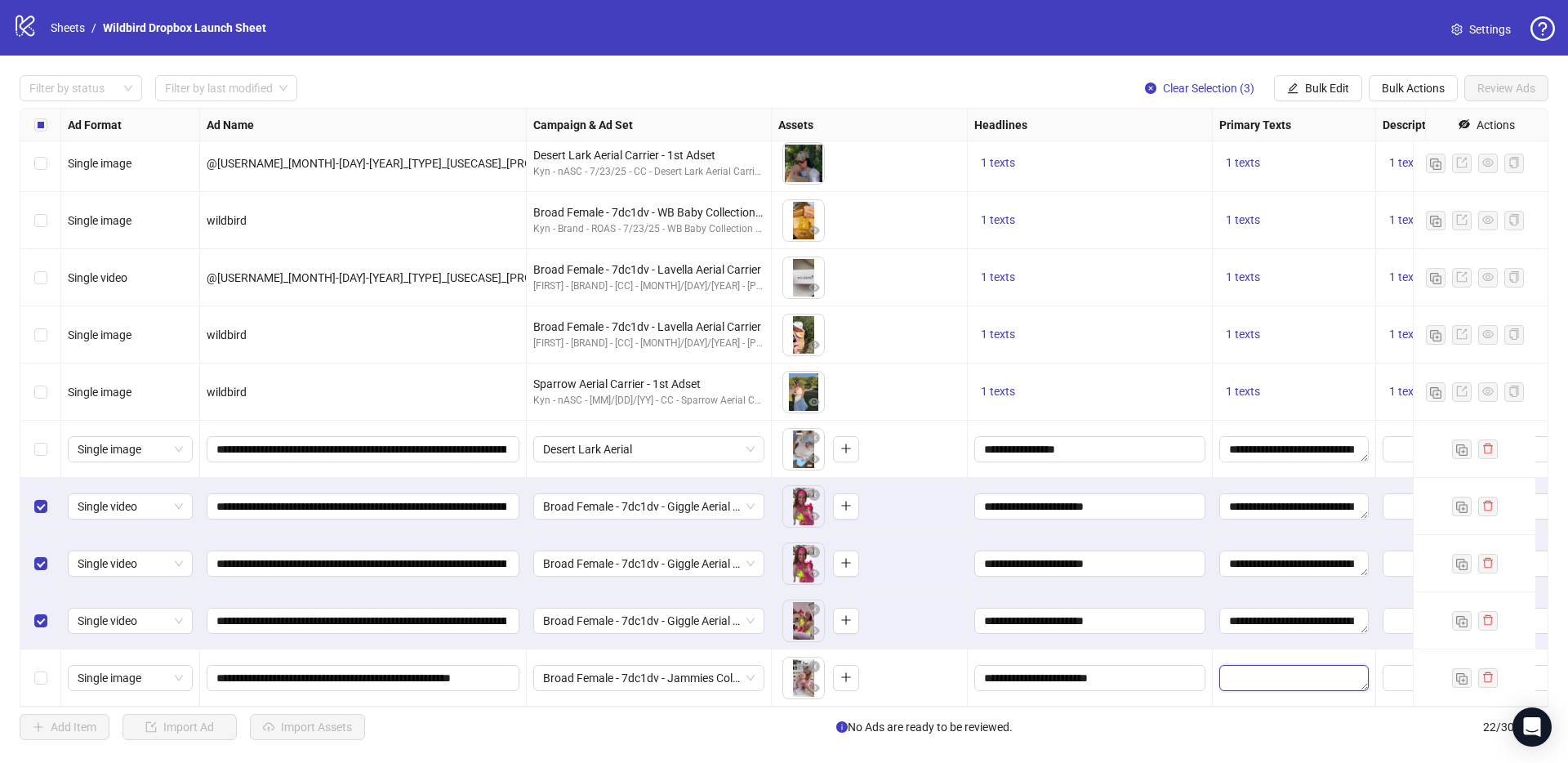 click at bounding box center (1294, 678) 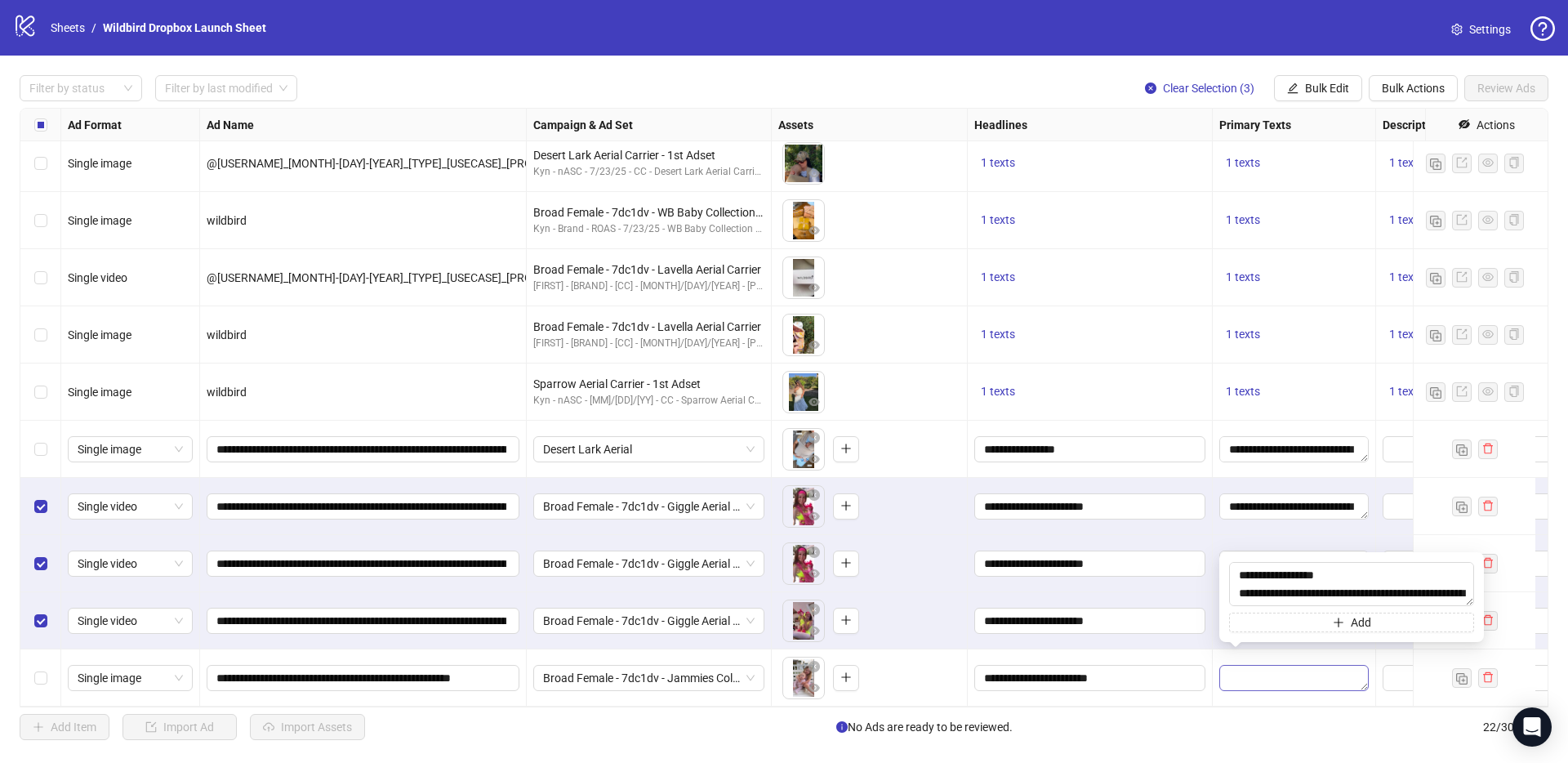 scroll, scrollTop: 84, scrollLeft: 0, axis: vertical 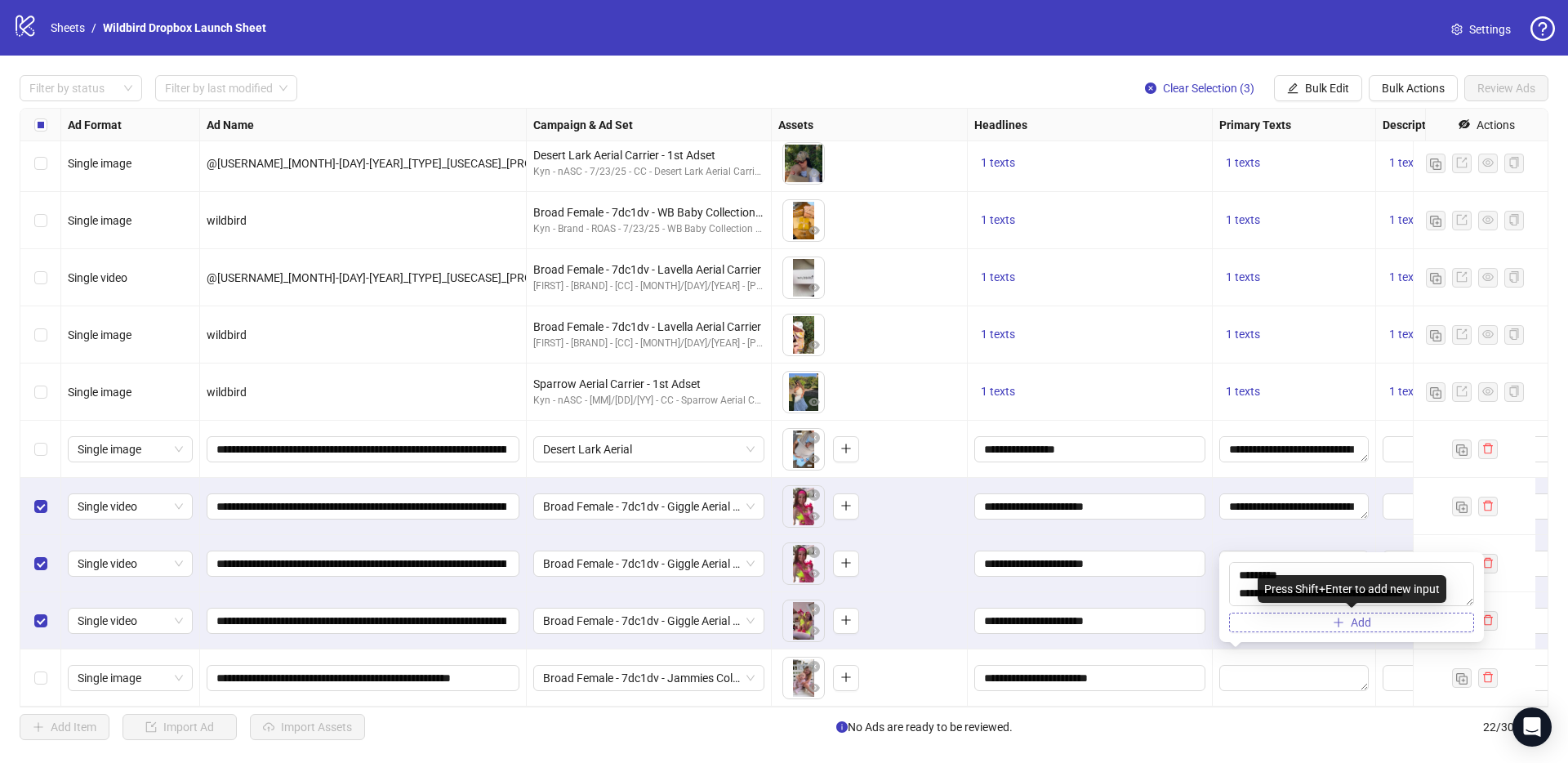type on "**********" 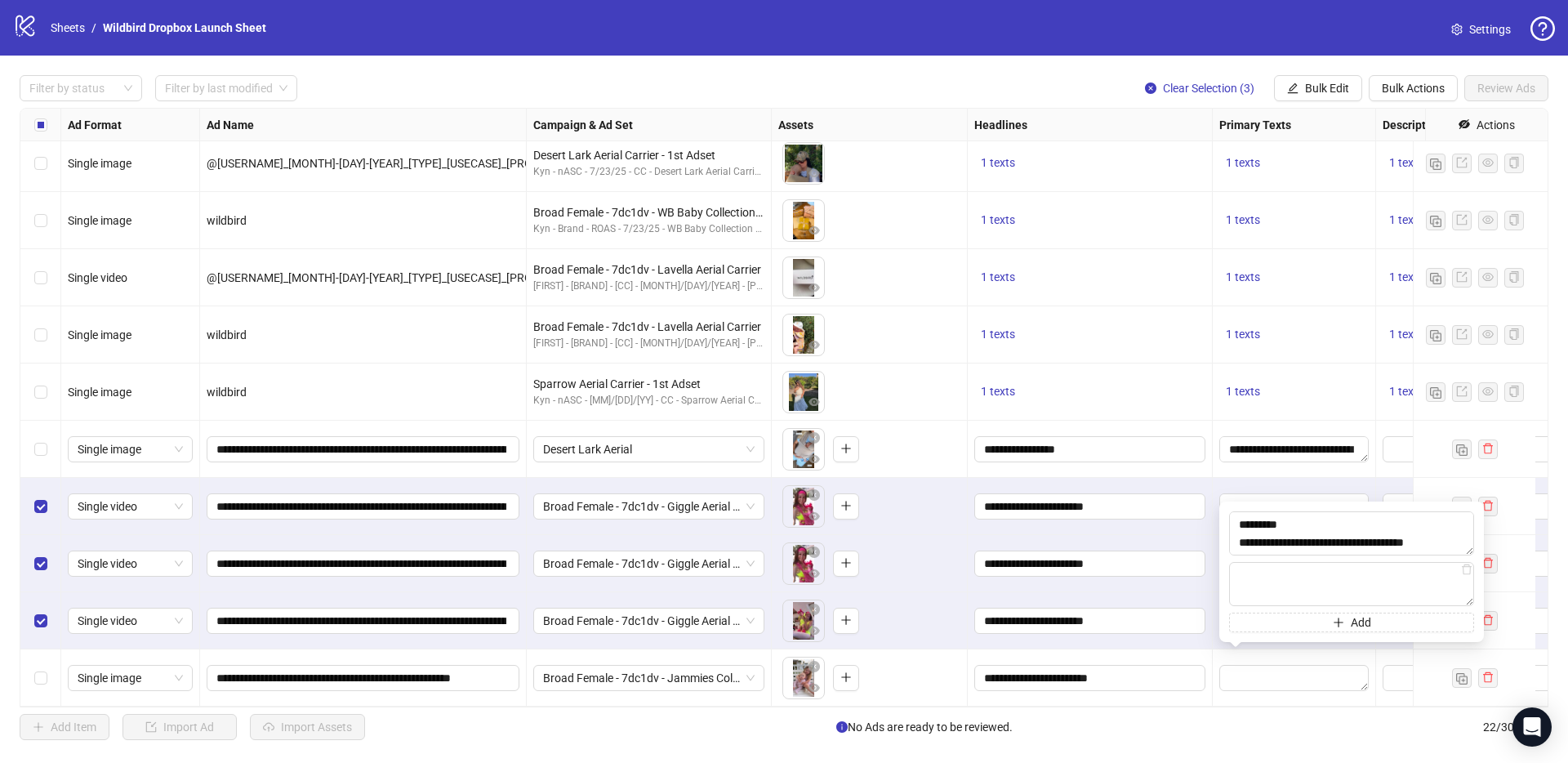 click on "To pick up a draggable item, press the space bar.
While dragging, use the arrow keys to move the item.
Press space again to drop the item in its new position, or press escape to cancel." at bounding box center [869, 678] 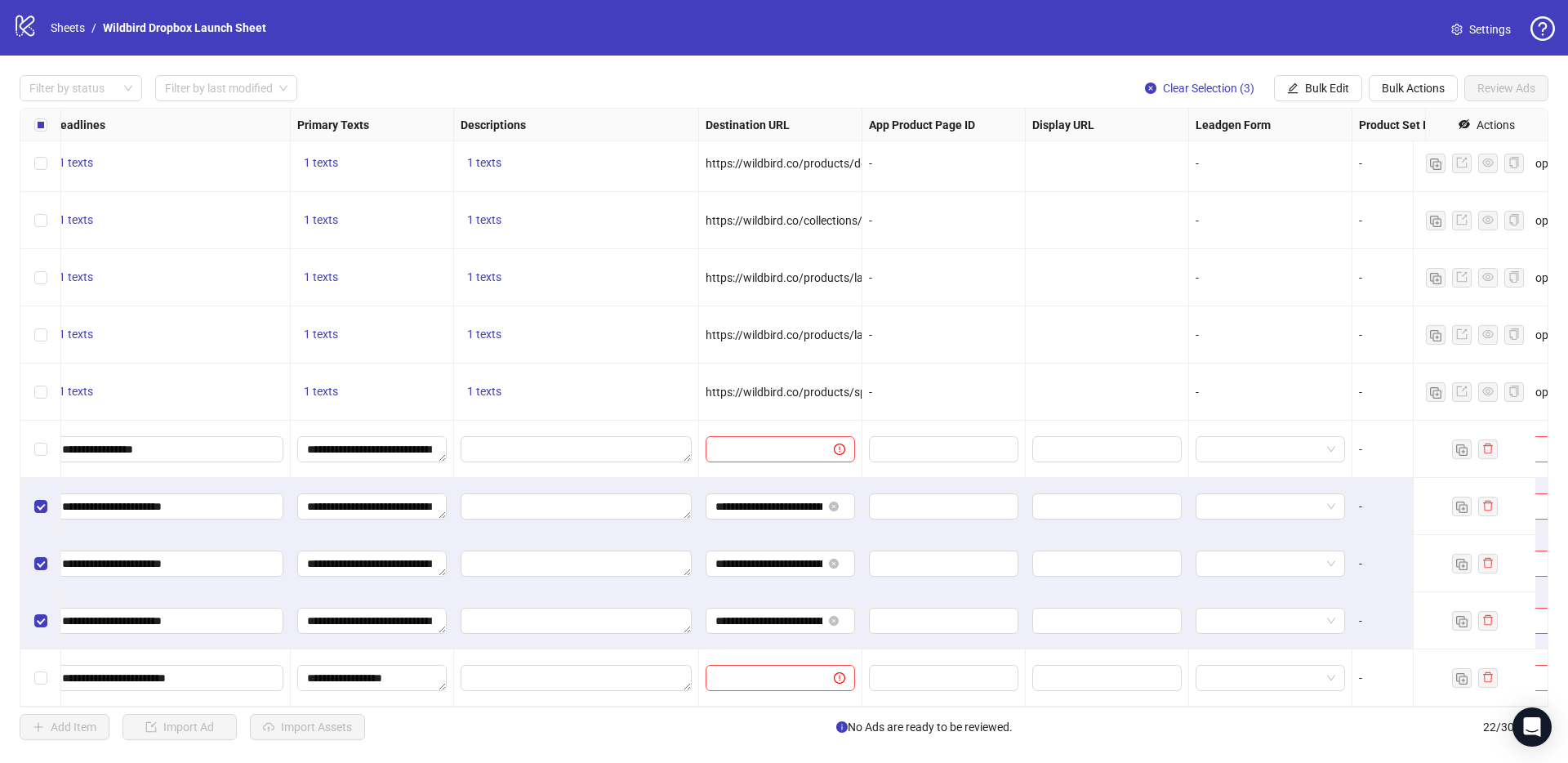 scroll, scrollTop: 705, scrollLeft: 1012, axis: both 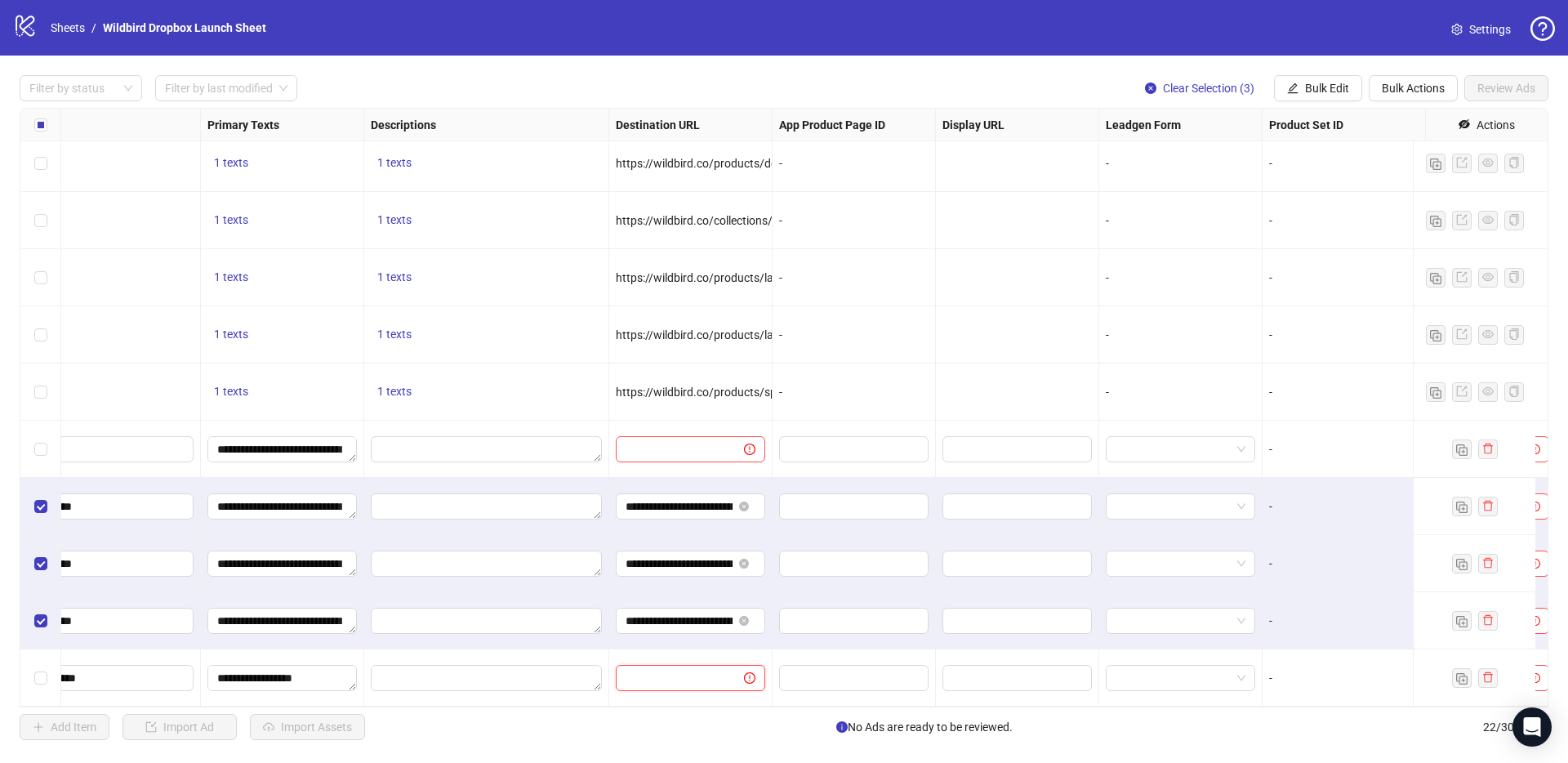 click at bounding box center [673, 678] 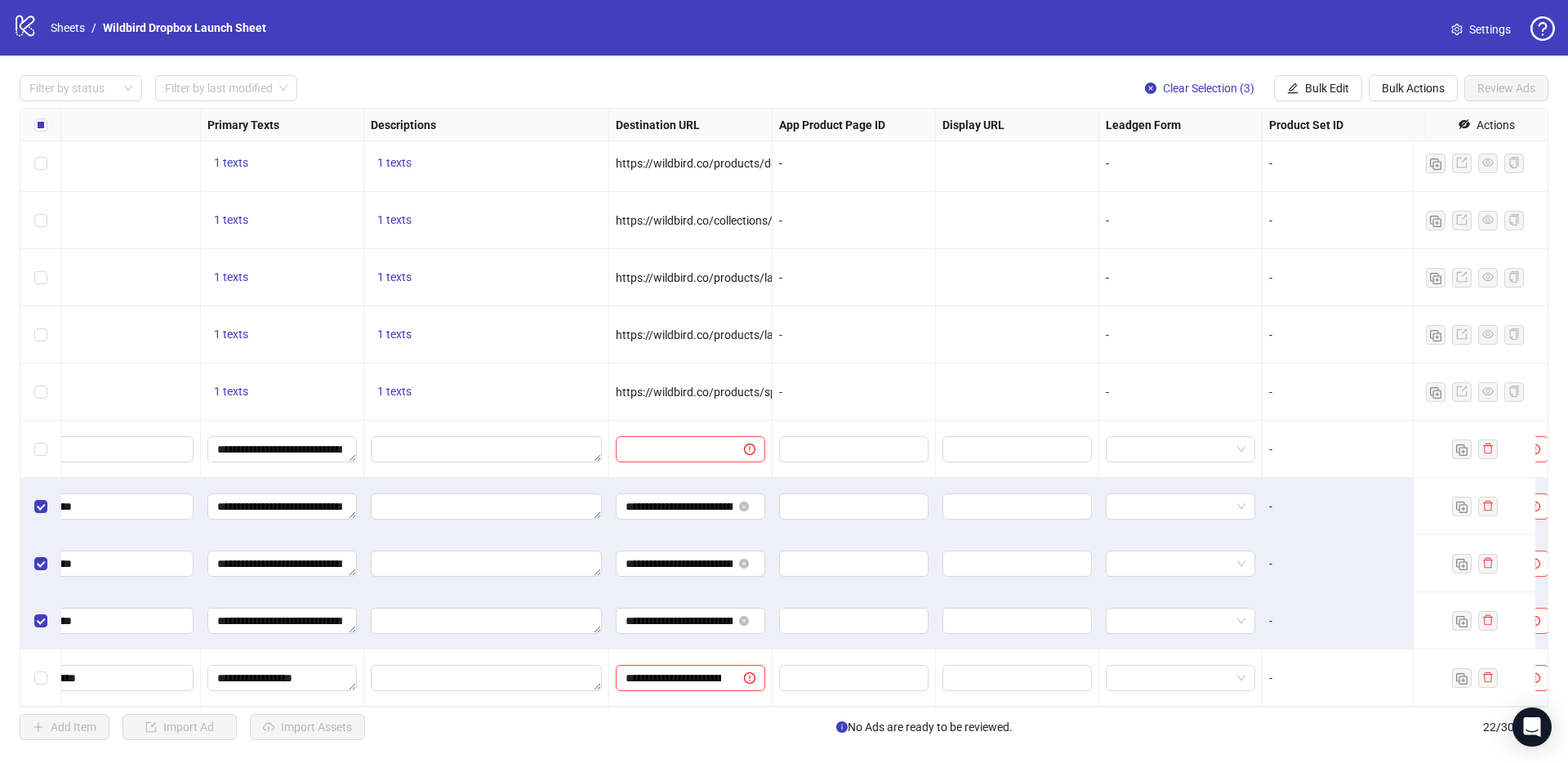 scroll, scrollTop: 0, scrollLeft: 122, axis: horizontal 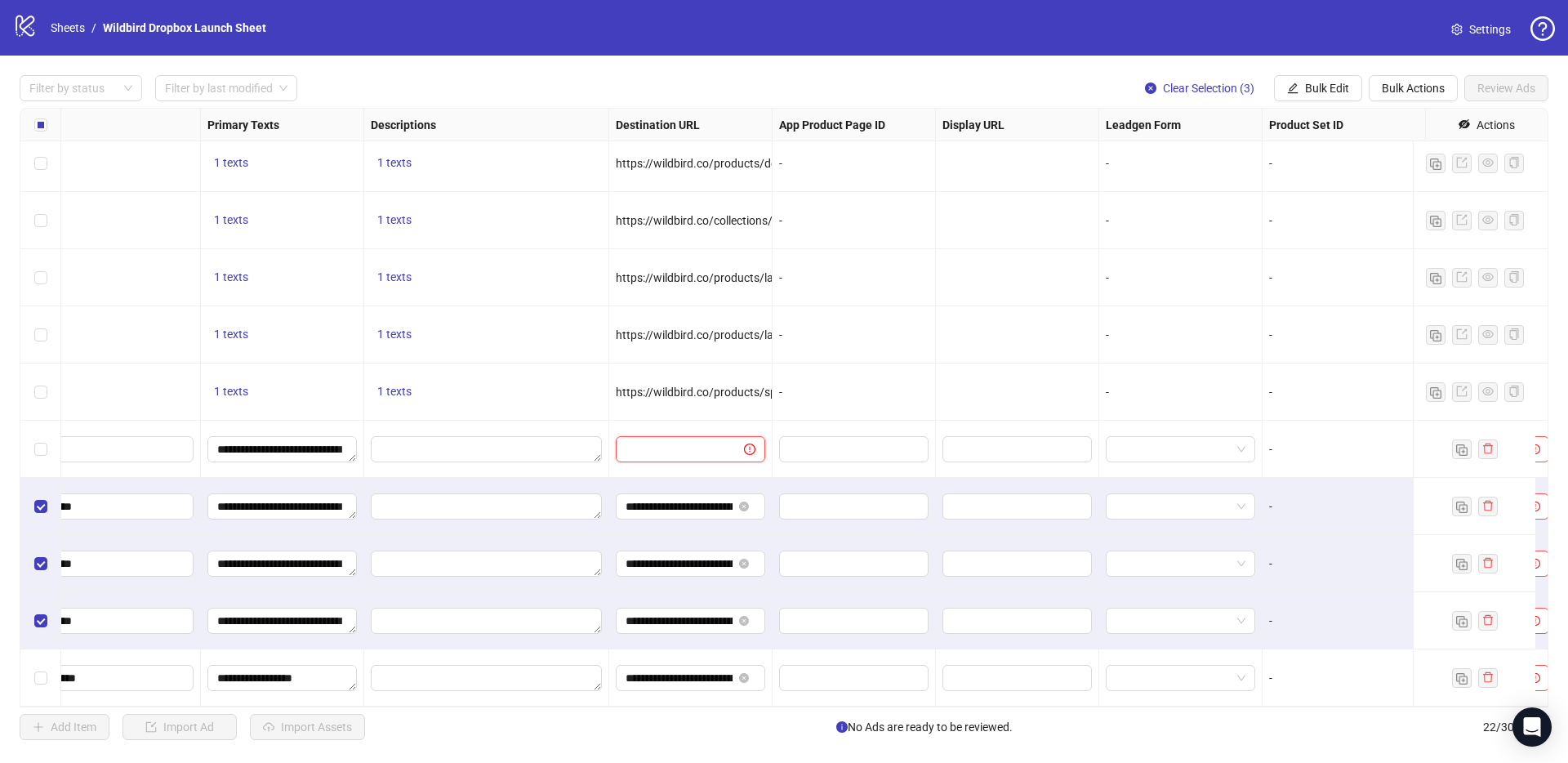 click at bounding box center [673, 449] 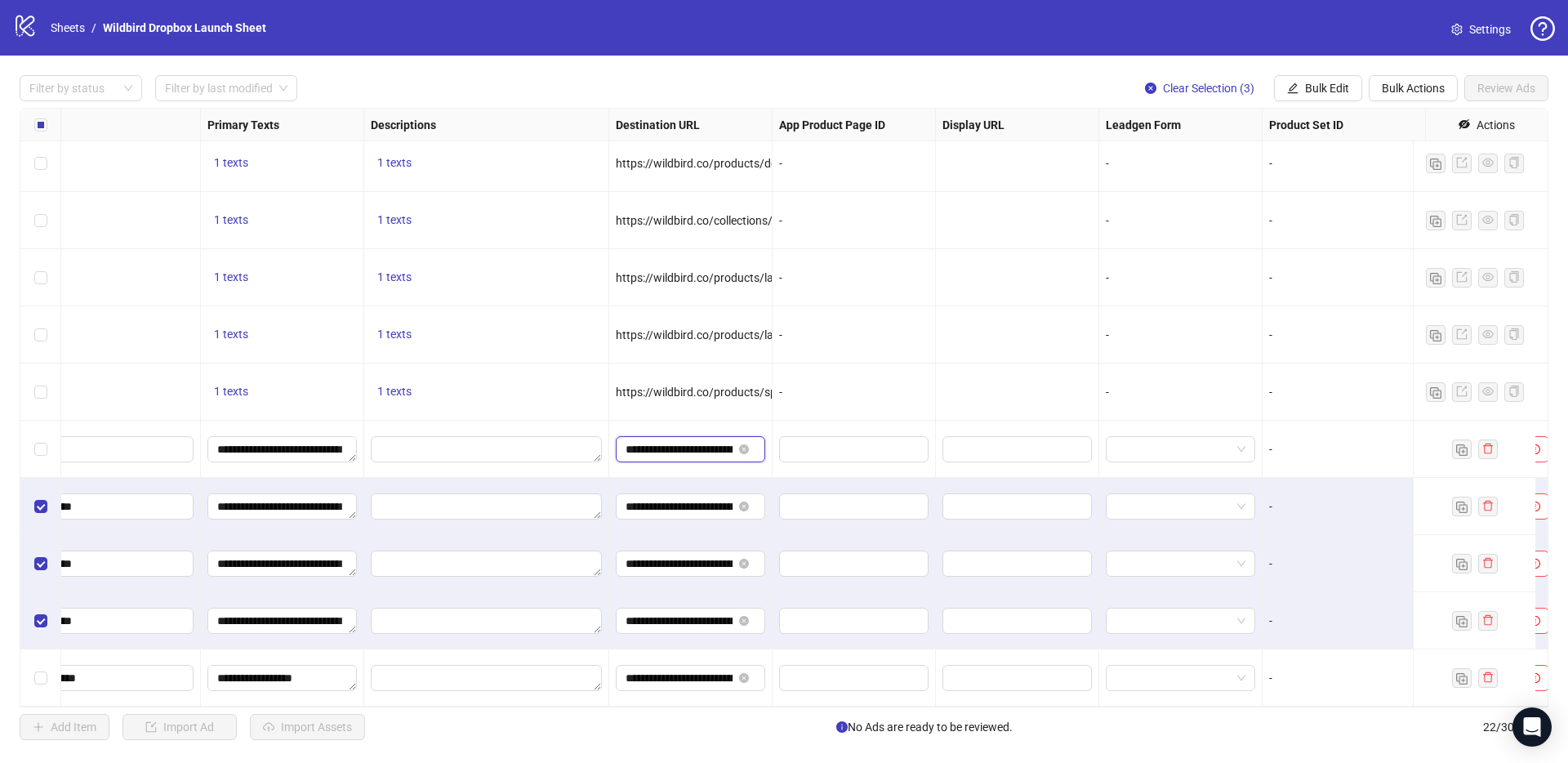 scroll, scrollTop: 0, scrollLeft: 310, axis: horizontal 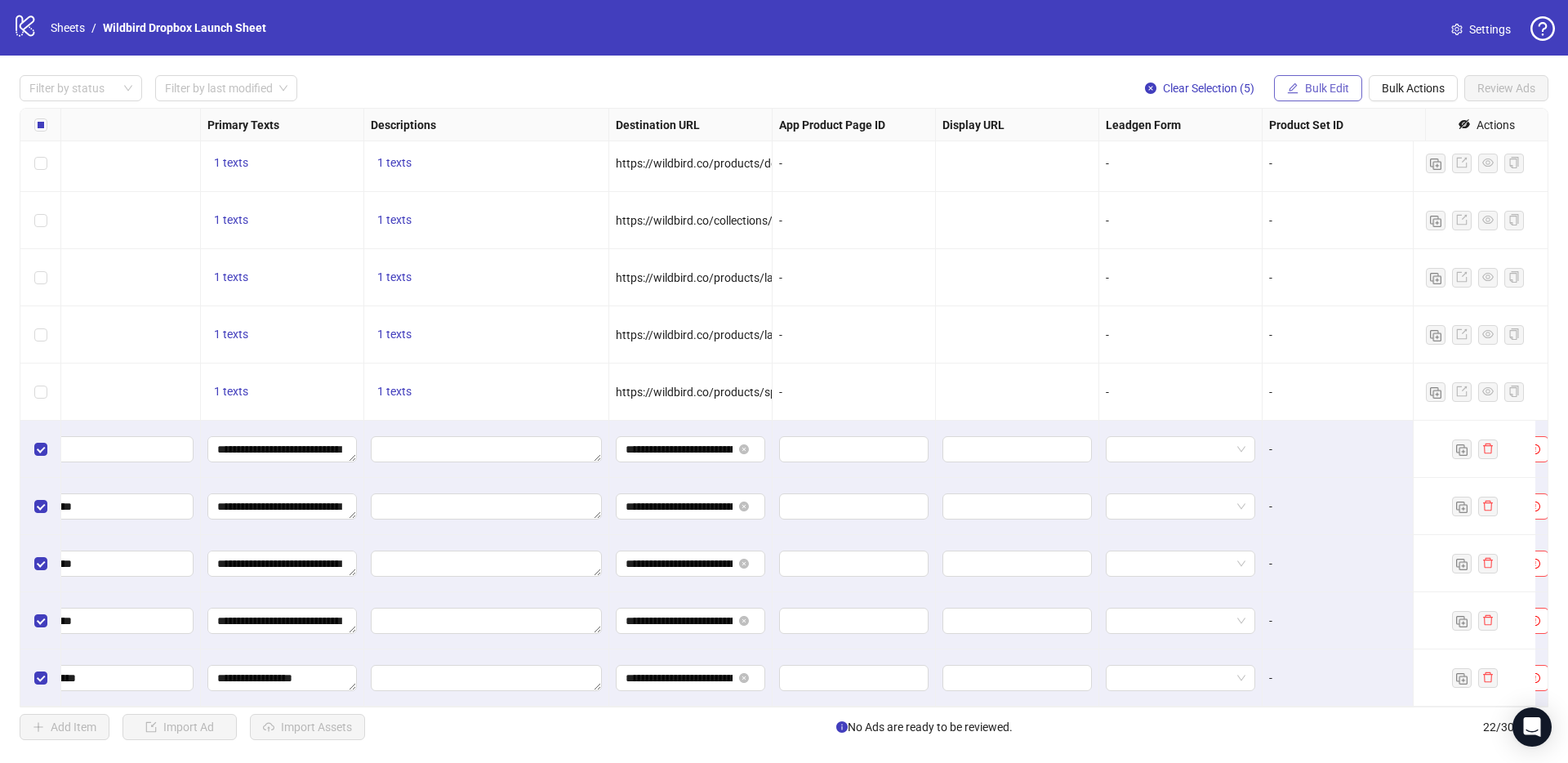 click on "Bulk Edit" at bounding box center (1318, 88) 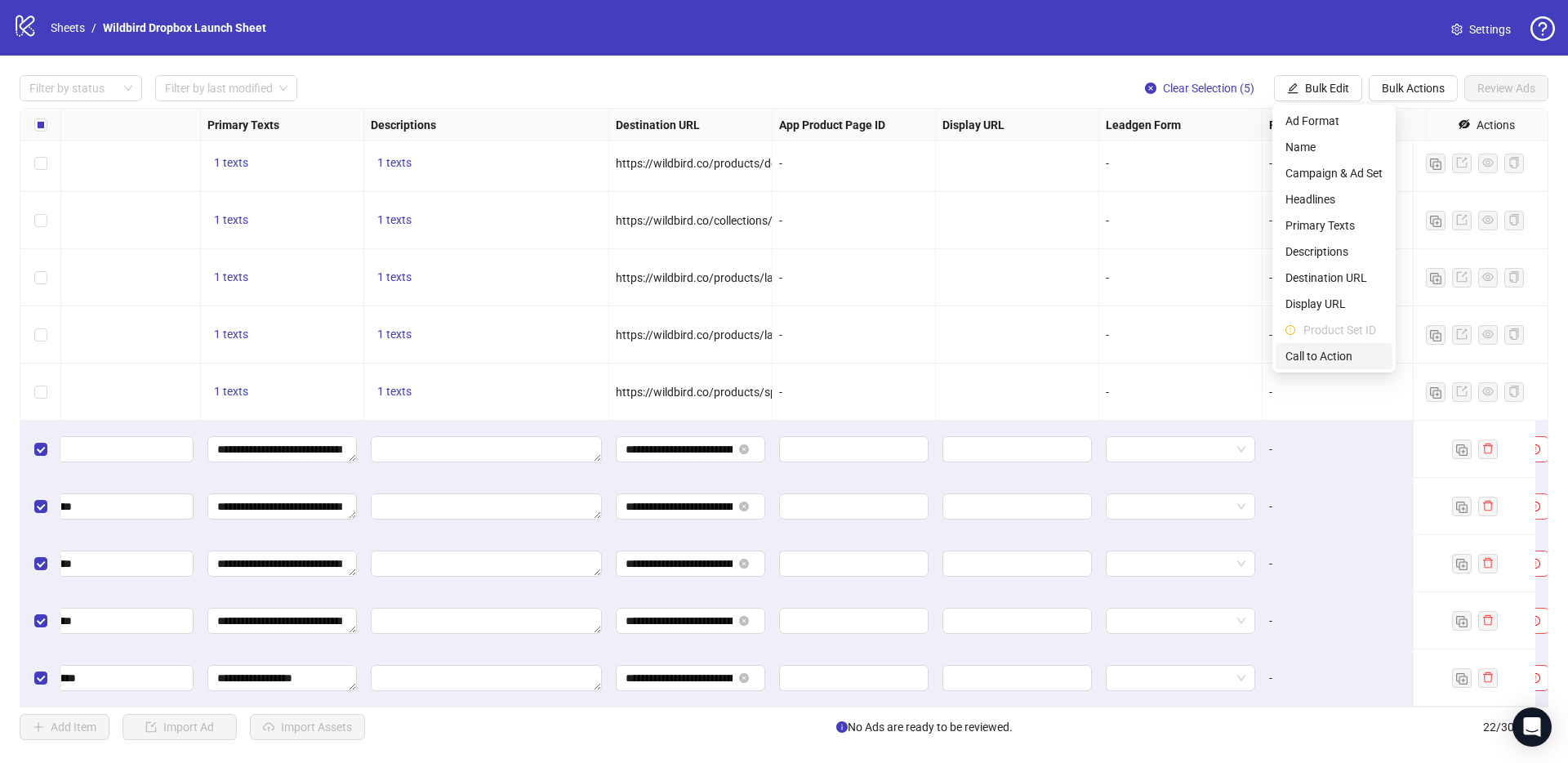 click on "Call to Action" at bounding box center [1334, 356] 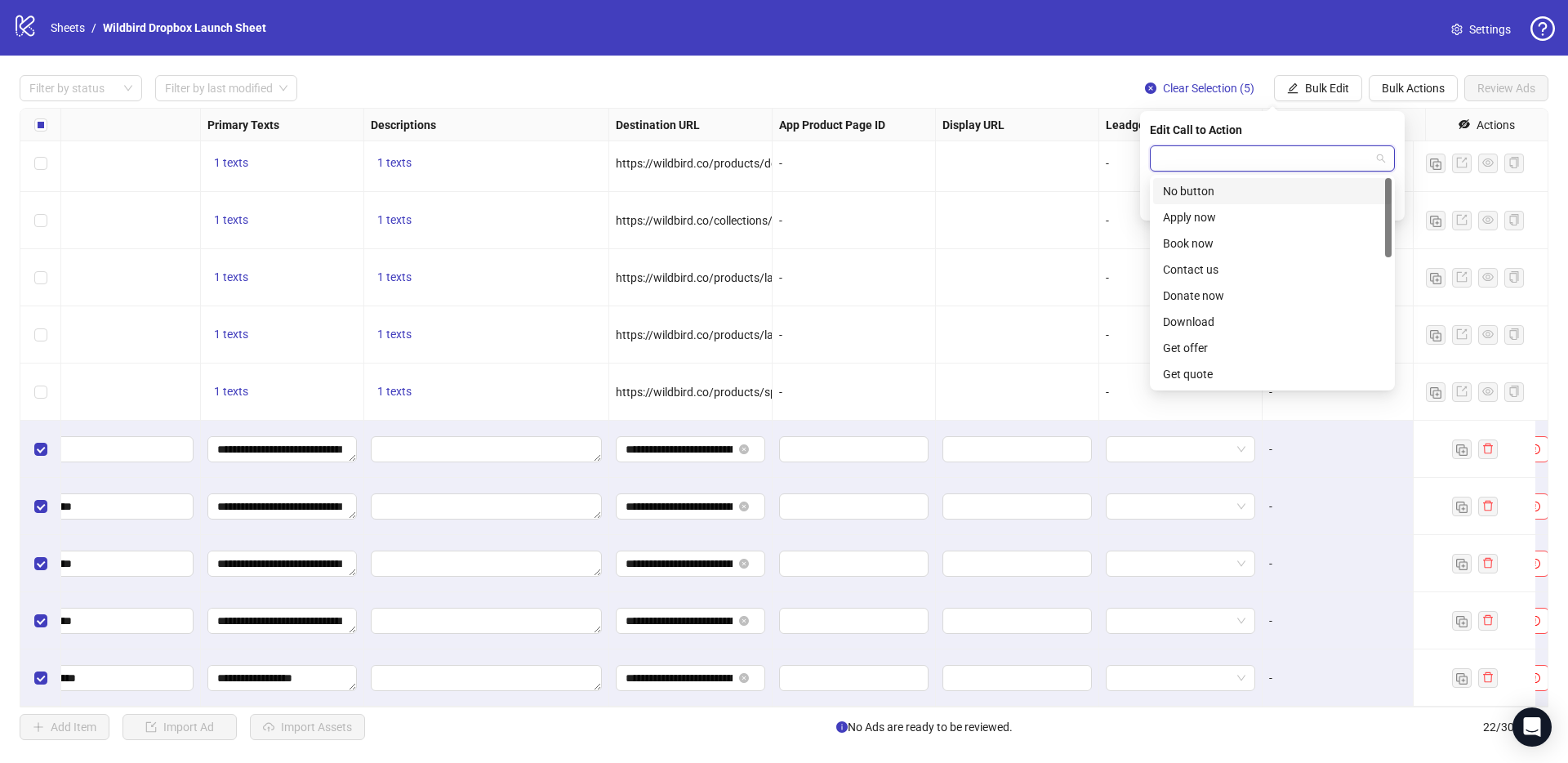 click at bounding box center (1265, 158) 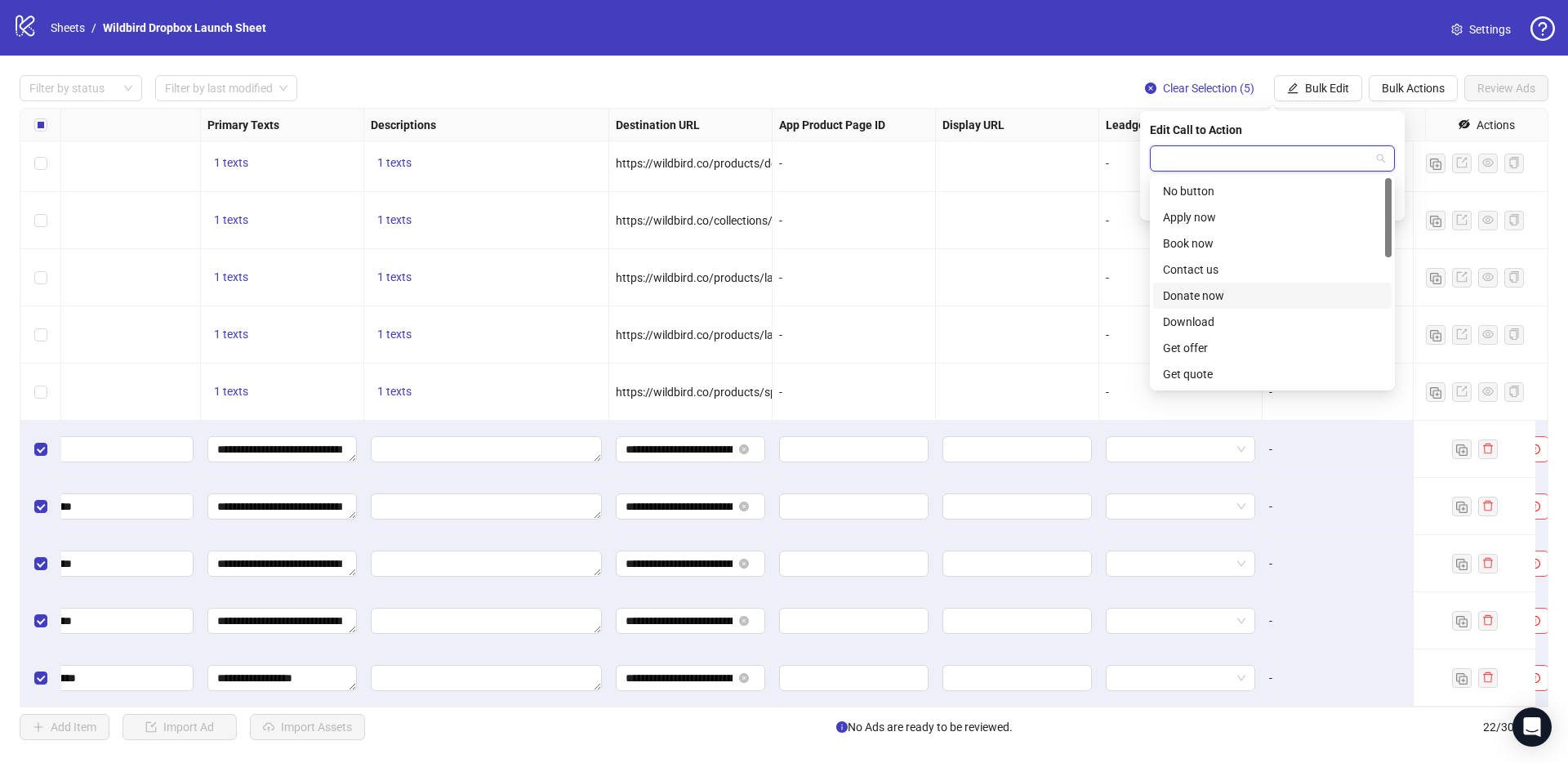 scroll, scrollTop: 340, scrollLeft: 0, axis: vertical 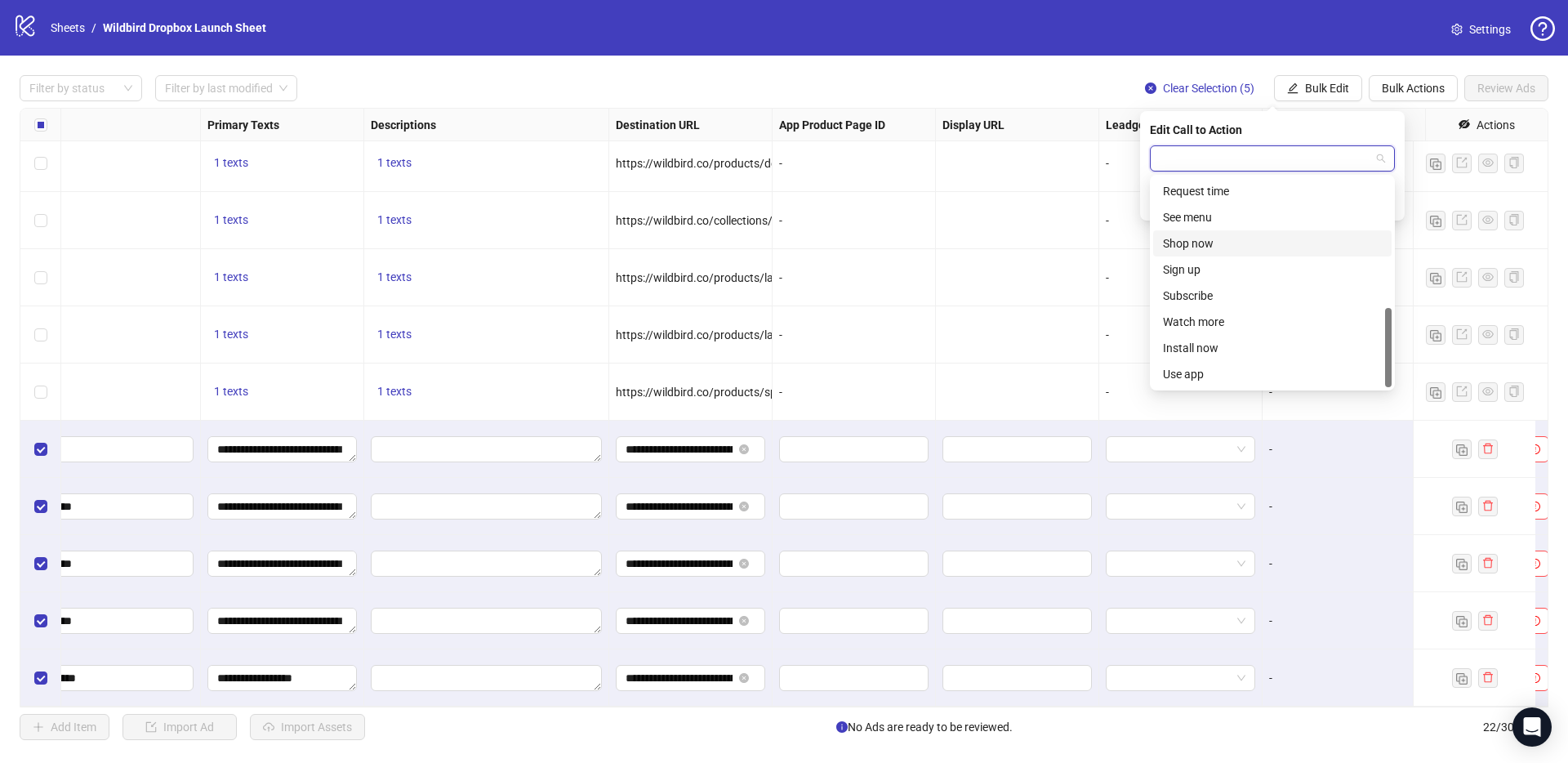 click on "Shop now" at bounding box center [1272, 243] 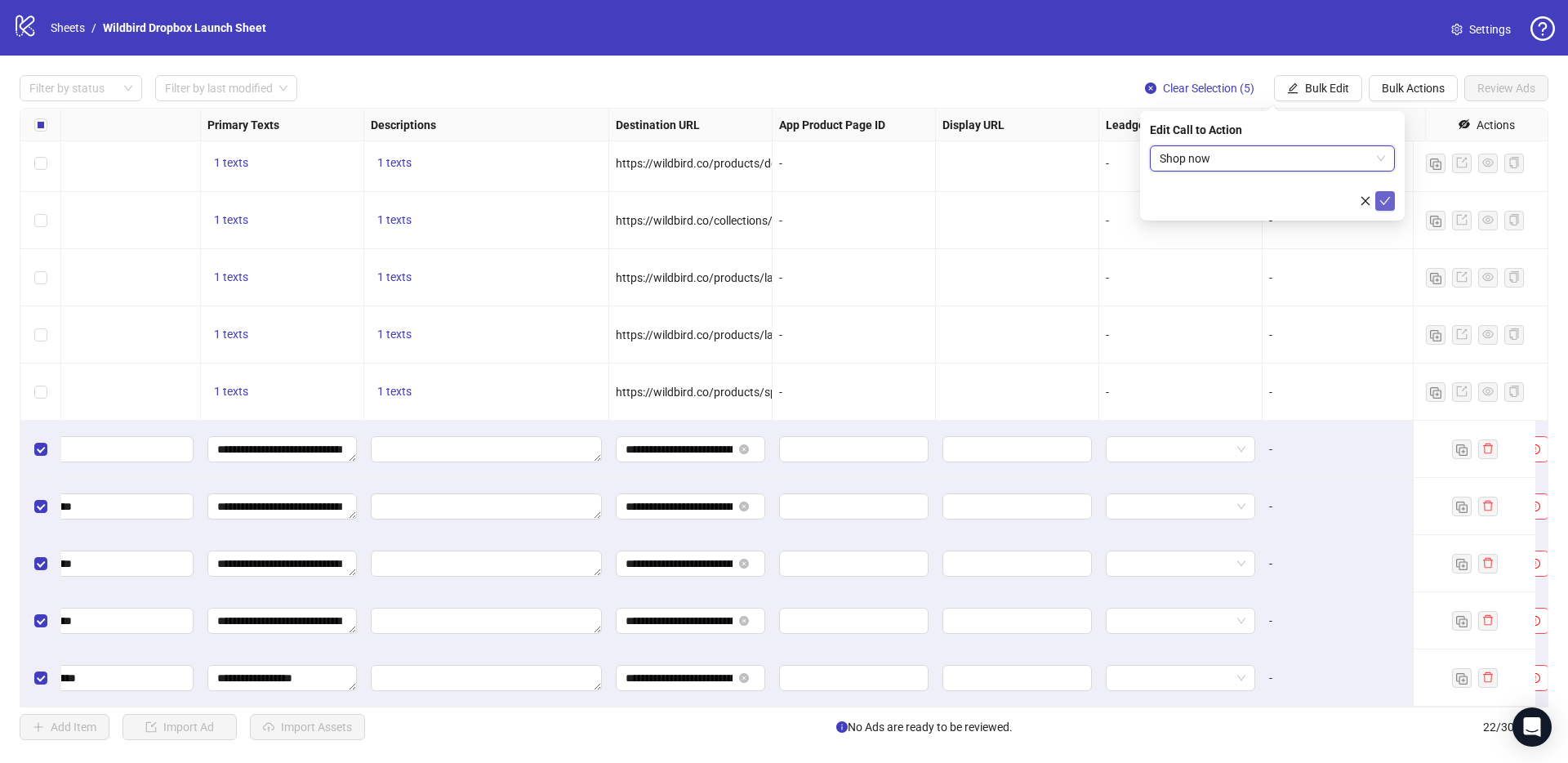 click 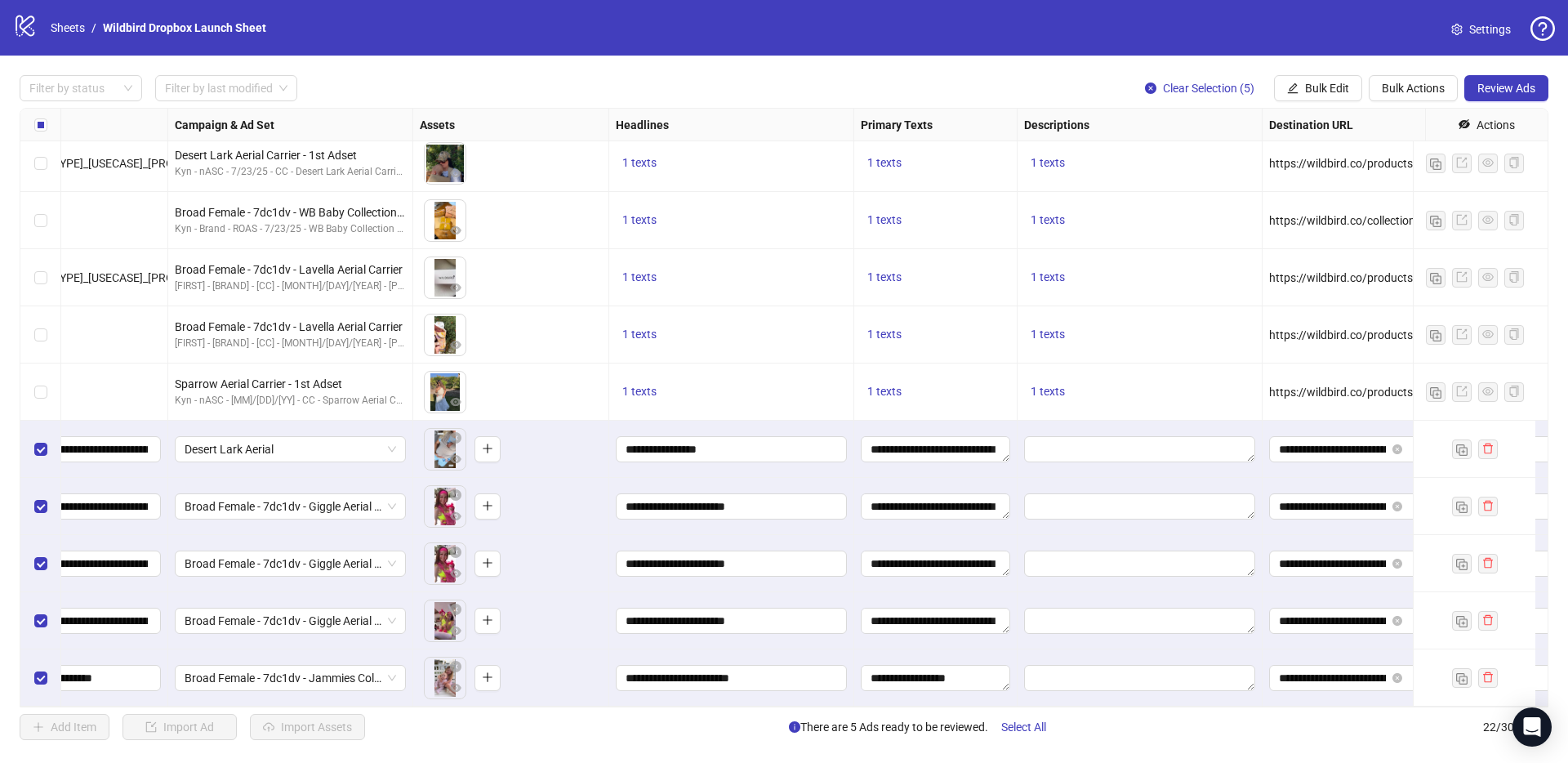 scroll, scrollTop: 705, scrollLeft: 0, axis: vertical 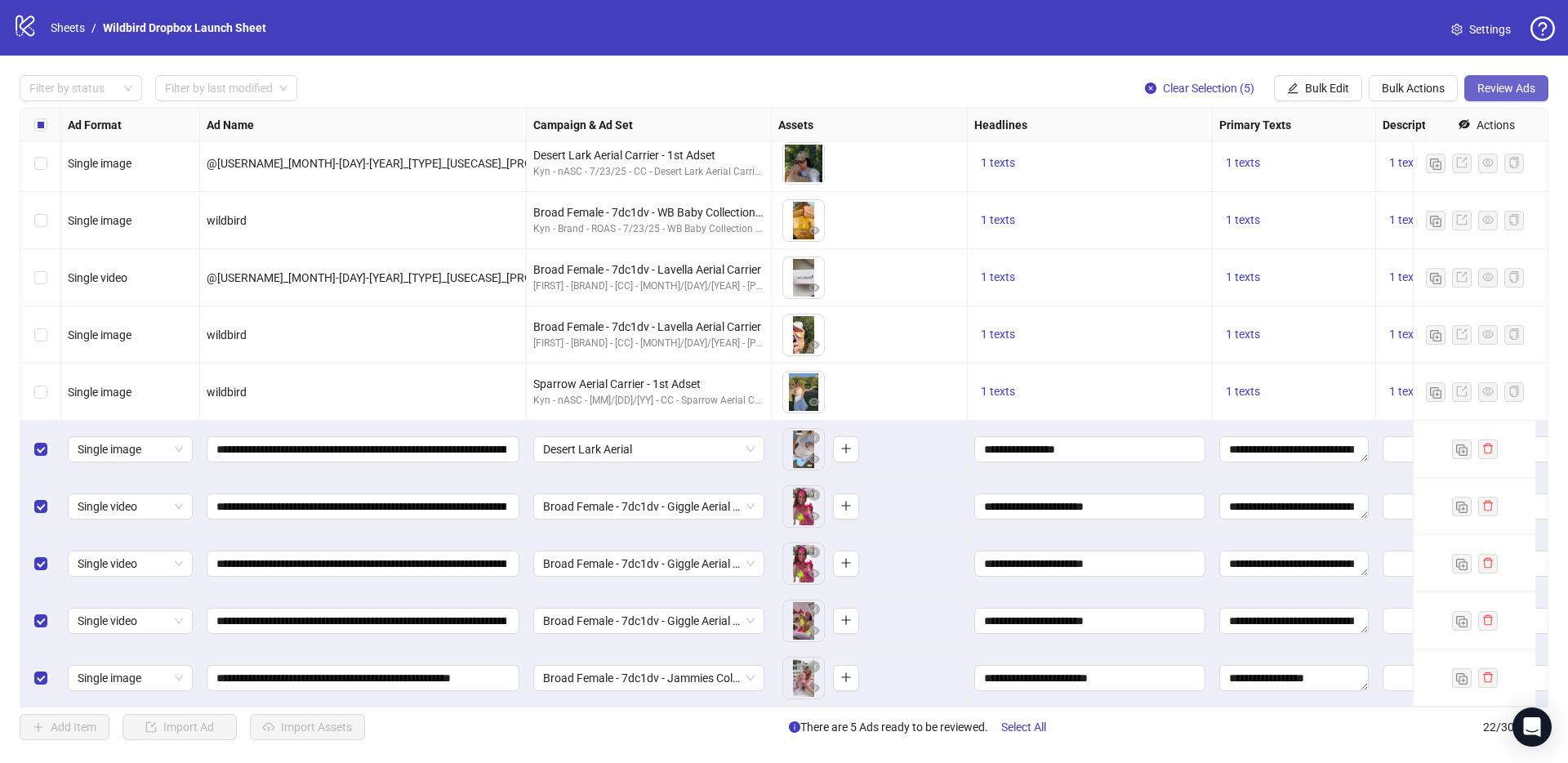 click on "Review Ads" at bounding box center (1506, 88) 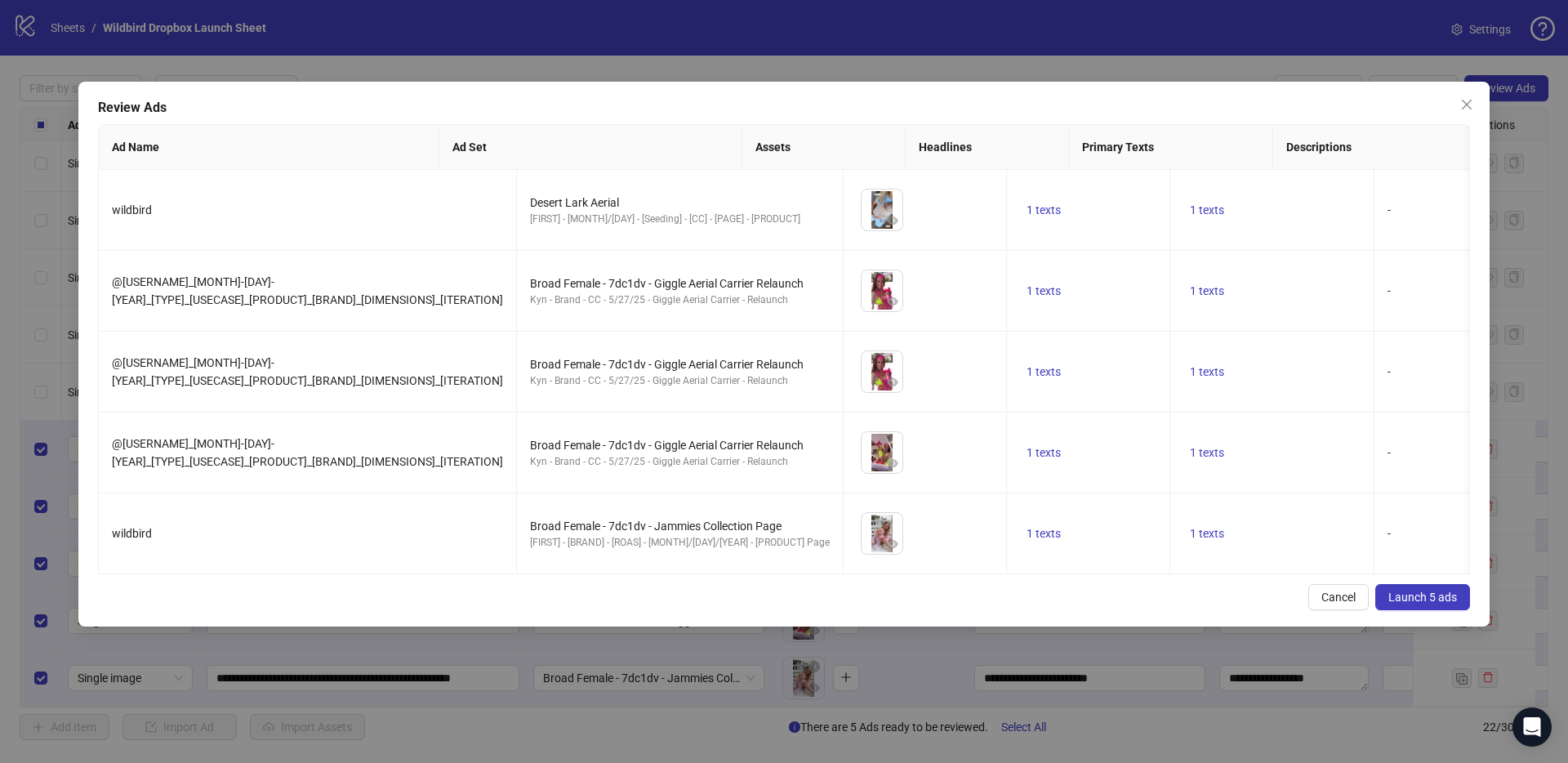 click on "Launch 5 ads" at bounding box center (1423, 597) 